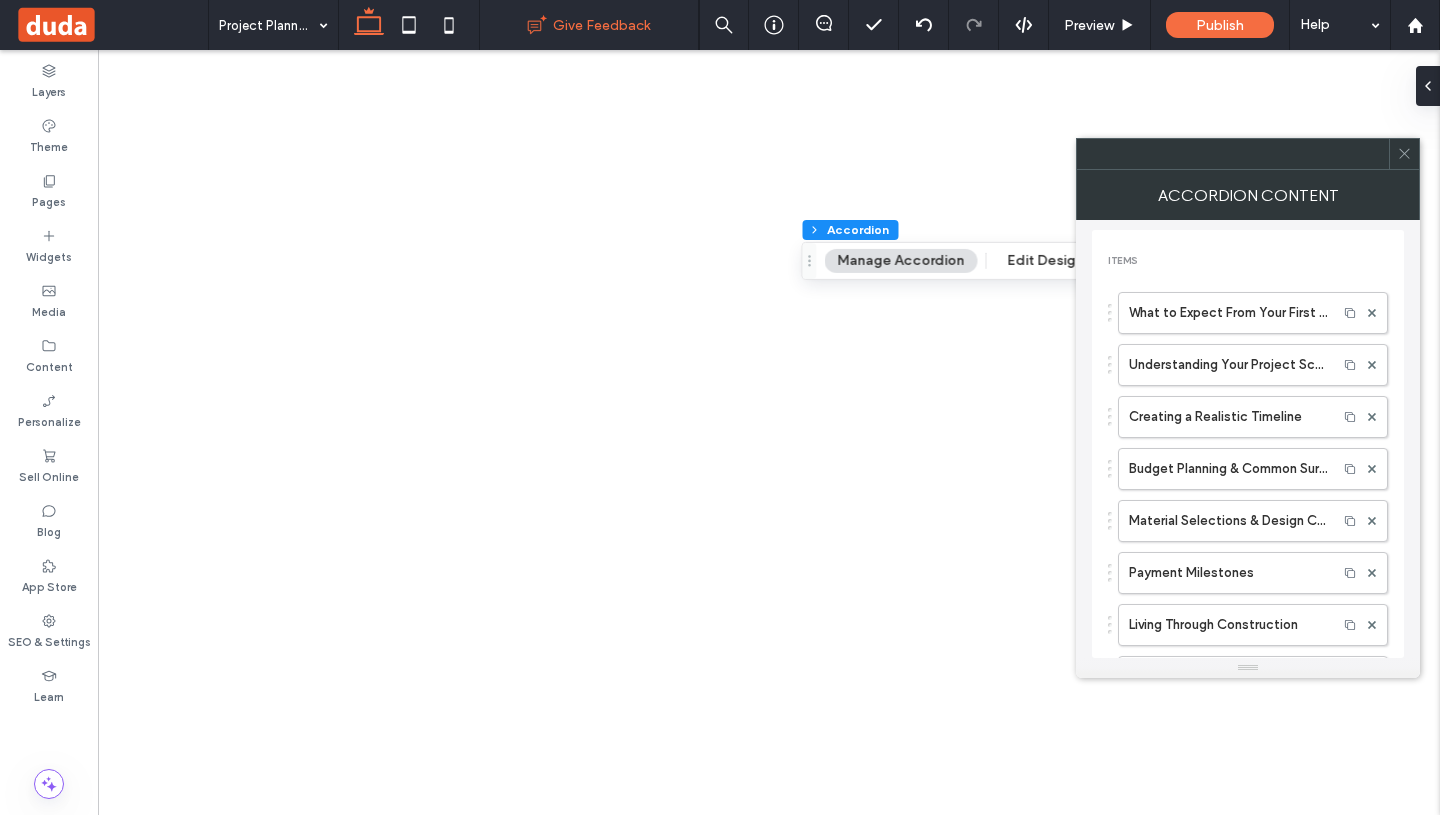 scroll, scrollTop: 0, scrollLeft: 0, axis: both 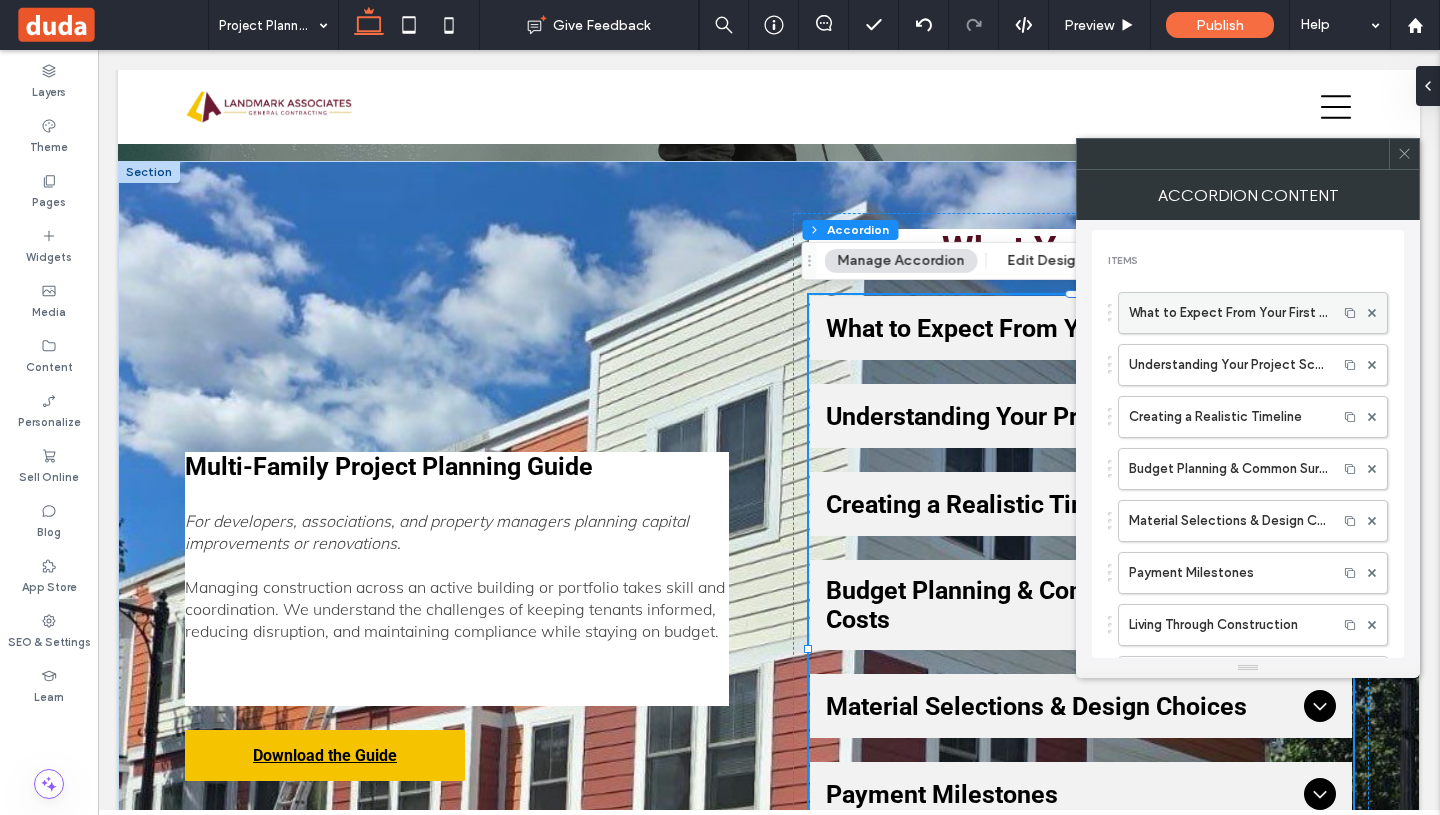 click on "What to Expect From Your First Call" at bounding box center (1228, 313) 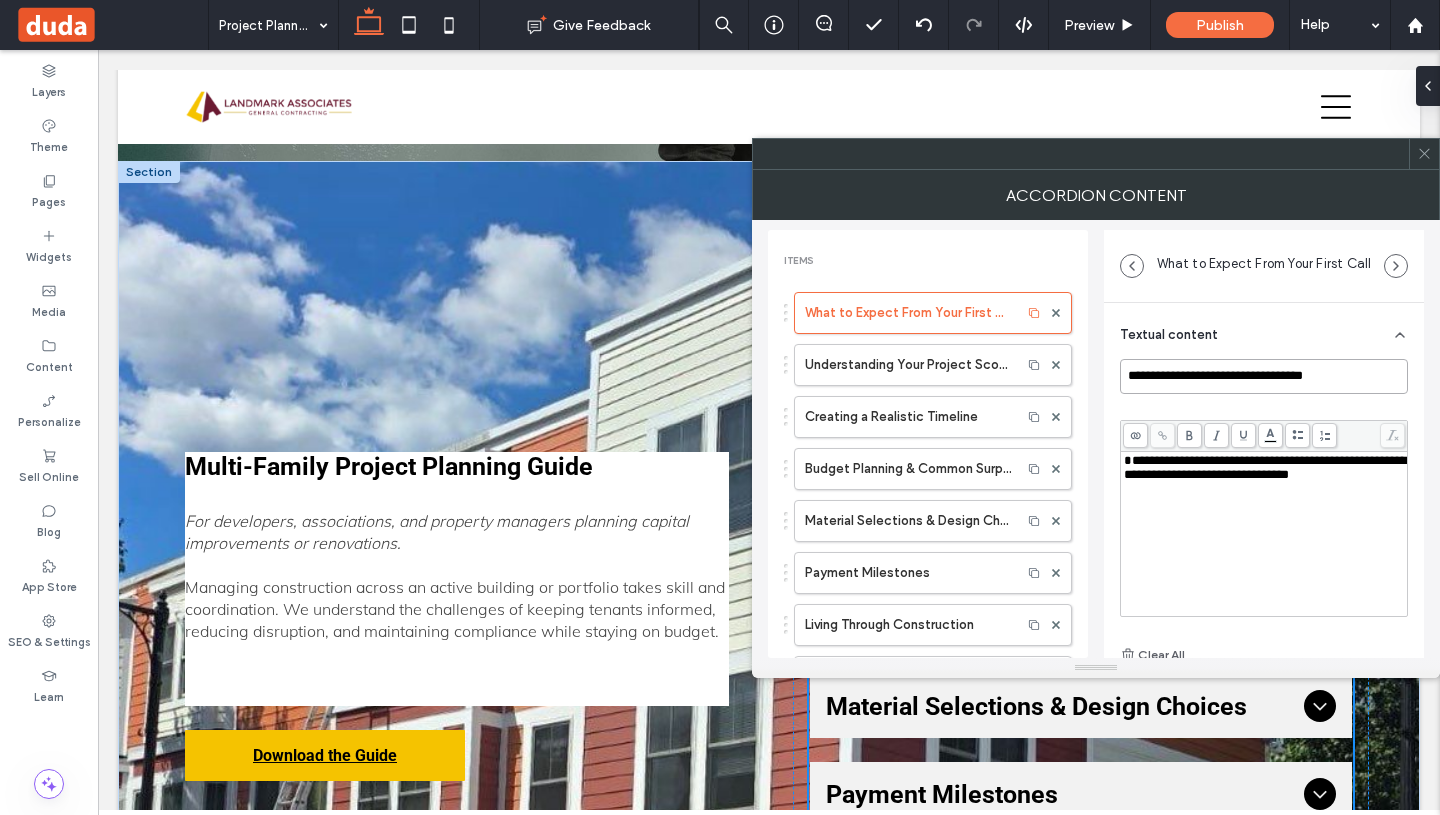 drag, startPoint x: 1356, startPoint y: 376, endPoint x: 1124, endPoint y: 357, distance: 232.77672 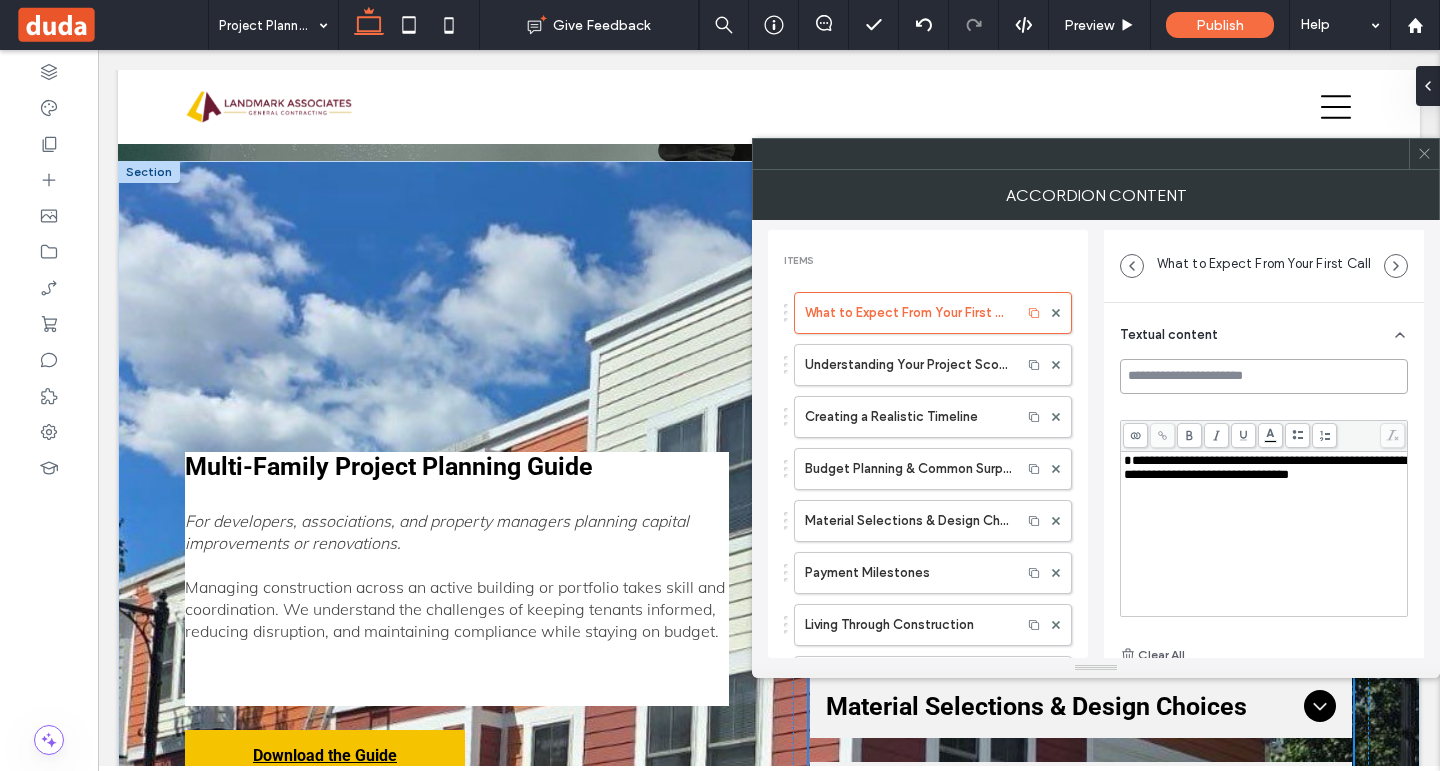 paste on "**********" 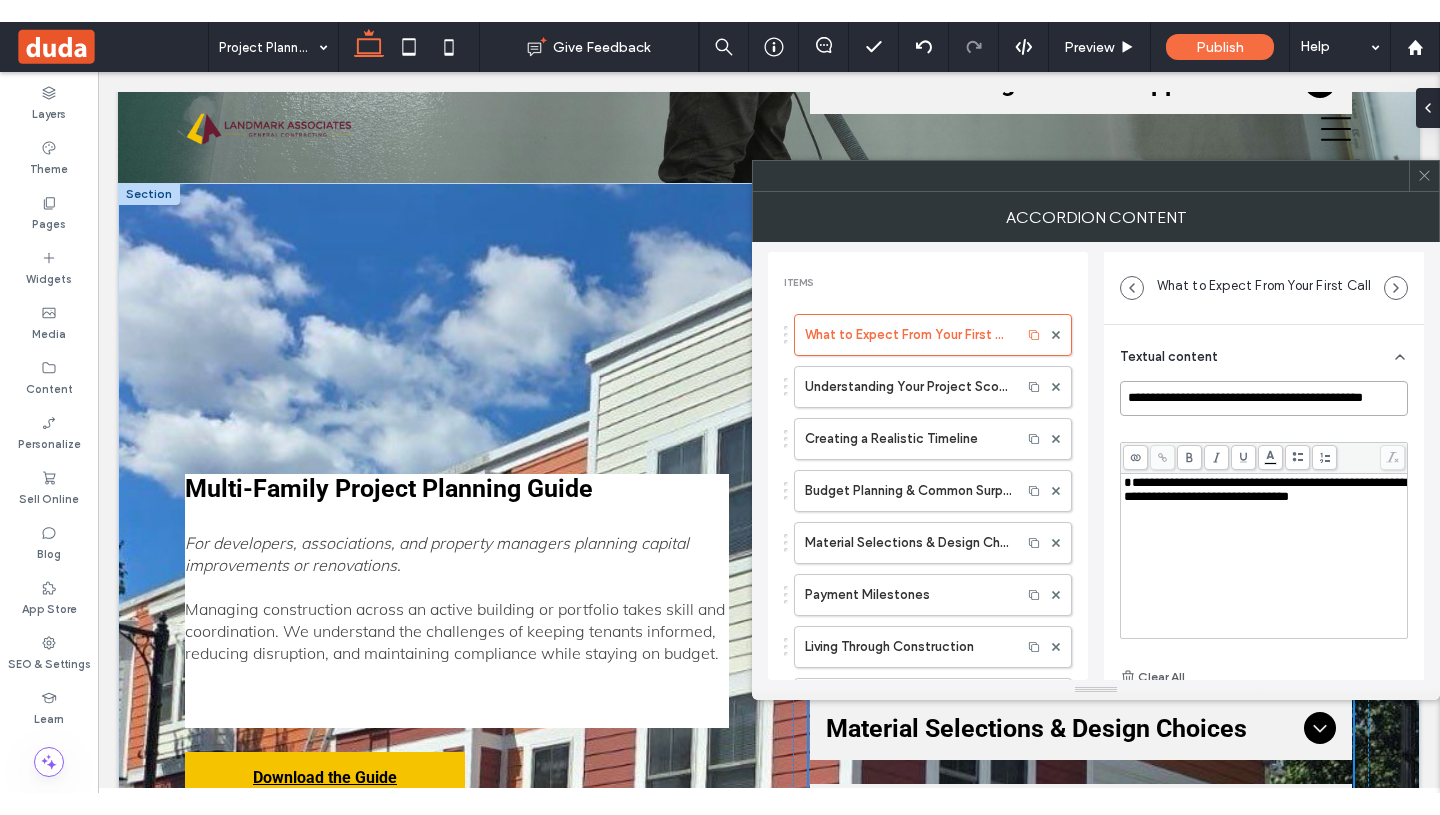 scroll, scrollTop: 0, scrollLeft: 48, axis: horizontal 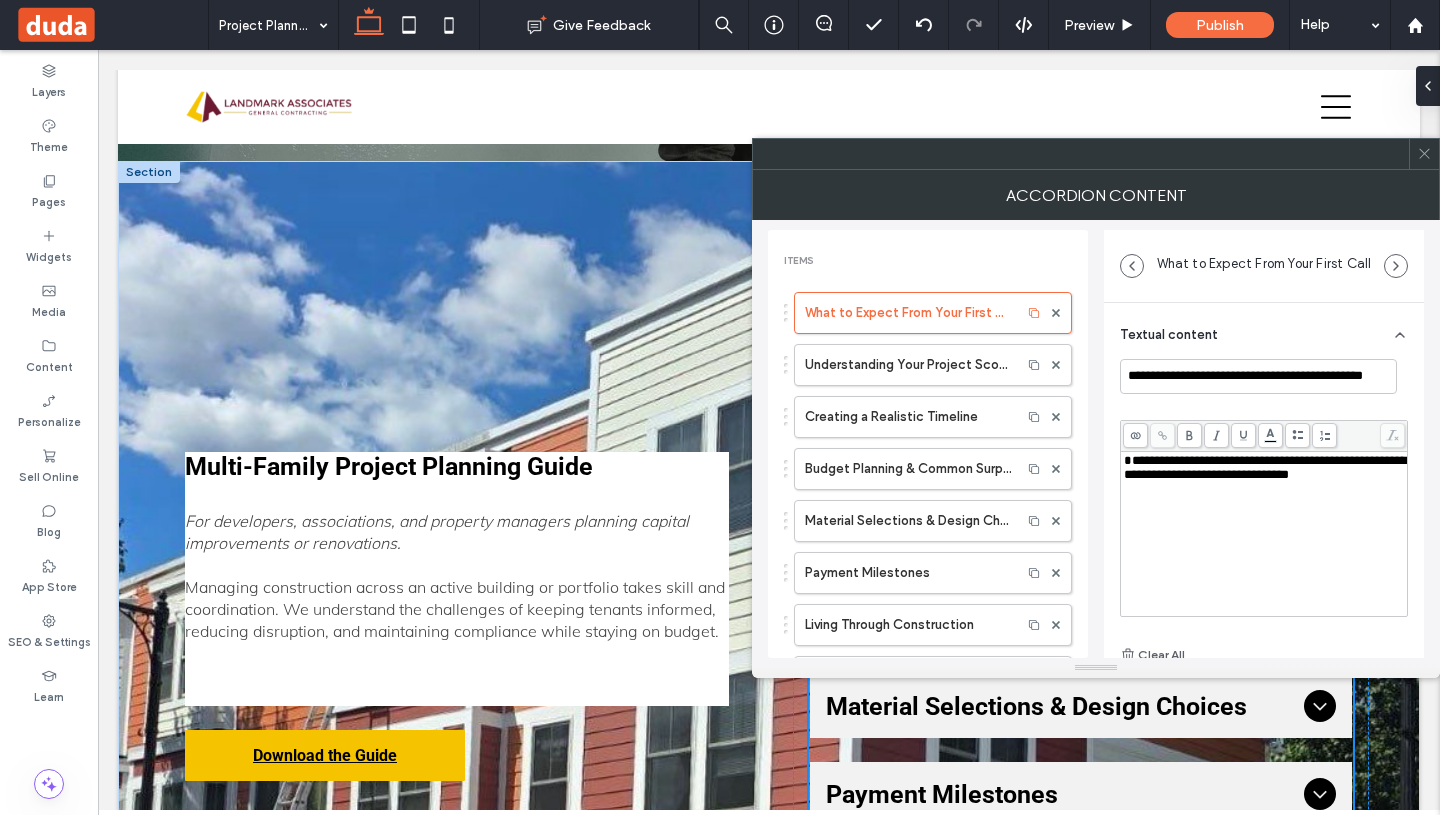 click on "**********" at bounding box center (1264, 534) 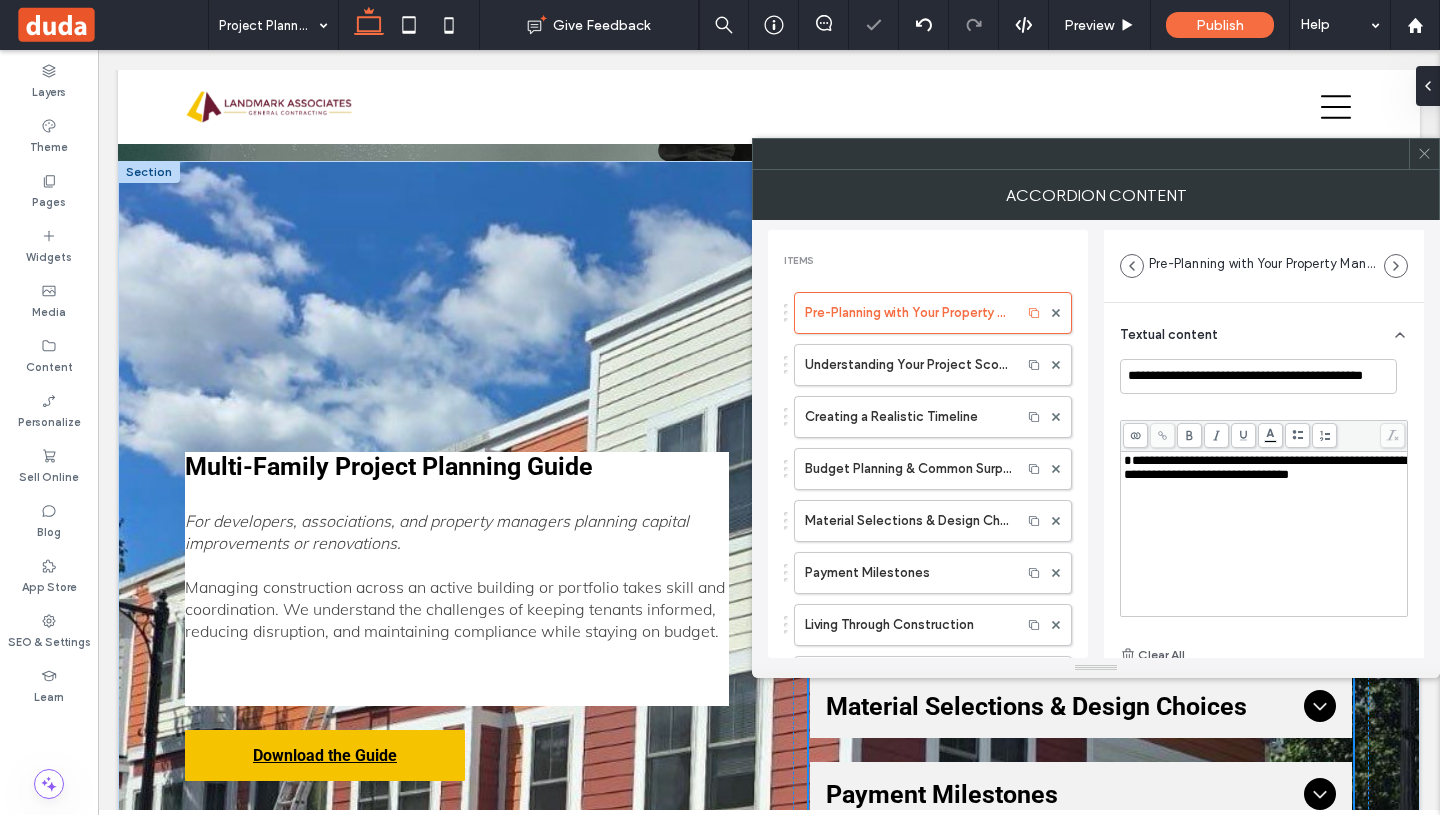 scroll, scrollTop: 0, scrollLeft: 0, axis: both 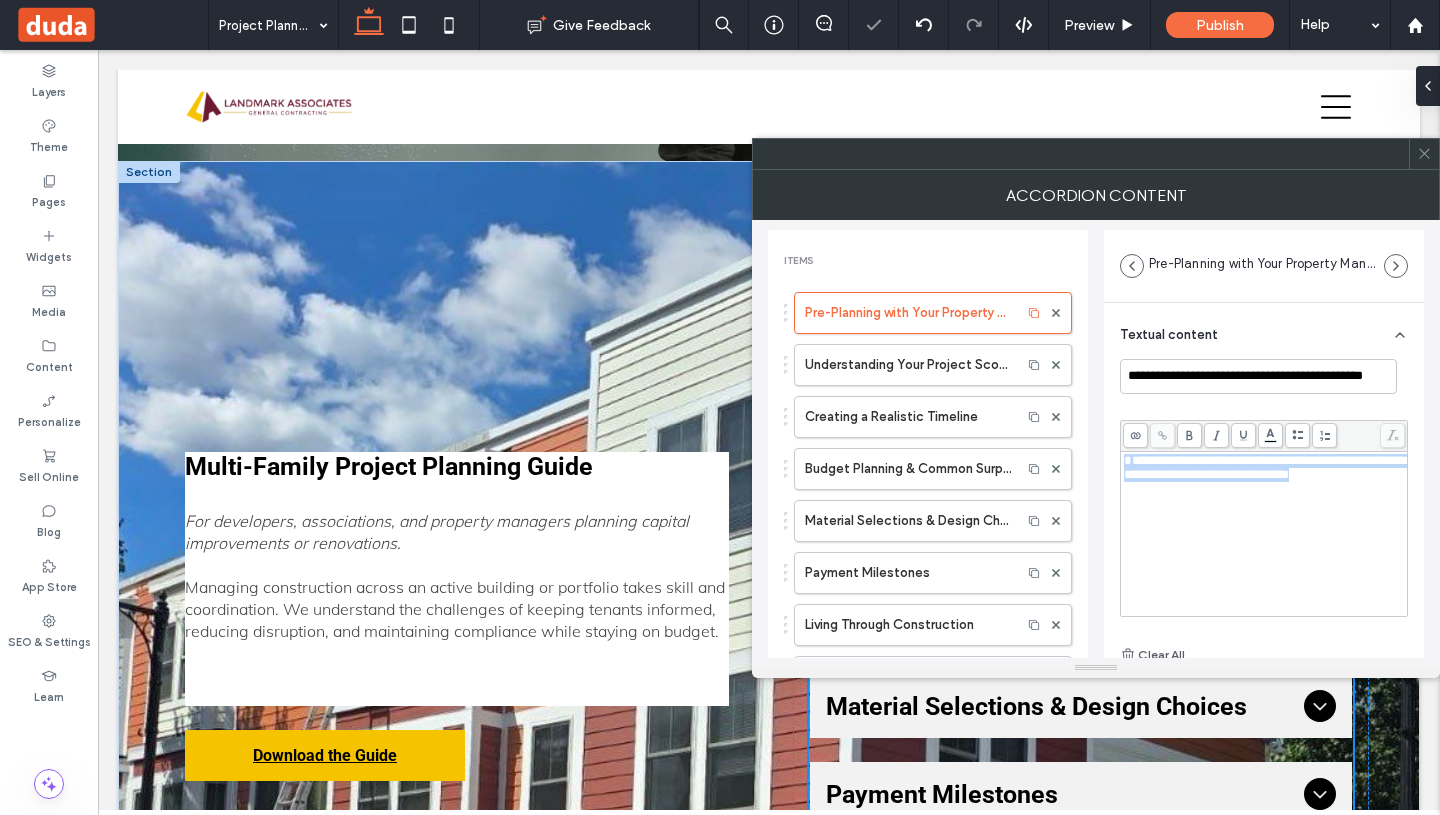 drag, startPoint x: 1244, startPoint y: 511, endPoint x: 1123, endPoint y: 459, distance: 131.70042 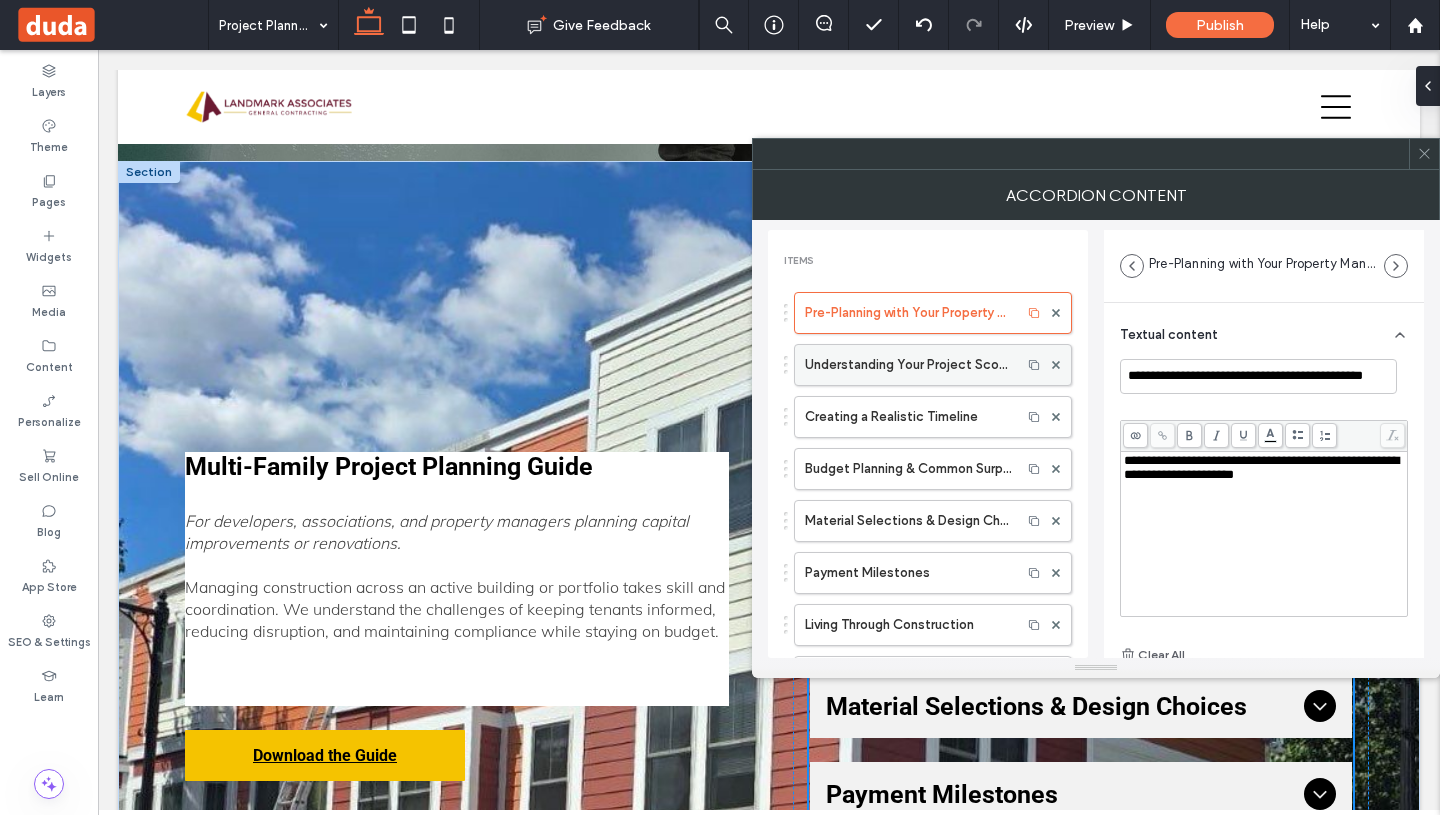 click on "Understanding Your Project Scope" at bounding box center [908, 365] 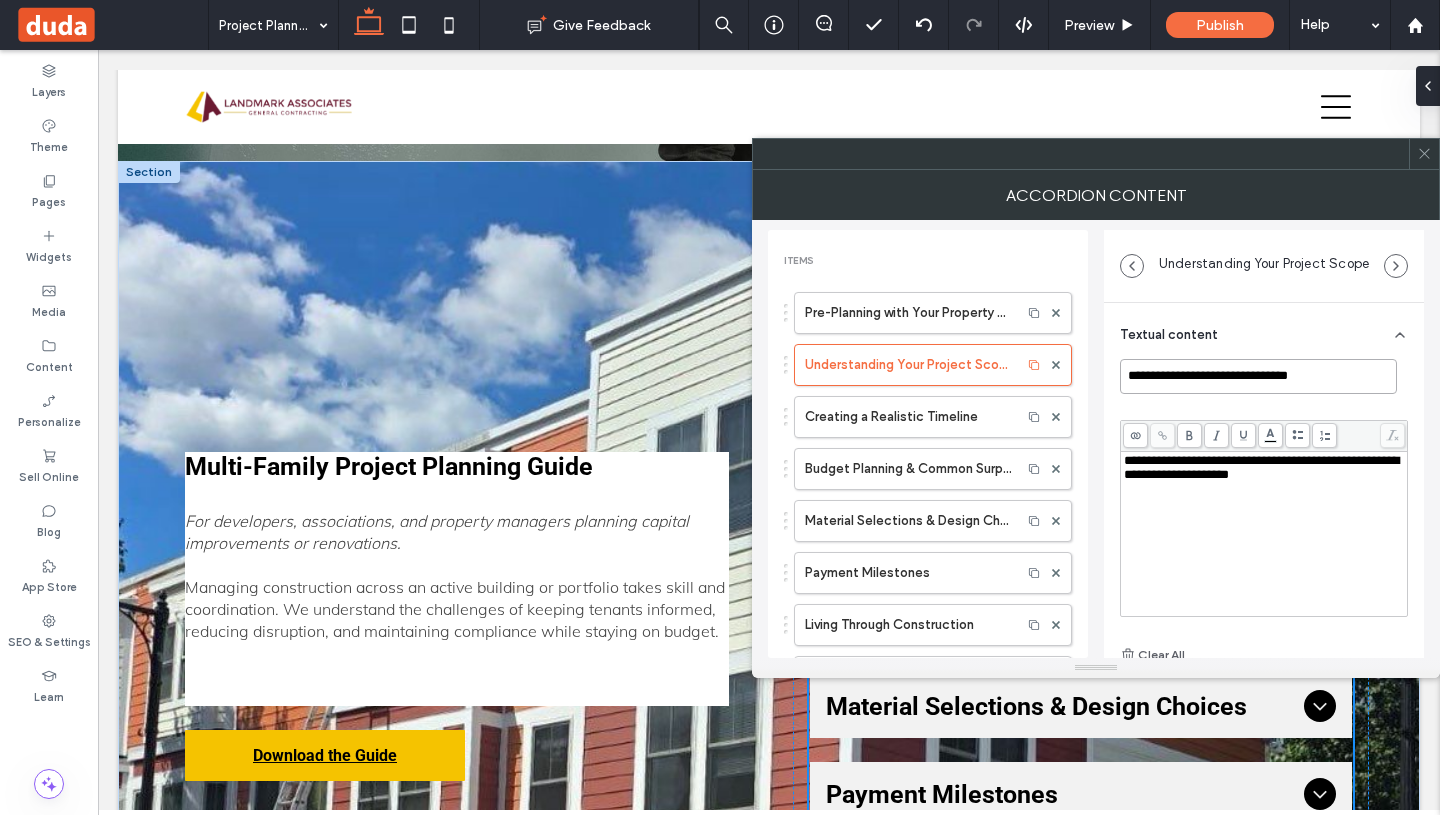 drag, startPoint x: 1349, startPoint y: 383, endPoint x: 1096, endPoint y: 381, distance: 253.0079 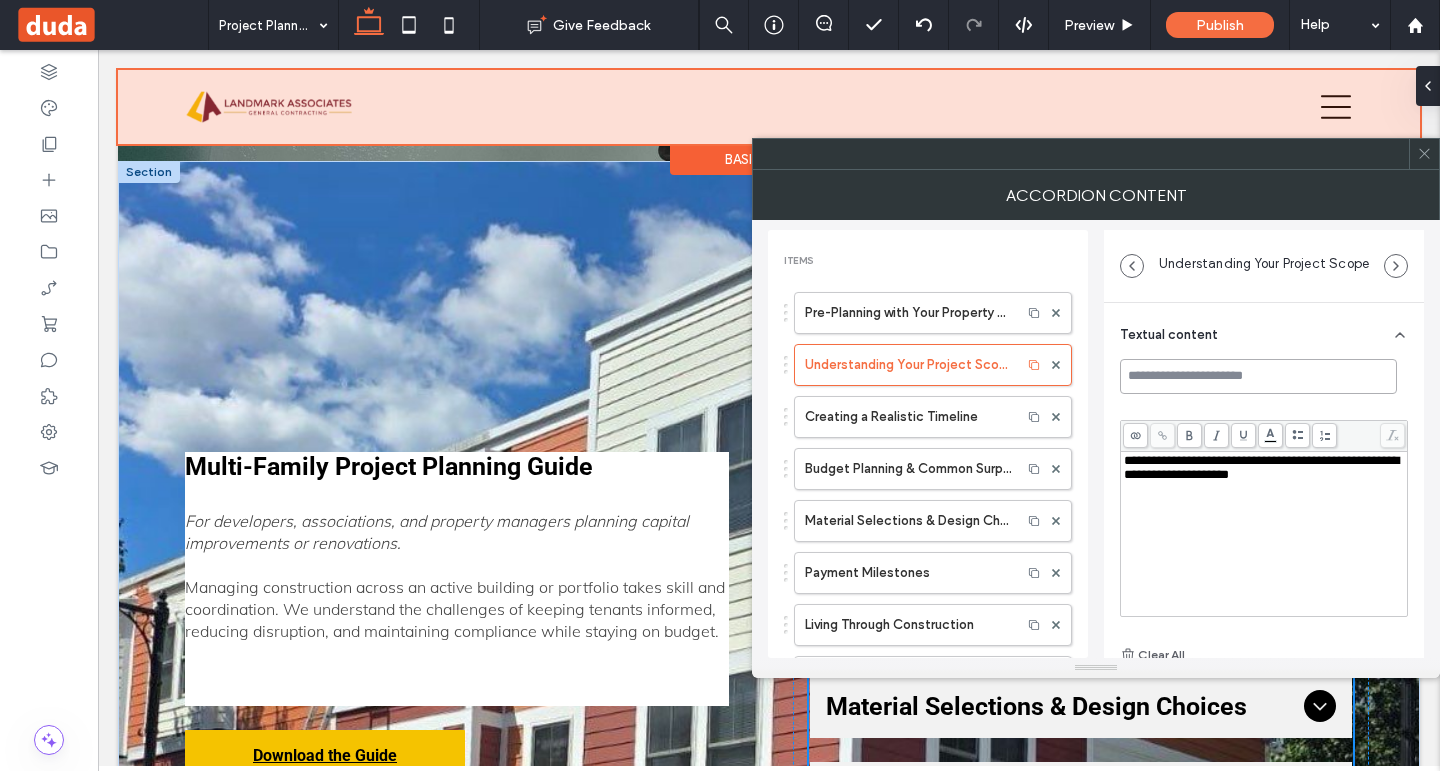 paste on "**********" 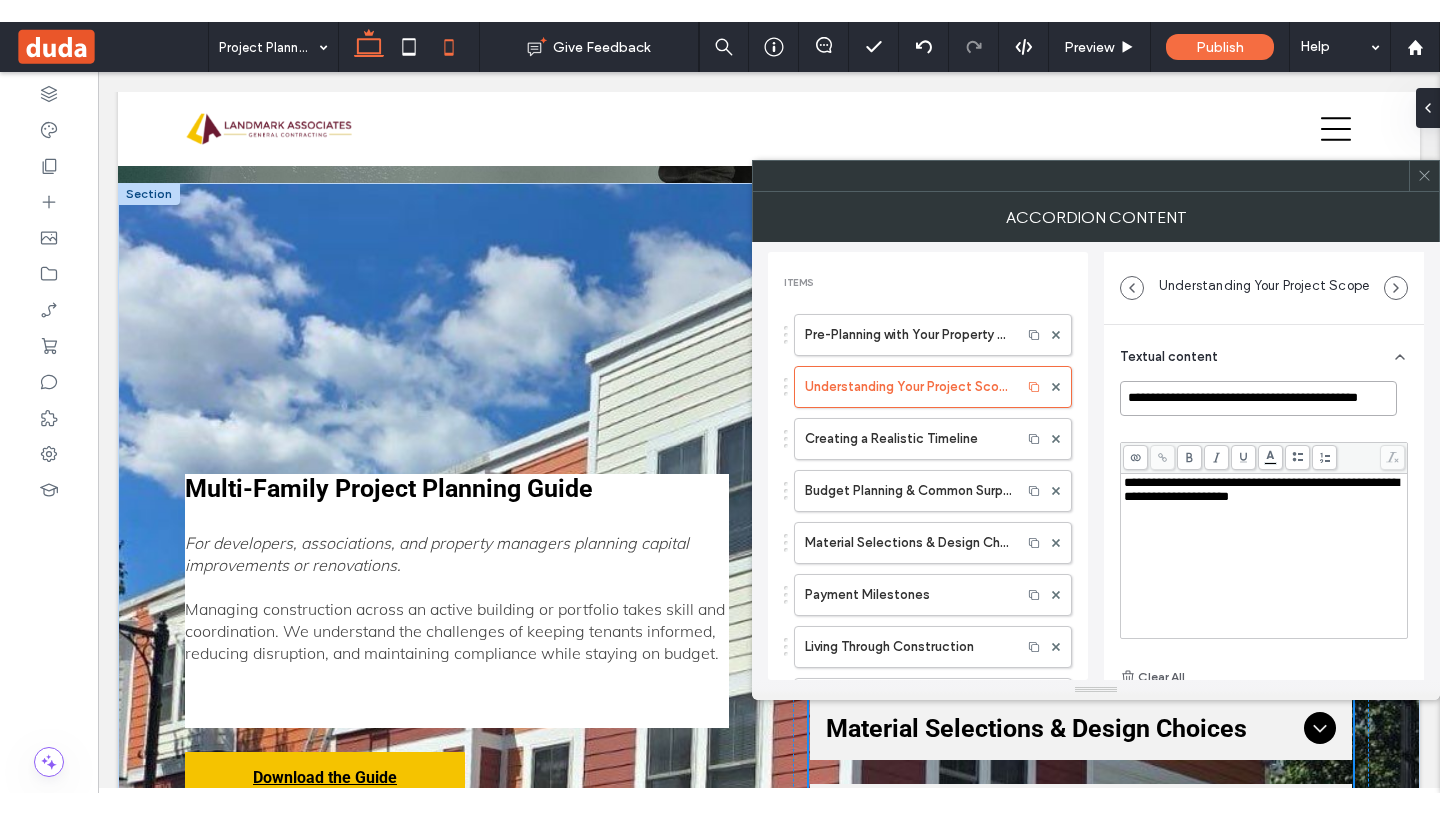 scroll, scrollTop: 0, scrollLeft: 19, axis: horizontal 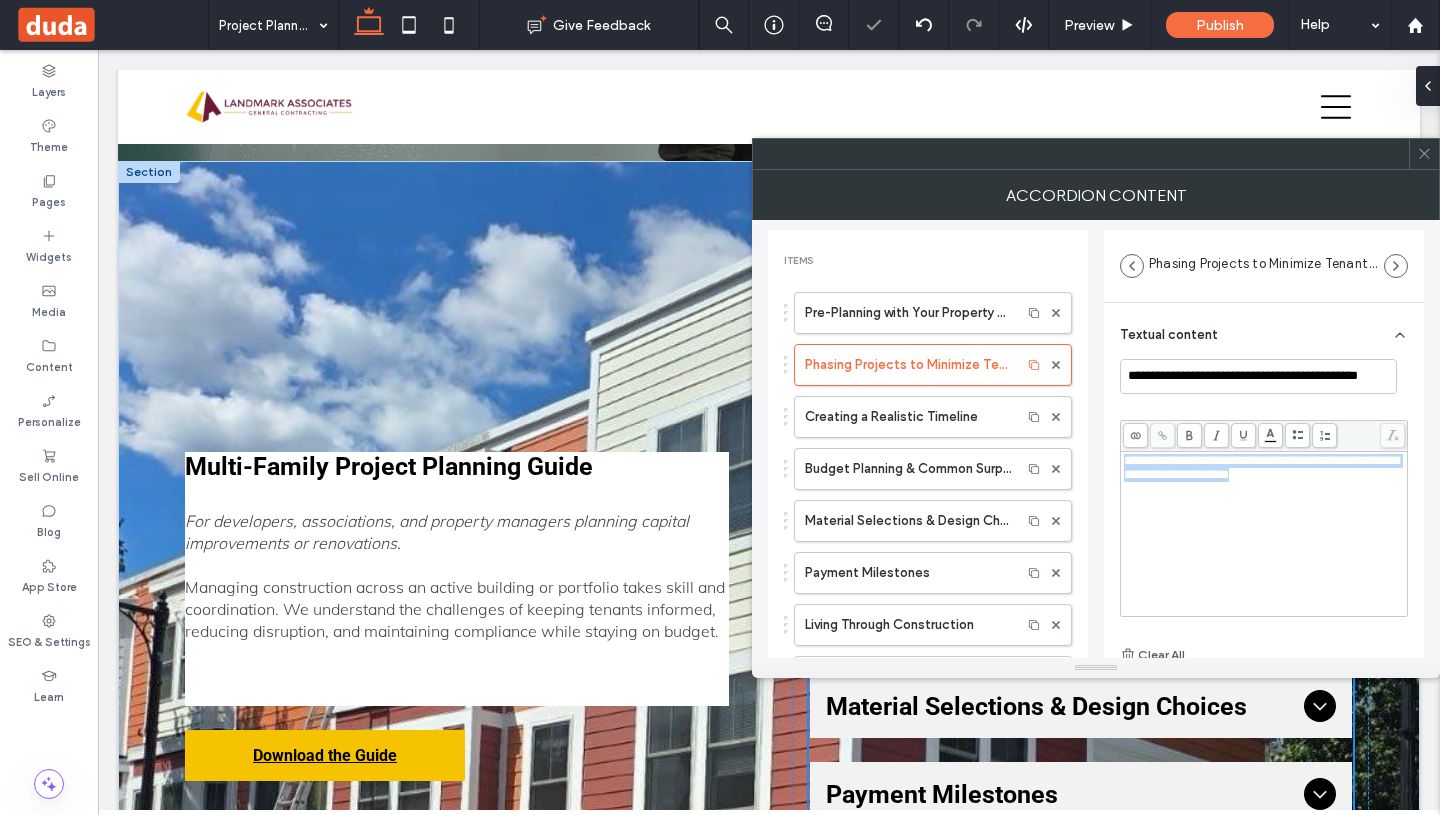 drag, startPoint x: 1324, startPoint y: 493, endPoint x: 1116, endPoint y: 460, distance: 210.60152 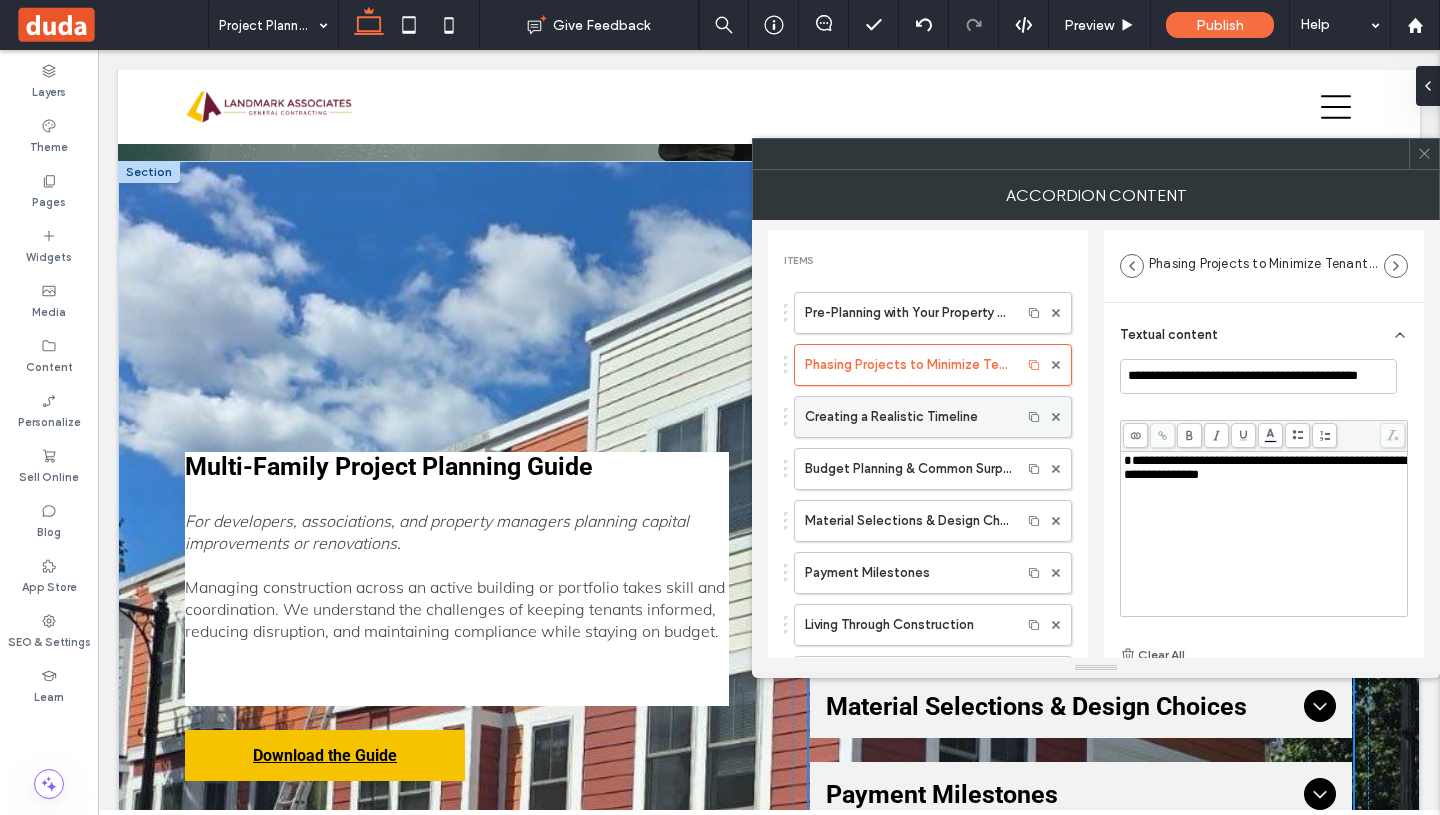 click on "Creating a Realistic Timeline" at bounding box center (908, 417) 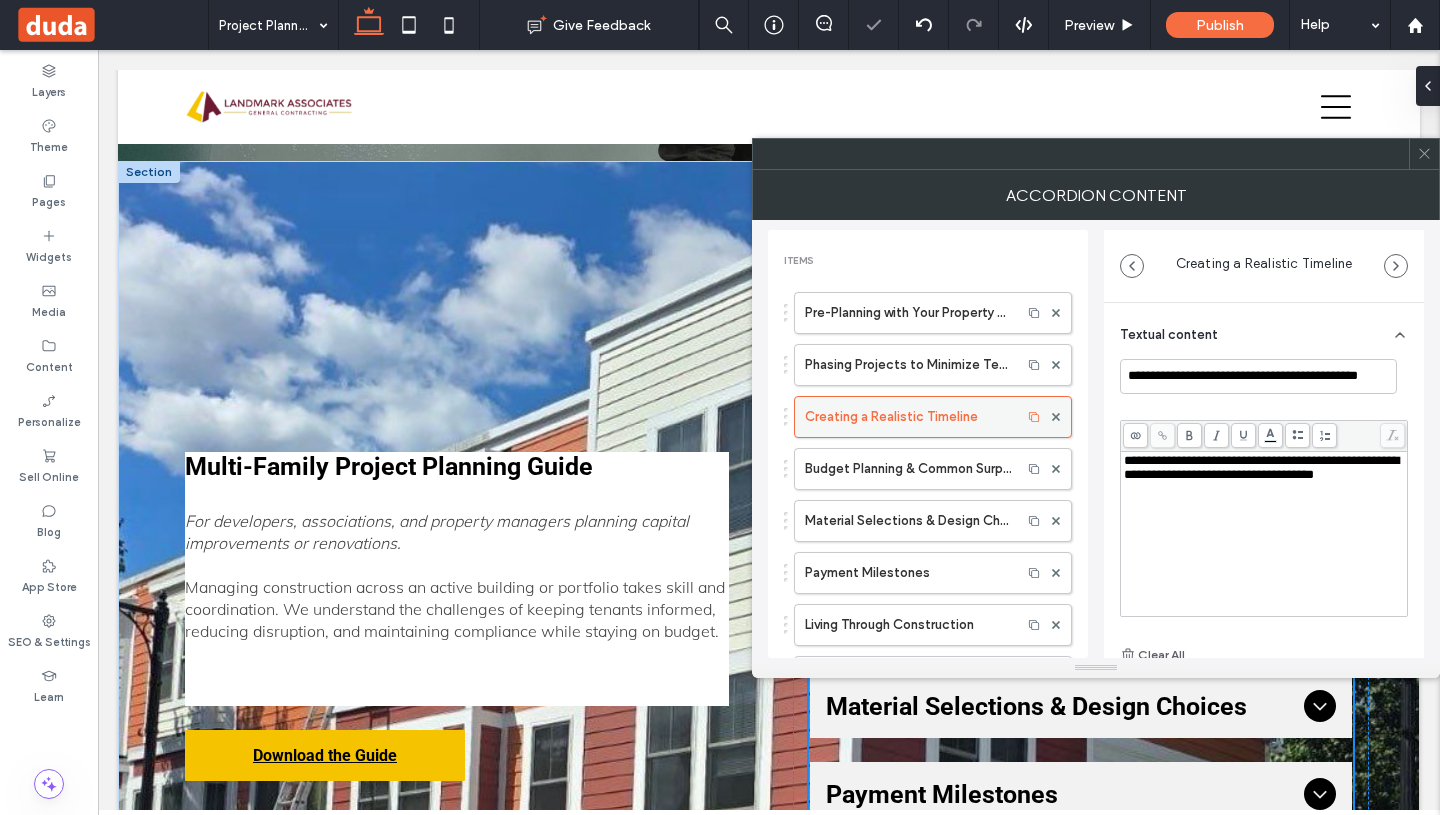 type on "**********" 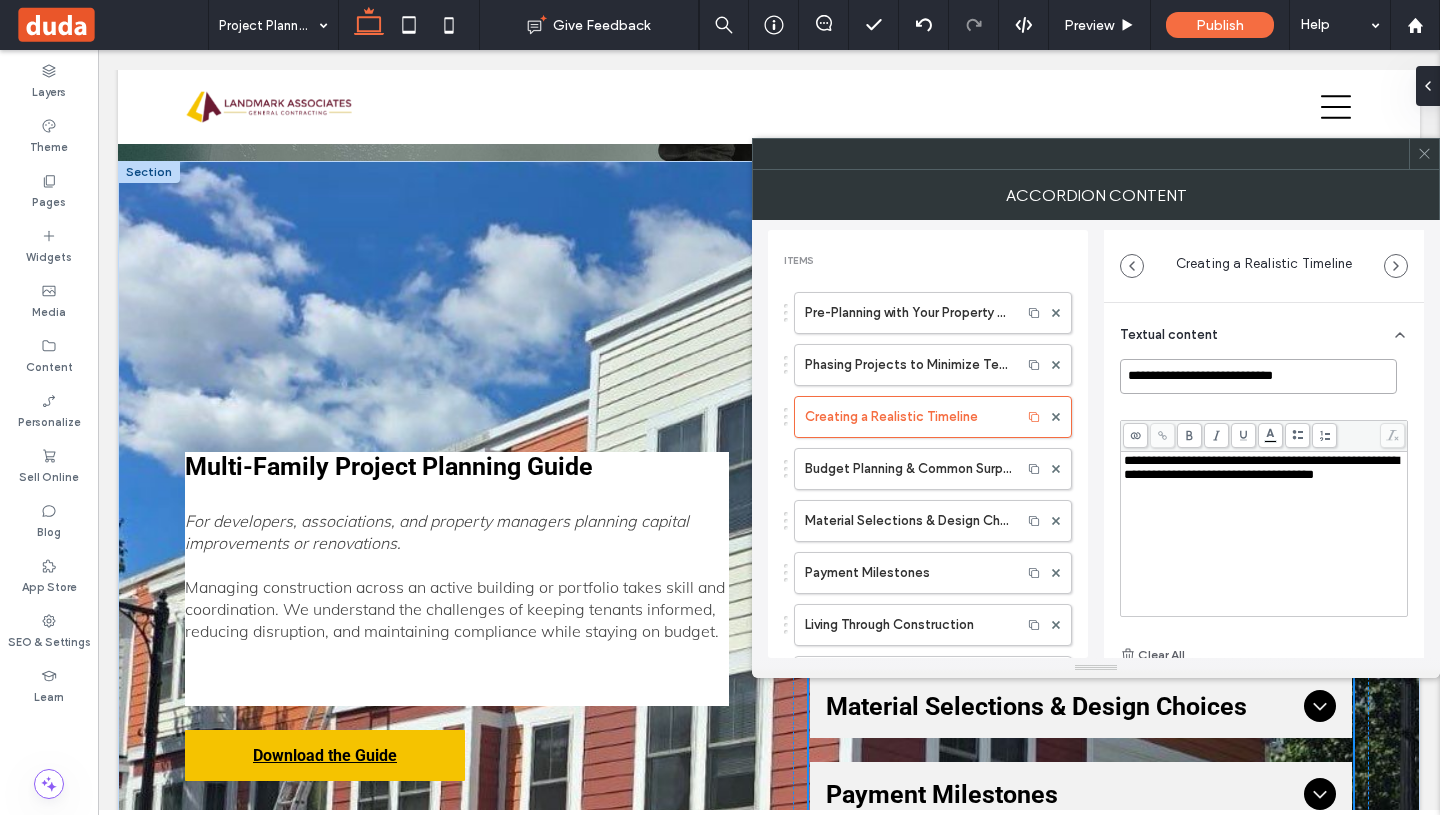 drag, startPoint x: 1337, startPoint y: 386, endPoint x: 1128, endPoint y: 373, distance: 209.40392 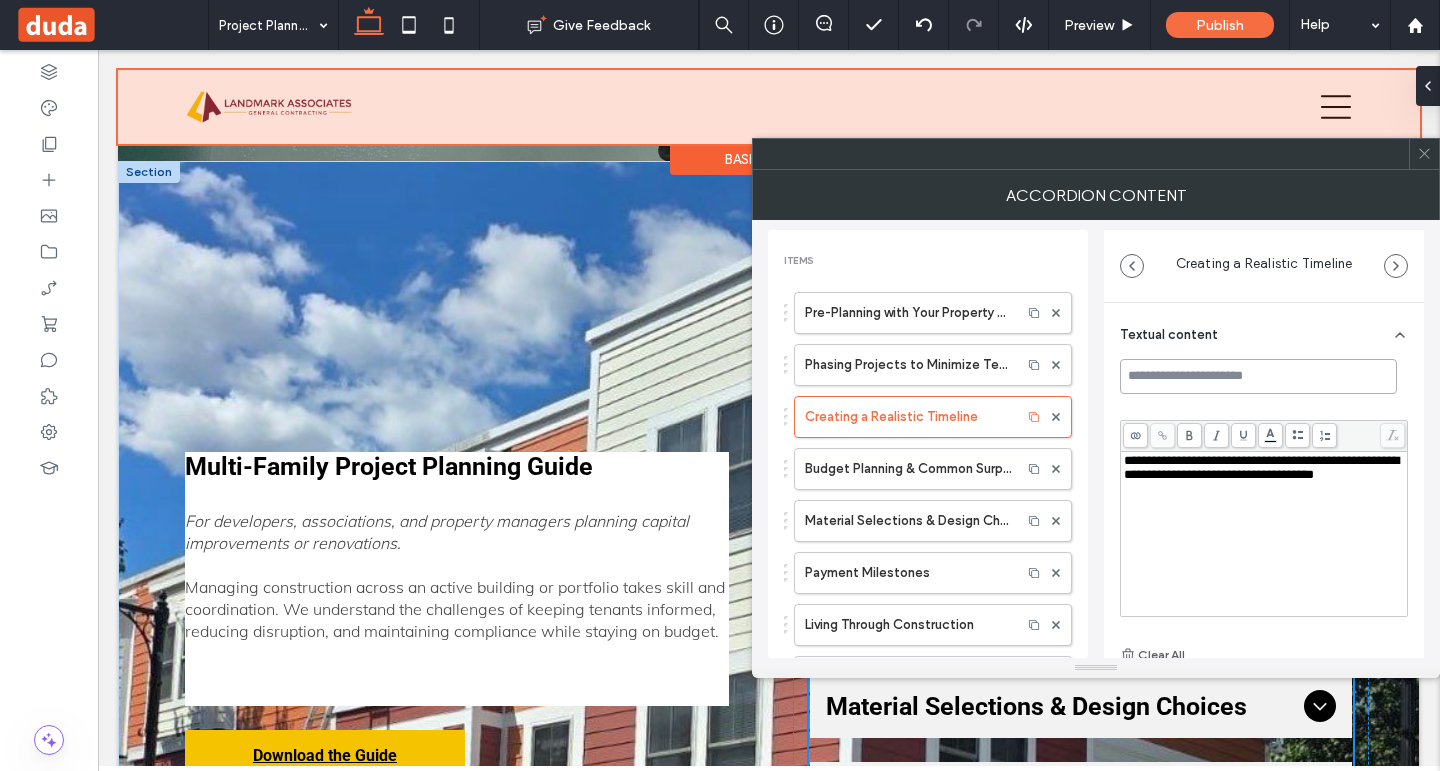paste on "**********" 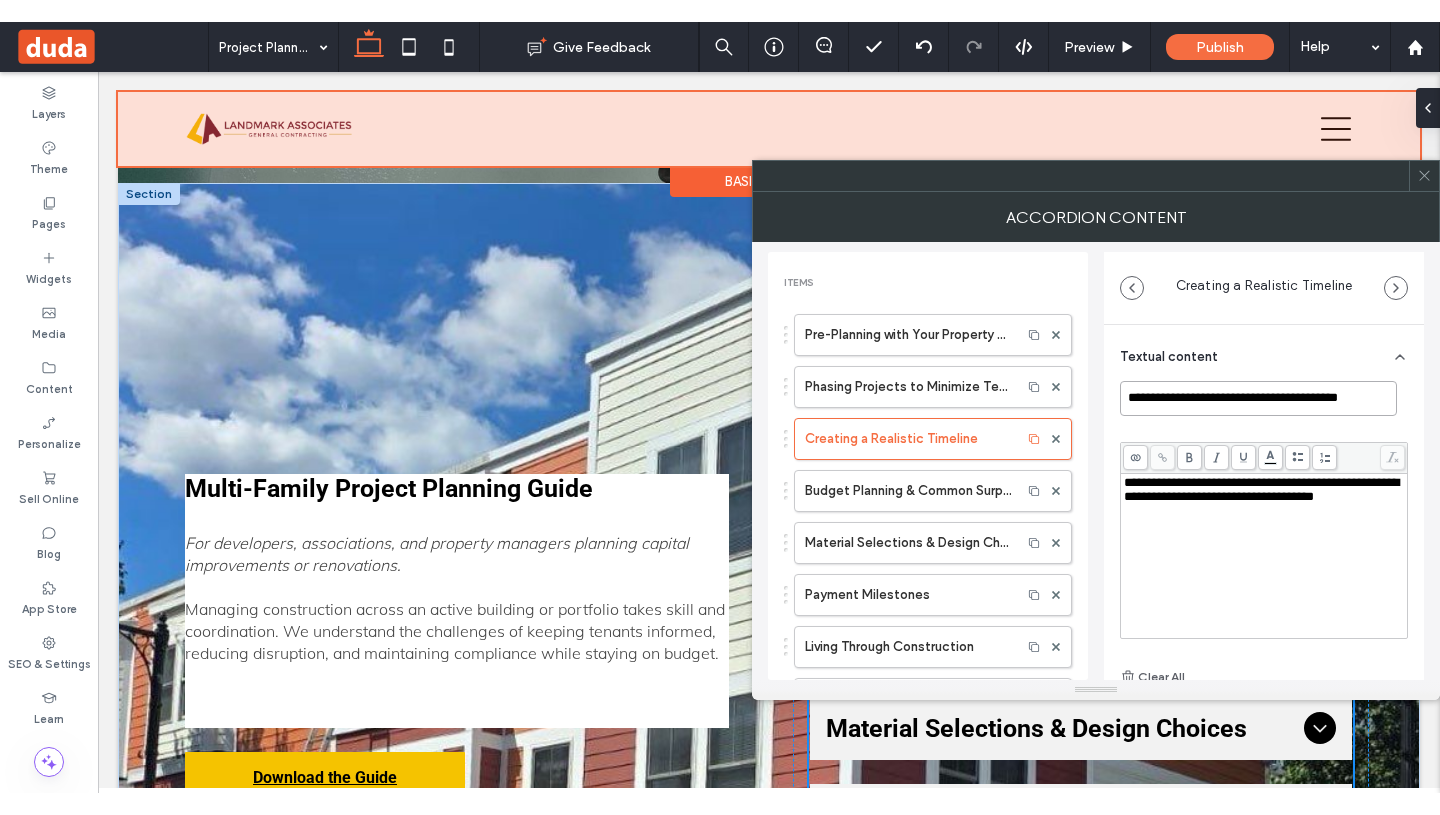 scroll, scrollTop: 0, scrollLeft: 13, axis: horizontal 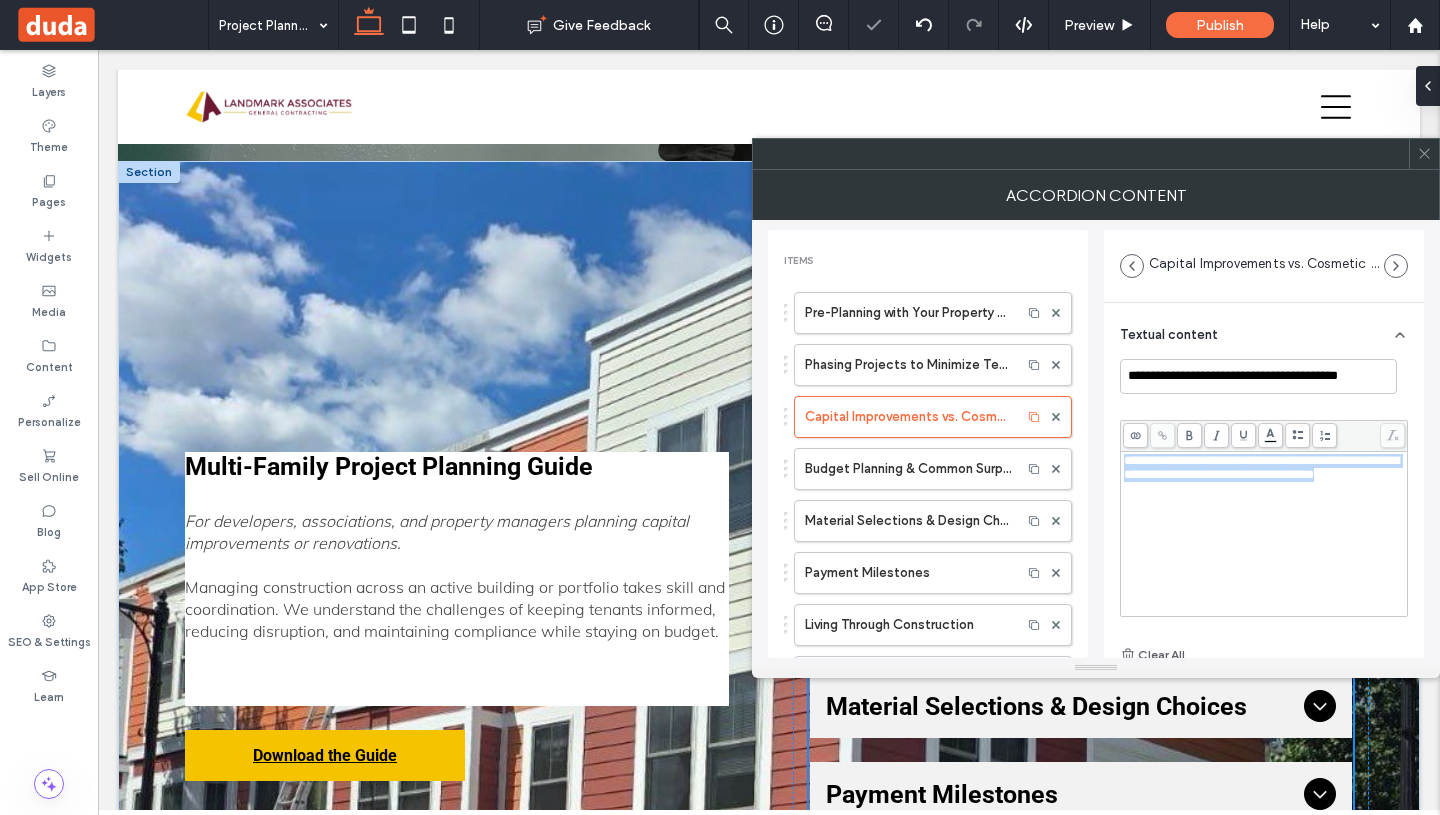 drag, startPoint x: 1198, startPoint y: 490, endPoint x: 1122, endPoint y: 460, distance: 81.706795 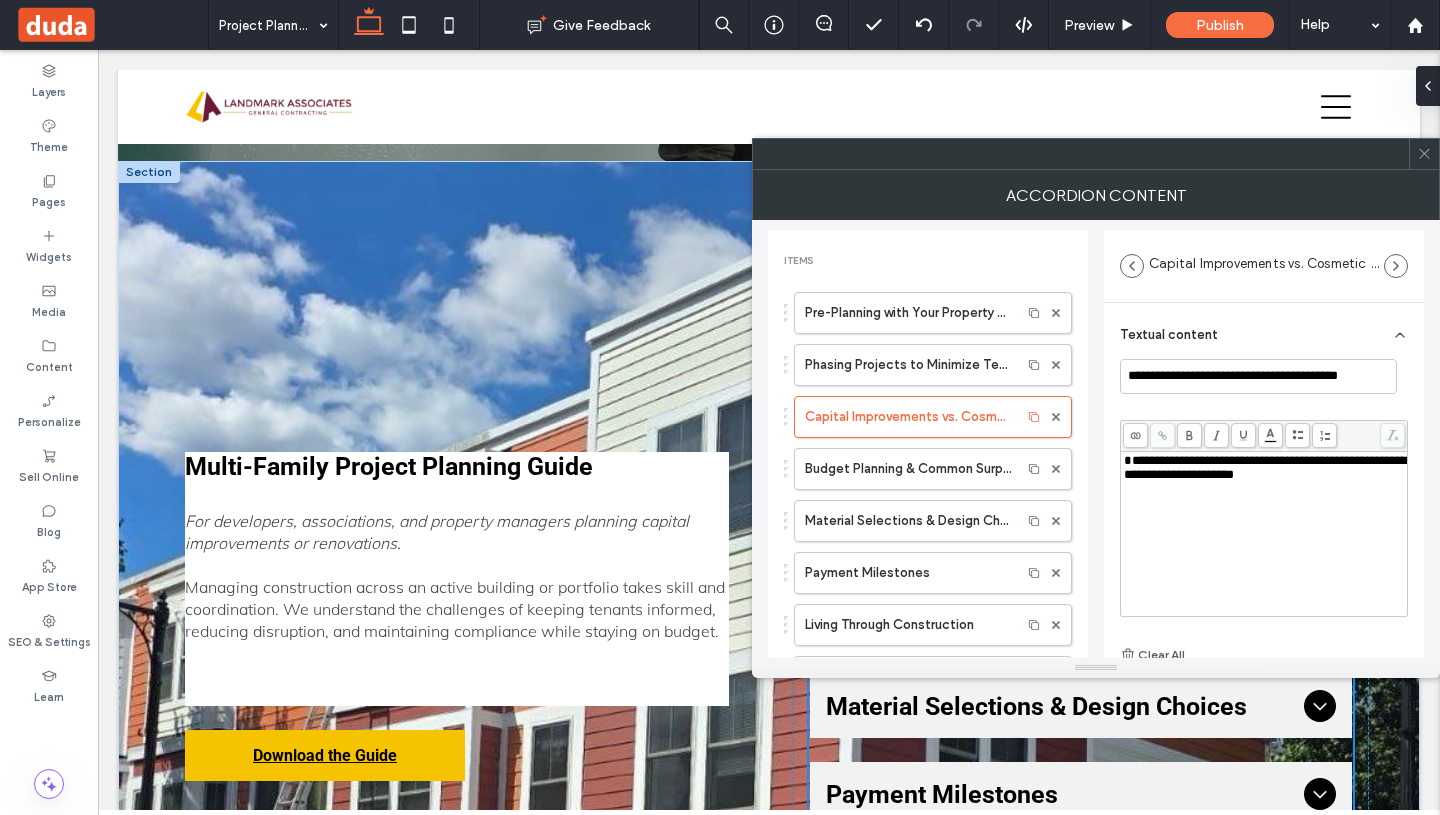 click on "**********" at bounding box center (1265, 467) 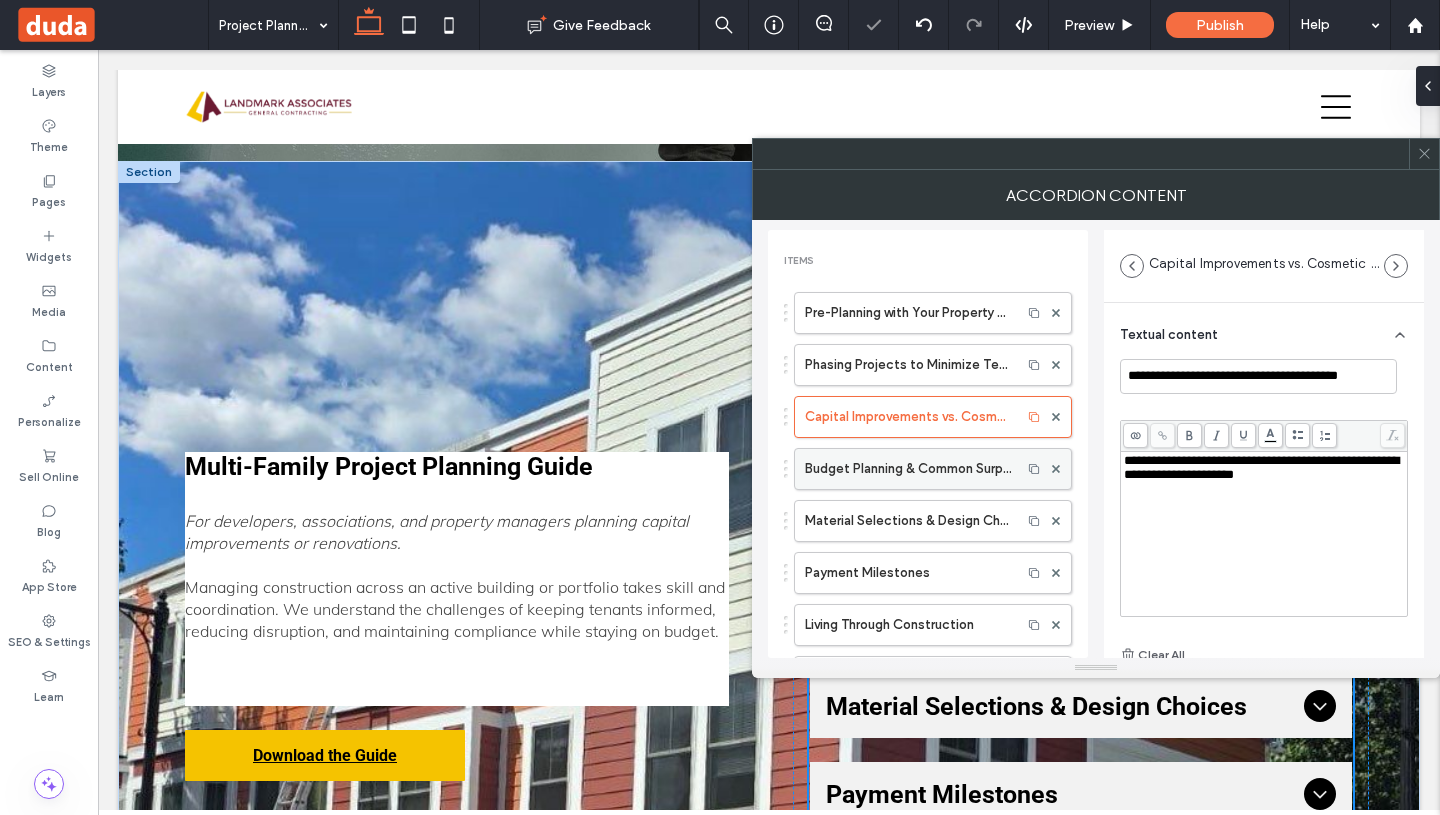 click on "Budget Planning & Common Surprise Costs" at bounding box center [908, 469] 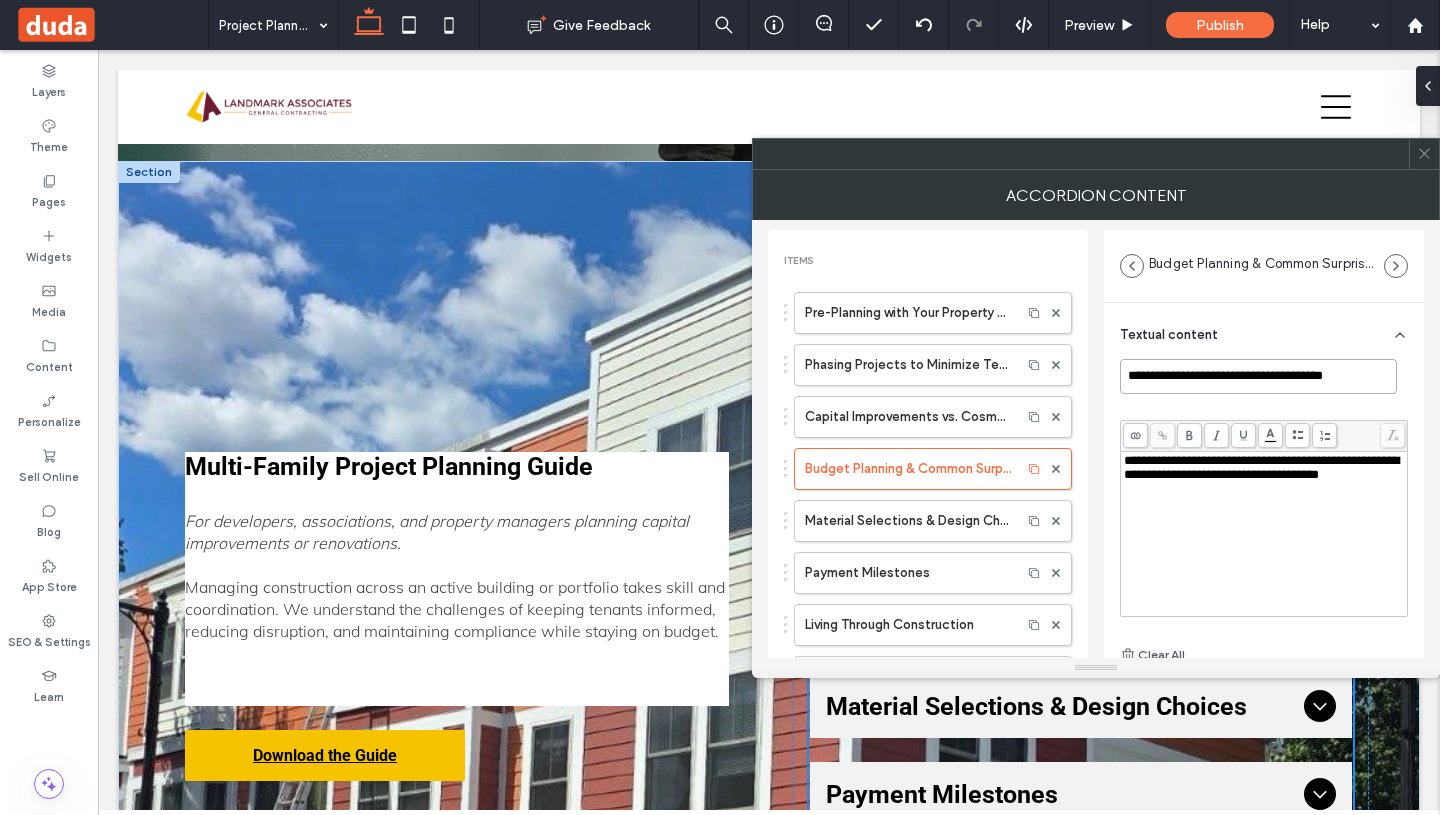 scroll, scrollTop: 0, scrollLeft: 1, axis: horizontal 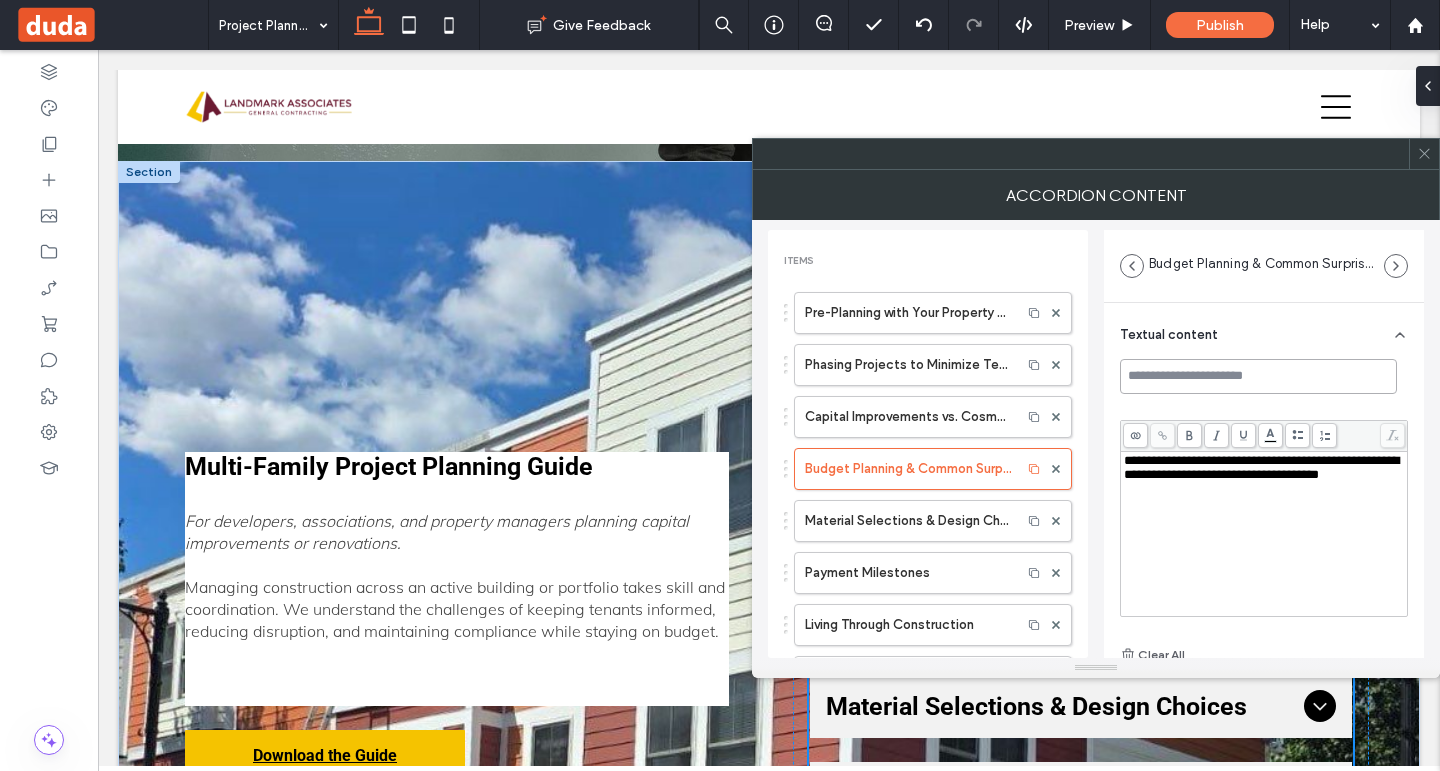 paste on "**********" 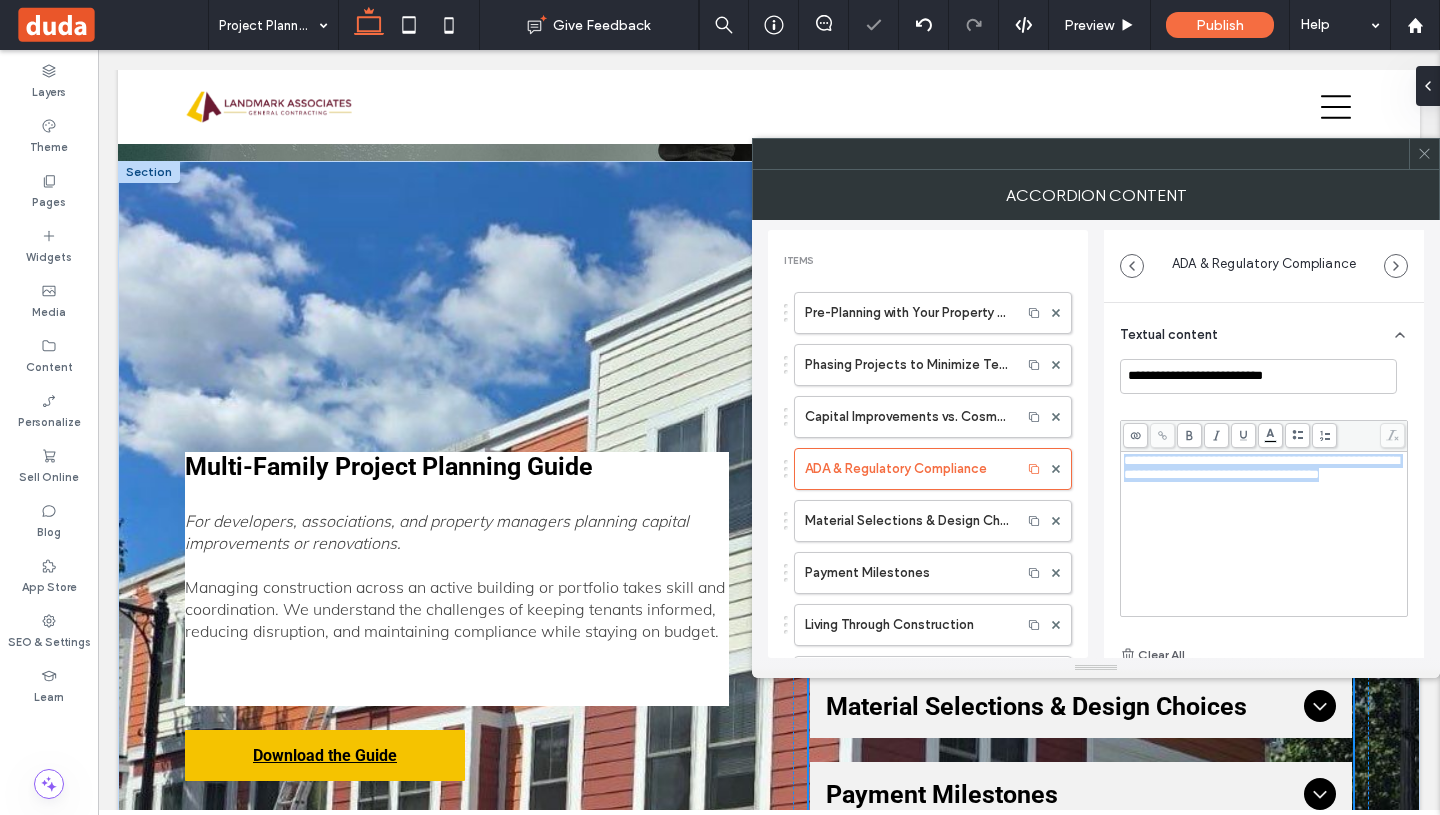 drag, startPoint x: 1220, startPoint y: 494, endPoint x: 1094, endPoint y: 450, distance: 133.46161 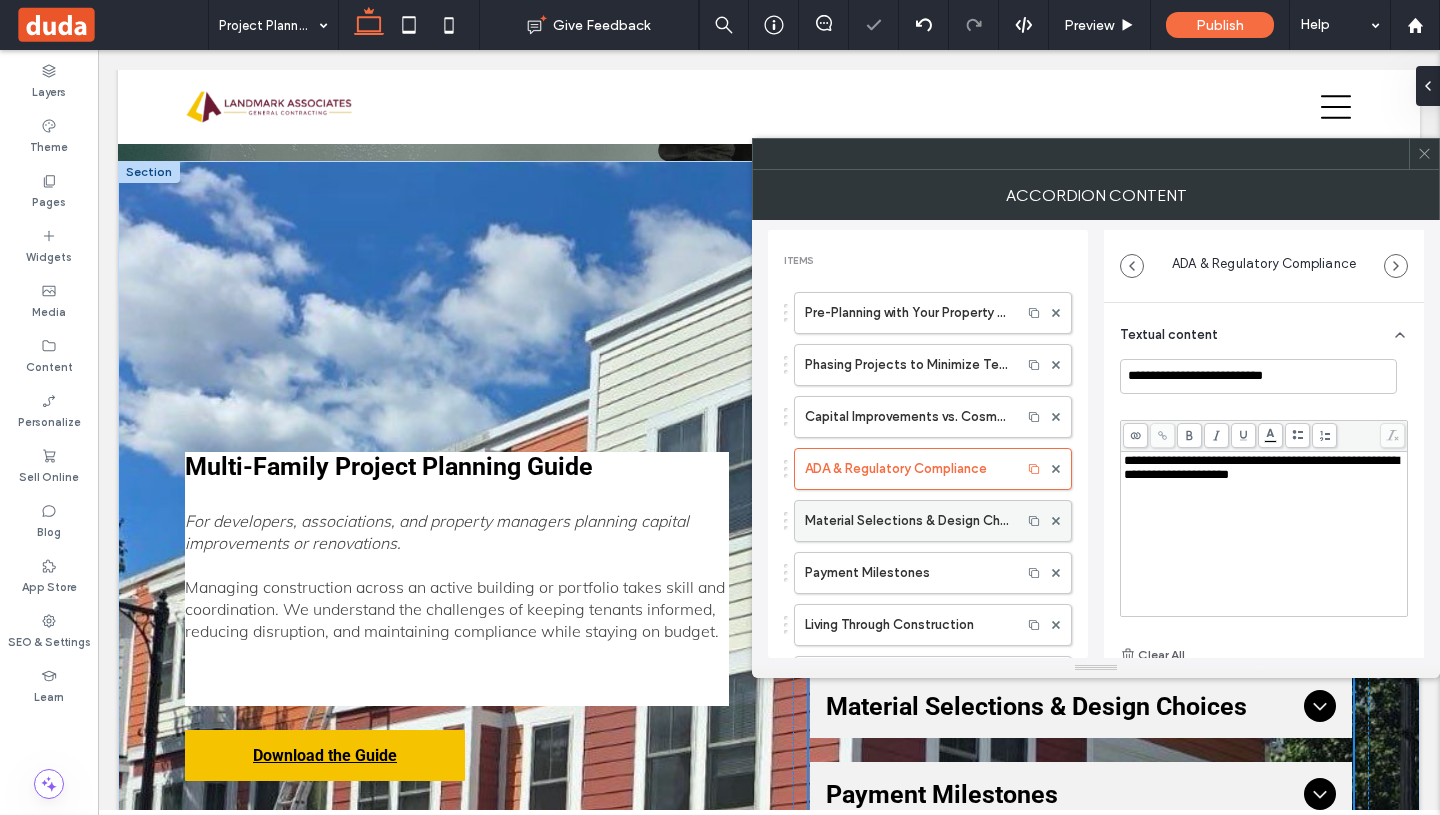 click on "Material Selections & Design Choices" at bounding box center [908, 521] 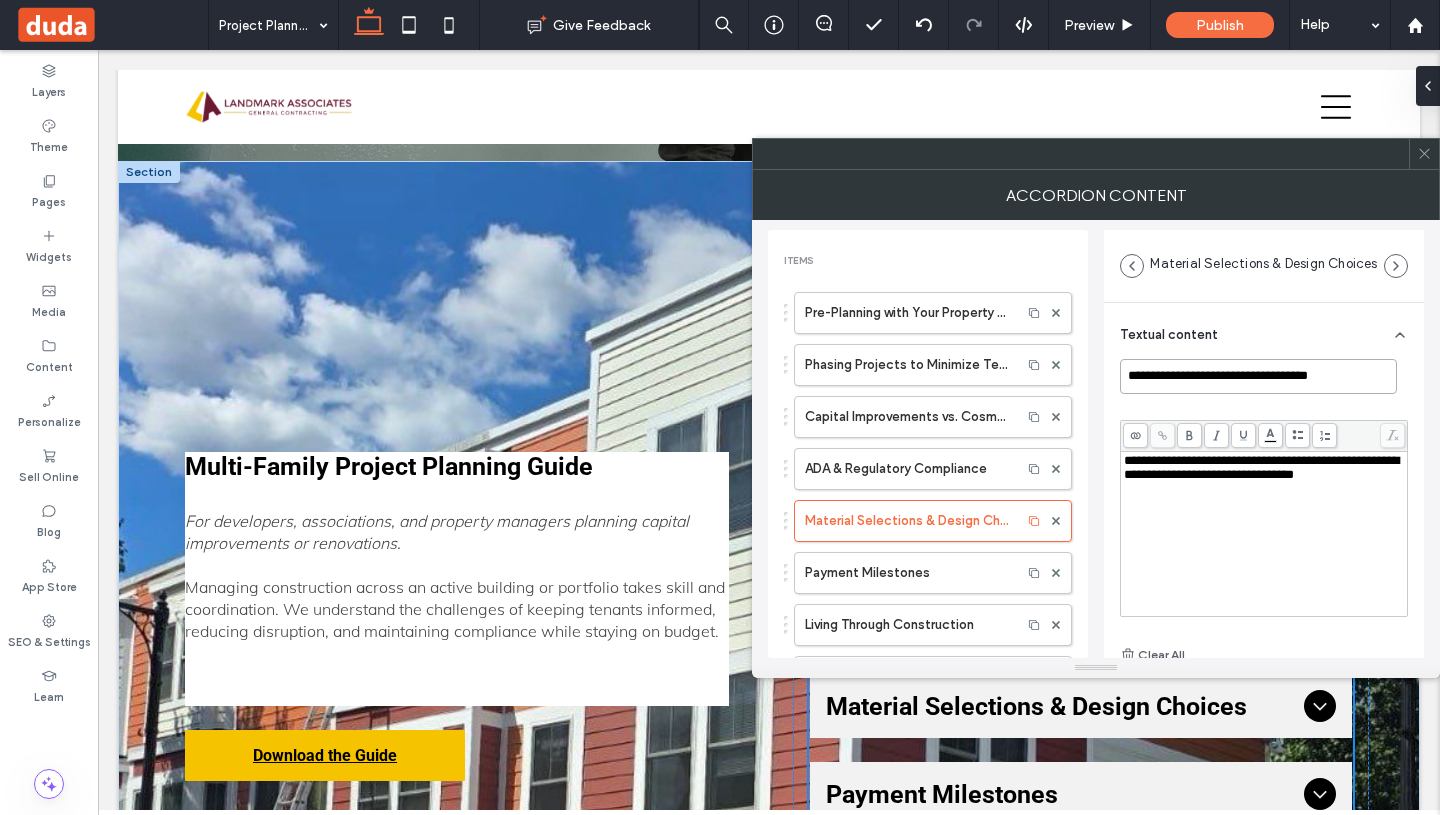 drag, startPoint x: 1373, startPoint y: 375, endPoint x: 1113, endPoint y: 378, distance: 260.0173 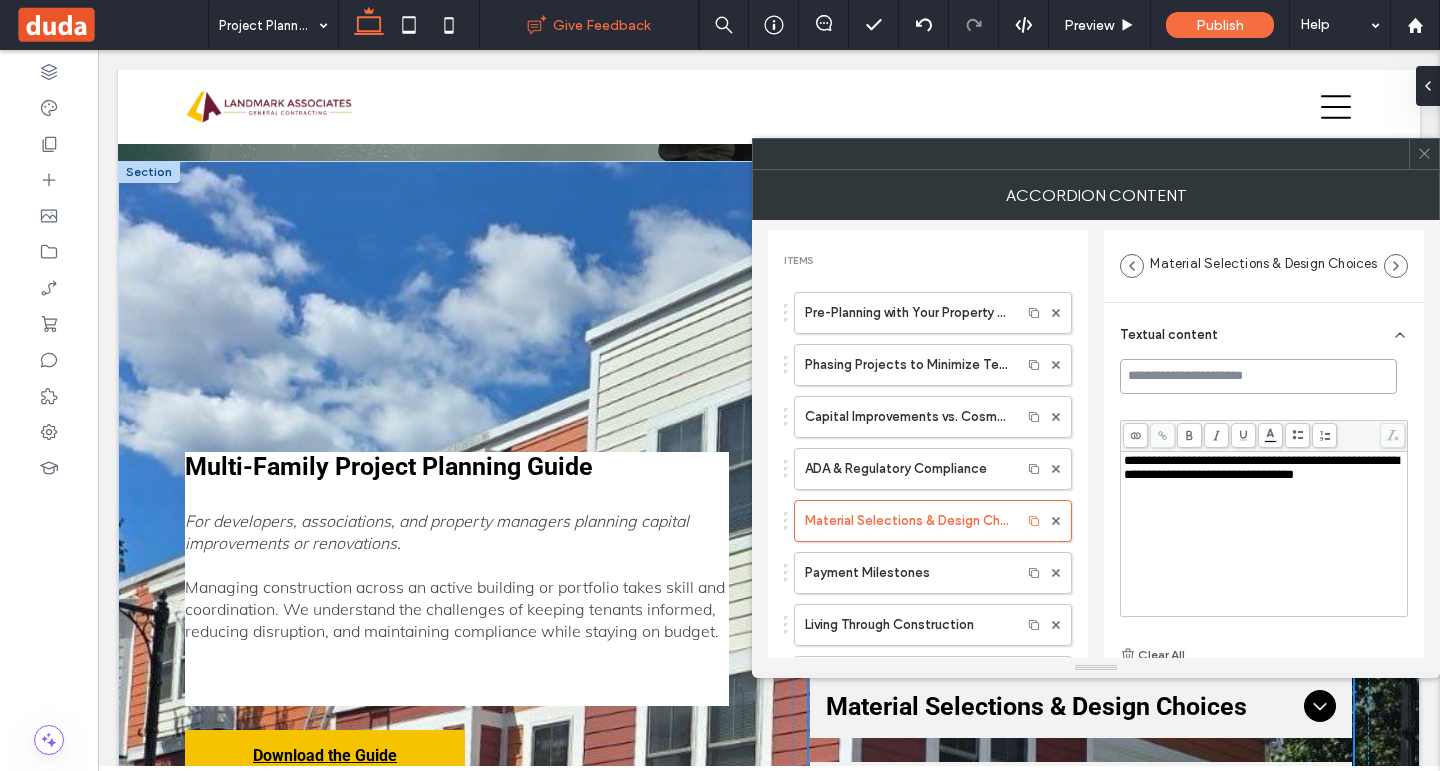 paste on "**********" 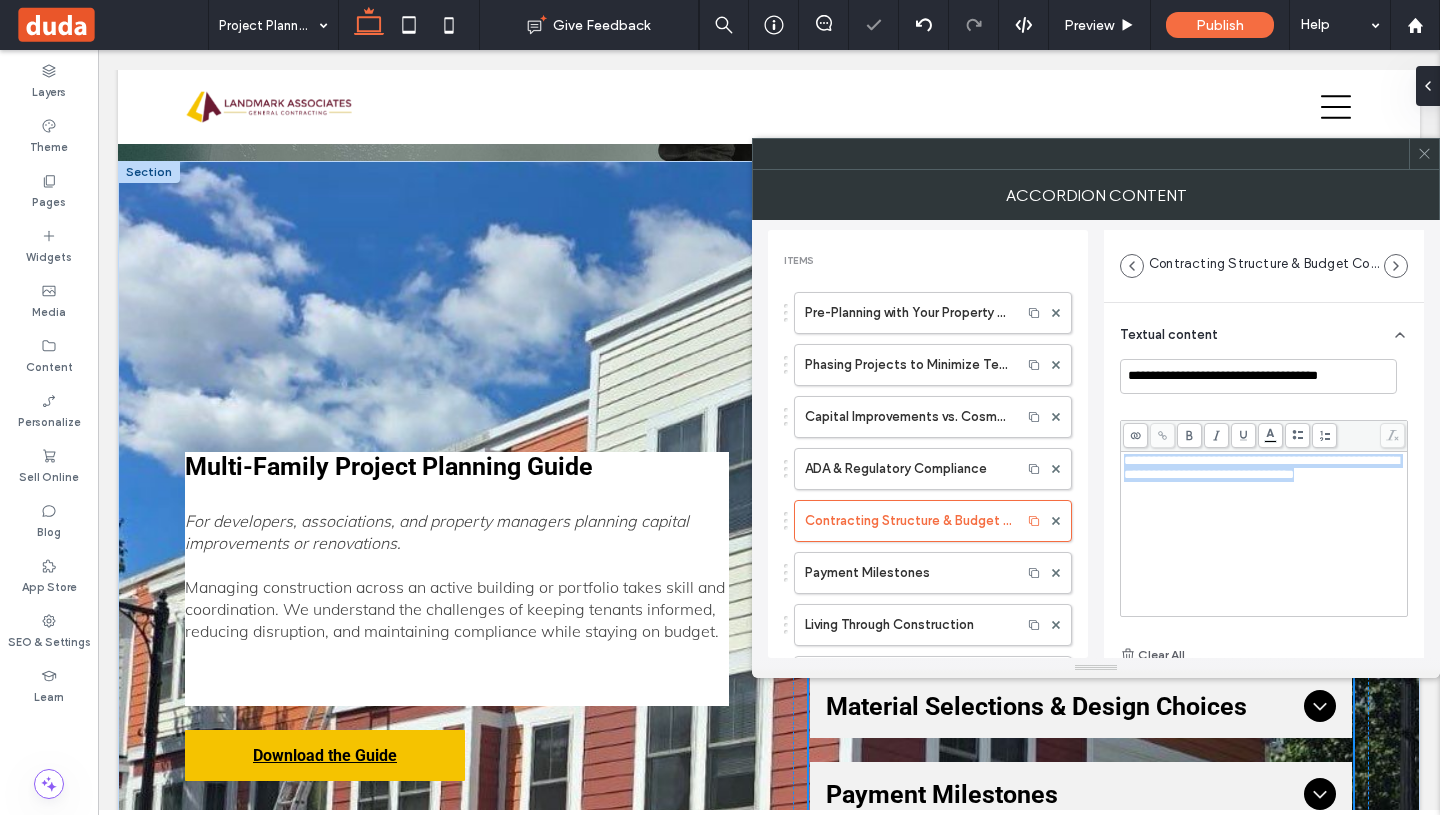 drag, startPoint x: 1243, startPoint y: 499, endPoint x: 1109, endPoint y: 456, distance: 140.73024 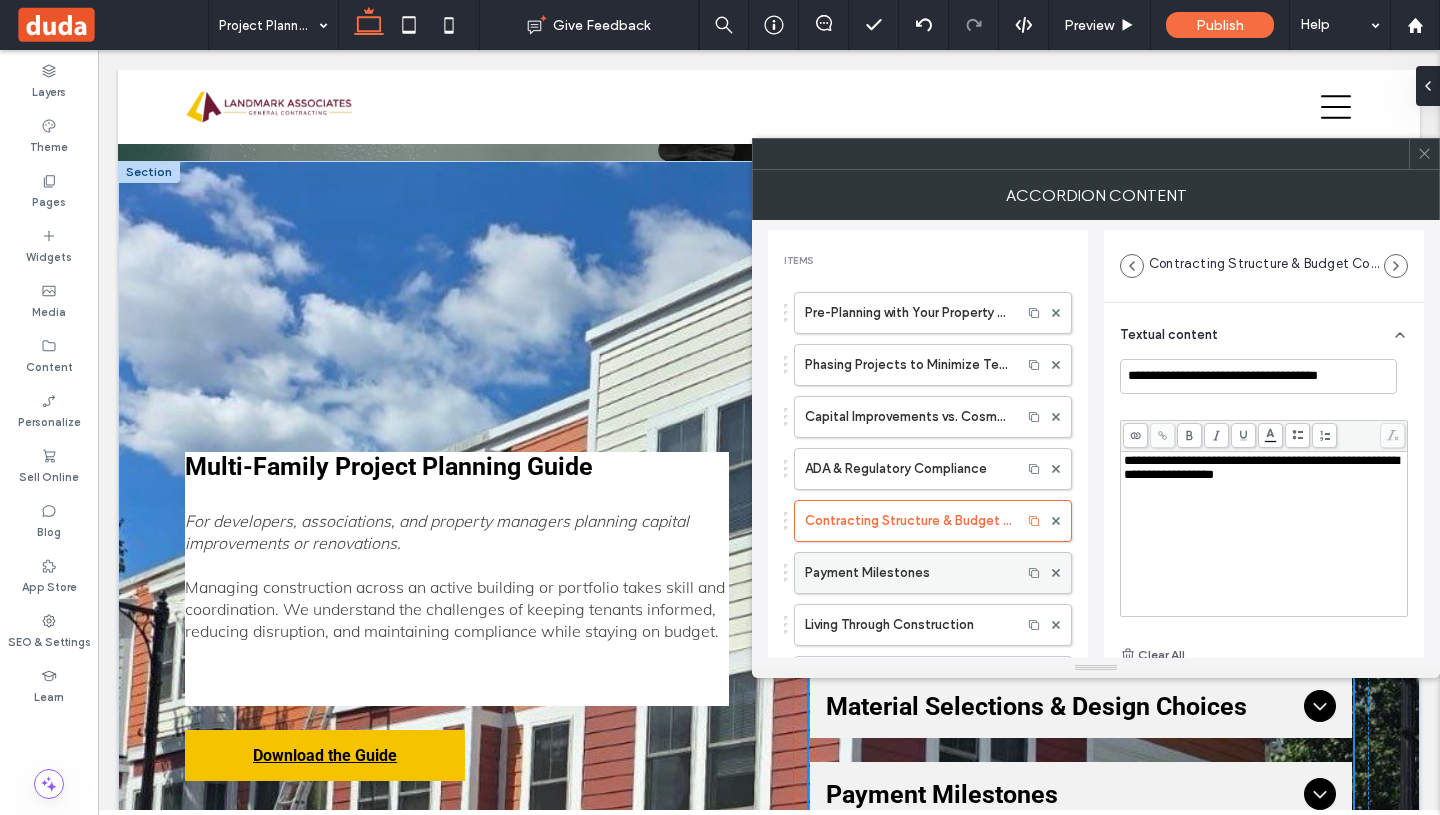 click on "Payment Milestones" at bounding box center (908, 573) 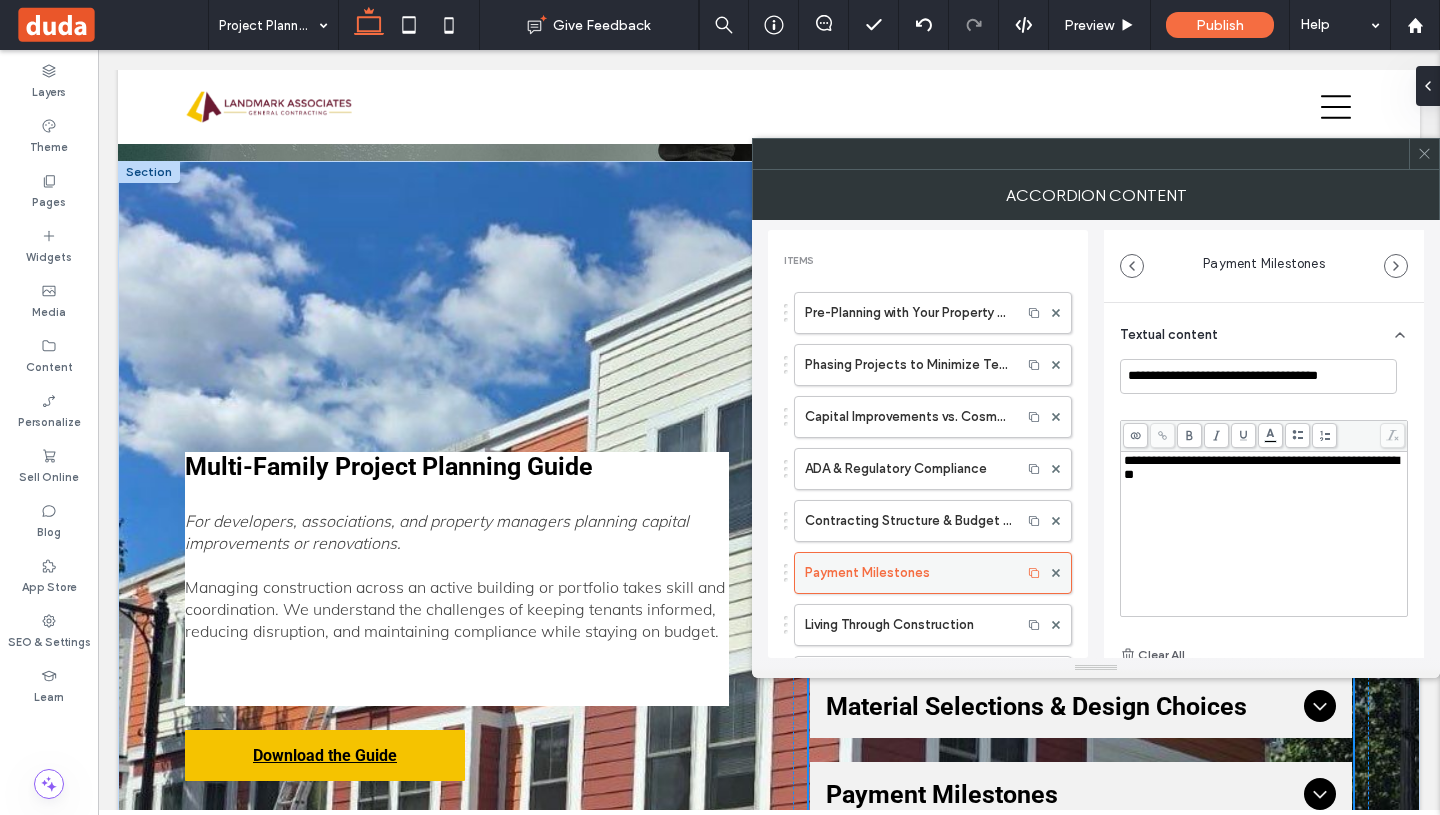 type on "**********" 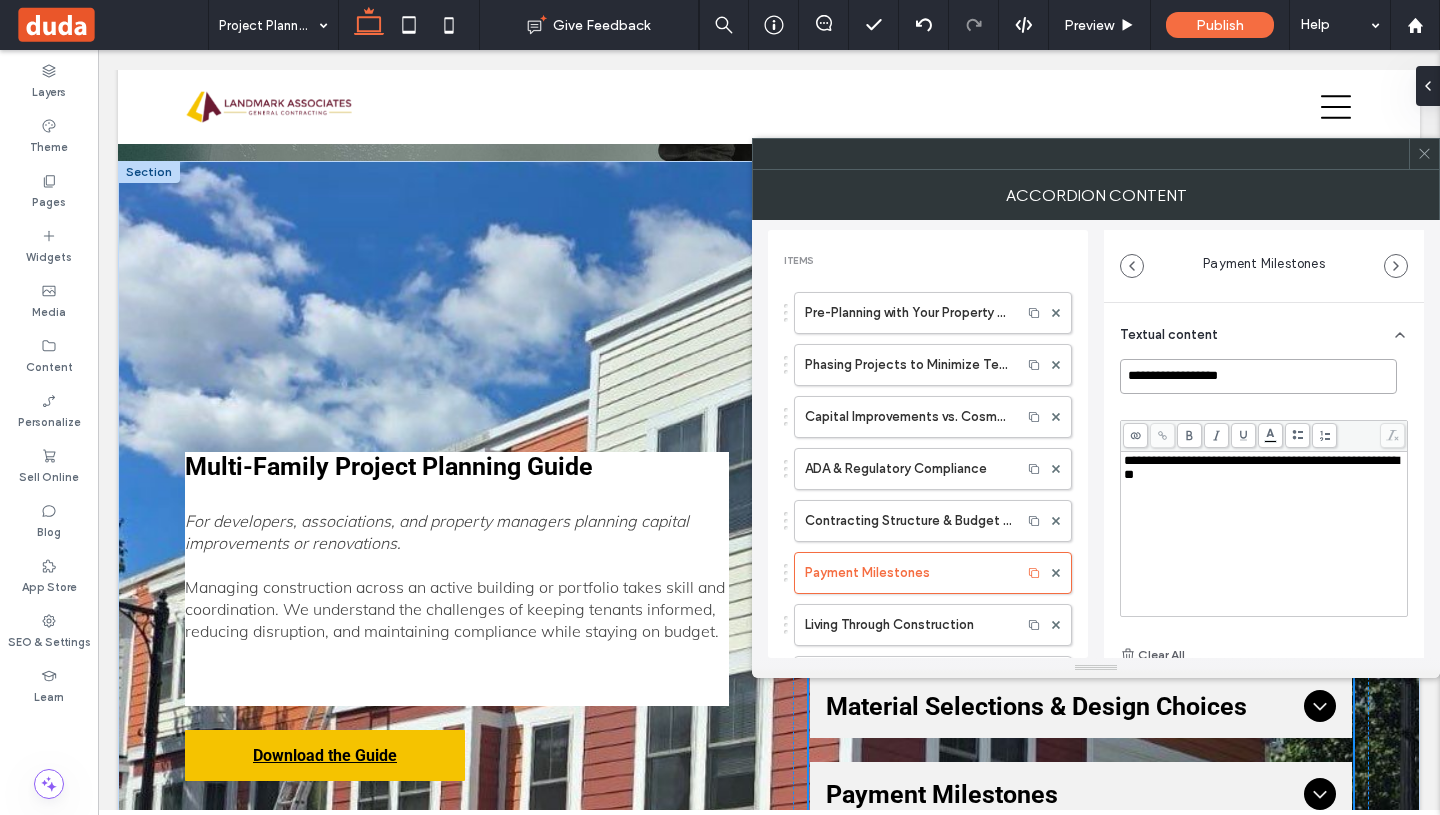 drag, startPoint x: 1285, startPoint y: 390, endPoint x: 1113, endPoint y: 374, distance: 172.74258 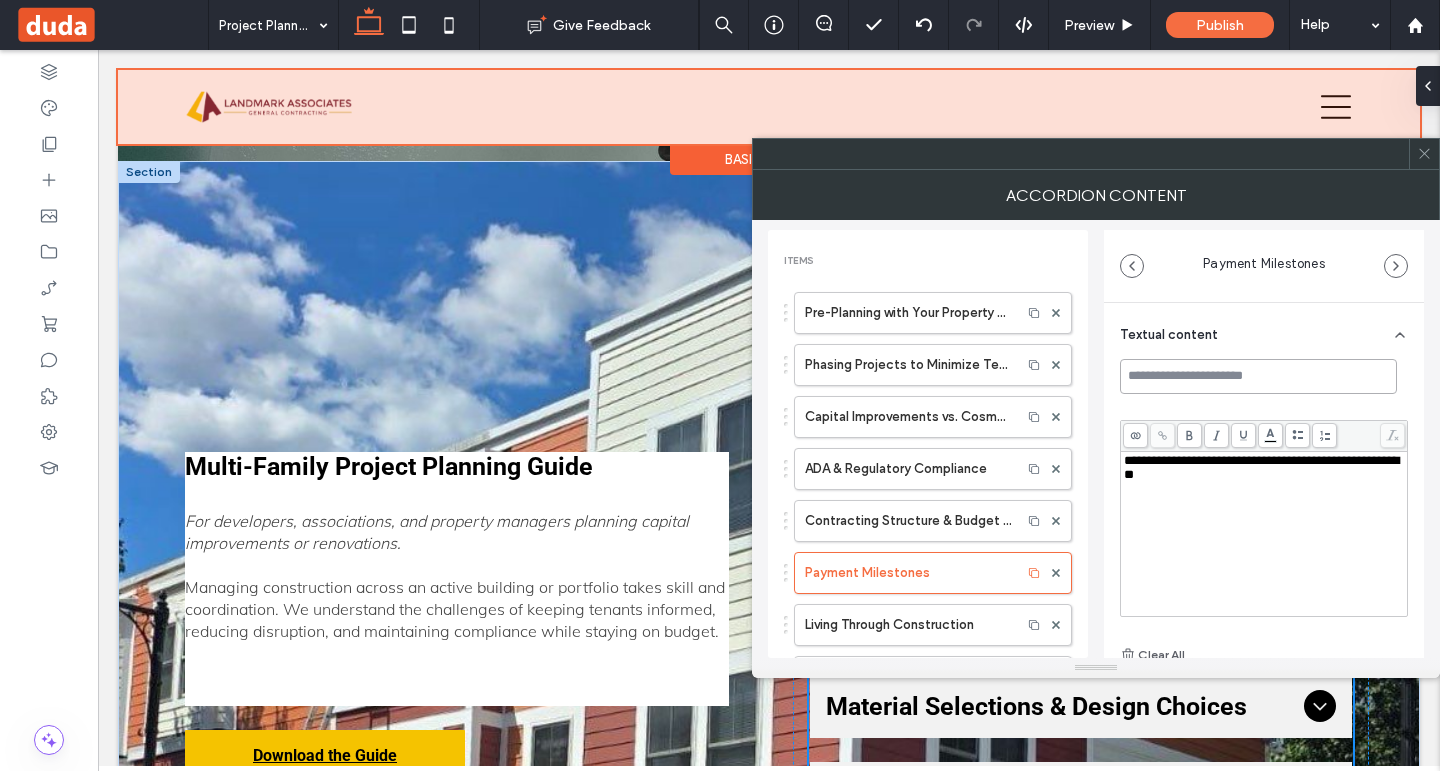 paste on "**********" 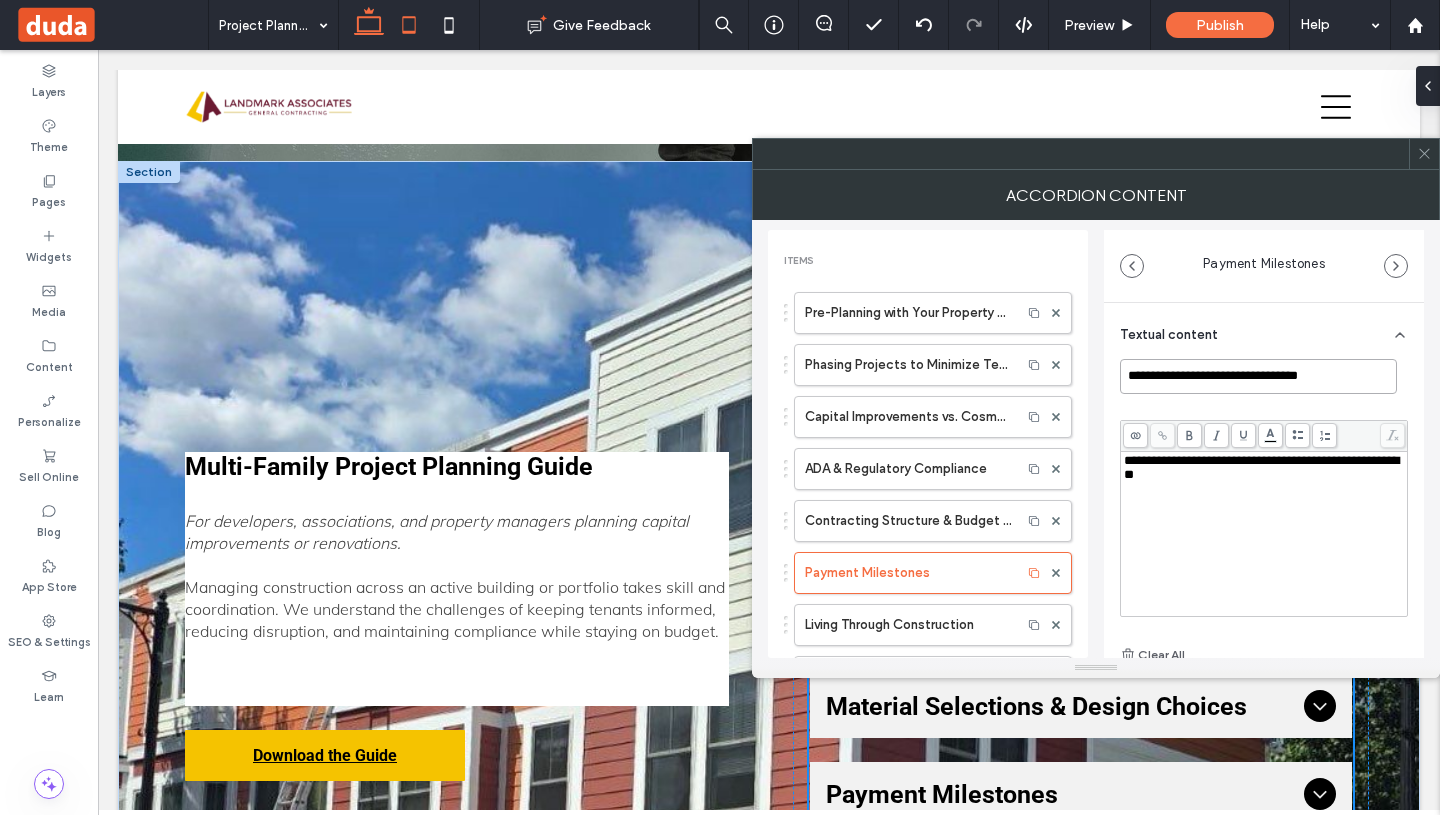 type on "**********" 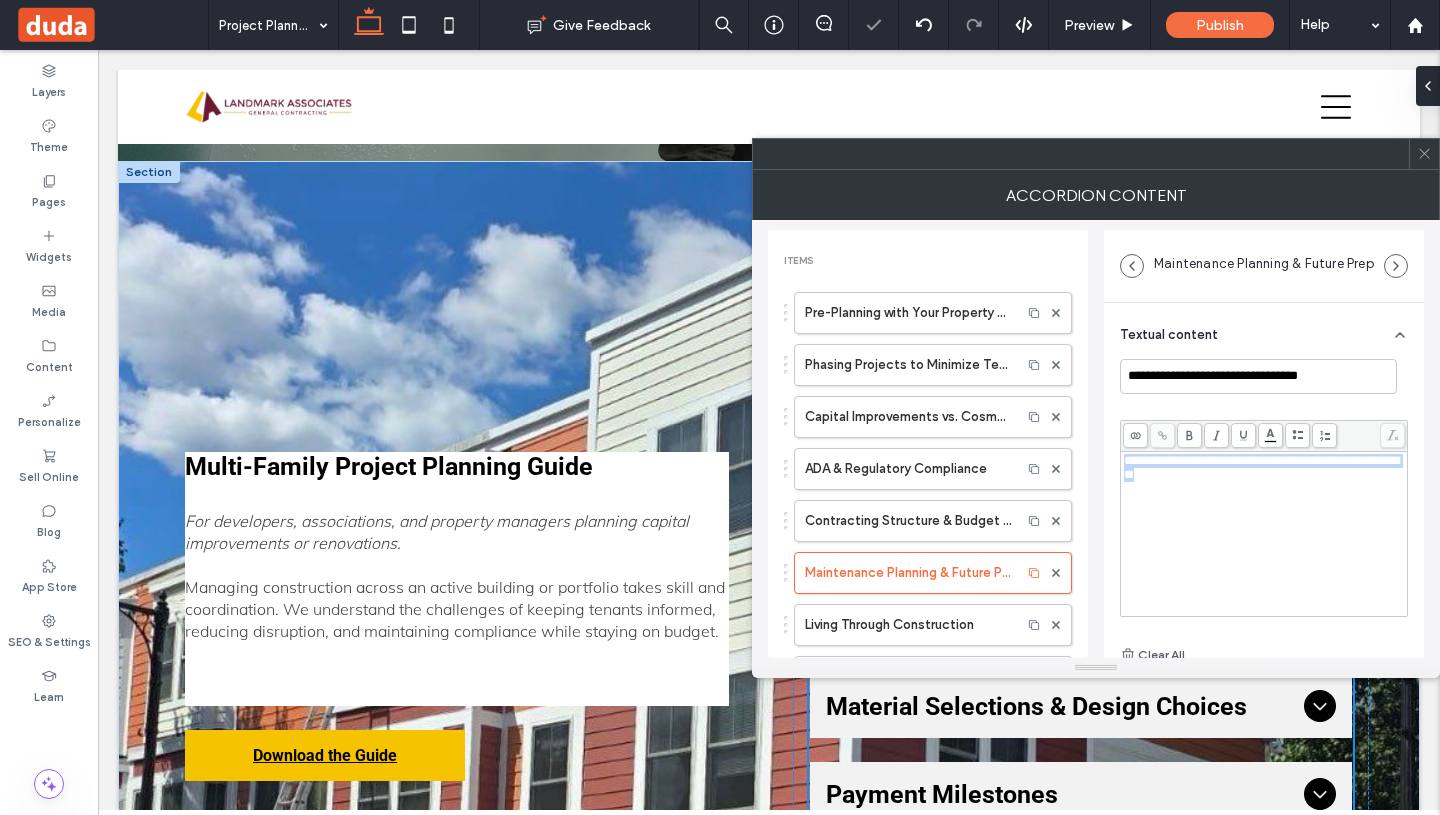 drag, startPoint x: 1255, startPoint y: 477, endPoint x: 1098, endPoint y: 449, distance: 159.47726 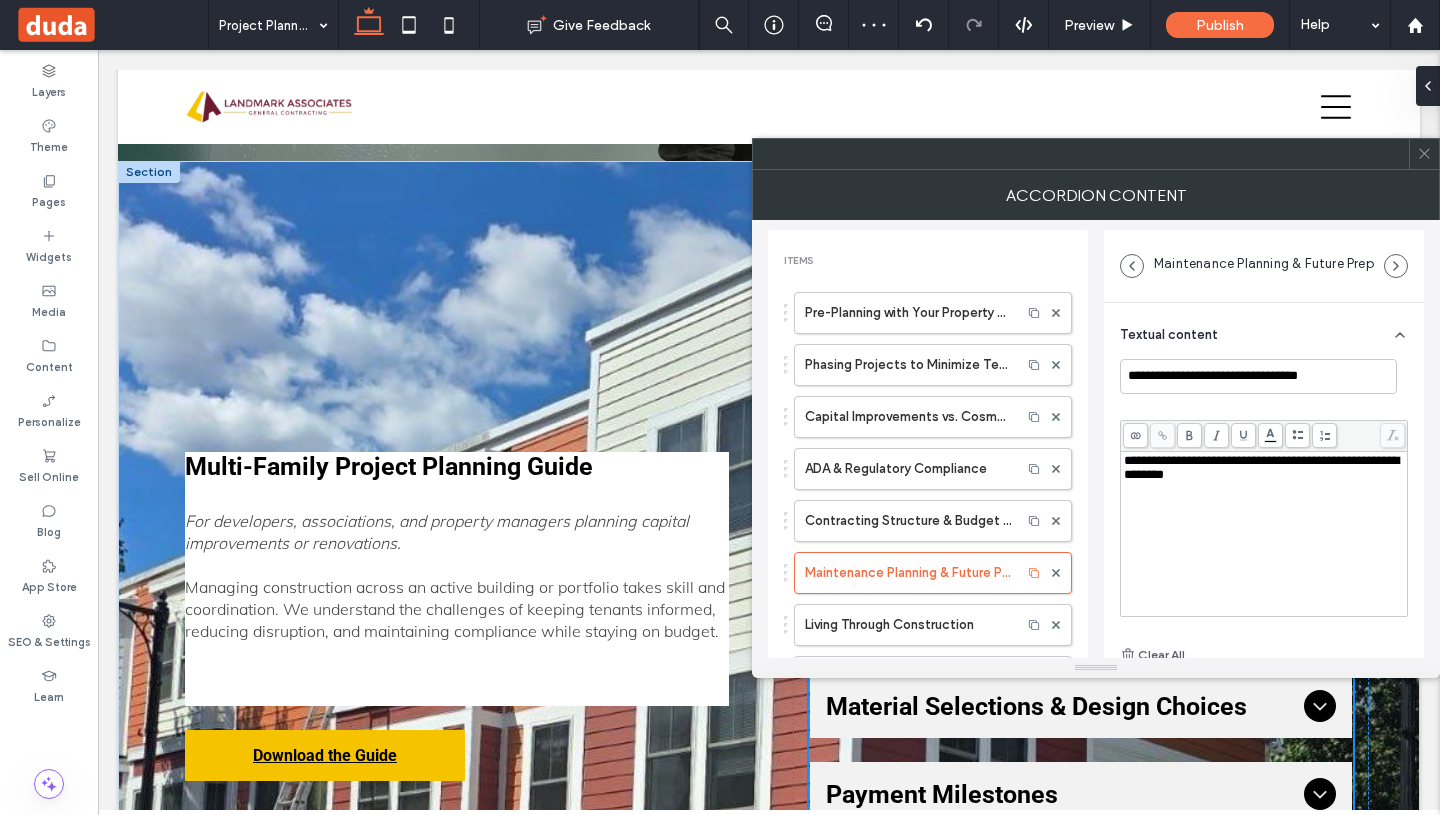click on "**********" at bounding box center (1264, 534) 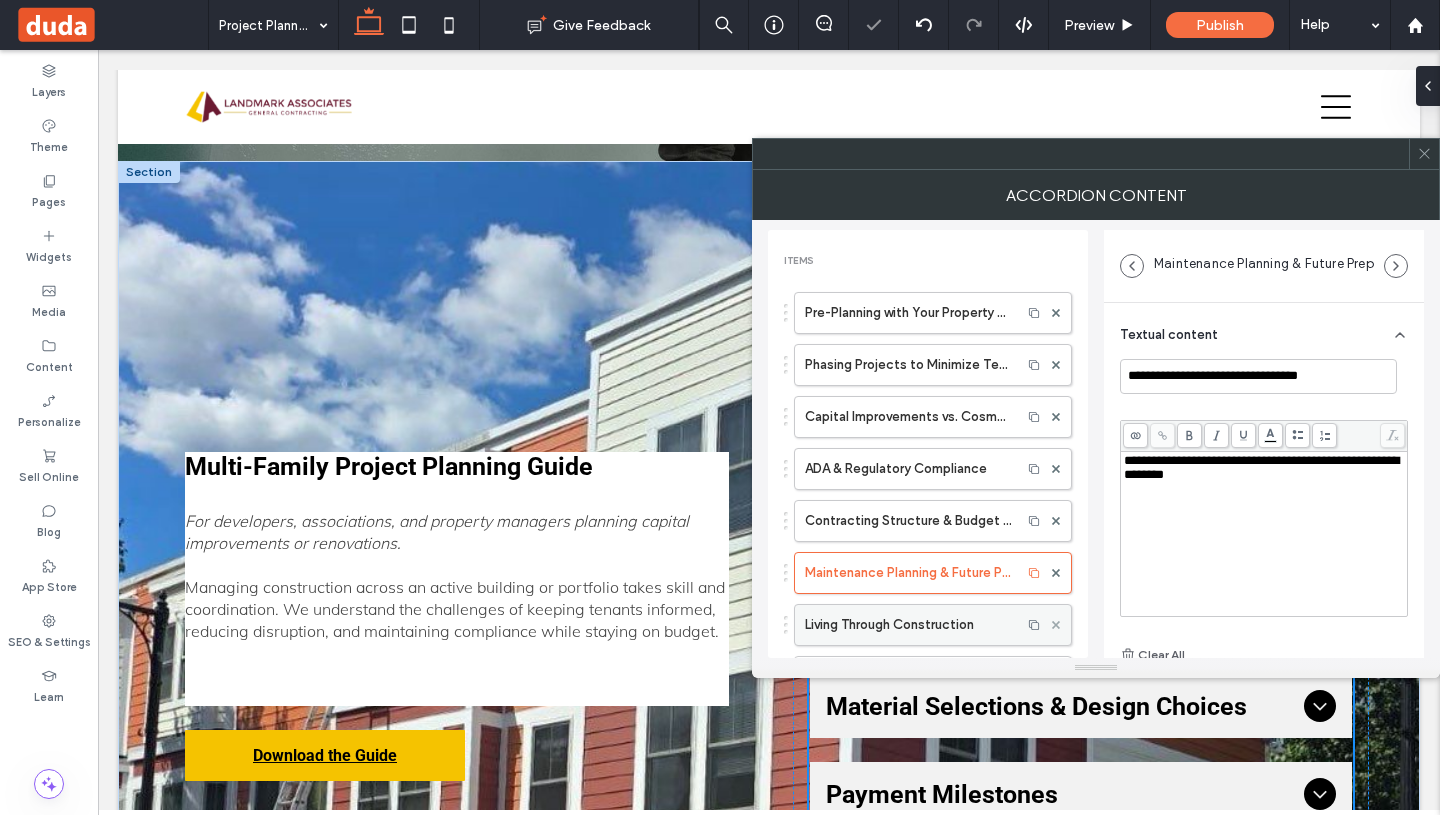 click 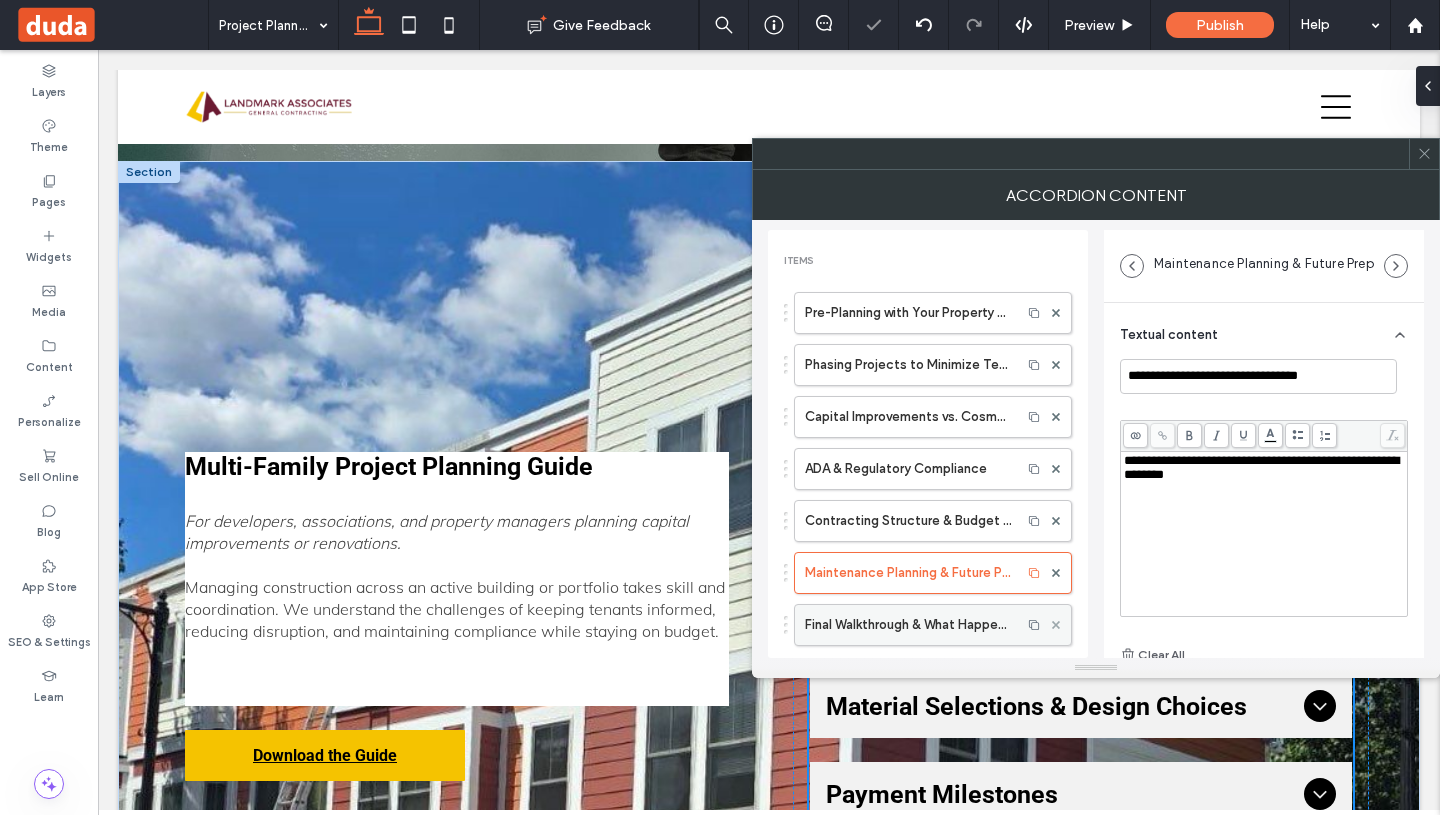 click 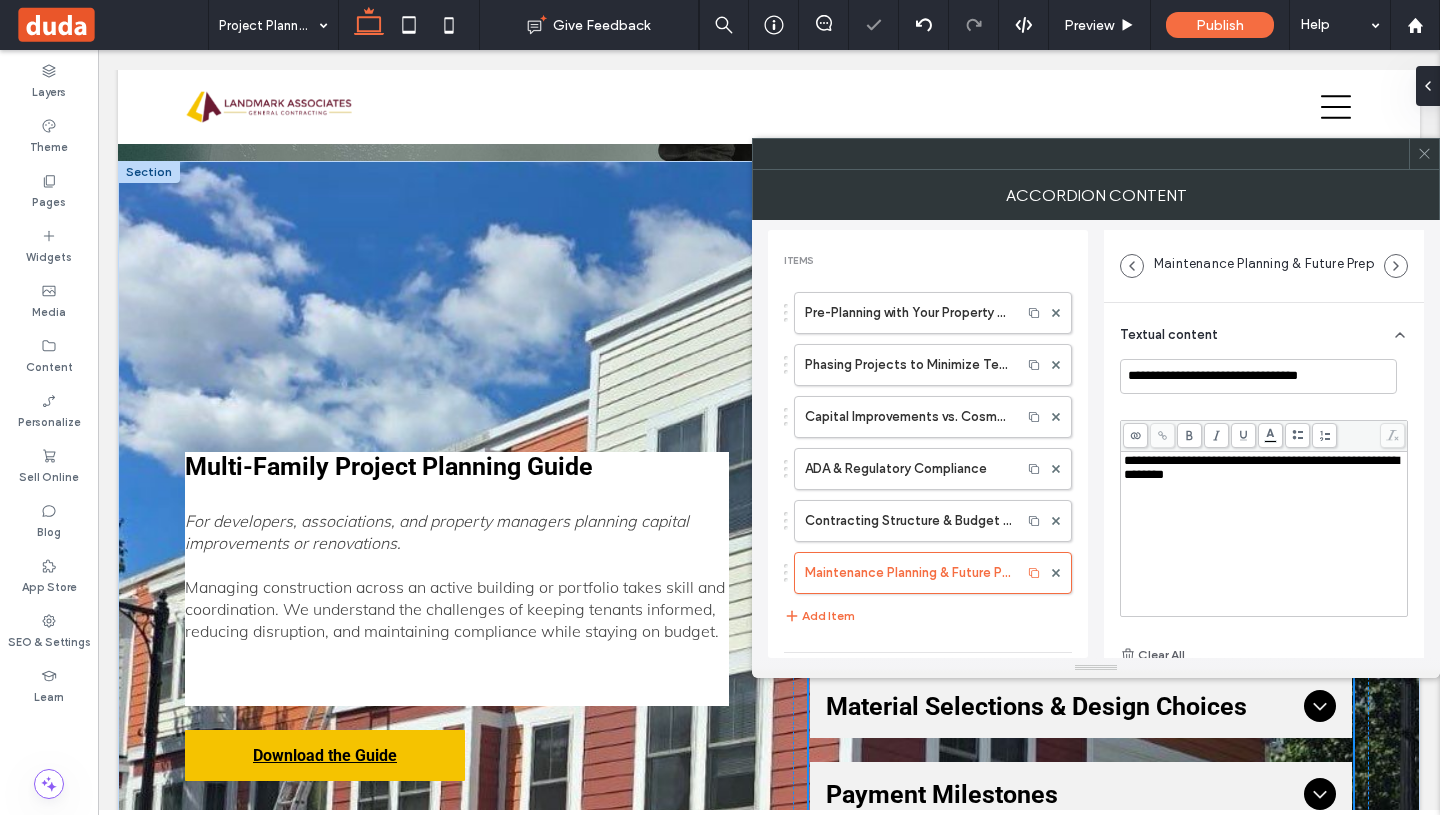 click on "**********" at bounding box center [1264, 550] 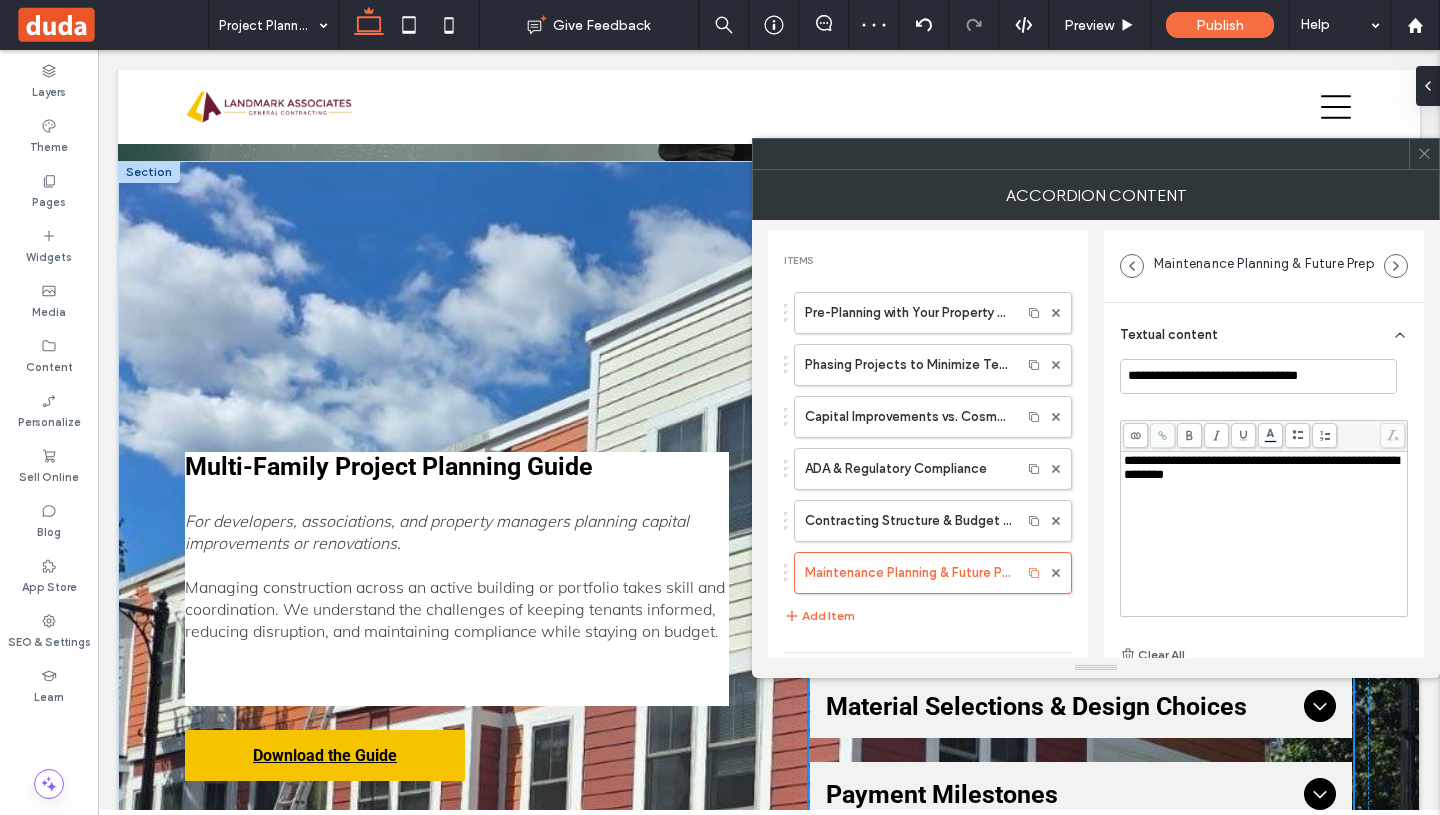 click at bounding box center [1424, 154] 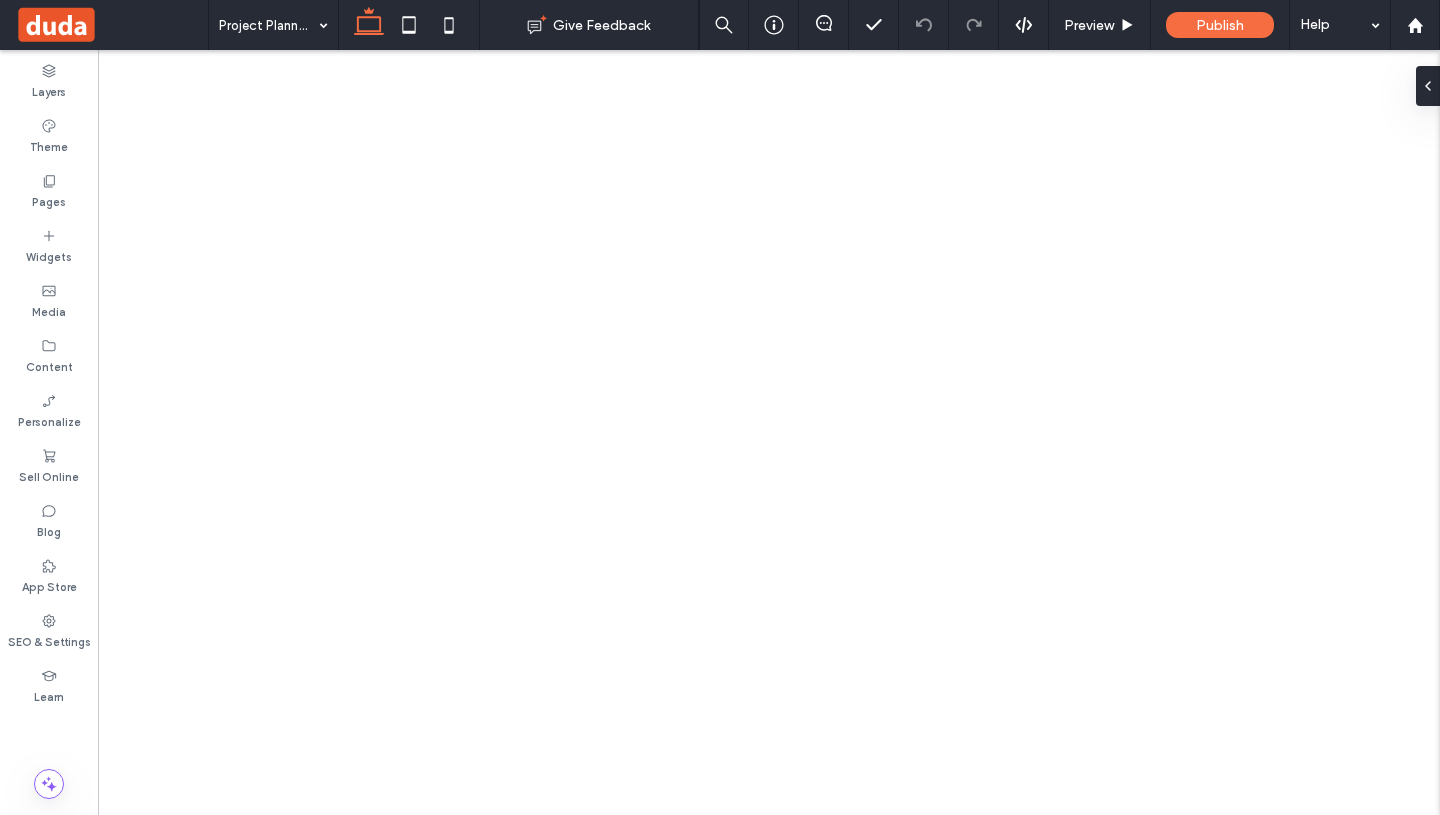 scroll, scrollTop: 0, scrollLeft: 0, axis: both 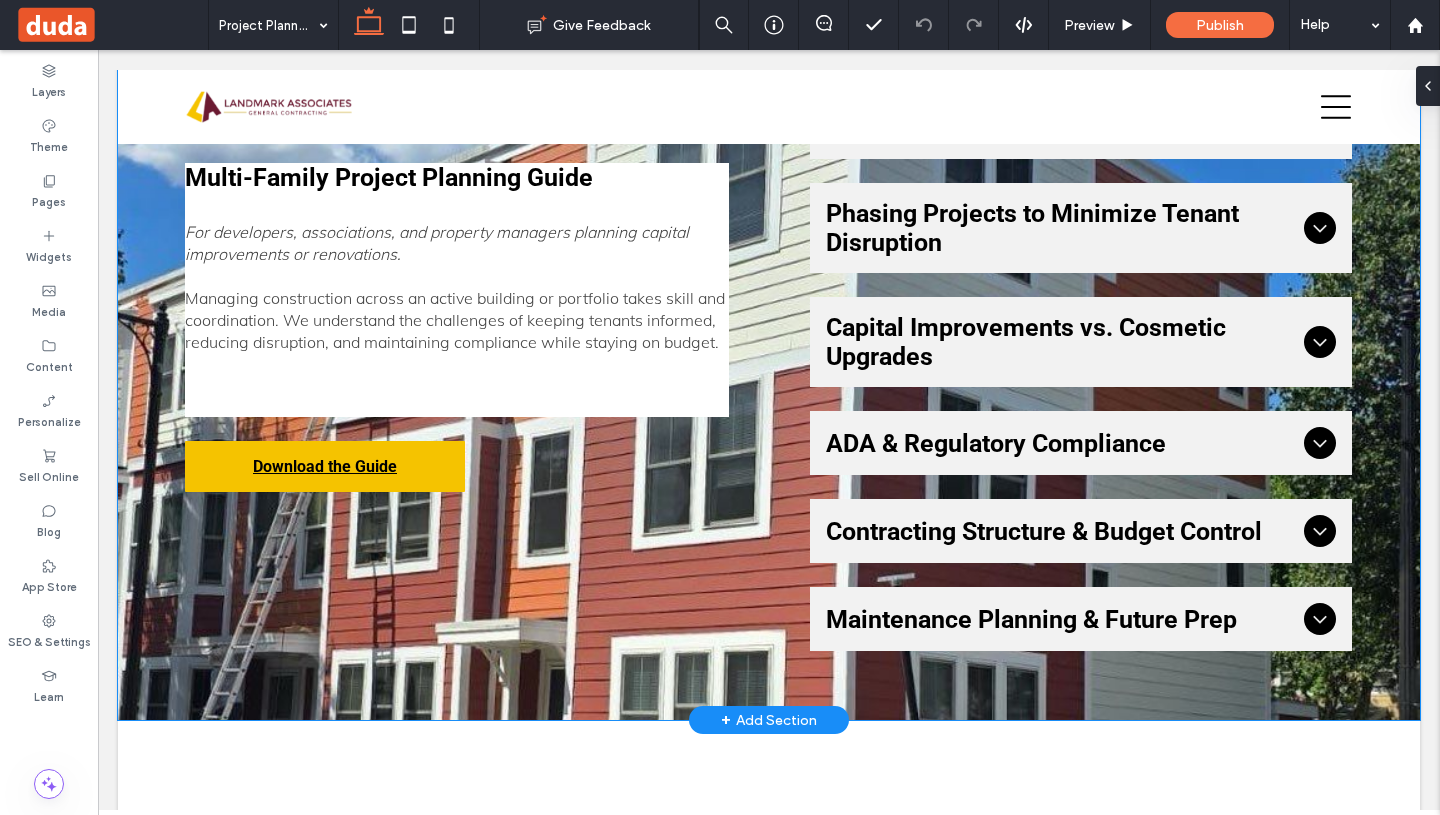 click on "Multi-Family Project Planning Guide
For developers, associations, and property managers planning capital improvements or renovations. Managing construction across an active building or portfolio takes skill and coordination. We understand the challenges of keeping tenants informed, reducing disruption, and maintaining compliance while staying on budget.
Download the Guide
What You'll Learn
Pre-Planning with Your Property Management Team We align with your team’s maintenance windows, budgets, and investment goals. Phasing Projects to Minimize Tenant Disruption  Occupied buildings? No problem. We plan around real-world constraints. Capital Improvements vs. Cosmetic Upgrades We help you prioritize what matters and build a long-term property care plan. ADA & Regulatory Compliance We navigate inspections and accessibility requirements so you don’t have to. Contracting Structure & Budget Control Maintenance Planning & Future Prep Button Button" at bounding box center [769, 327] 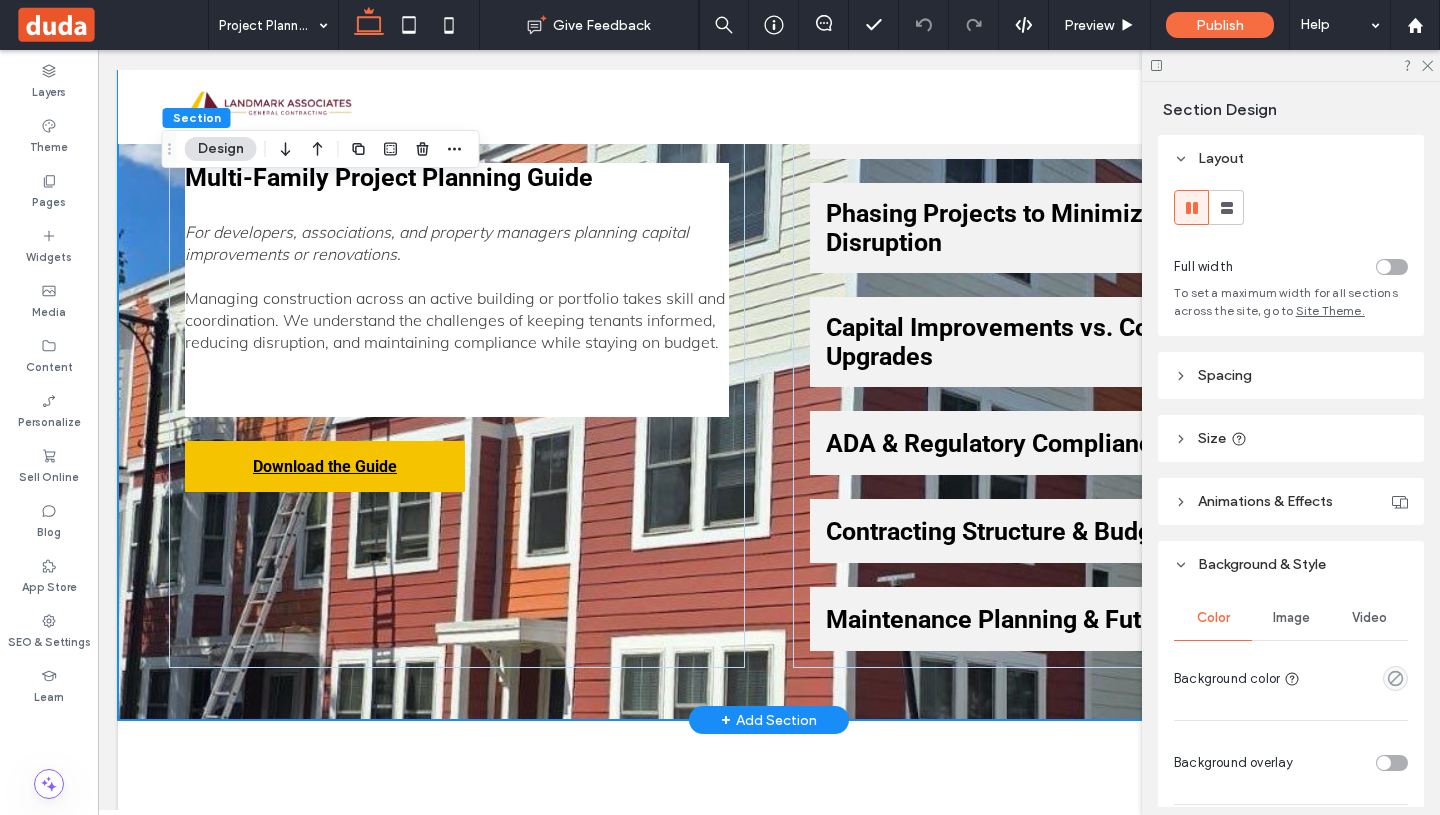 click on "Multi-Family Project Planning Guide
For developers, associations, and property managers planning capital improvements or renovations. Managing construction across an active building or portfolio takes skill and coordination. We understand the challenges of keeping tenants informed, reducing disruption, and maintaining compliance while staying on budget.
Download the Guide
What You'll Learn
Pre-Planning with Your Property Management Team We align with your team’s maintenance windows, budgets, and investment goals. Phasing Projects to Minimize Tenant Disruption  Occupied buildings? No problem. We plan around real-world constraints. Capital Improvements vs. Cosmetic Upgrades We help you prioritize what matters and build a long-term property care plan. ADA & Regulatory Compliance We navigate inspections and accessibility requirements so you don’t have to. Contracting Structure & Budget Control Maintenance Planning & Future Prep Button Button" at bounding box center [769, 327] 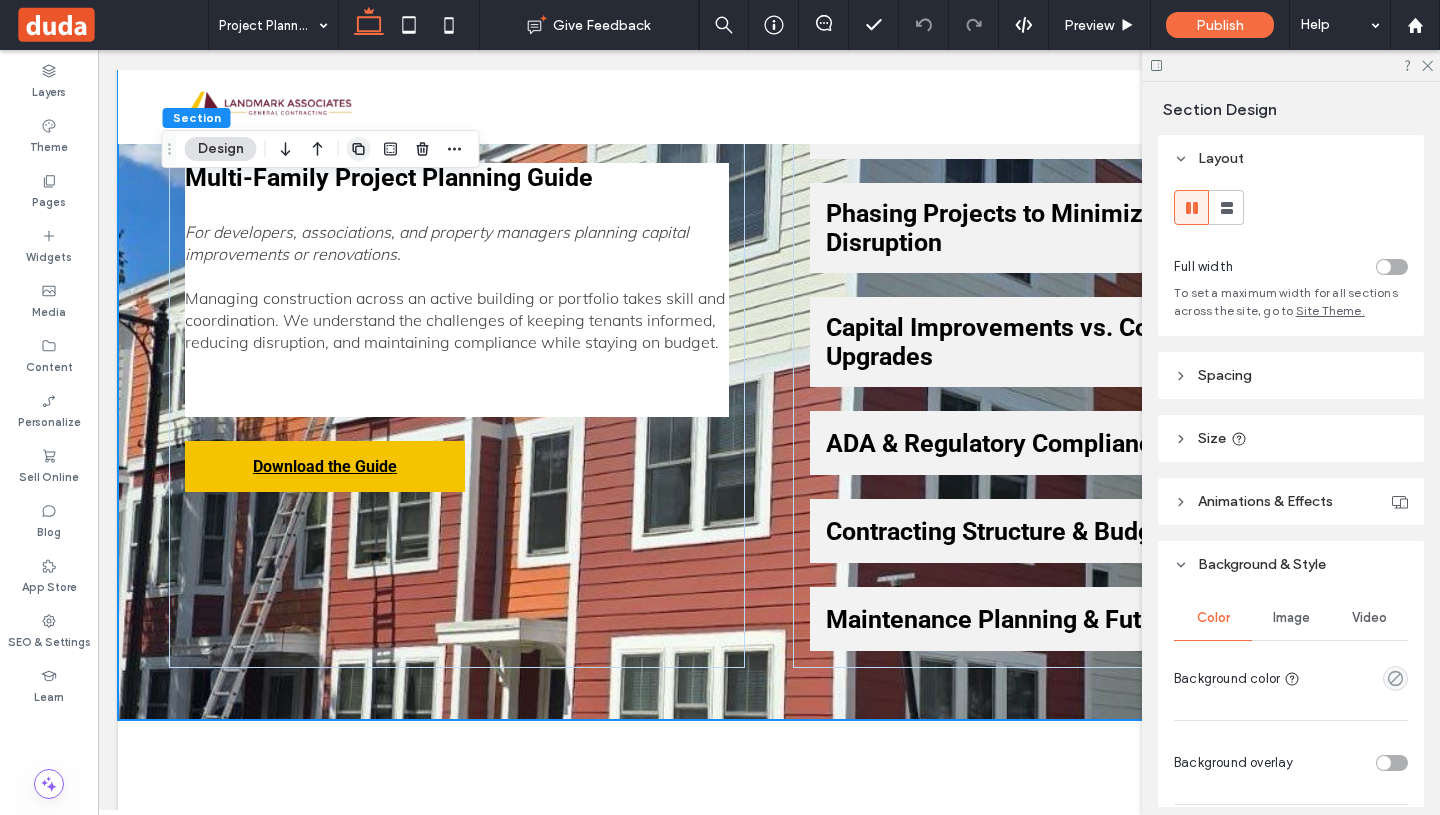 click 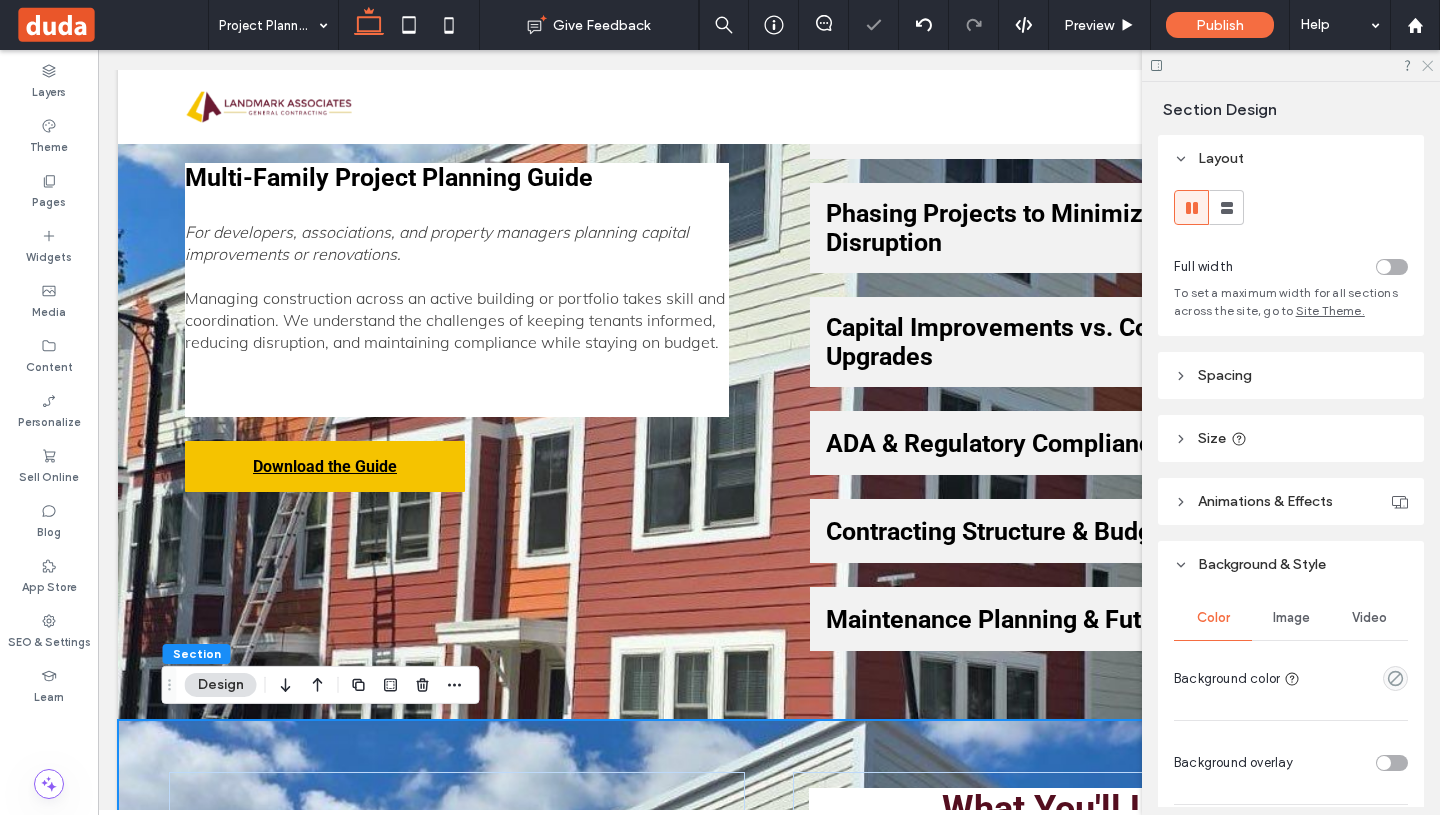 click 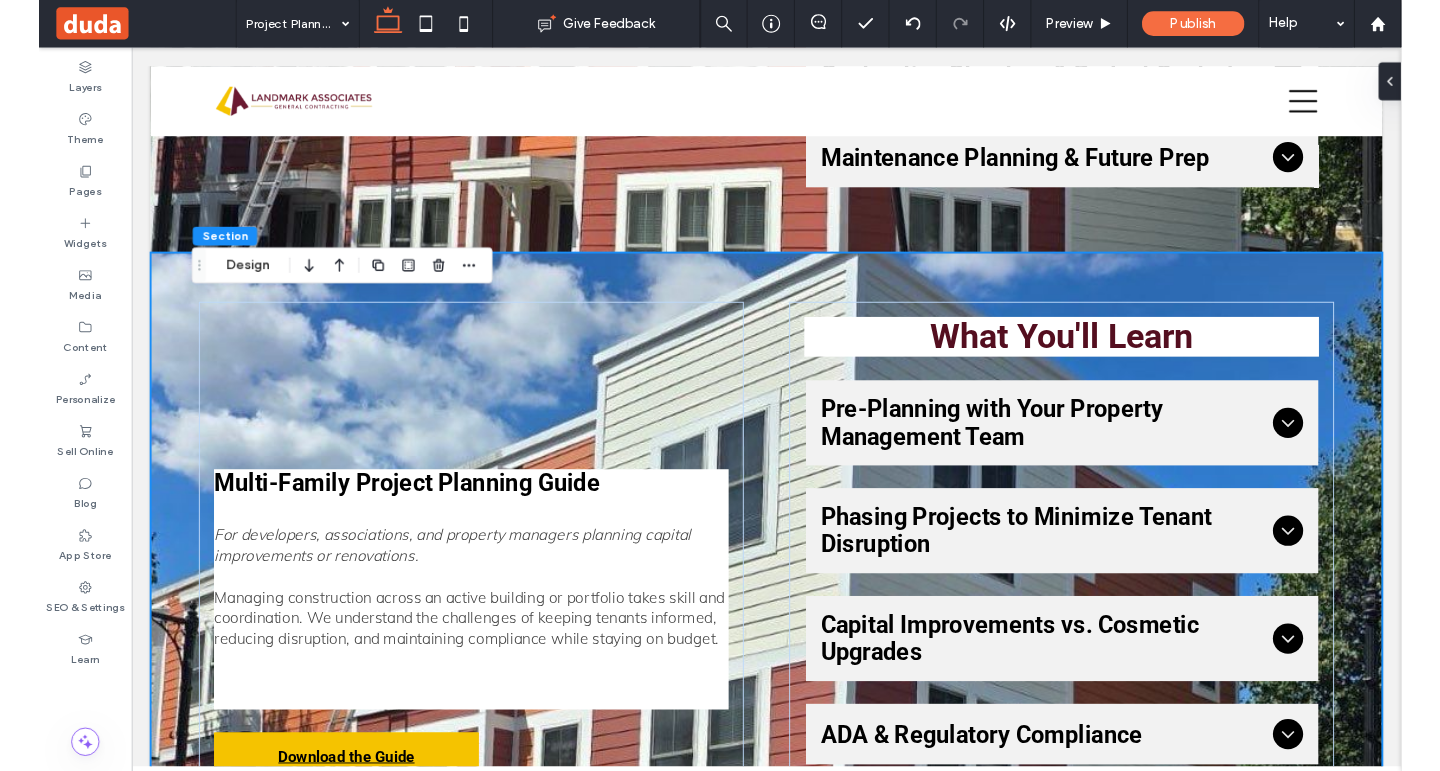 scroll, scrollTop: 2630, scrollLeft: 0, axis: vertical 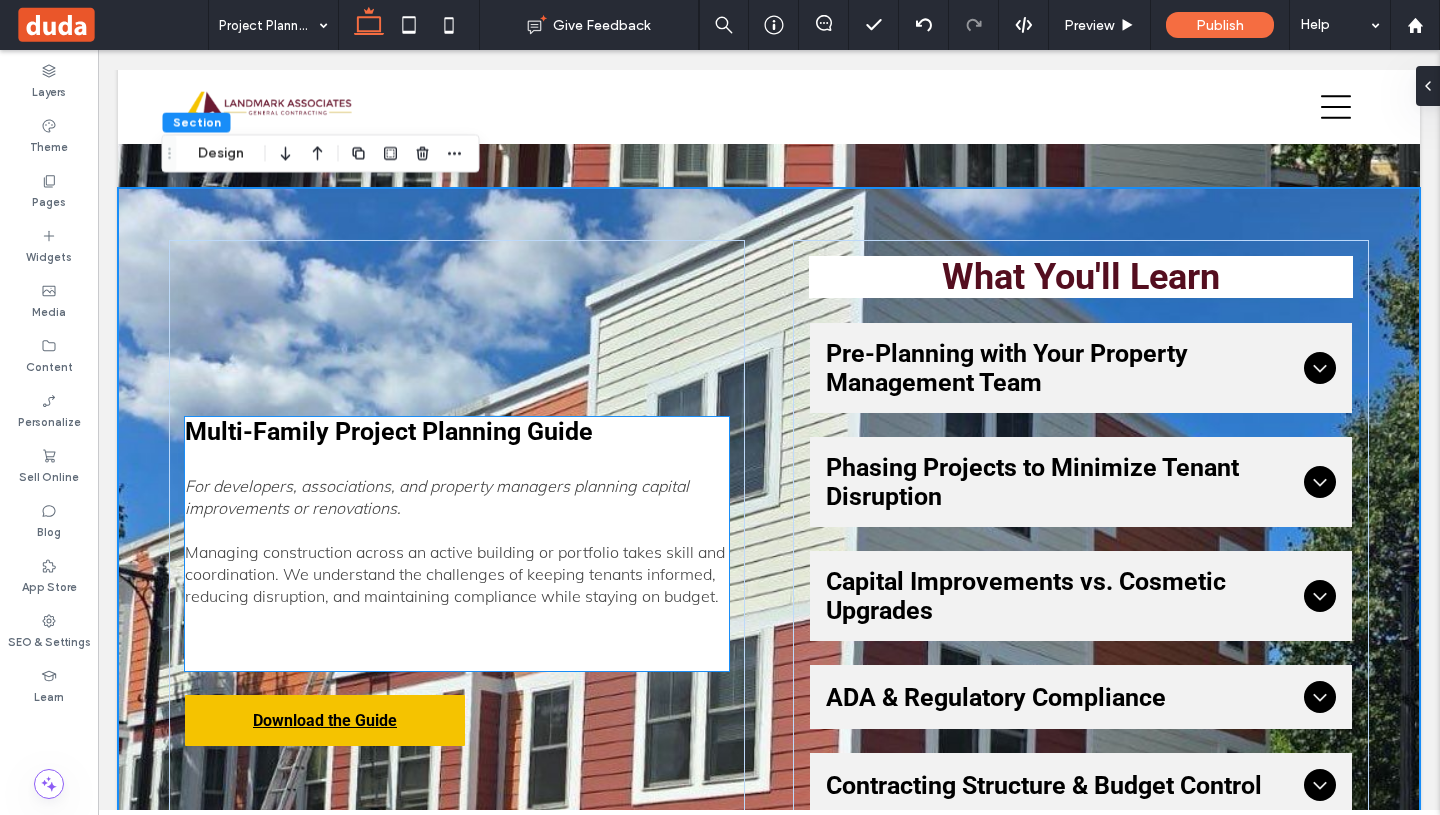 click on "Multi-Family Project Planning Guide" at bounding box center [389, 431] 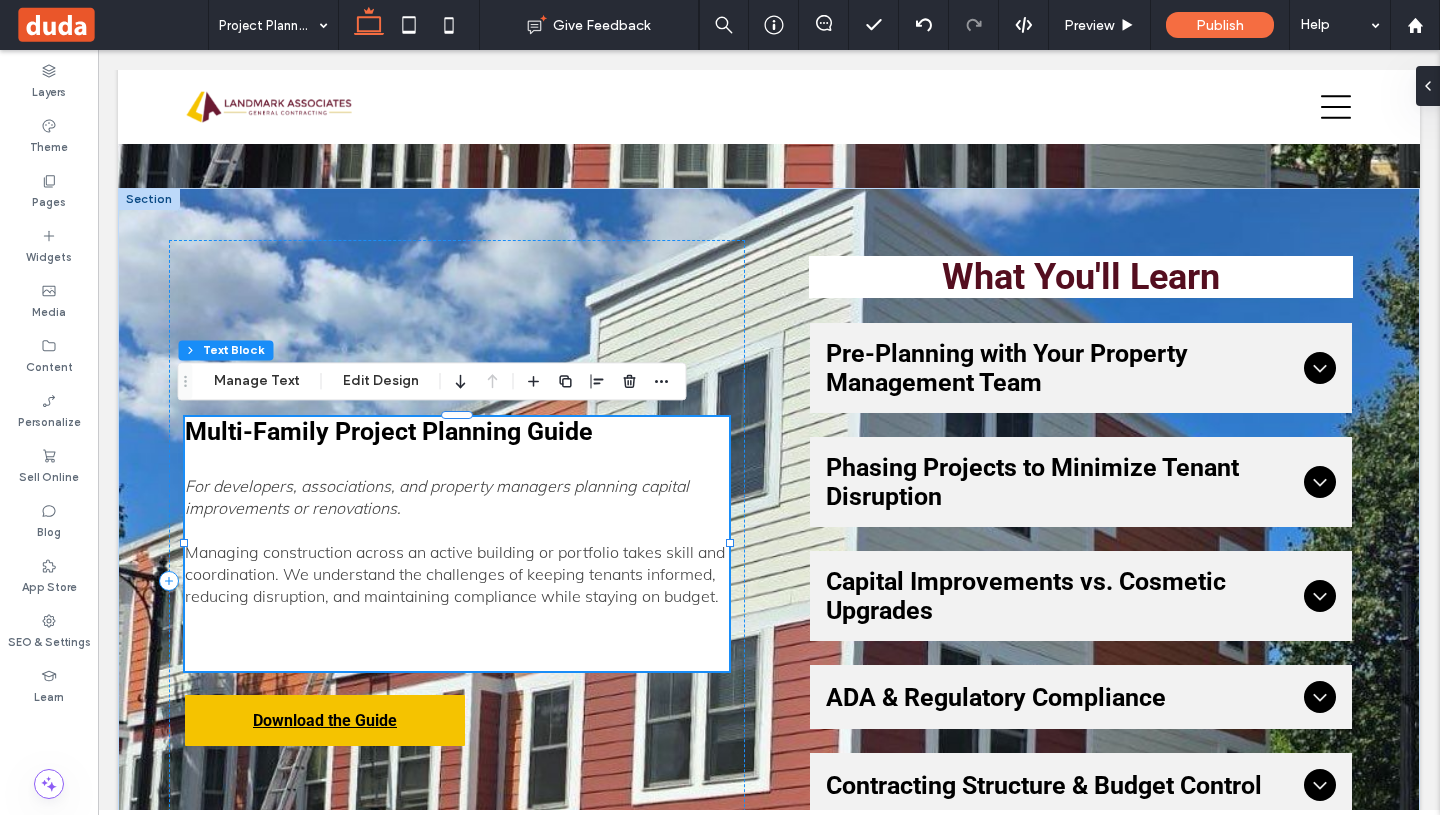 click on "Multi-Family Project Planning Guide
For developers, associations, and property managers planning capital improvements or renovations. Managing construction across an active building or portfolio takes skill and coordination. We understand the challenges of keeping tenants informed, reducing disruption, and maintaining compliance while staying on budget." at bounding box center (457, 544) 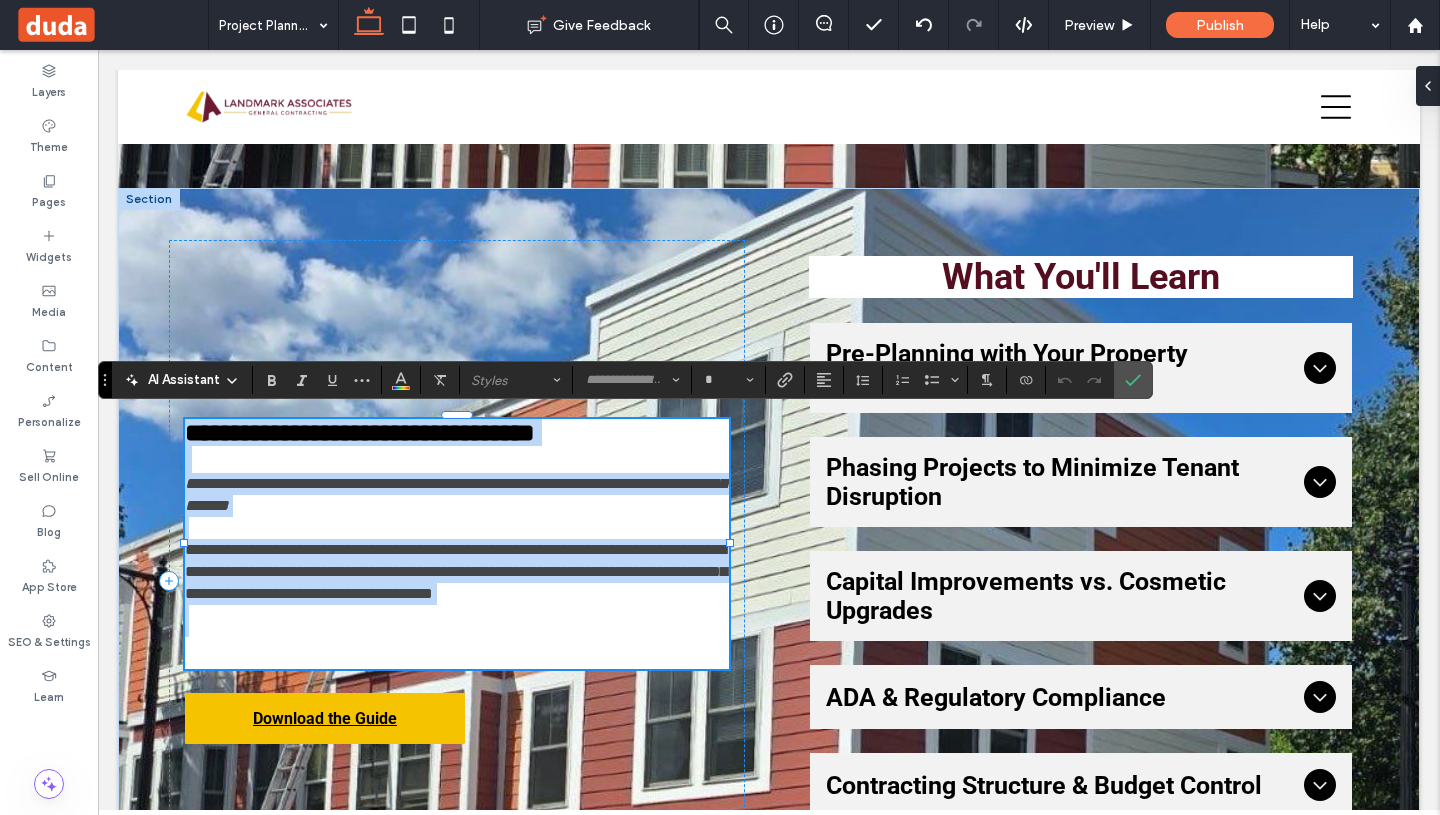 click on "**********" at bounding box center [360, 432] 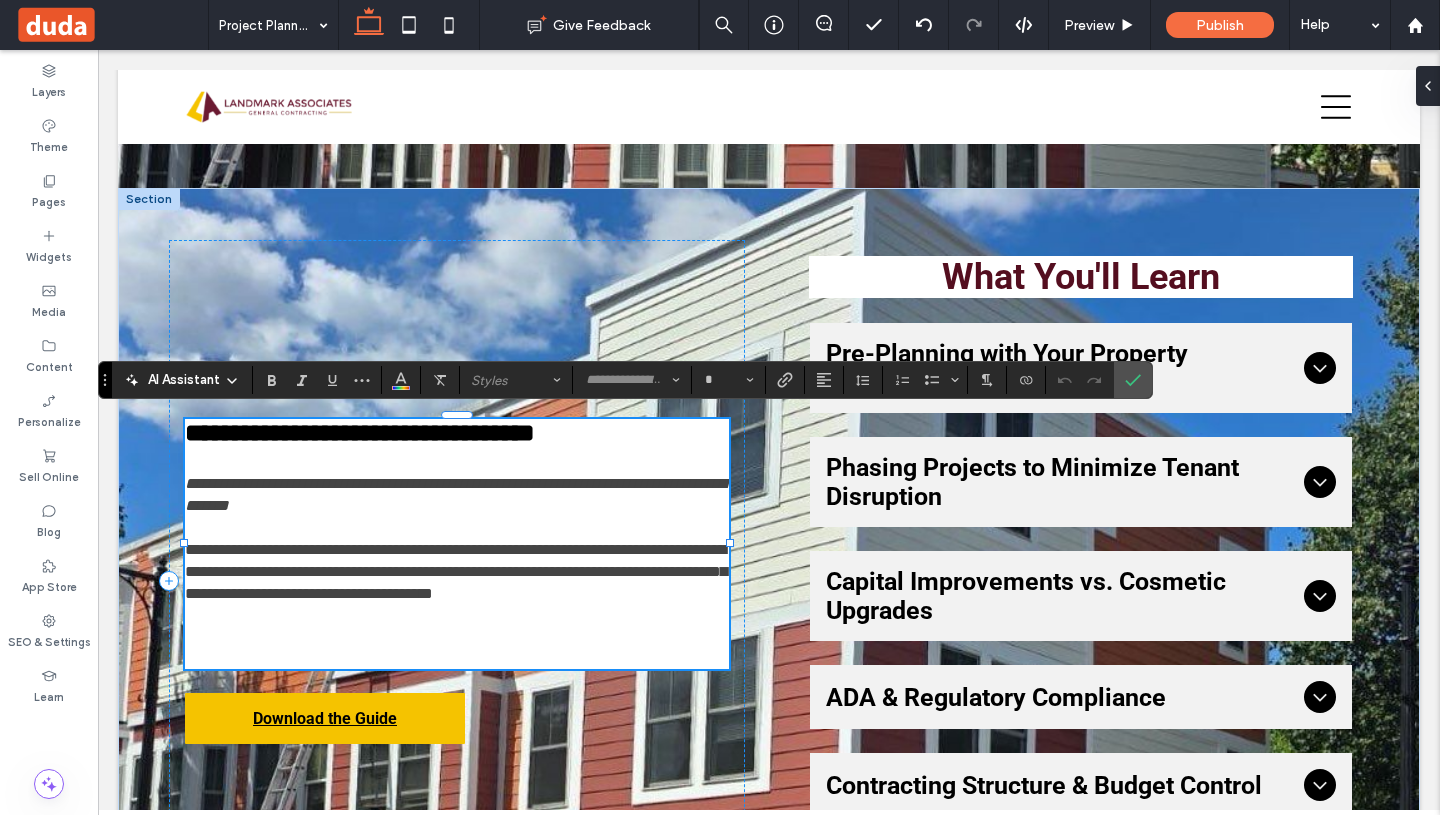 type on "******" 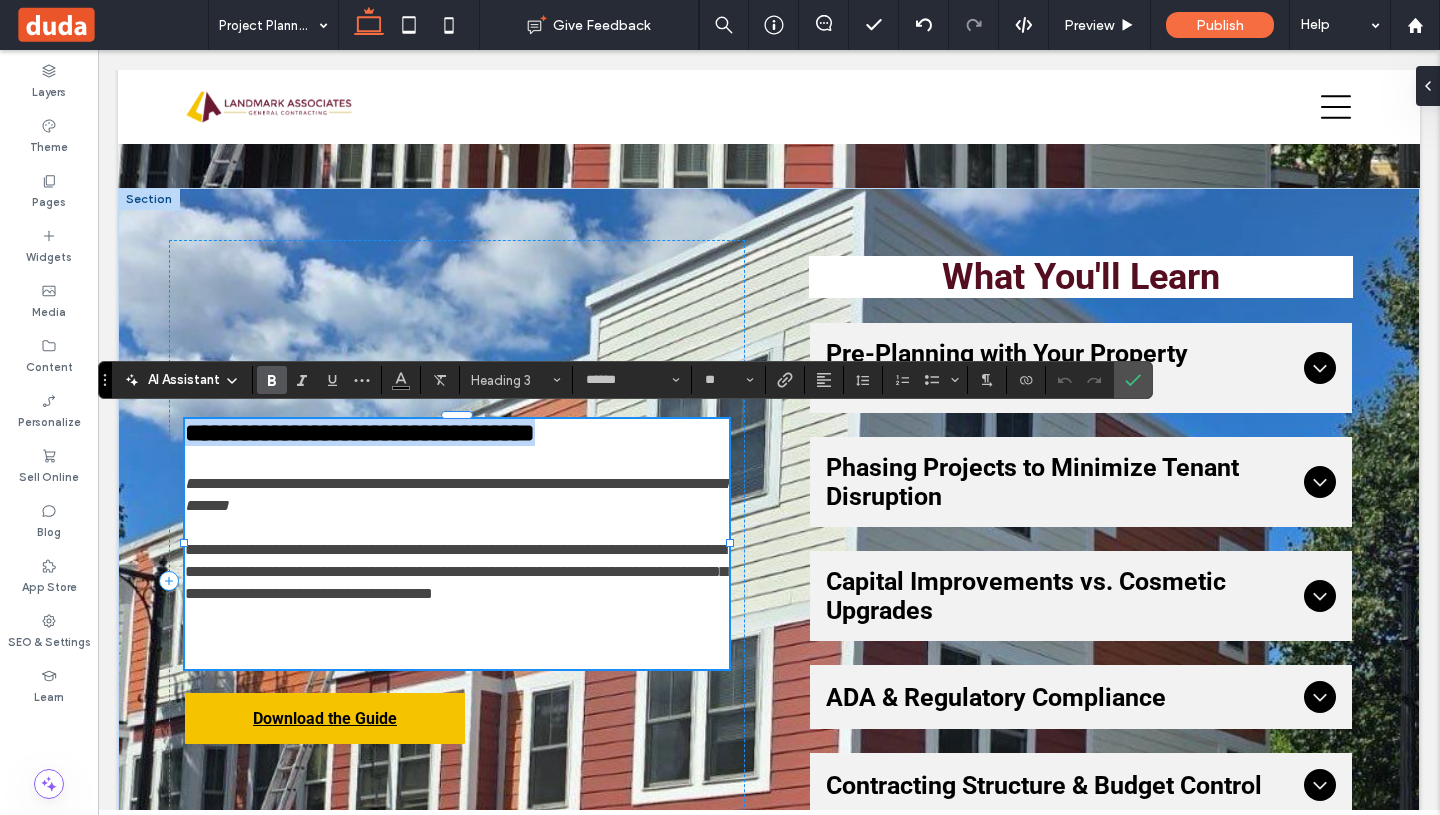 drag, startPoint x: 595, startPoint y: 434, endPoint x: 179, endPoint y: 426, distance: 416.0769 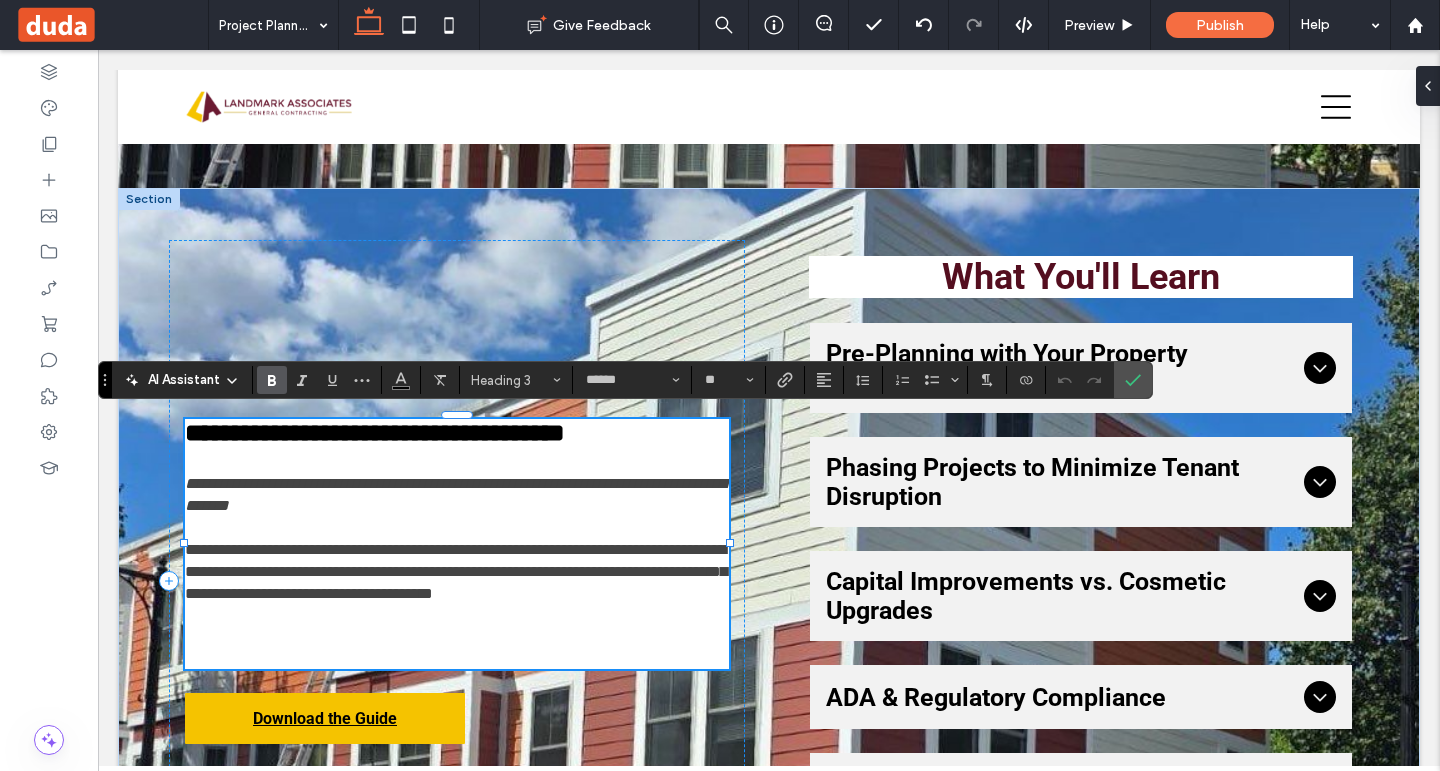 type on "****" 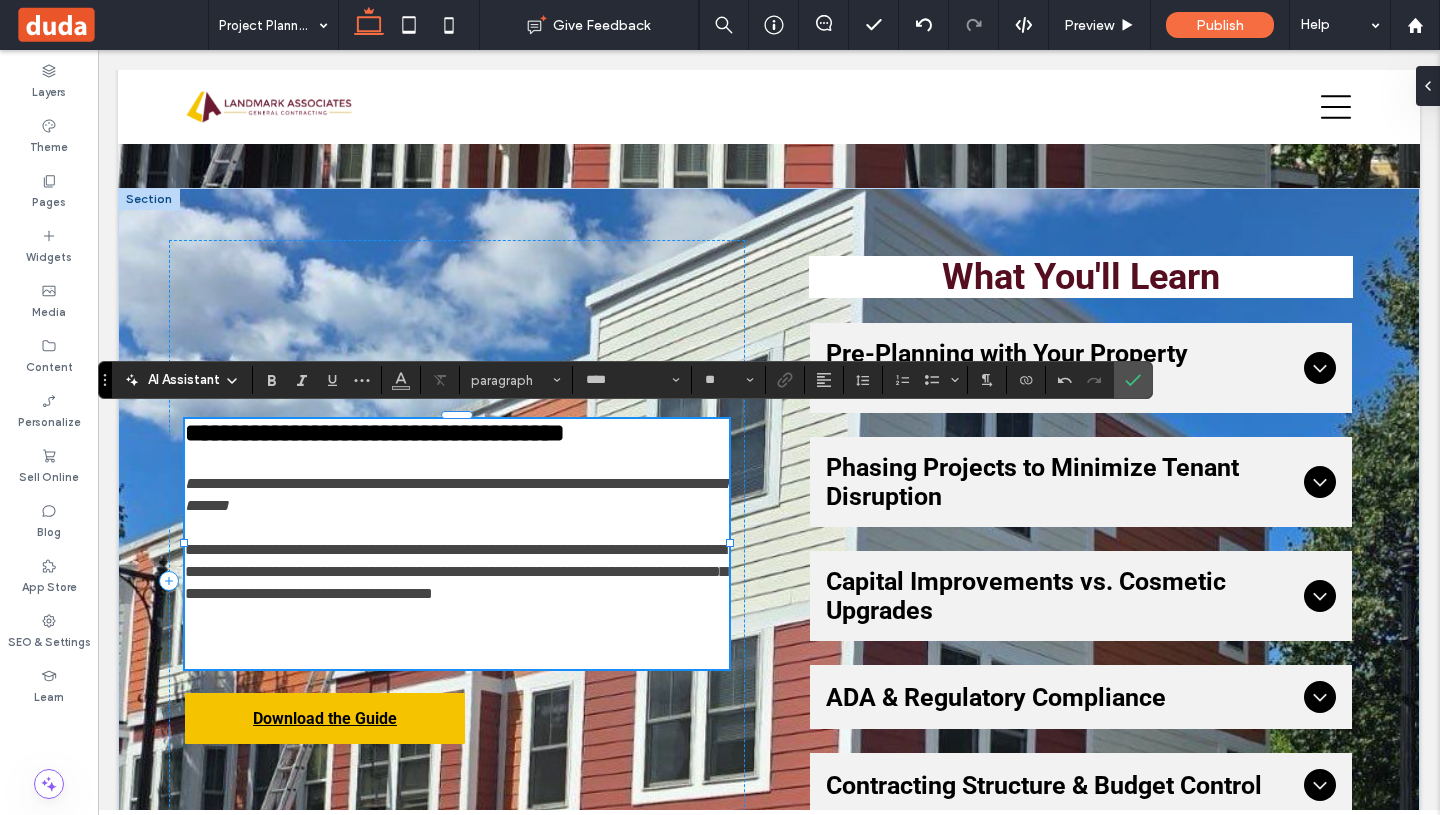 click on "**********" at bounding box center [456, 571] 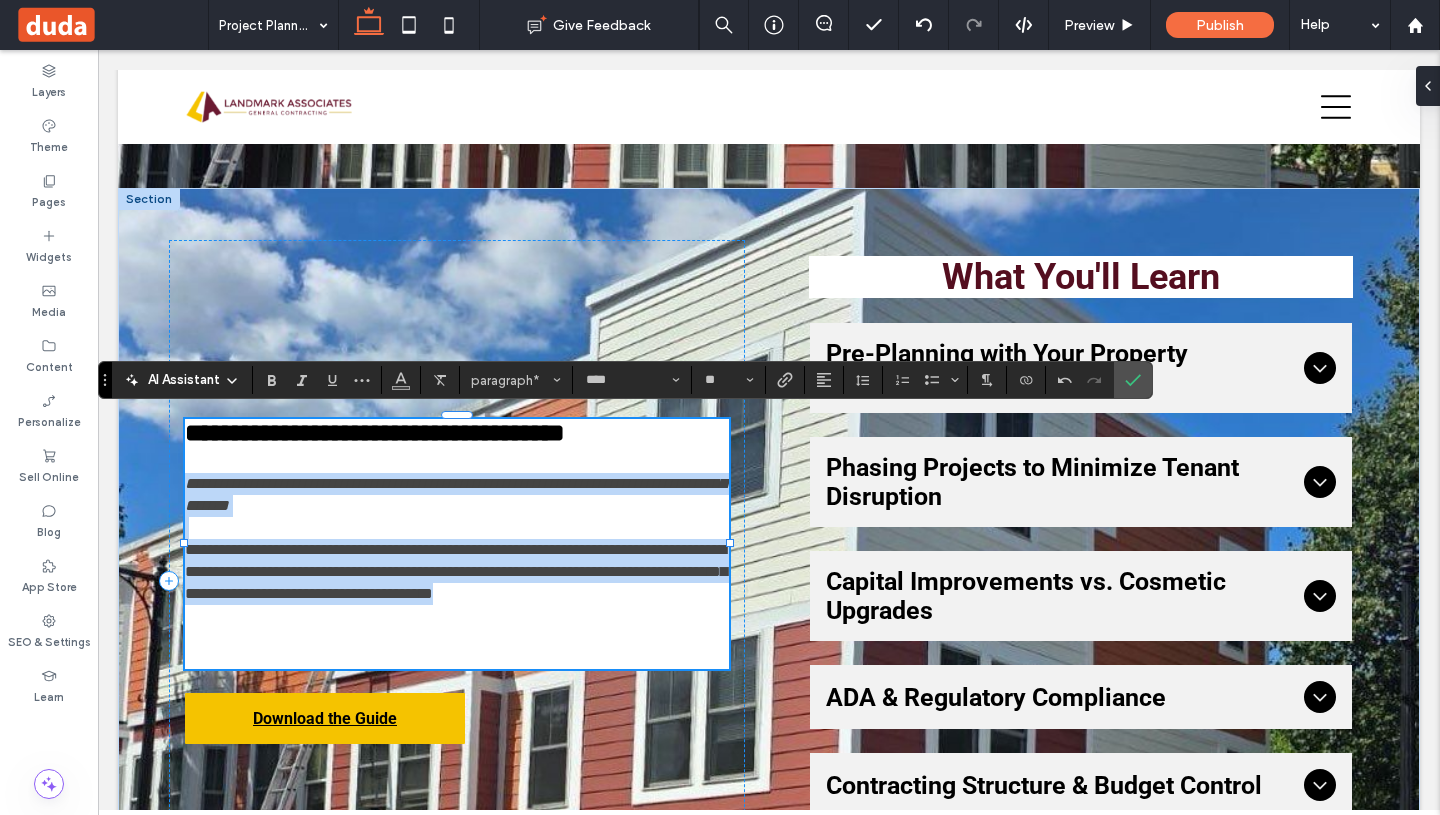 drag, startPoint x: 713, startPoint y: 600, endPoint x: 184, endPoint y: 490, distance: 540.3157 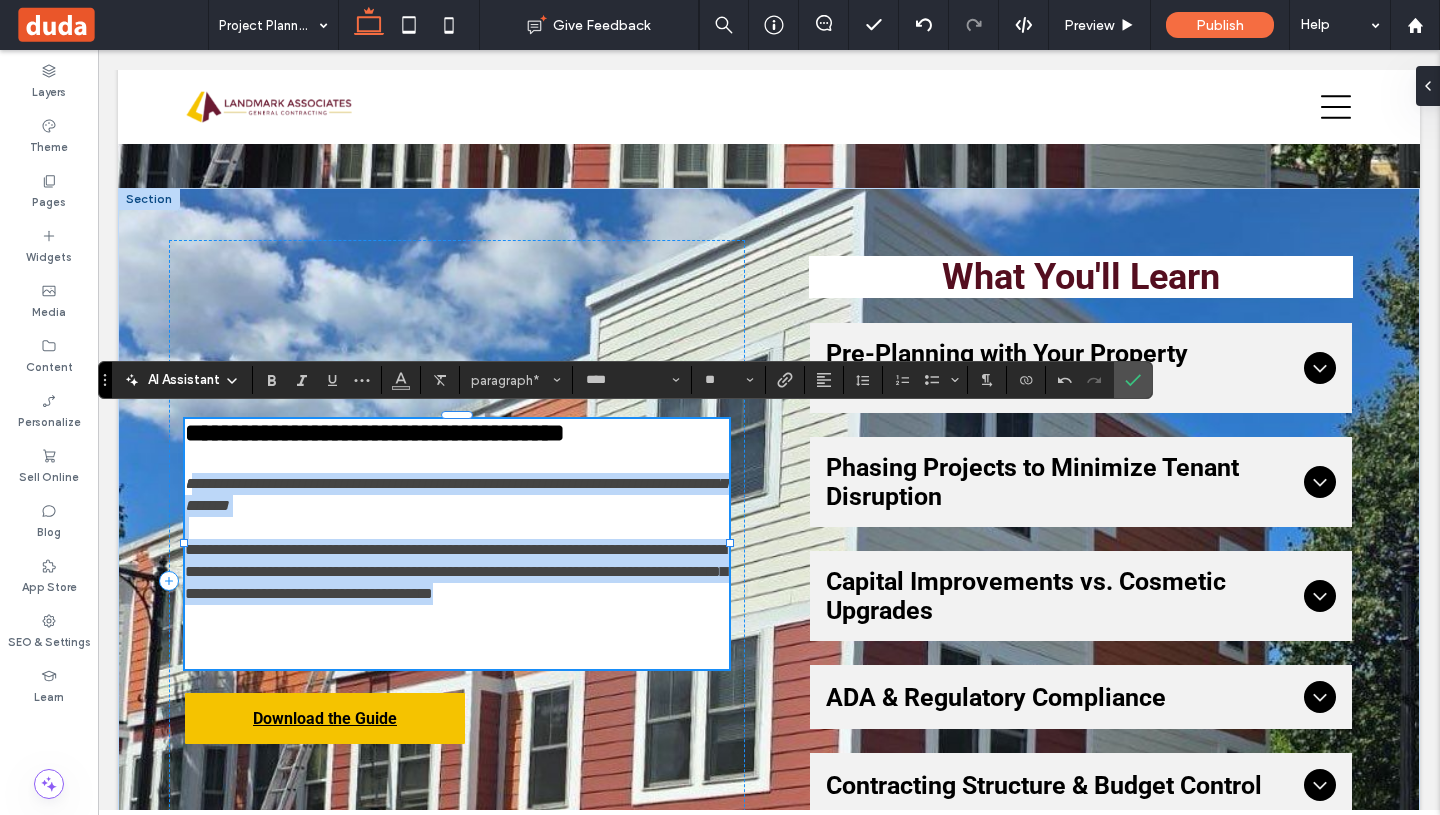 click on "**********" at bounding box center (455, 494) 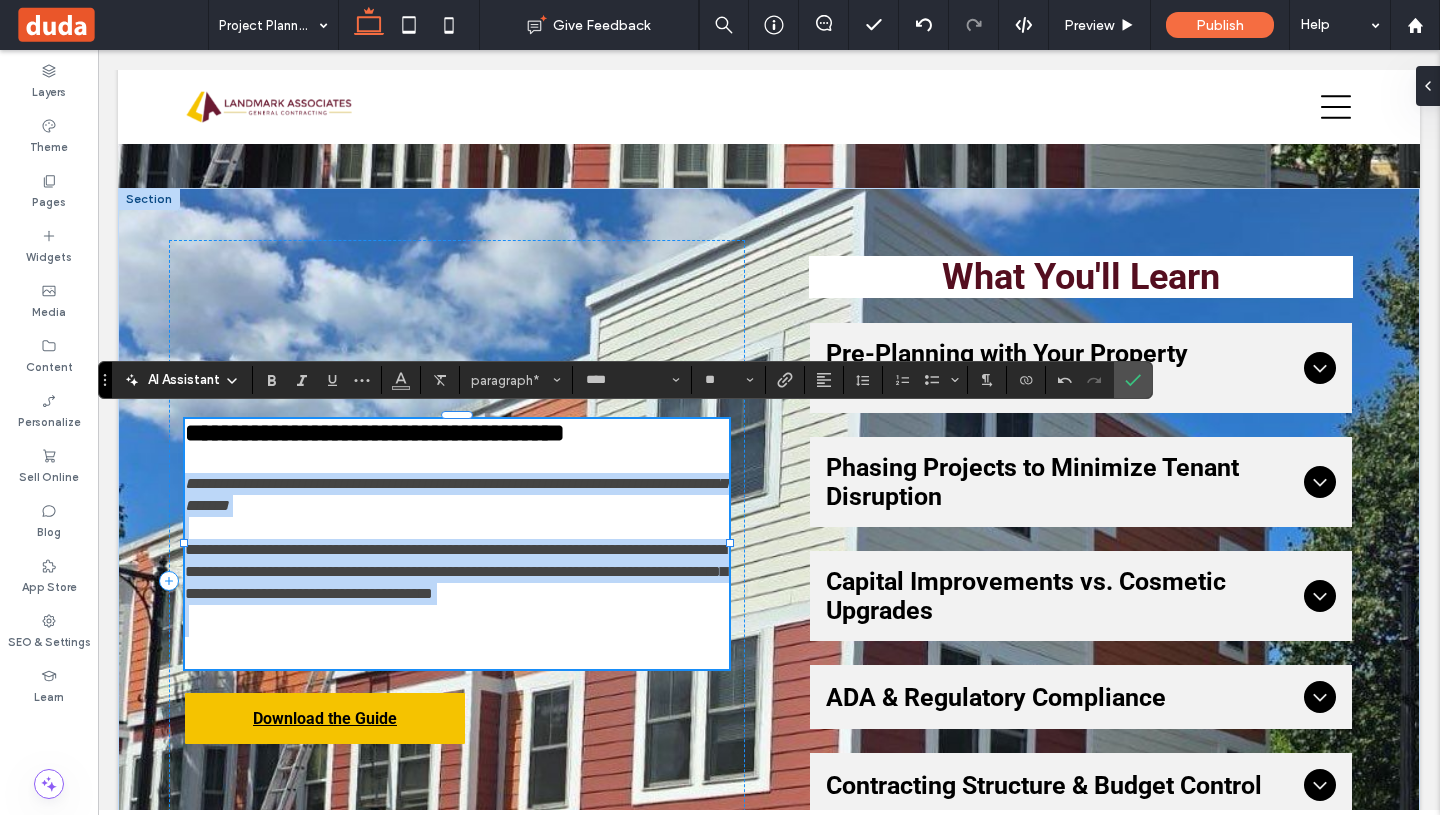 drag, startPoint x: 178, startPoint y: 482, endPoint x: 600, endPoint y: 621, distance: 444.30283 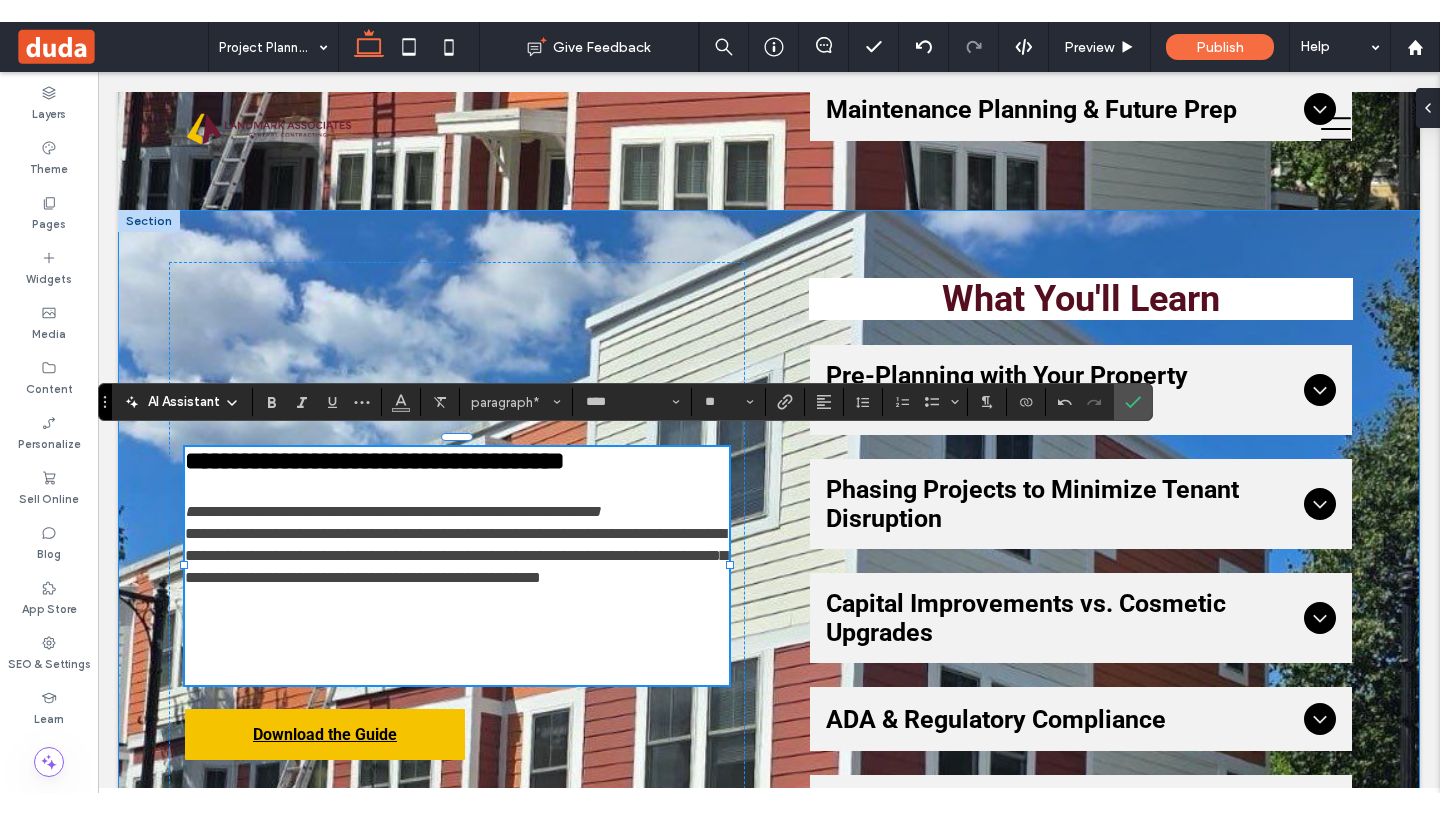 scroll, scrollTop: 0, scrollLeft: 0, axis: both 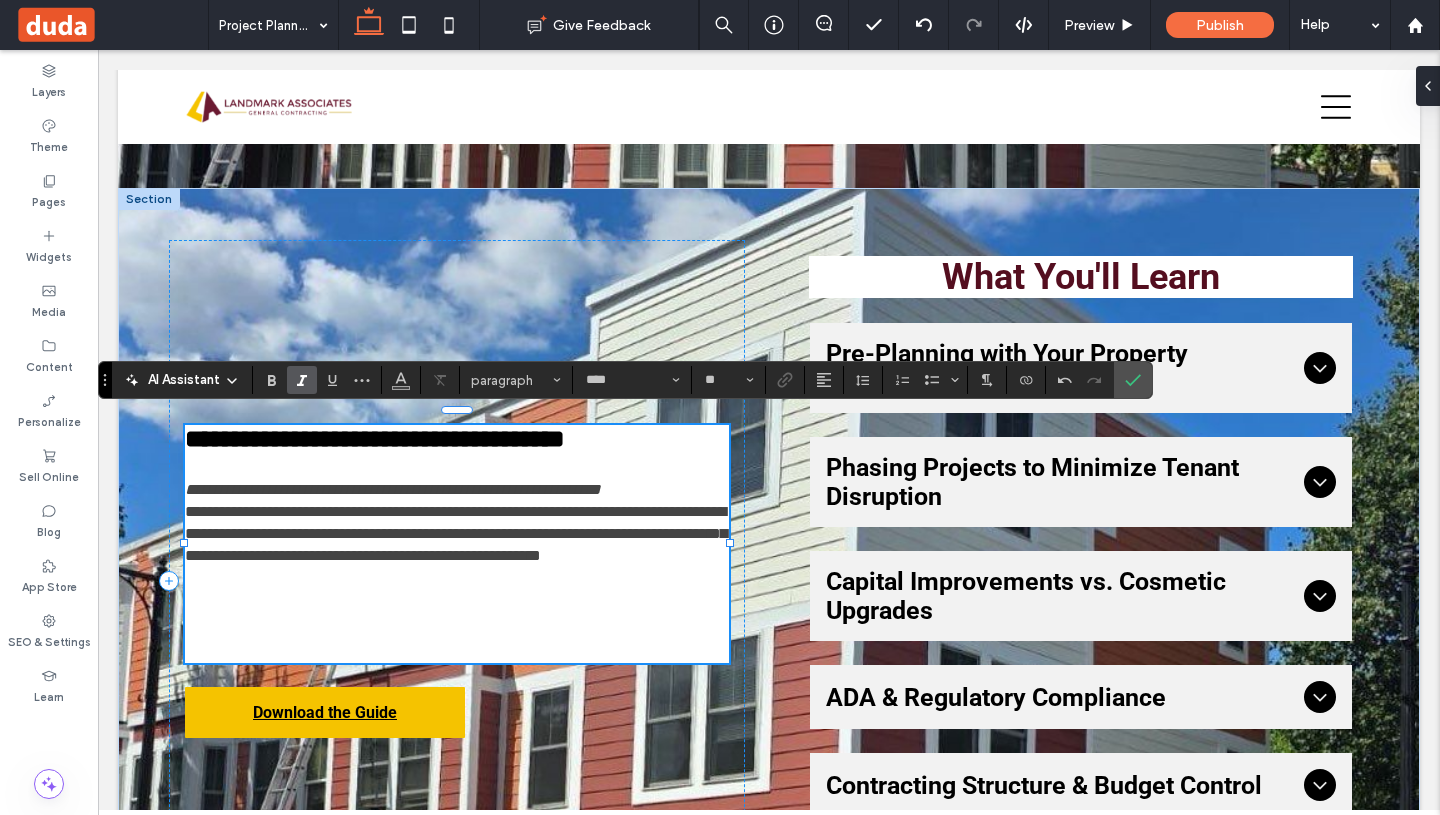 click on "**********" at bounding box center (457, 490) 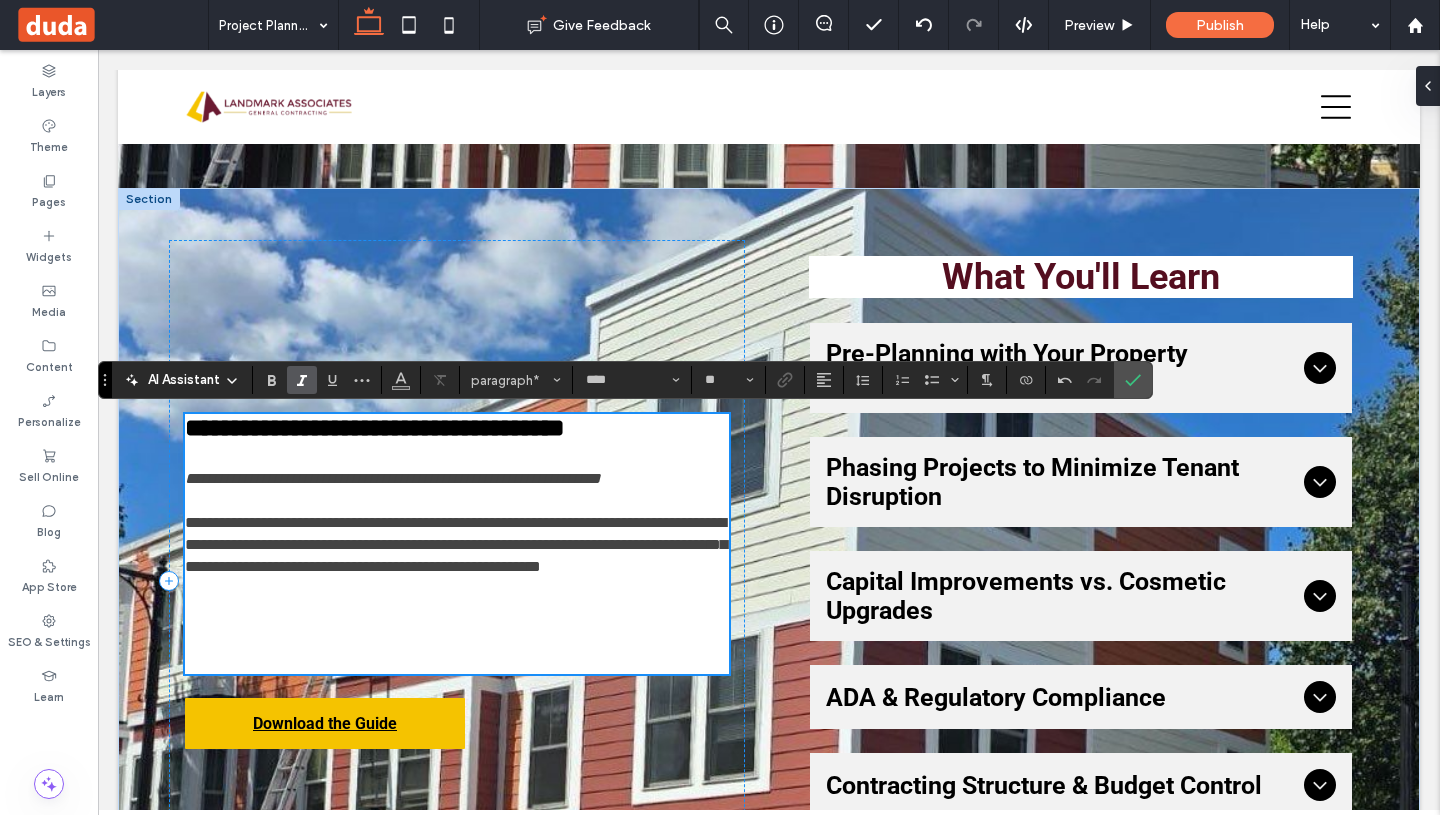 scroll, scrollTop: 2619, scrollLeft: 0, axis: vertical 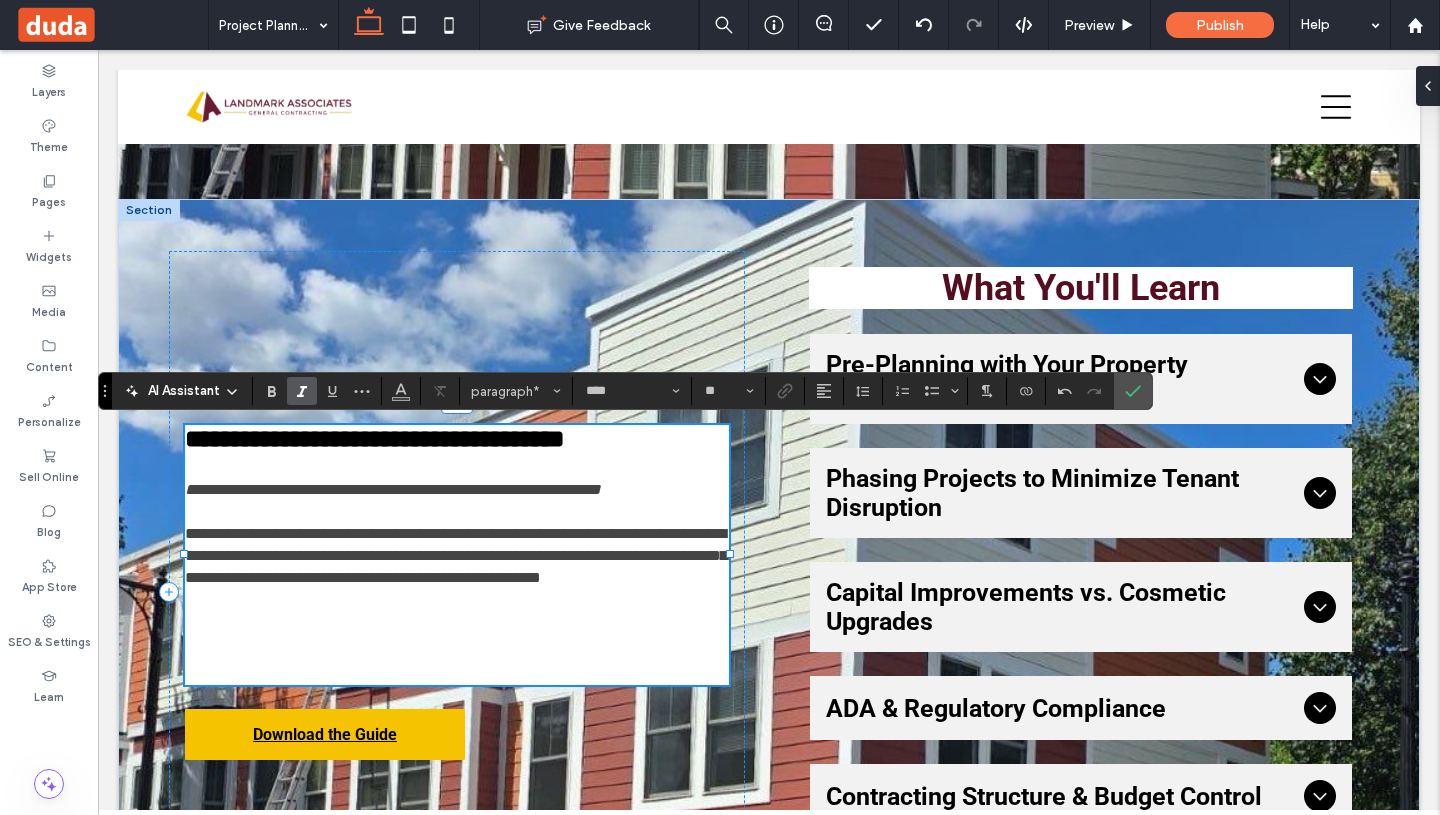 click at bounding box center [457, 637] 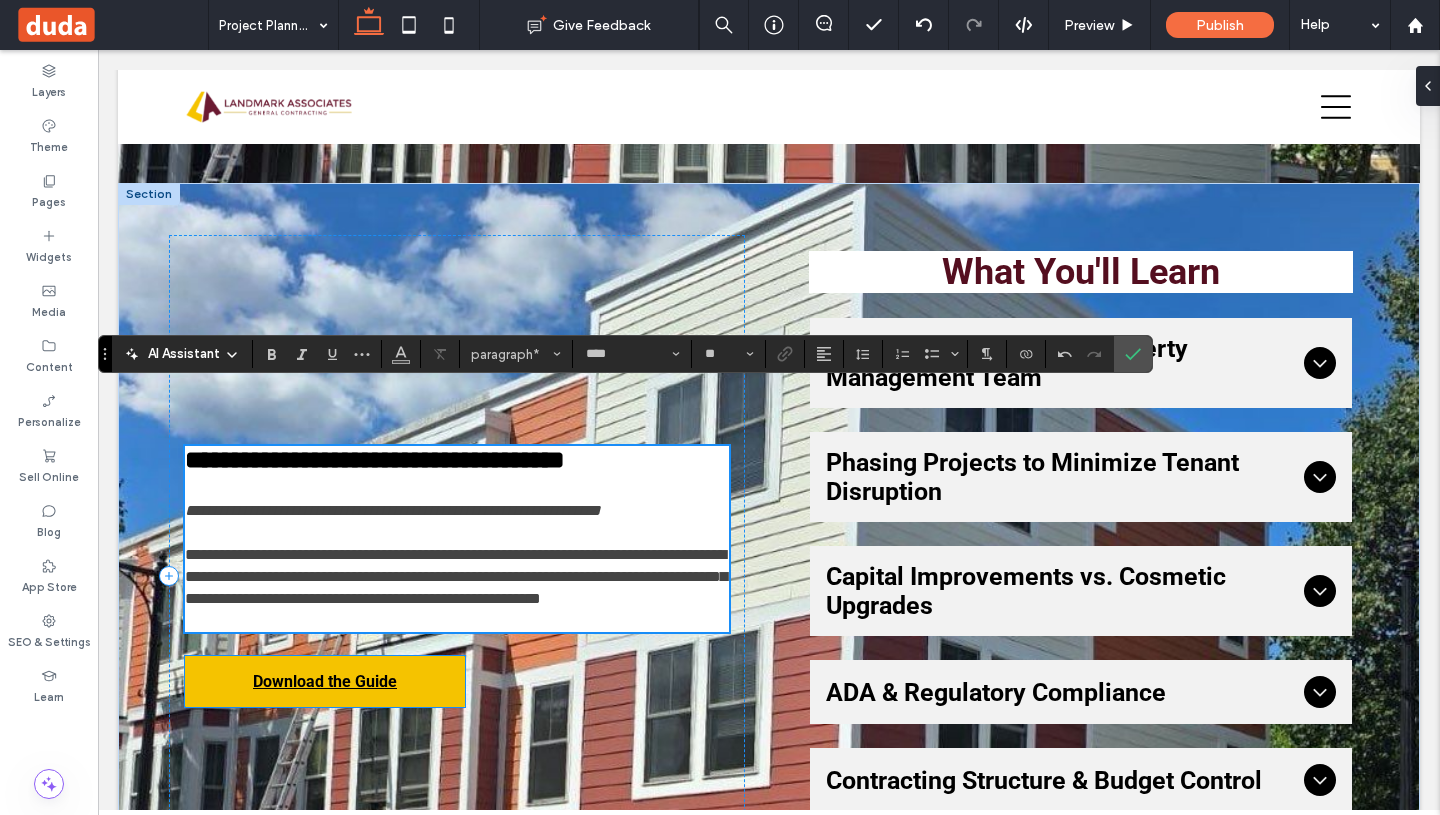 scroll, scrollTop: 2656, scrollLeft: 0, axis: vertical 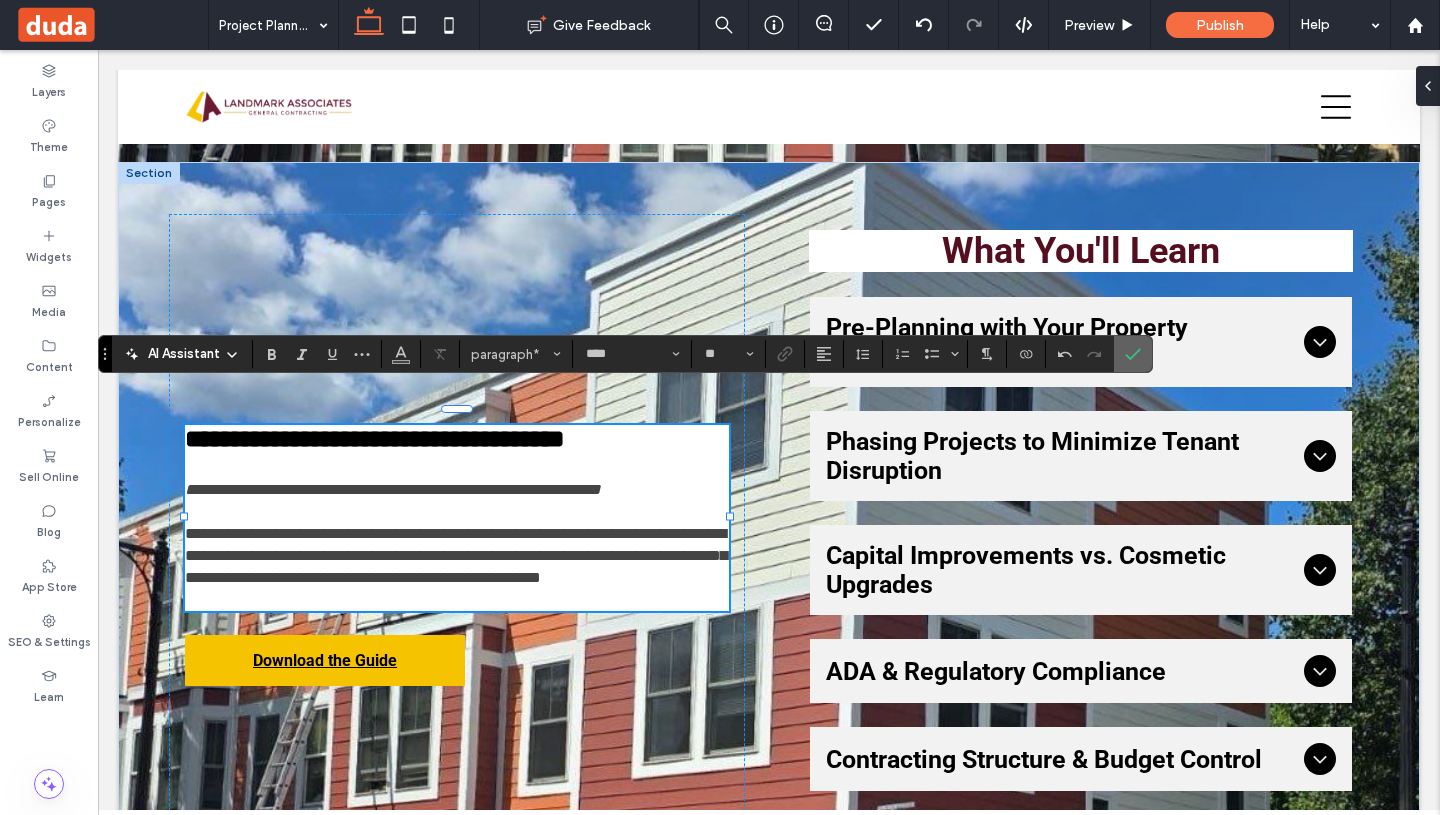 drag, startPoint x: 1138, startPoint y: 357, endPoint x: 887, endPoint y: 221, distance: 285.4768 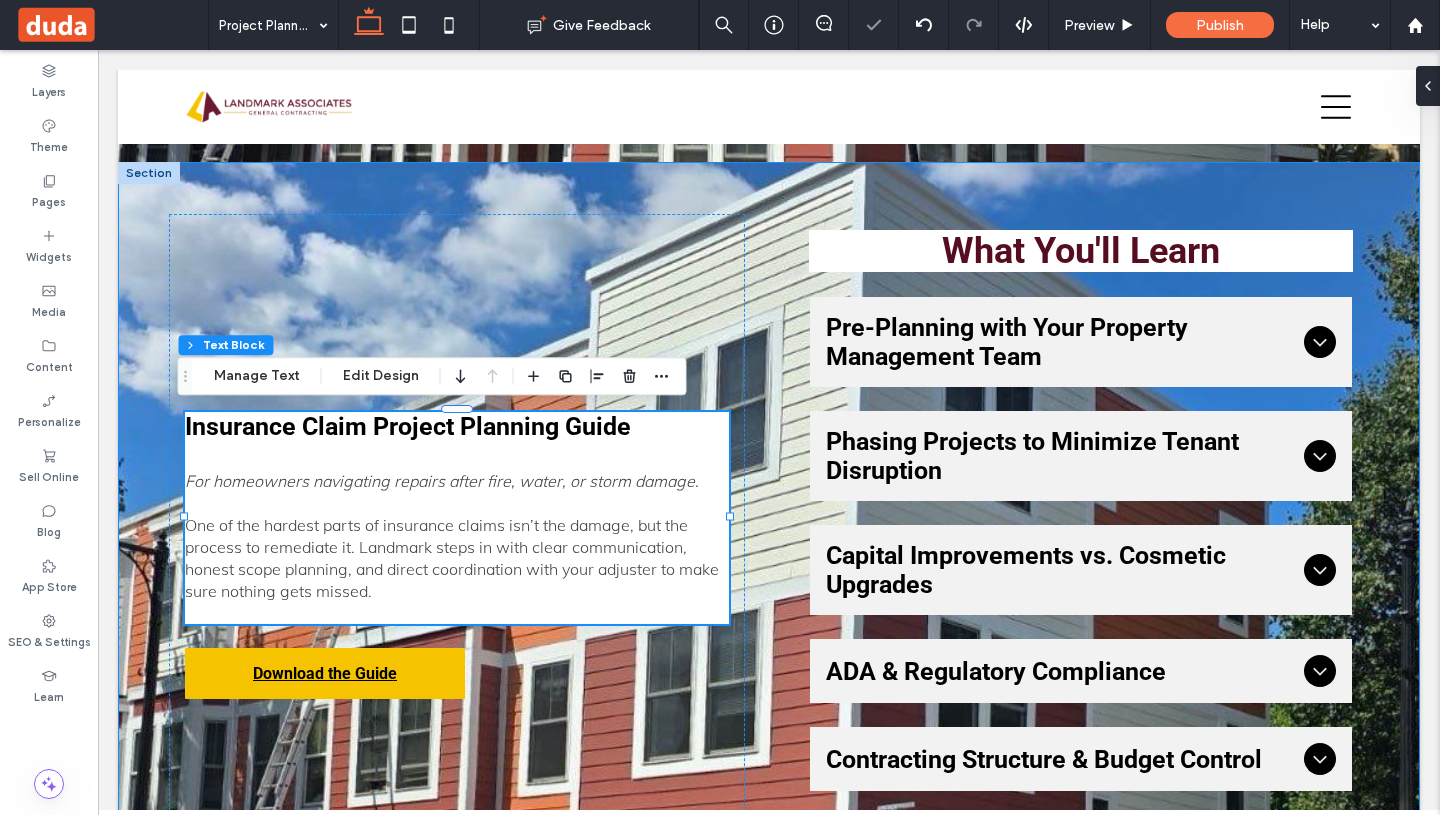 click on "Insurance Claim Project Planning Guide For homeowners navigating repairs after fire, water, or storm damage. One of the hardest parts of insurance claims isn’t the damage, but the process to remediate it. Landmark steps in with clear communication, honest scope planning, and direct coordination with your adjuster to make sure nothing gets missed.
Download the Guide
What You'll Learn
Pre-Planning with Your Property Management Team We align with your team’s maintenance windows, budgets, and investment goals. Phasing Projects to Minimize Tenant Disruption  Occupied buildings? No problem. We plan around real-world constraints. Capital Improvements vs. Cosmetic Upgrades We help you prioritize what matters and build a long-term property care plan. ADA & Regulatory Compliance We navigate inspections and accessibility requirements so you don’t have to. Contracting Structure & Budget Control Maintenance Planning & Future Prep Title or Question" at bounding box center [769, 555] 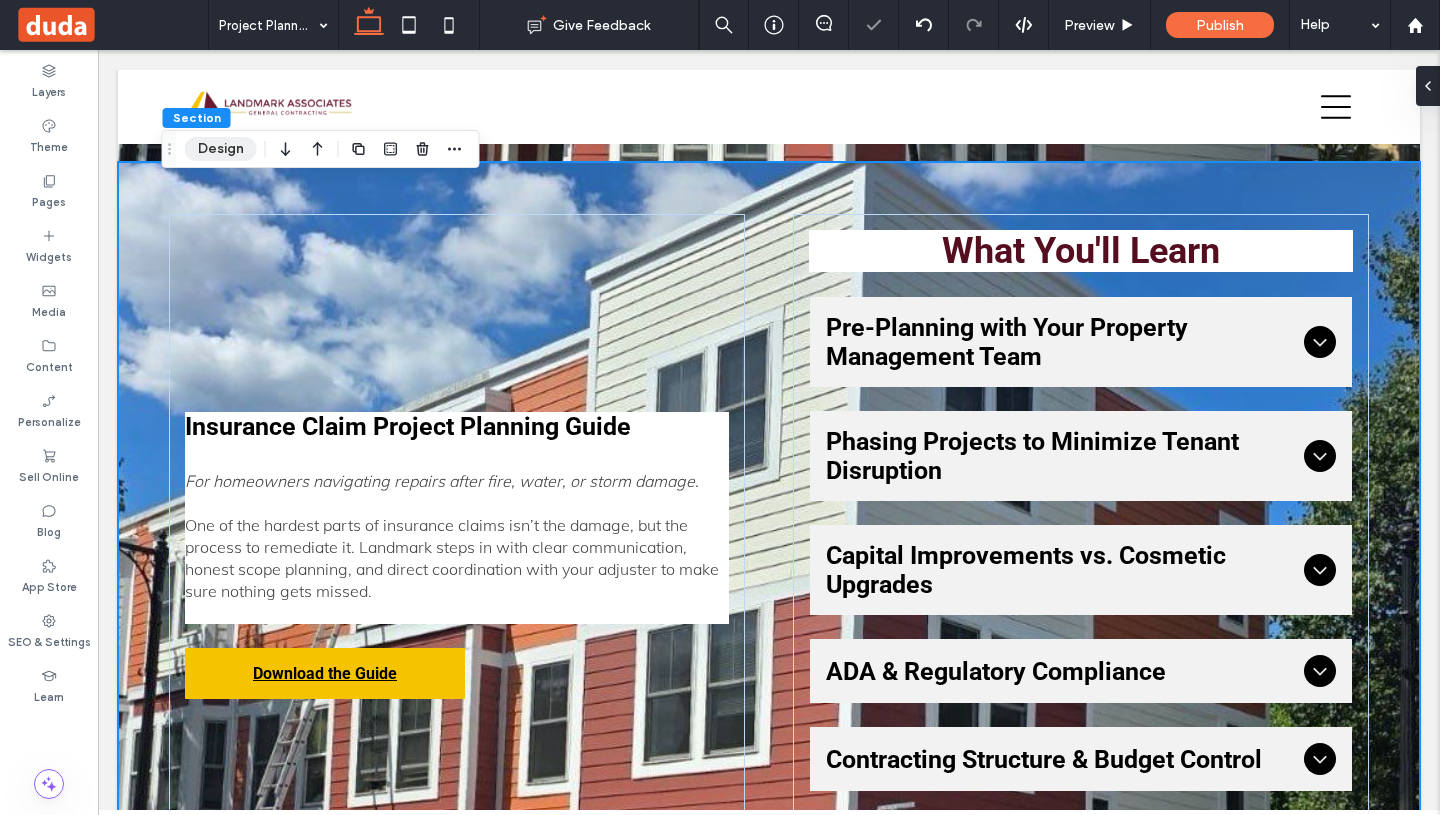 click on "Design" at bounding box center (221, 149) 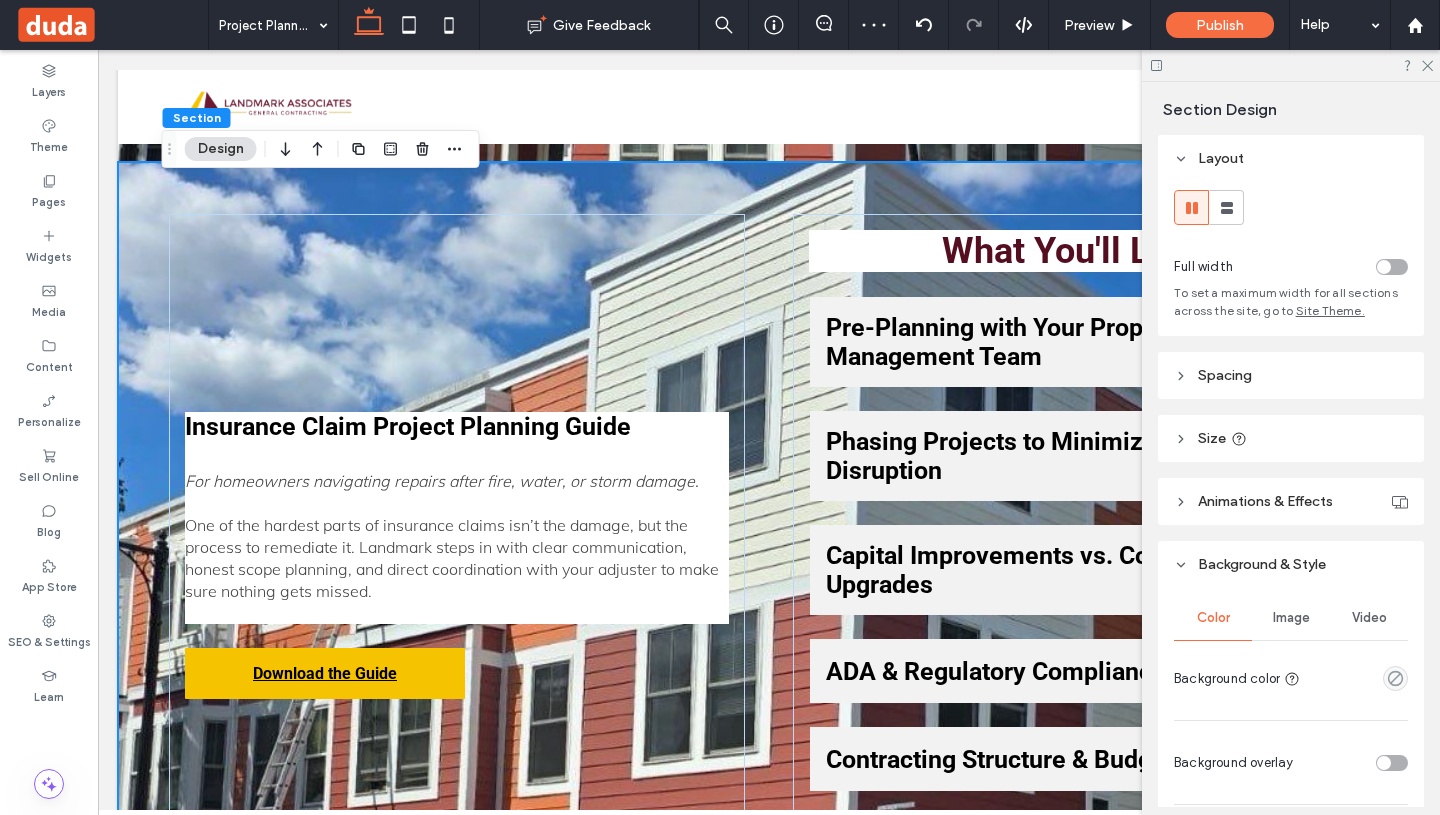 click on "Image" at bounding box center (1291, 618) 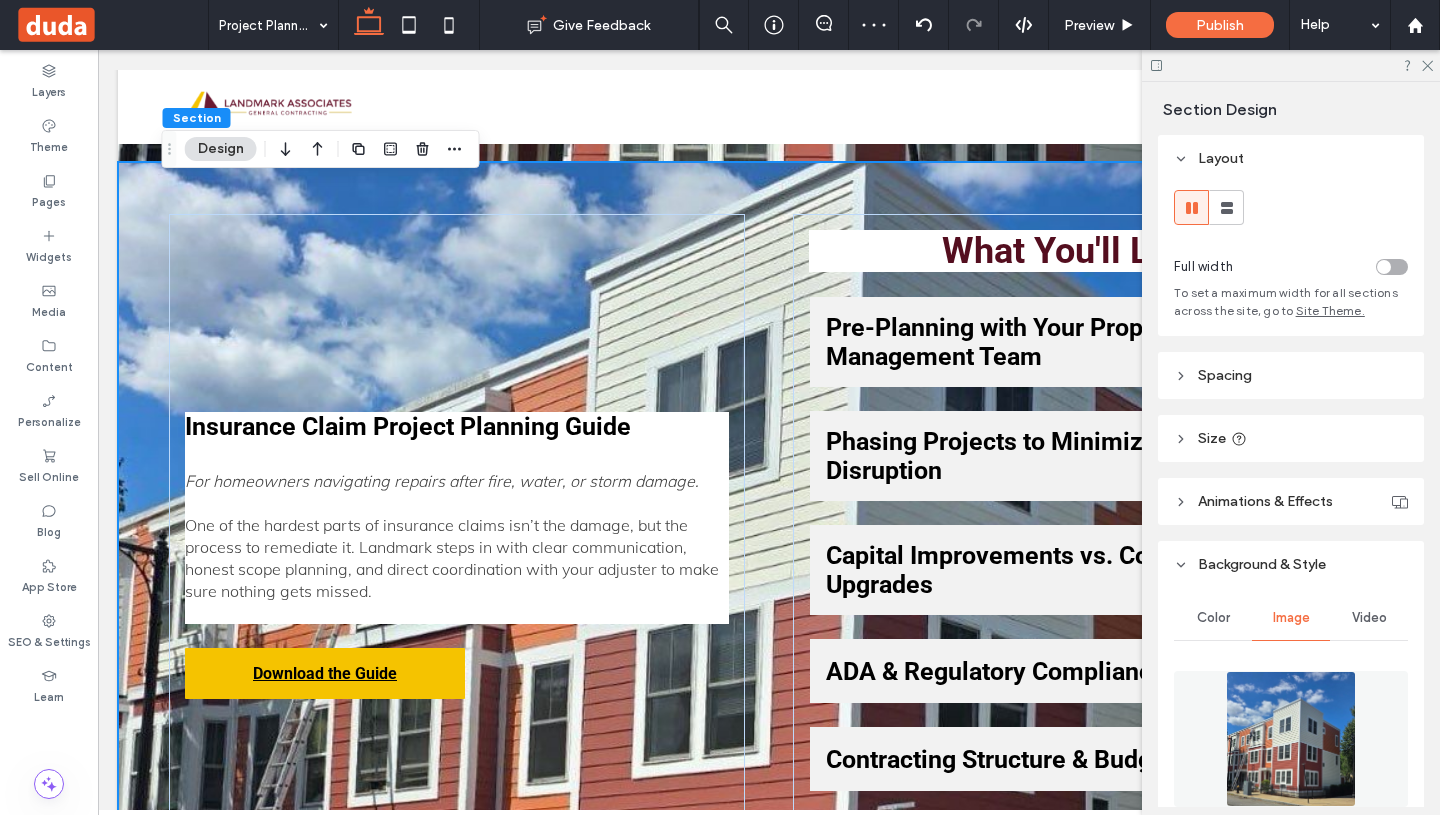 click at bounding box center [1291, 739] 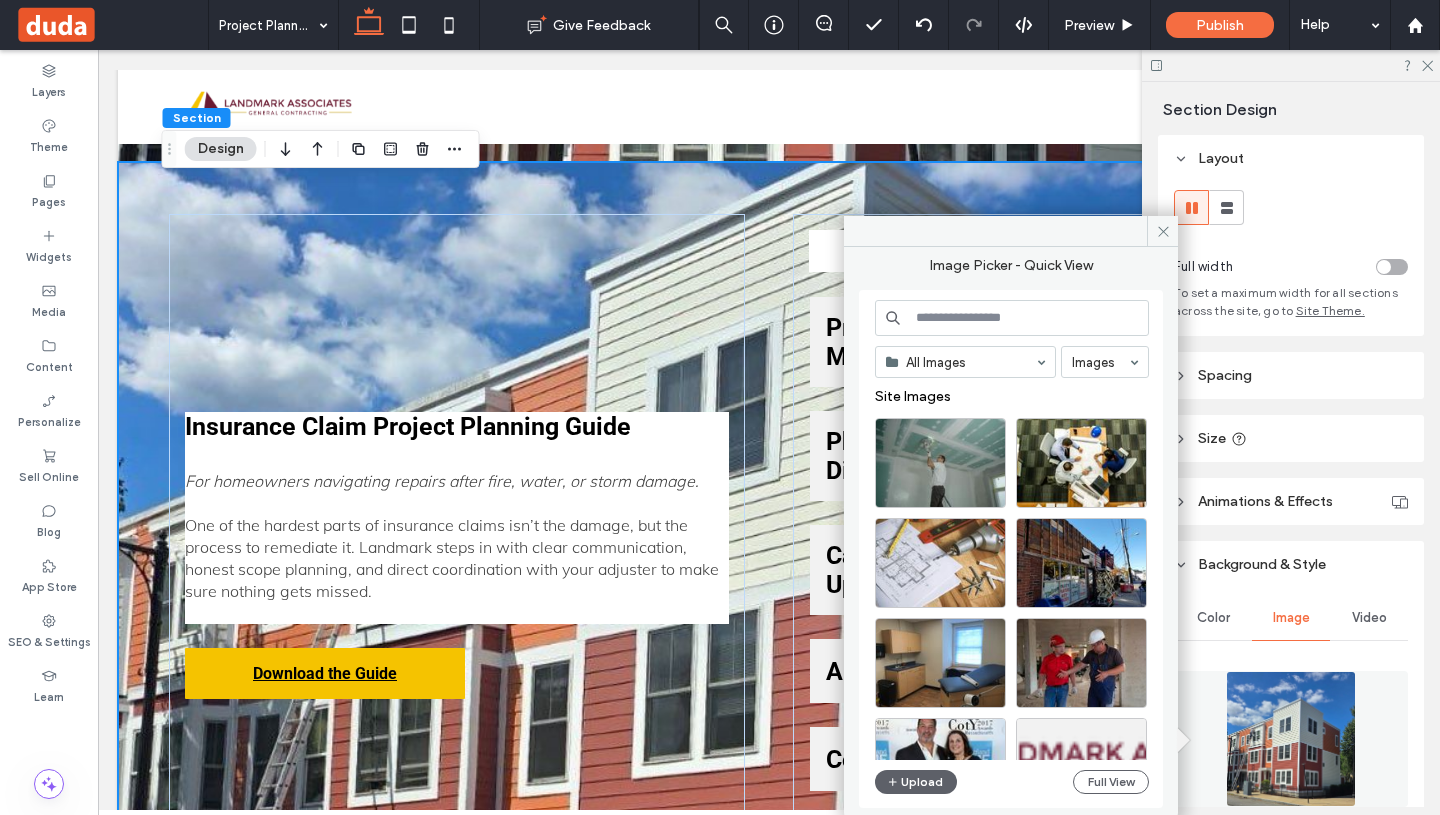 click at bounding box center (1012, 318) 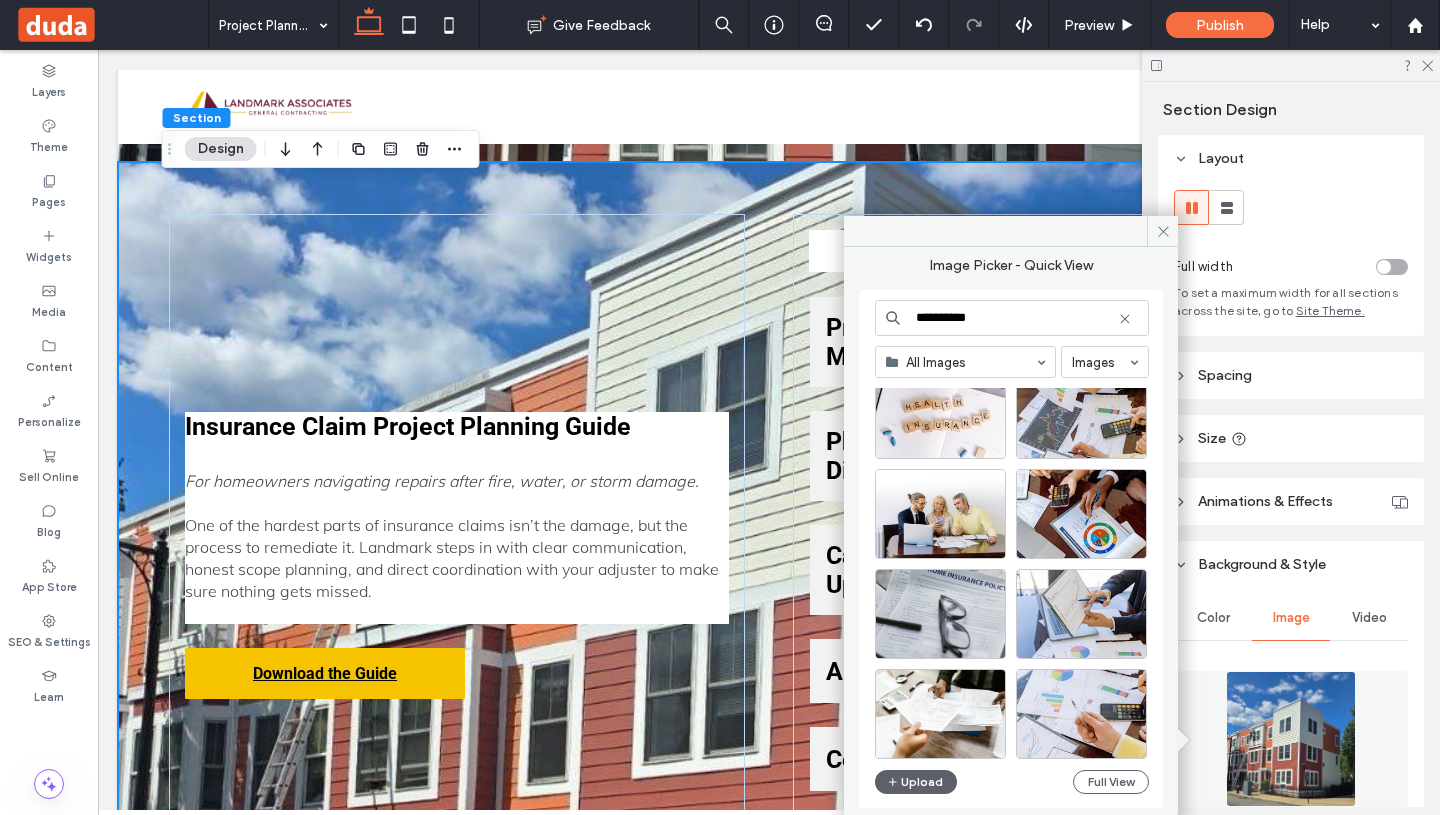scroll, scrollTop: 350, scrollLeft: 0, axis: vertical 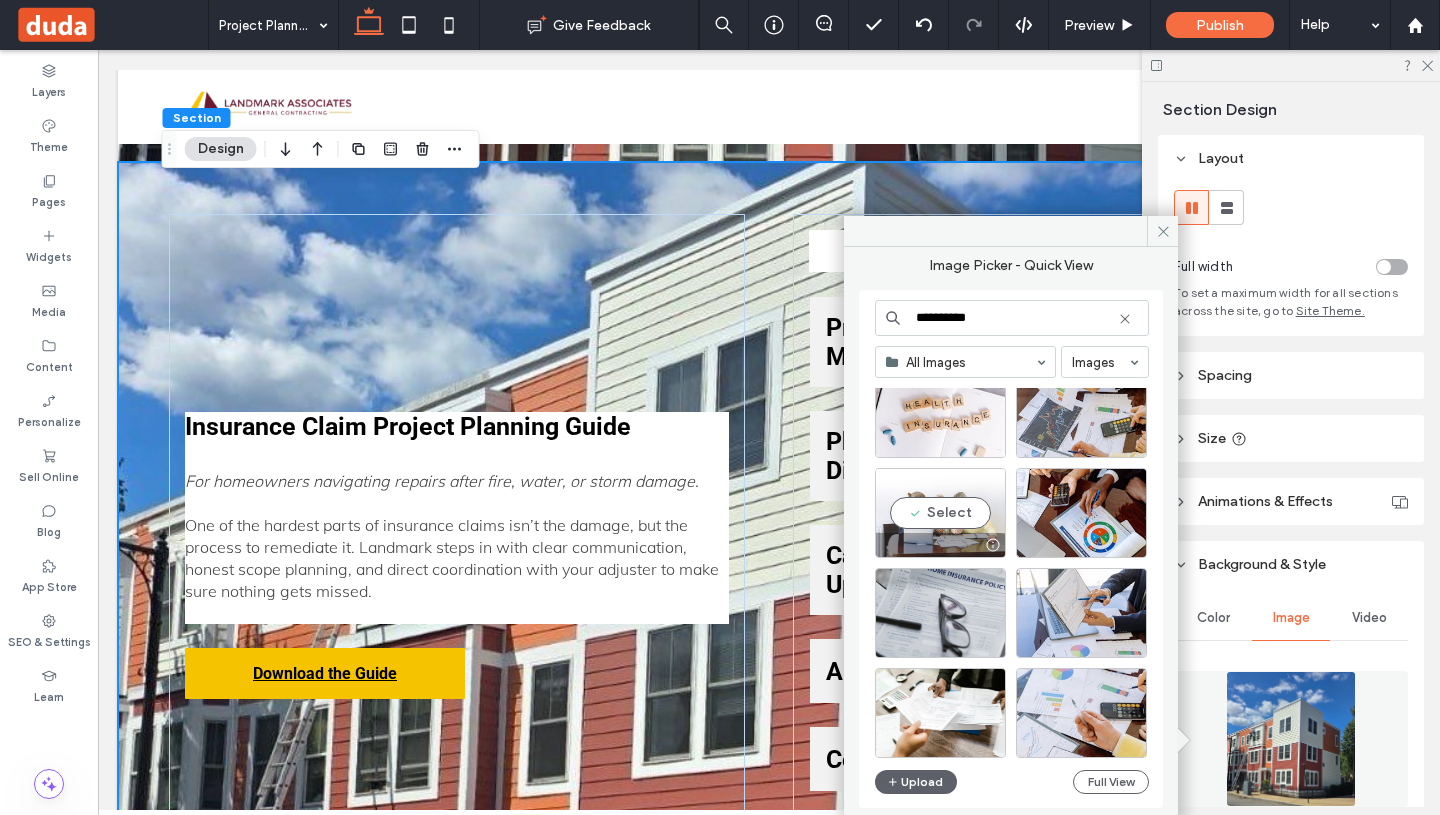type on "*********" 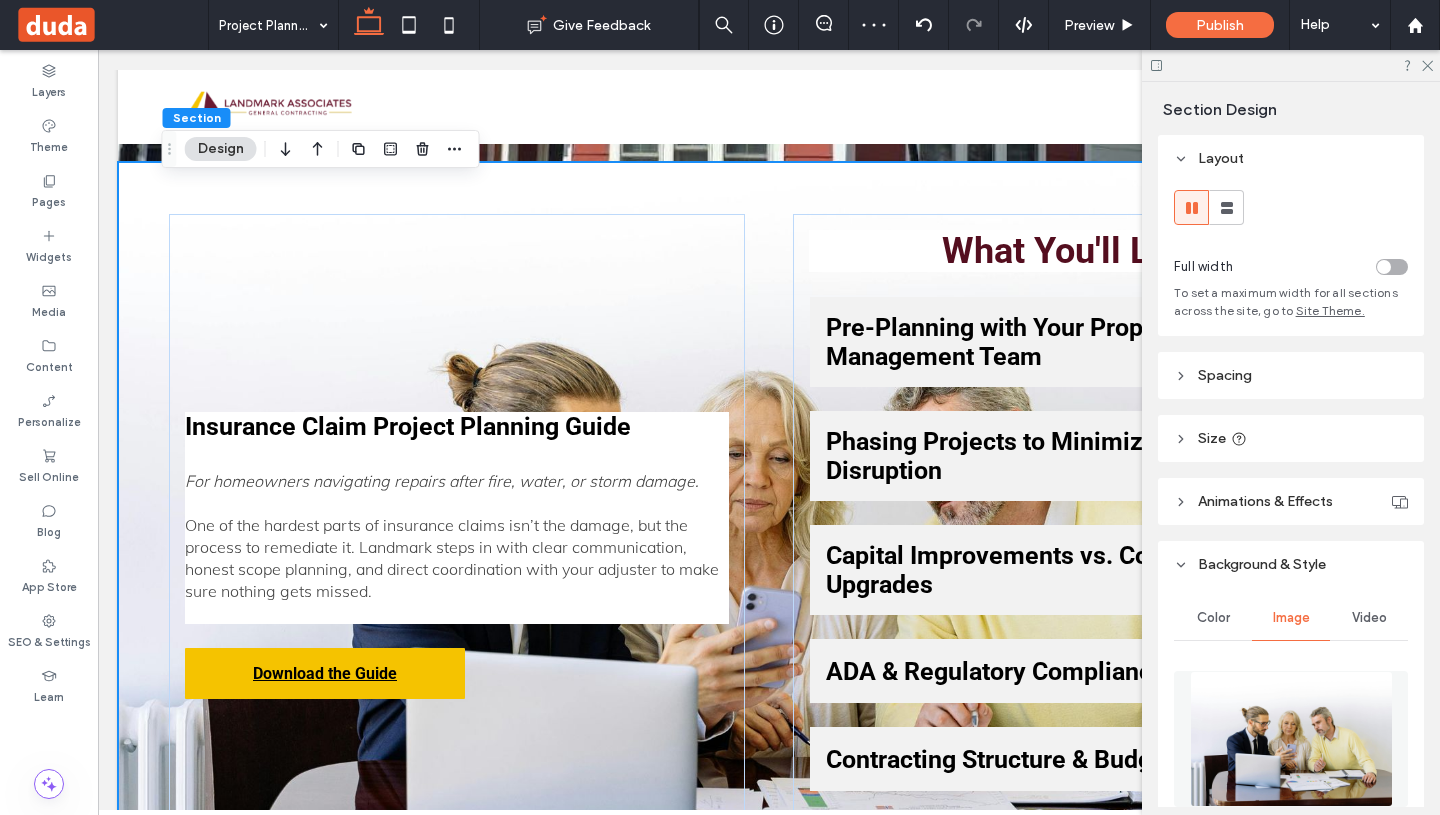 click on "Insurance Claim Project Planning Guide For homeowners navigating repairs after fire, water, or storm damage. One of the hardest parts of insurance claims isn’t the damage, but the process to remediate it. Landmark steps in with clear communication, honest scope planning, and direct coordination with your adjuster to make sure nothing gets missed.
Download the Guide
What You'll Learn
Pre-Planning with Your Property Management Team We align with your team’s maintenance windows, budgets, and investment goals. Phasing Projects to Minimize Tenant Disruption  Occupied buildings? No problem. We plan around real-world constraints. Capital Improvements vs. Cosmetic Upgrades We help you prioritize what matters and build a long-term property care plan. ADA & Regulatory Compliance We navigate inspections and accessibility requirements so you don’t have to. Contracting Structure & Budget Control Maintenance Planning & Future Prep Title or Question Button" at bounding box center (769, 555) 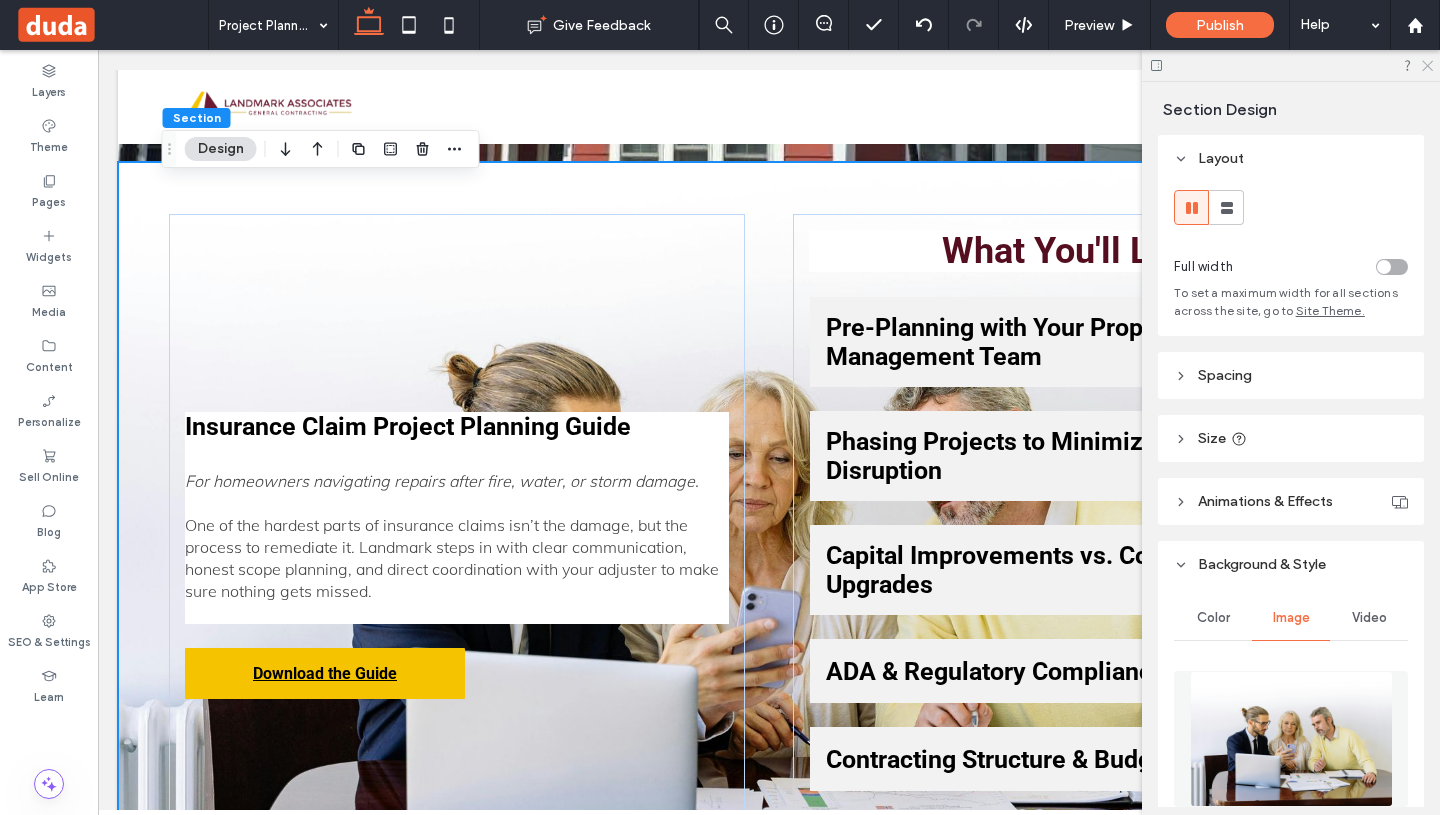 click 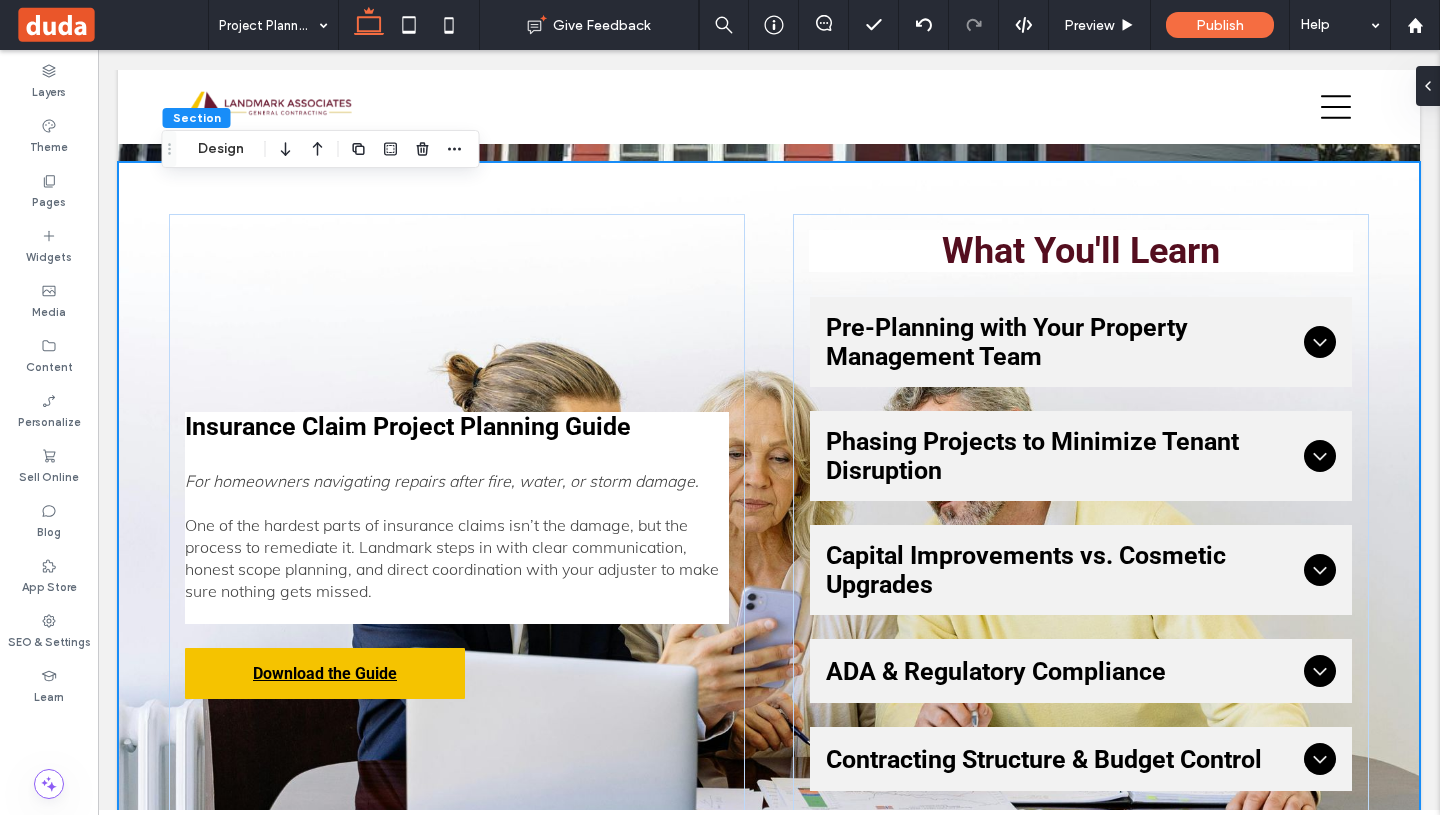 click on "Insurance Claim Project Planning Guide For homeowners navigating repairs after fire, water, or storm damage. One of the hardest parts of insurance claims isn’t the damage, but the process to remediate it. Landmark steps in with clear communication, honest scope planning, and direct coordination with your adjuster to make sure nothing gets missed.
Download the Guide
What You'll Learn
Pre-Planning with Your Property Management Team We align with your team’s maintenance windows, budgets, and investment goals. Phasing Projects to Minimize Tenant Disruption  Occupied buildings? No problem. We plan around real-world constraints. Capital Improvements vs. Cosmetic Upgrades We help you prioritize what matters and build a long-term property care plan. ADA & Regulatory Compliance We navigate inspections and accessibility requirements so you don’t have to. Contracting Structure & Budget Control Maintenance Planning & Future Prep Title or Question Button" at bounding box center [769, 555] 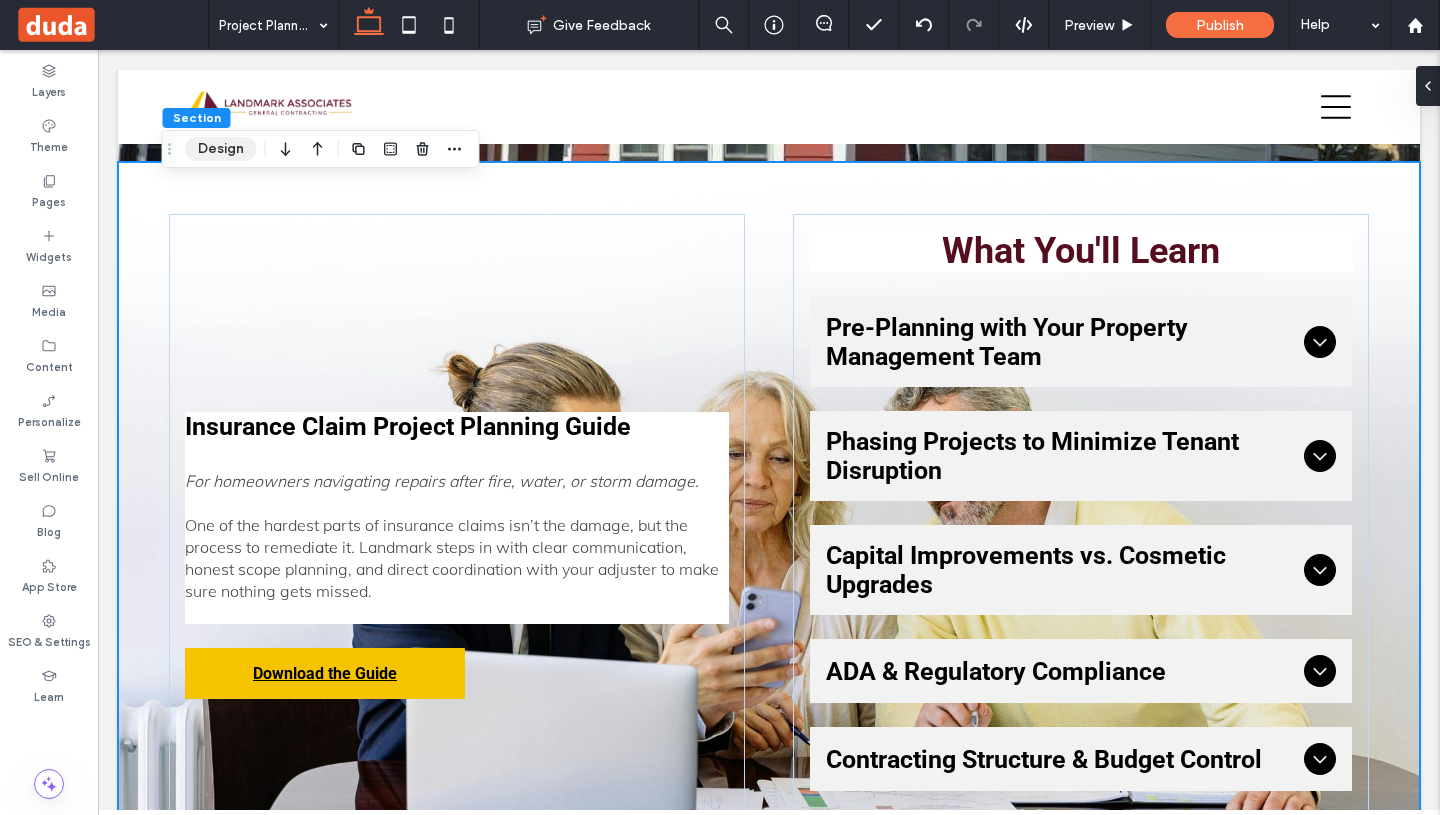 click on "Design" at bounding box center [221, 149] 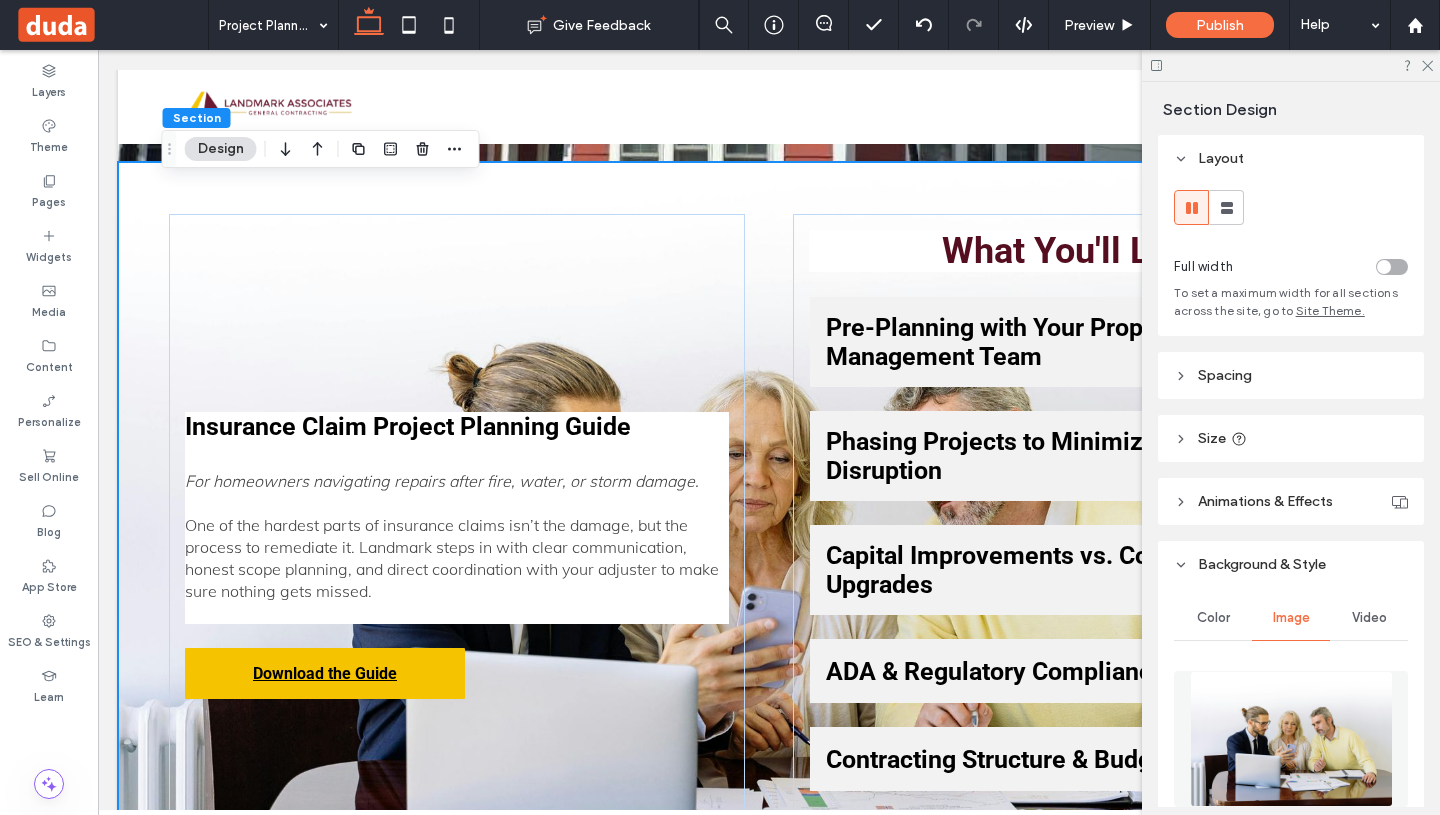 click at bounding box center [1291, 739] 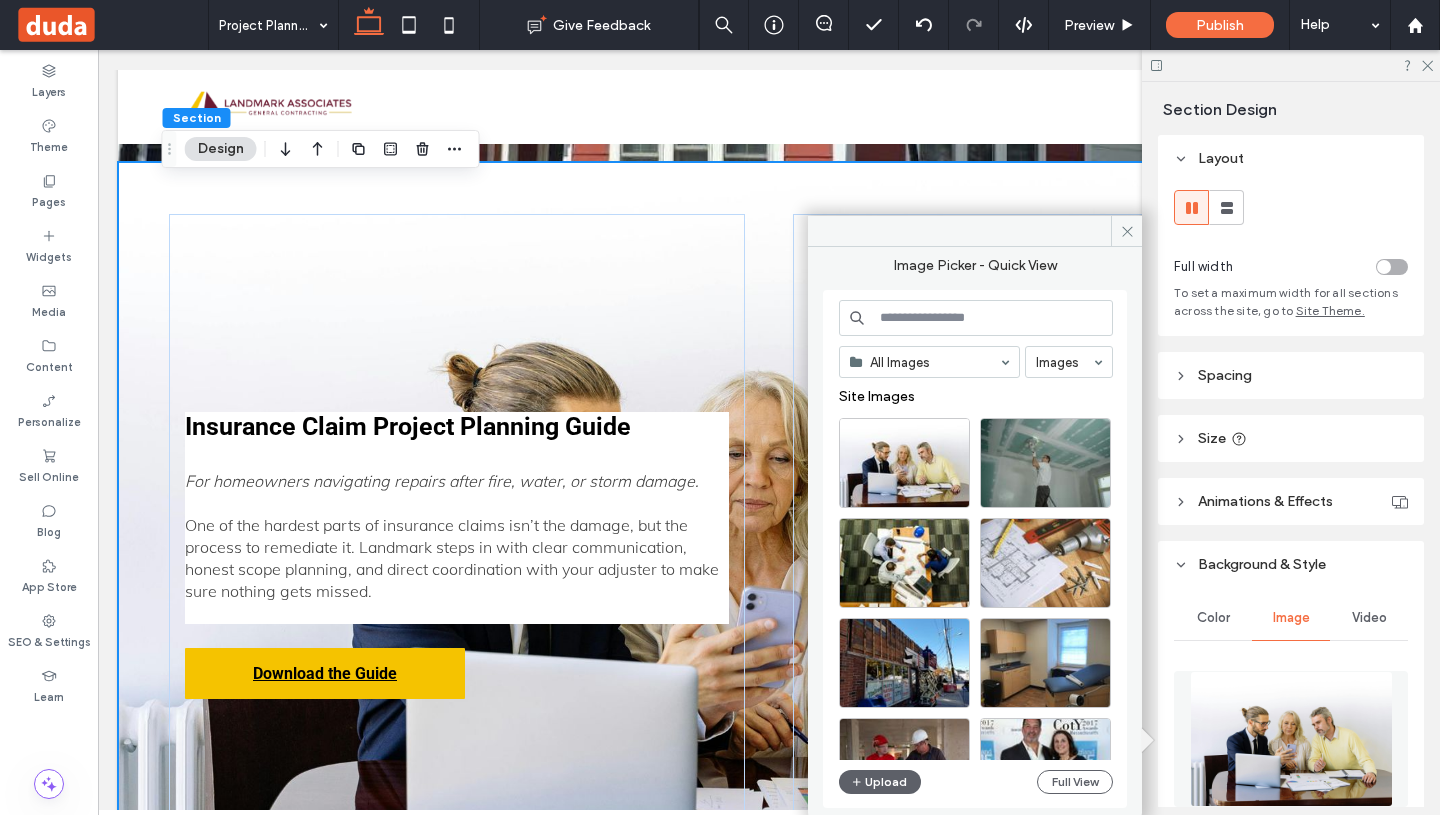 click at bounding box center [976, 318] 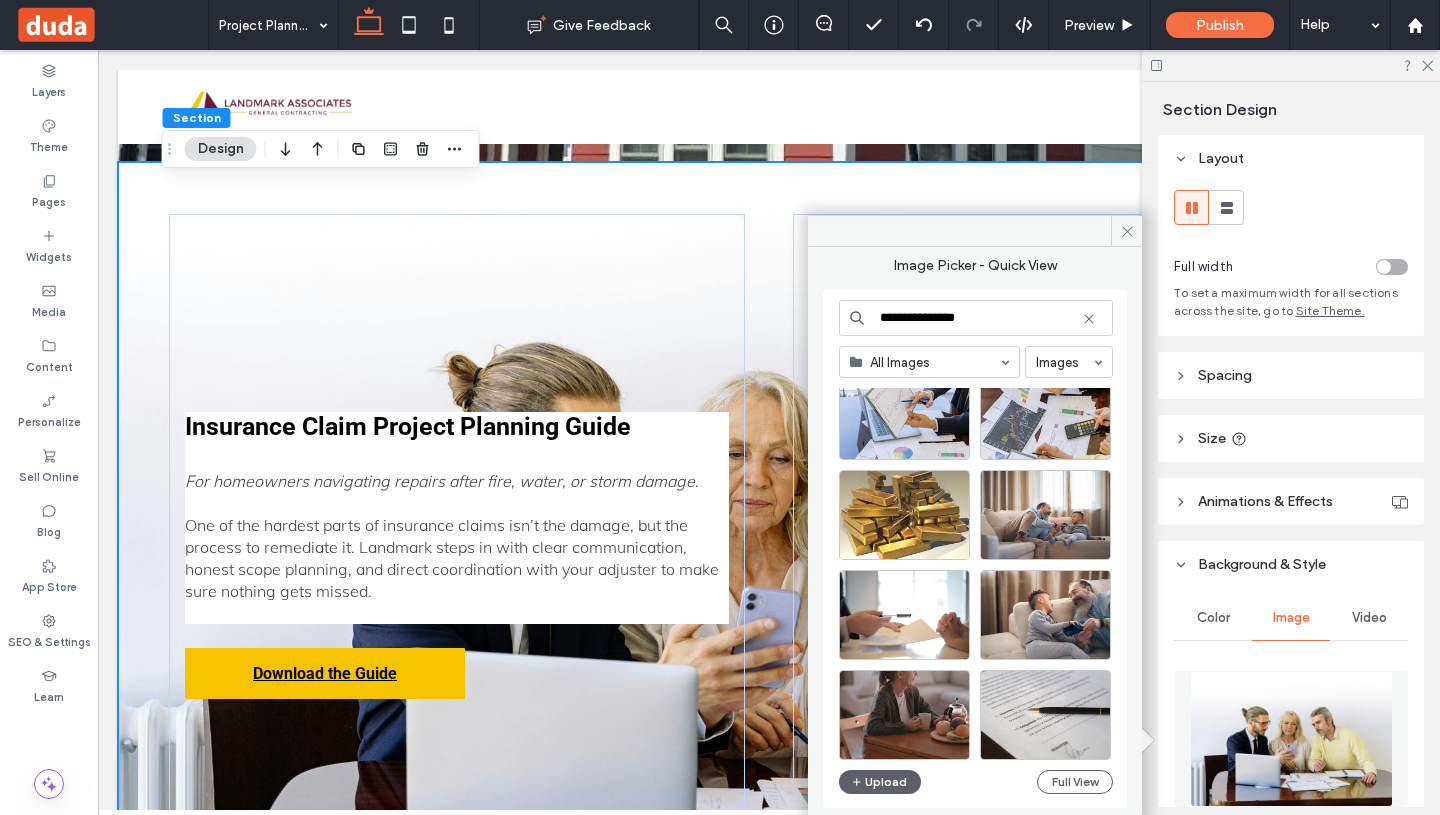scroll, scrollTop: 291, scrollLeft: 0, axis: vertical 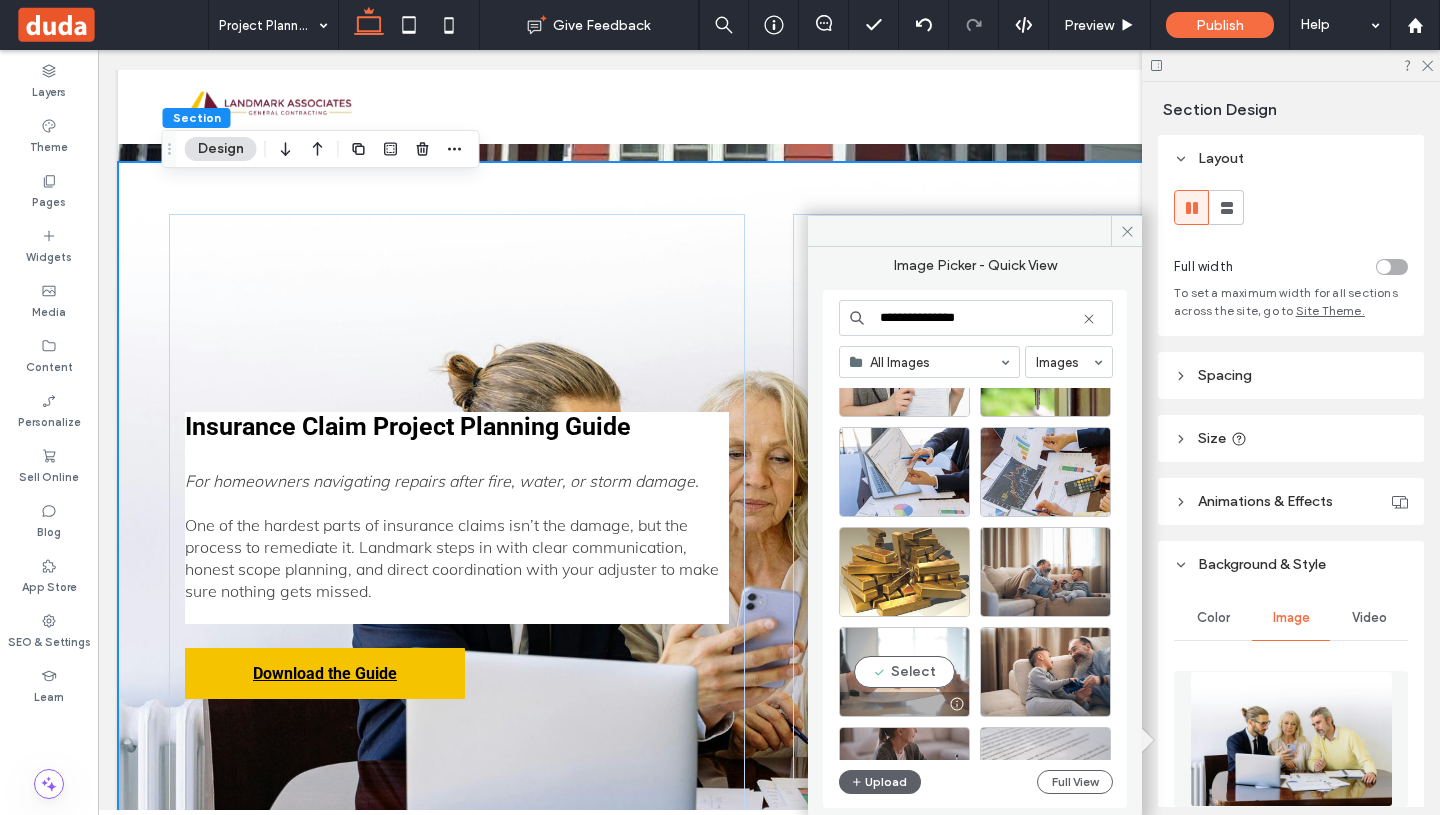 type on "**********" 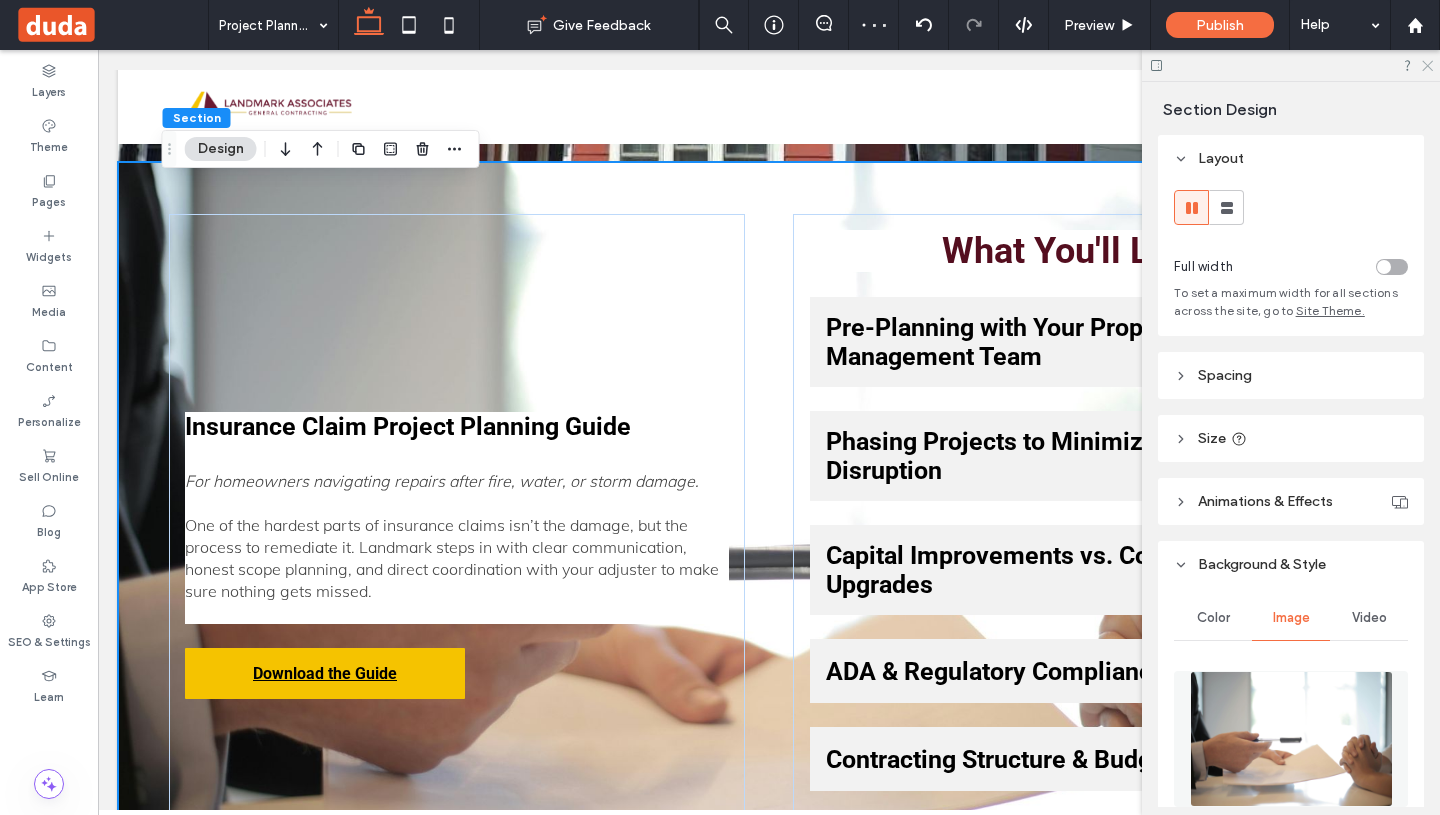 click 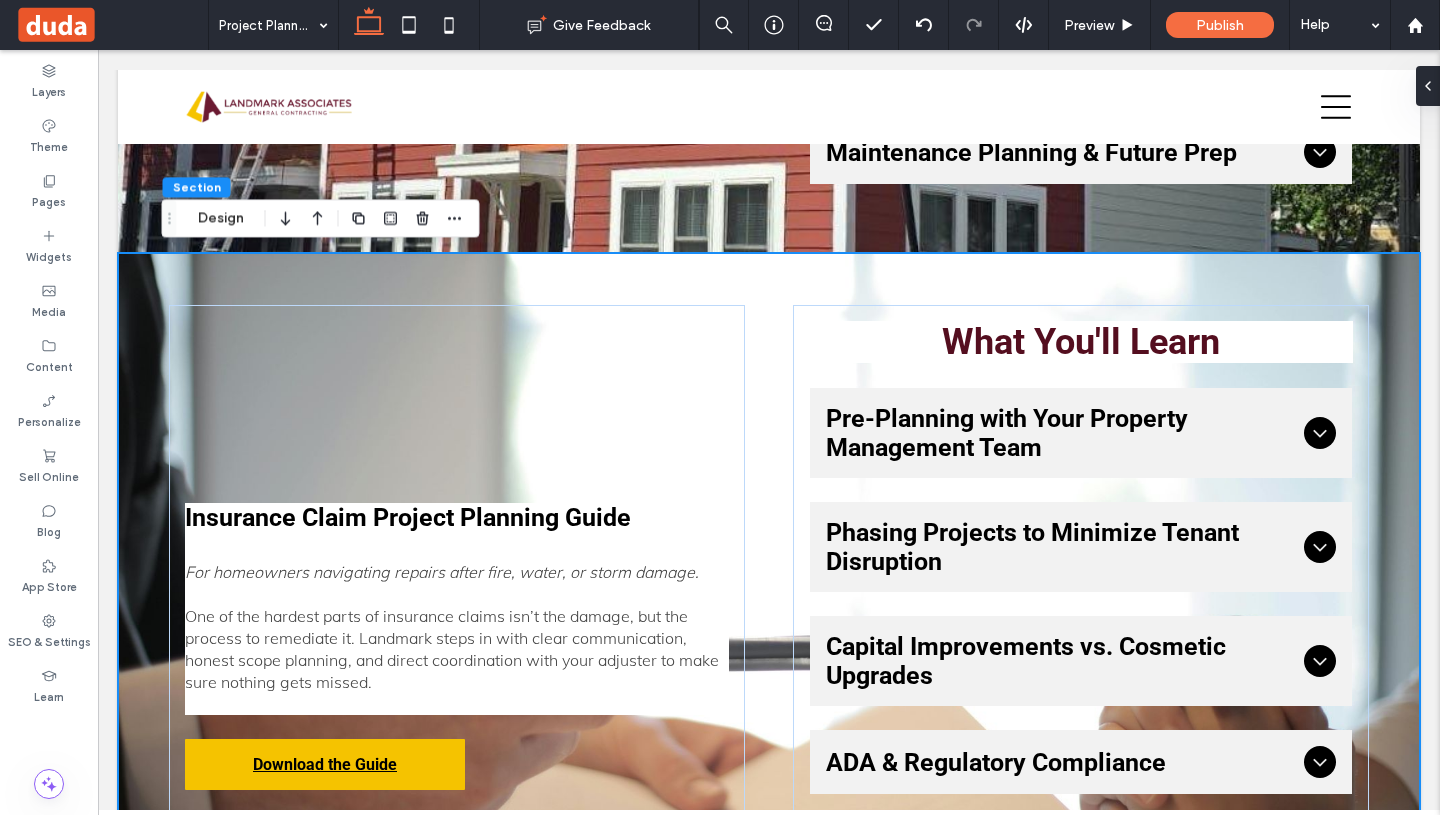 scroll, scrollTop: 2543, scrollLeft: 0, axis: vertical 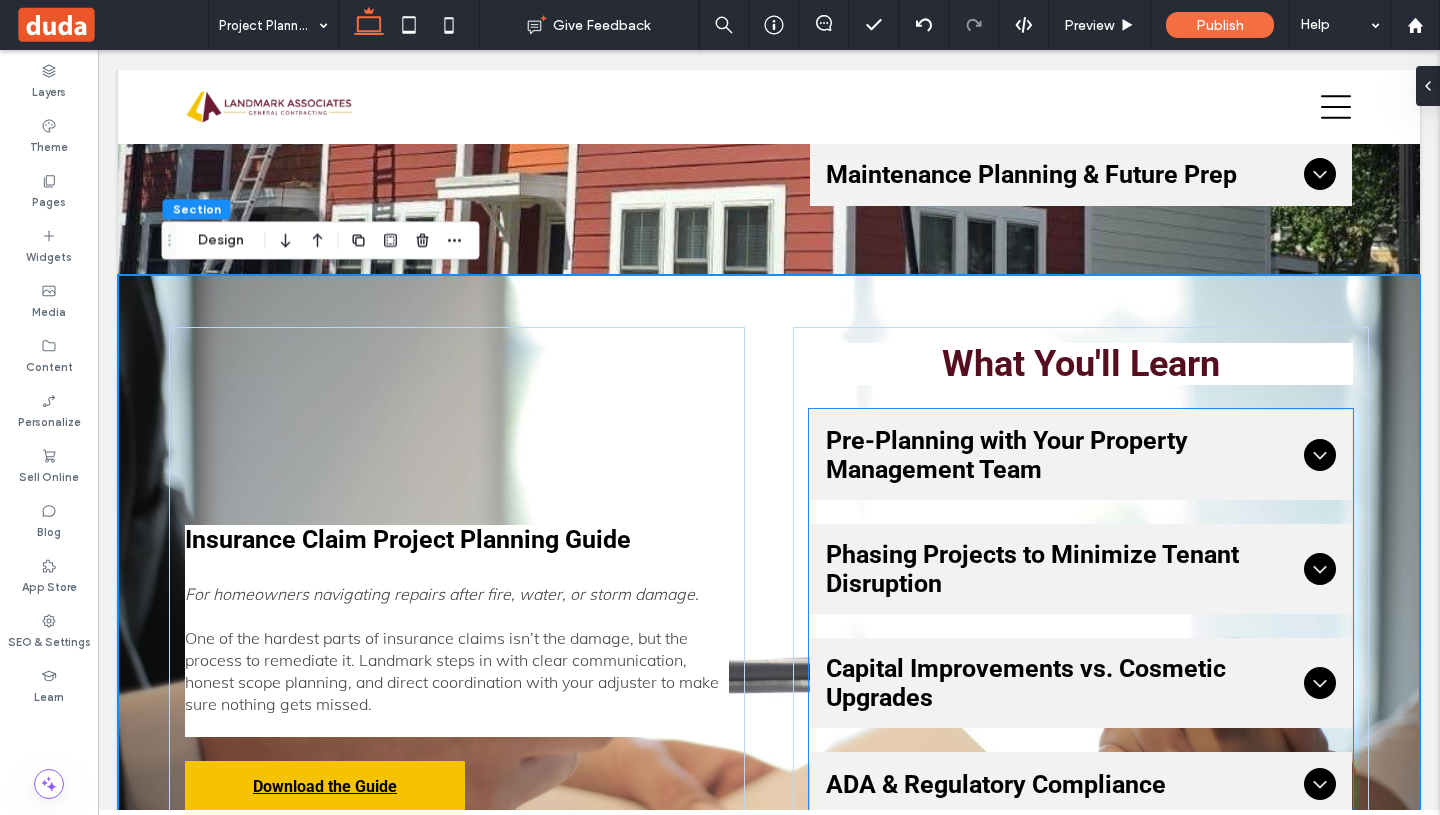 click on "Pre-Planning with Your Property Management Team" at bounding box center (1061, 455) 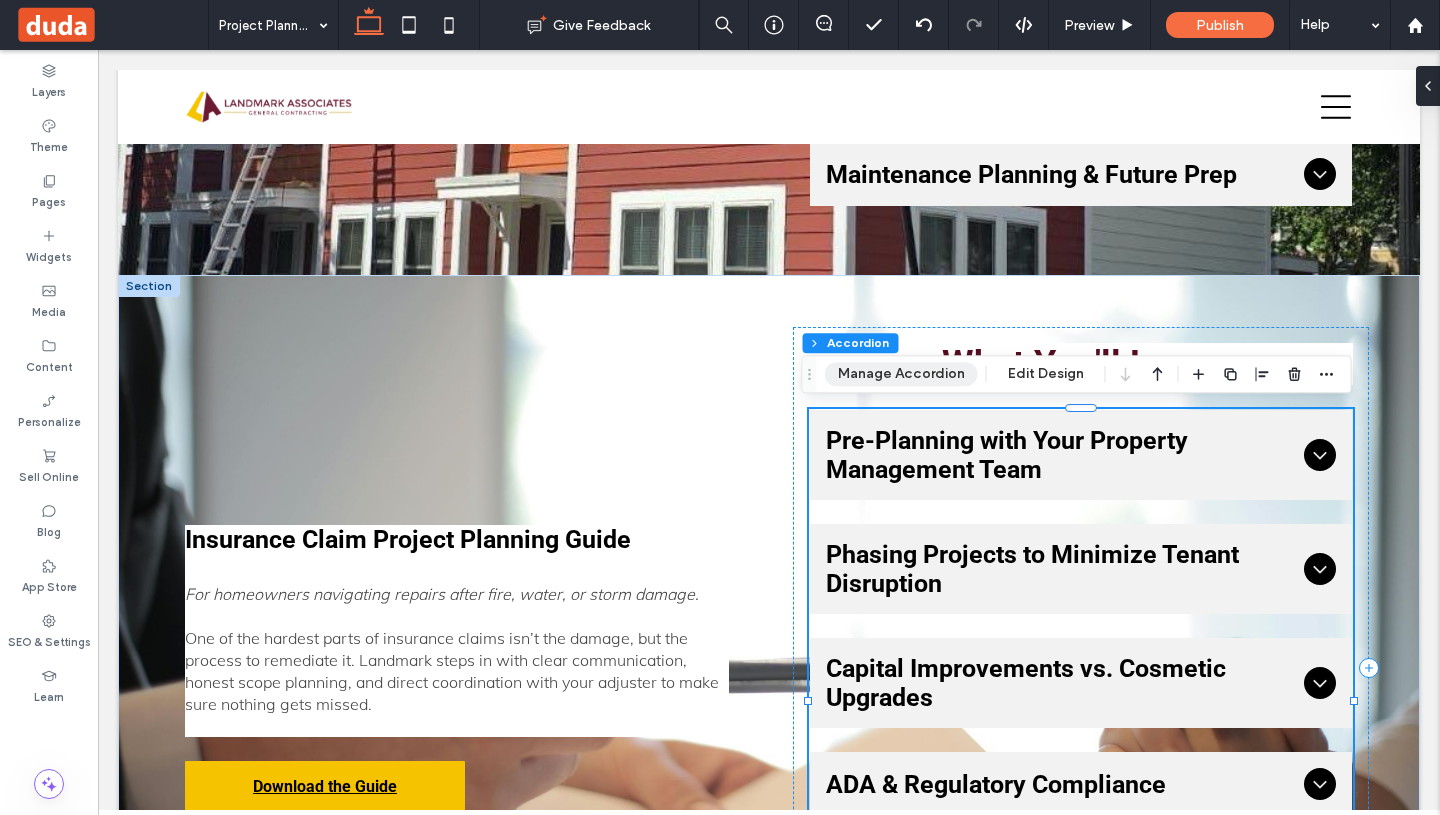 click on "Manage Accordion" at bounding box center [901, 374] 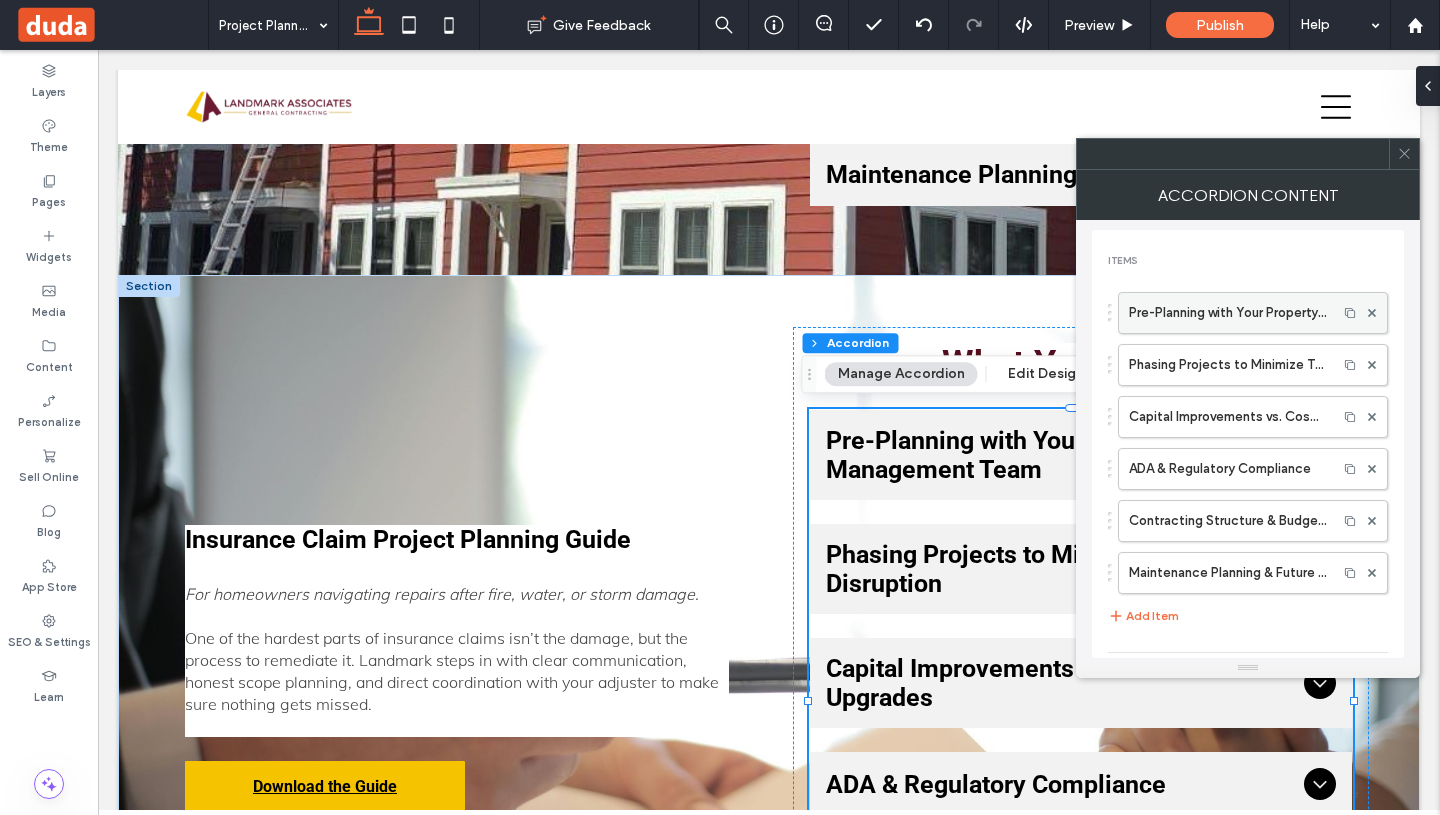 click on "Pre-Planning with Your Property Management Team" at bounding box center (1228, 313) 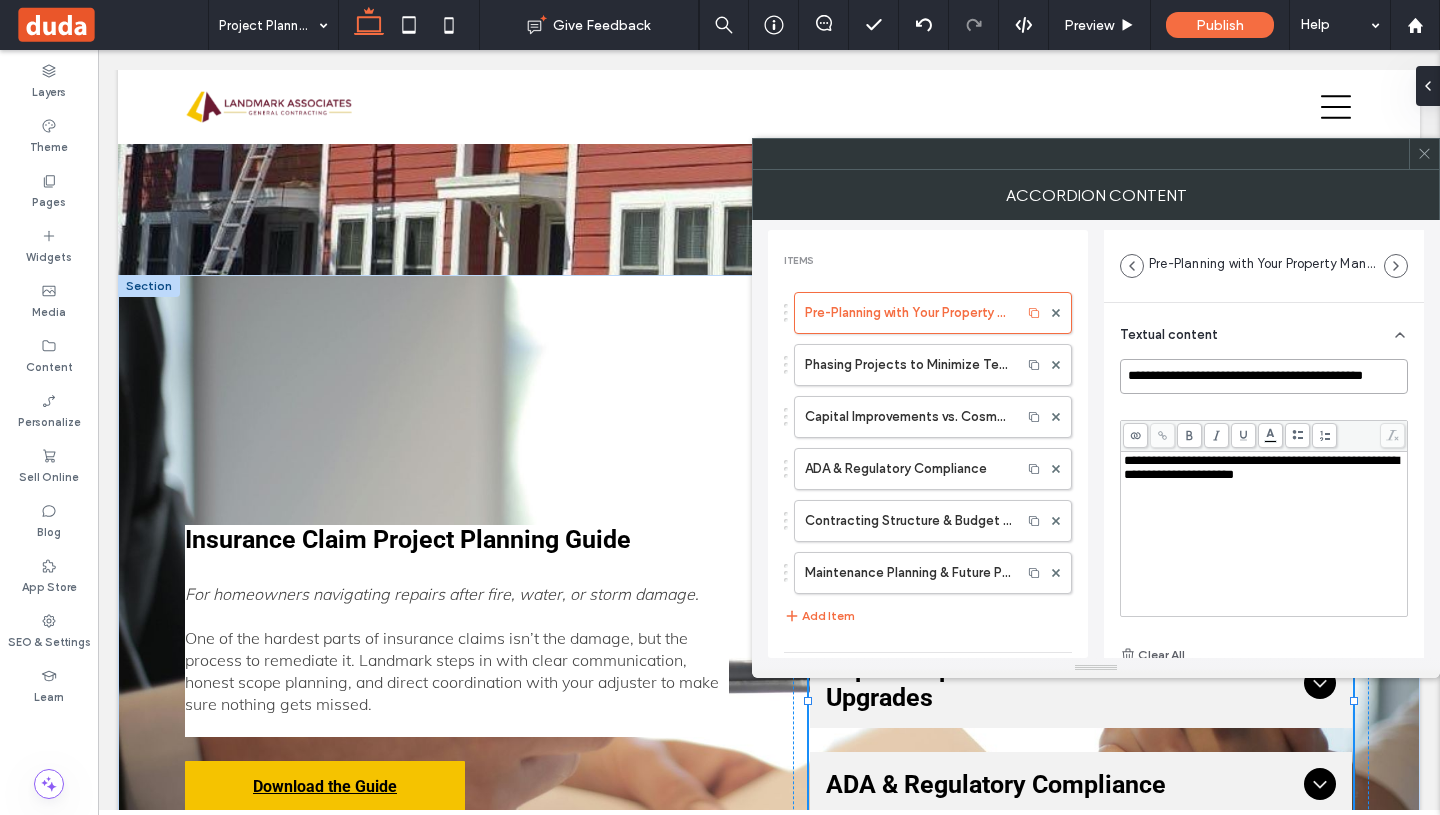 scroll, scrollTop: 0, scrollLeft: 48, axis: horizontal 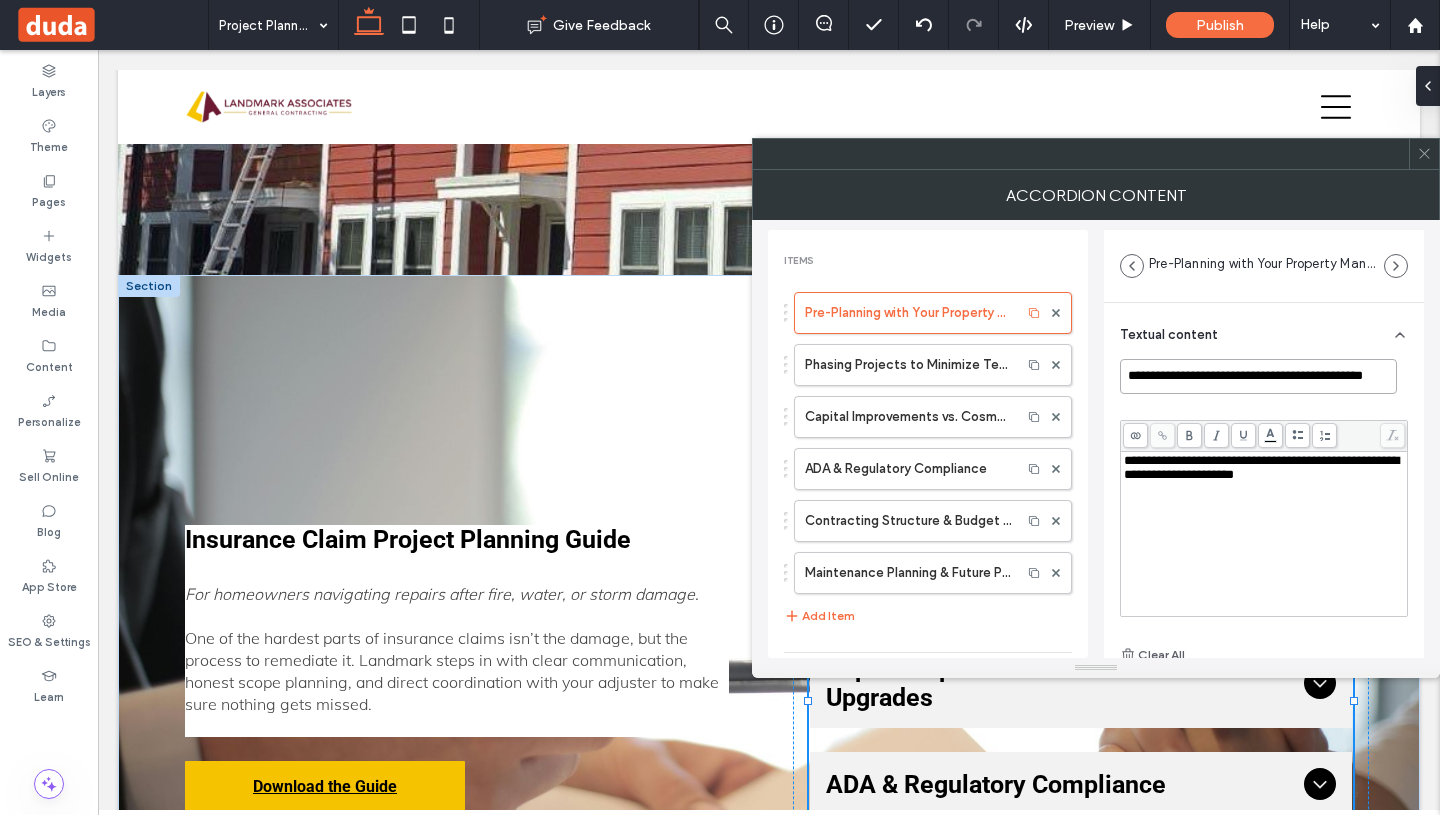 drag, startPoint x: 1128, startPoint y: 377, endPoint x: 1415, endPoint y: 406, distance: 288.46143 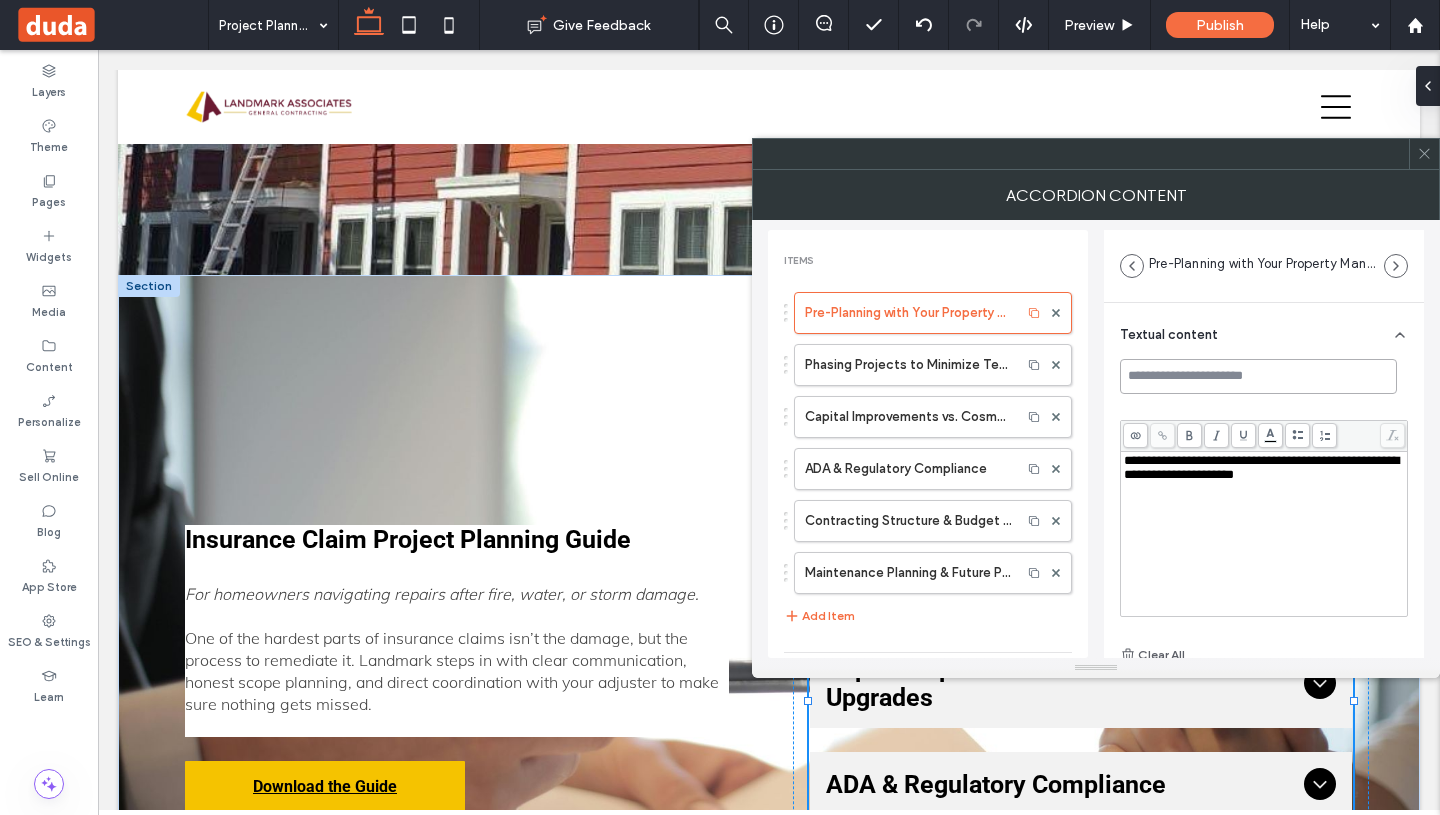 scroll, scrollTop: 0, scrollLeft: 0, axis: both 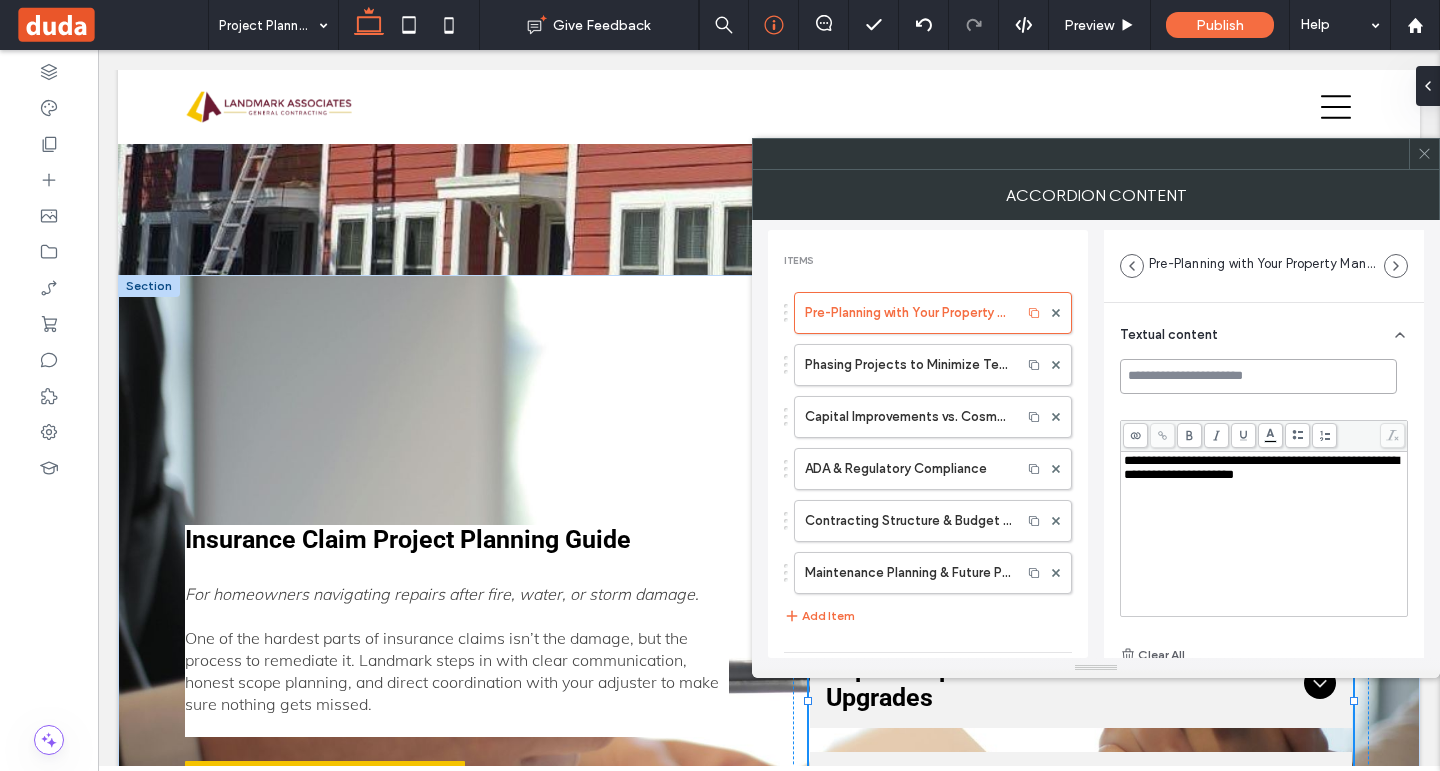 paste on "**********" 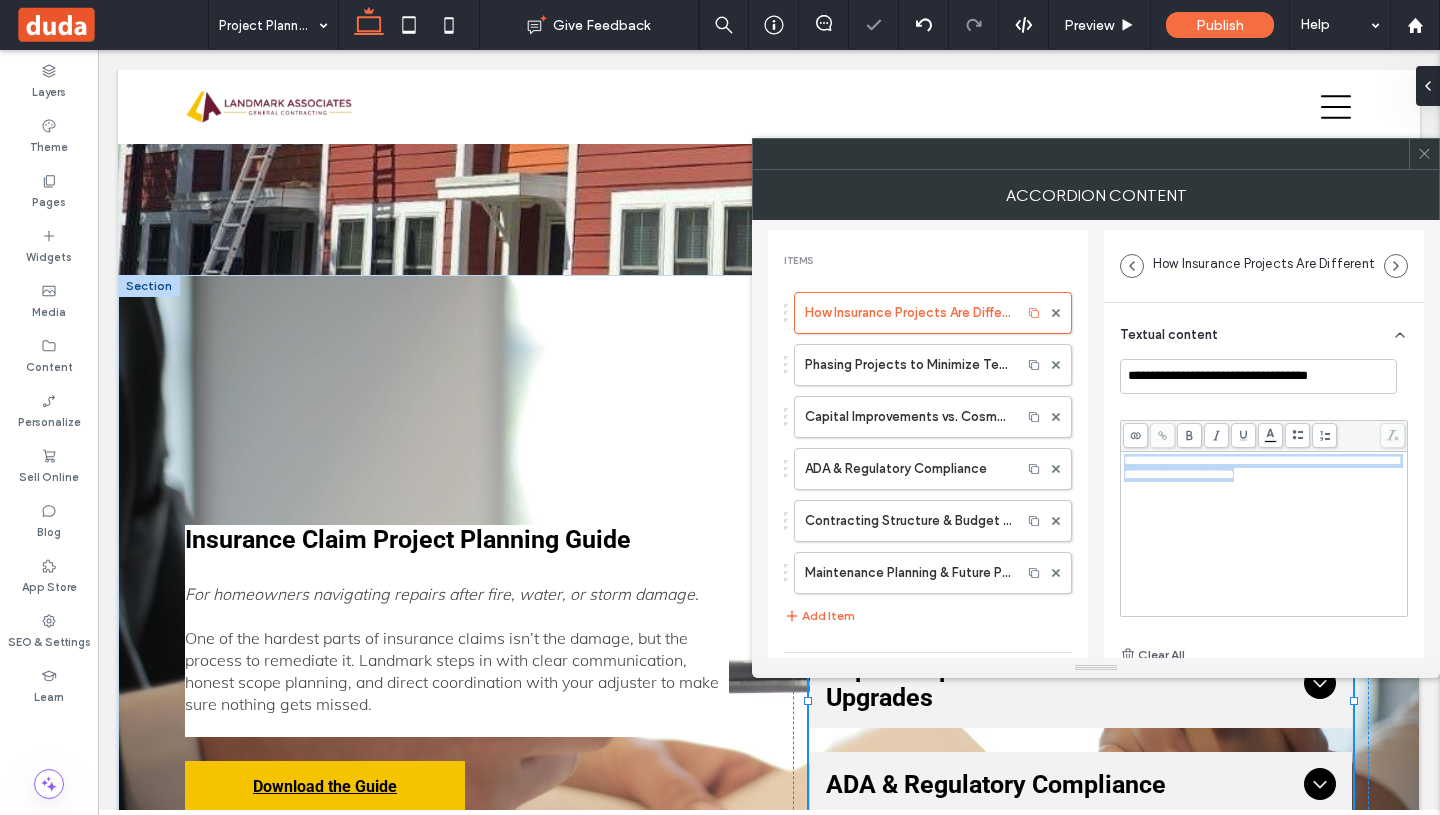 drag, startPoint x: 1373, startPoint y: 479, endPoint x: 1100, endPoint y: 460, distance: 273.66037 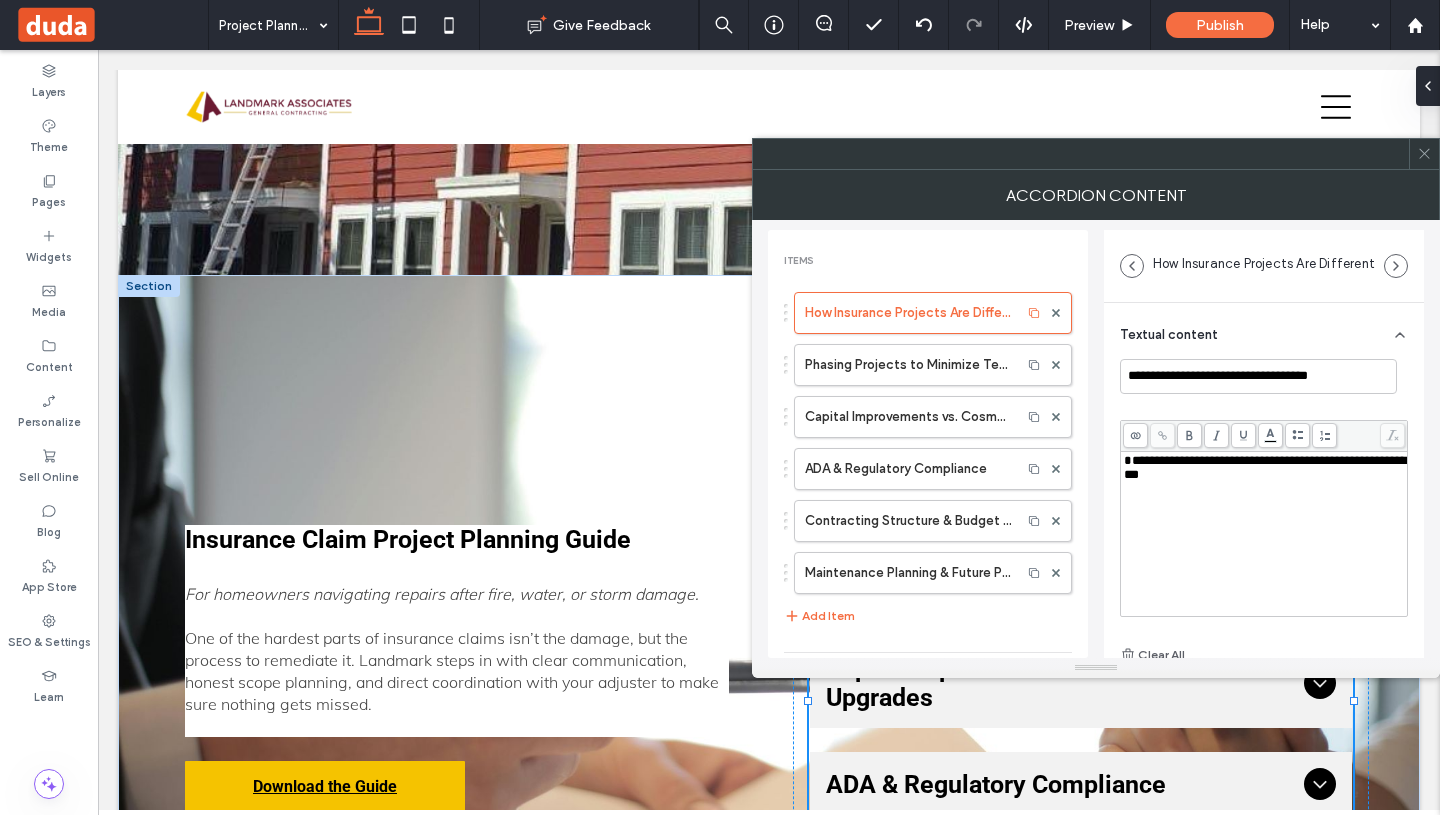 click on "**********" at bounding box center [1265, 467] 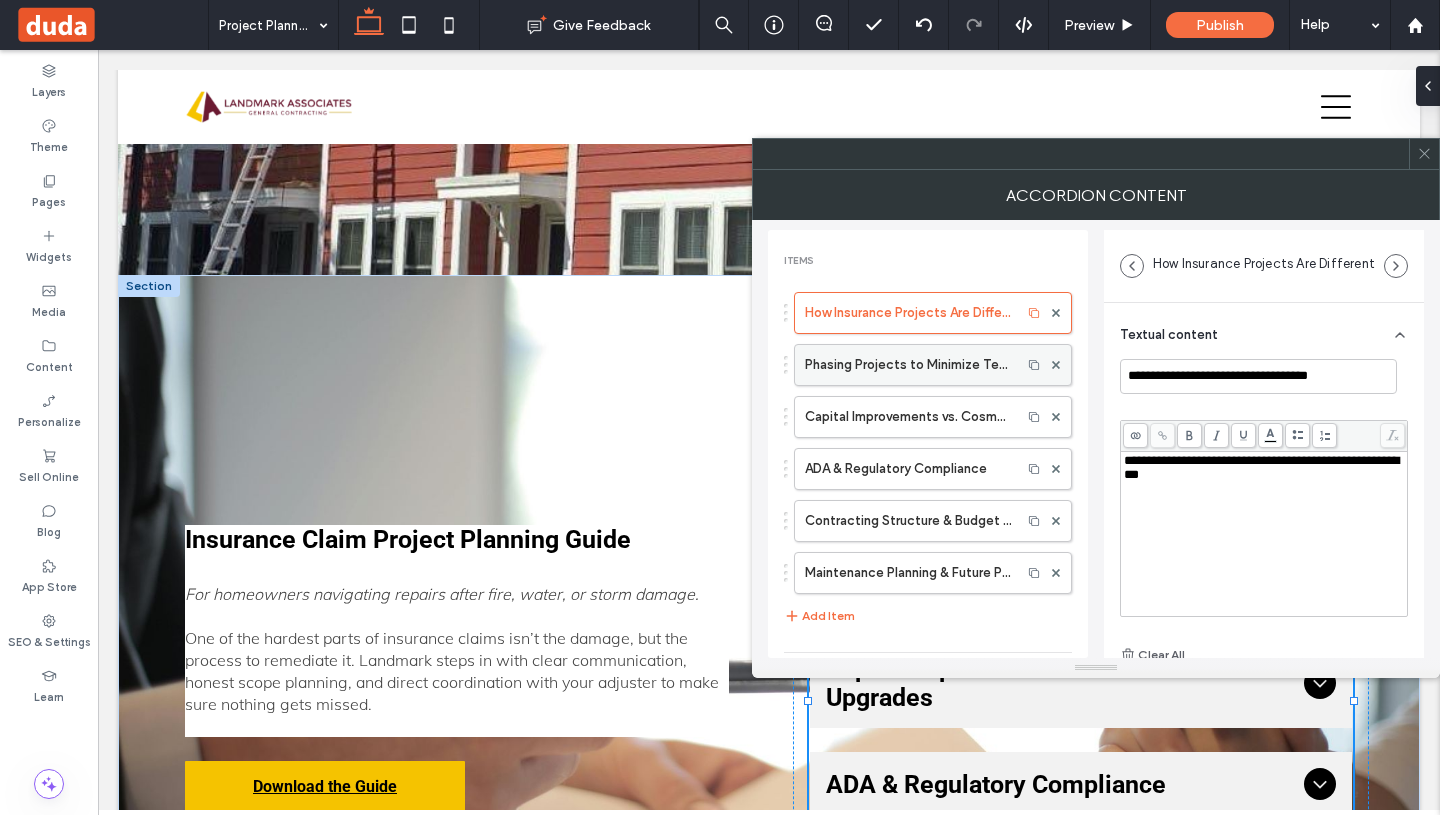 click on "Phasing Projects to Minimize Tenant Disruption" at bounding box center [908, 365] 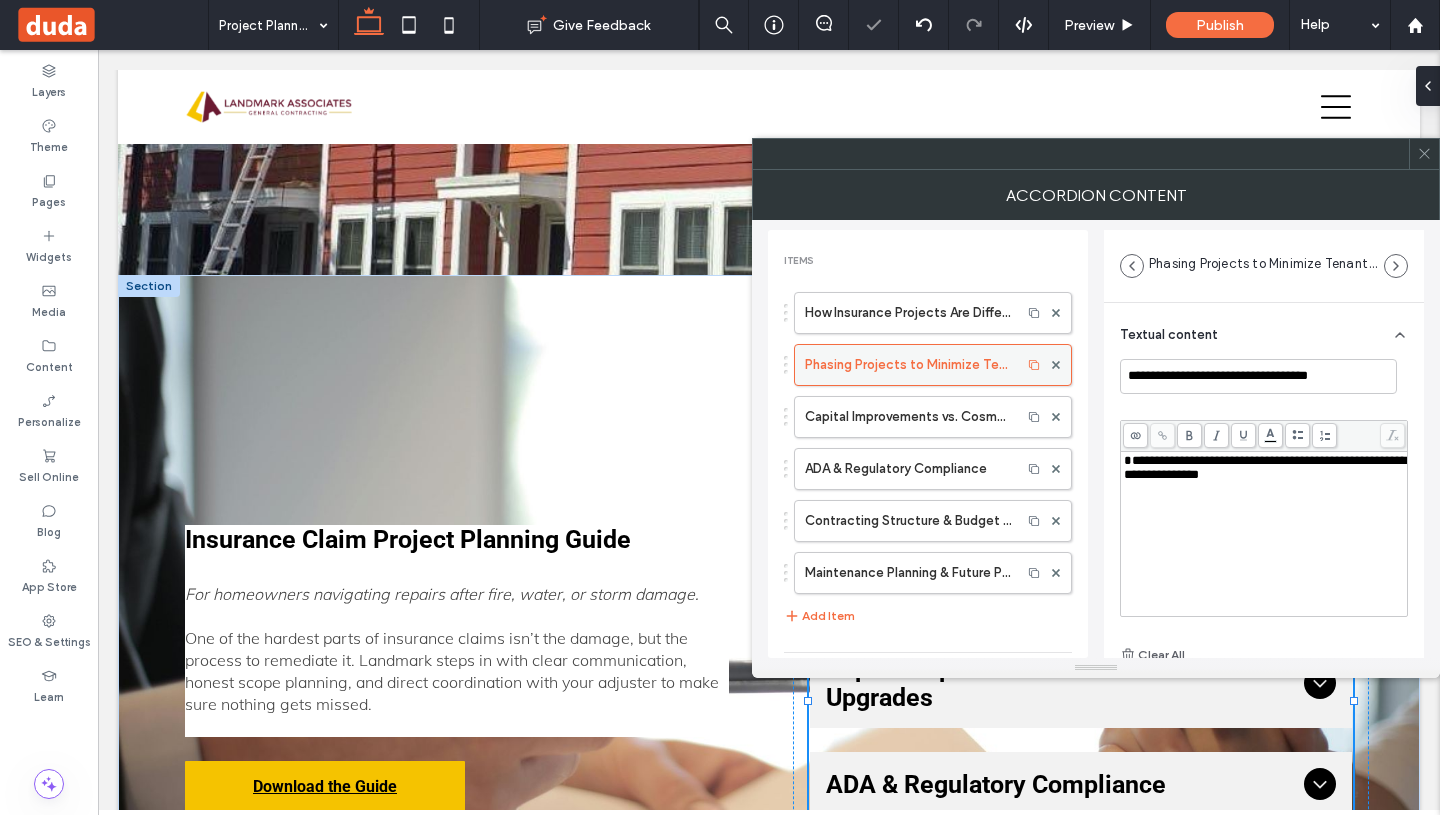 type on "**********" 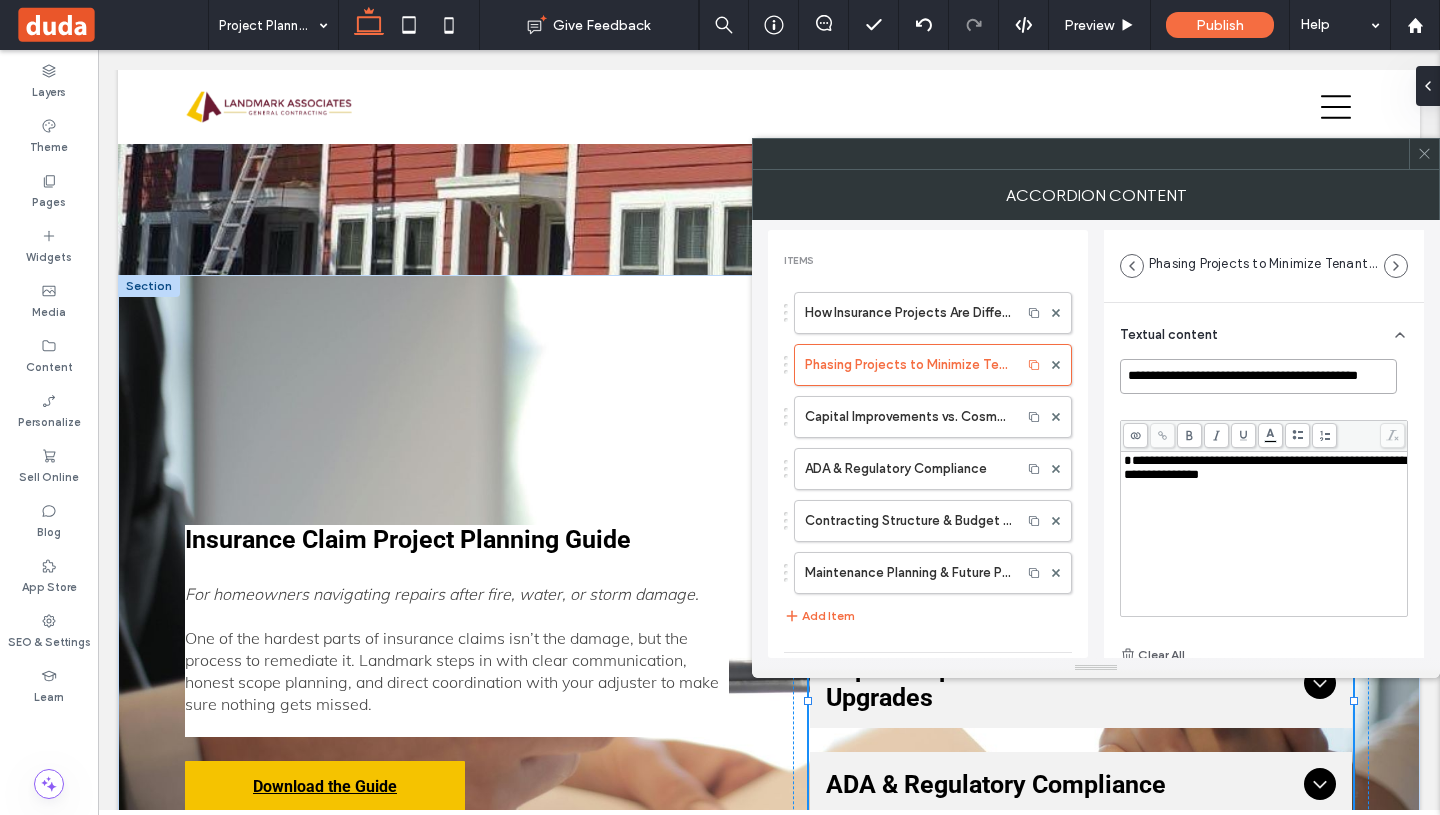scroll, scrollTop: 0, scrollLeft: 20, axis: horizontal 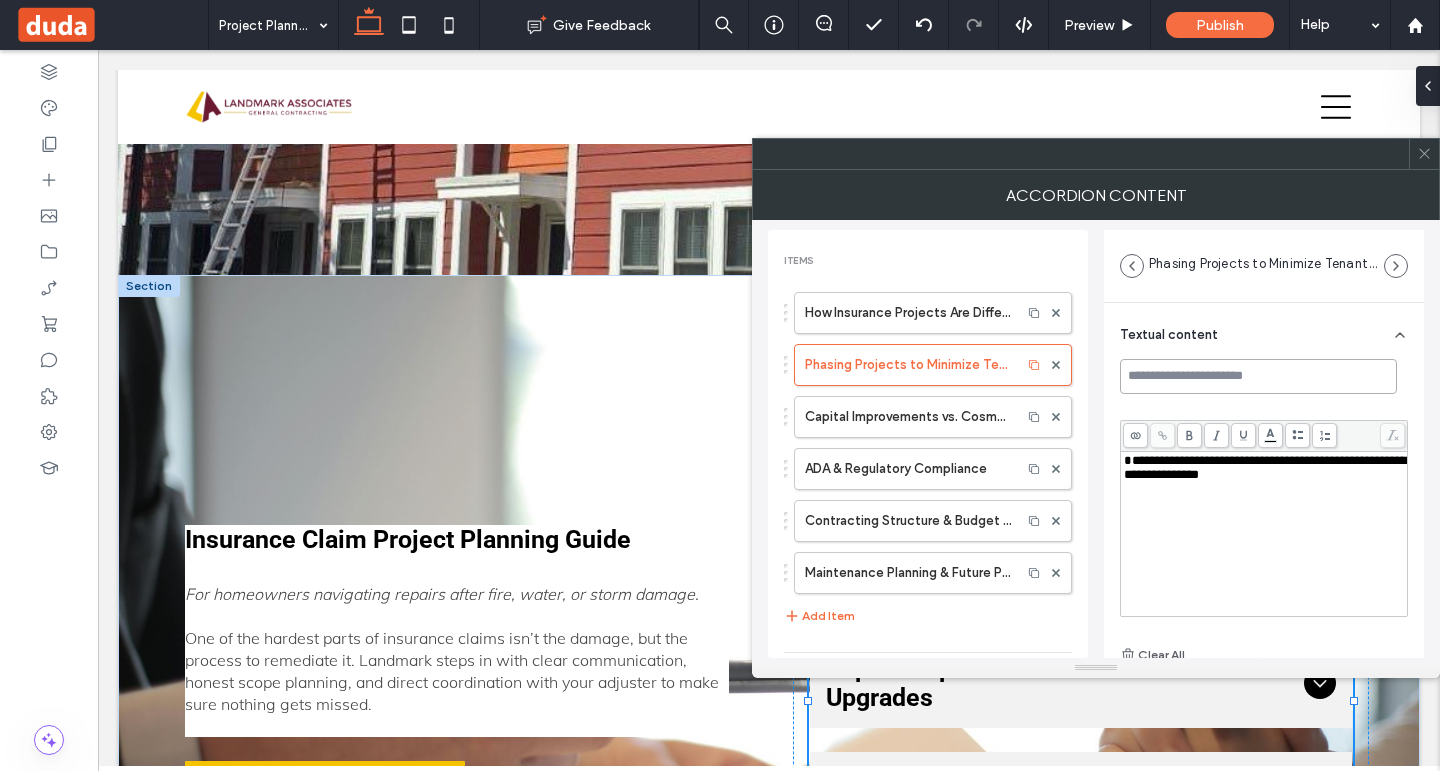 paste on "**********" 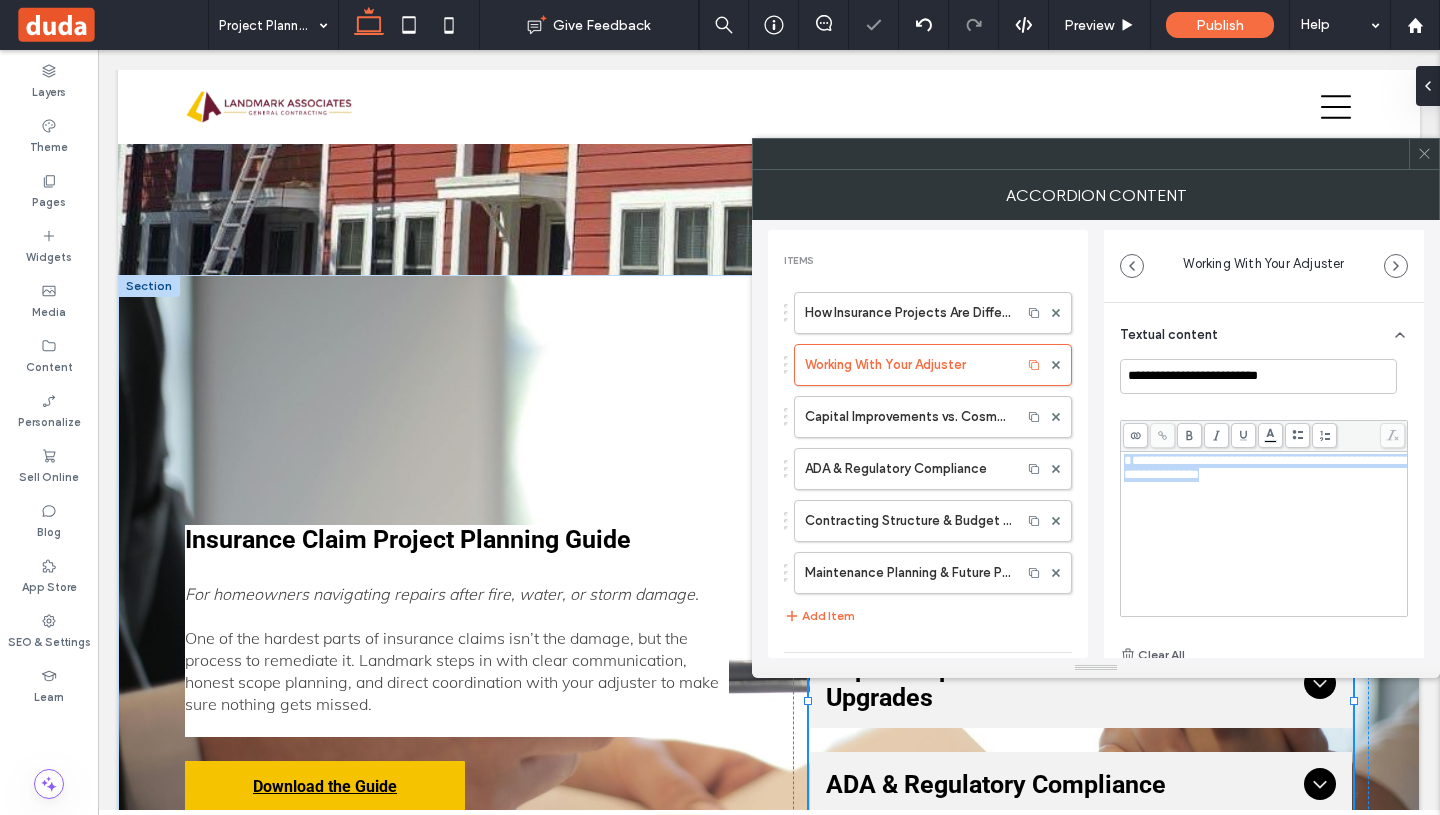 drag, startPoint x: 1342, startPoint y: 475, endPoint x: 1111, endPoint y: 458, distance: 231.6247 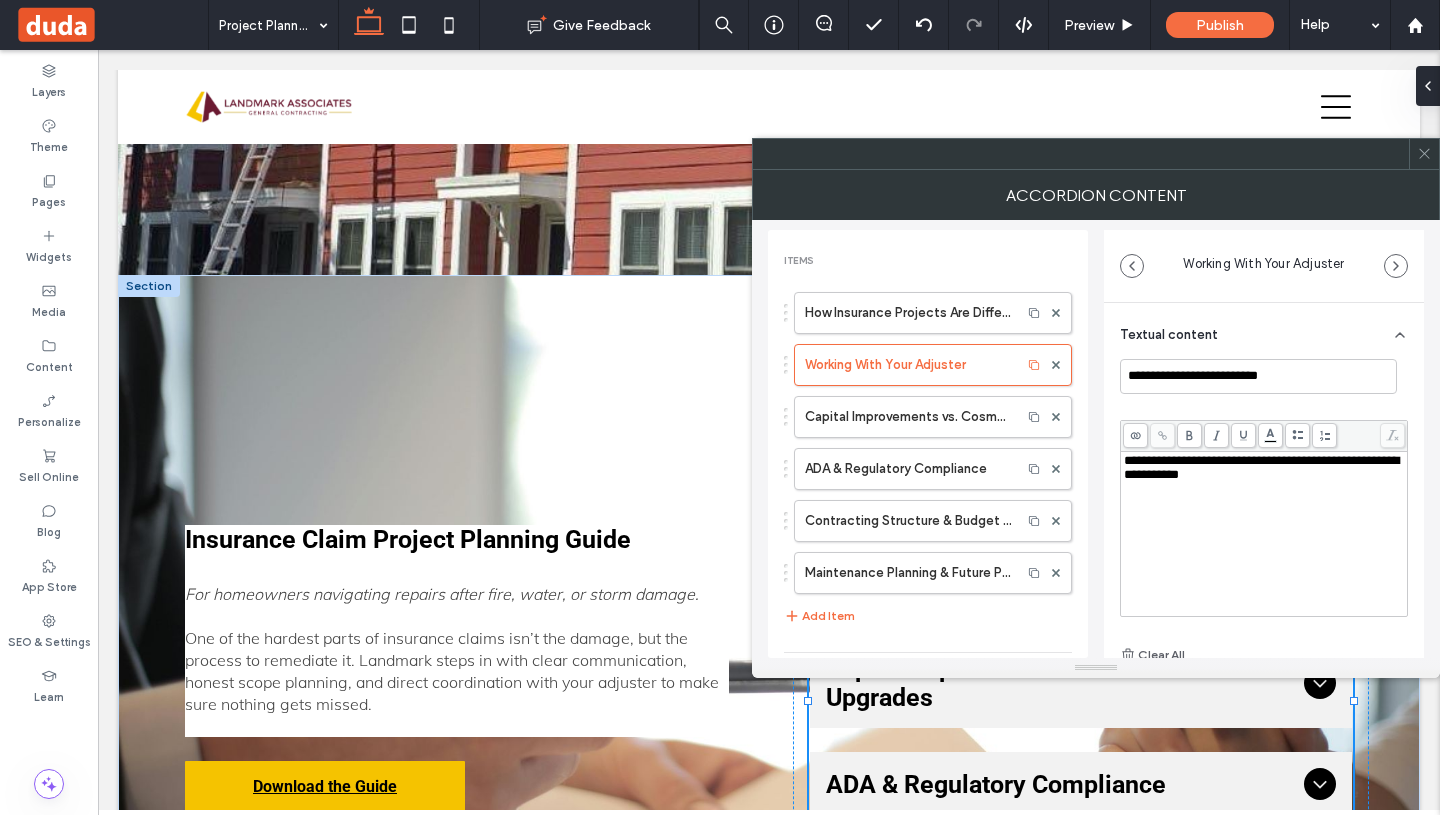 click on "**********" at bounding box center [1261, 467] 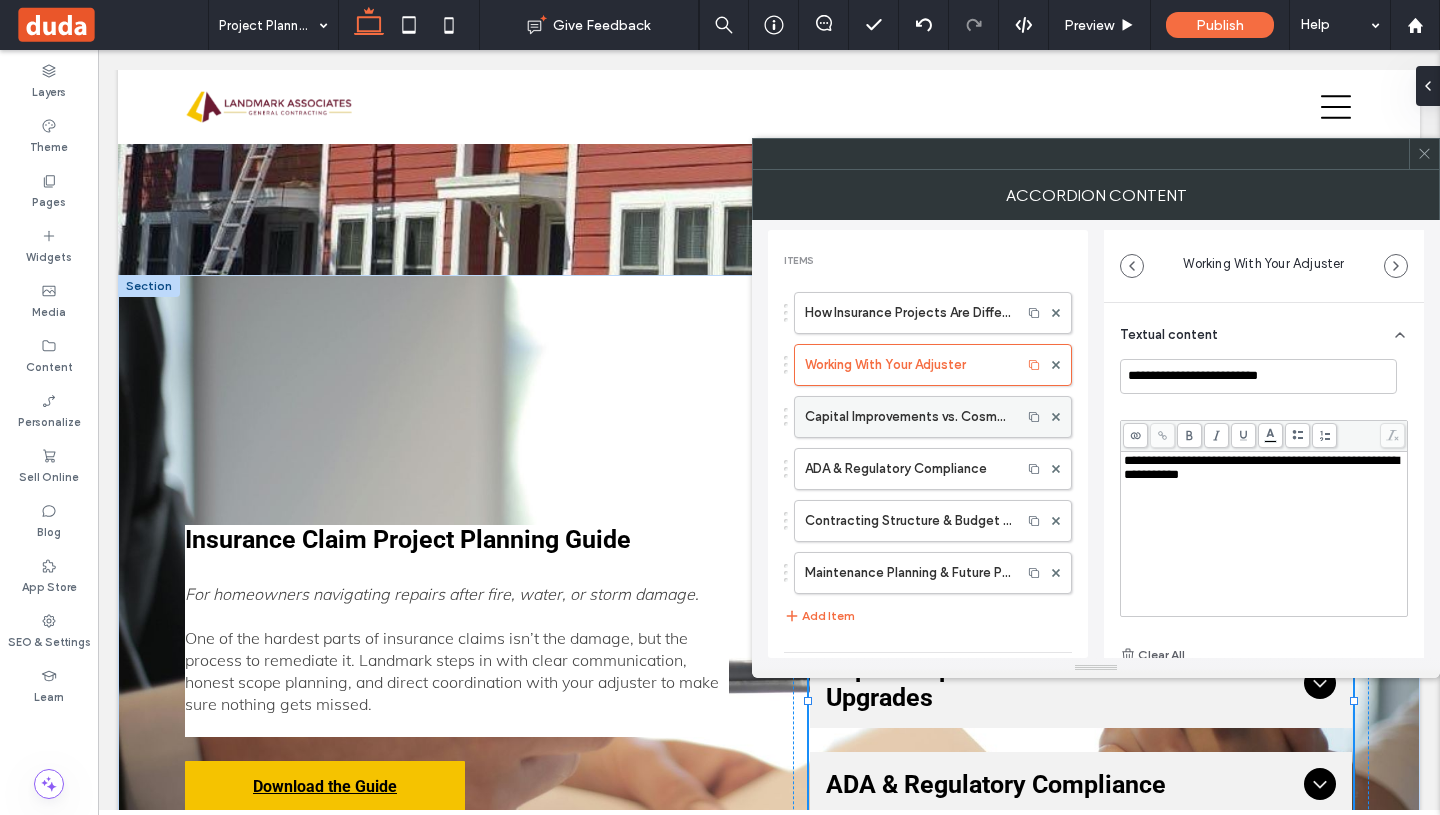 click on "Capital Improvements vs. Cosmetic Upgrades" at bounding box center (908, 417) 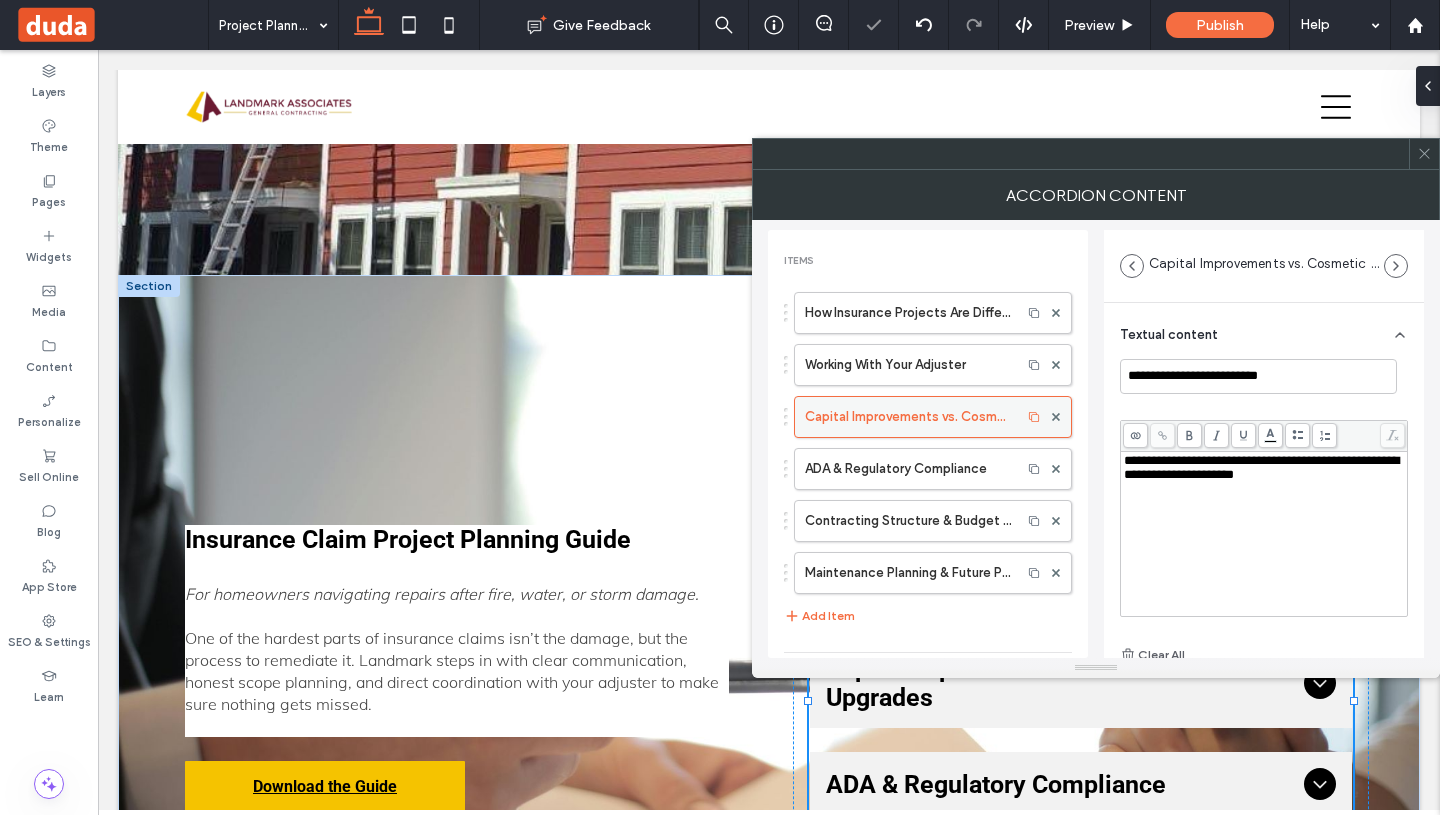 type on "**********" 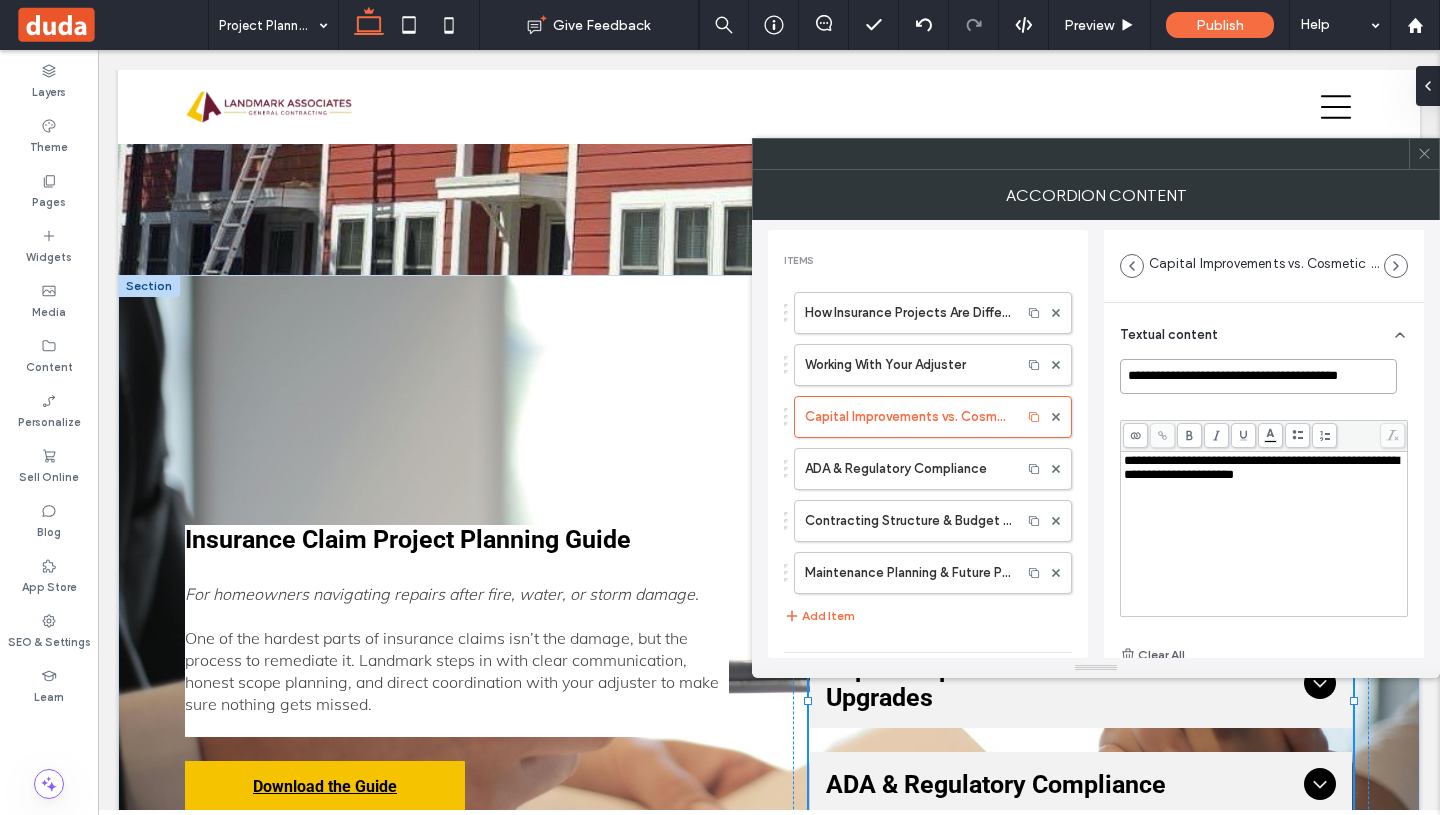 scroll, scrollTop: 0, scrollLeft: 13, axis: horizontal 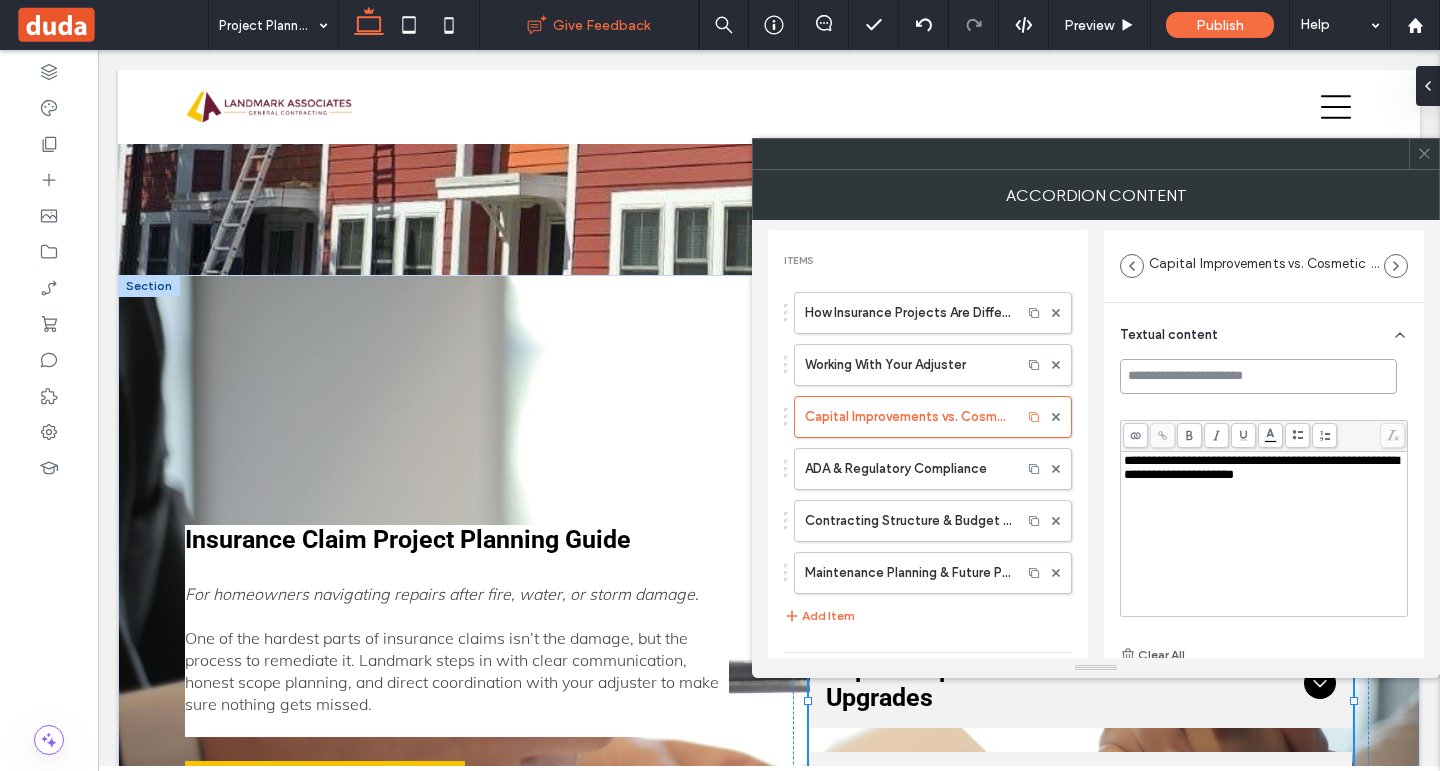 paste on "**********" 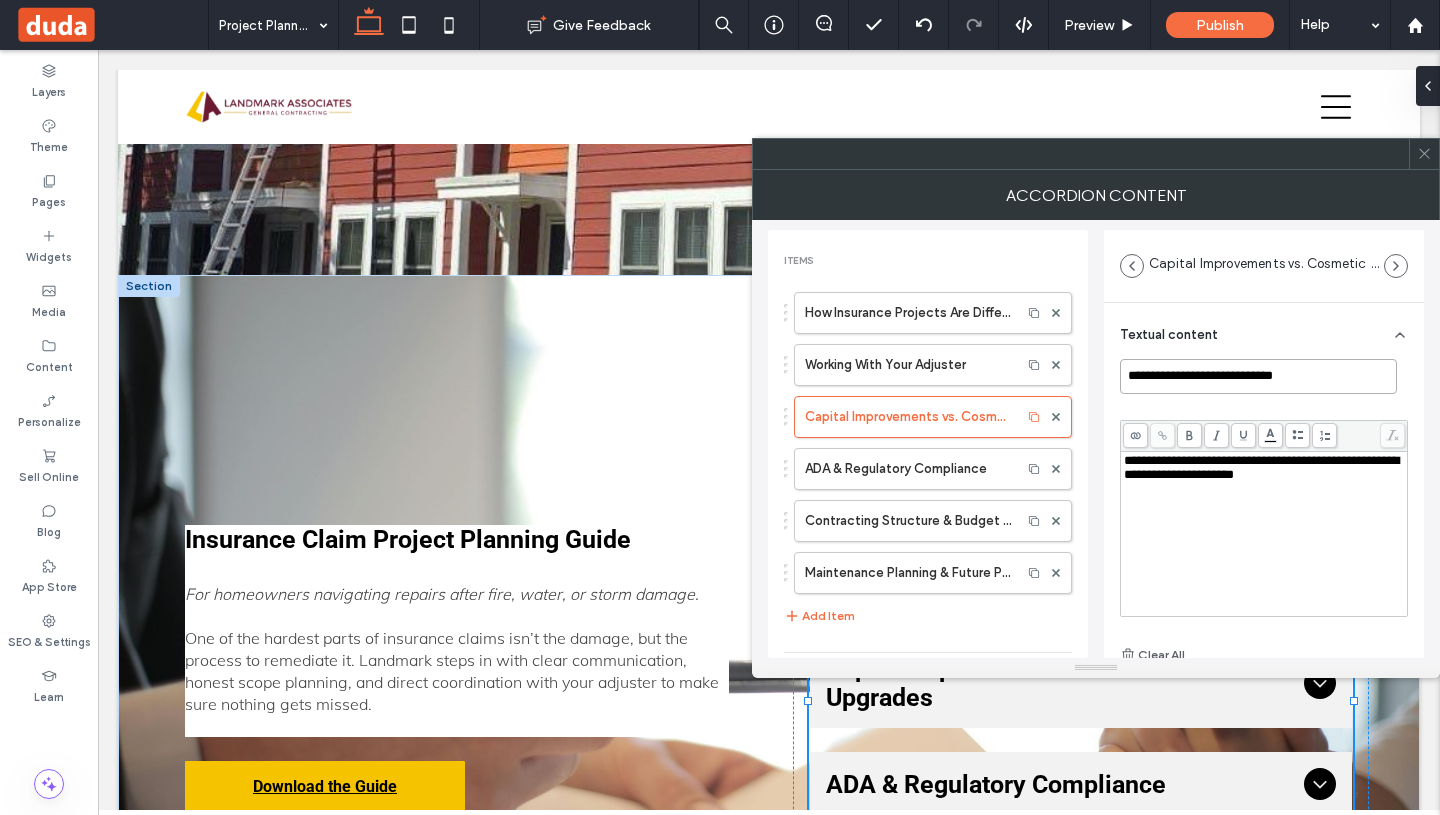 click on "**********" at bounding box center [1258, 376] 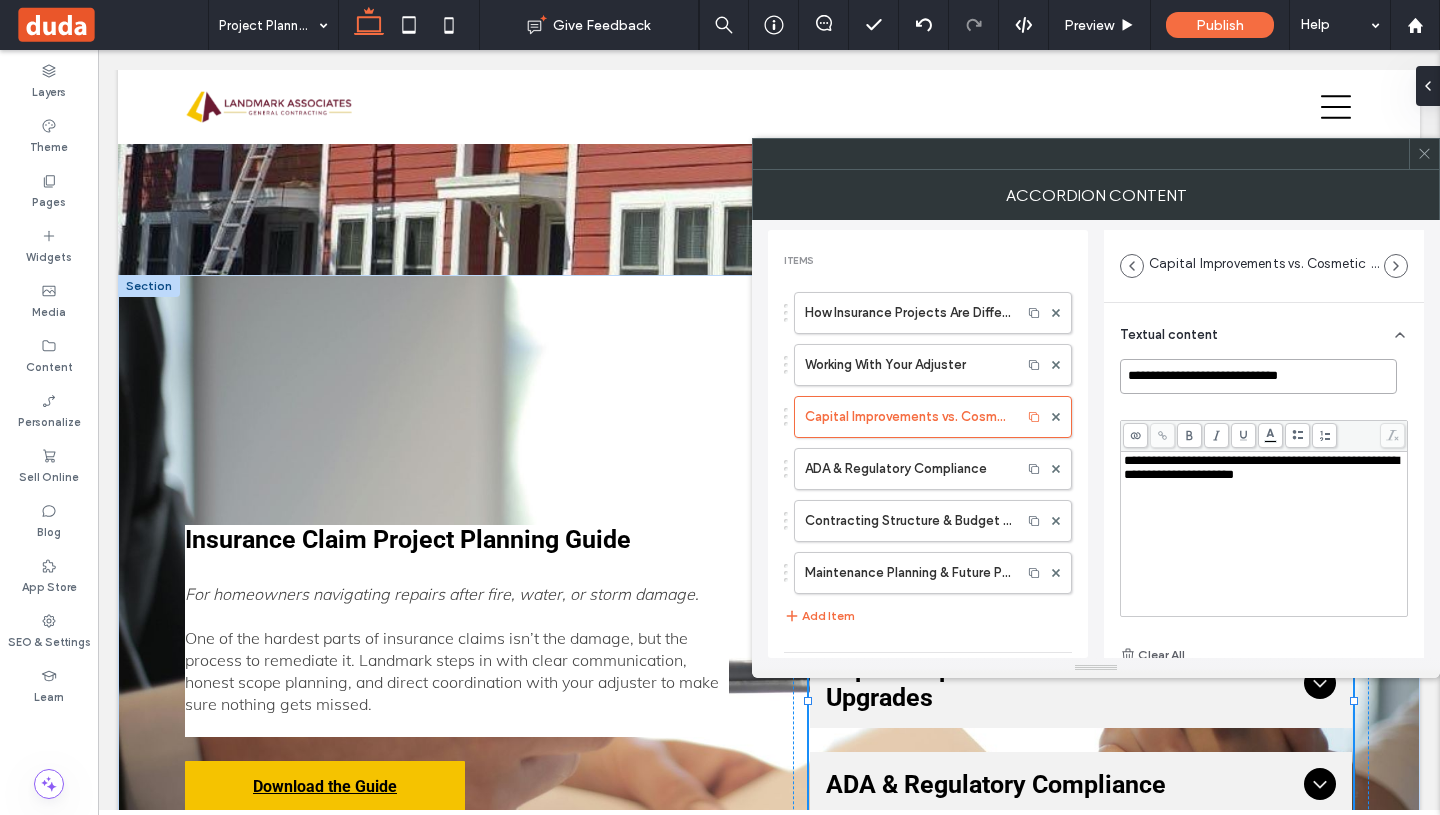 click on "**********" at bounding box center (1258, 376) 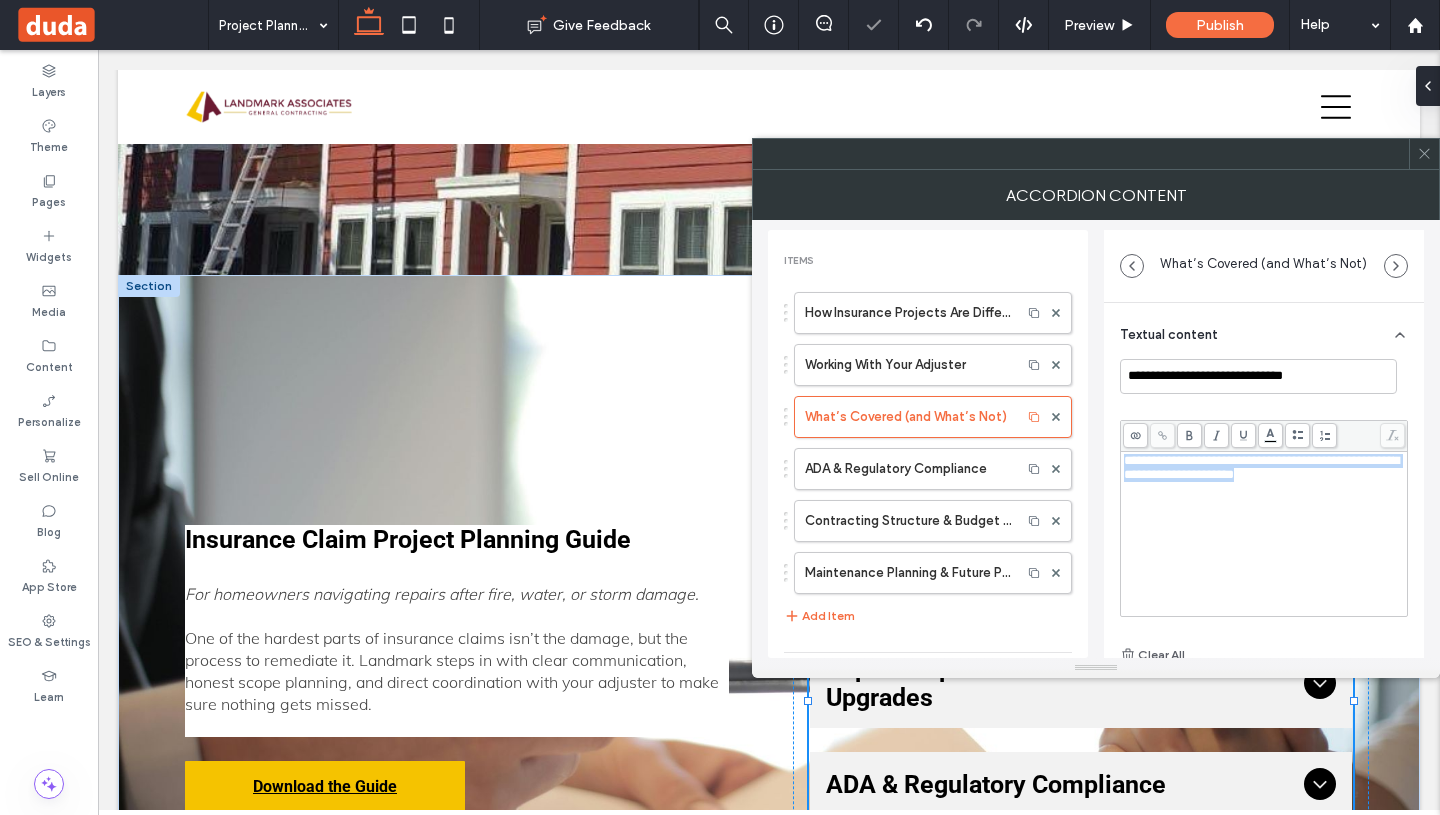drag, startPoint x: 1350, startPoint y: 476, endPoint x: 1114, endPoint y: 465, distance: 236.25621 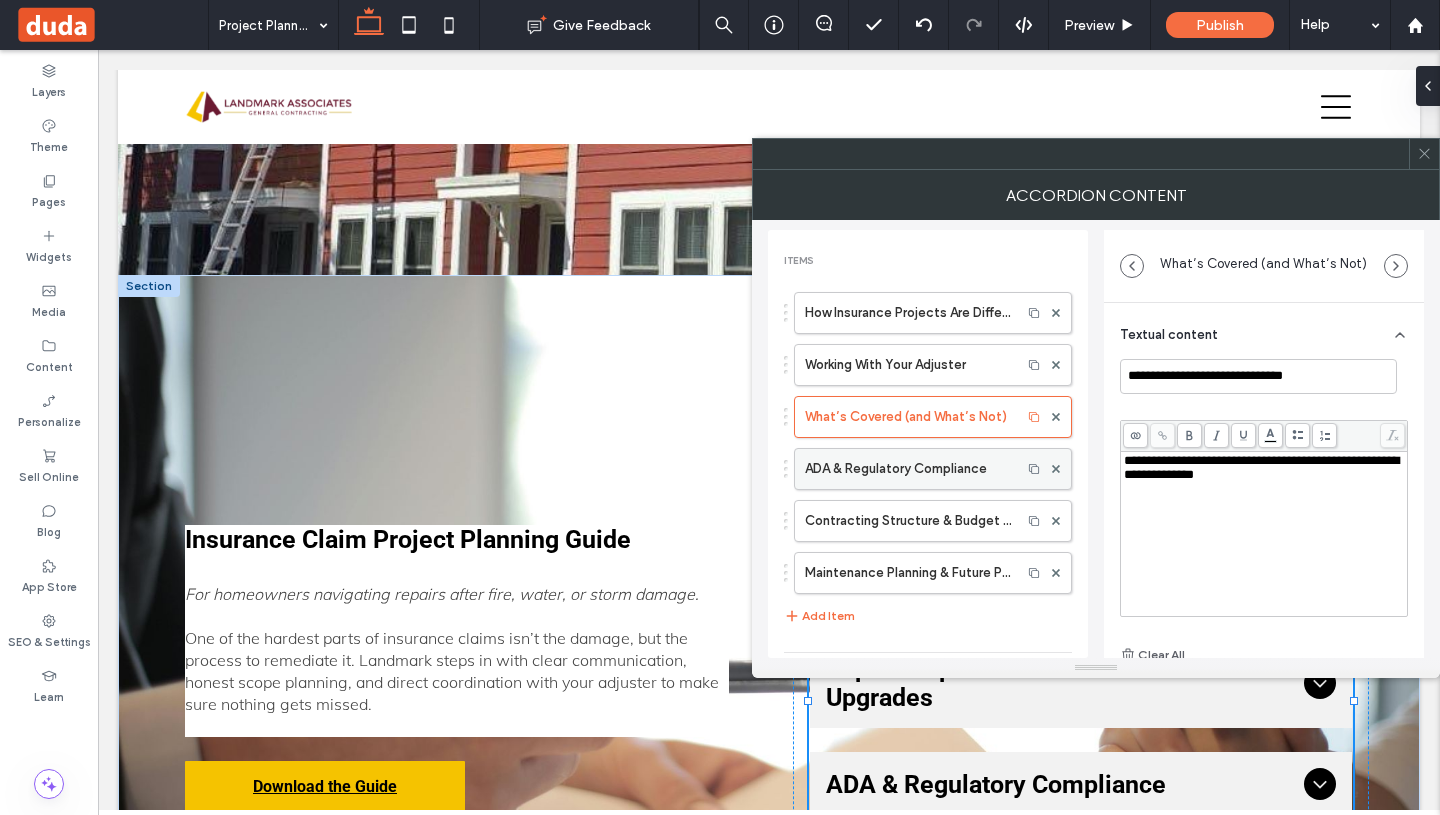 click on "ADA & Regulatory Compliance" at bounding box center [908, 469] 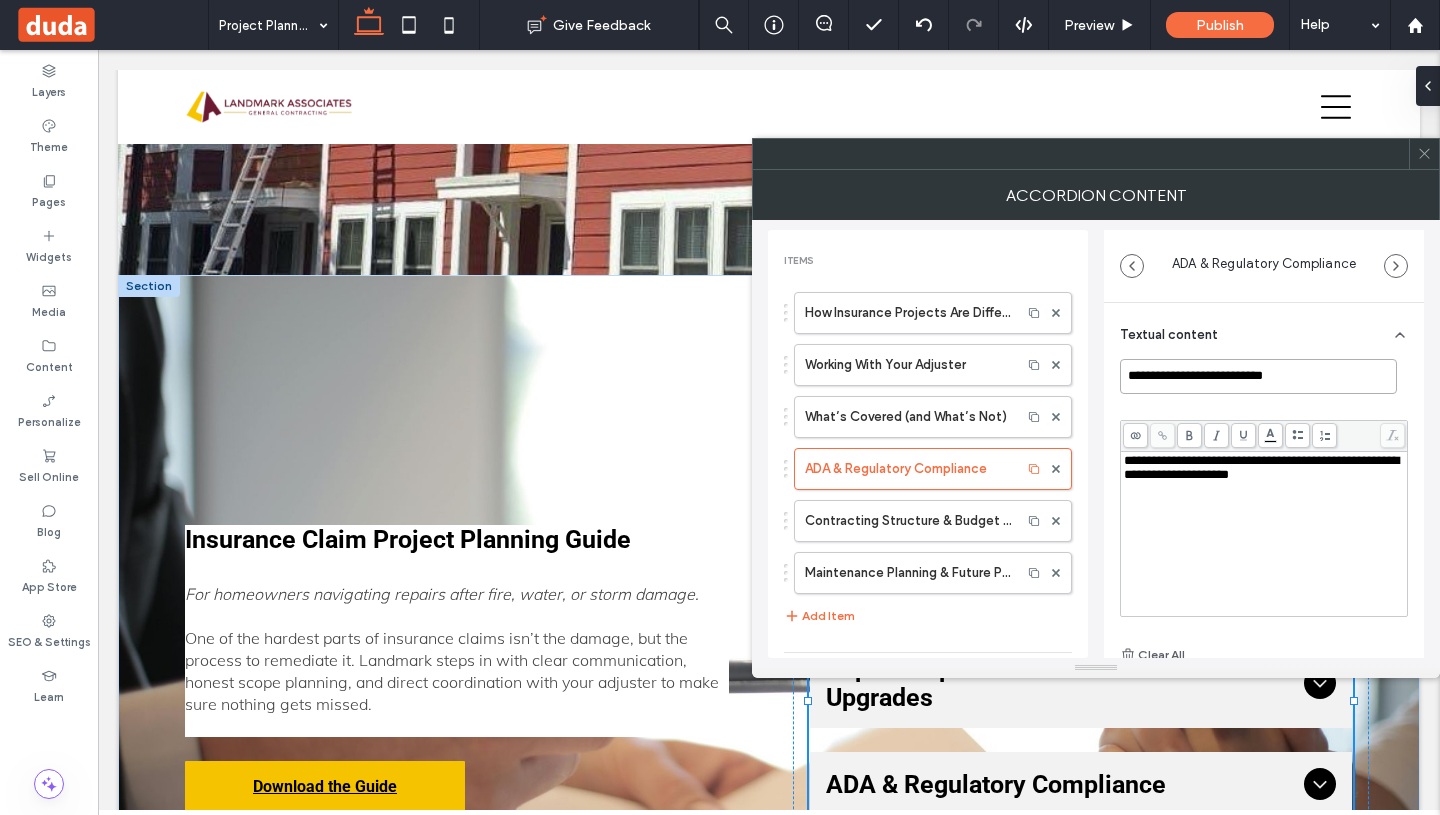 drag, startPoint x: 1330, startPoint y: 389, endPoint x: 1104, endPoint y: 371, distance: 226.71568 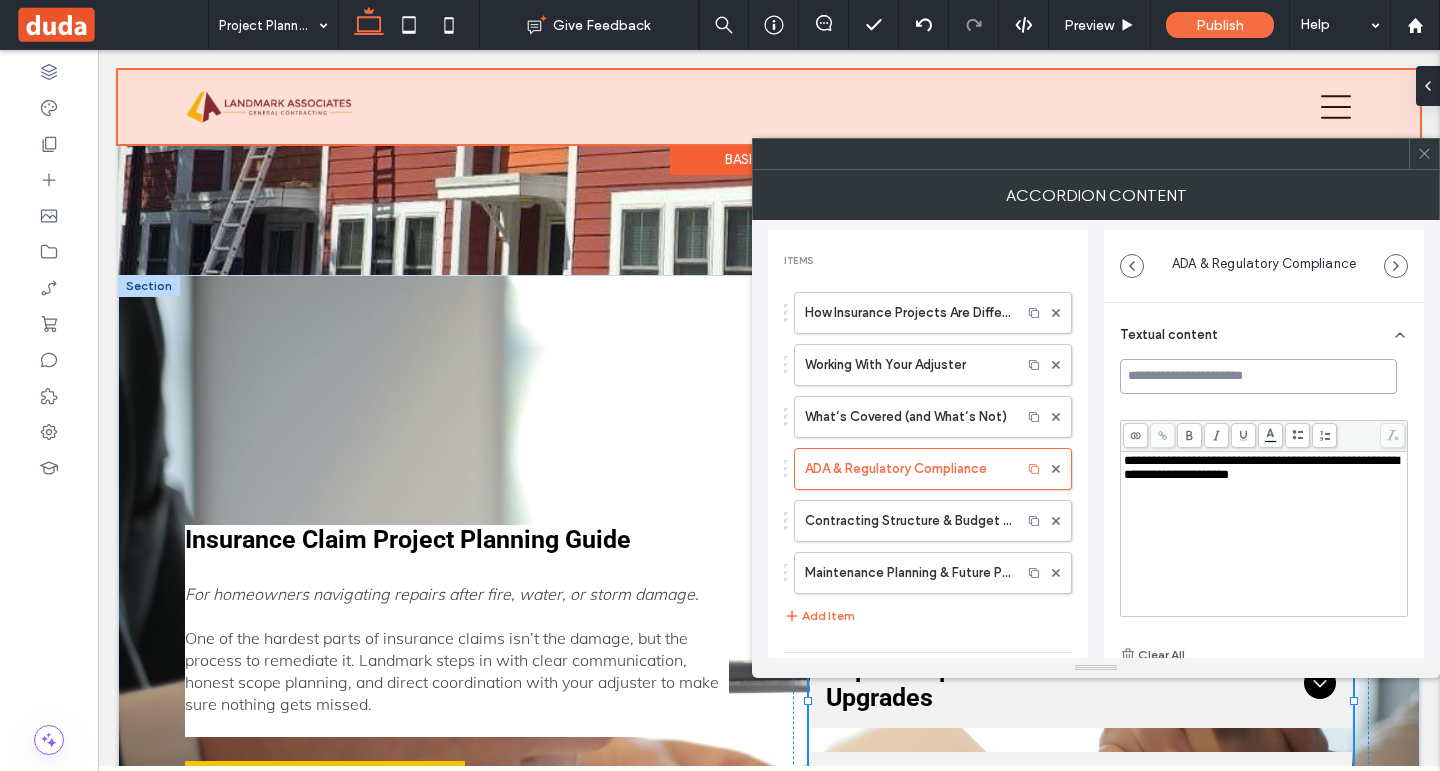 paste on "**********" 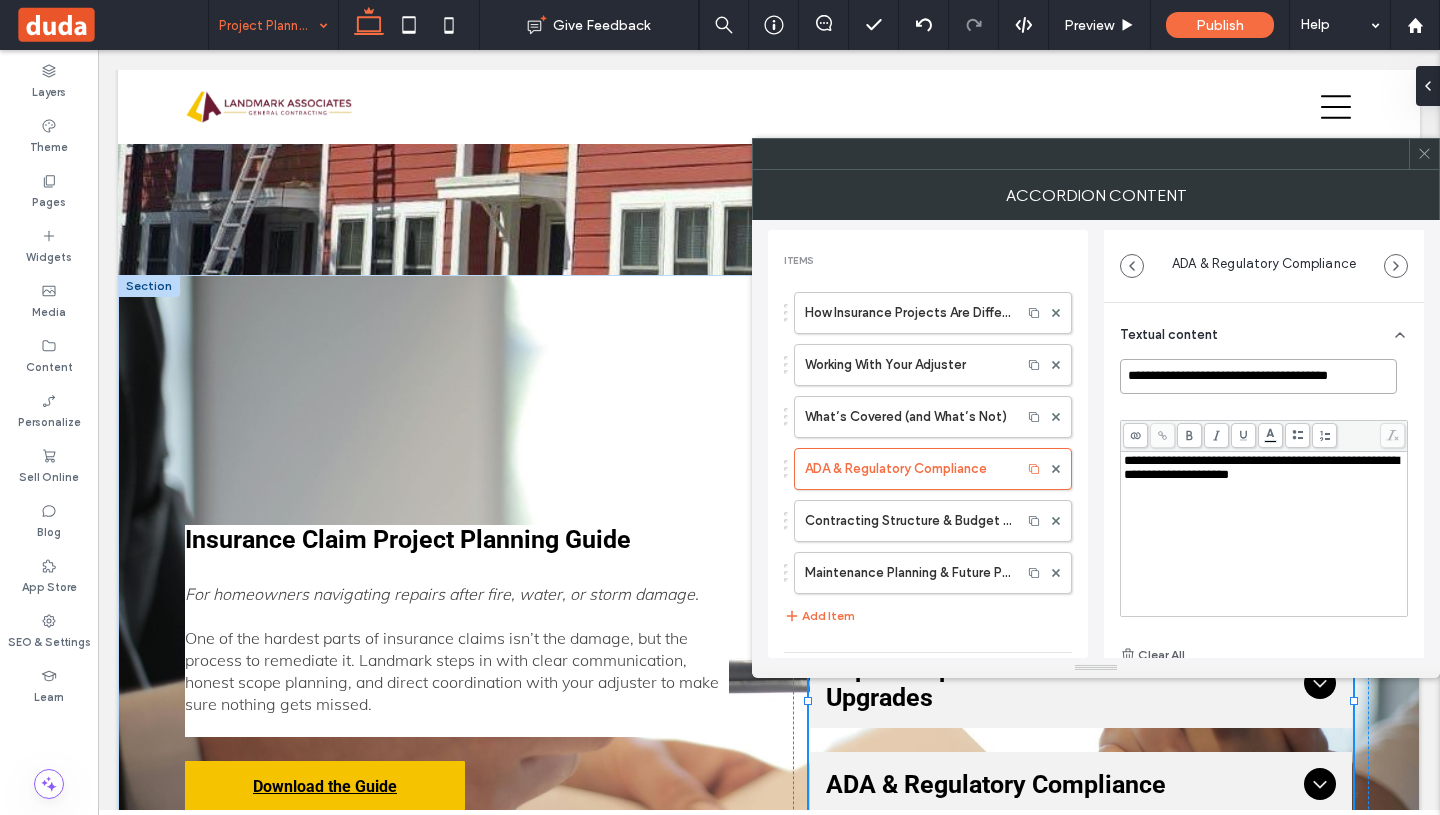 type on "**********" 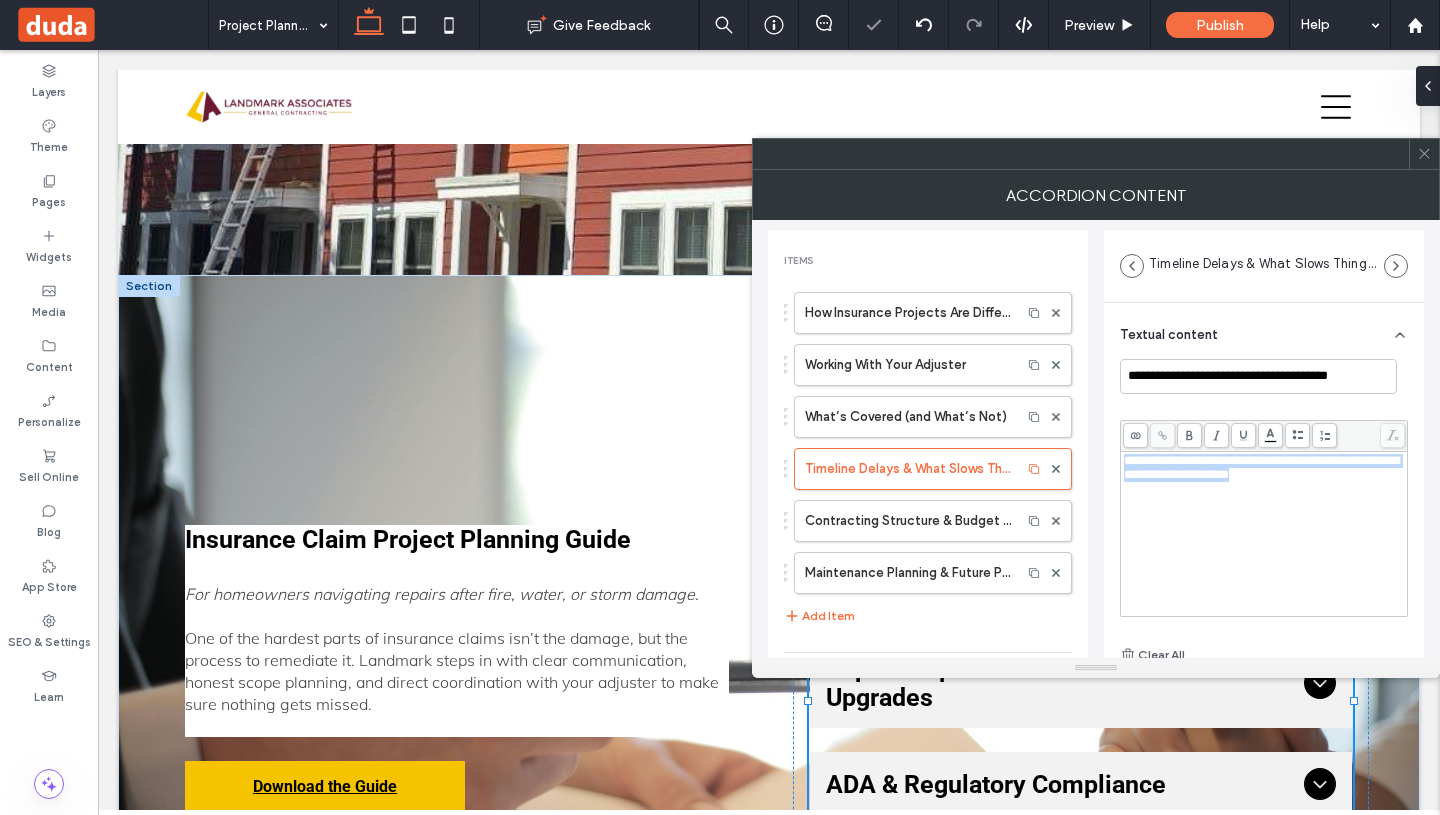 drag, startPoint x: 1363, startPoint y: 489, endPoint x: 1115, endPoint y: 459, distance: 249.80792 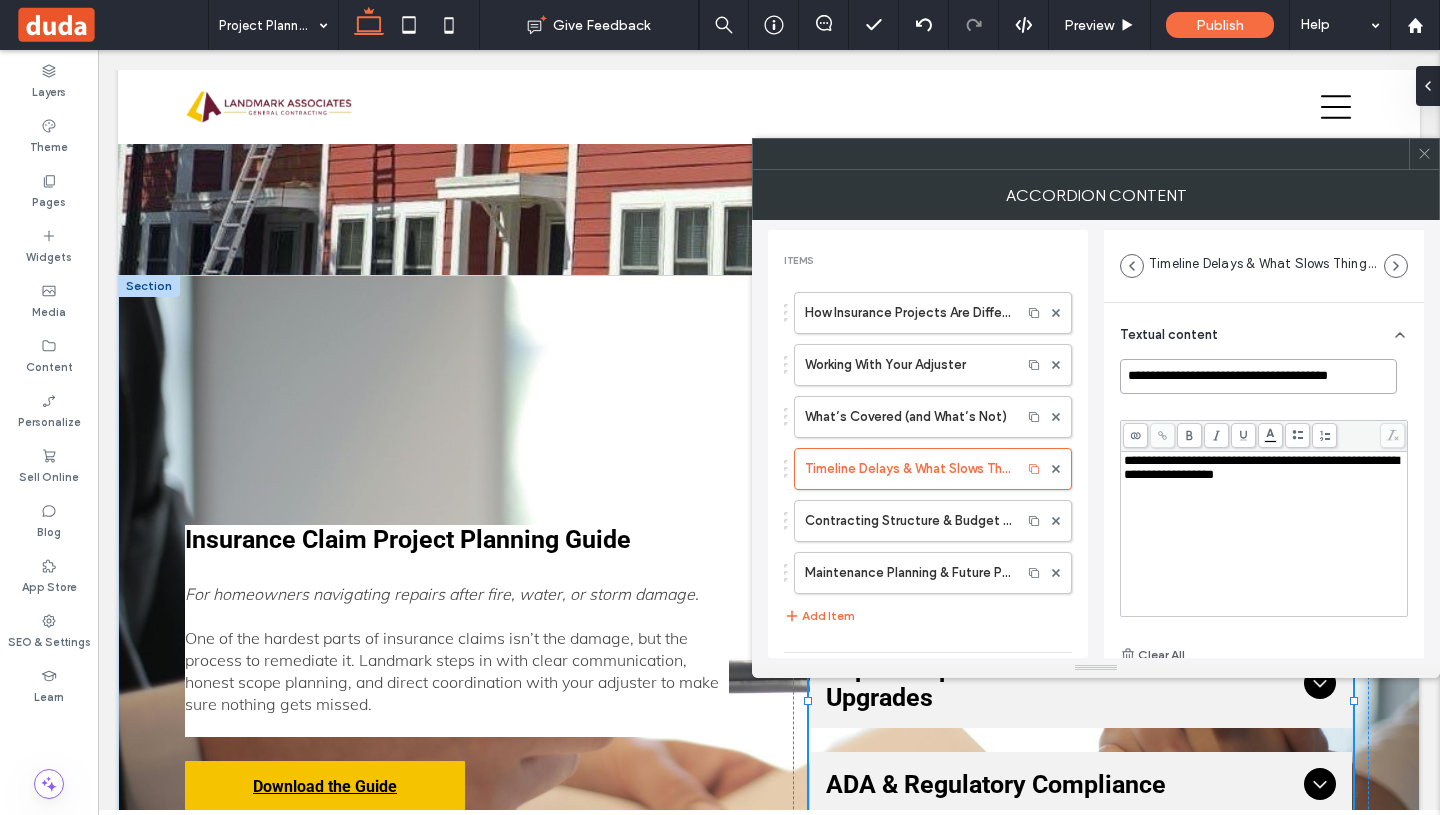 drag, startPoint x: 1128, startPoint y: 374, endPoint x: 1439, endPoint y: 426, distance: 315.3173 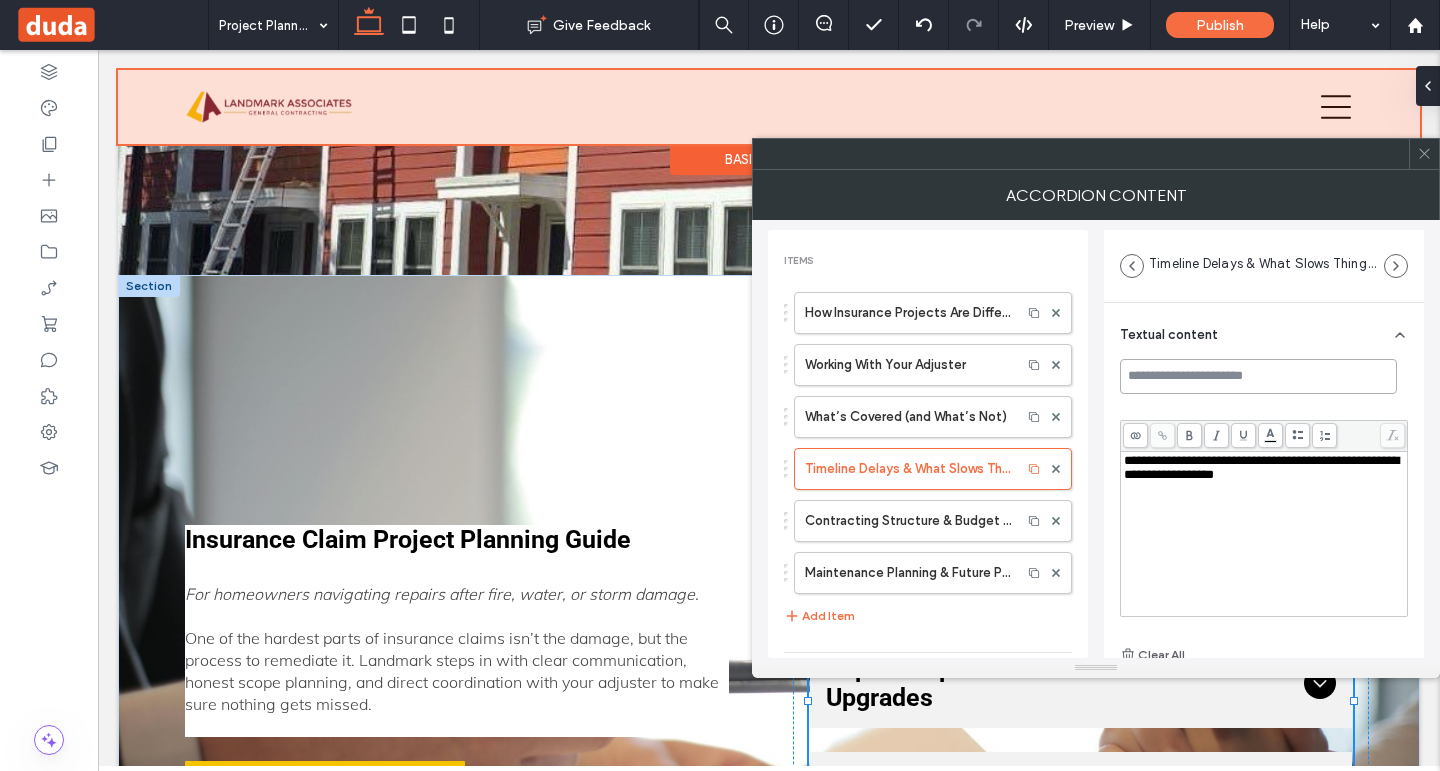 paste on "**********" 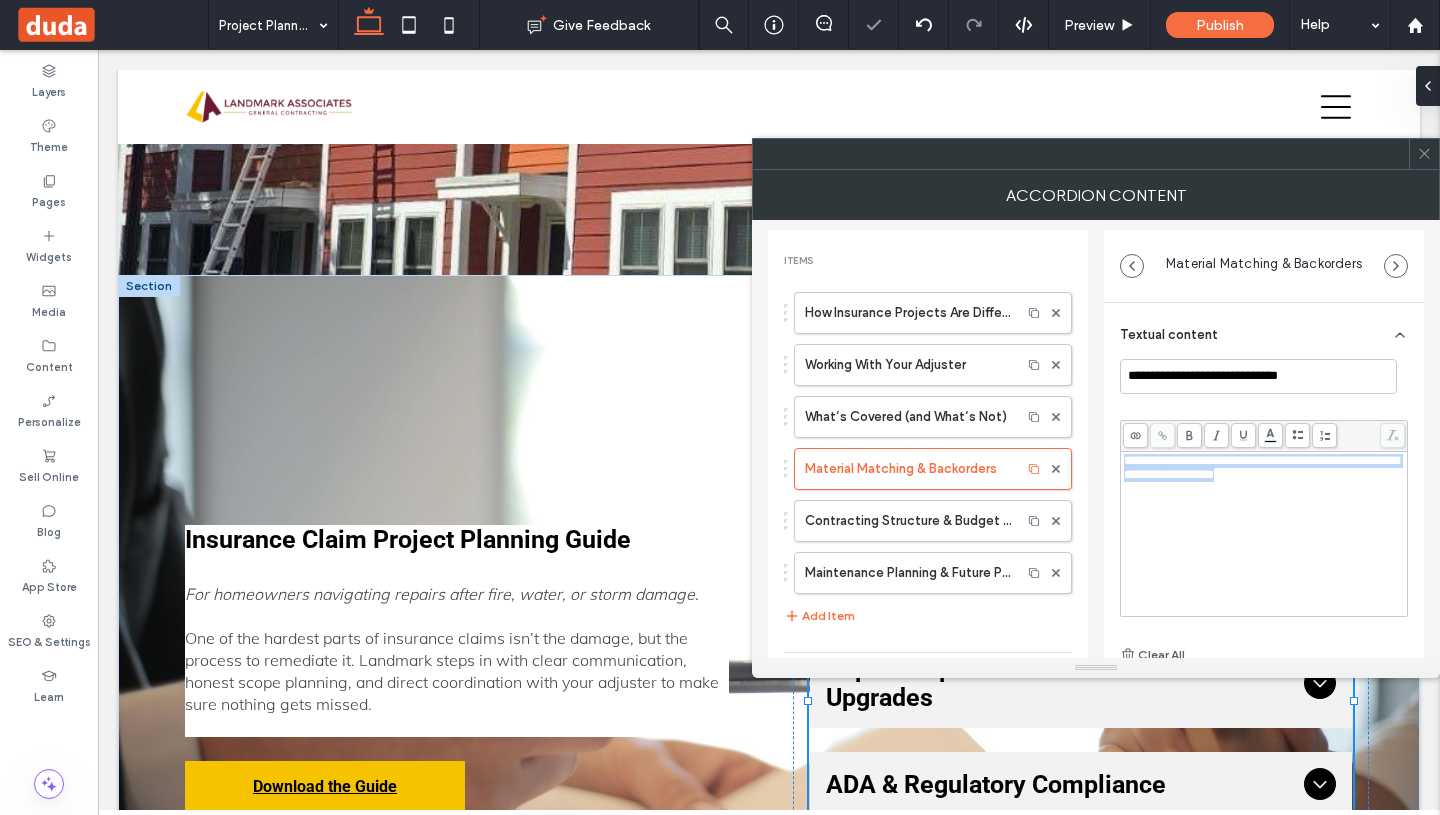 drag, startPoint x: 1347, startPoint y: 474, endPoint x: 1095, endPoint y: 450, distance: 253.14027 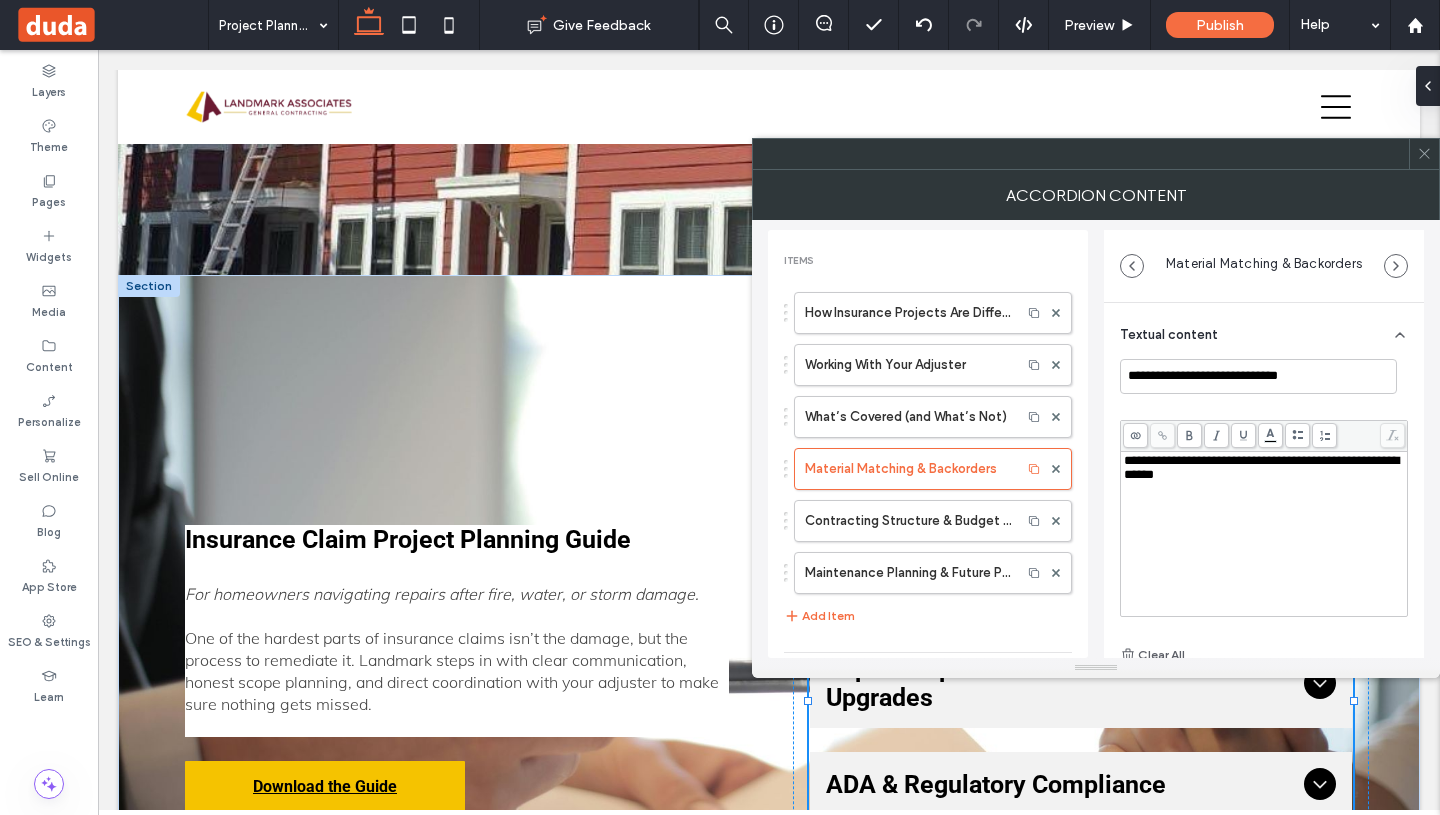click on "**********" at bounding box center (1261, 467) 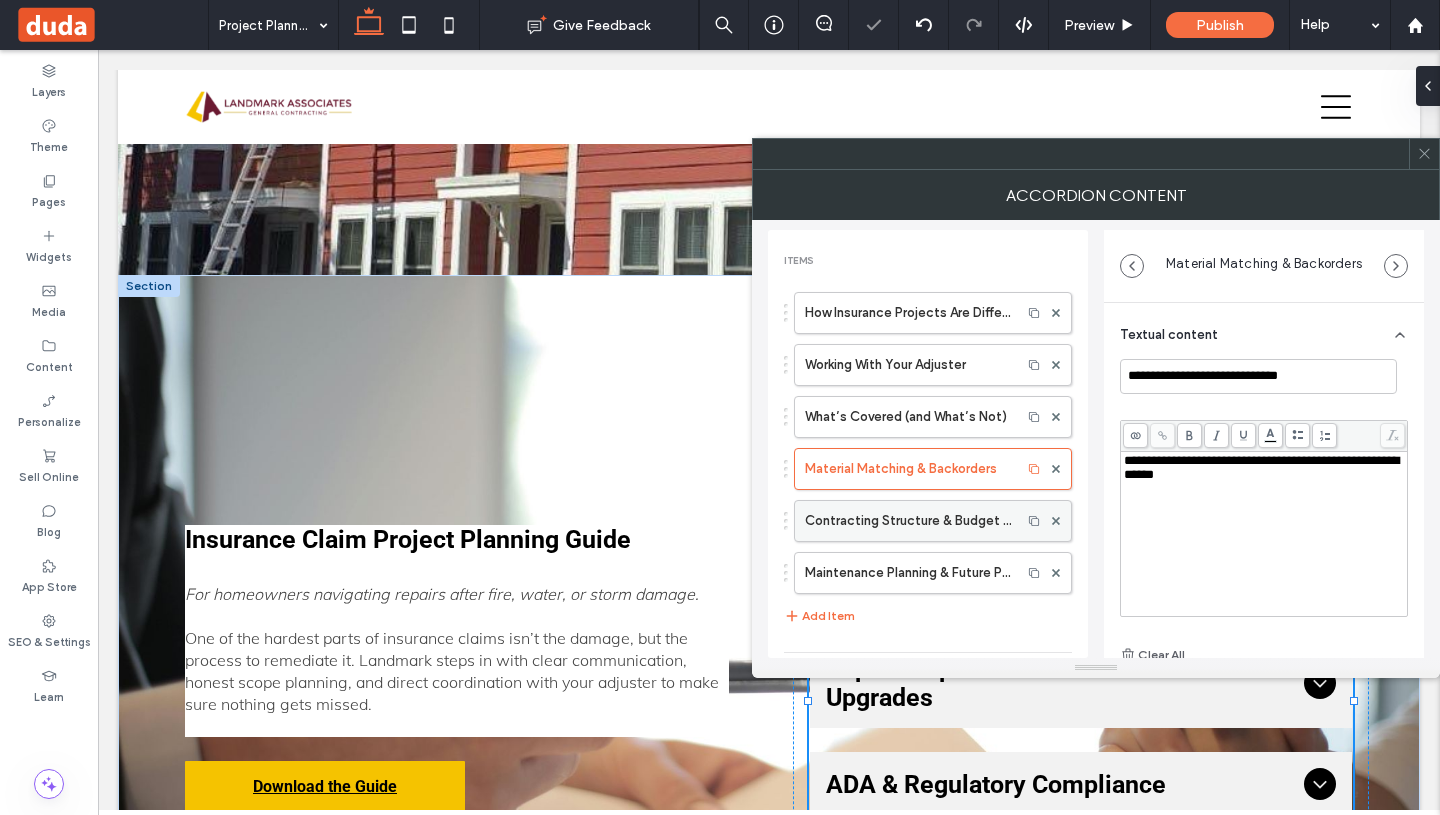 click on "Contracting Structure & Budget Control" at bounding box center [908, 521] 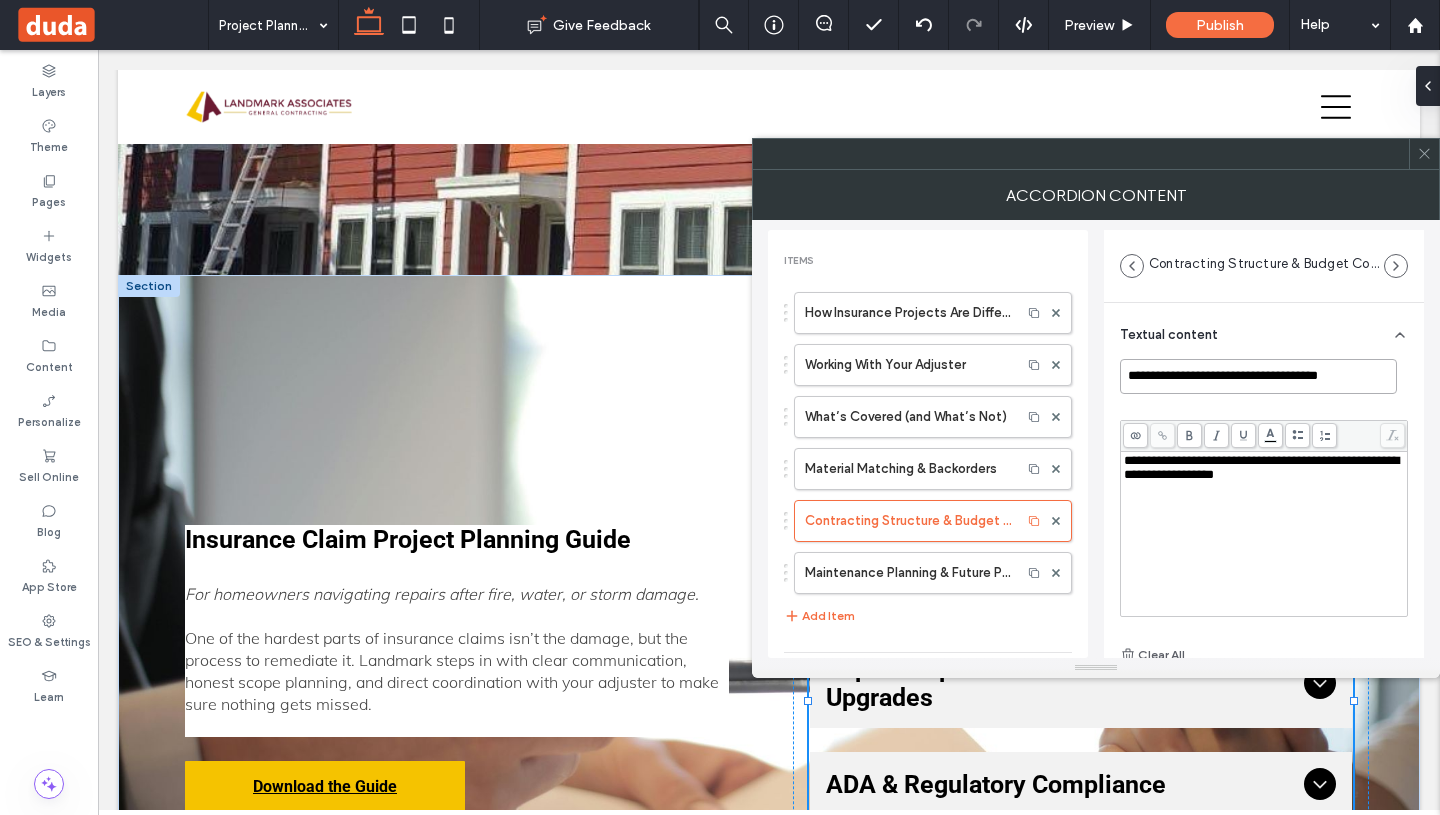 drag, startPoint x: 1125, startPoint y: 372, endPoint x: 1418, endPoint y: 380, distance: 293.1092 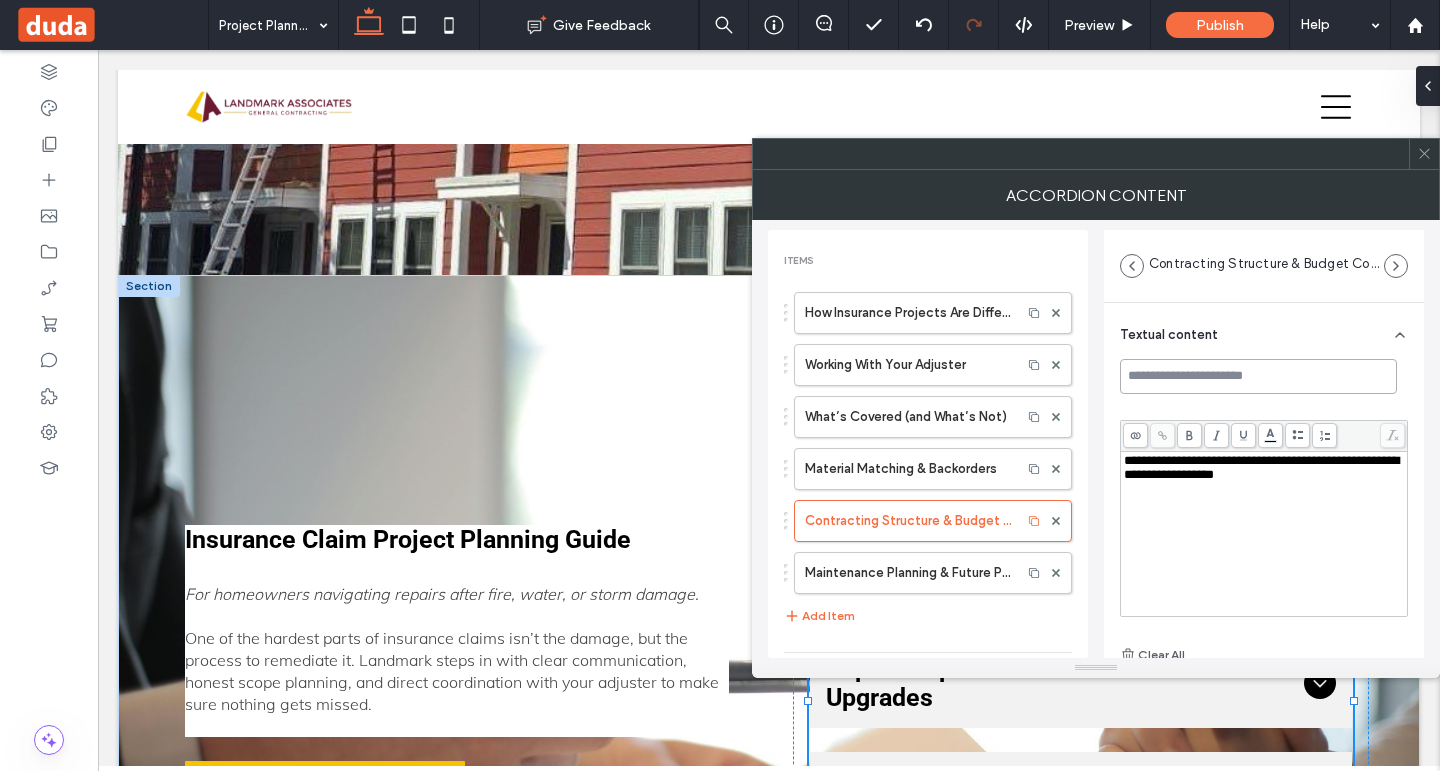paste on "**********" 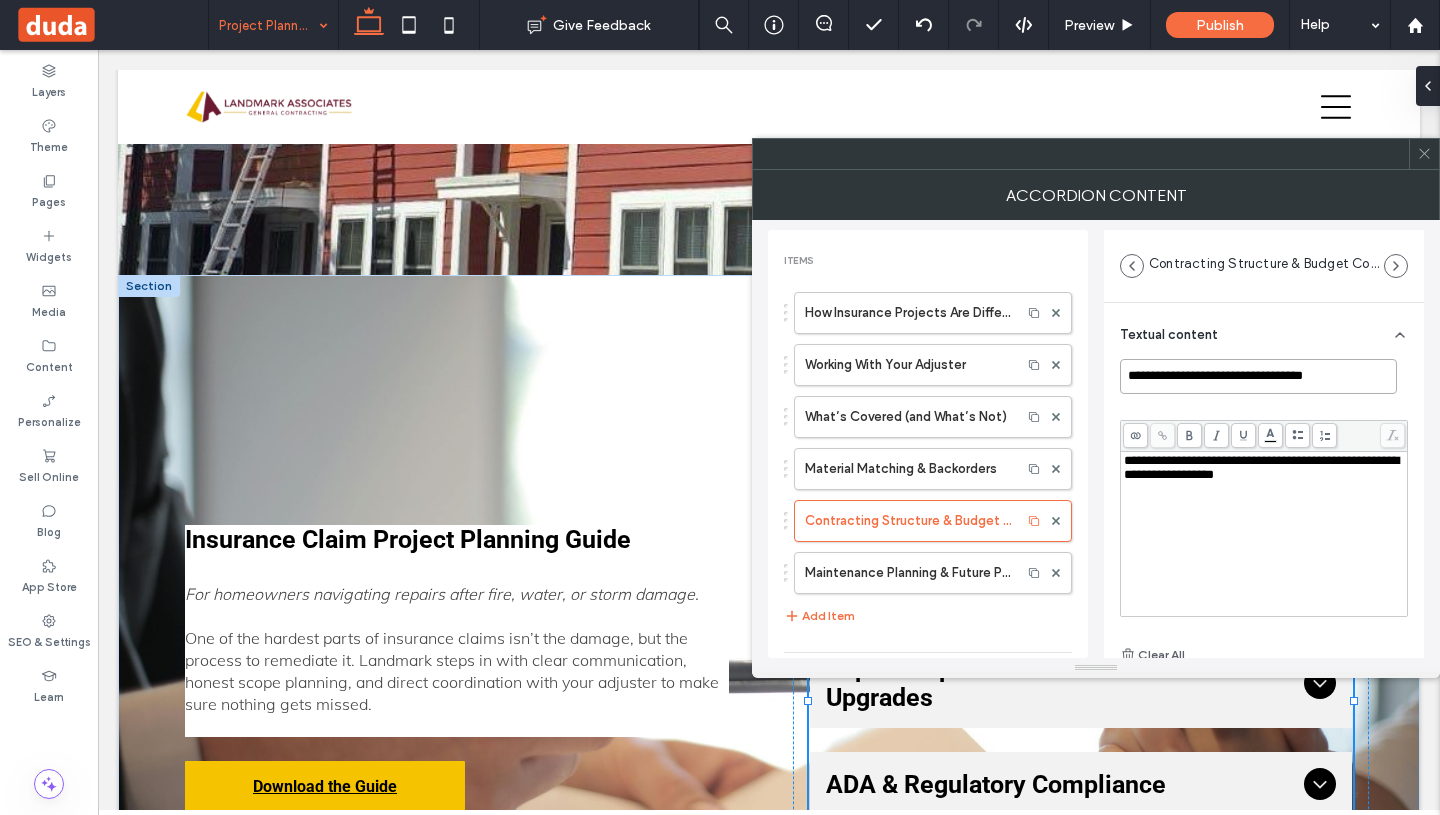 type on "**********" 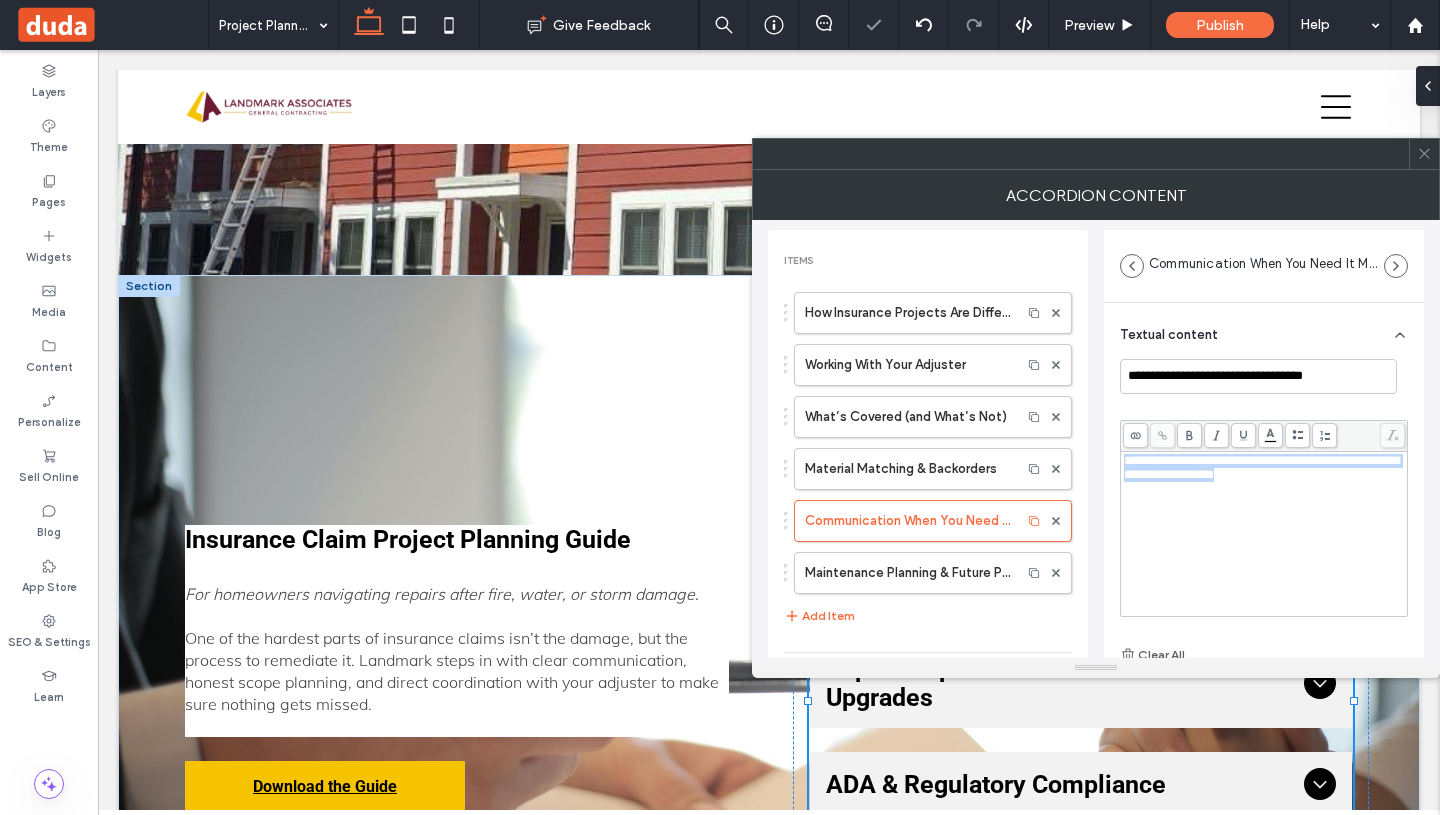 drag, startPoint x: 1363, startPoint y: 487, endPoint x: 1106, endPoint y: 455, distance: 258.98456 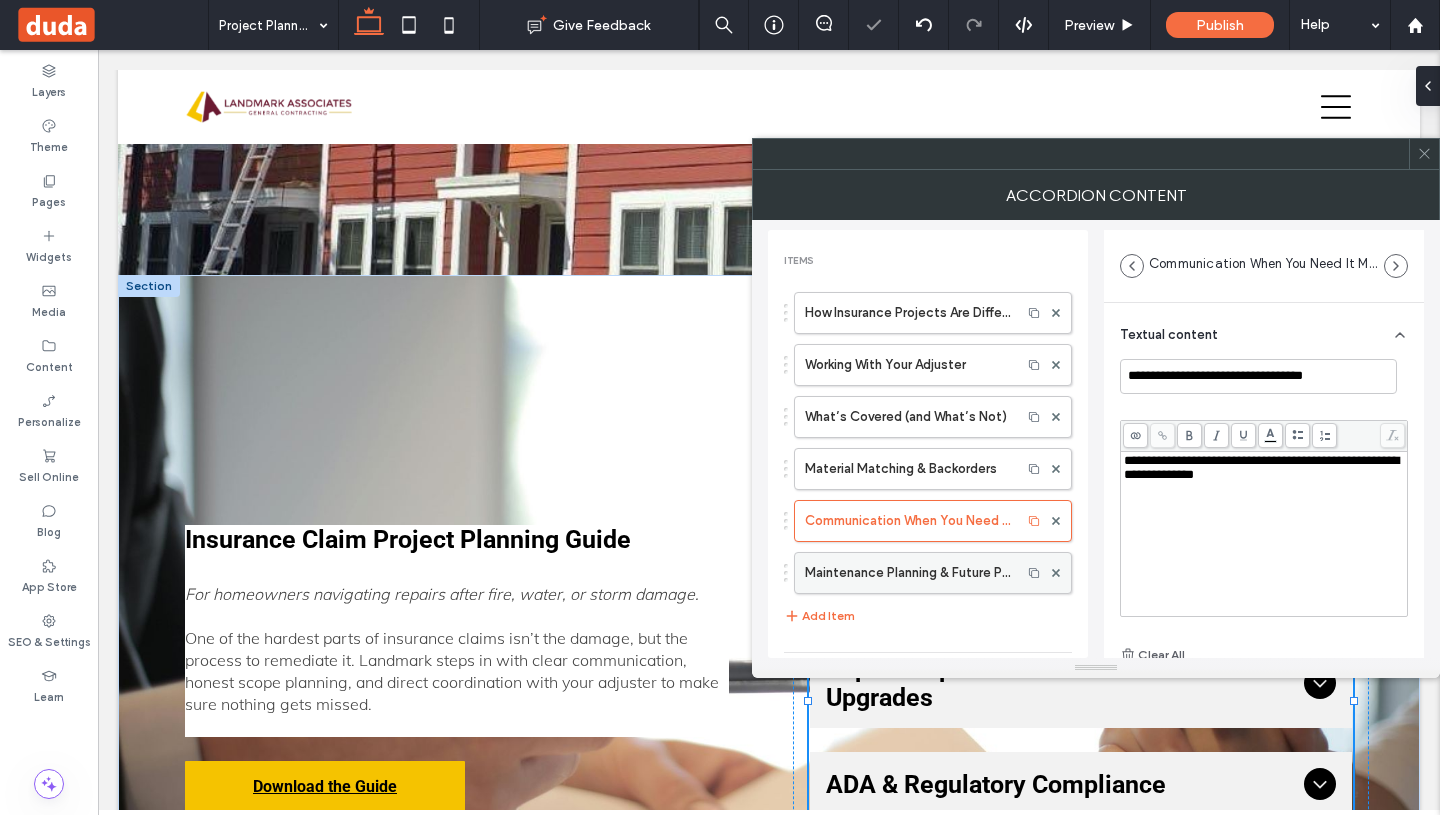 click at bounding box center (1056, 573) 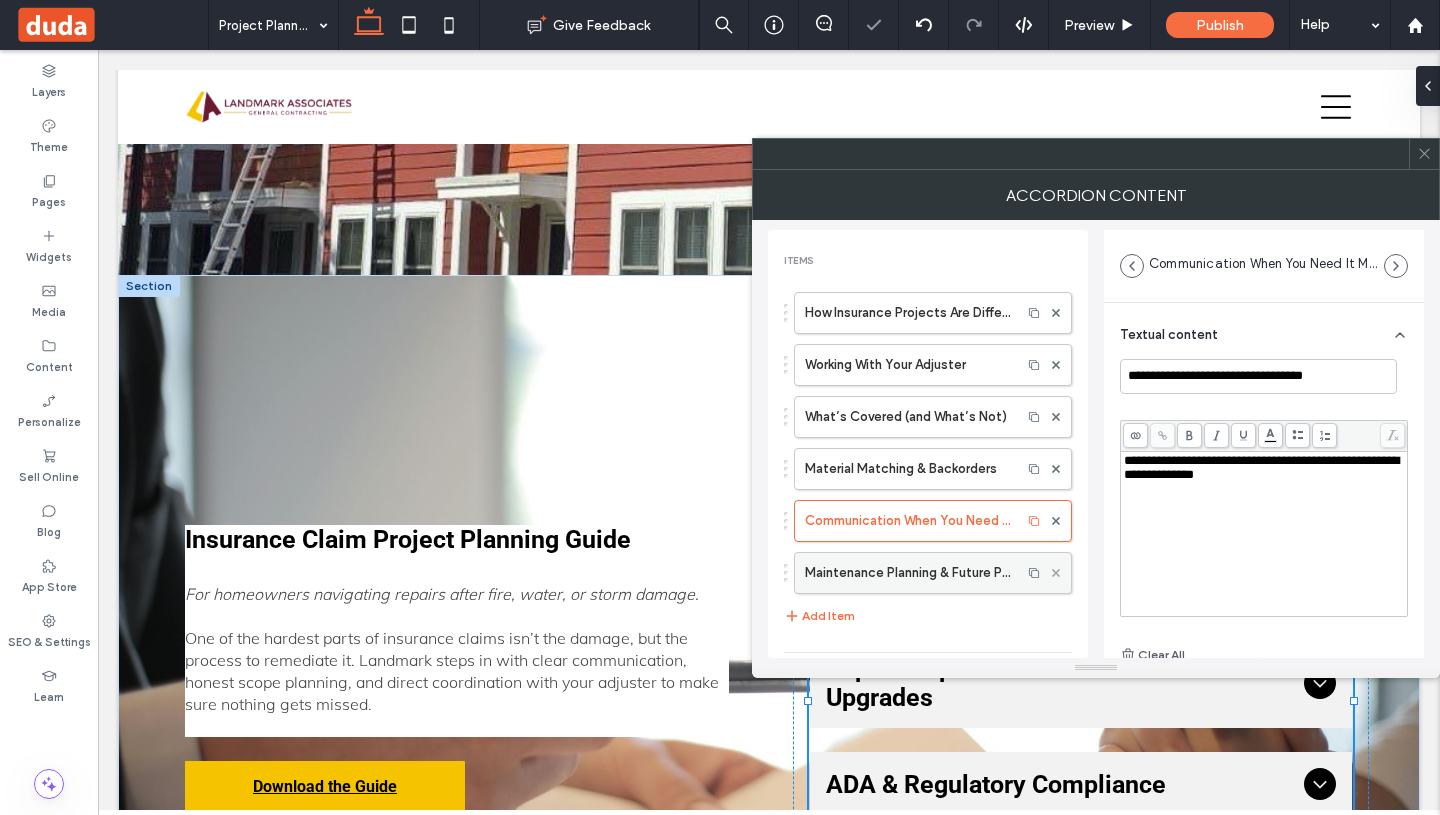 click 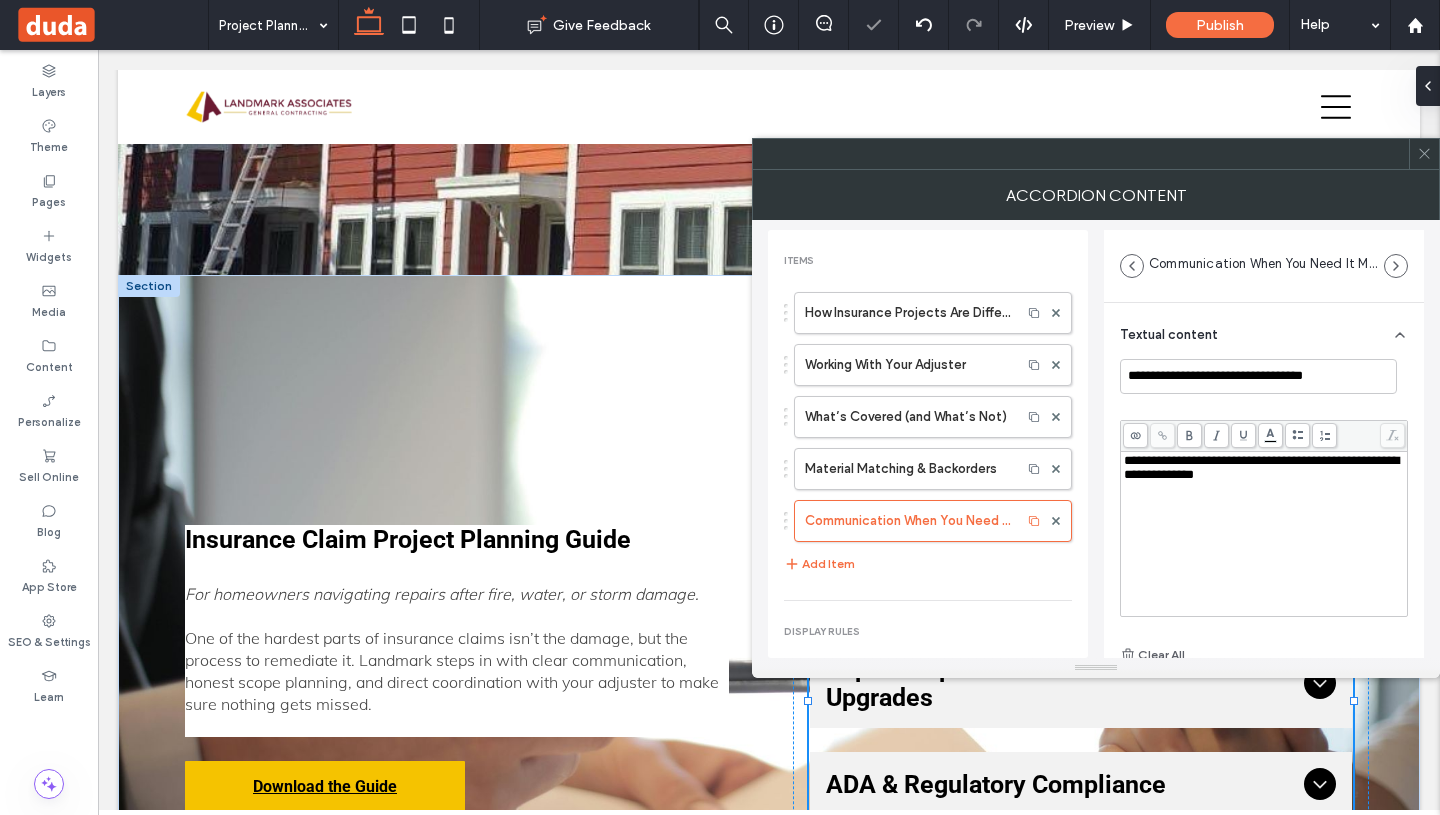 click on "**********" at bounding box center [1096, 439] 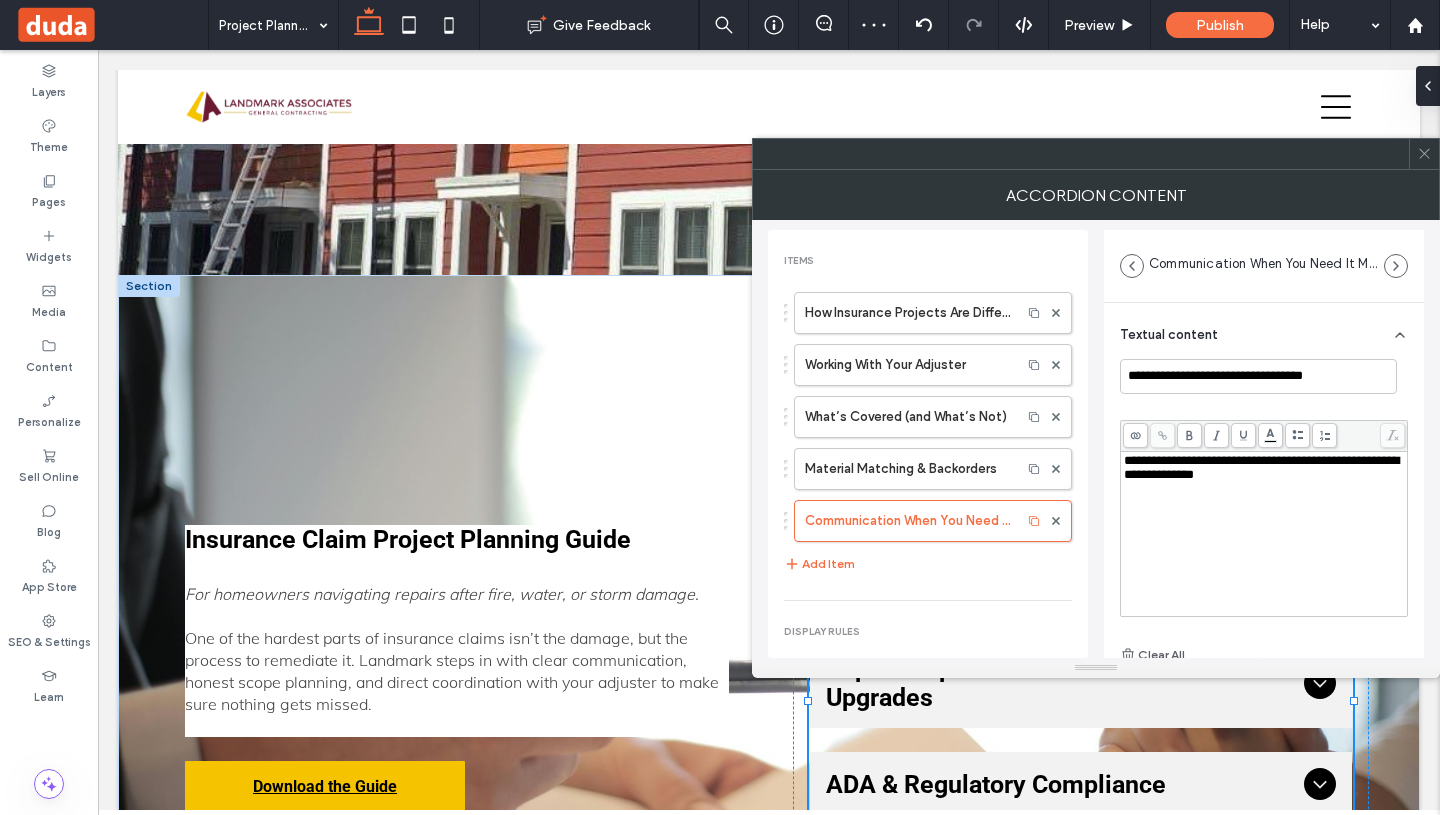 click at bounding box center [1424, 154] 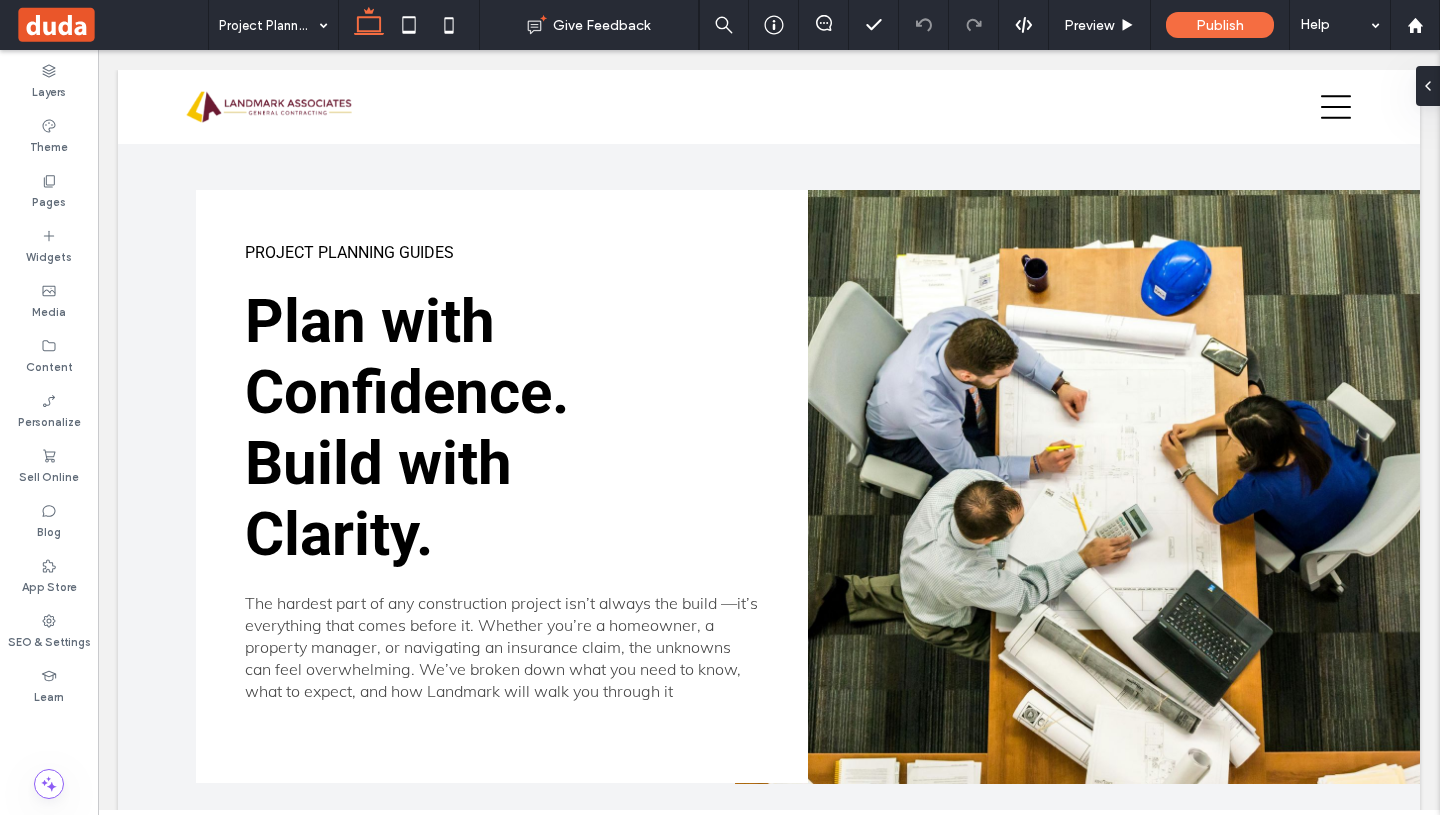 scroll, scrollTop: 1592, scrollLeft: 0, axis: vertical 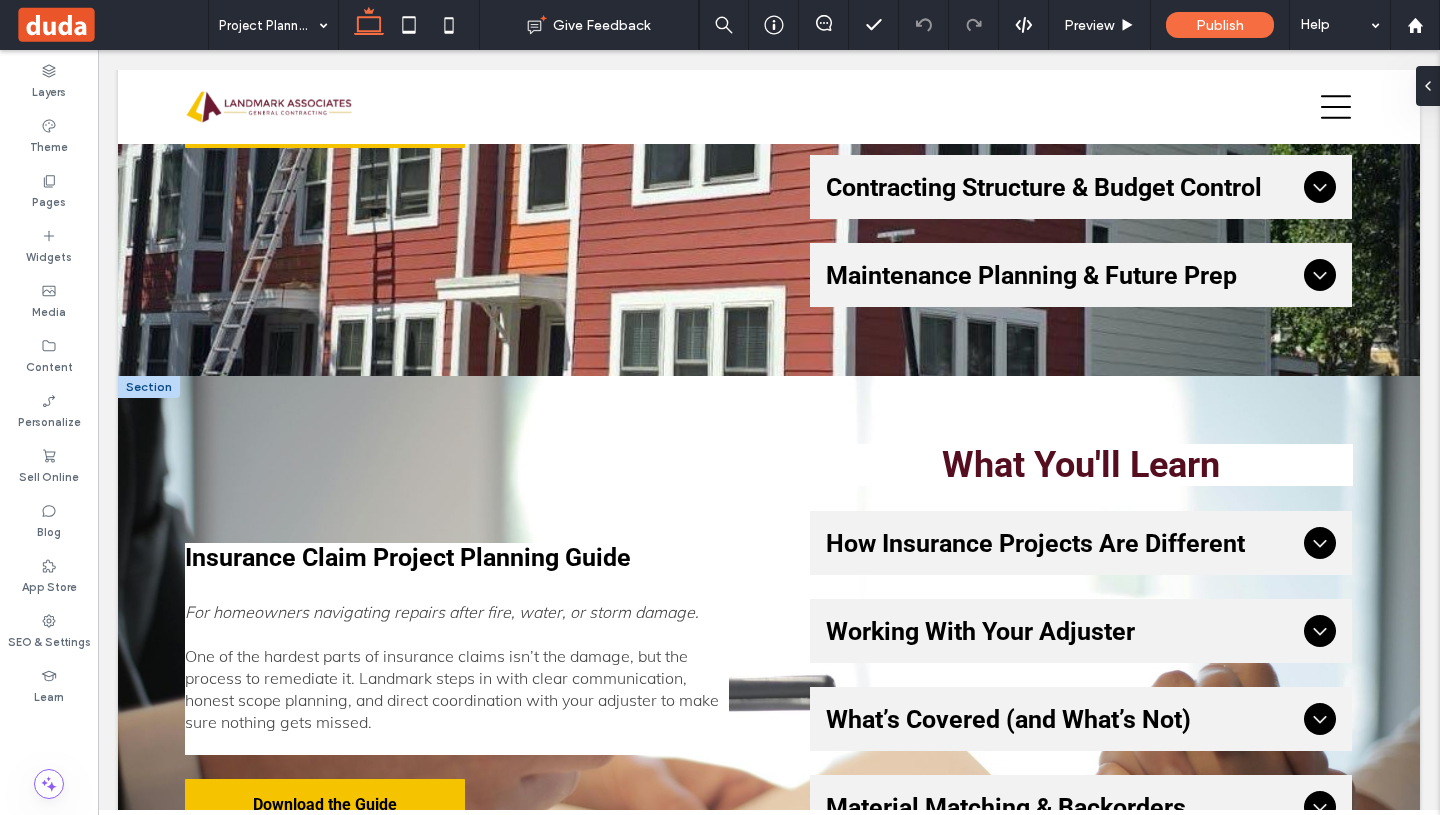 click at bounding box center [149, 387] 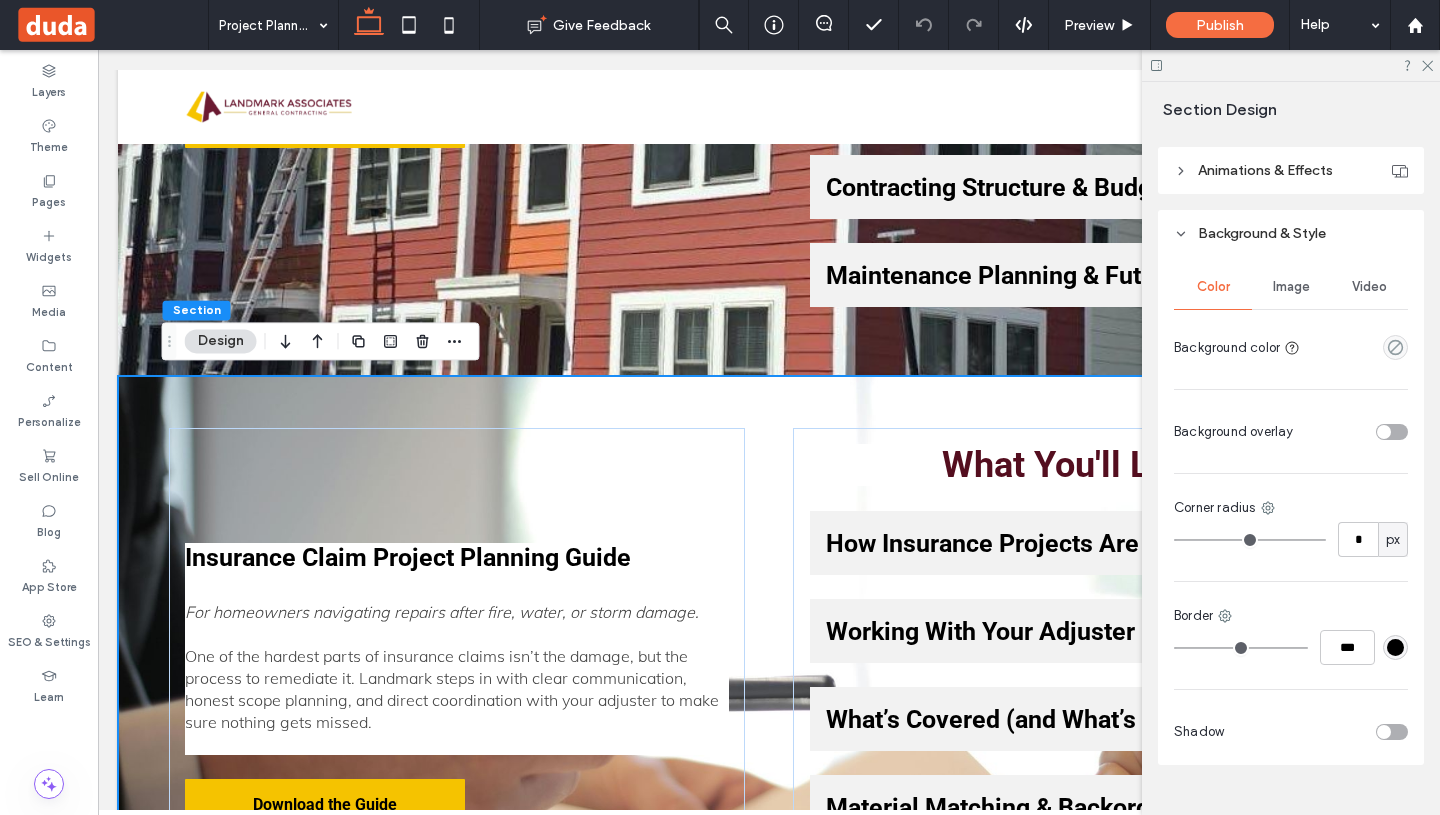 scroll, scrollTop: 370, scrollLeft: 0, axis: vertical 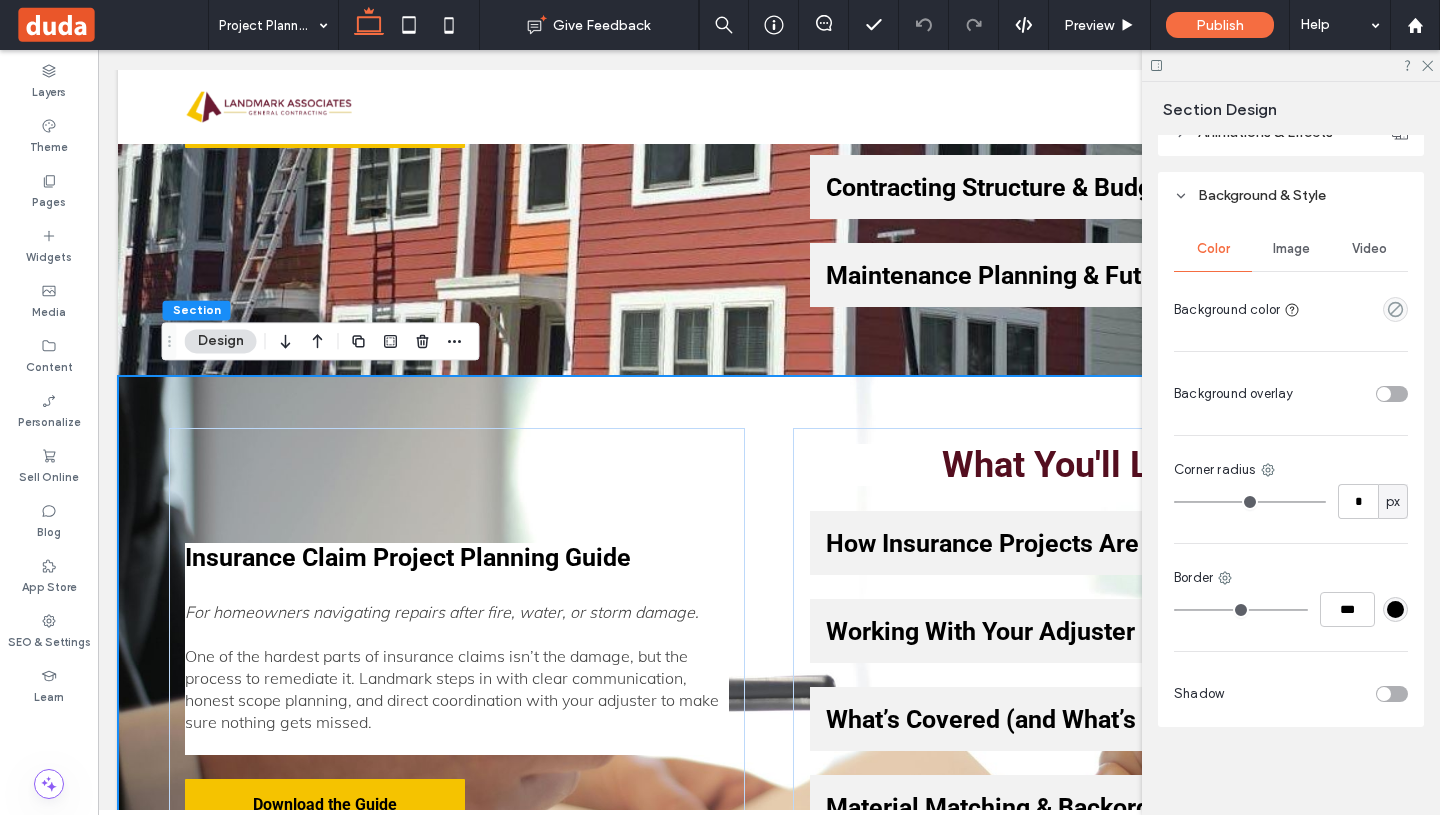 click at bounding box center [1395, 609] 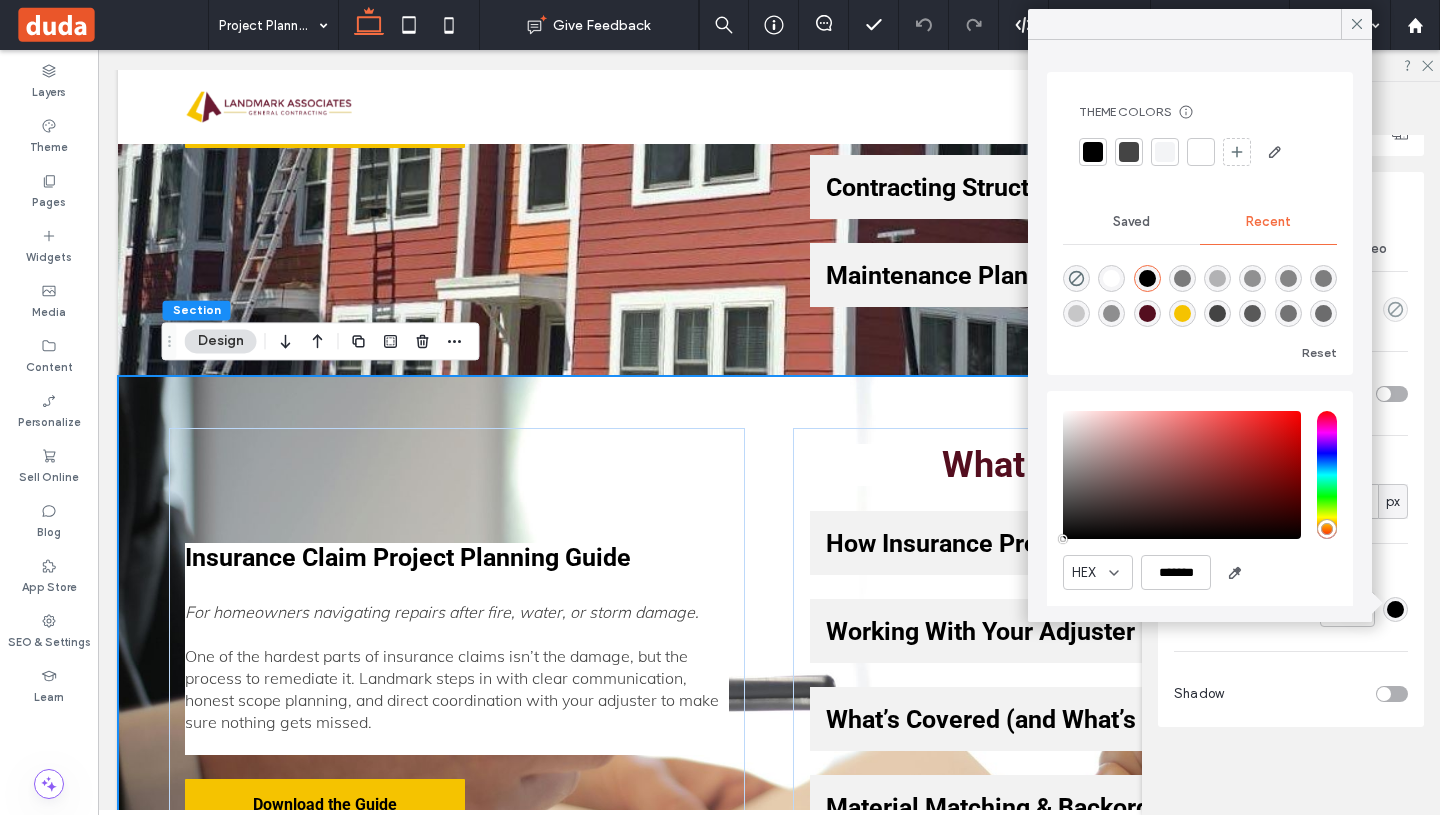 click at bounding box center (1201, 152) 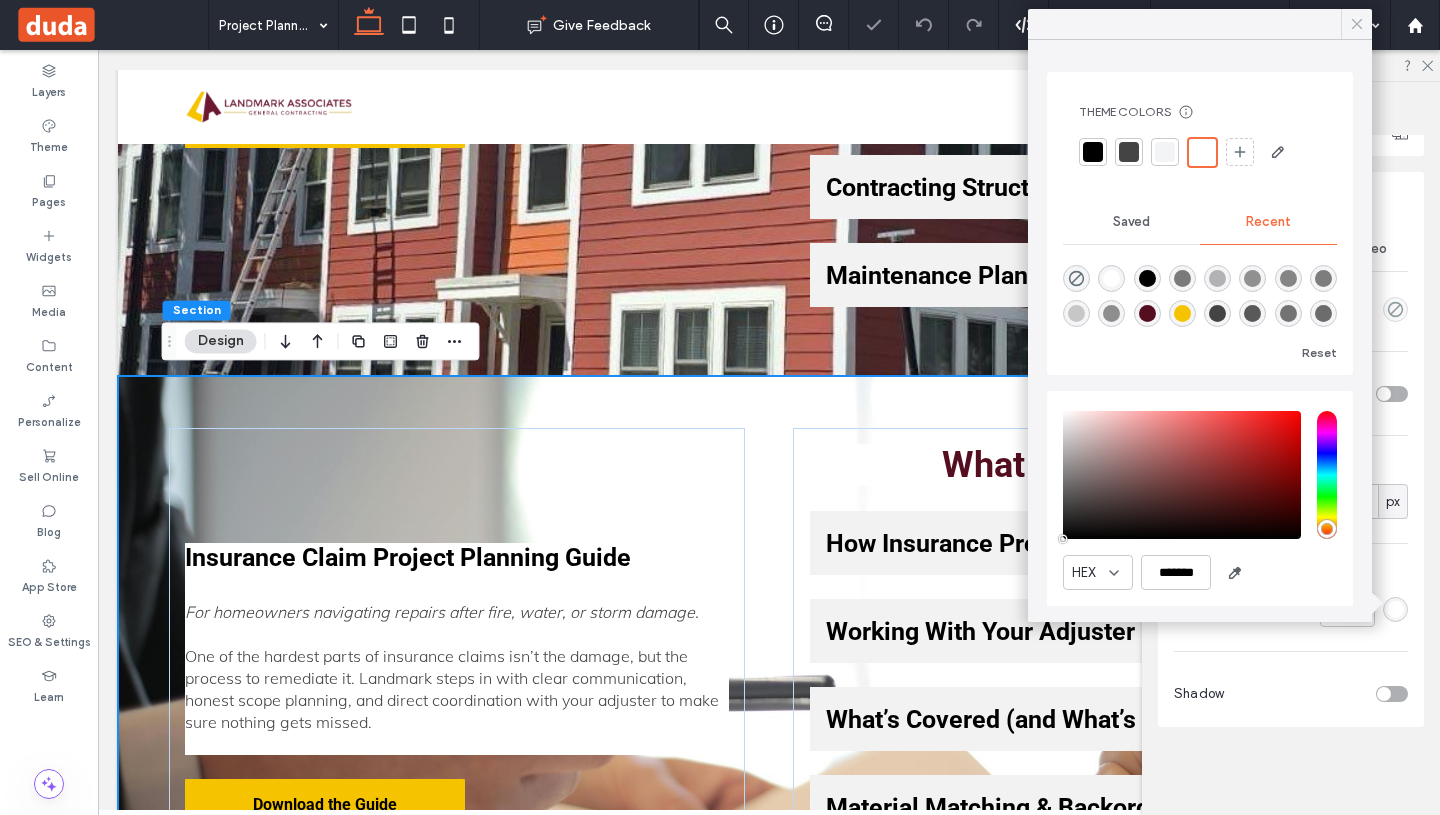click 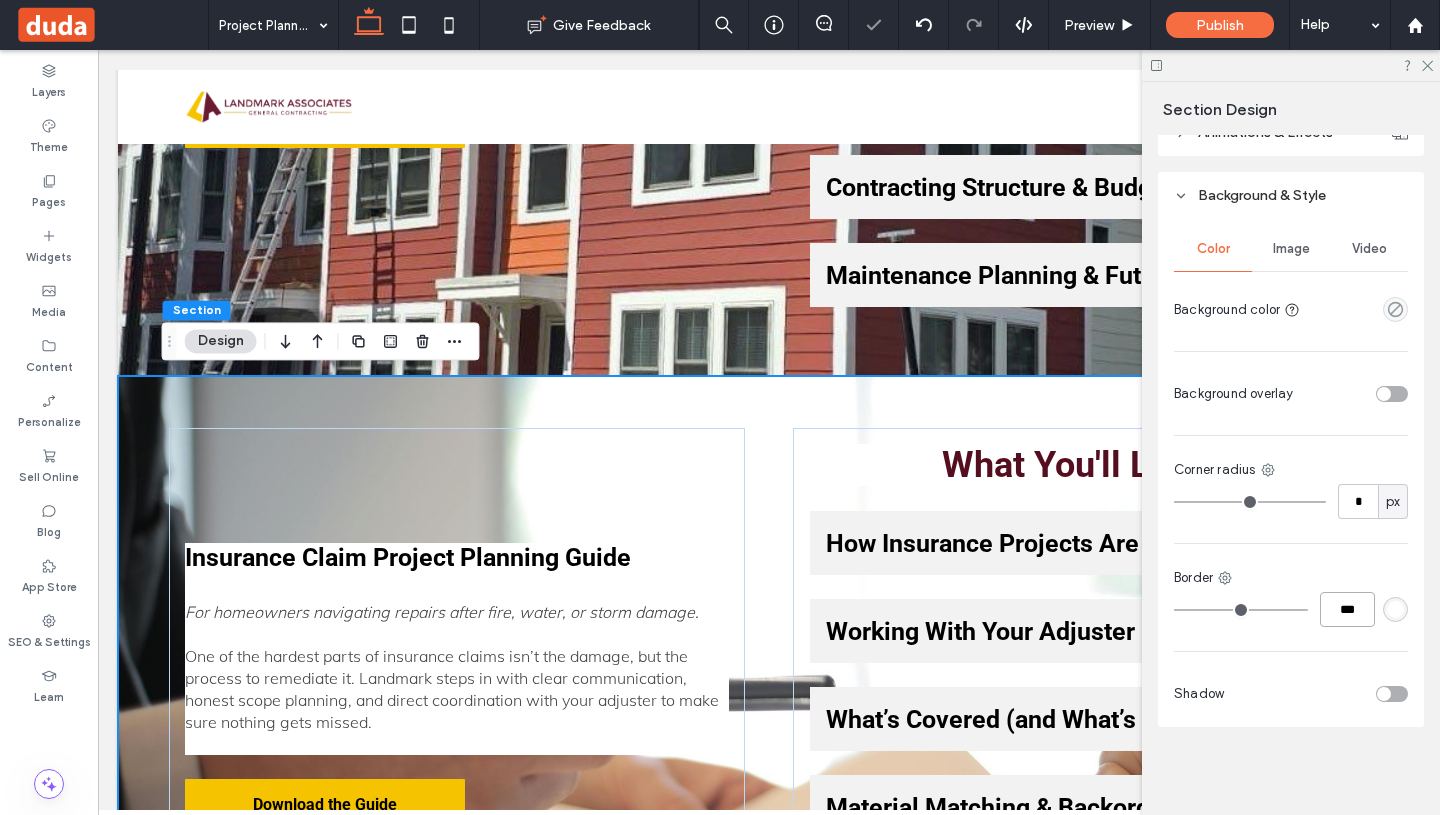click on "***" at bounding box center (1347, 609) 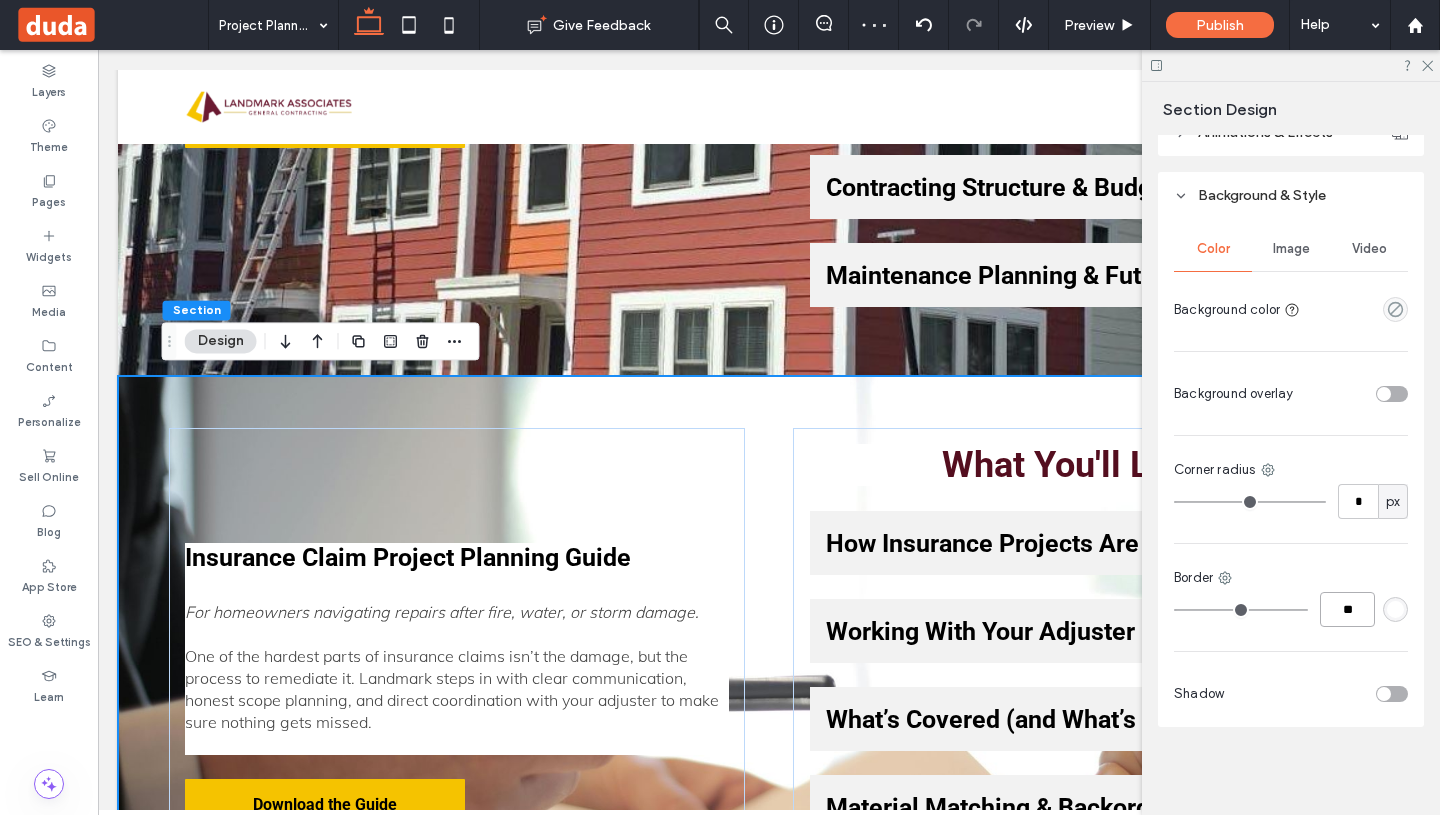 type on "****" 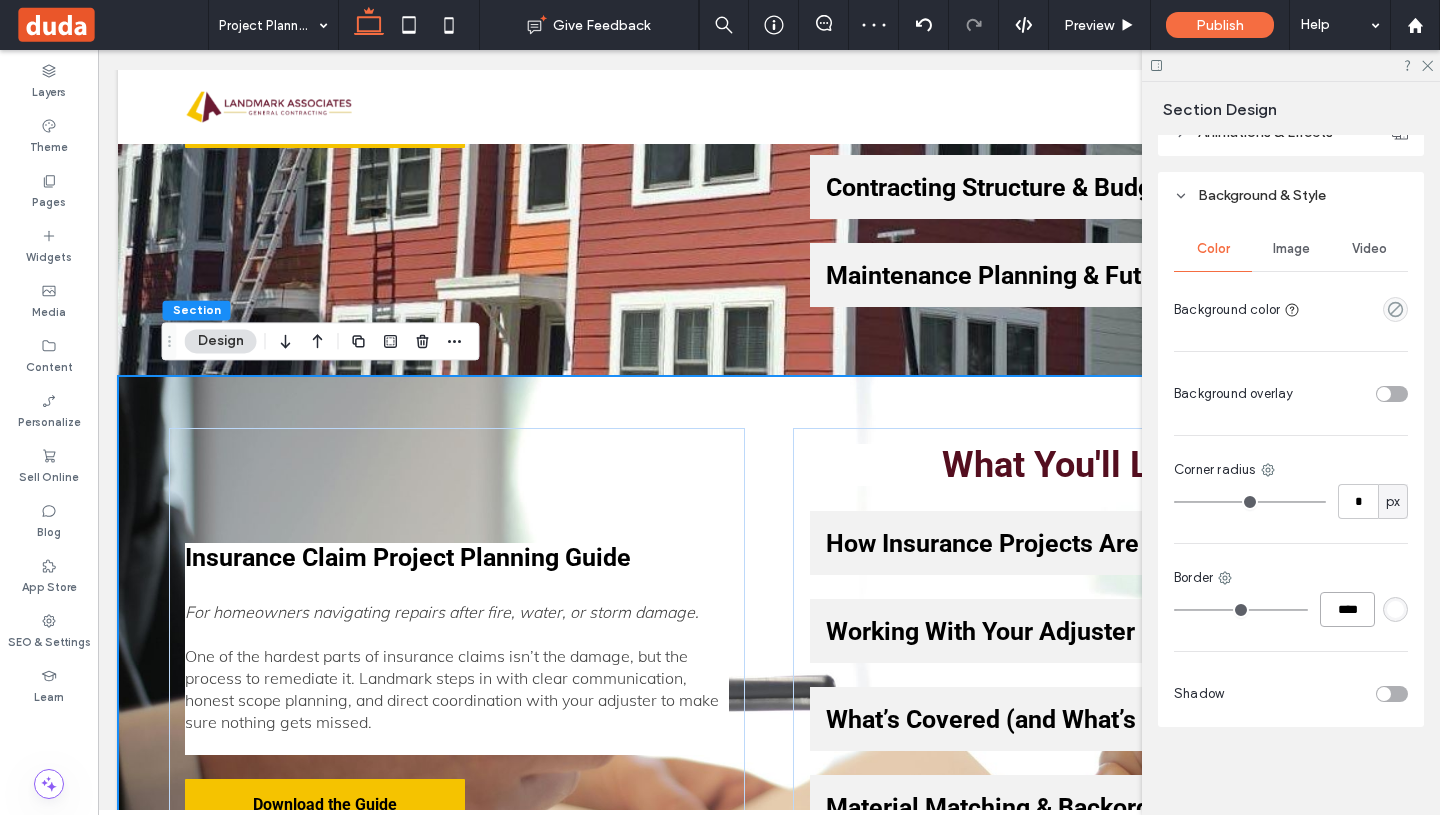 type on "**" 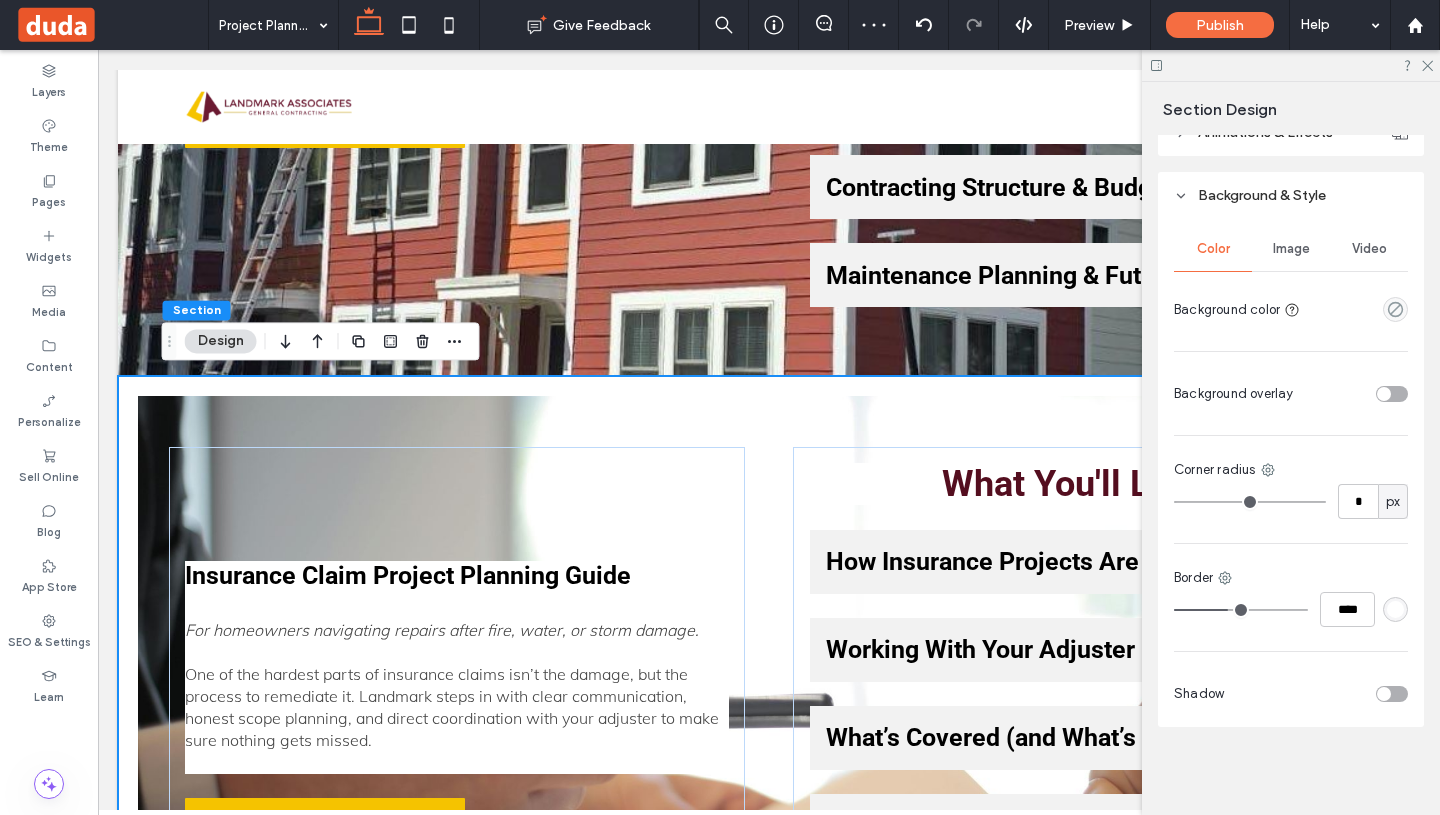 click at bounding box center (1395, 609) 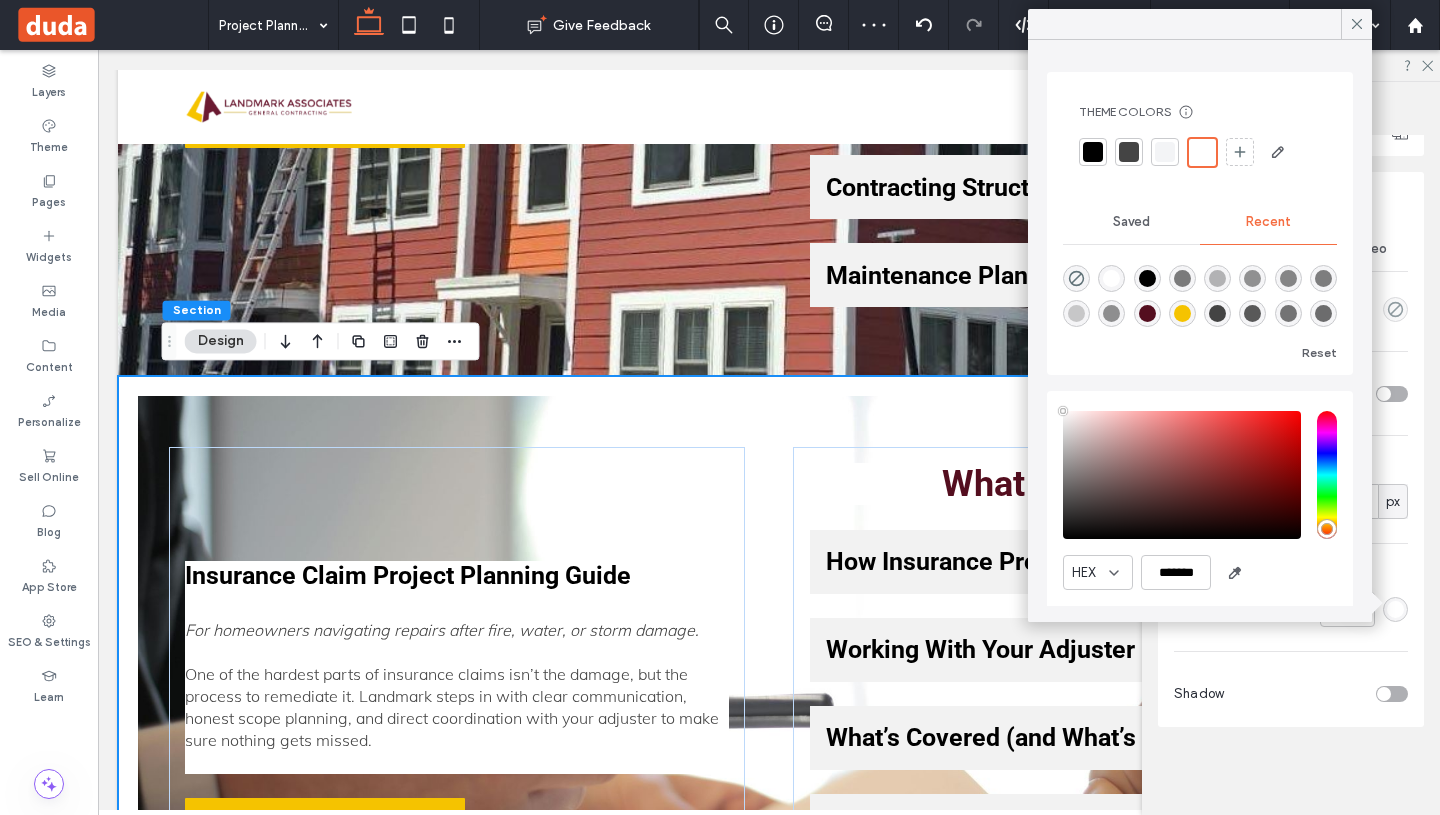 click at bounding box center (1165, 152) 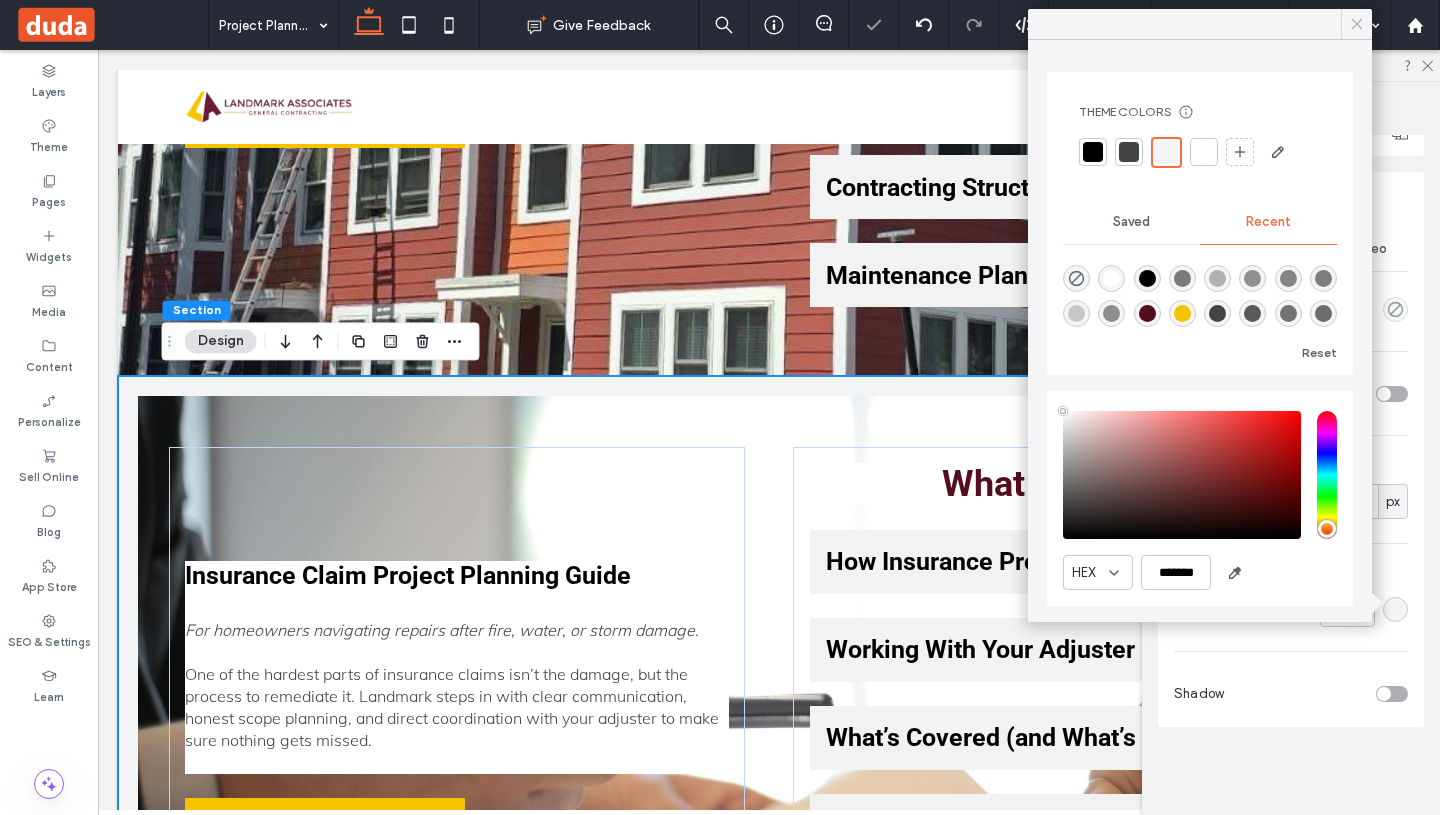 click 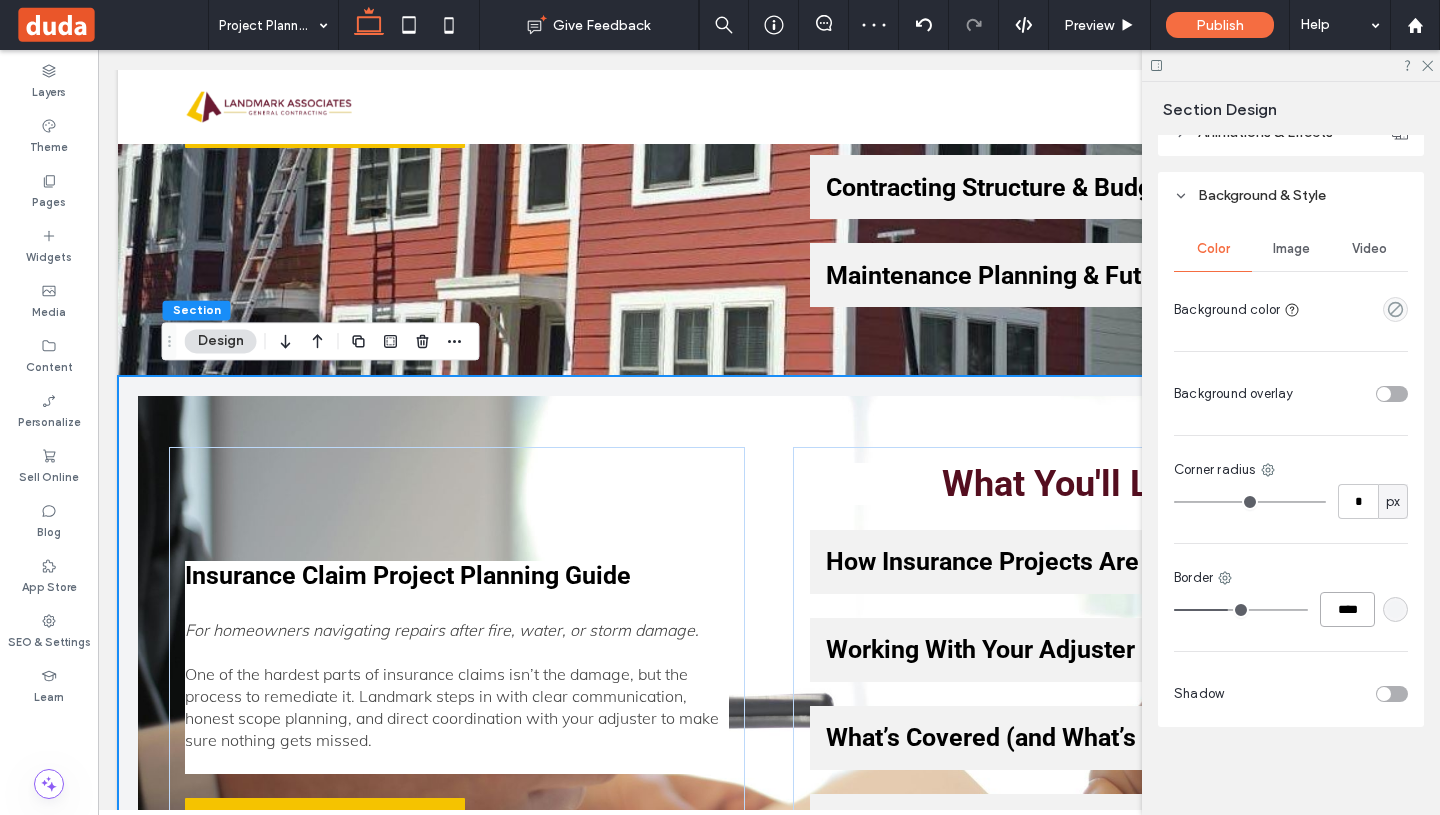 click on "****" at bounding box center [1347, 609] 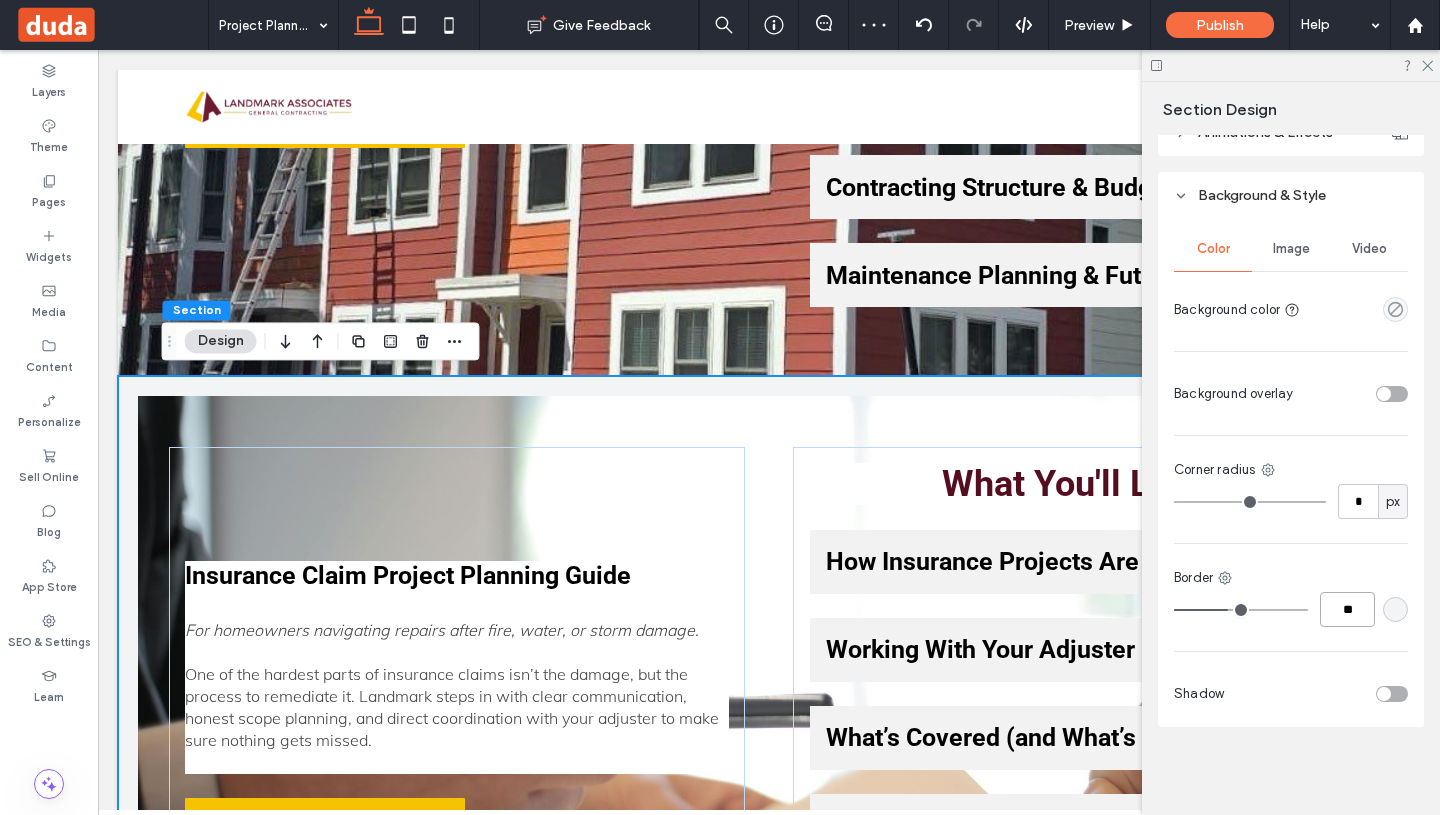 type on "**" 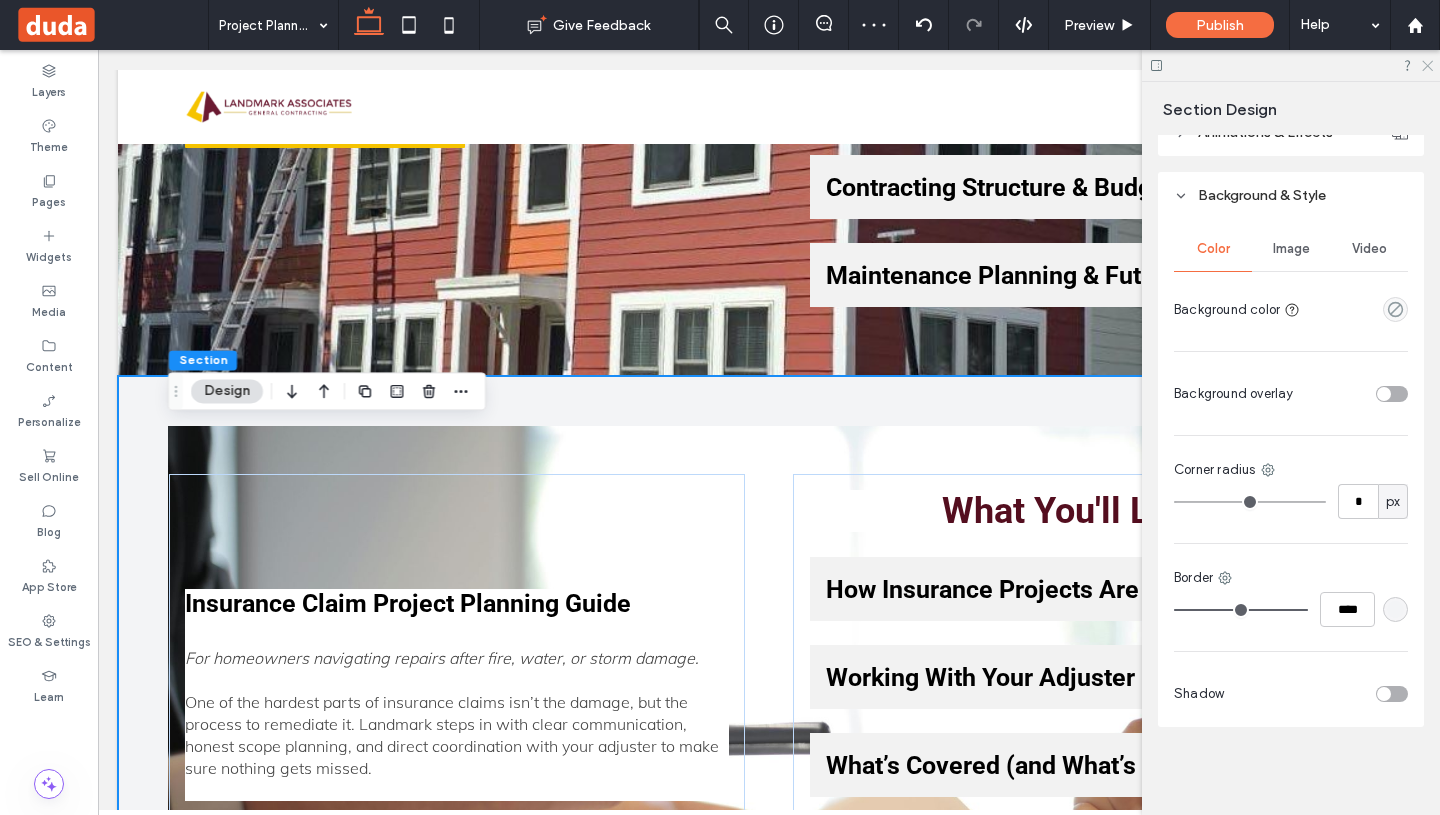 click 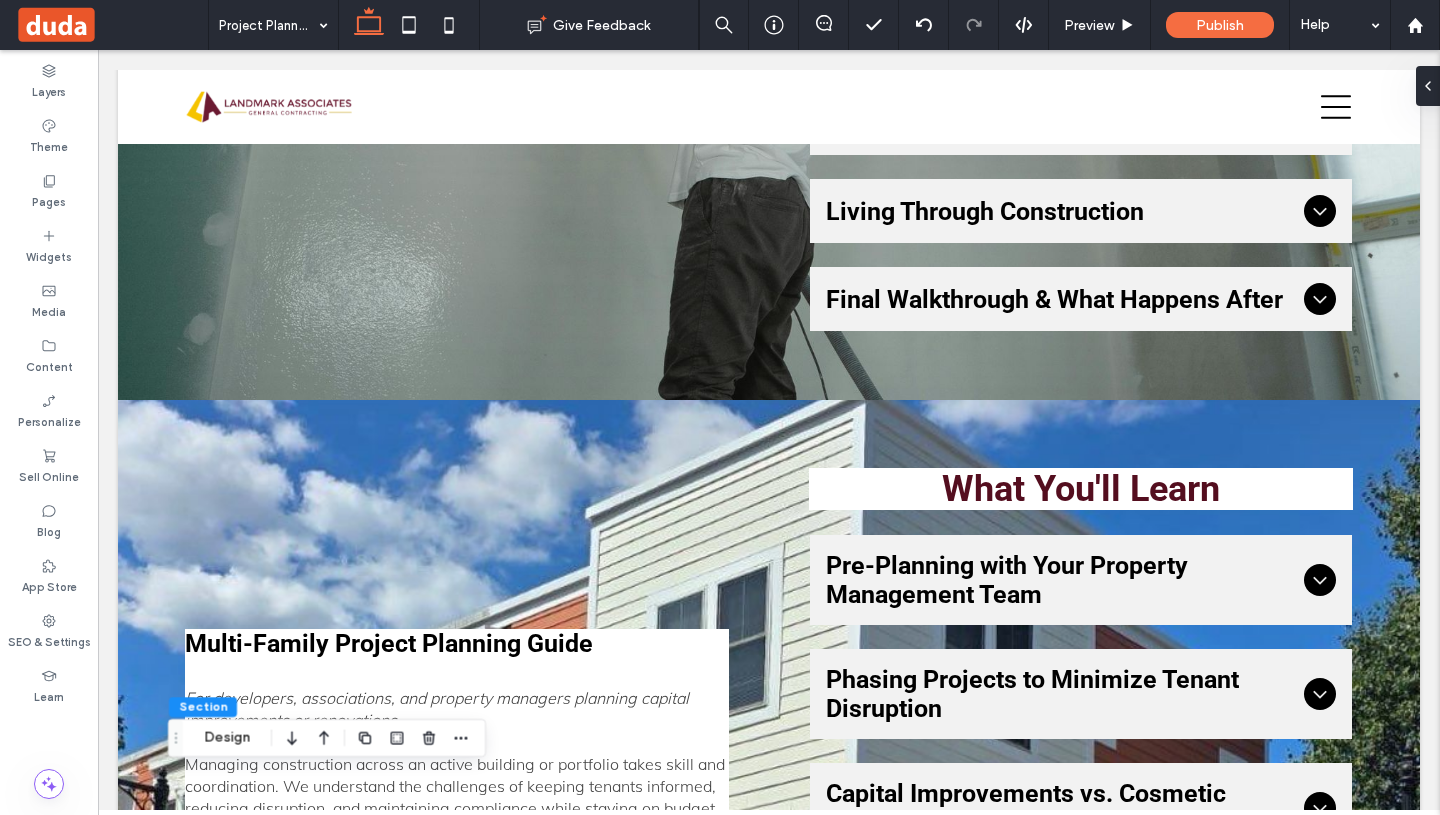 scroll, scrollTop: 1632, scrollLeft: 0, axis: vertical 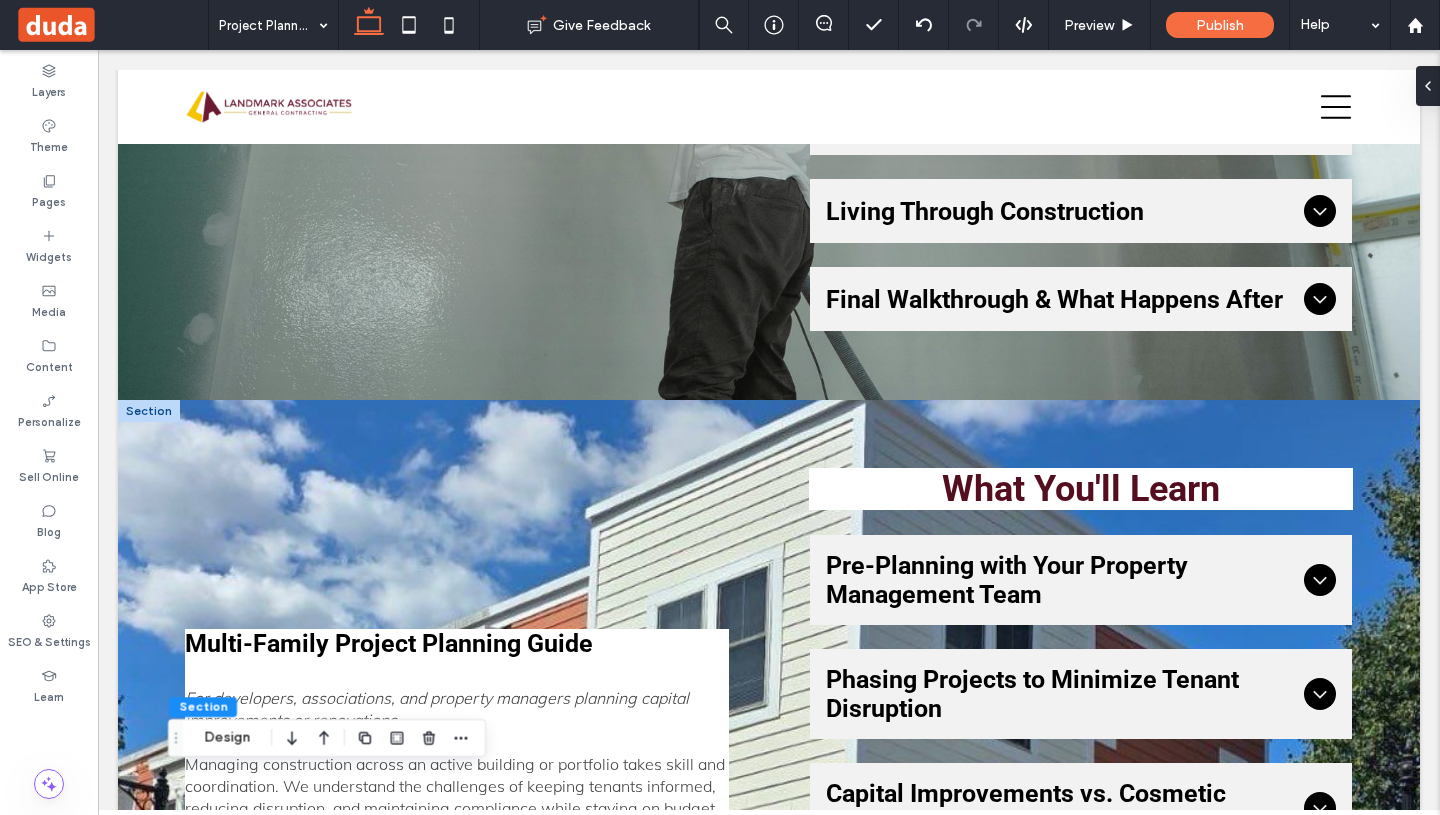 click at bounding box center (149, 411) 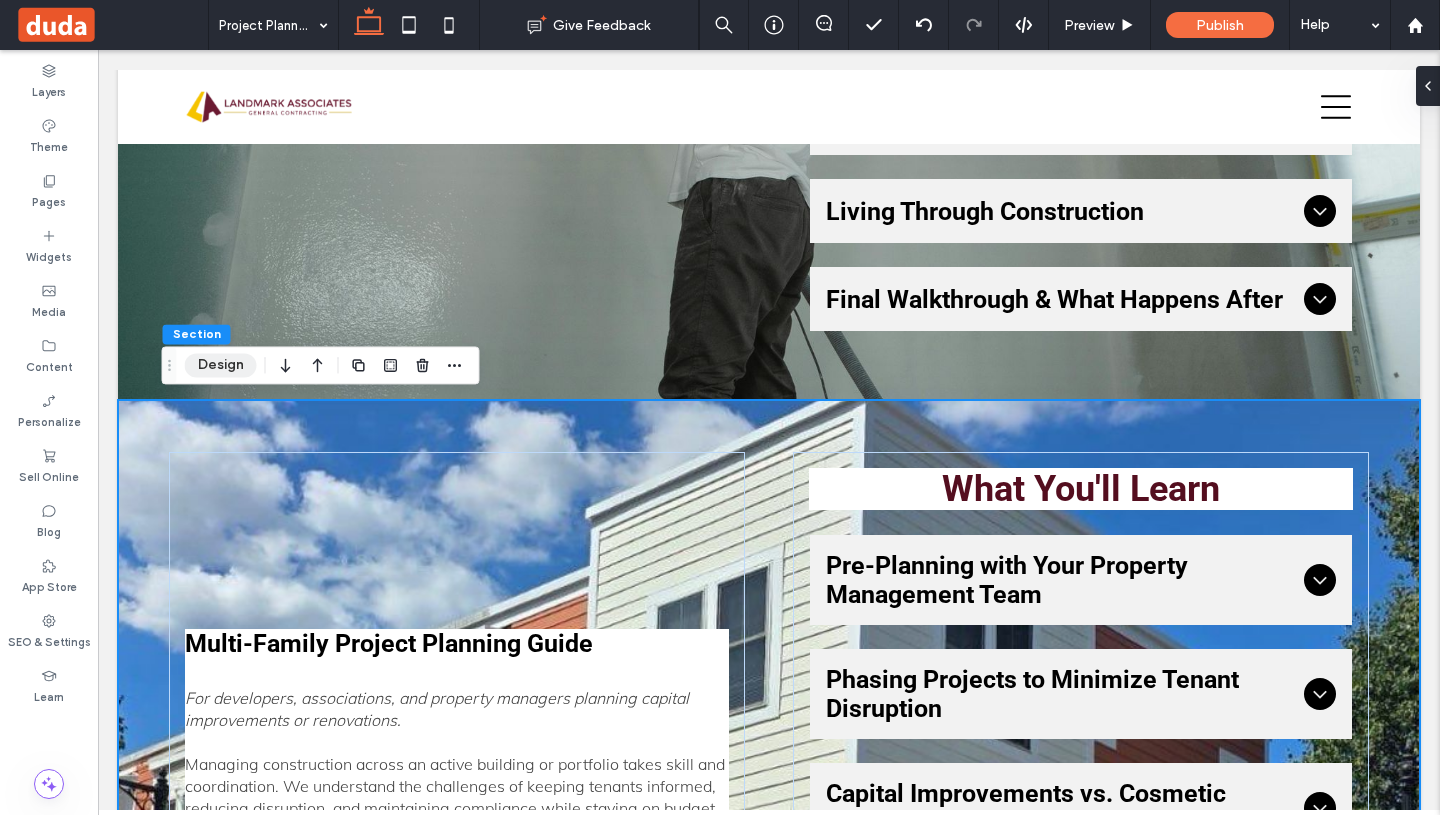 click on "Design" at bounding box center (221, 365) 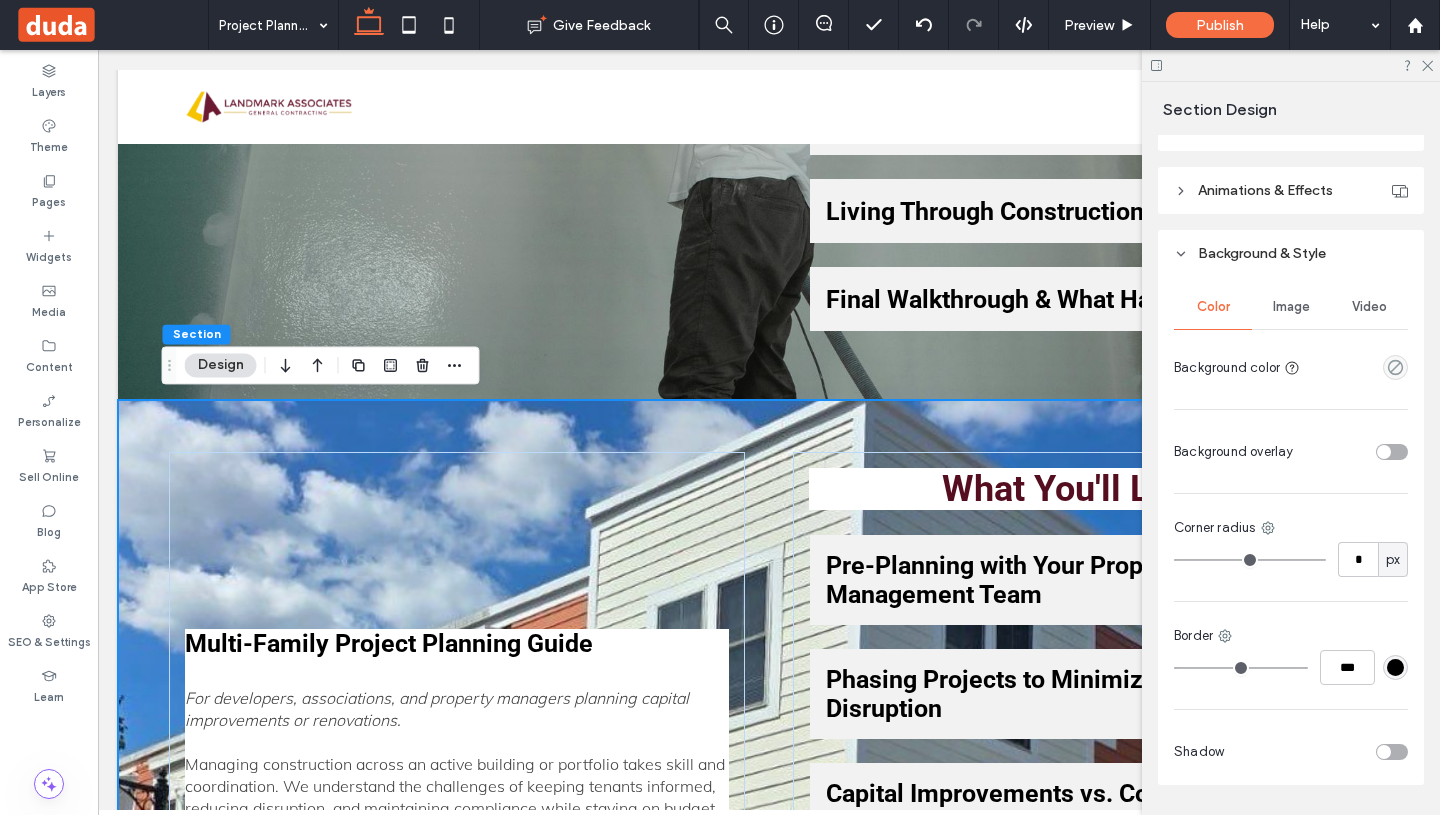 scroll, scrollTop: 311, scrollLeft: 0, axis: vertical 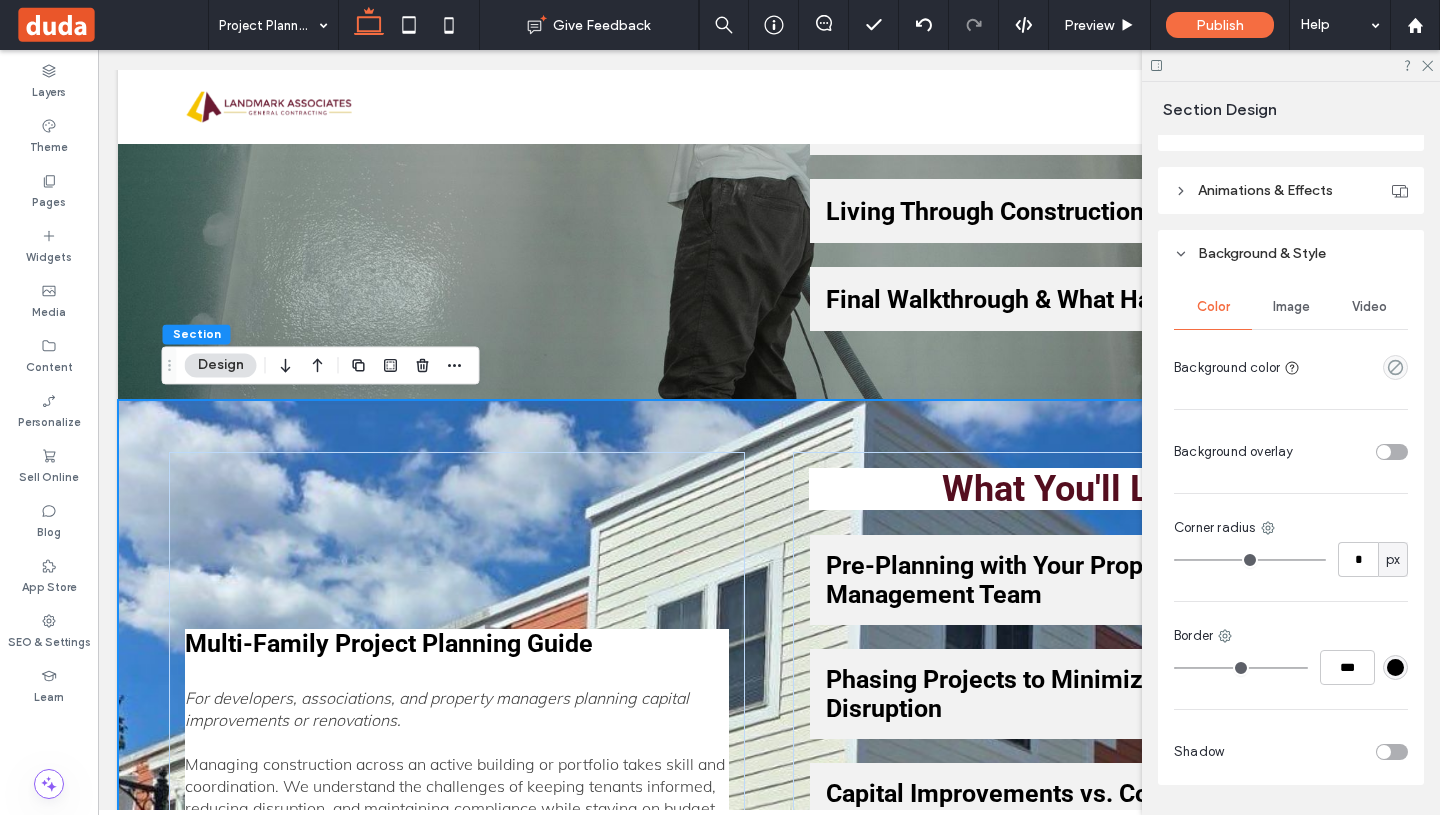 click at bounding box center (1395, 667) 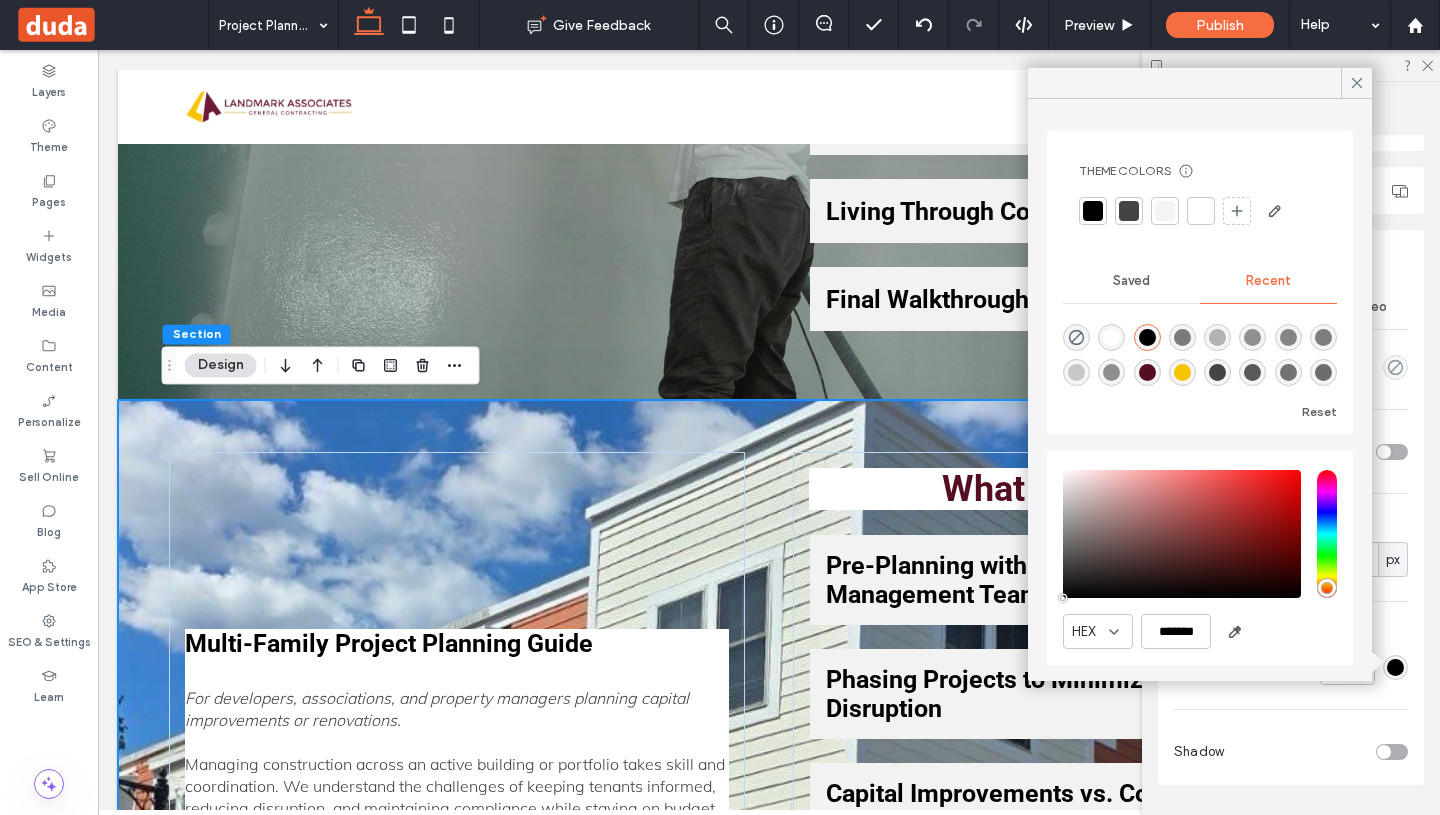 click at bounding box center [1165, 211] 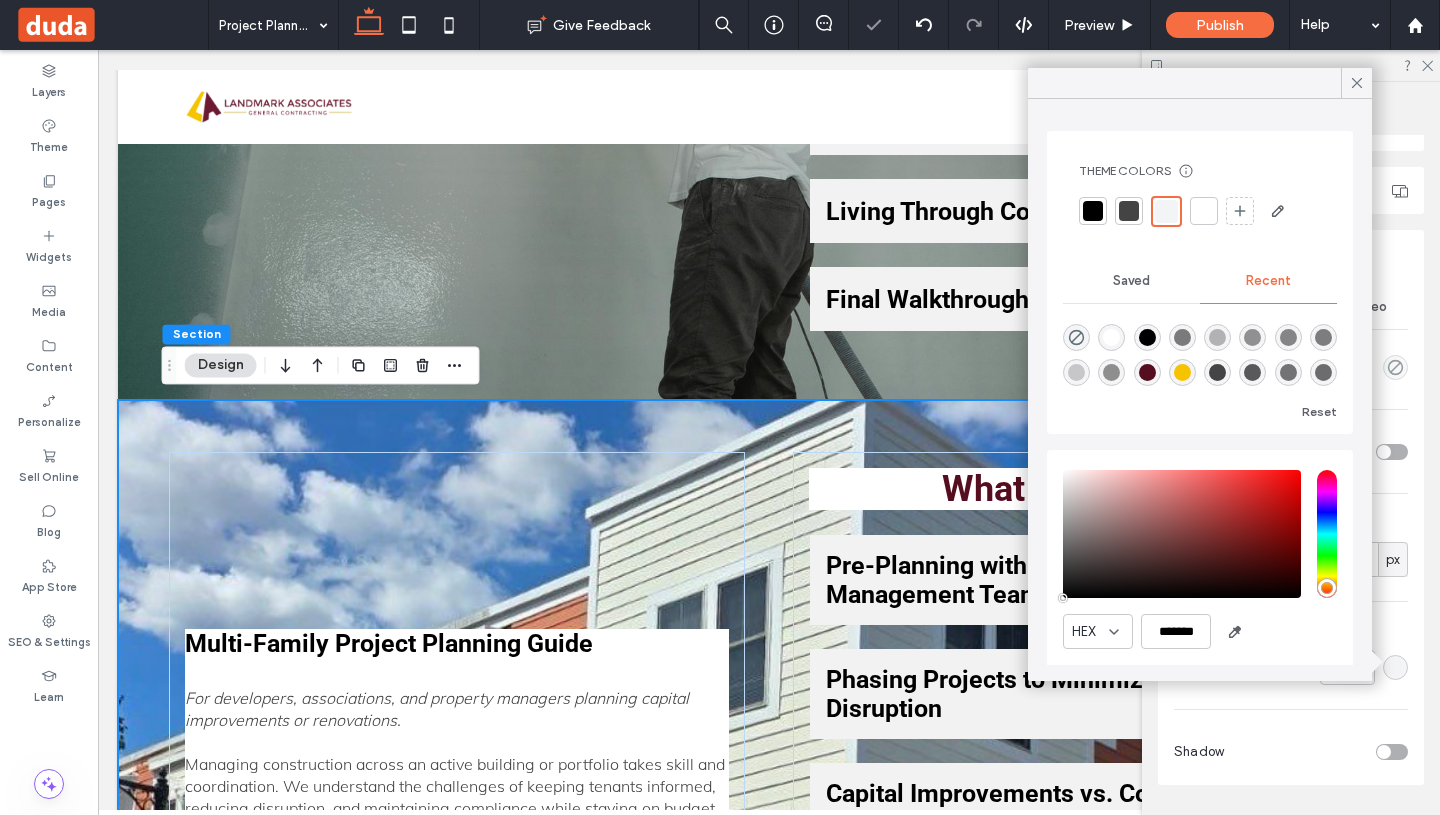 click on "Color Image Video Background color Background overlay Corner radius * px Border *** Shadow" at bounding box center (1291, 531) 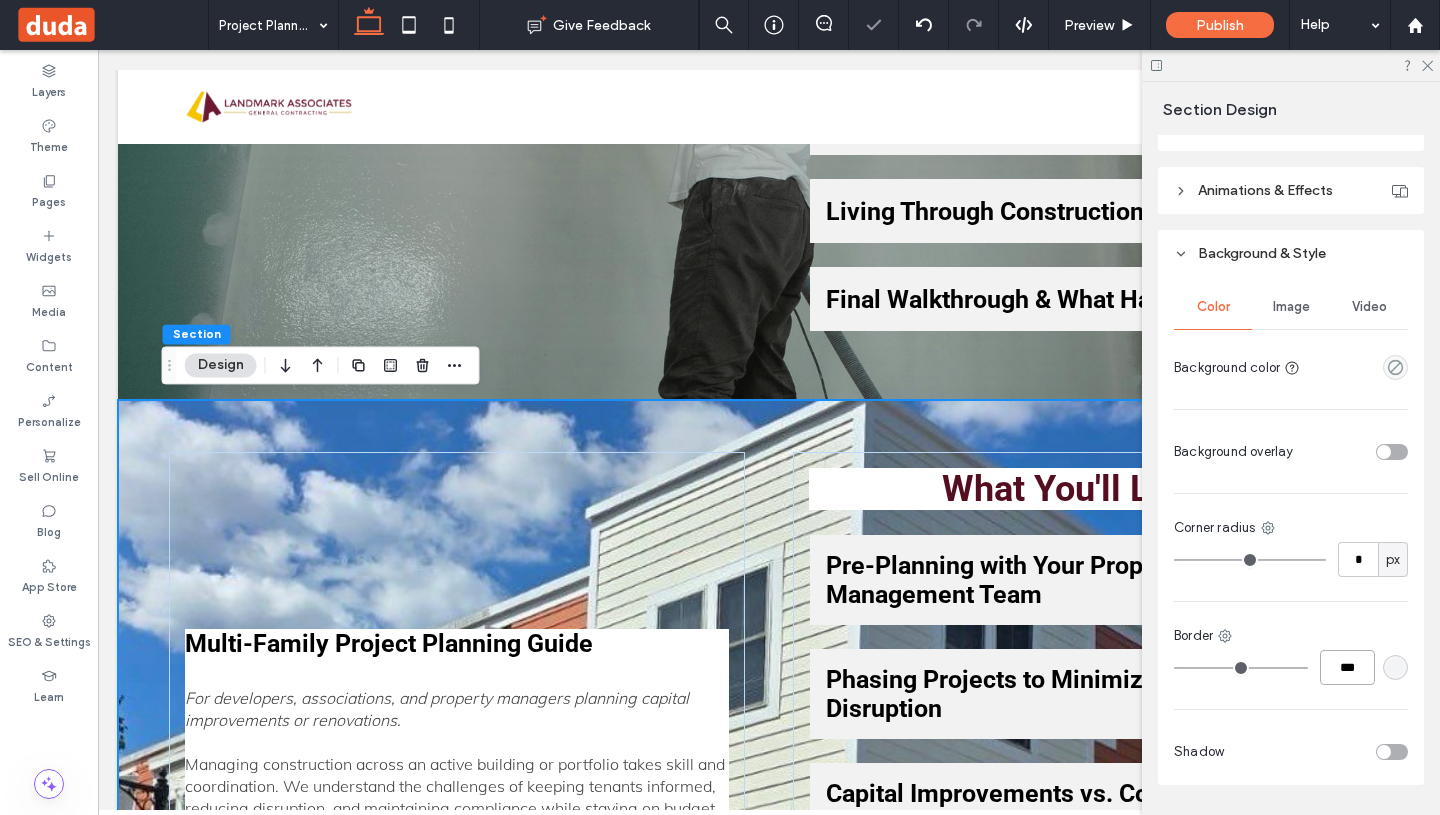 click on "***" at bounding box center [1347, 667] 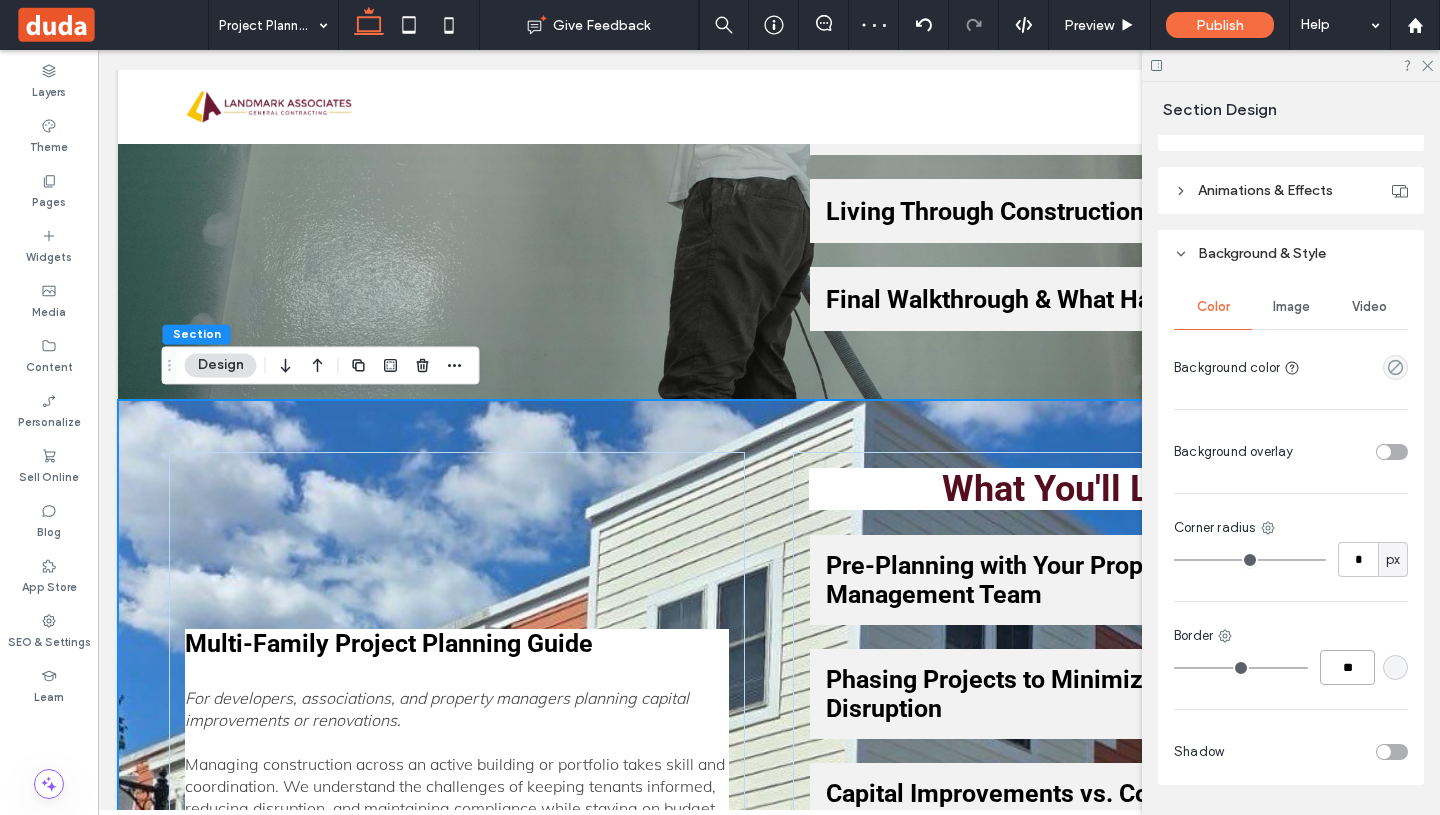 type on "**" 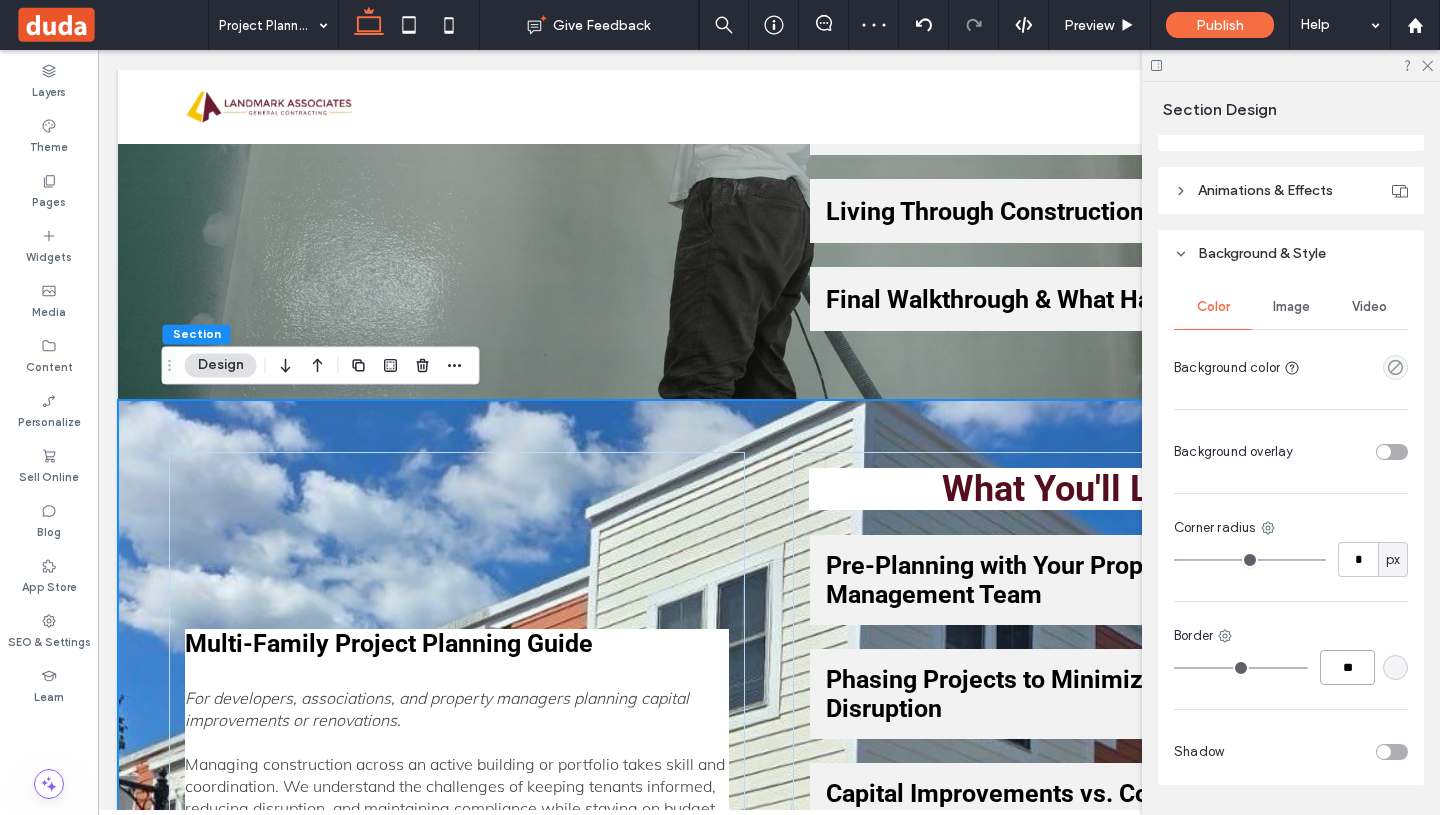 type on "**" 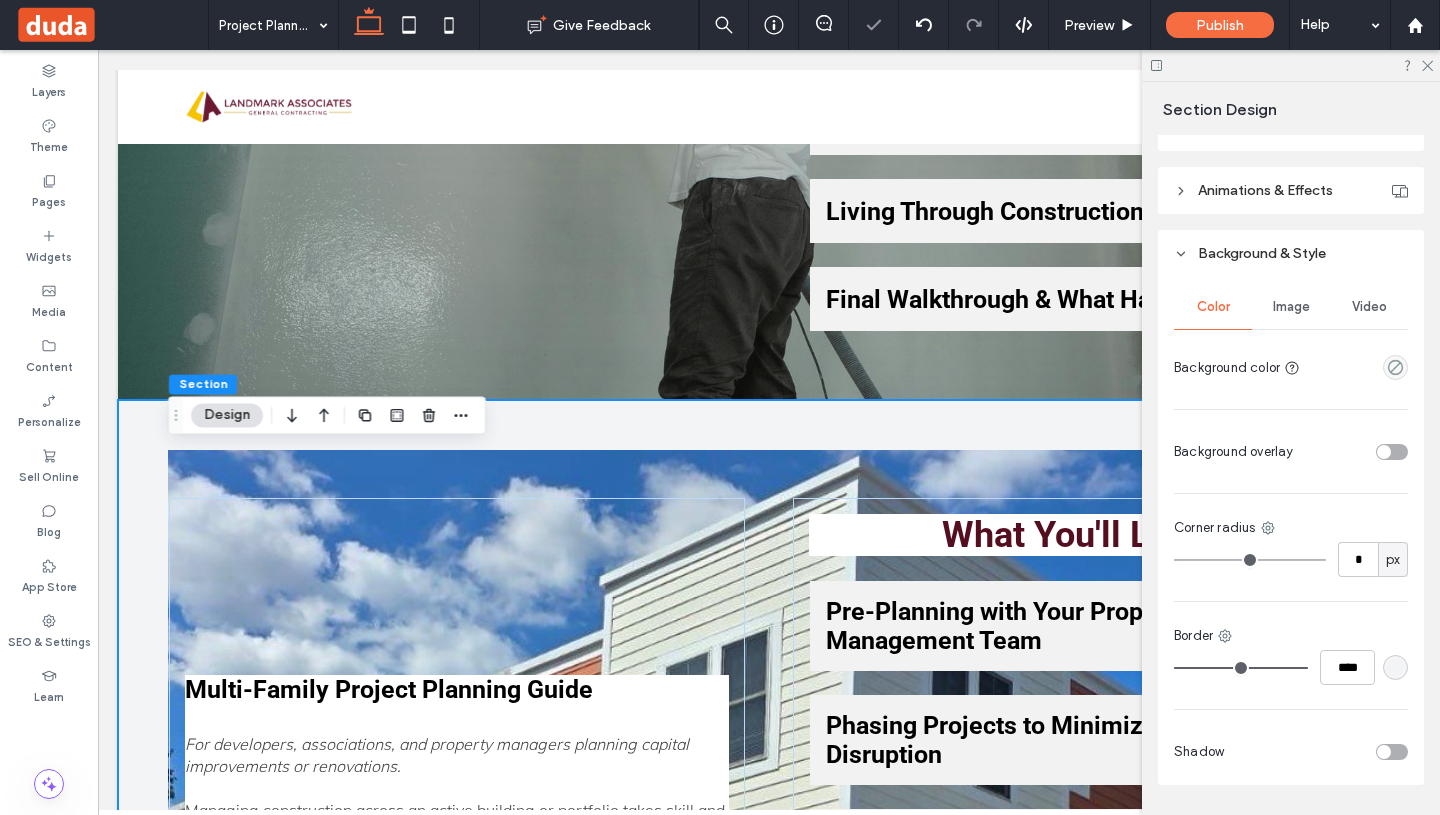 click at bounding box center (1291, 65) 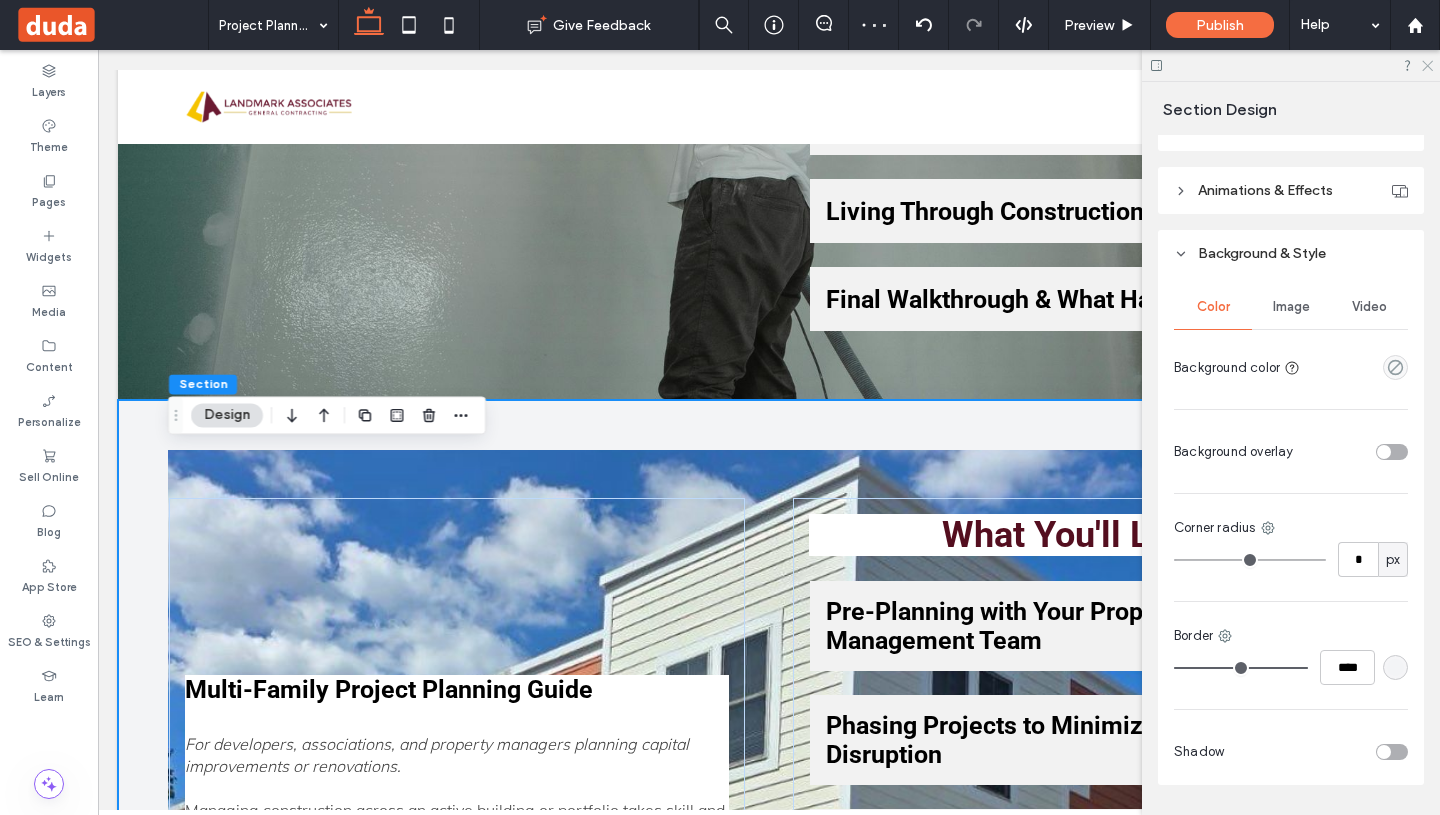 click 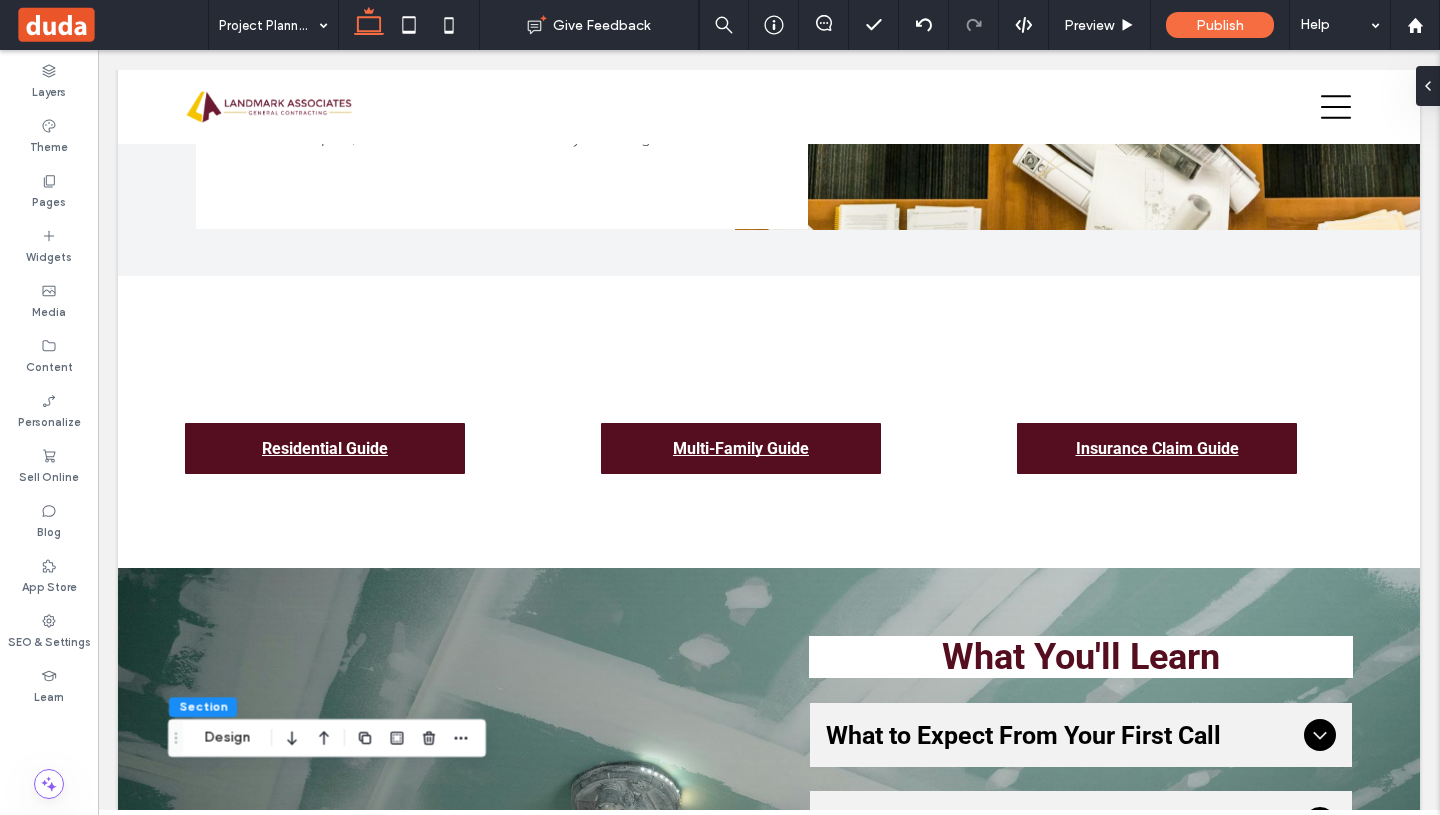 scroll, scrollTop: 518, scrollLeft: 0, axis: vertical 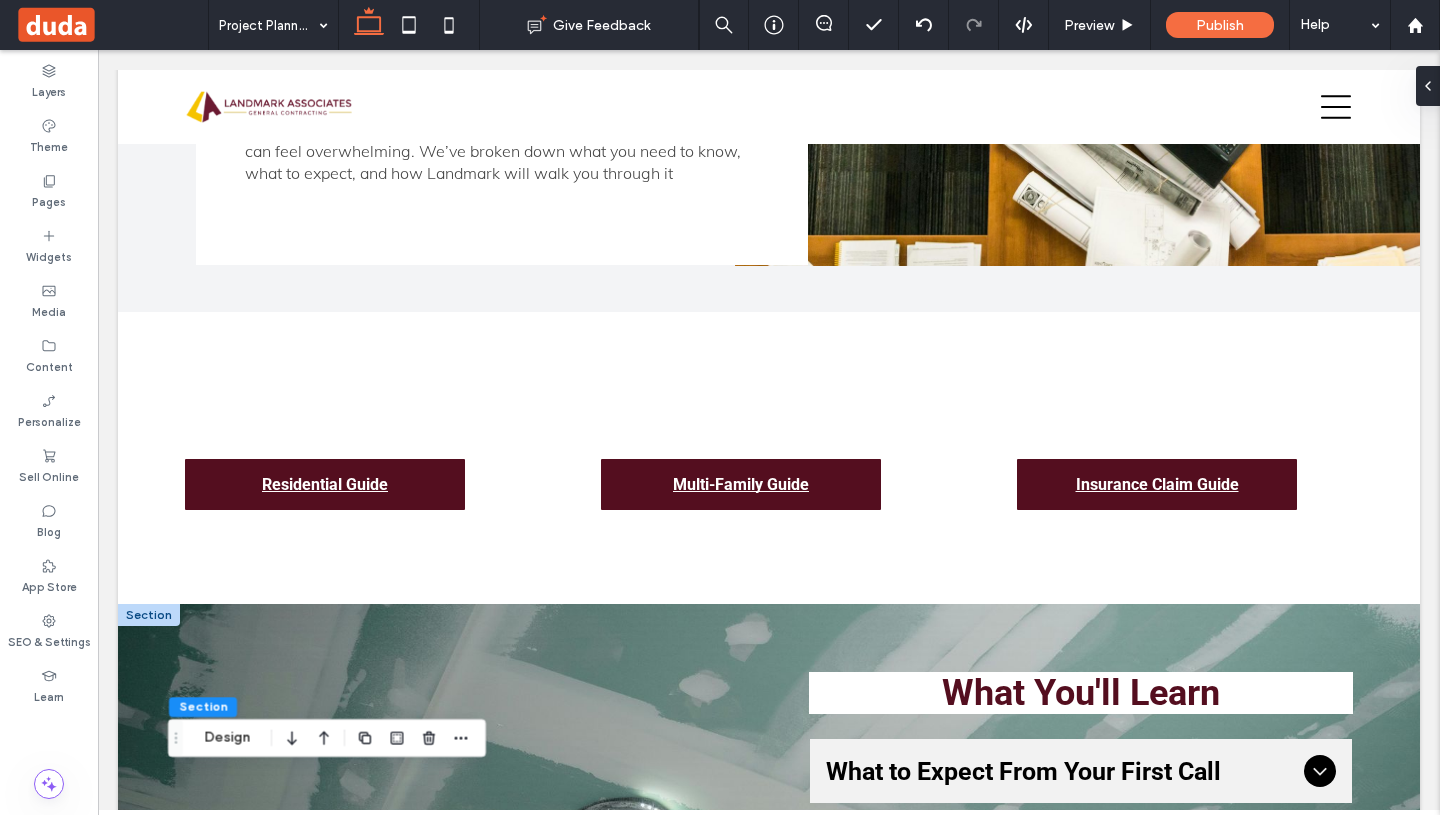 click at bounding box center (149, 615) 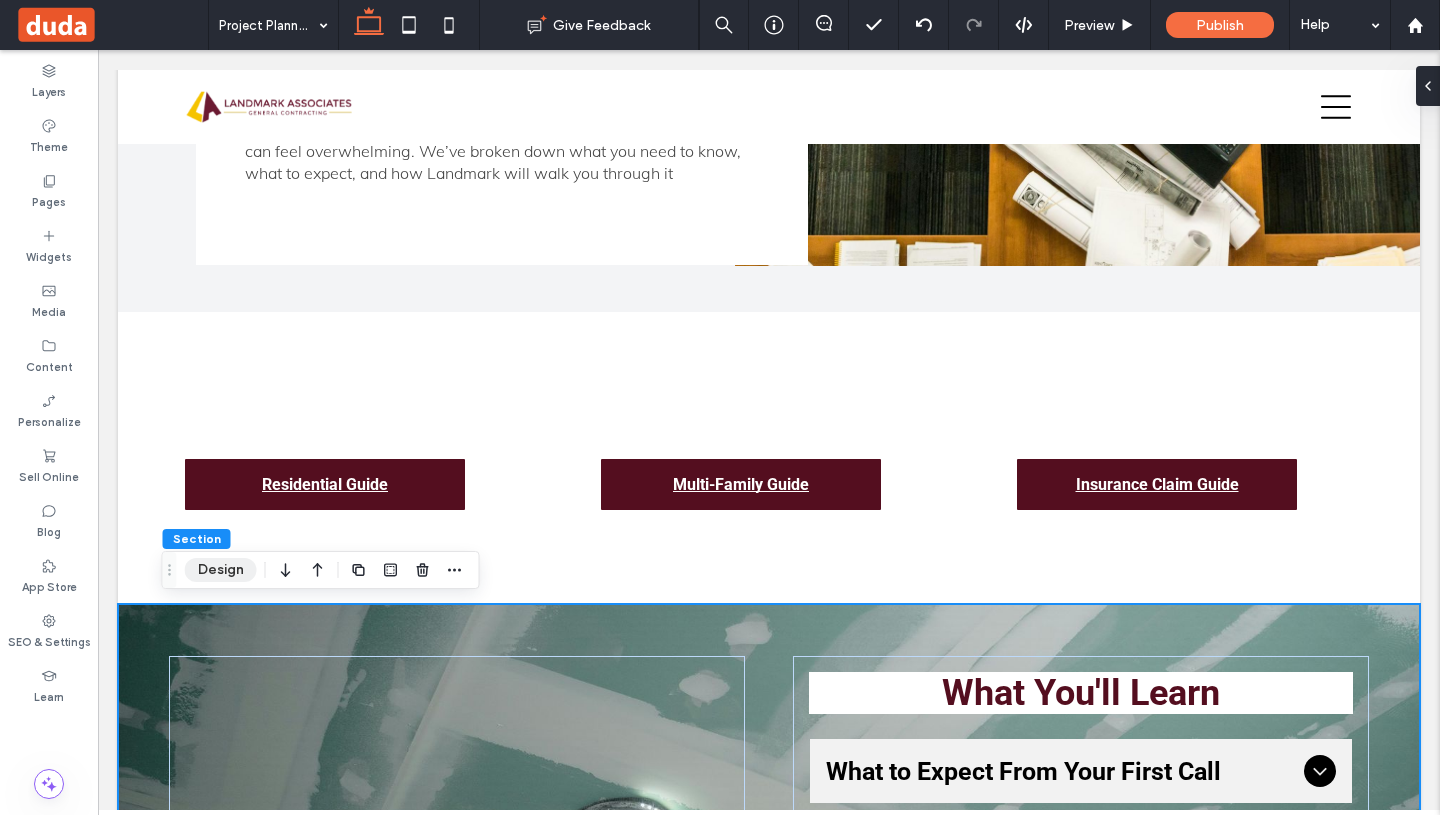 click on "Design" at bounding box center [221, 570] 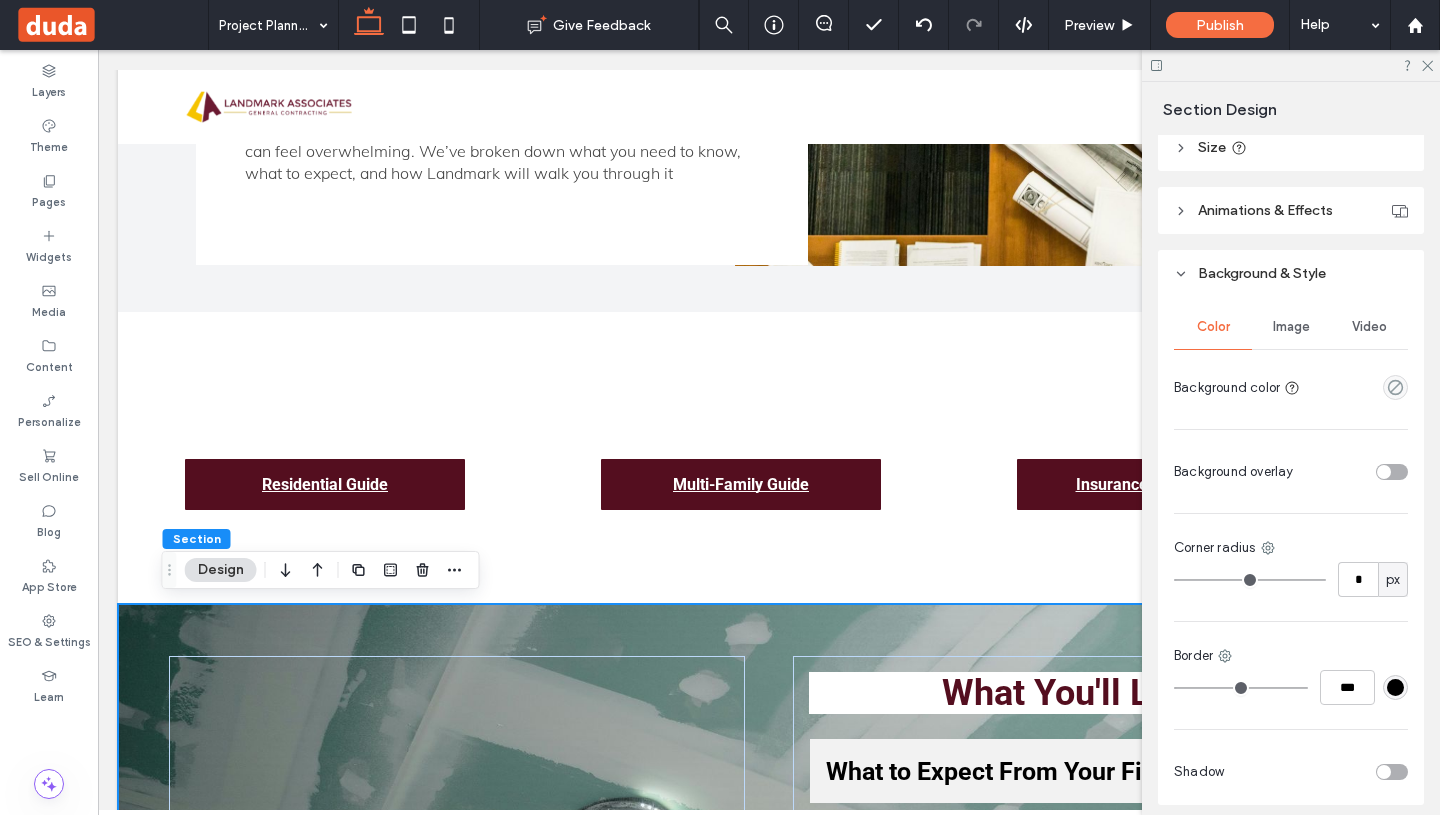 scroll, scrollTop: 370, scrollLeft: 0, axis: vertical 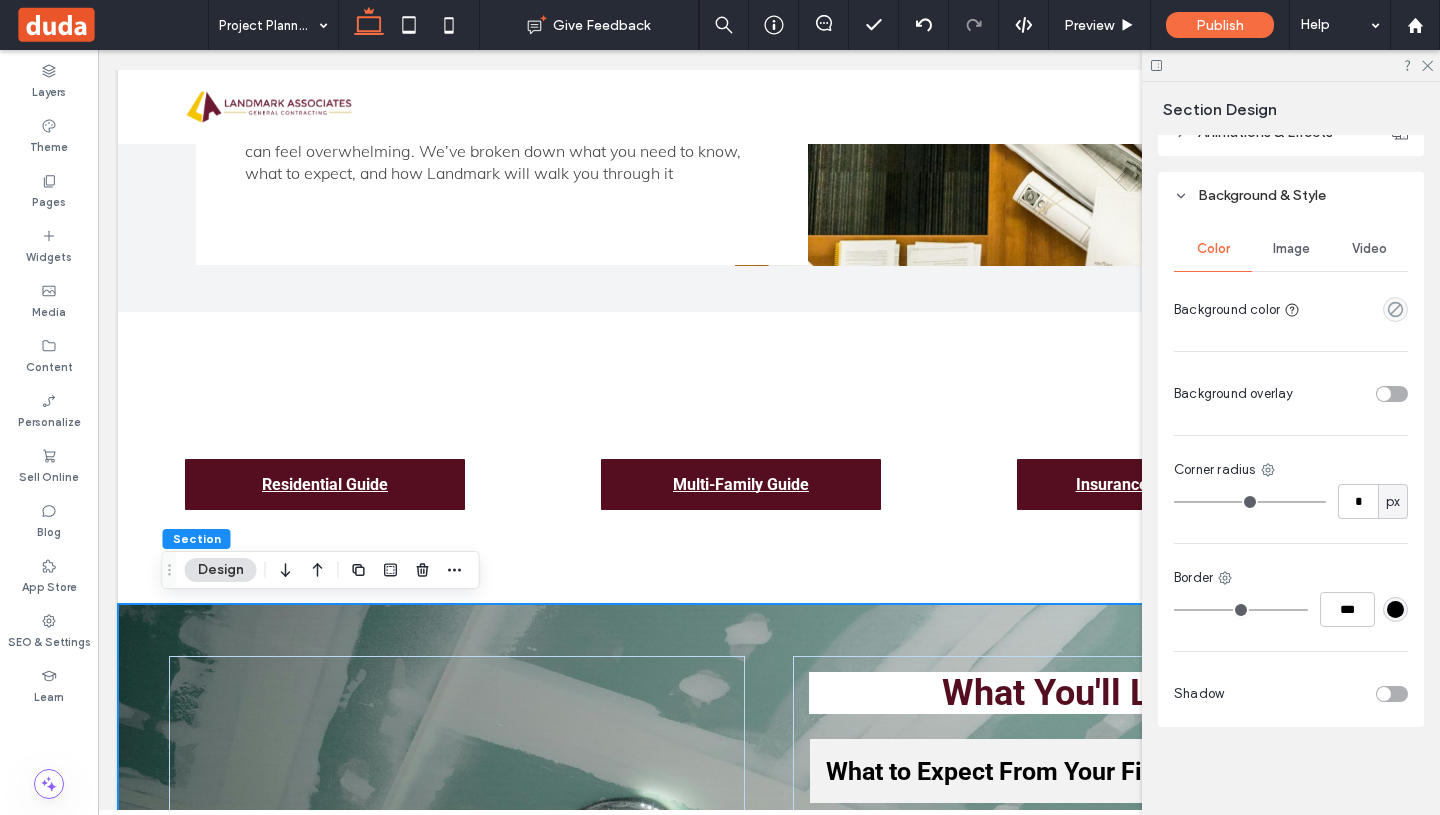 click at bounding box center [1395, 609] 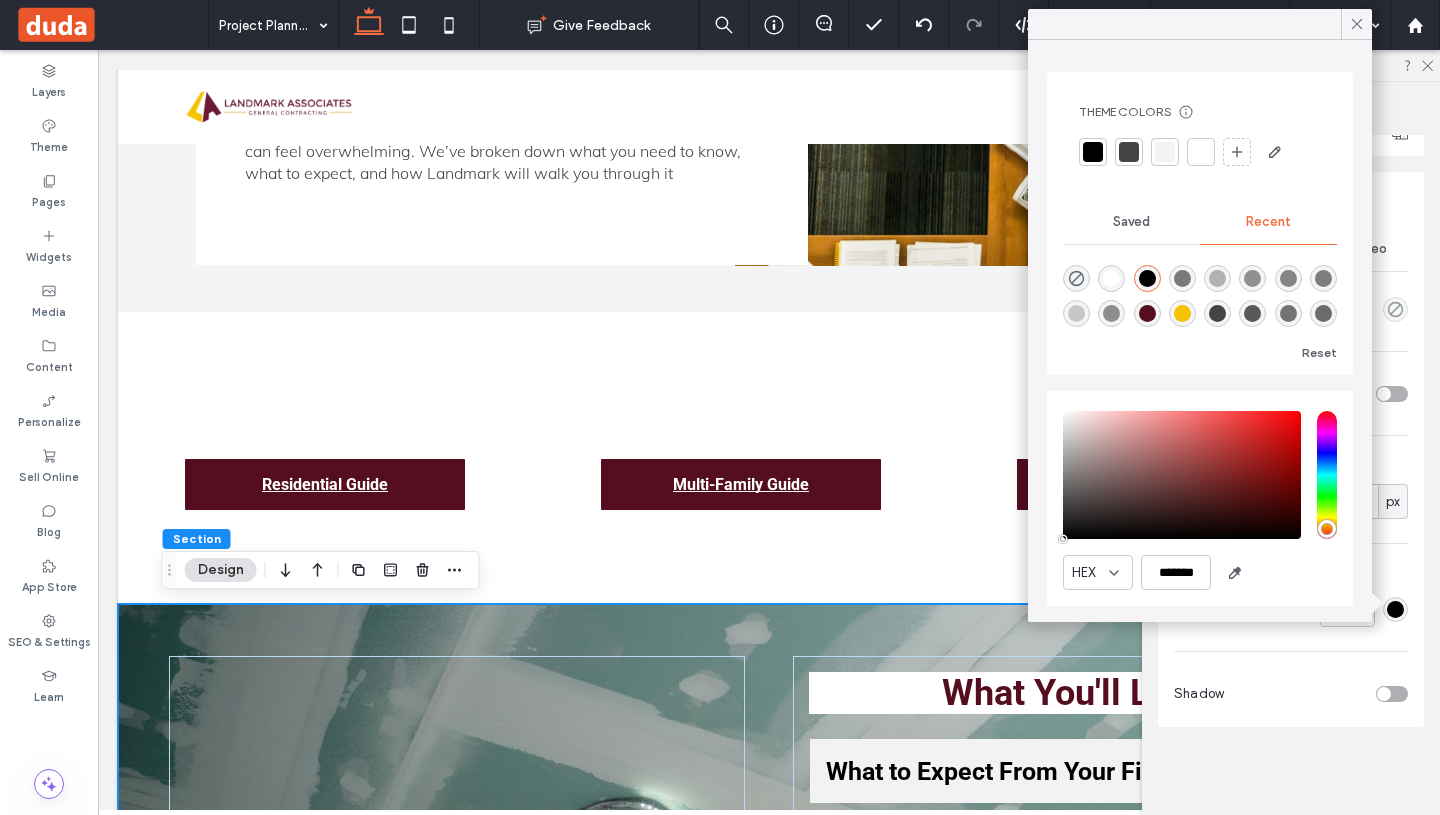 click at bounding box center (1165, 152) 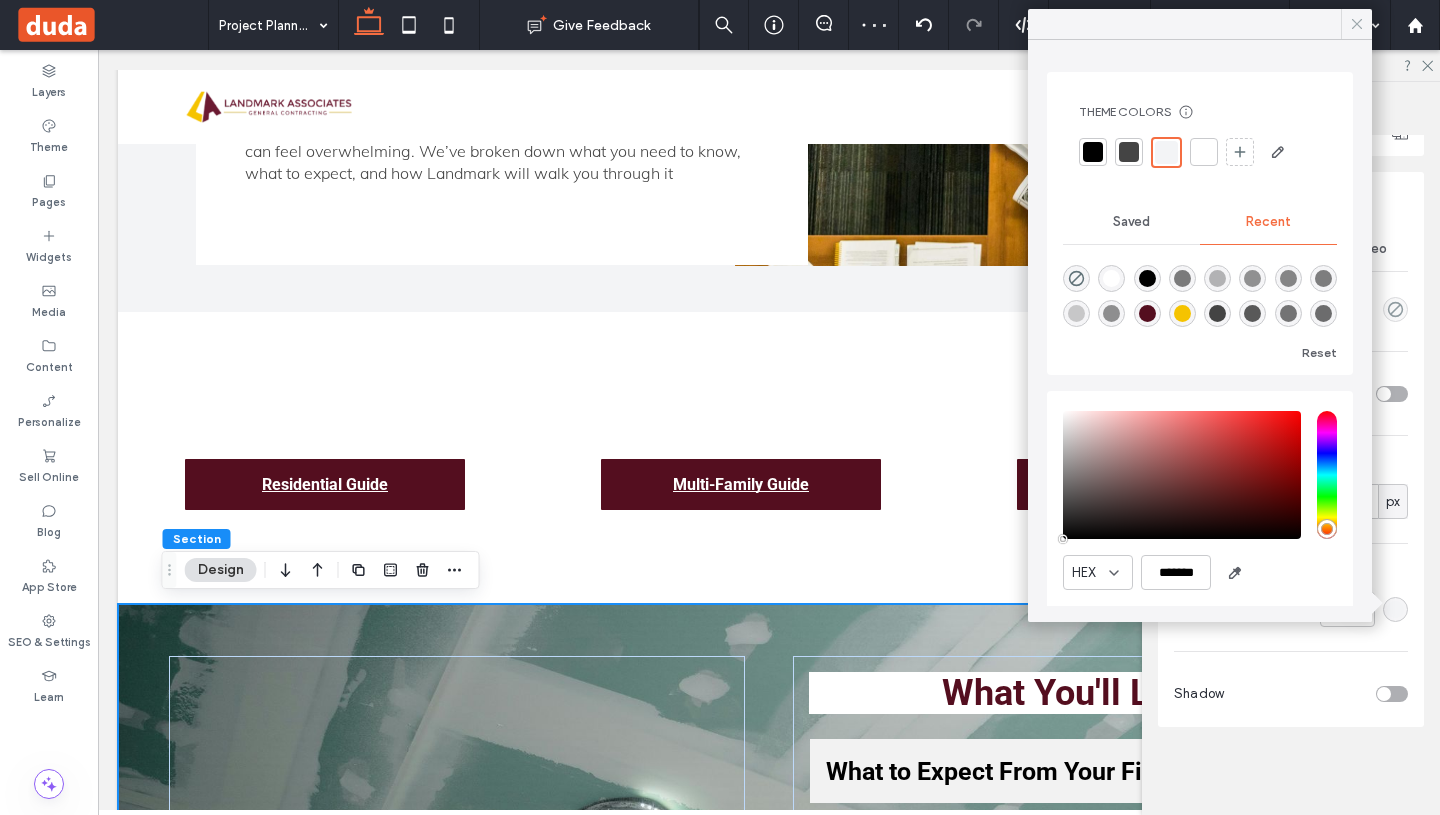 click 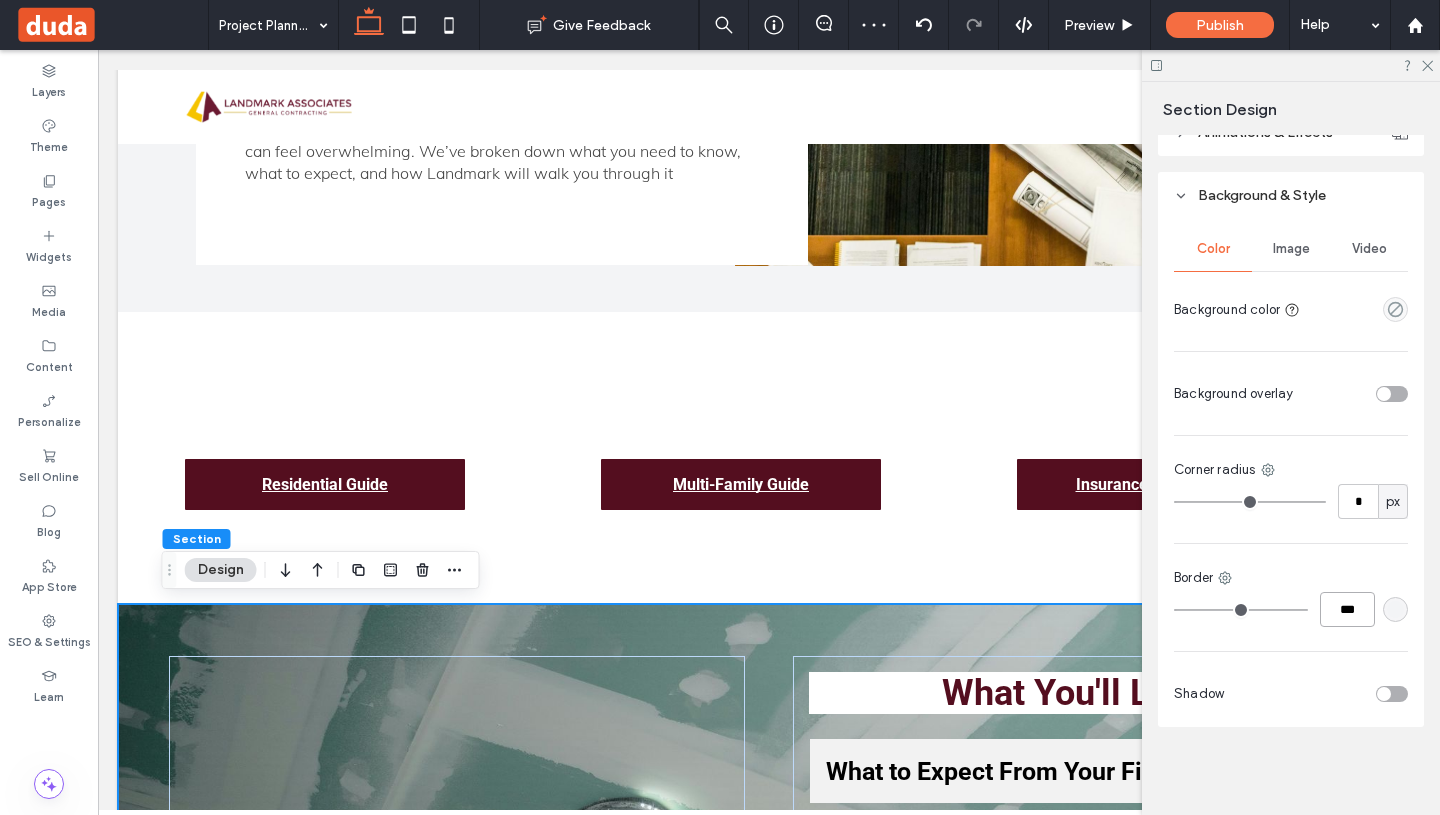 click on "***" at bounding box center (1347, 609) 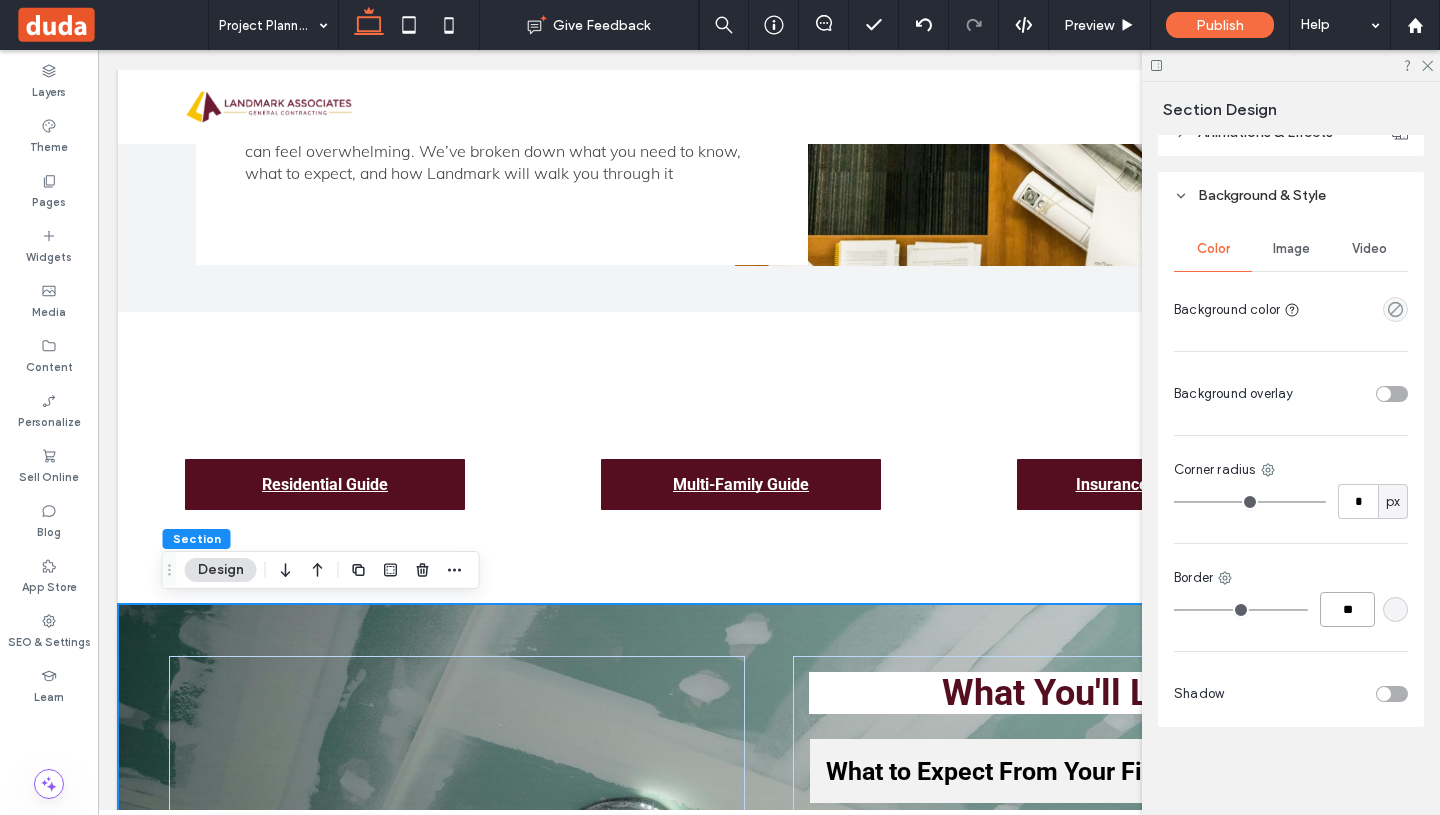 type on "**" 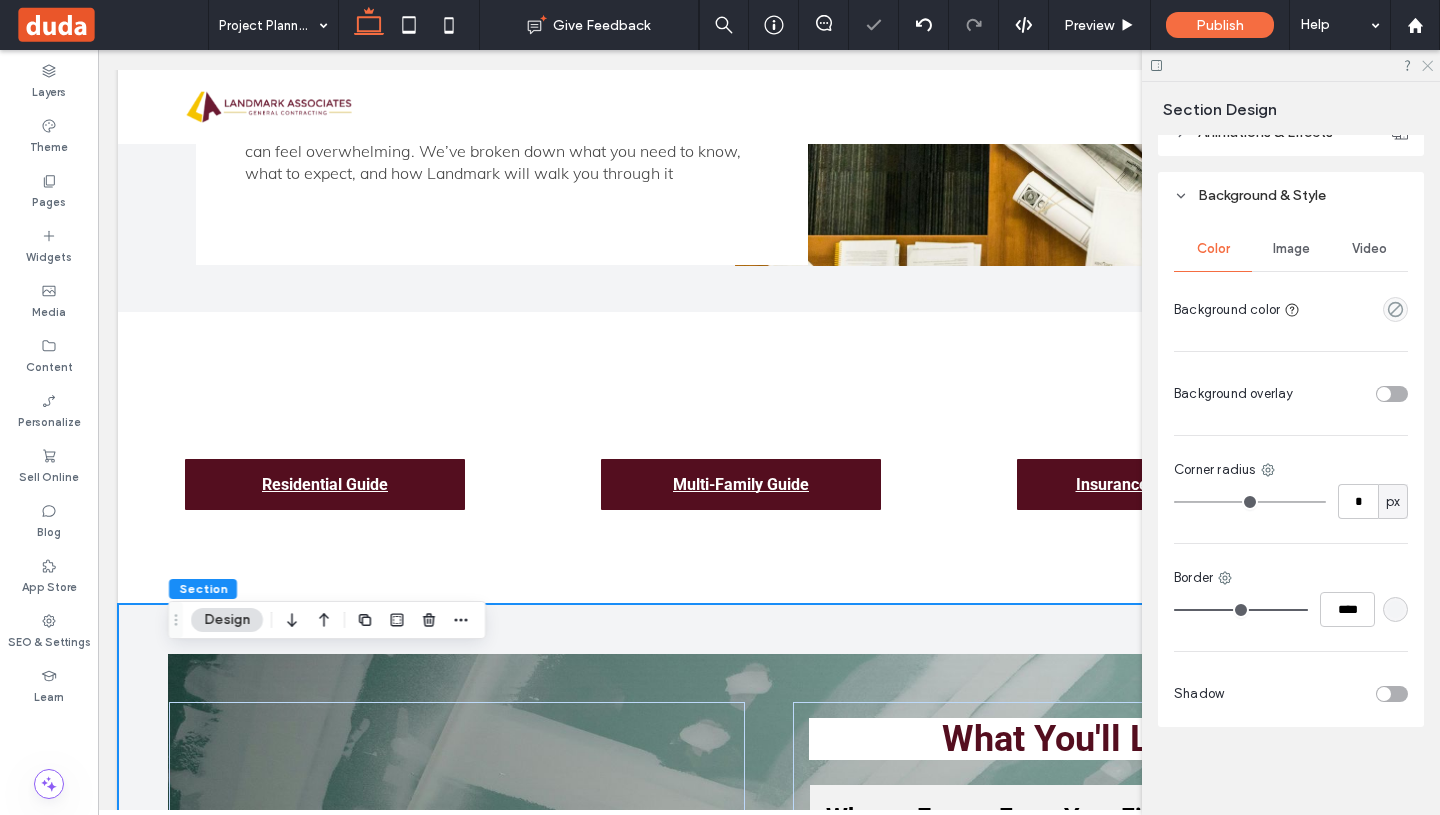 click 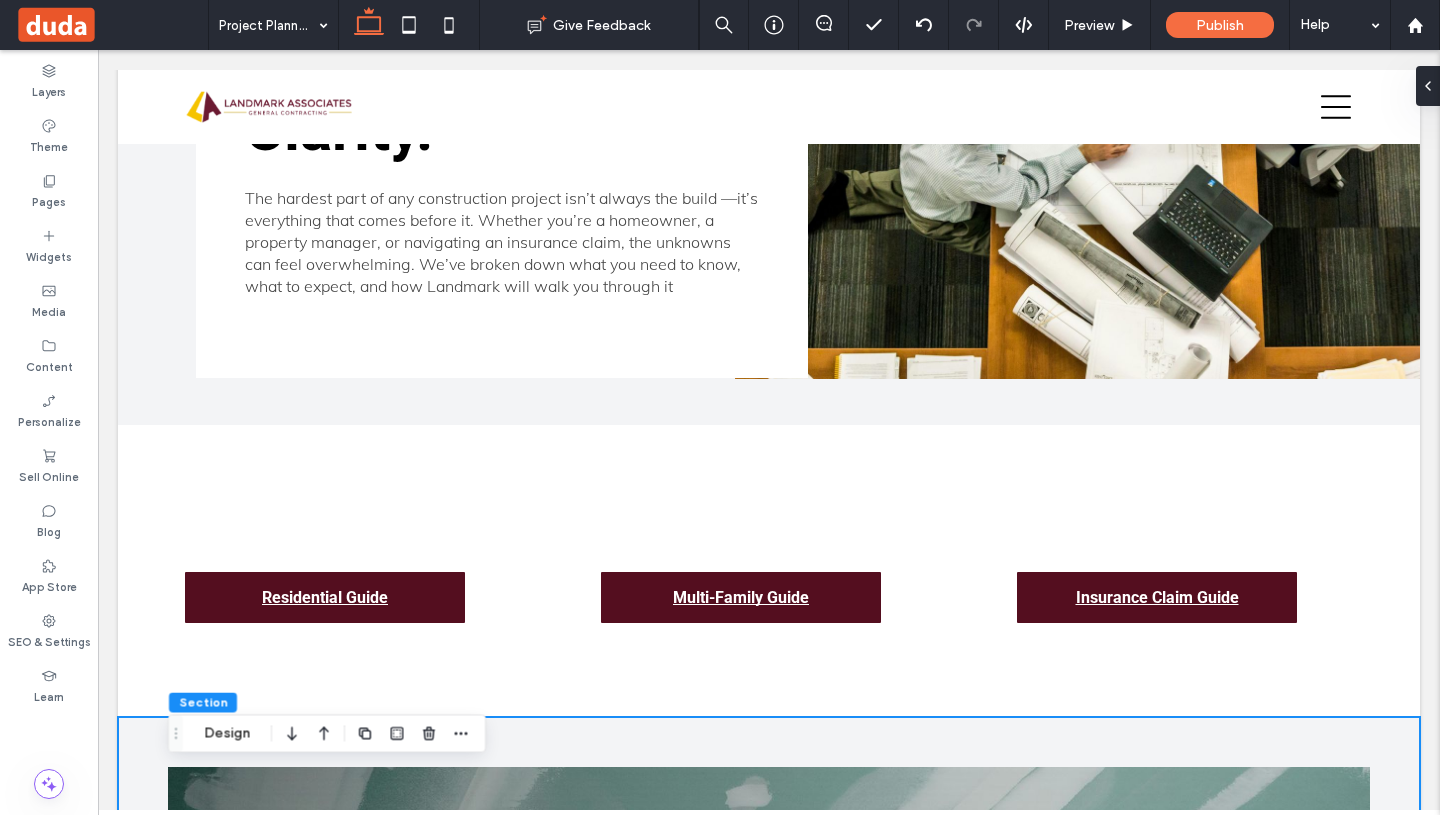 scroll, scrollTop: 480, scrollLeft: 0, axis: vertical 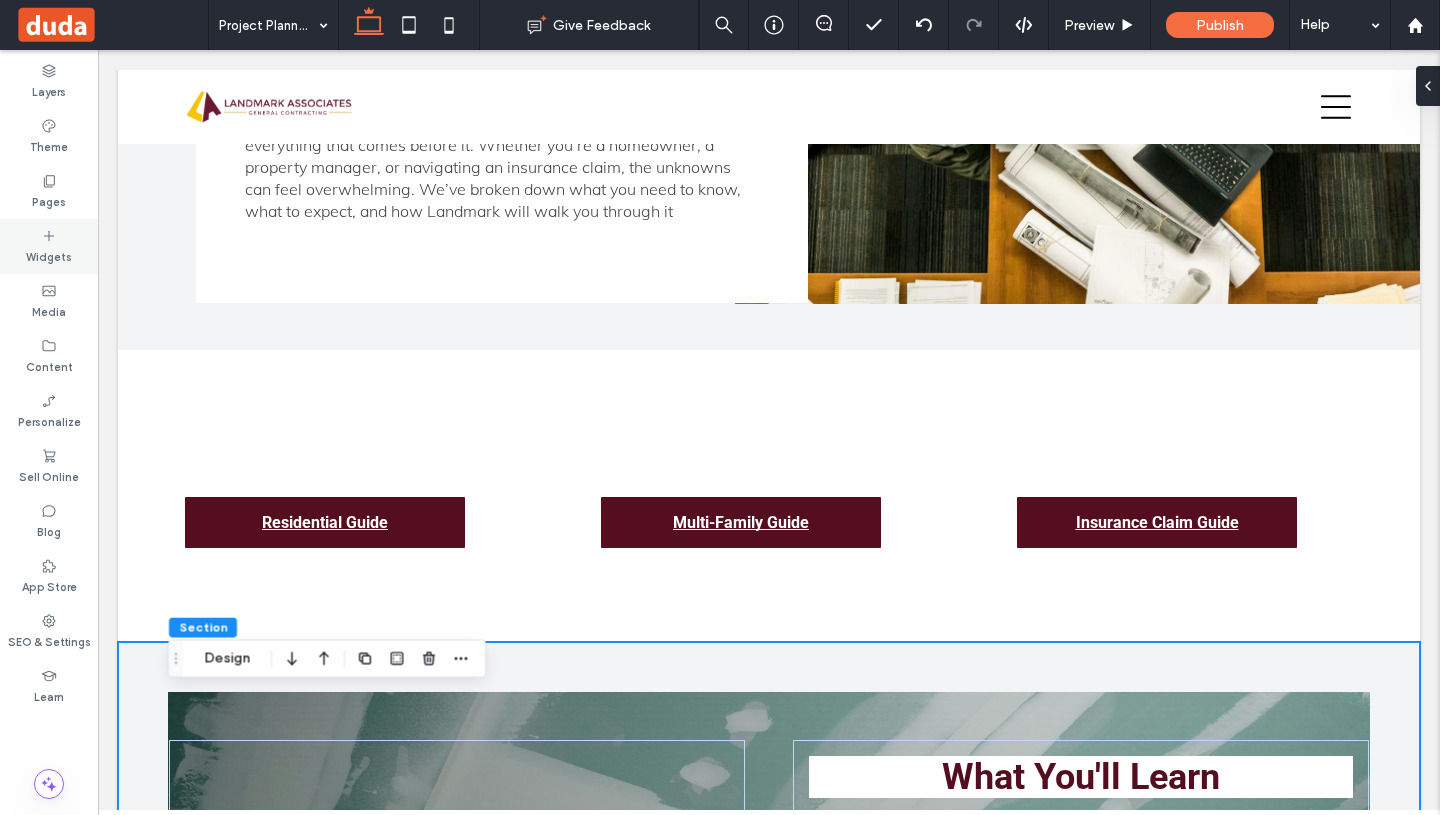 click on "Widgets" at bounding box center [49, 255] 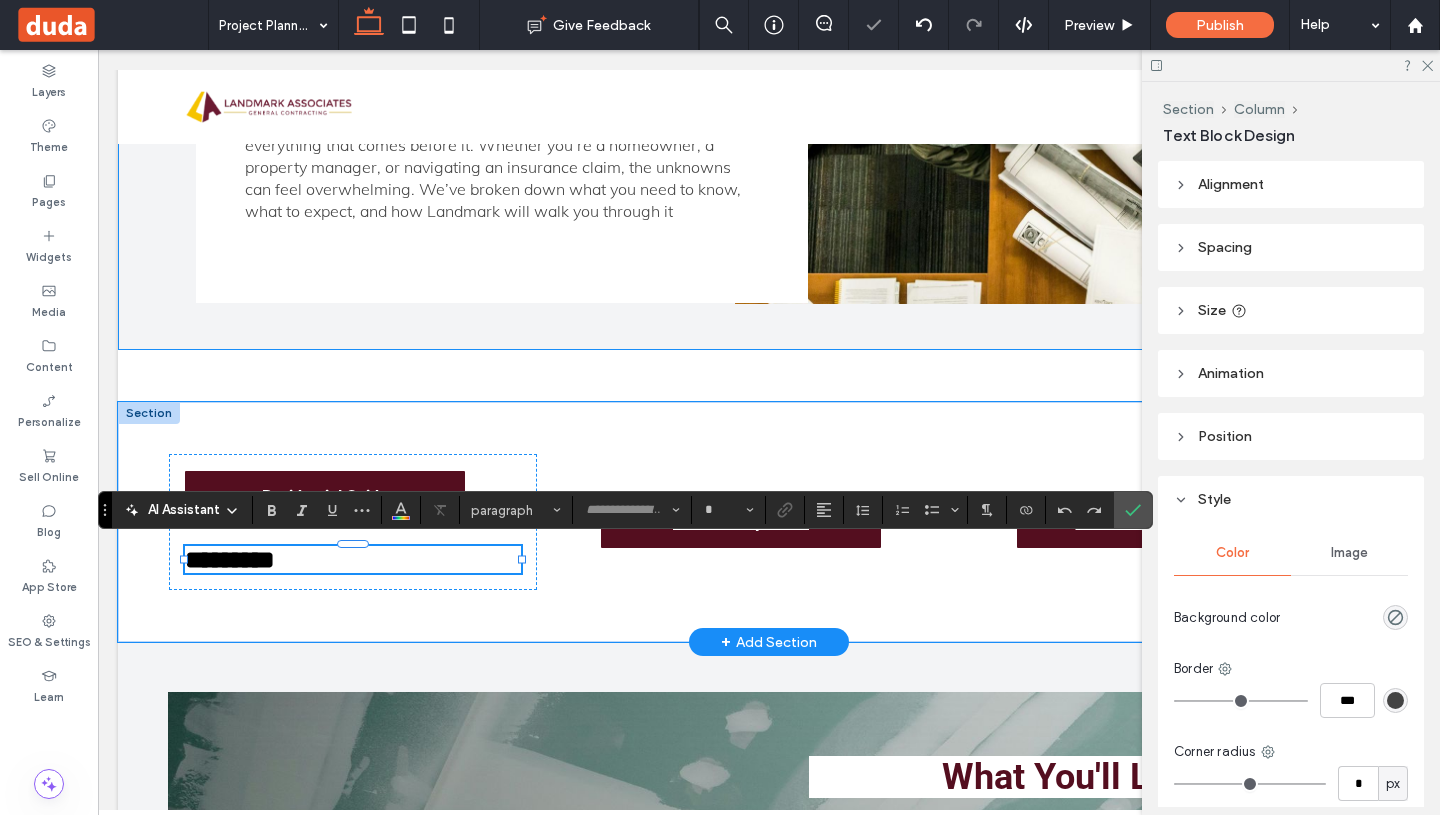 type on "******" 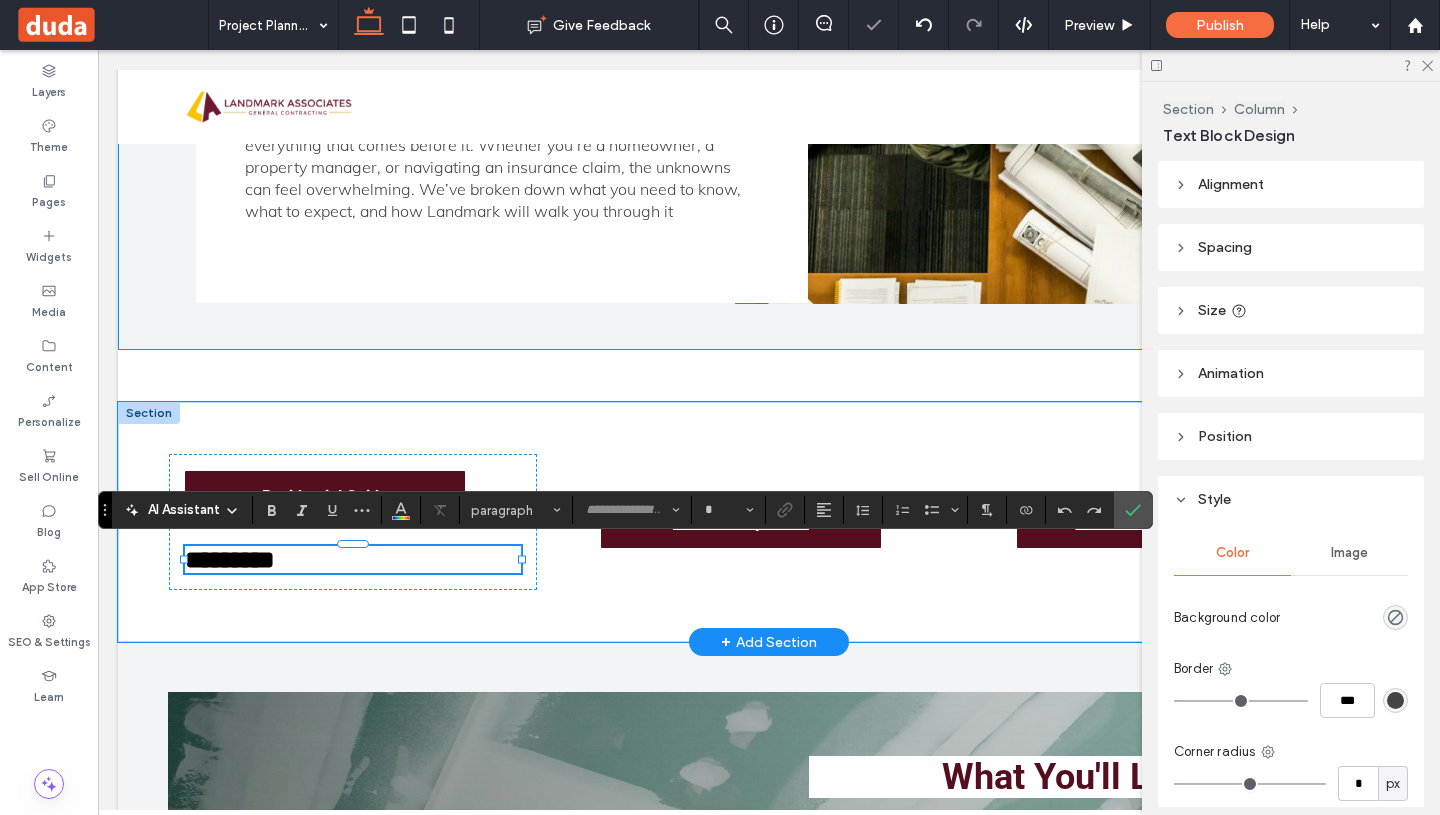 type on "**" 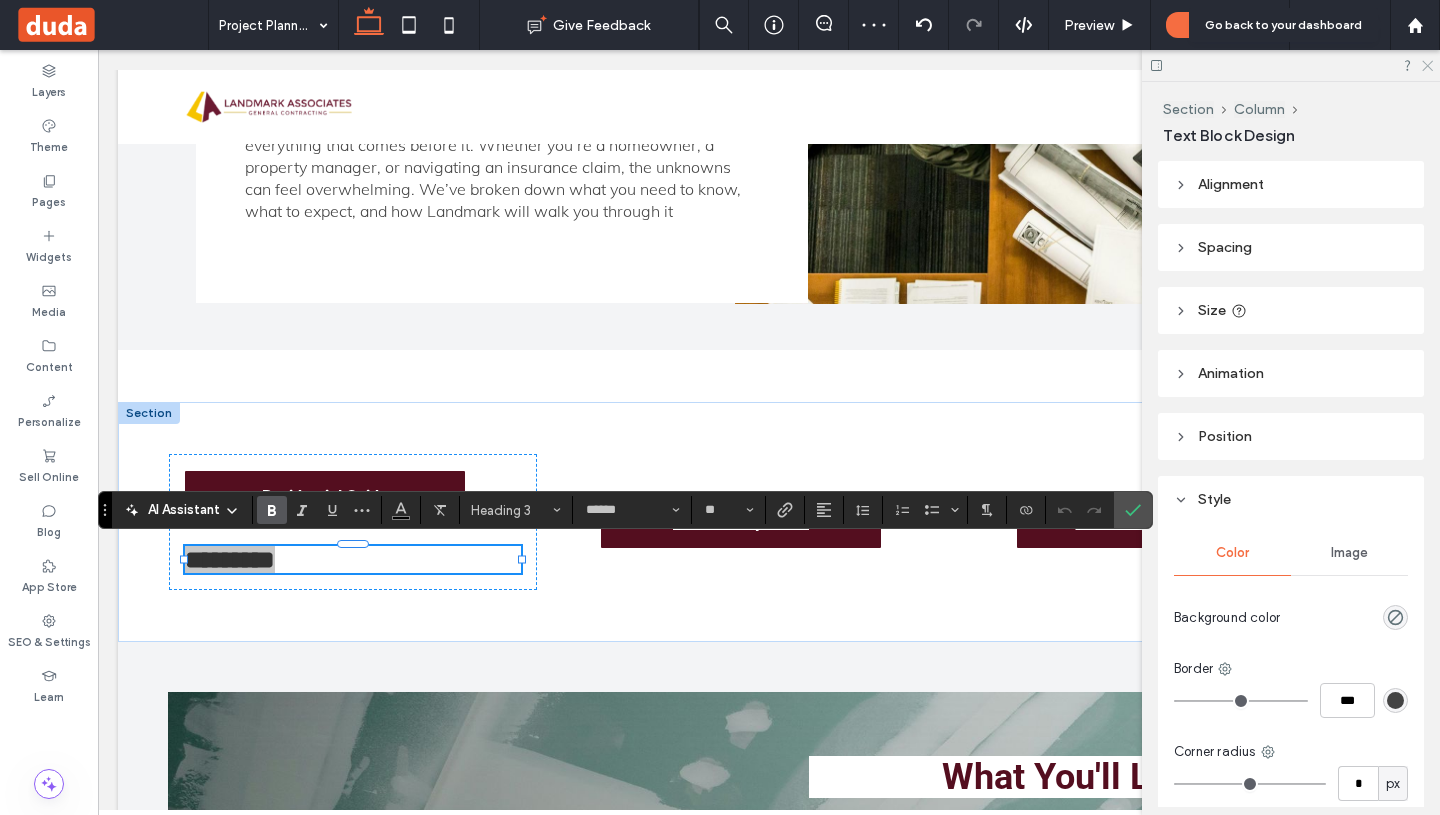 click 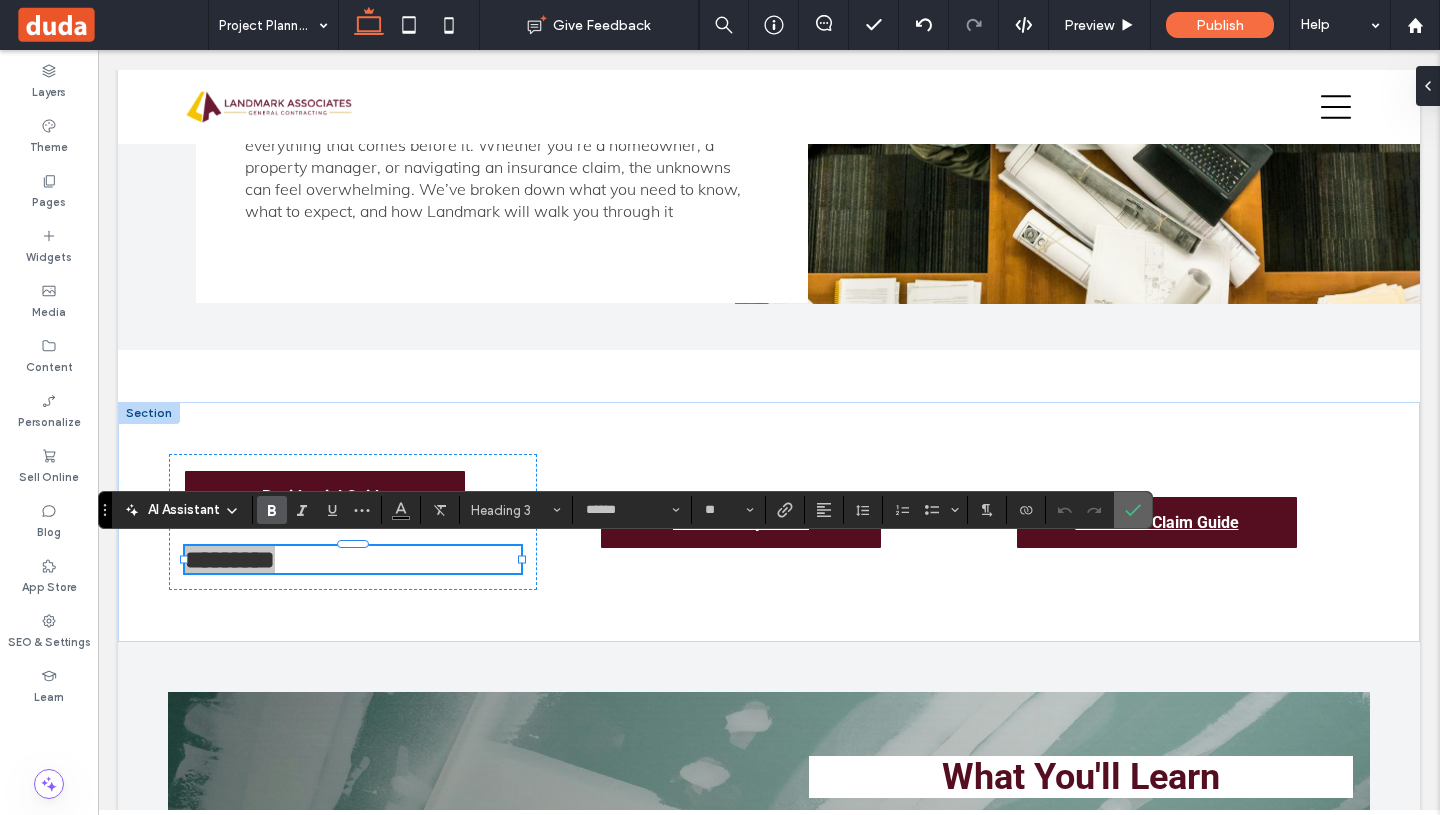 click 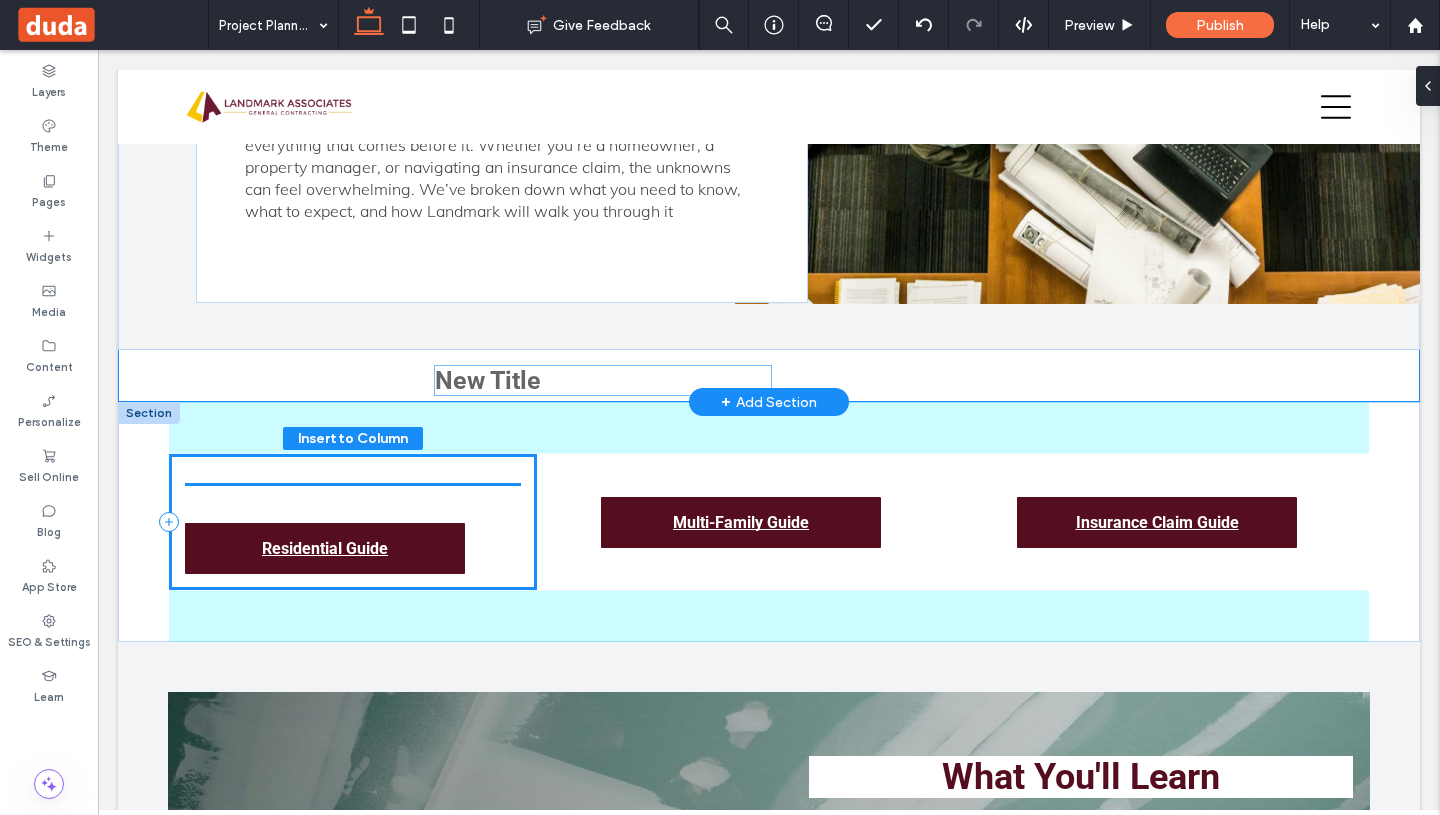 drag, startPoint x: 293, startPoint y: 564, endPoint x: 550, endPoint y: 386, distance: 312.62277 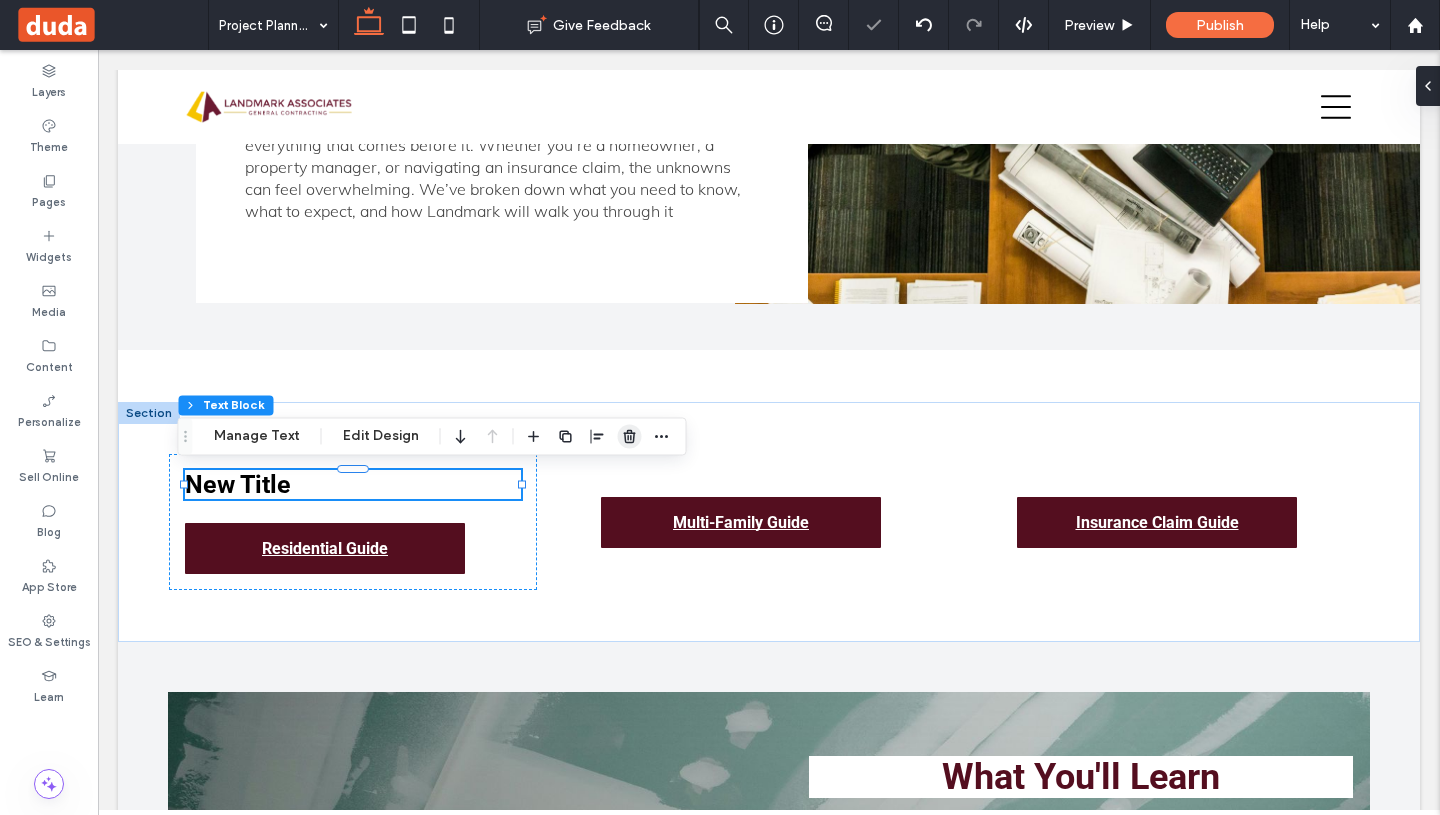 drag, startPoint x: 626, startPoint y: 433, endPoint x: 325, endPoint y: 413, distance: 301.66373 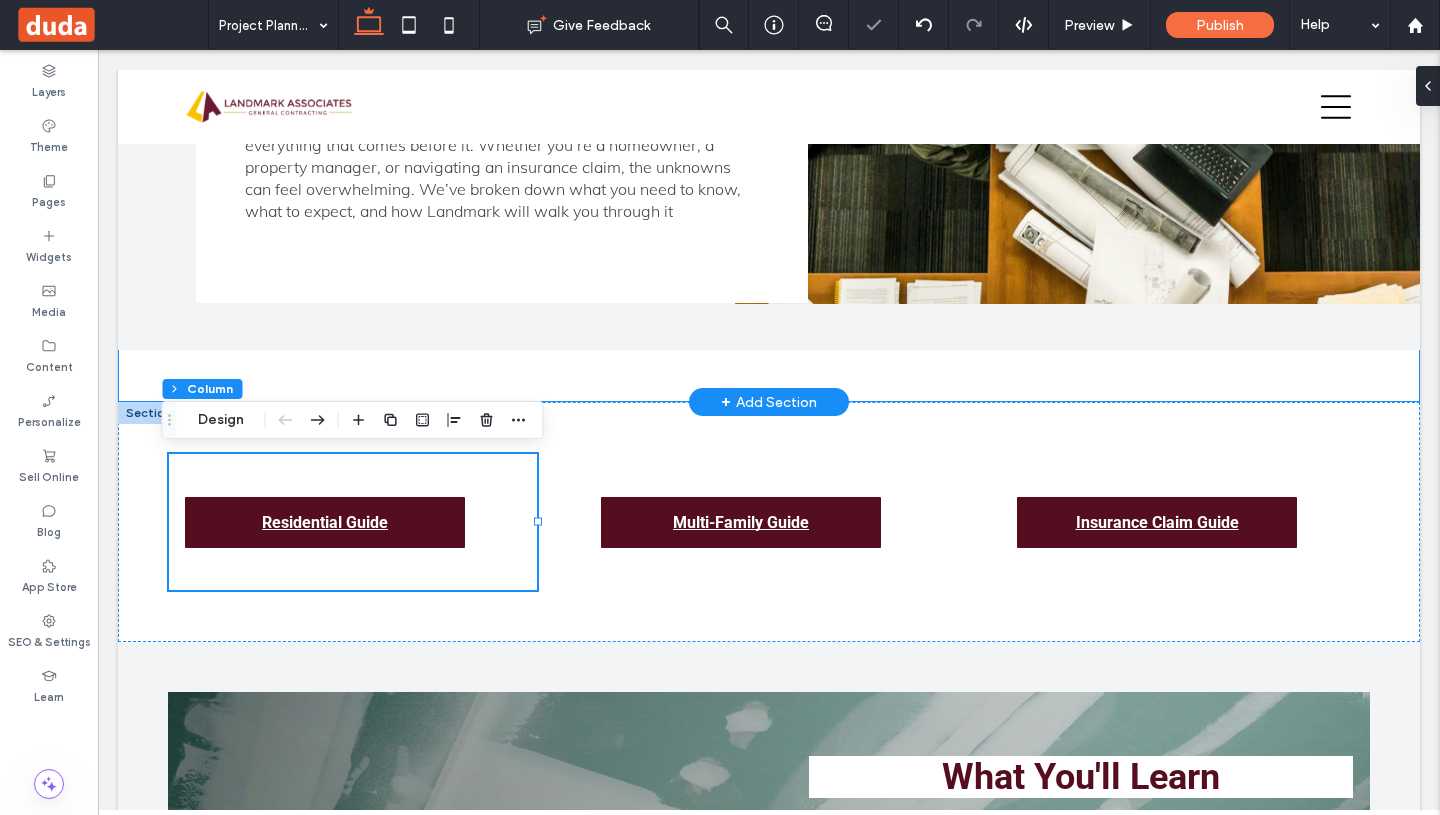 click on "+ Add Section" at bounding box center (769, 402) 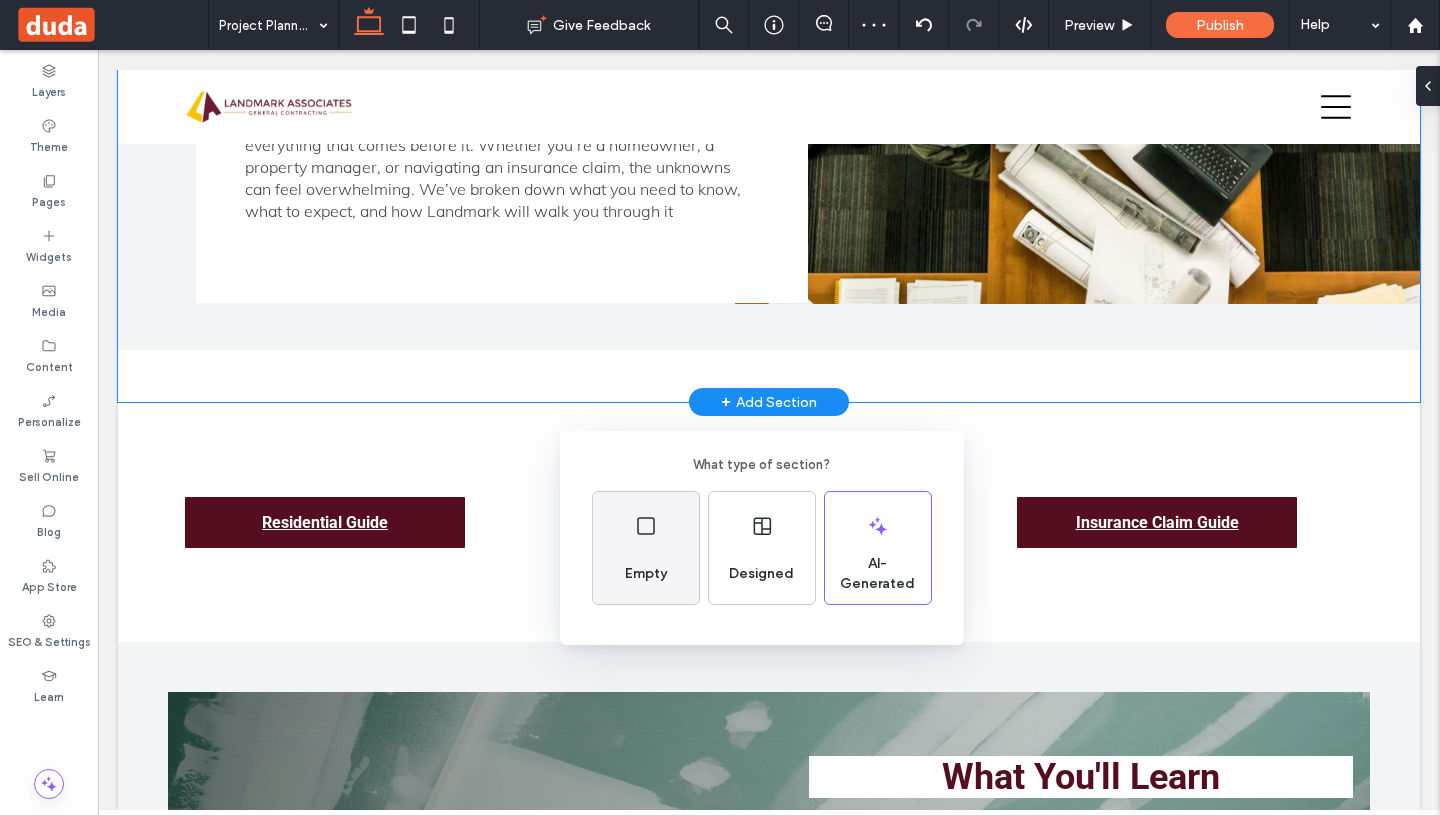 click on "Empty" at bounding box center [646, 574] 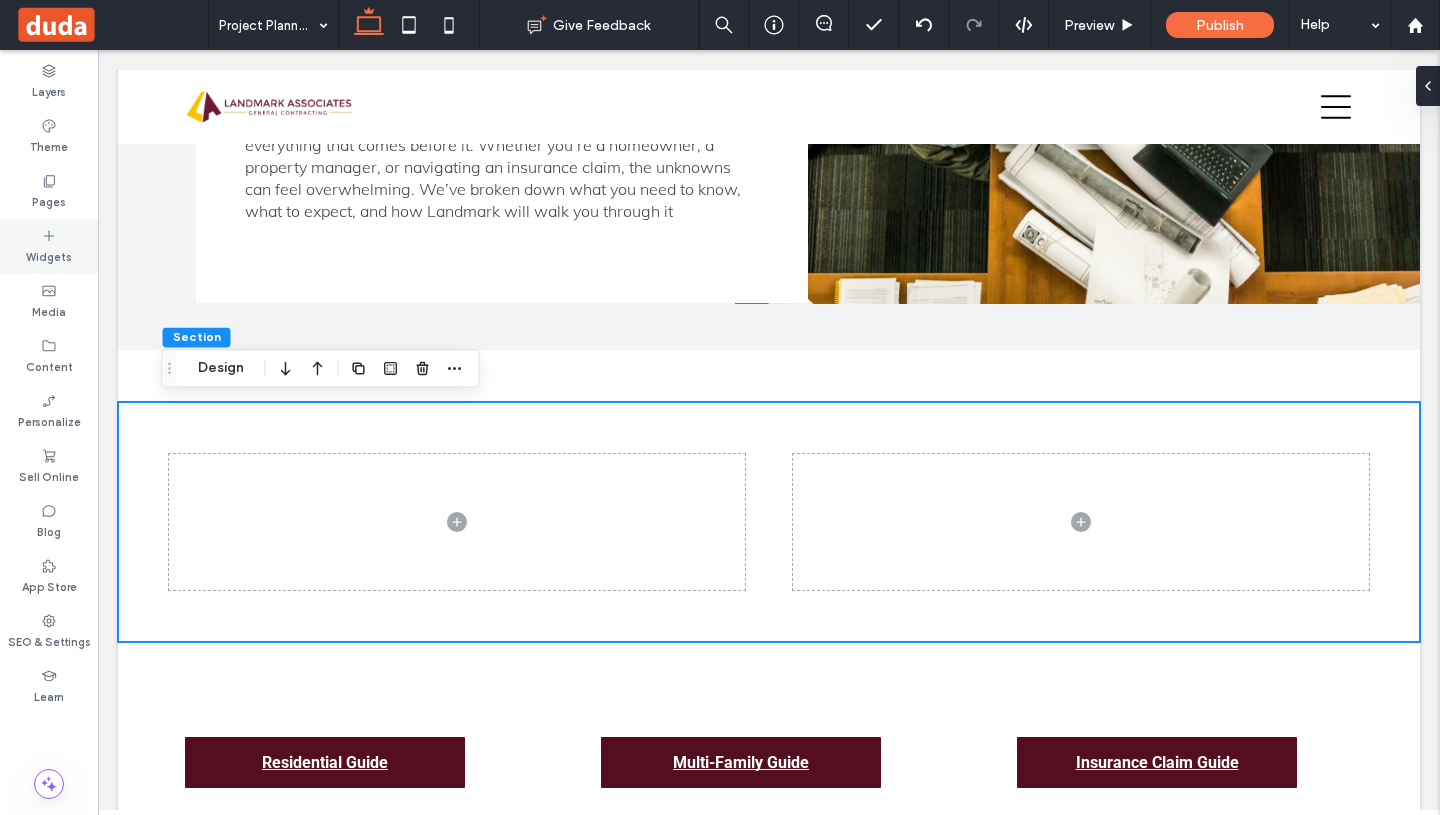 click on "Widgets" at bounding box center [49, 255] 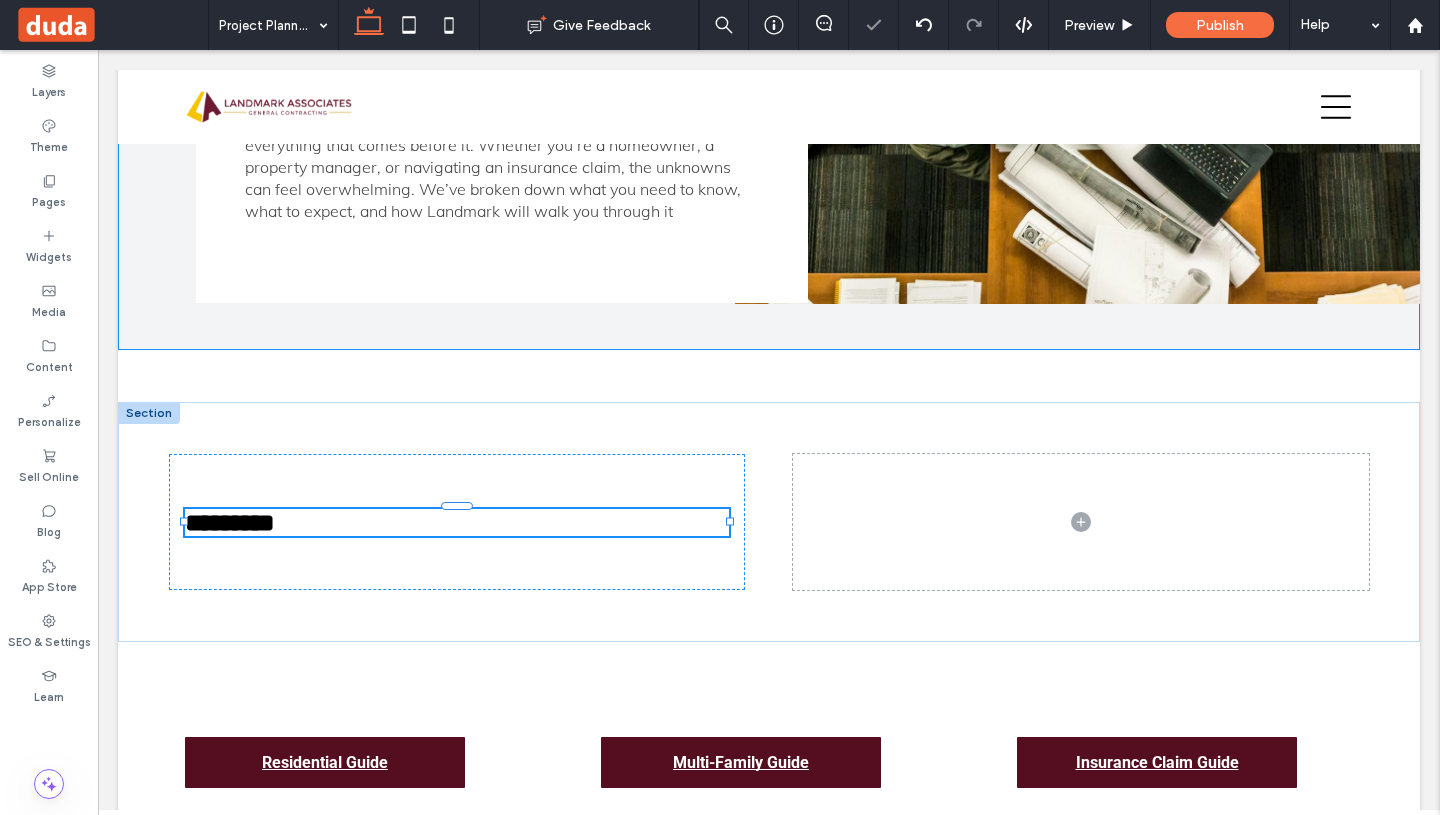 type on "******" 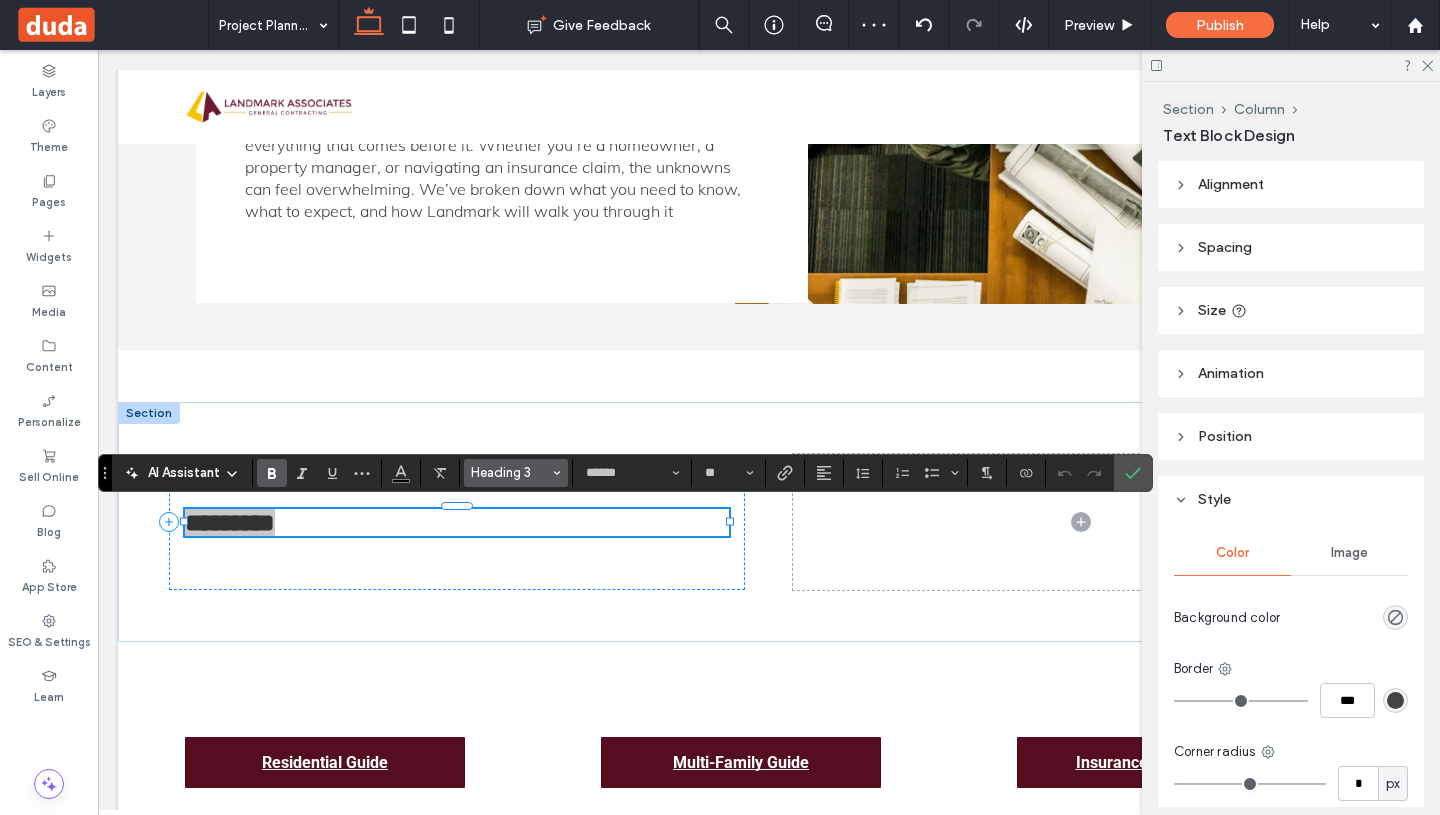 click on "Heading 3" at bounding box center (510, 472) 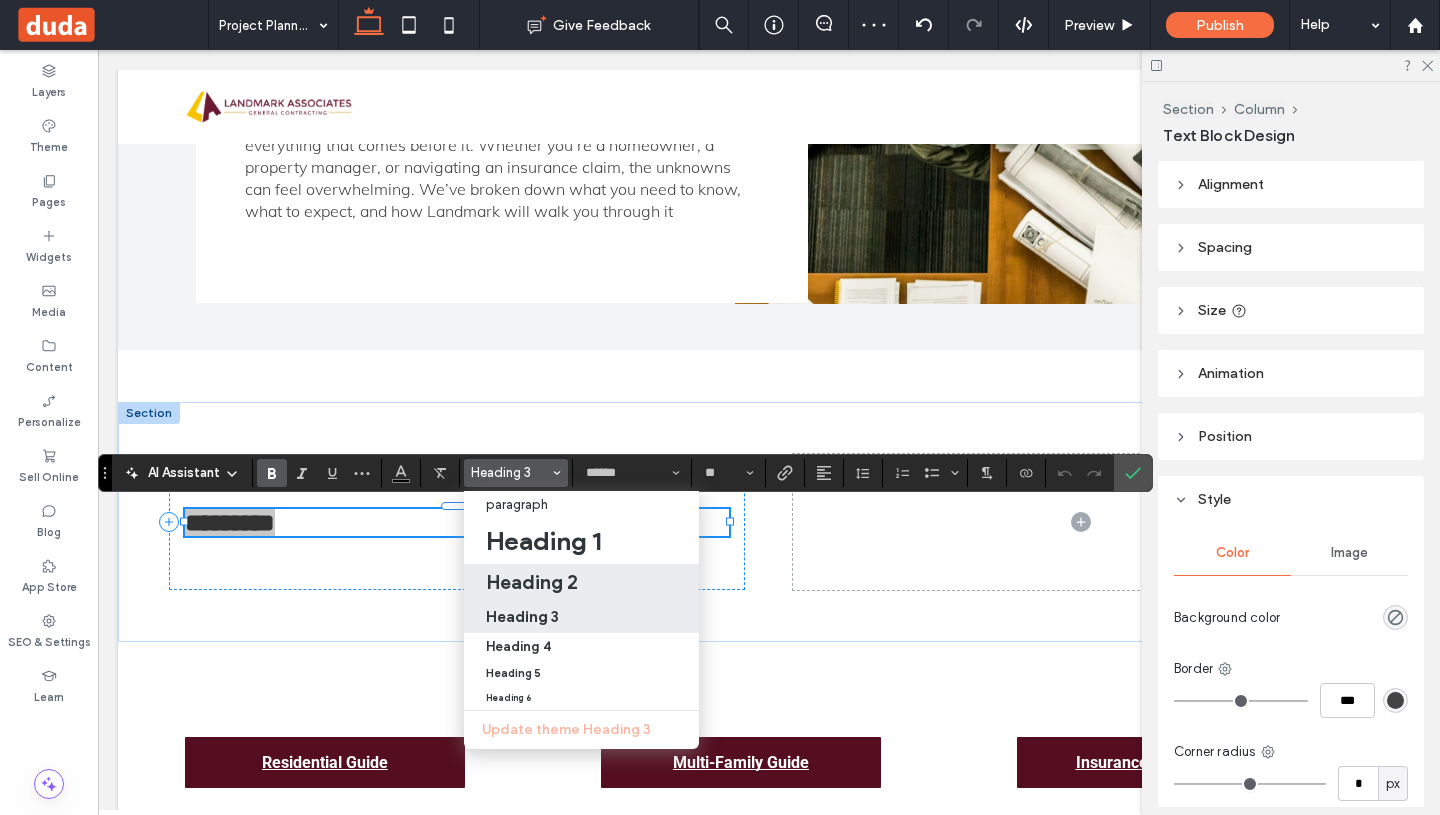 click on "Heading 2" at bounding box center (532, 582) 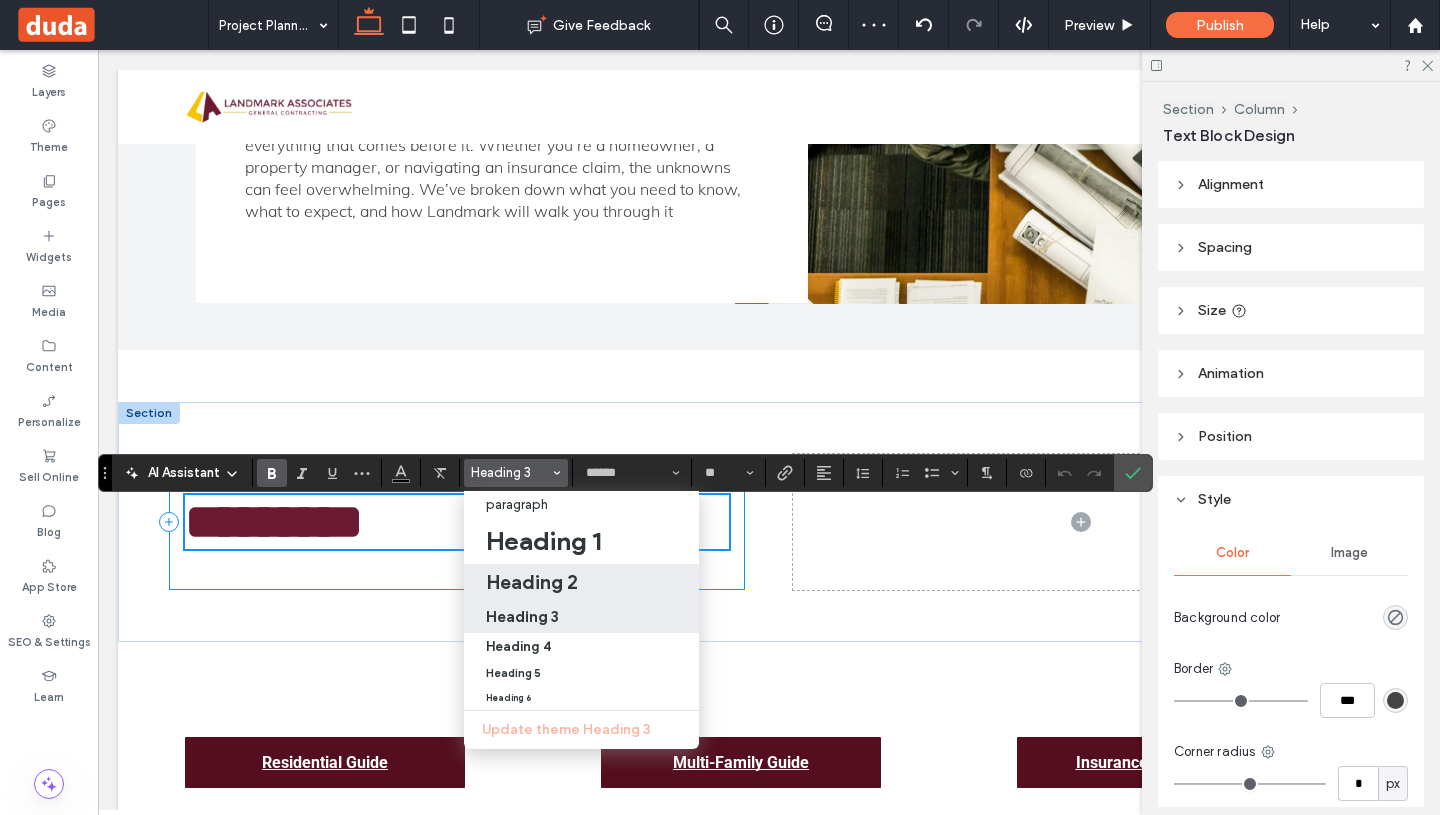 type on "**" 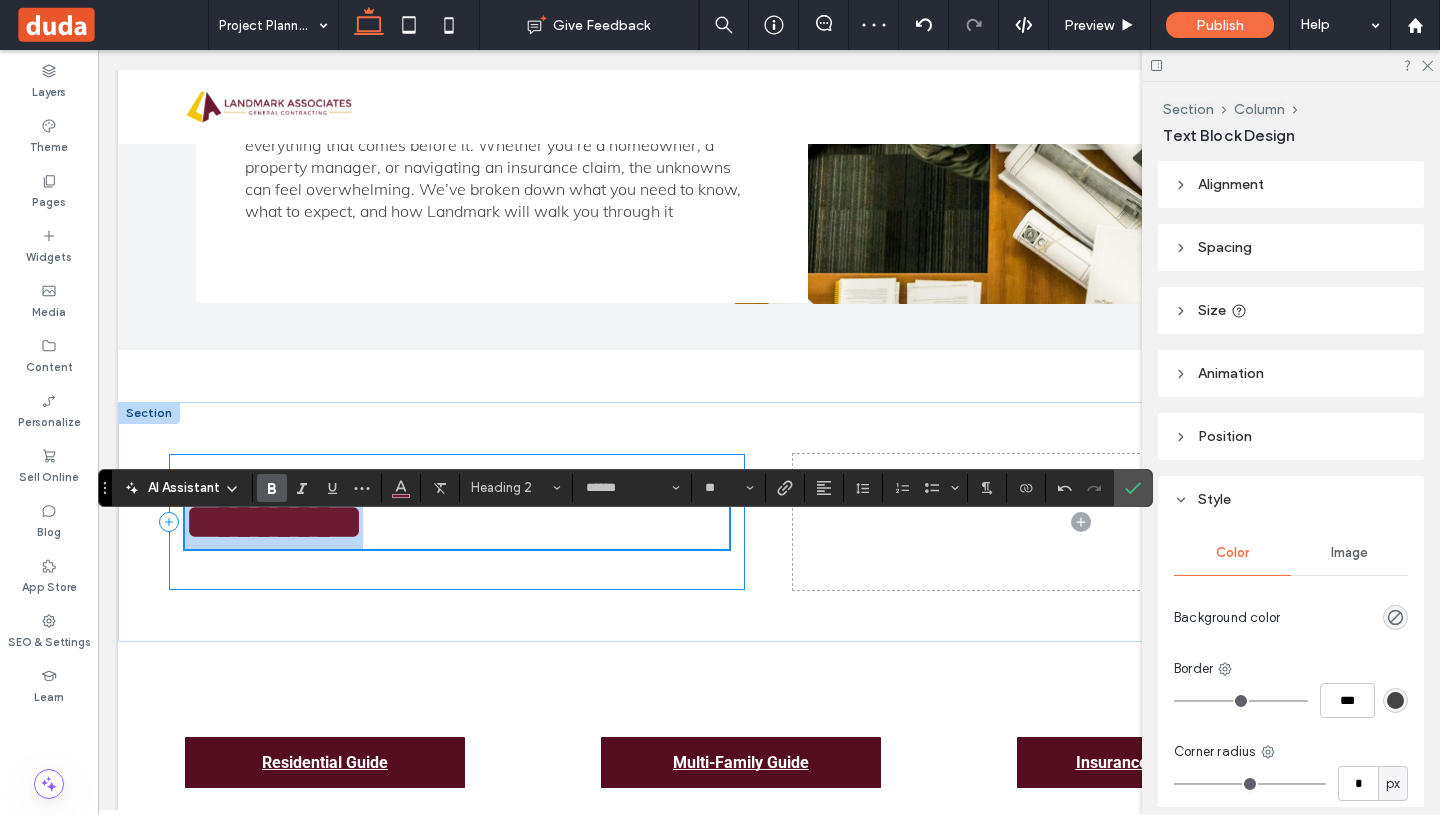 scroll, scrollTop: 465, scrollLeft: 0, axis: vertical 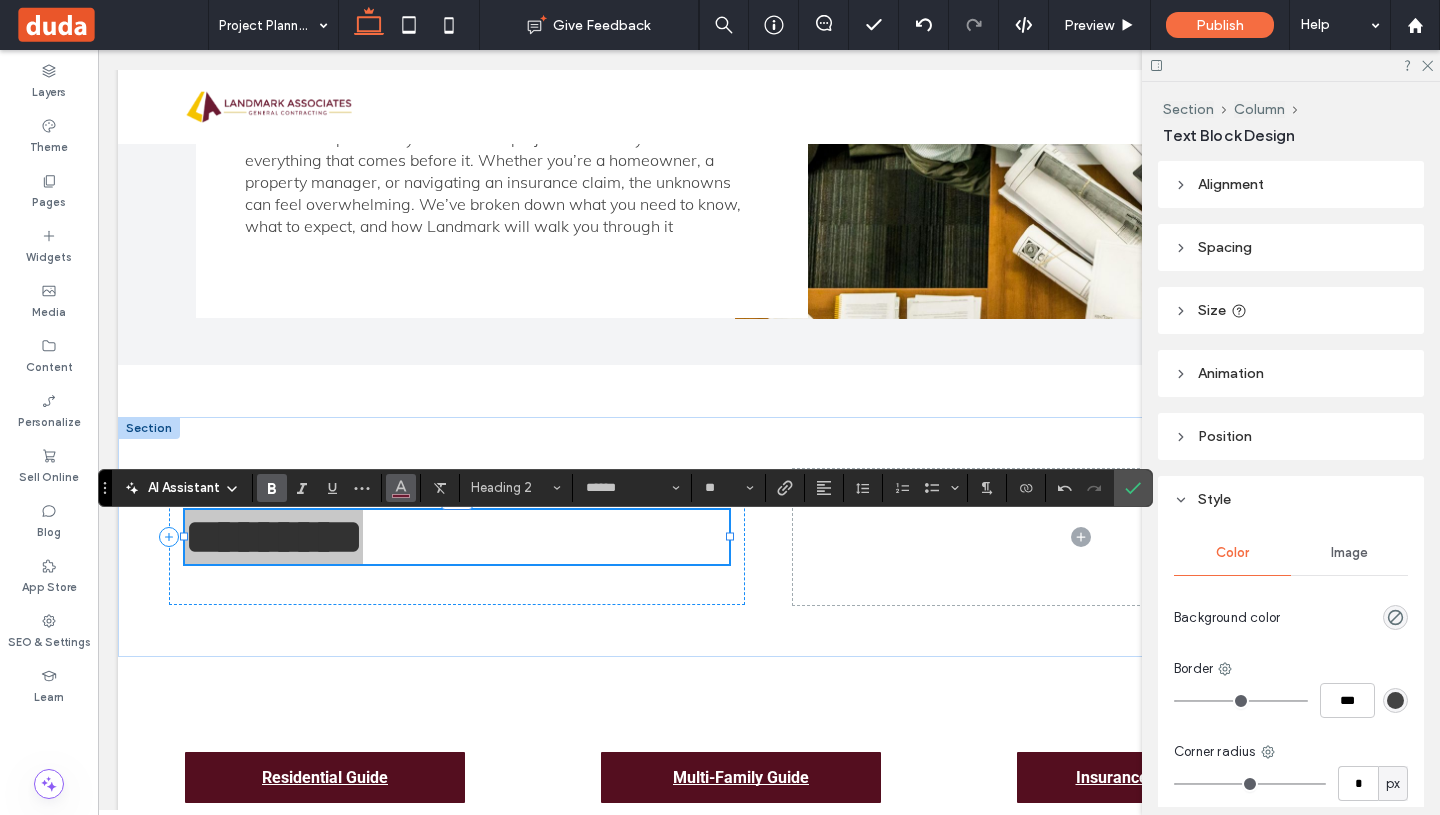 click 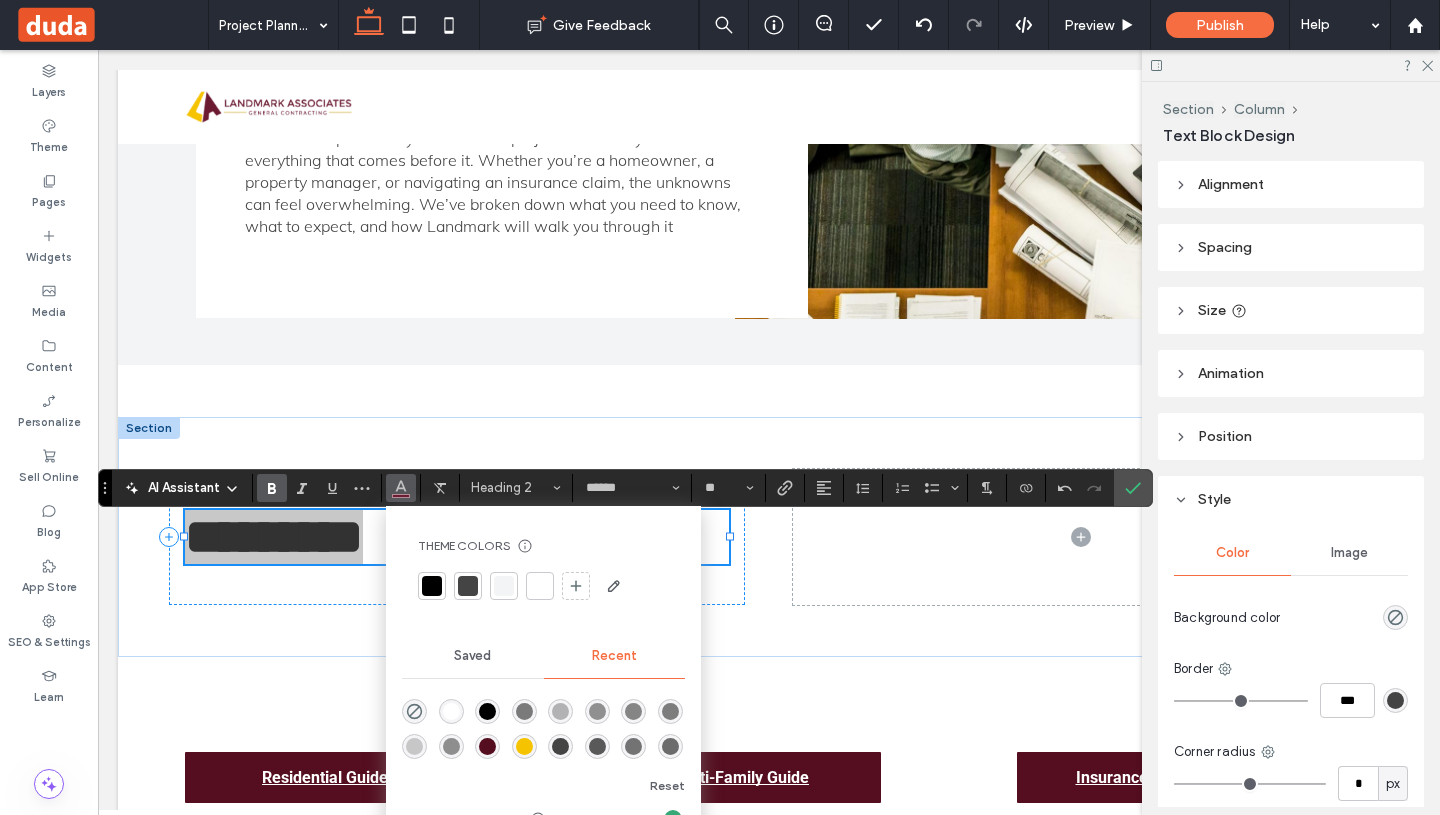 click at bounding box center [432, 586] 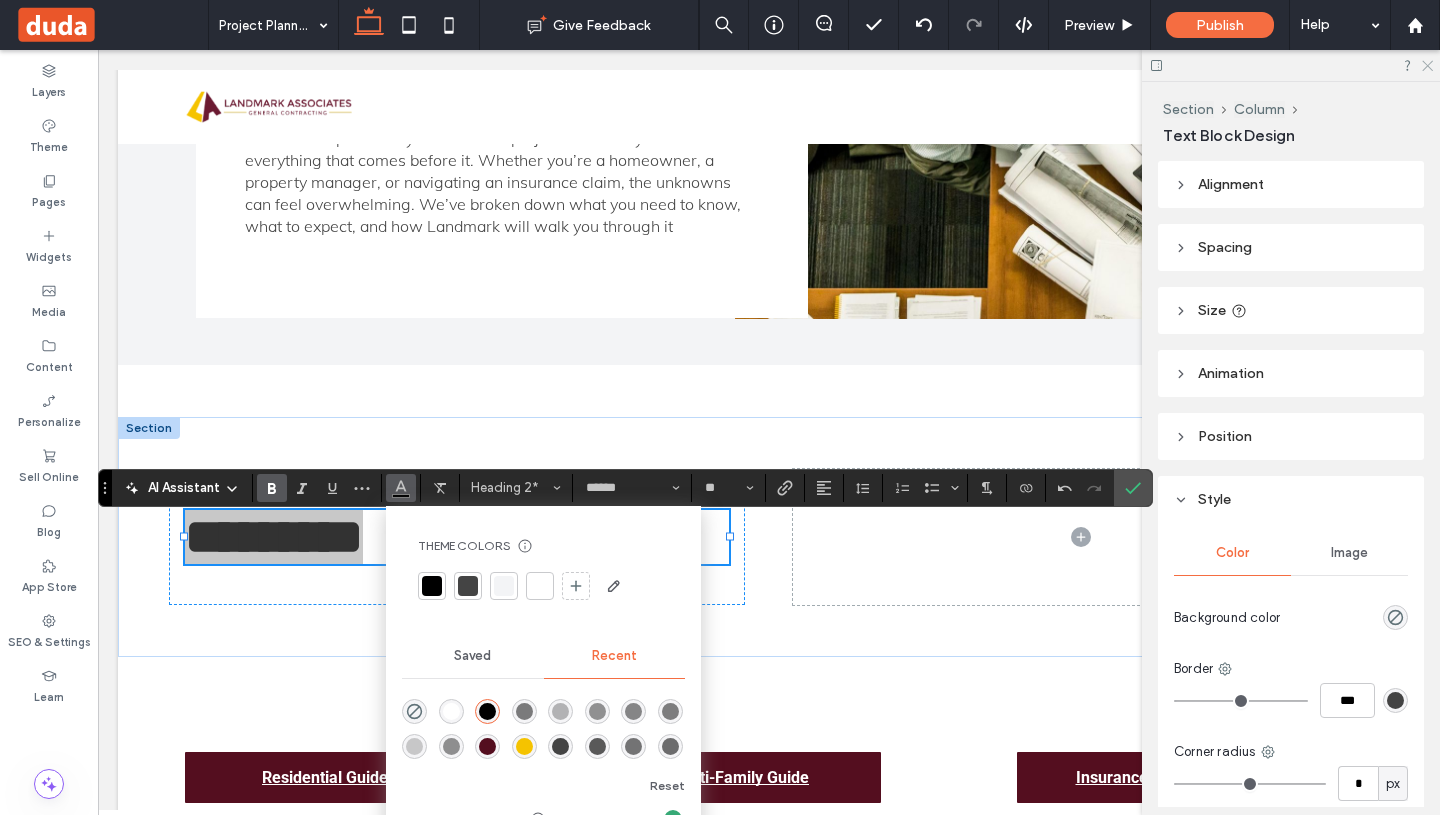 click 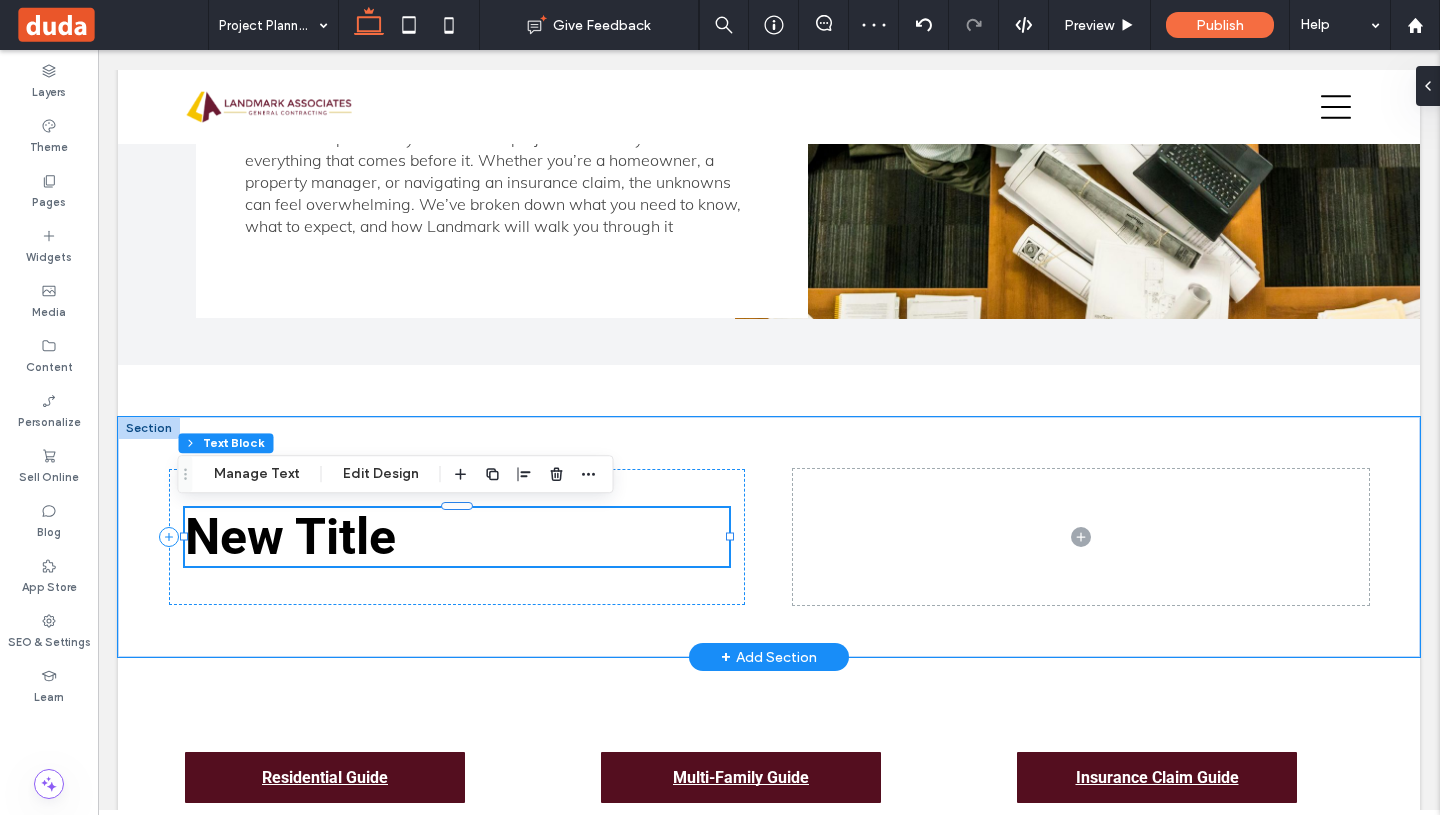 click on "New Title" at bounding box center (457, 537) 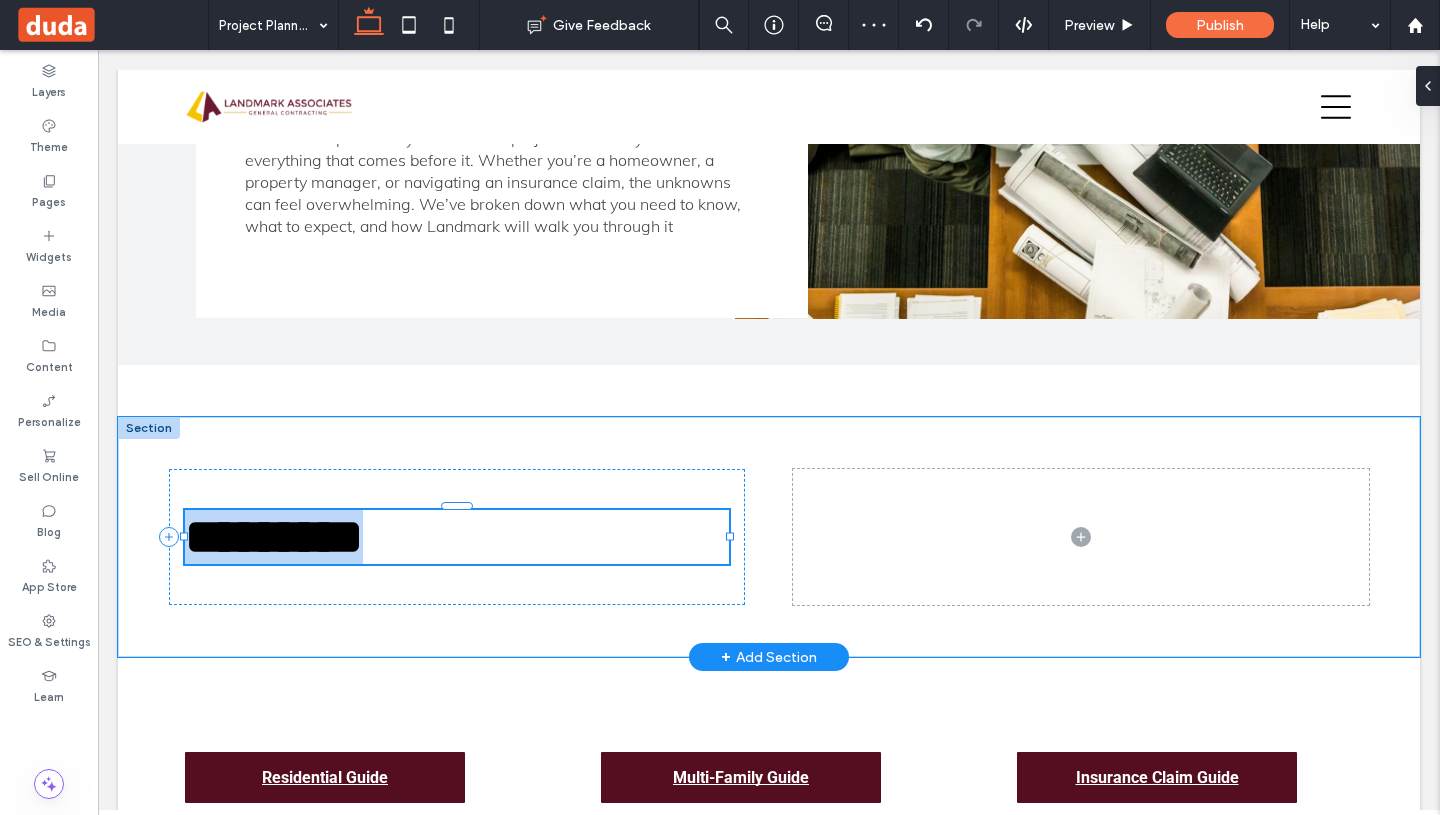 type on "******" 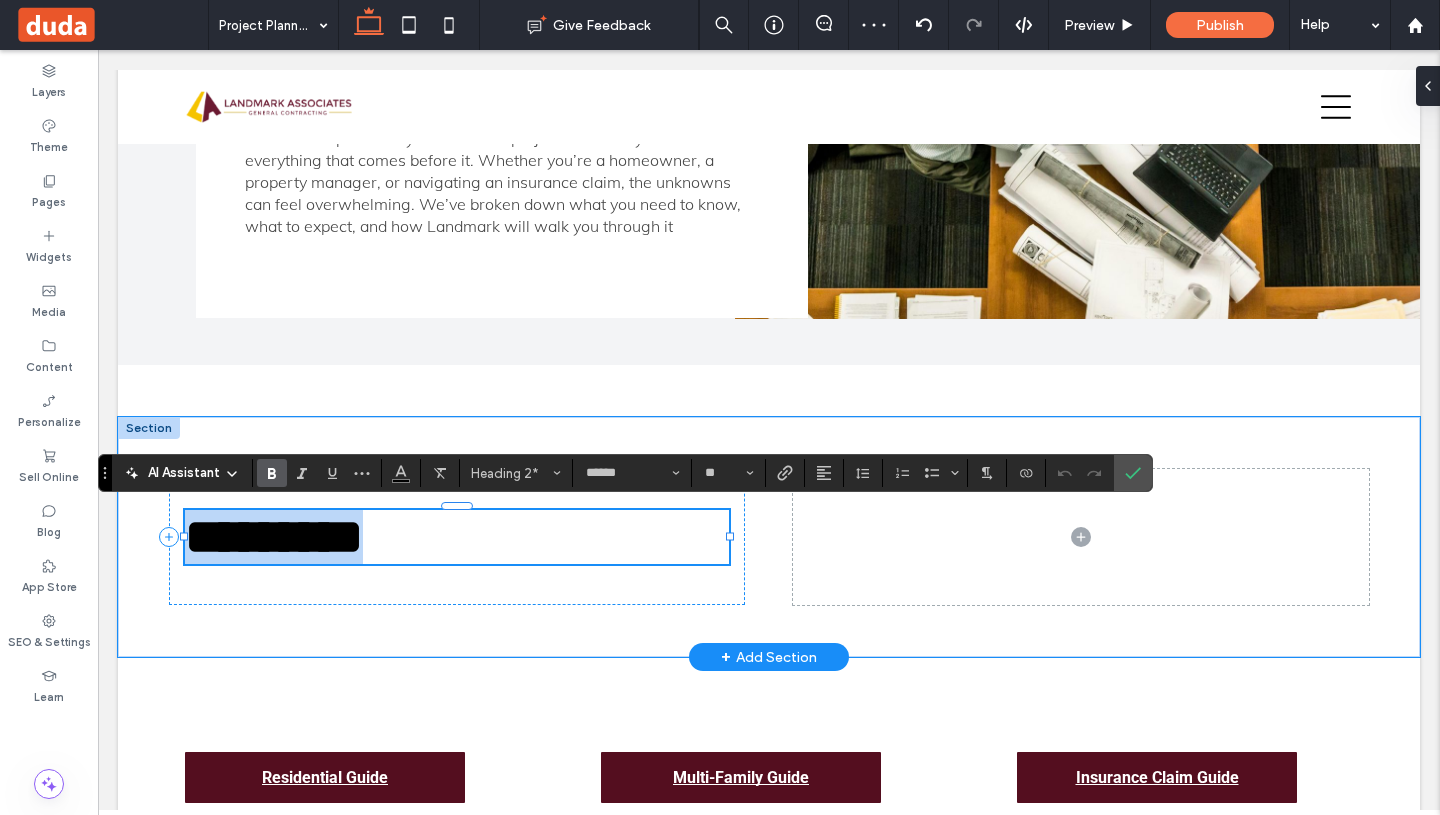 type 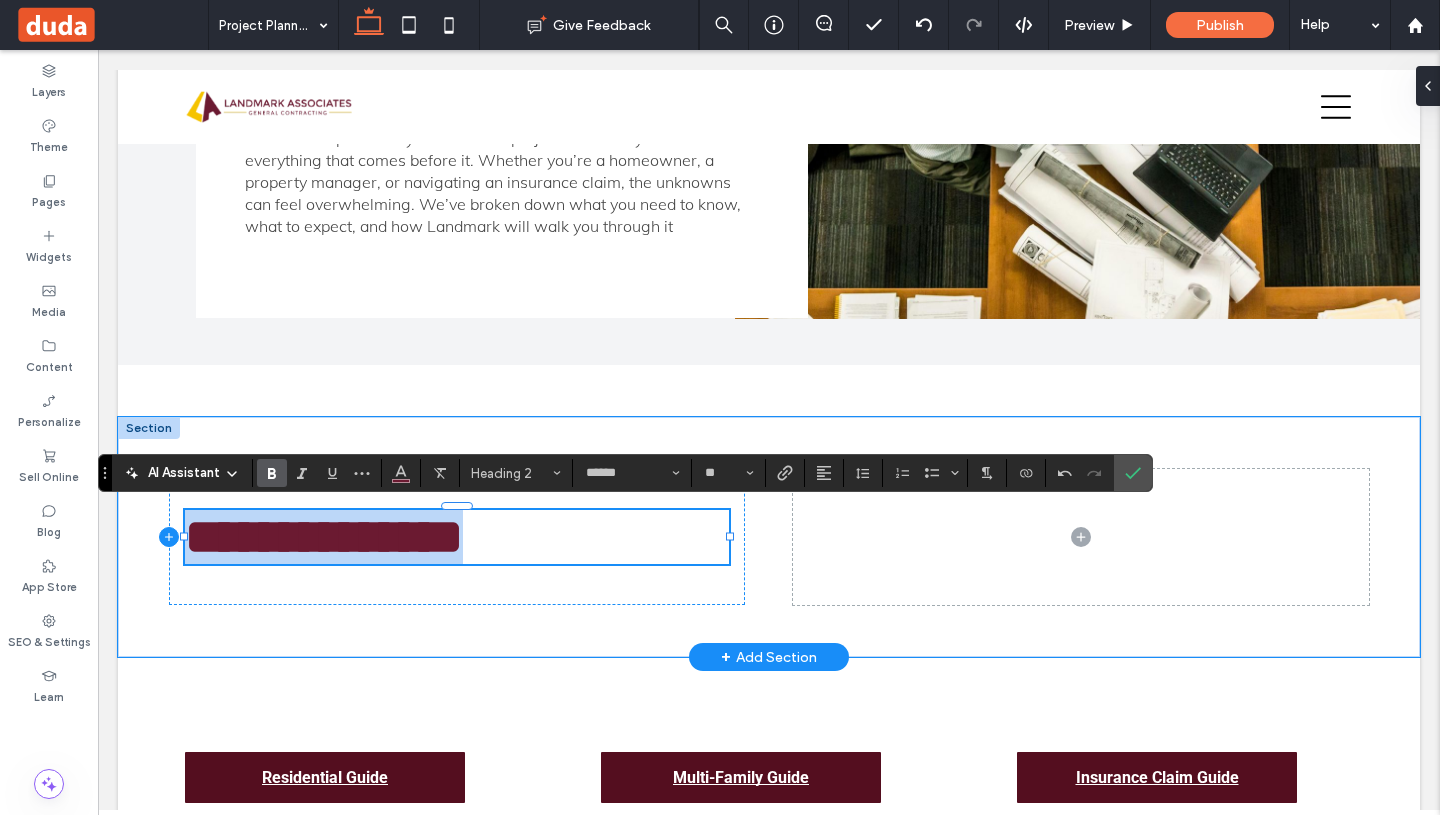 drag, startPoint x: 568, startPoint y: 543, endPoint x: 151, endPoint y: 535, distance: 417.07672 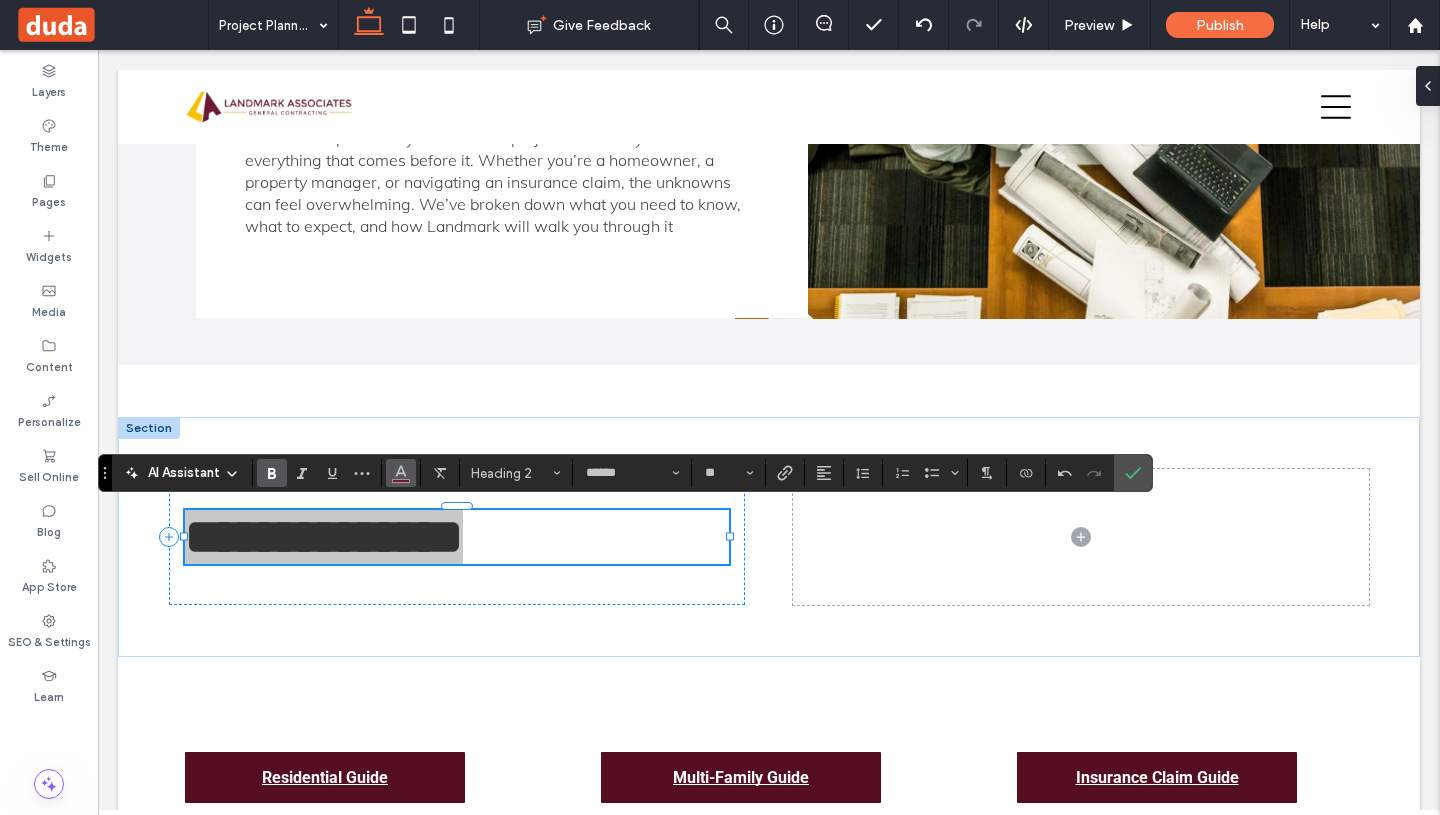 click at bounding box center [401, 471] 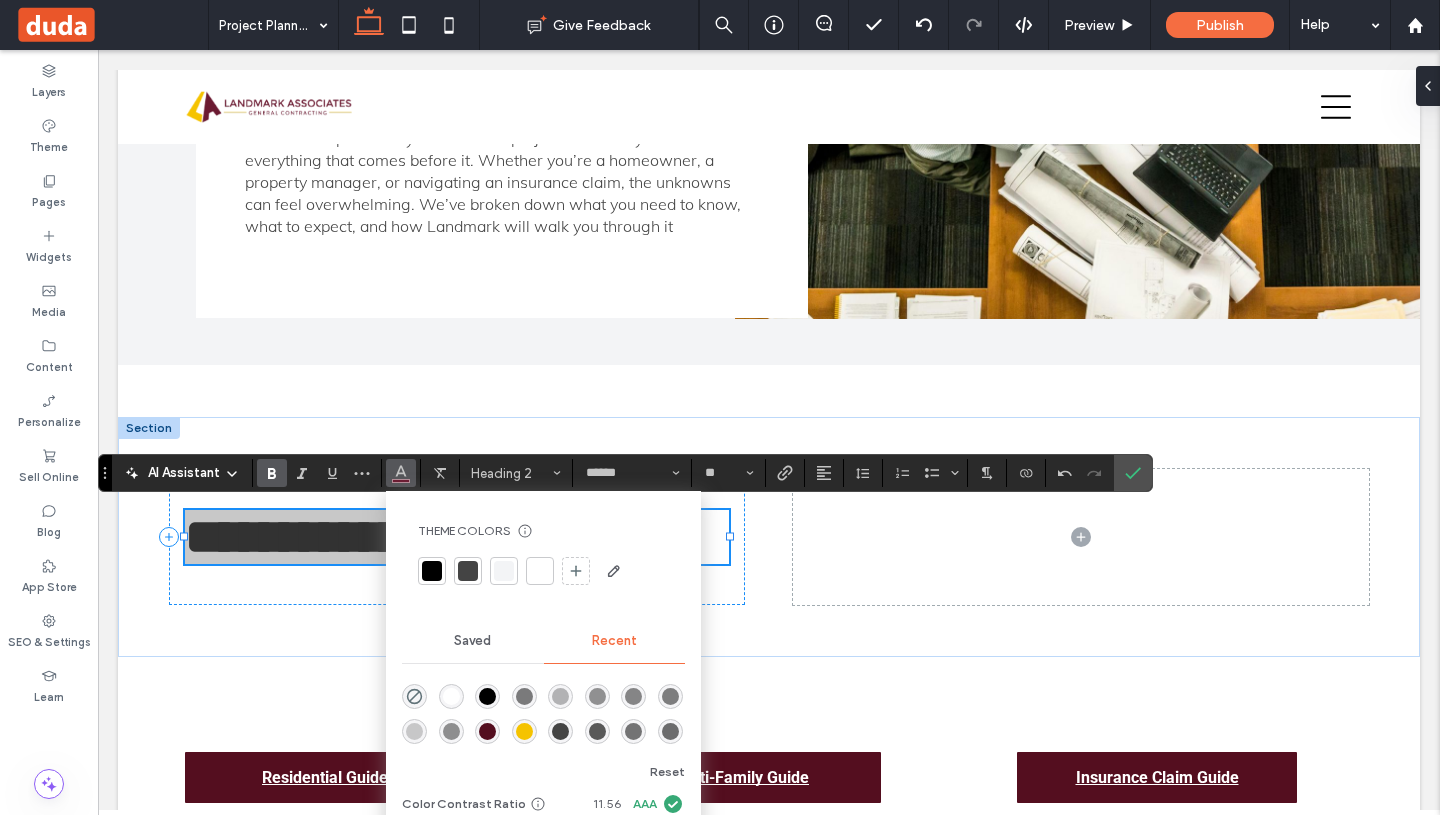 click at bounding box center [432, 571] 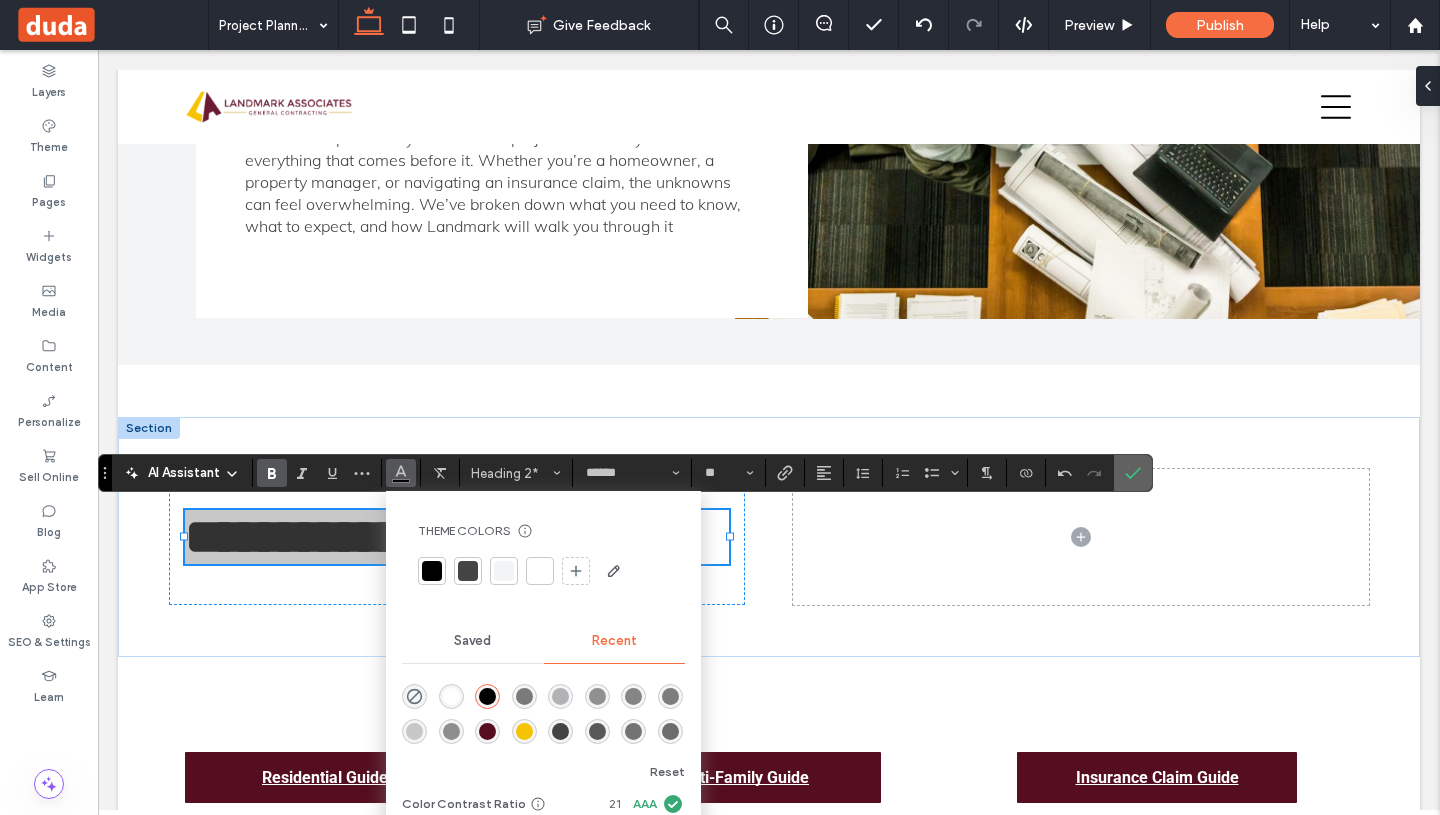 click 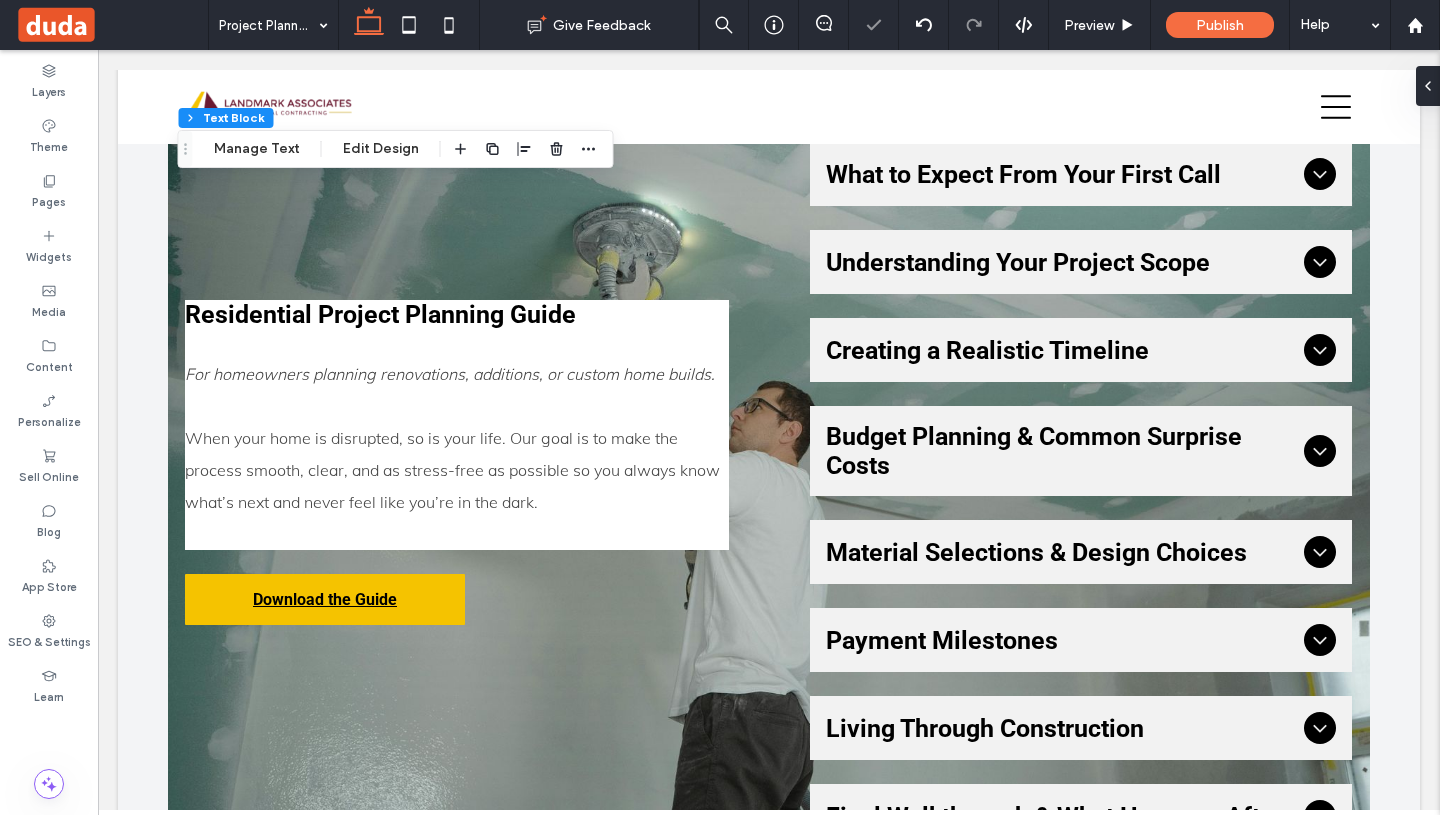 scroll, scrollTop: 1015, scrollLeft: 0, axis: vertical 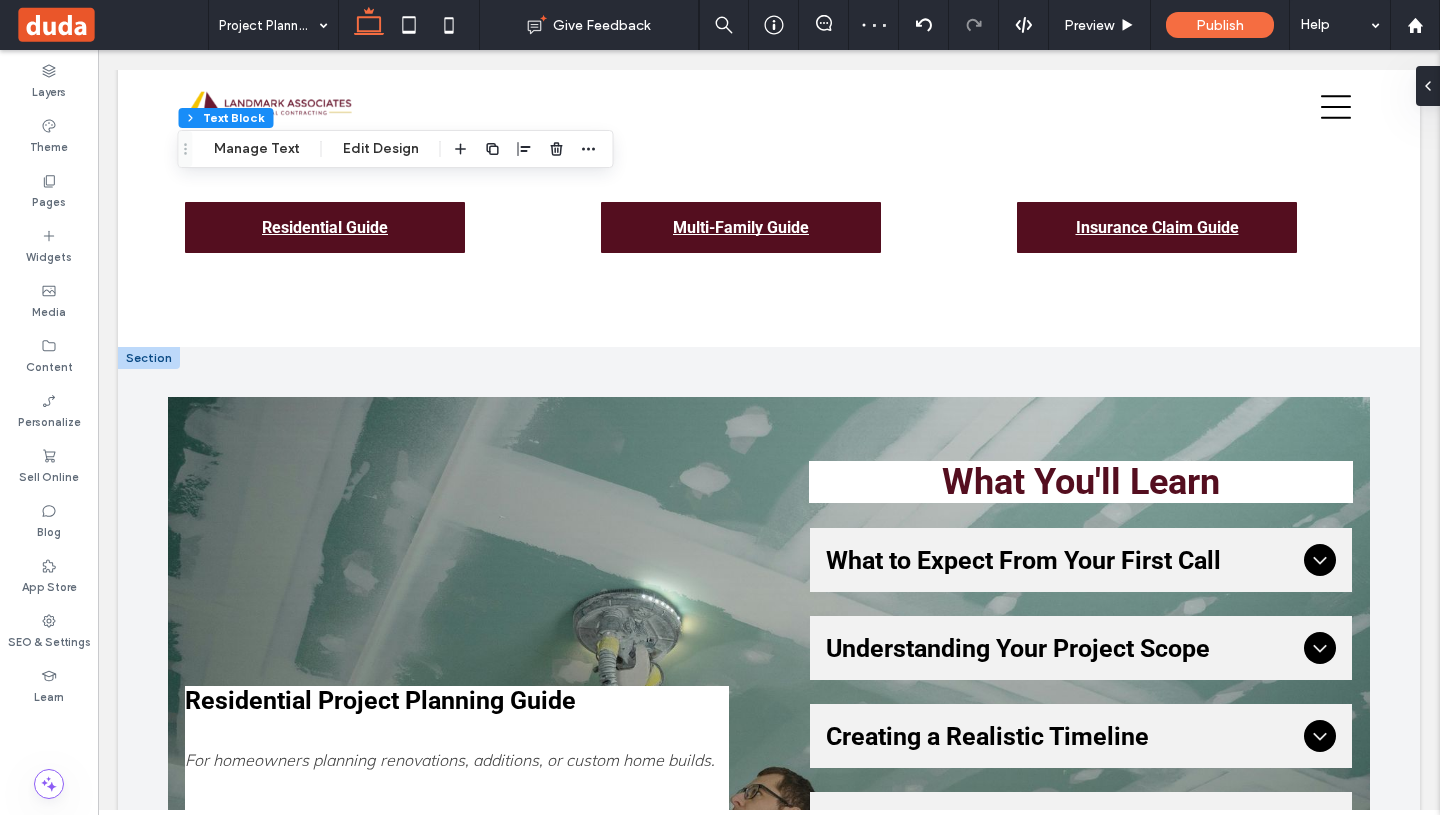 click at bounding box center [149, 358] 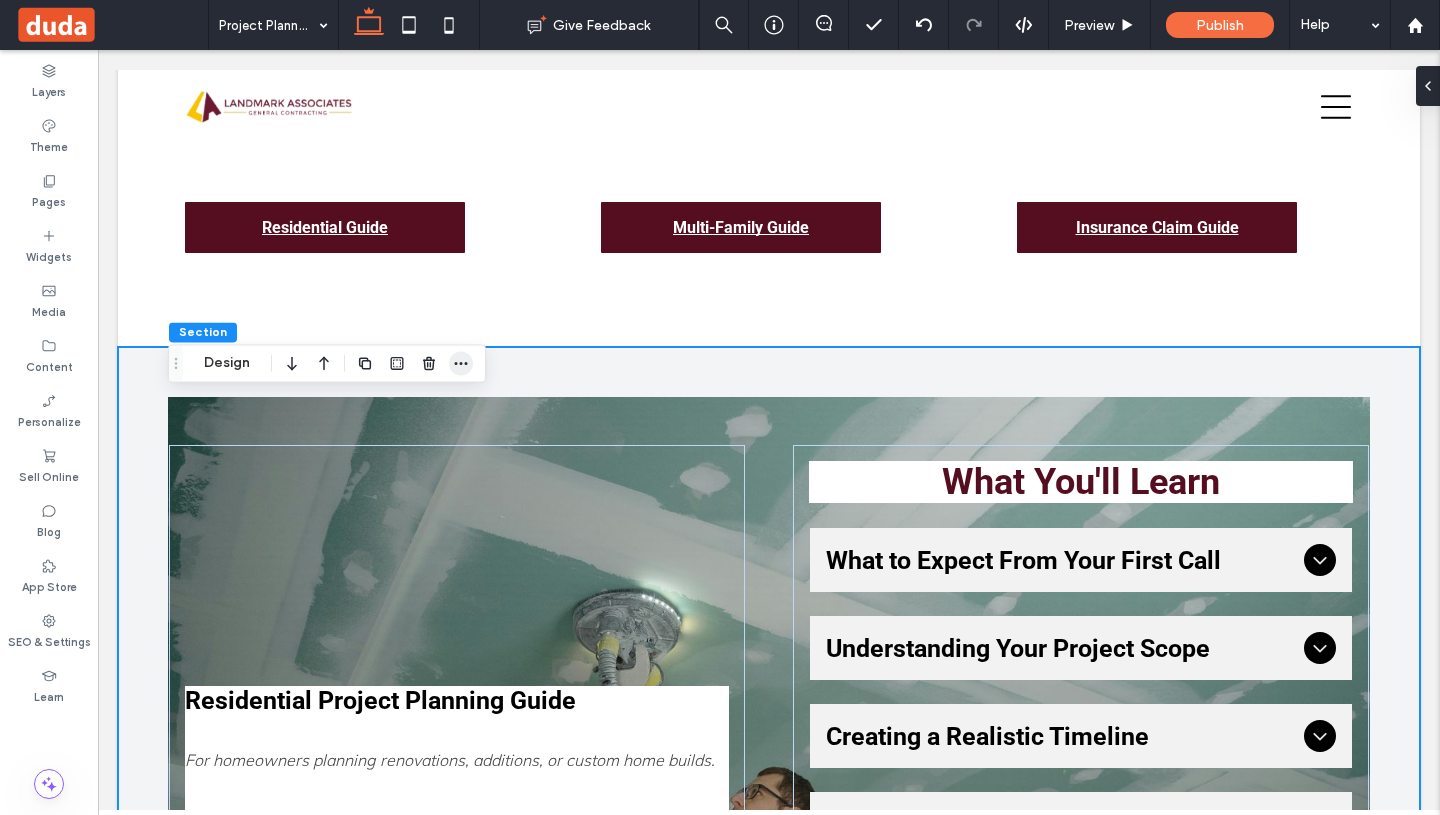 click at bounding box center (461, 363) 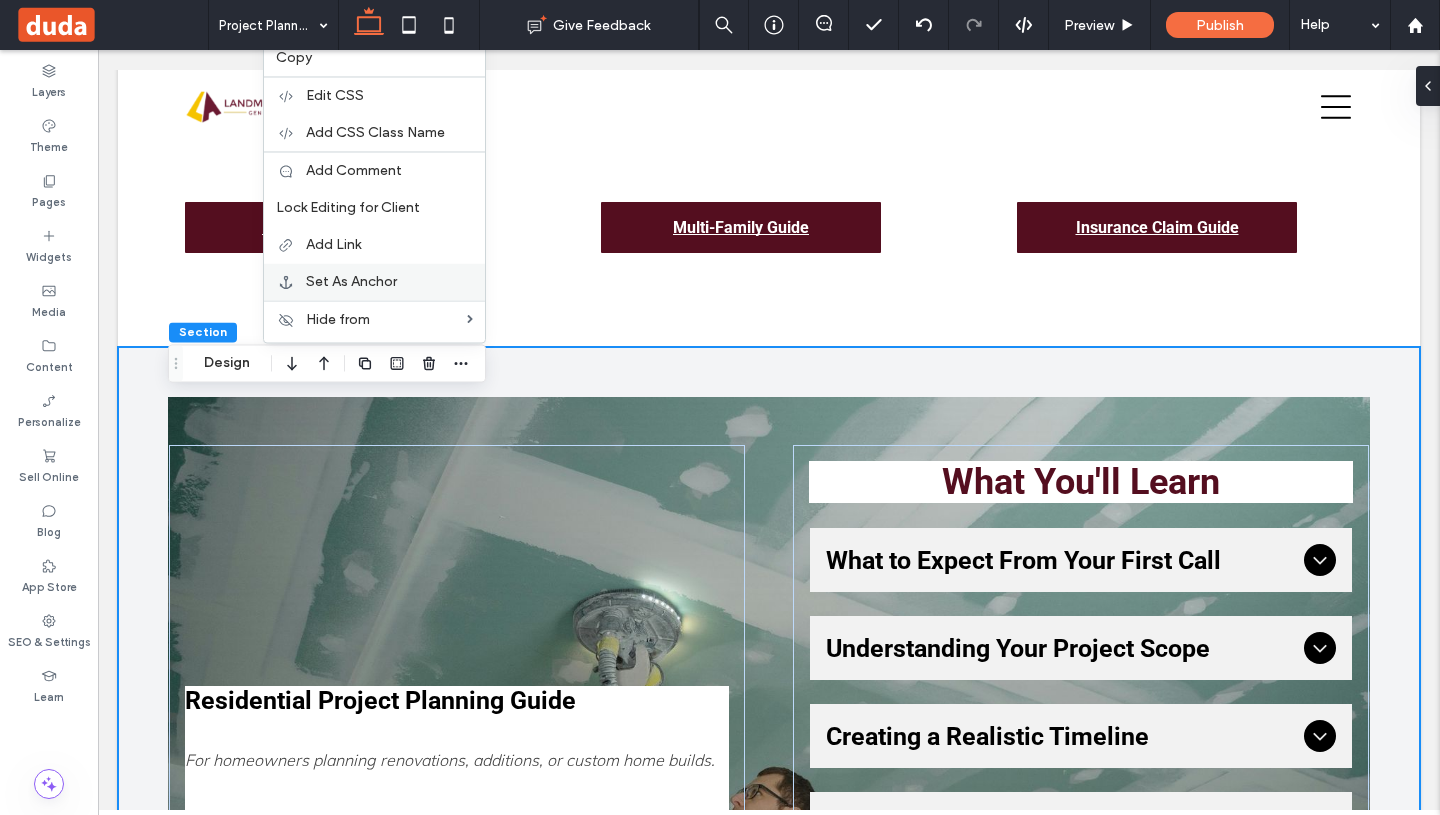 click on "Set As Anchor" at bounding box center (351, 281) 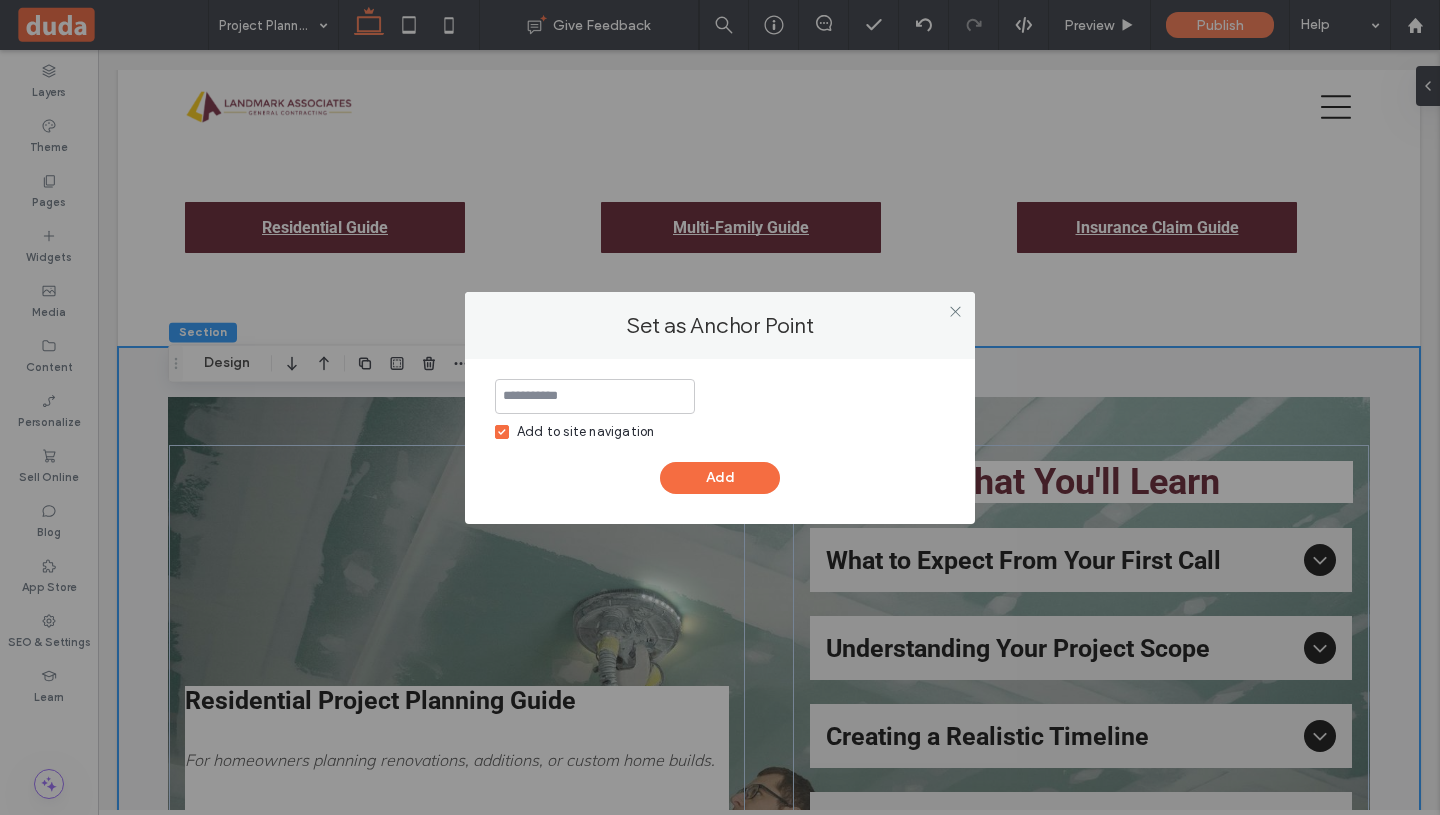 click 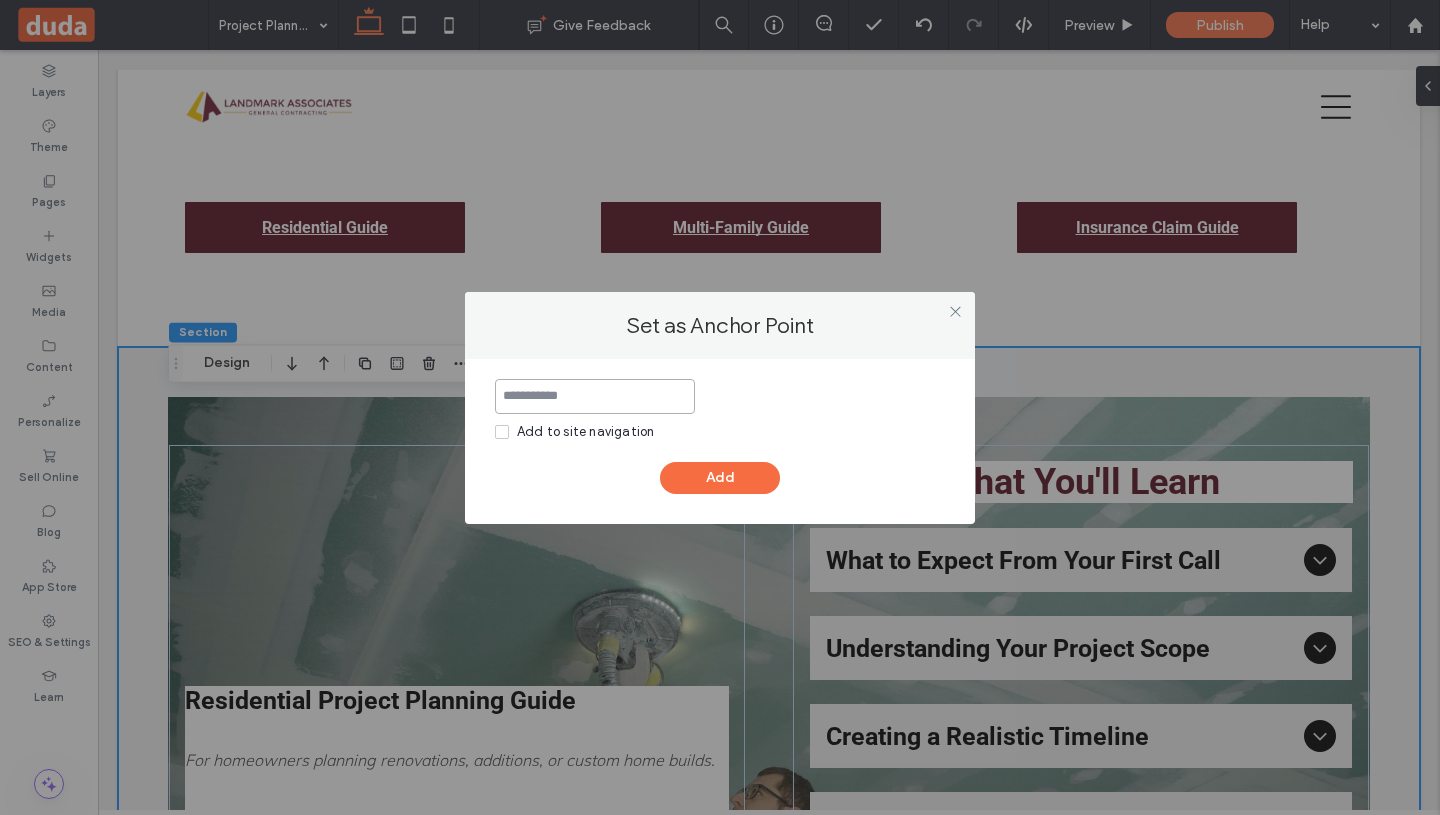 click at bounding box center (595, 396) 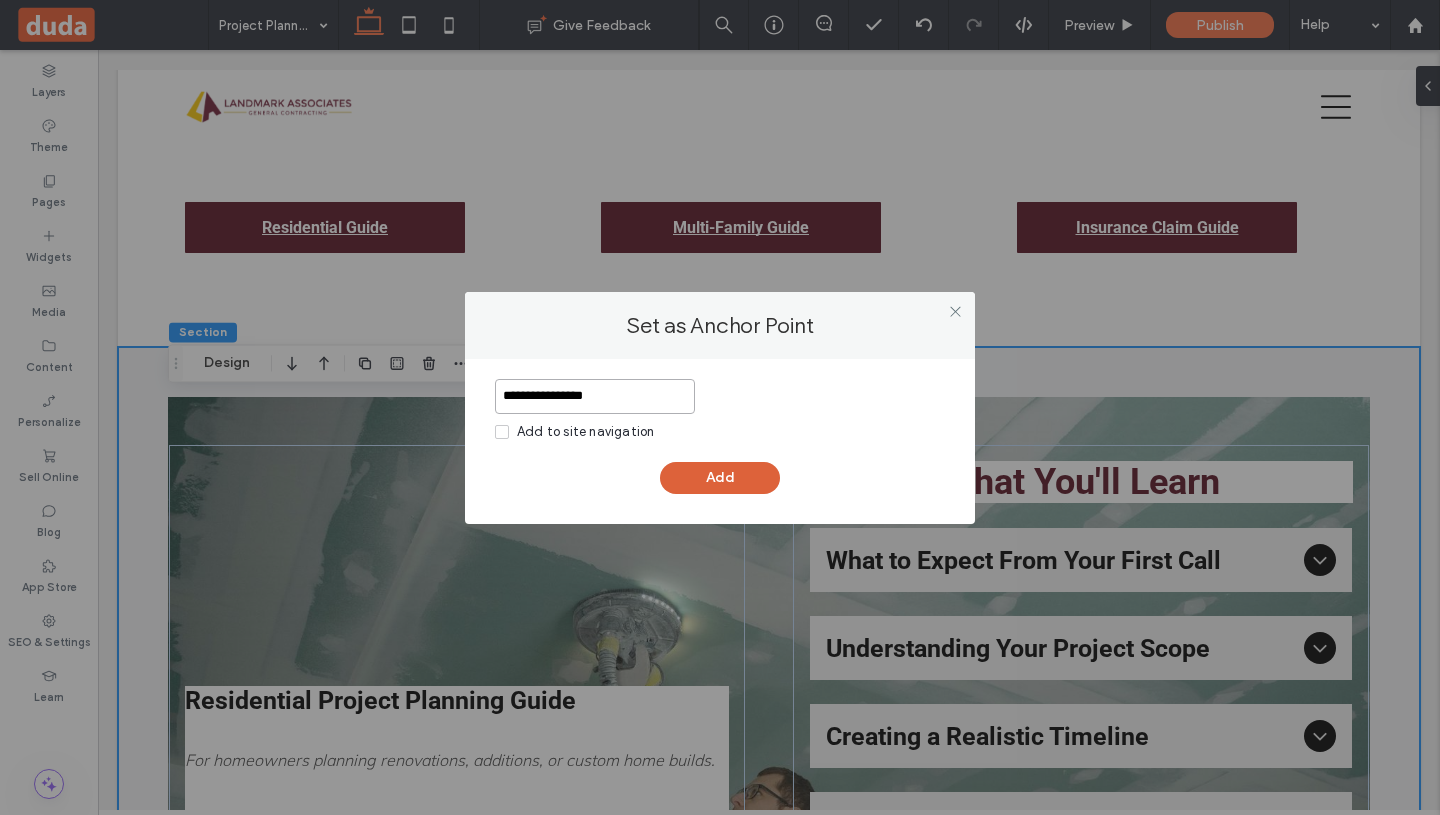 type on "**********" 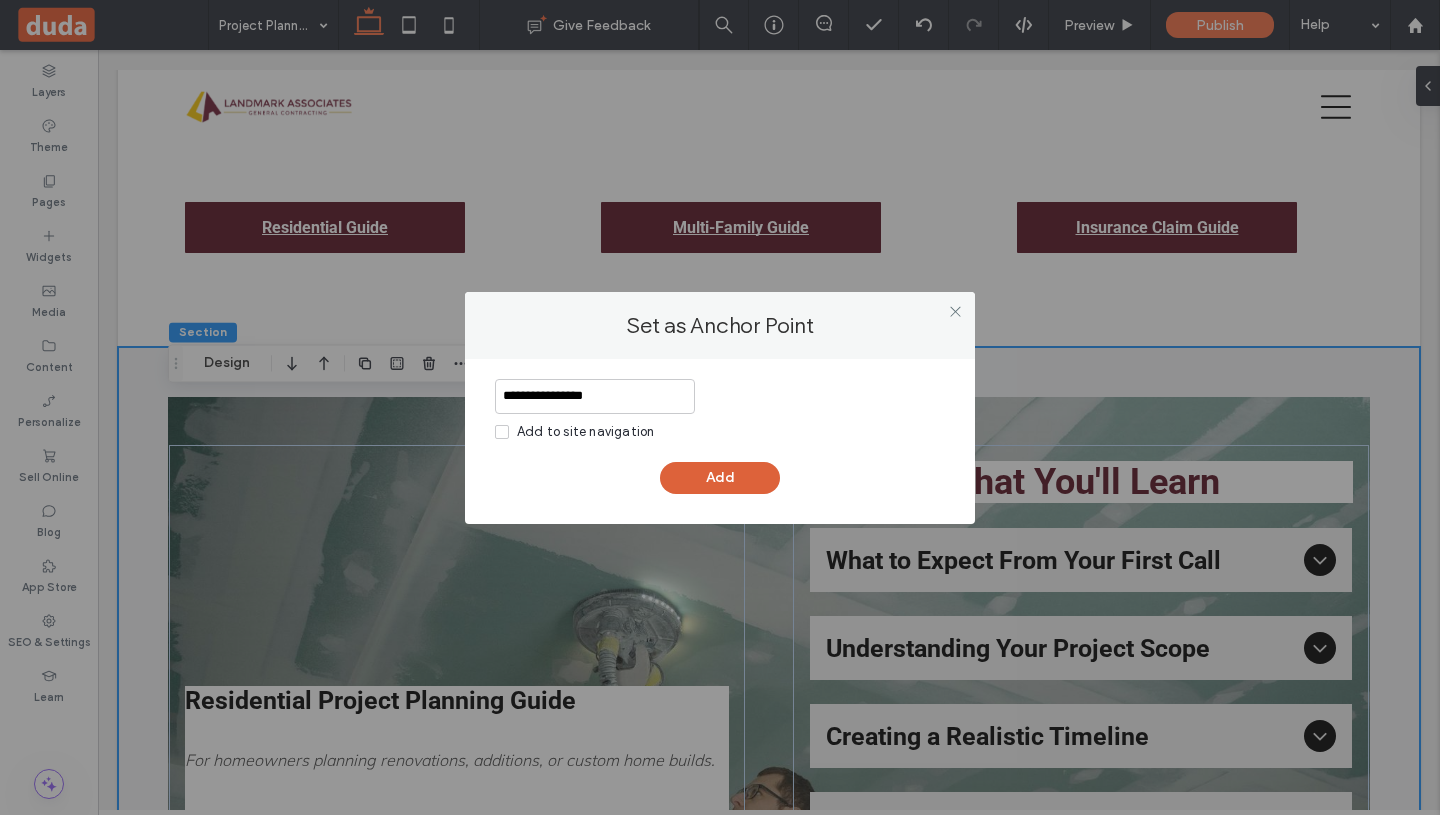 click on "Add" at bounding box center (720, 478) 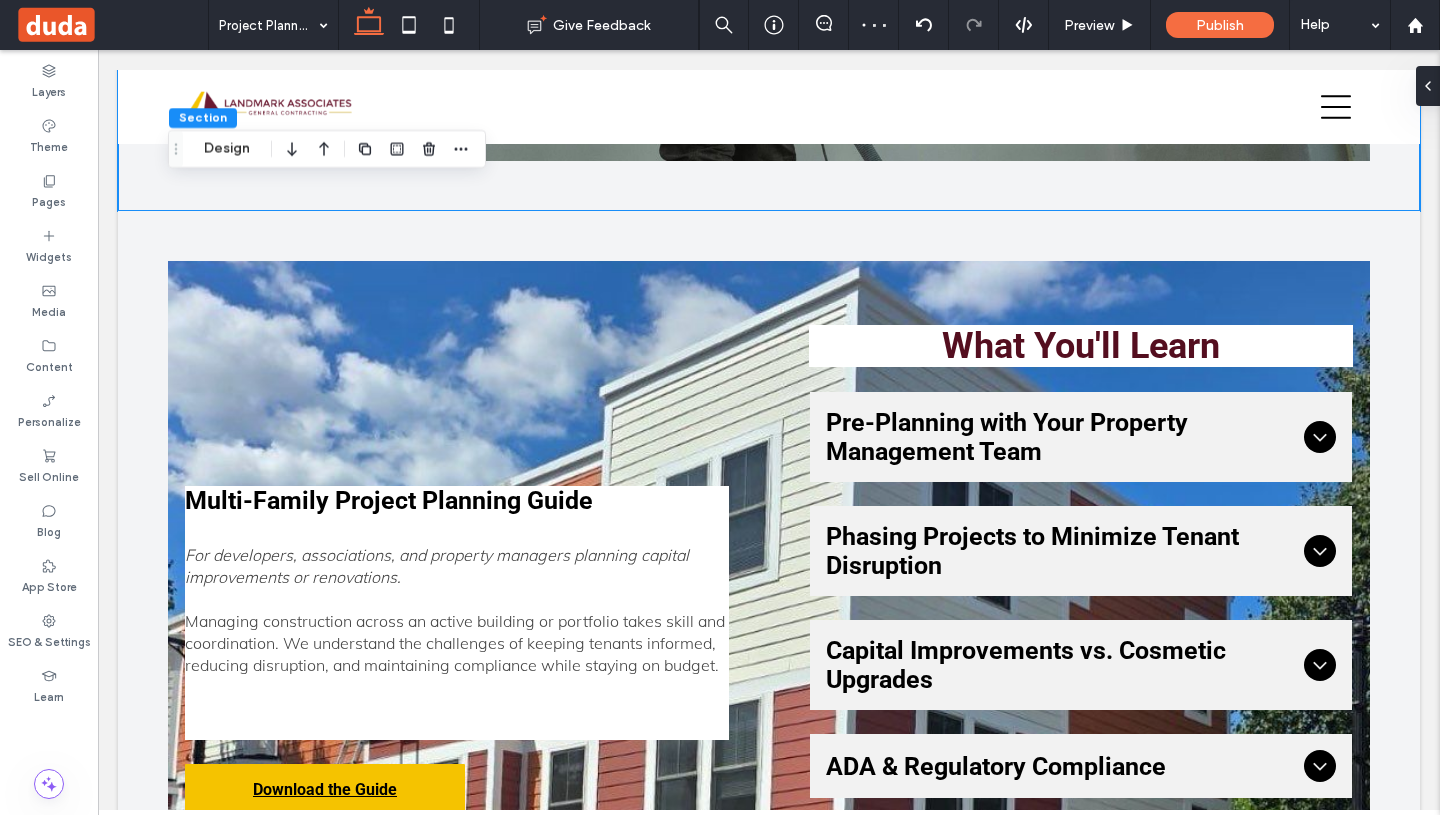 scroll, scrollTop: 2159, scrollLeft: 0, axis: vertical 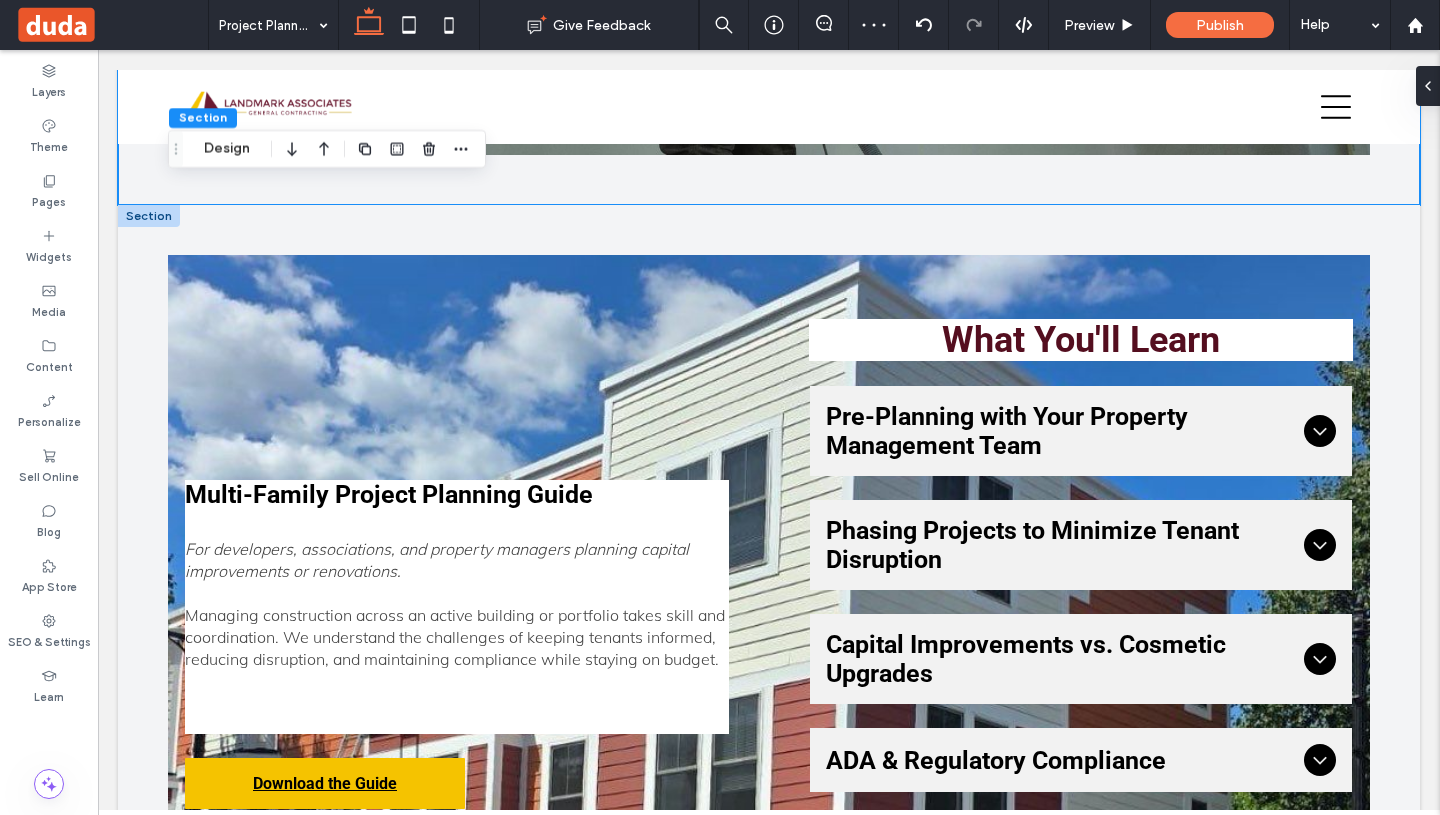 click at bounding box center [149, 216] 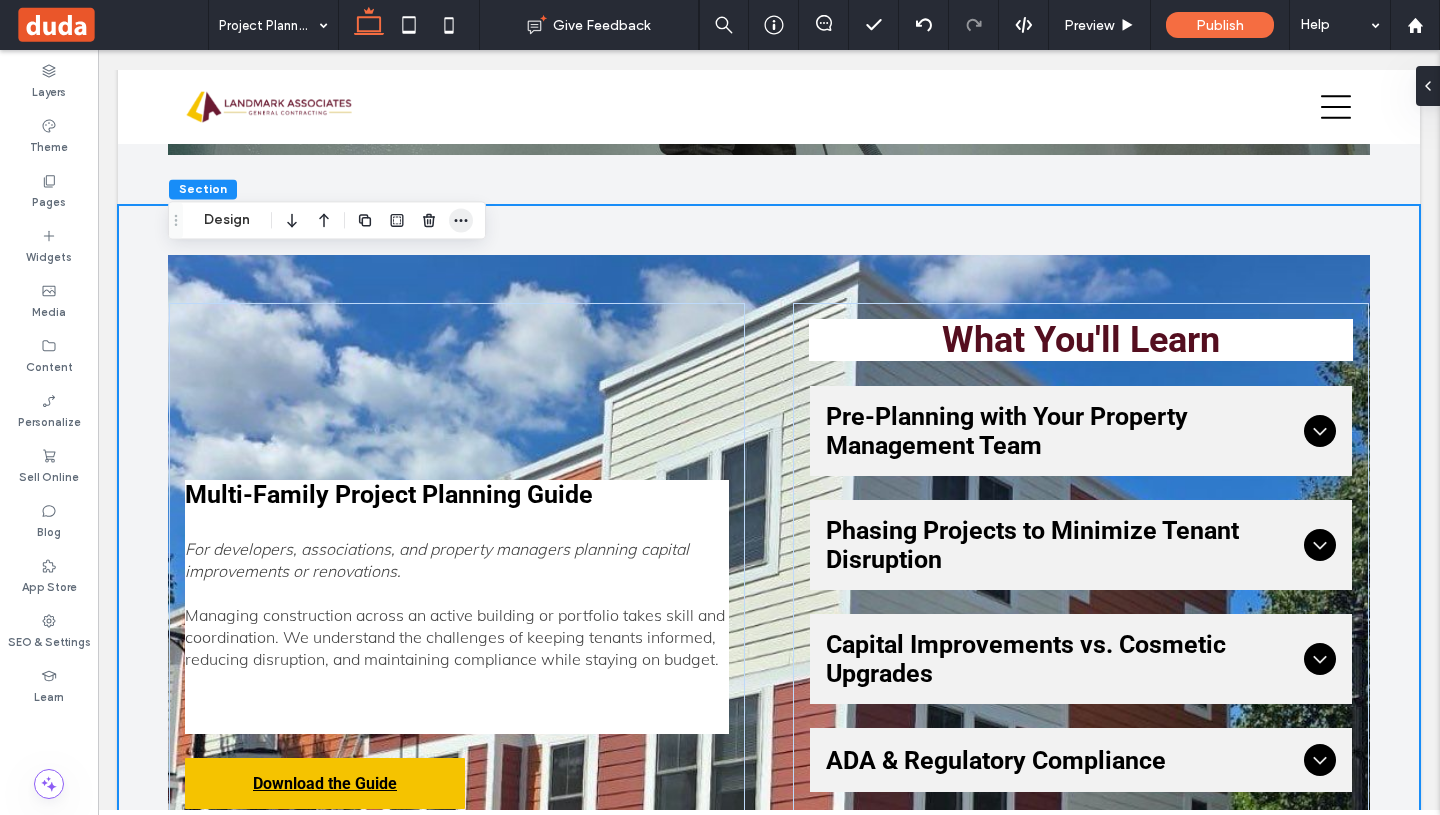 click 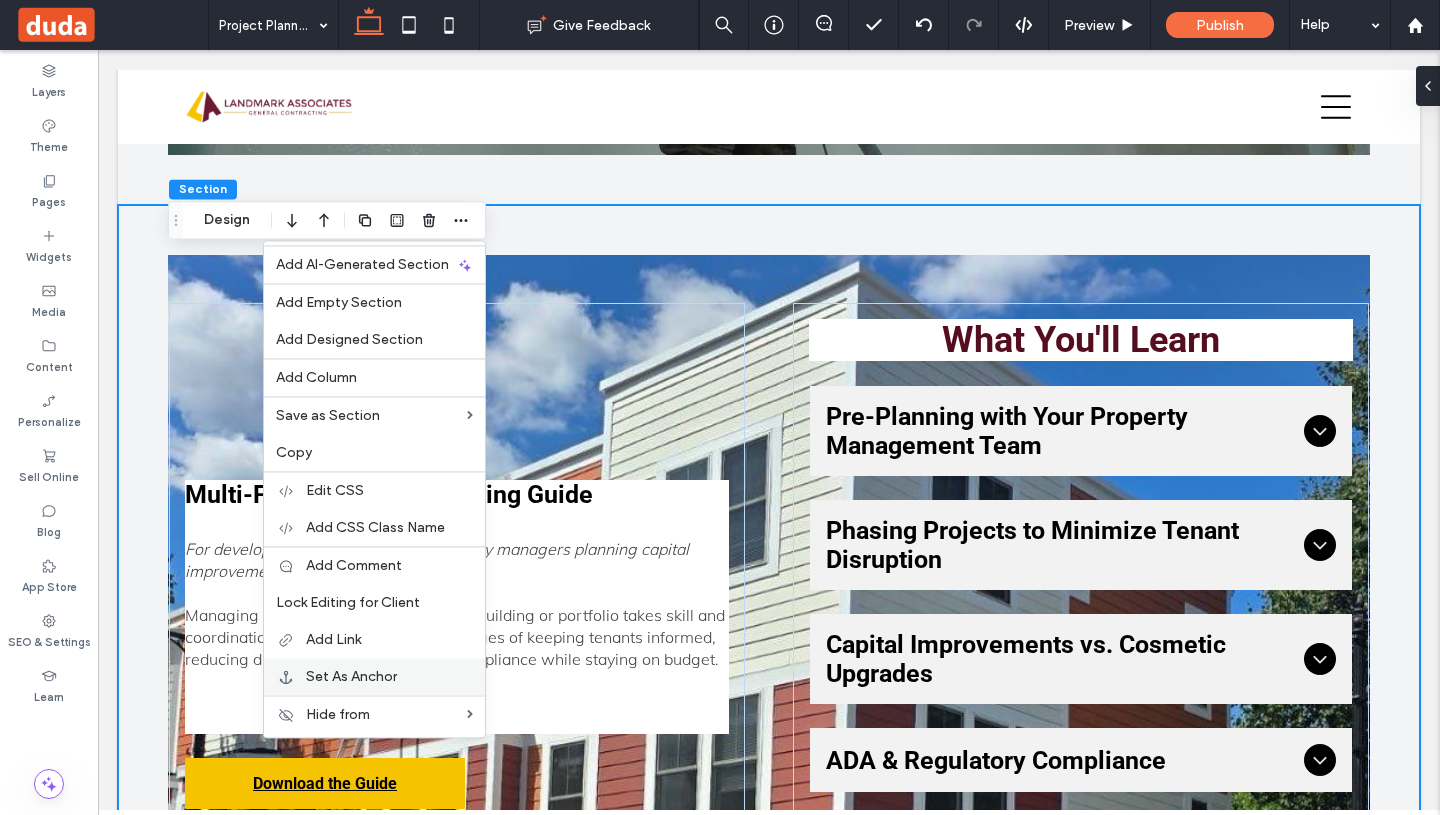 click on "Set As Anchor" at bounding box center (351, 676) 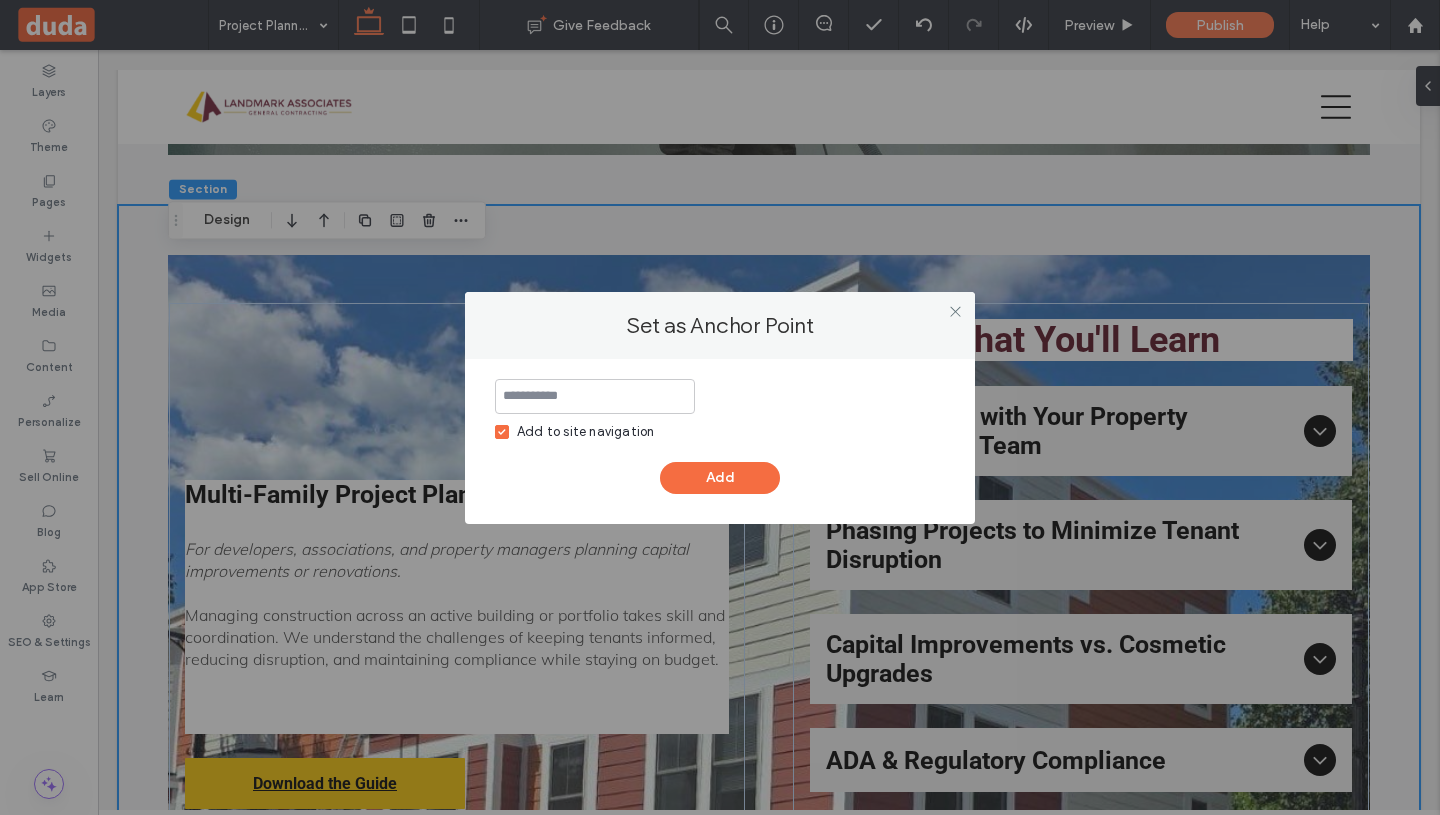 click 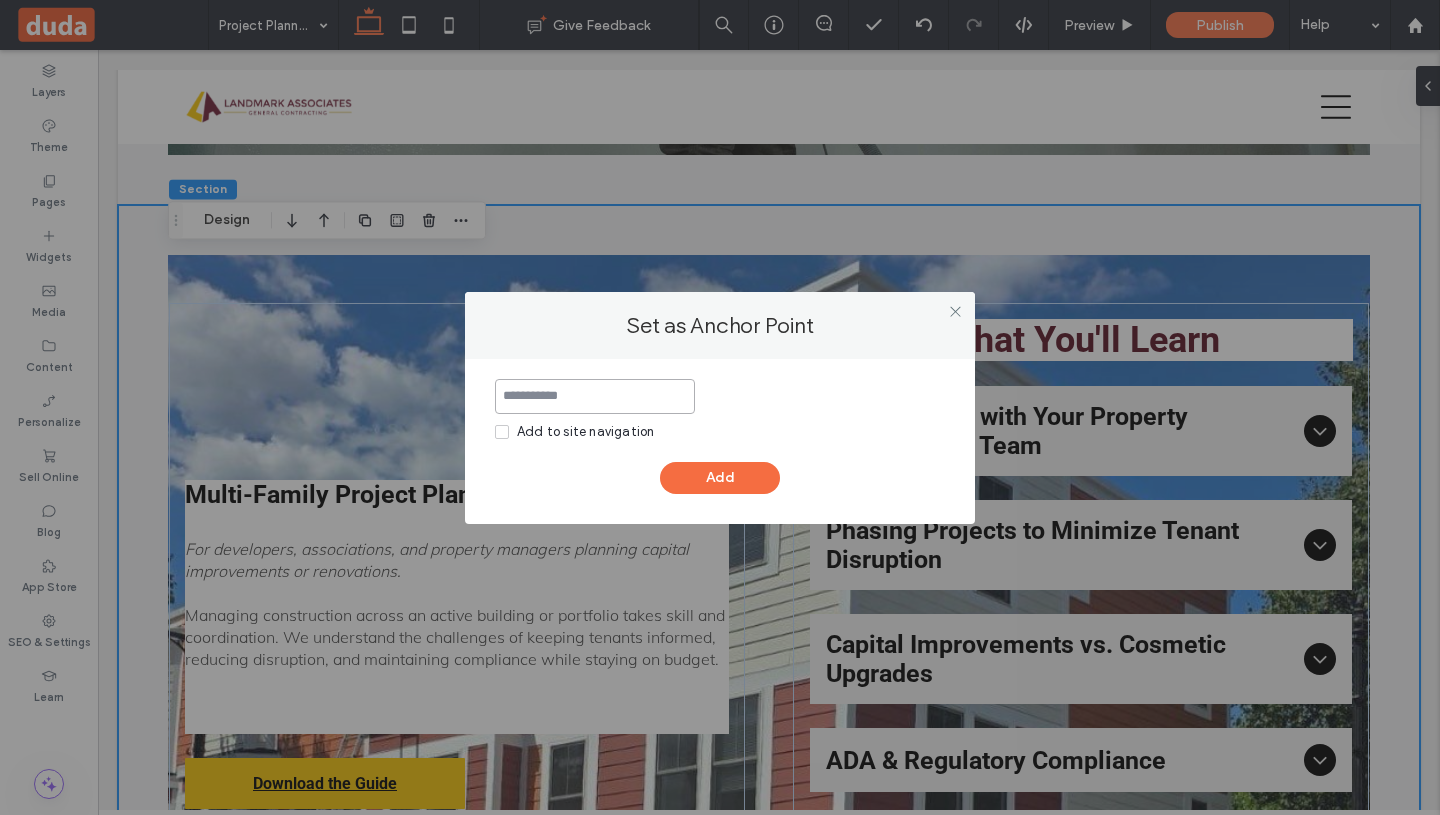 click at bounding box center [595, 396] 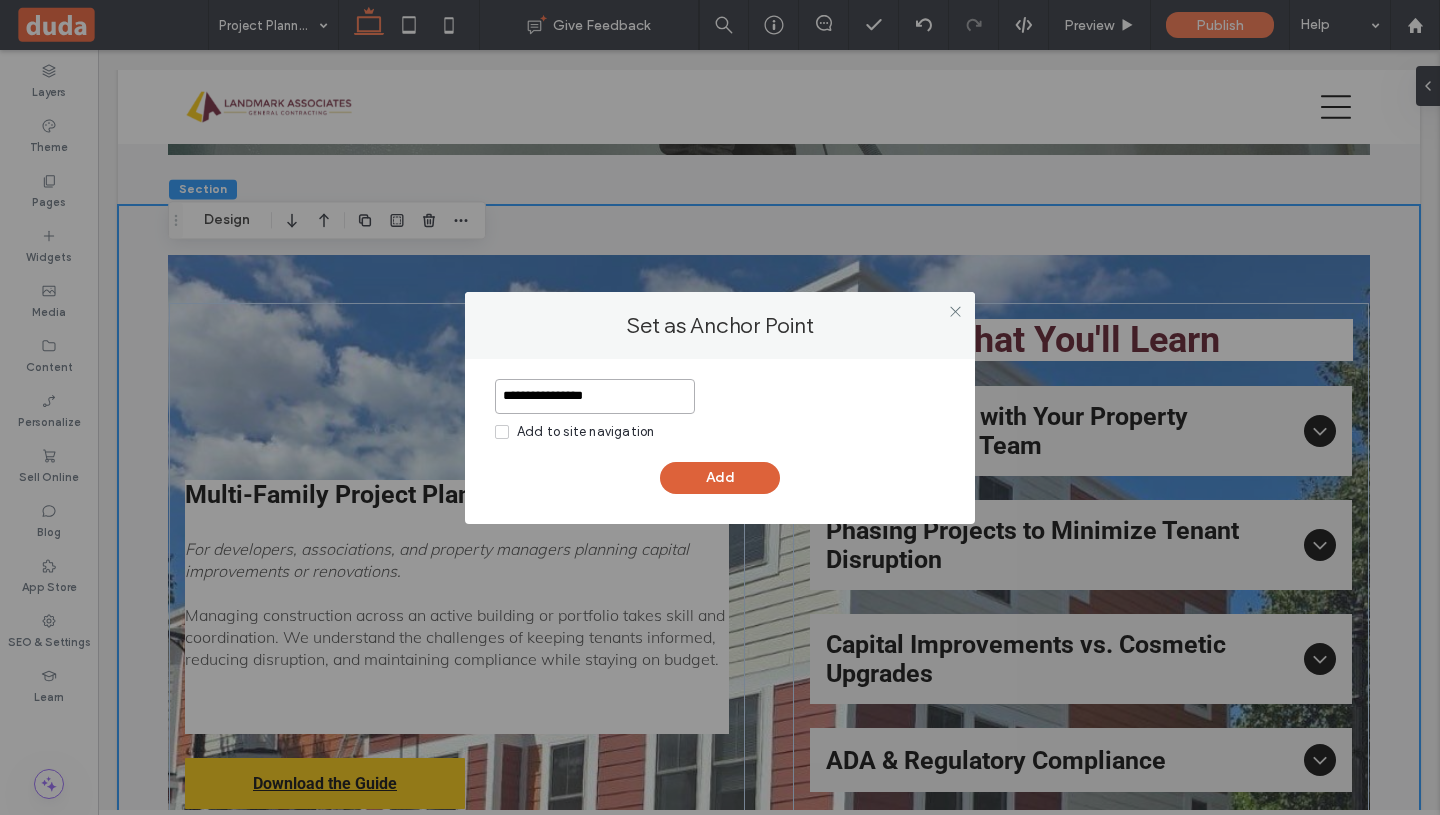 type on "**********" 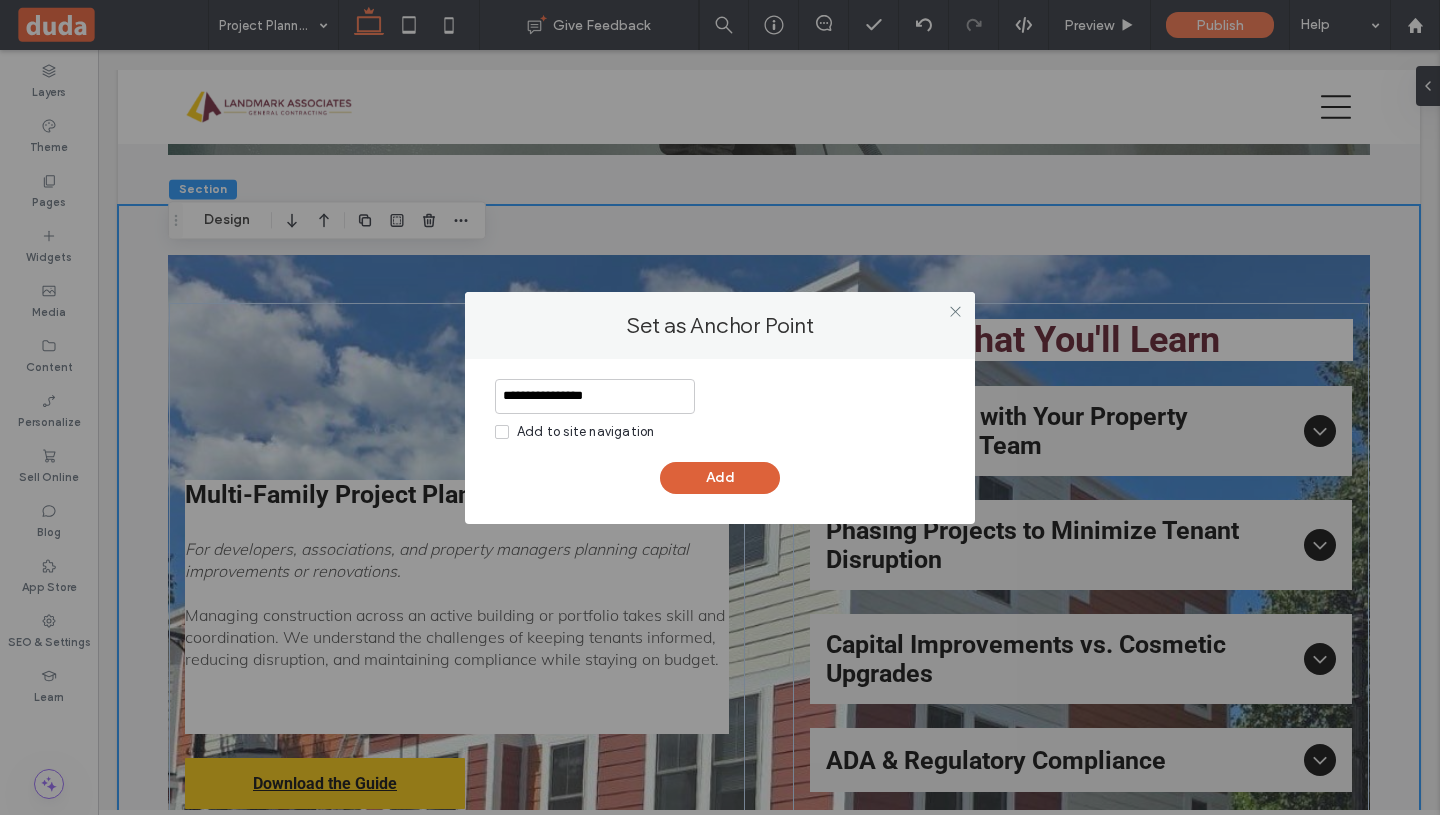 click on "Add" at bounding box center (720, 478) 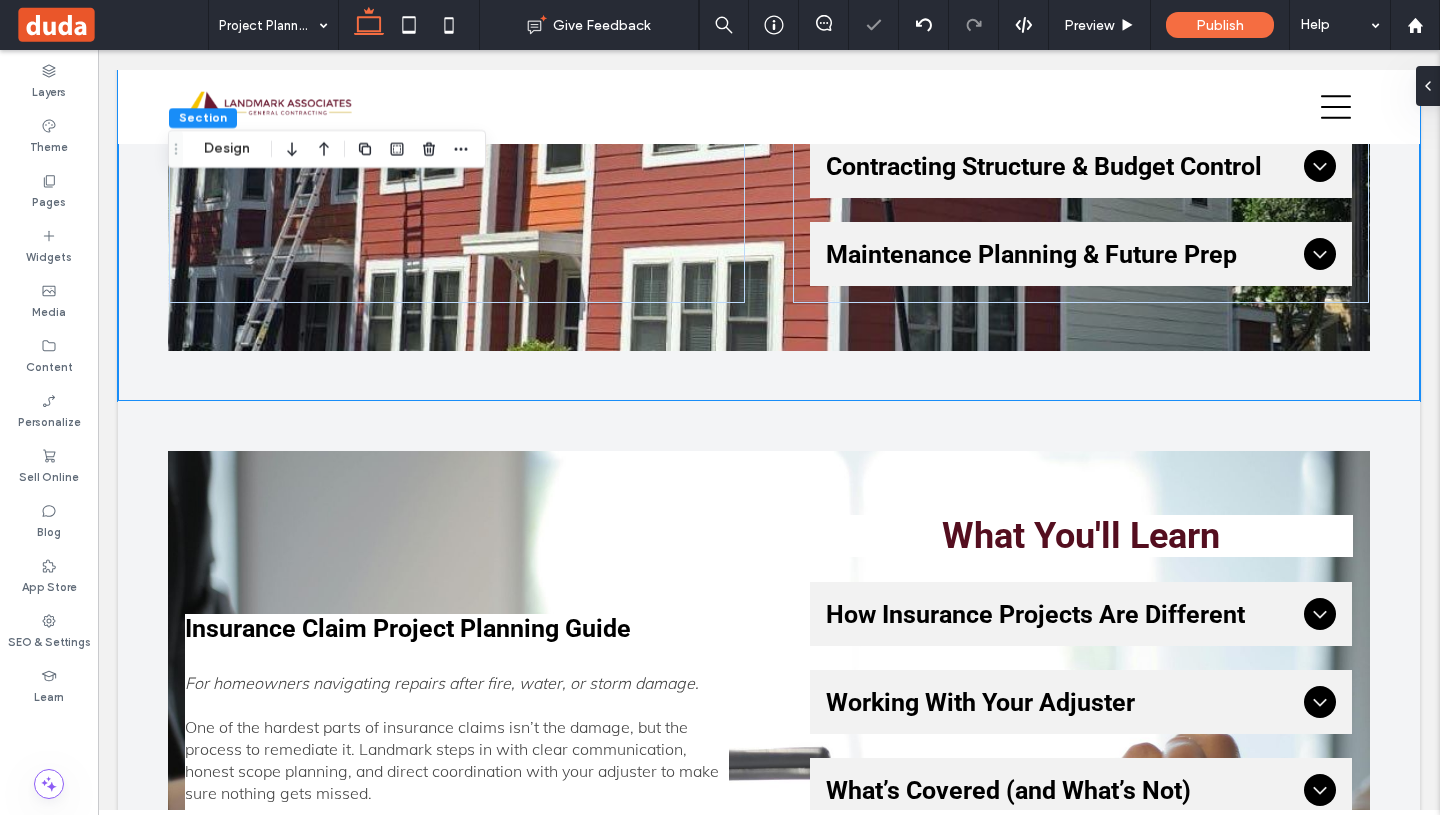 scroll, scrollTop: 3006, scrollLeft: 0, axis: vertical 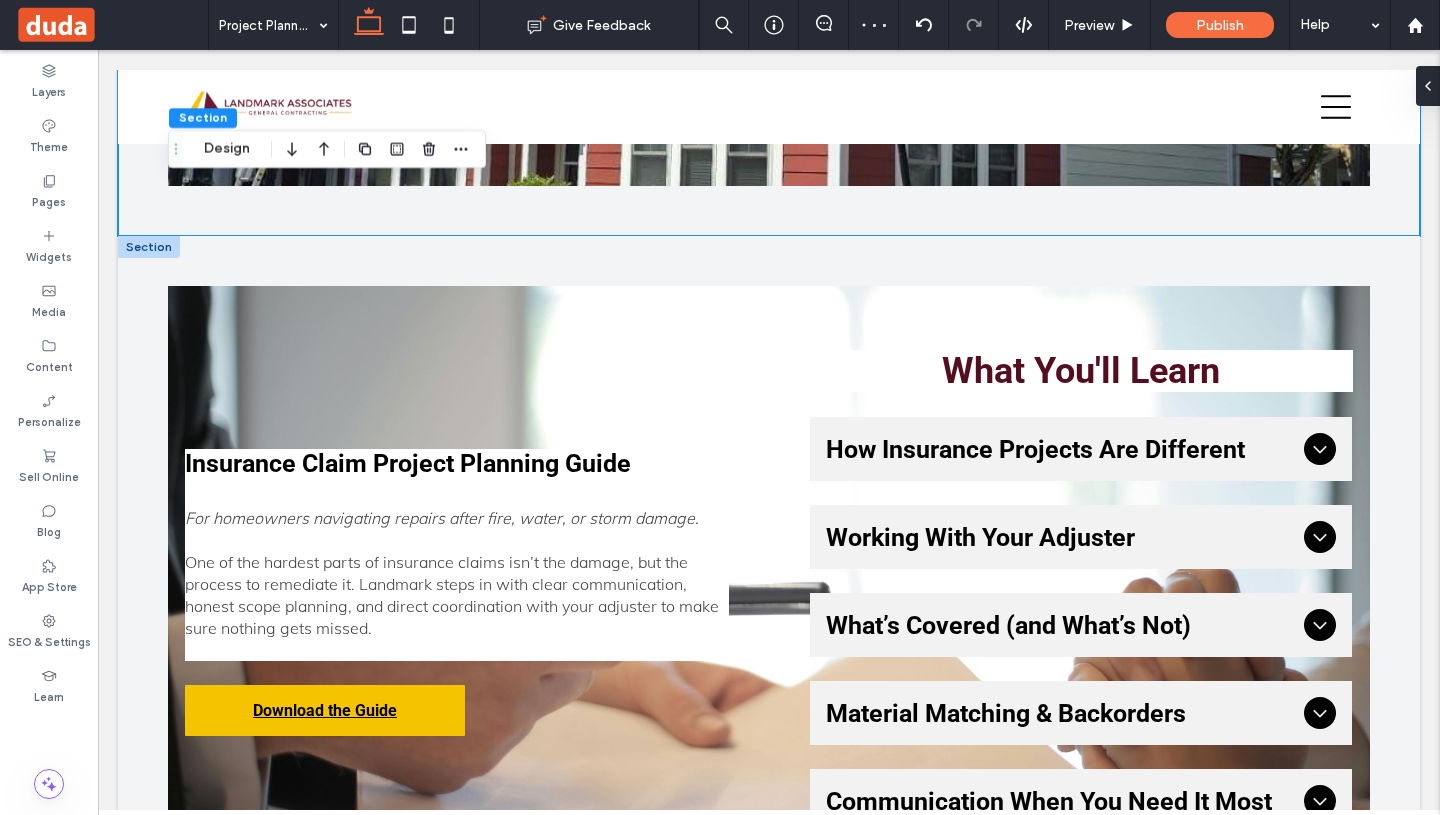 click at bounding box center (149, 247) 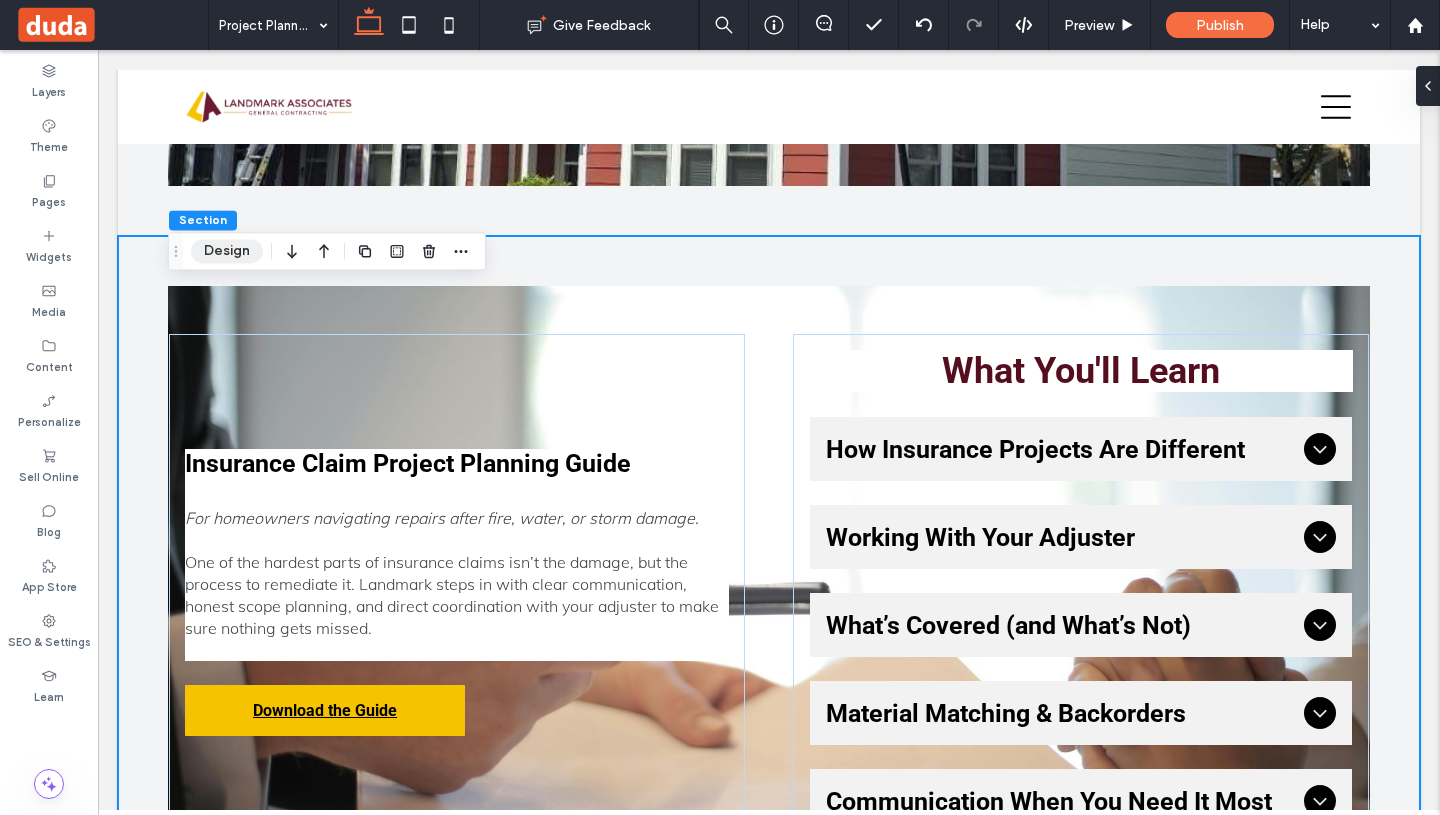 click on "Design" at bounding box center (227, 251) 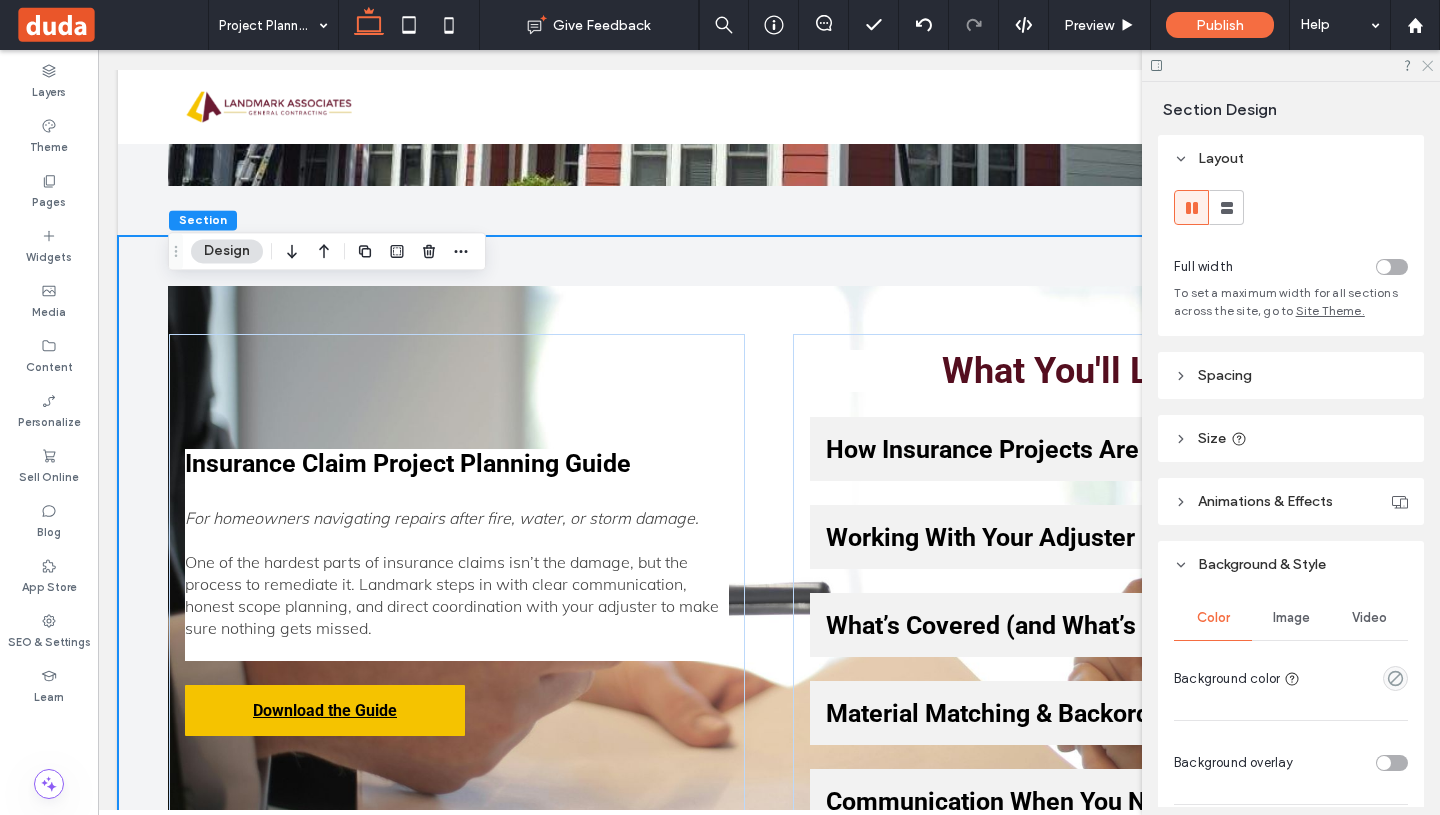 click 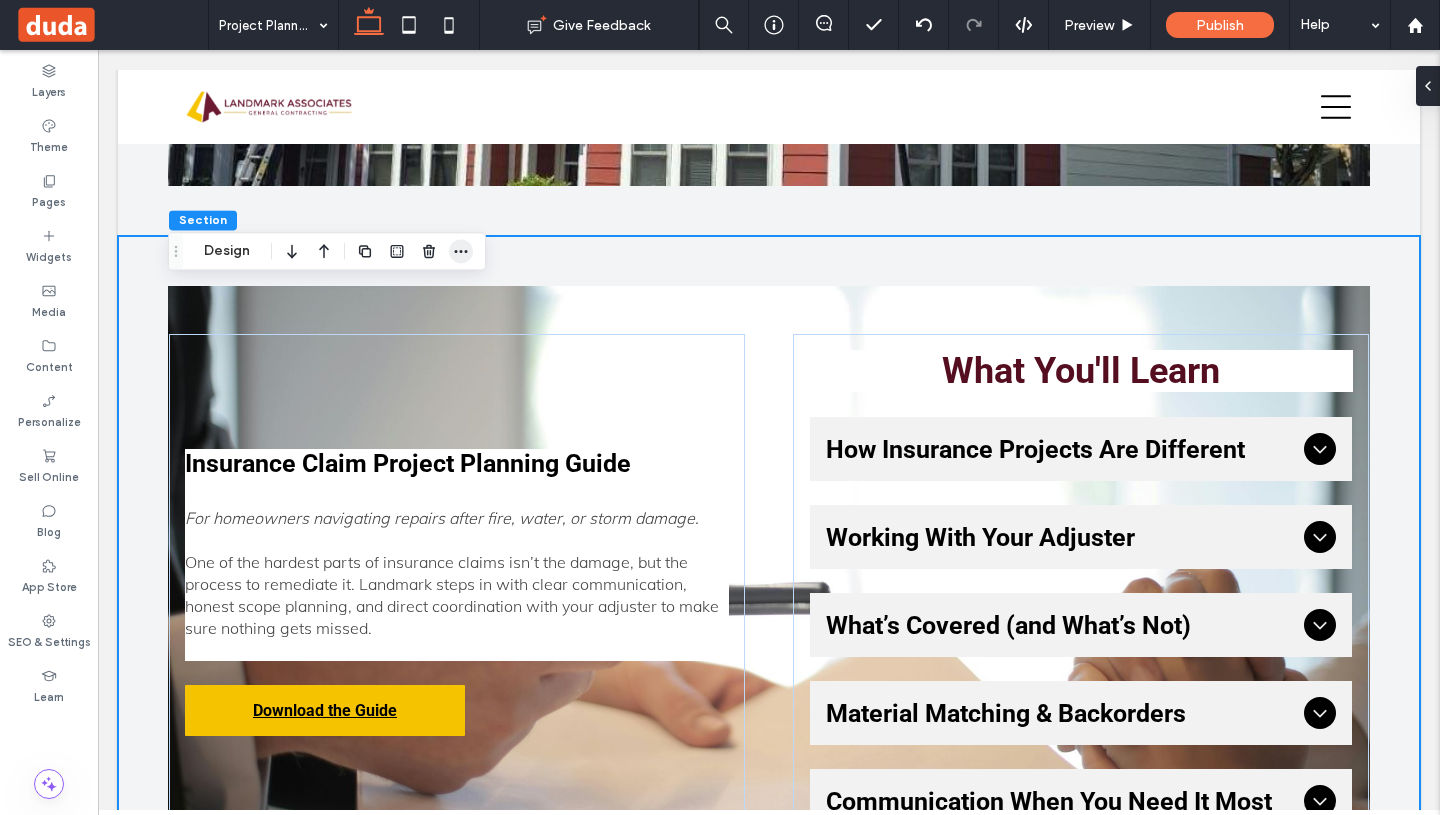 click 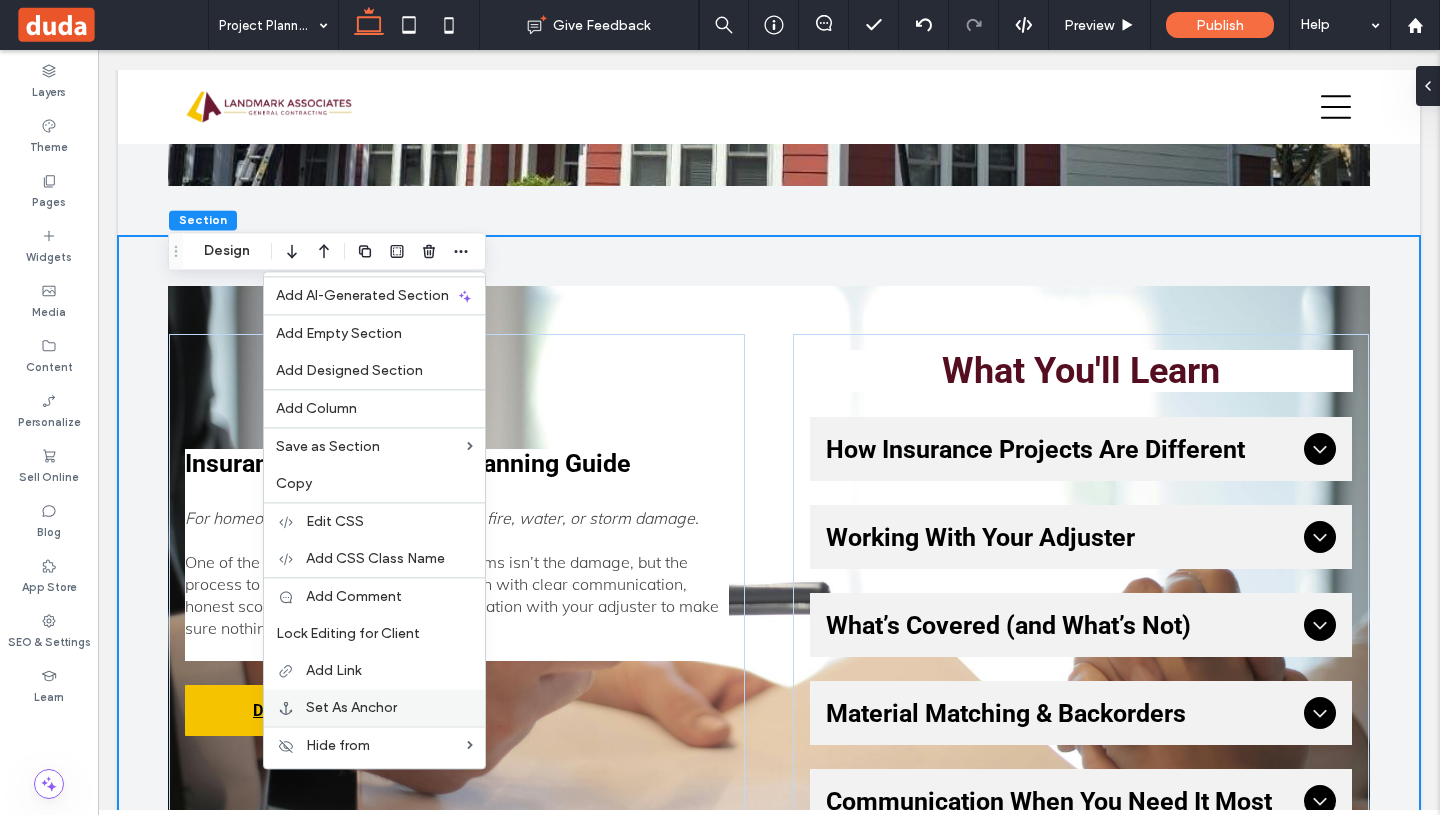 click on "Set As Anchor" at bounding box center (351, 707) 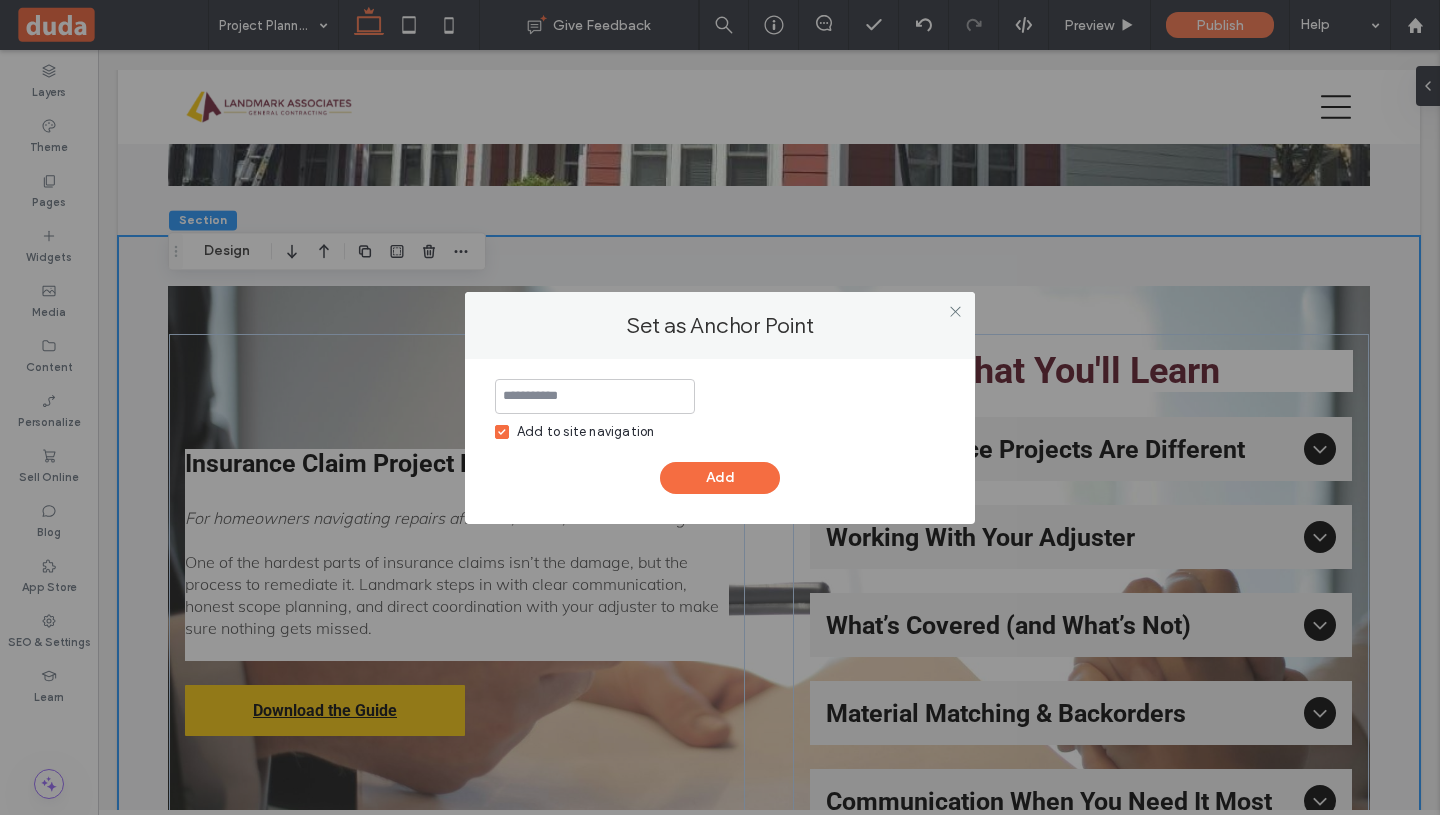 click on "Add to site navigation" at bounding box center (720, 410) 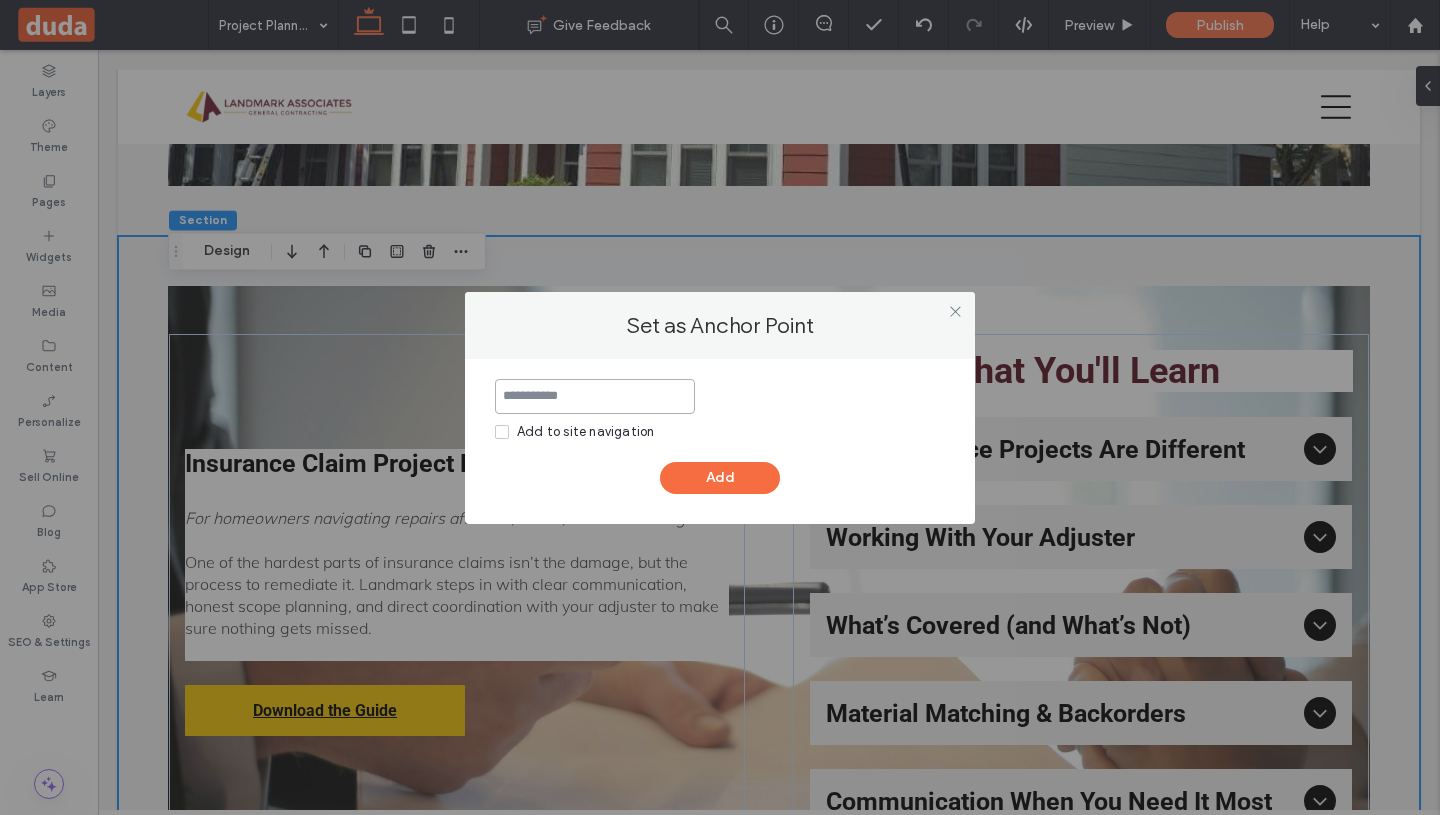click at bounding box center (595, 396) 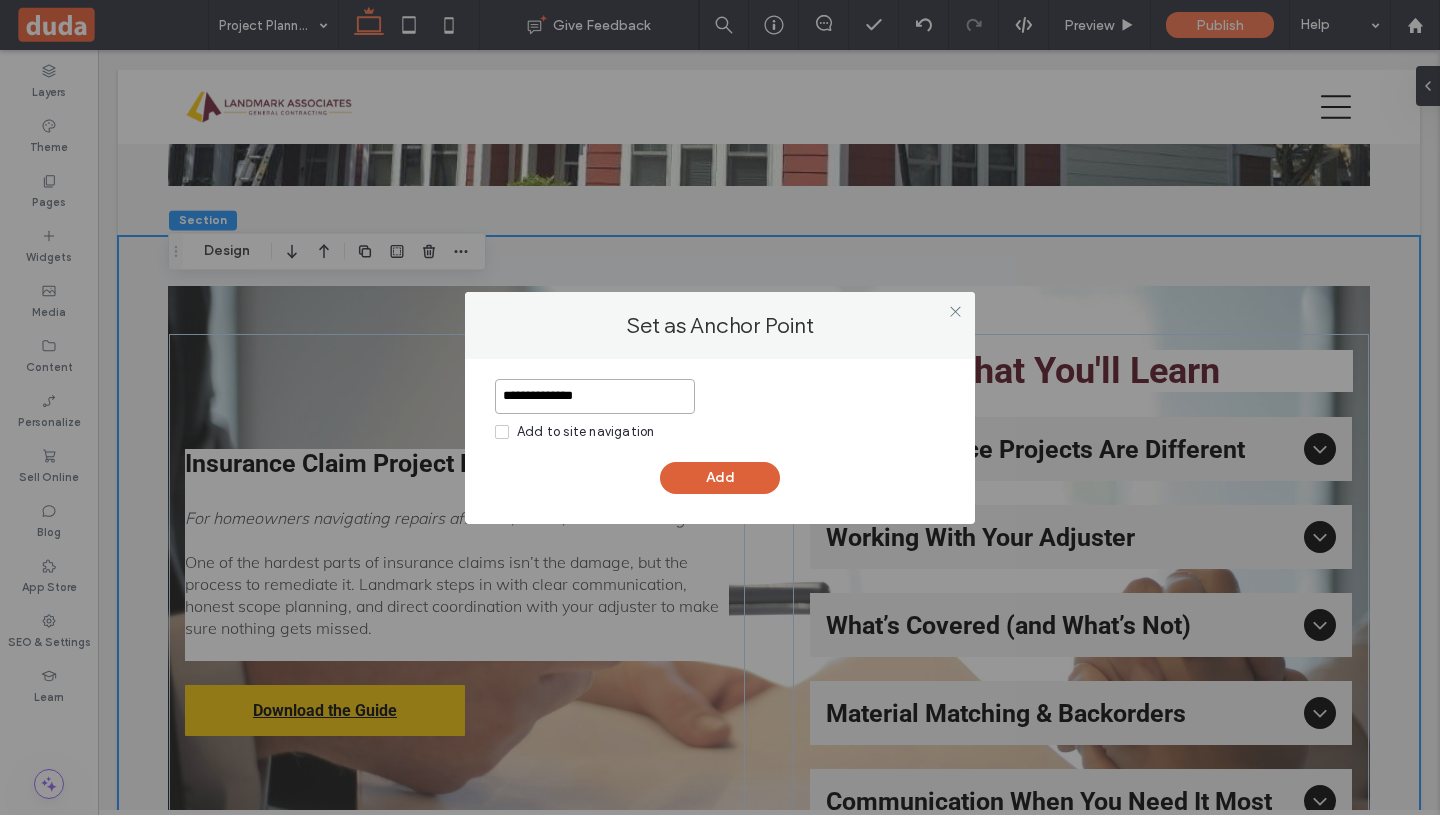 type on "**********" 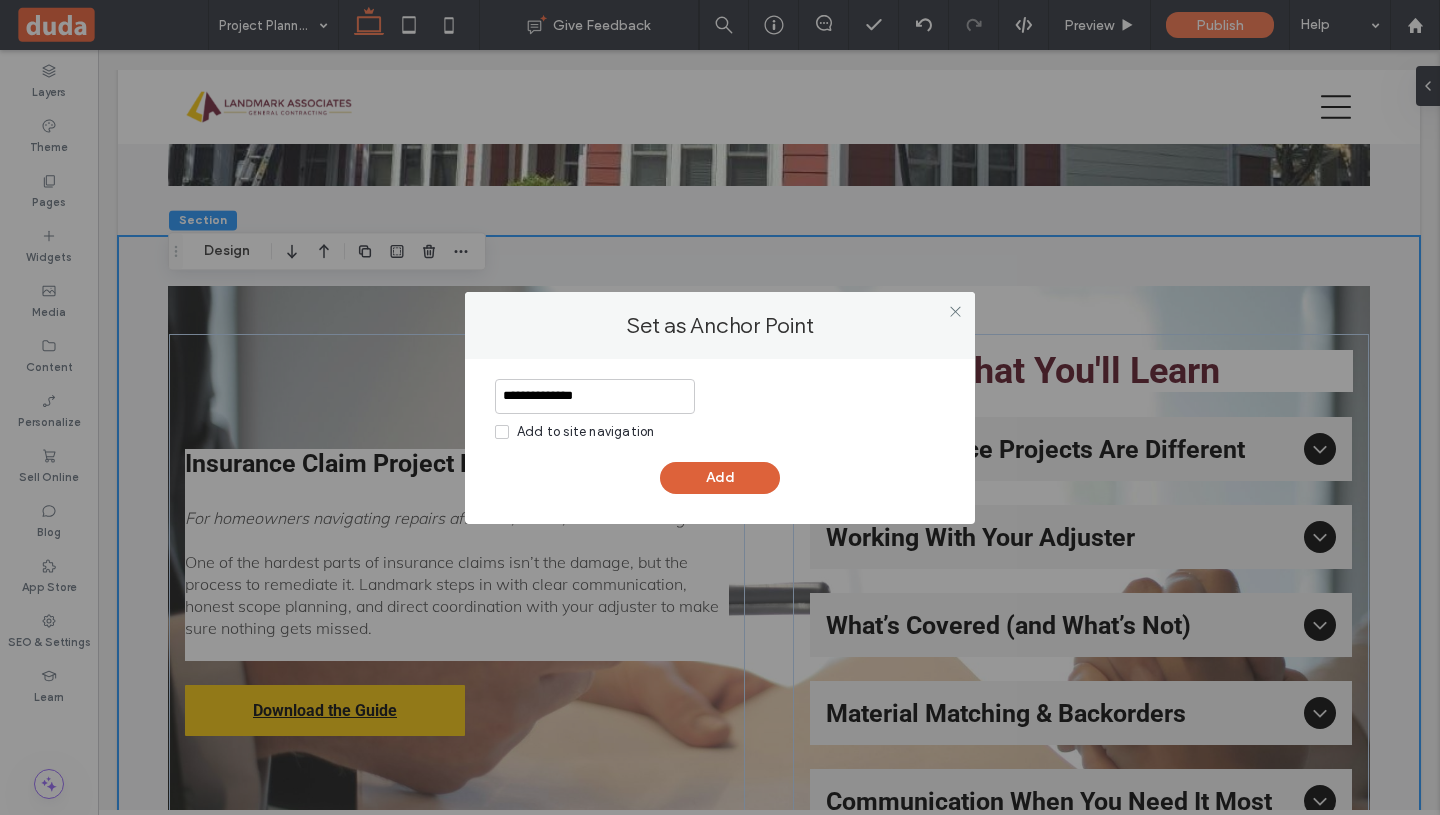 click on "Add" at bounding box center (720, 478) 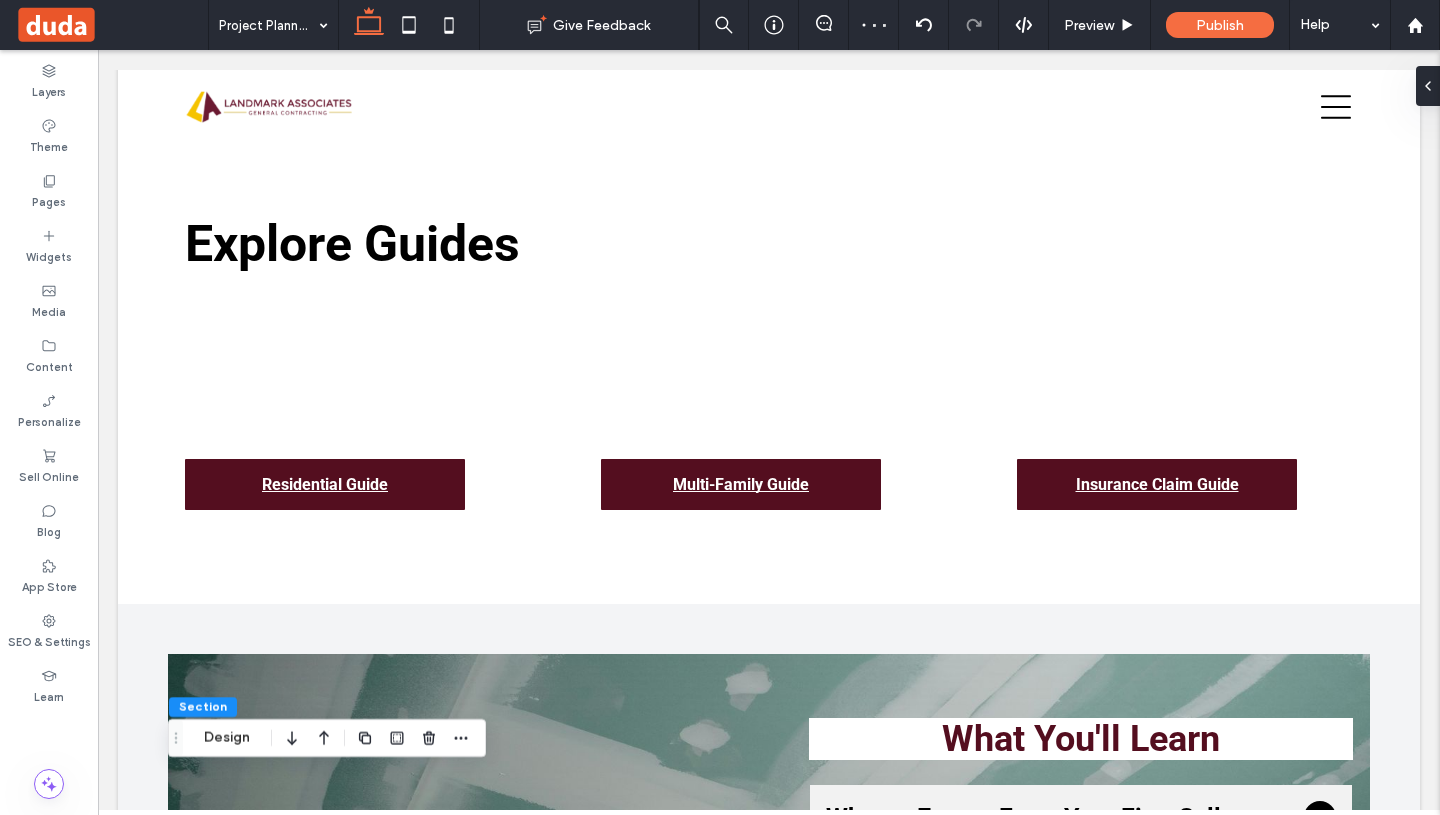 scroll, scrollTop: 899, scrollLeft: 0, axis: vertical 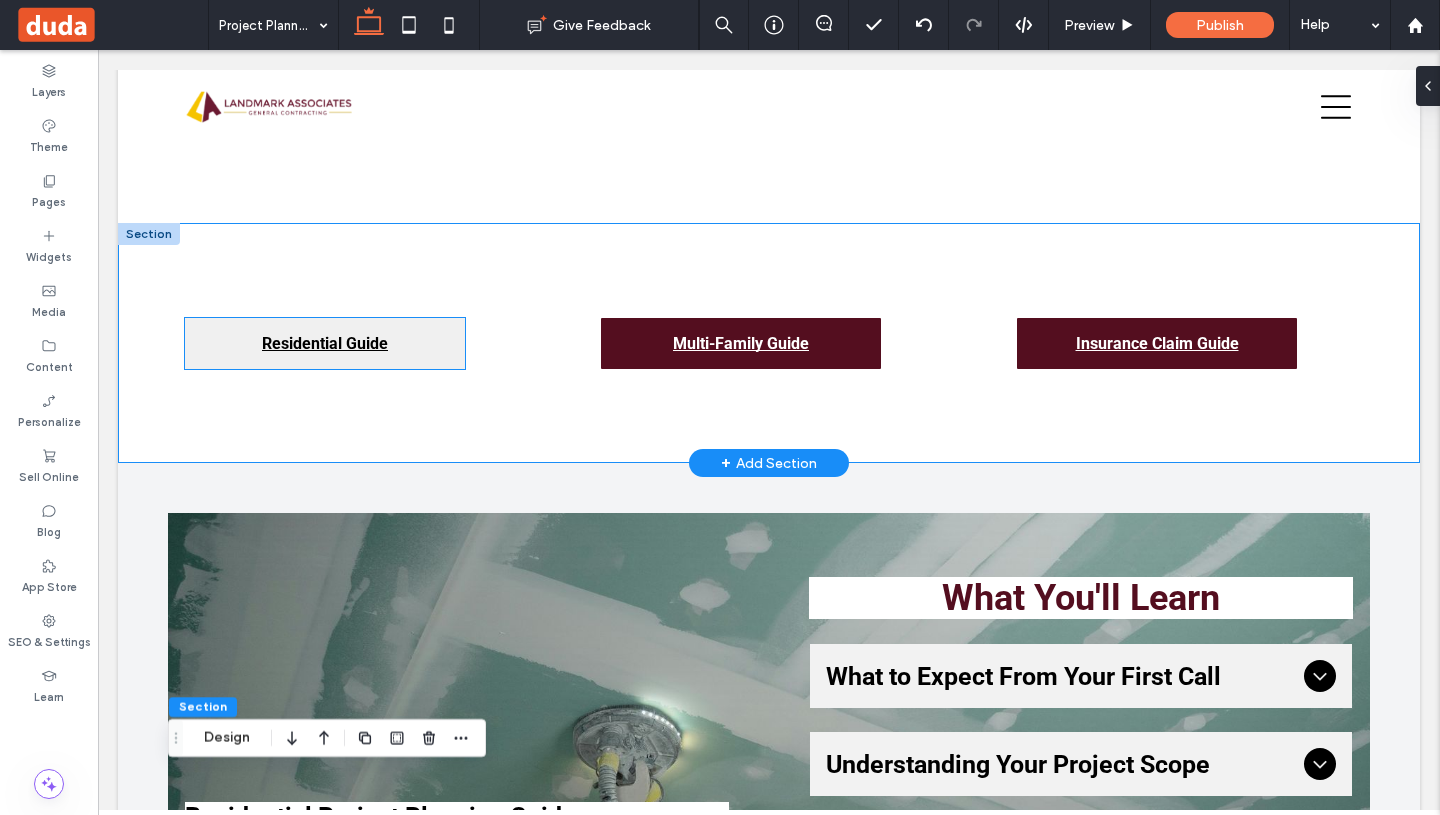 click on "Residential Guide" at bounding box center (325, 343) 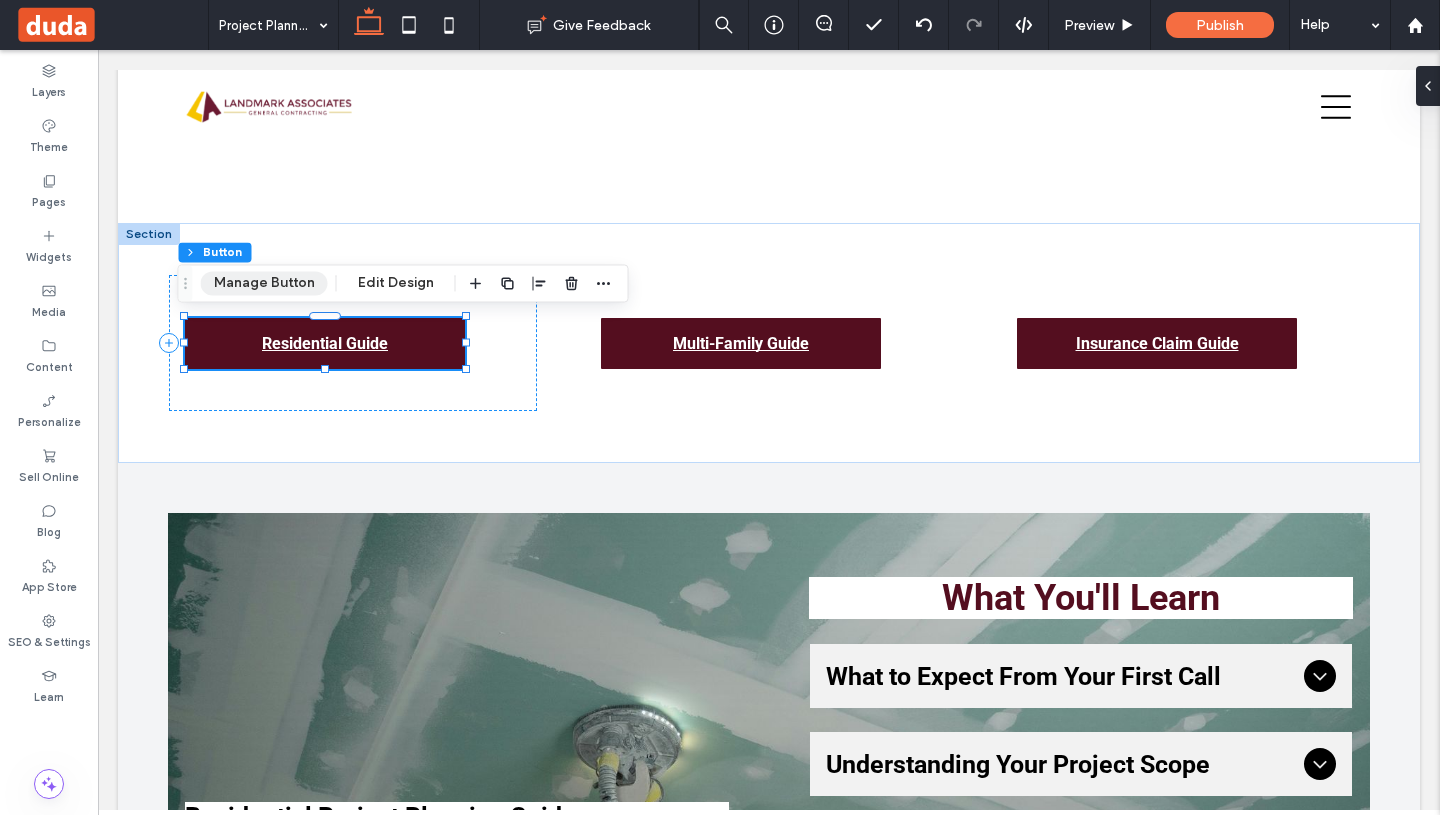 click on "Manage Button" at bounding box center [264, 283] 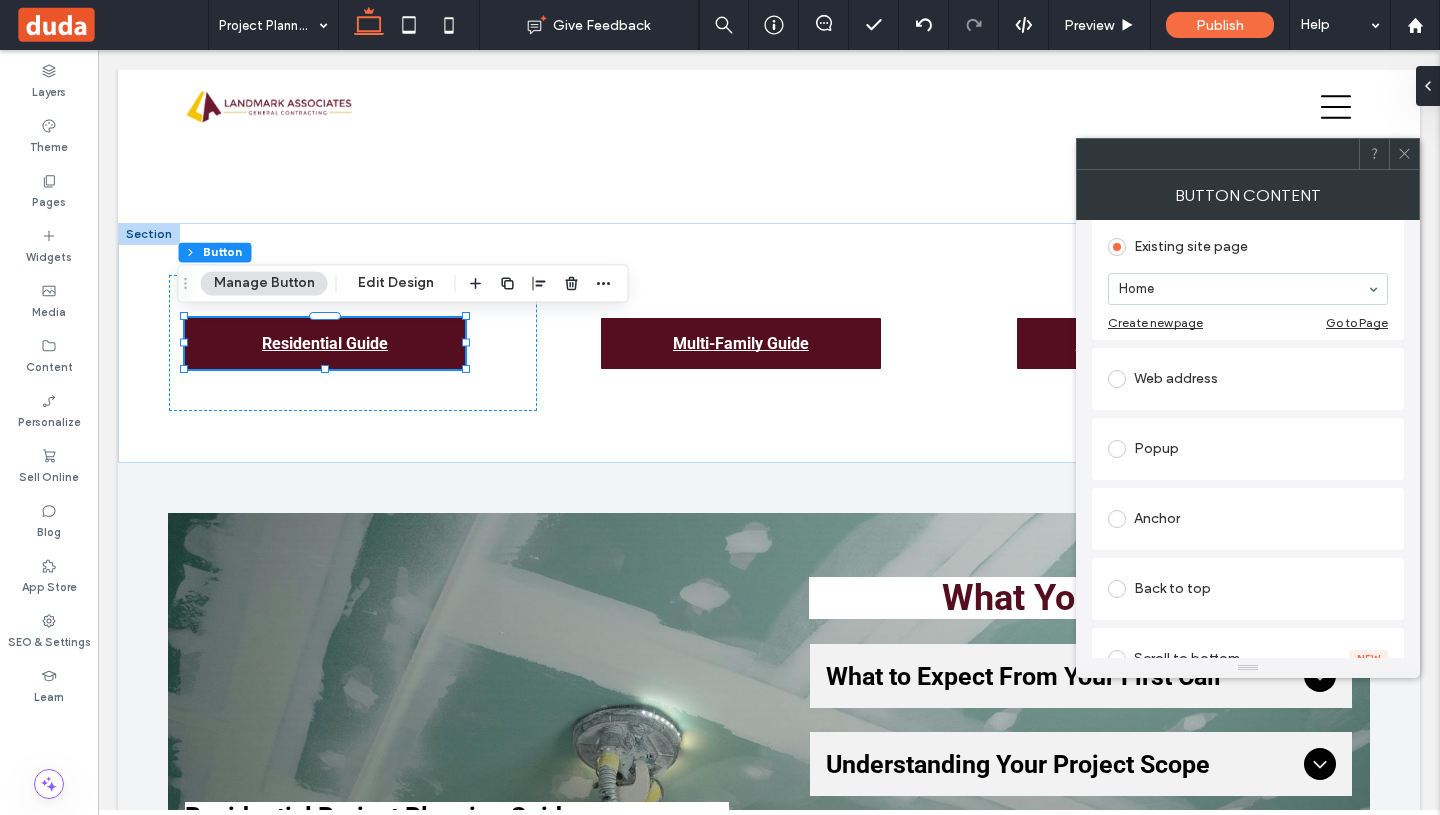 scroll, scrollTop: 216, scrollLeft: 0, axis: vertical 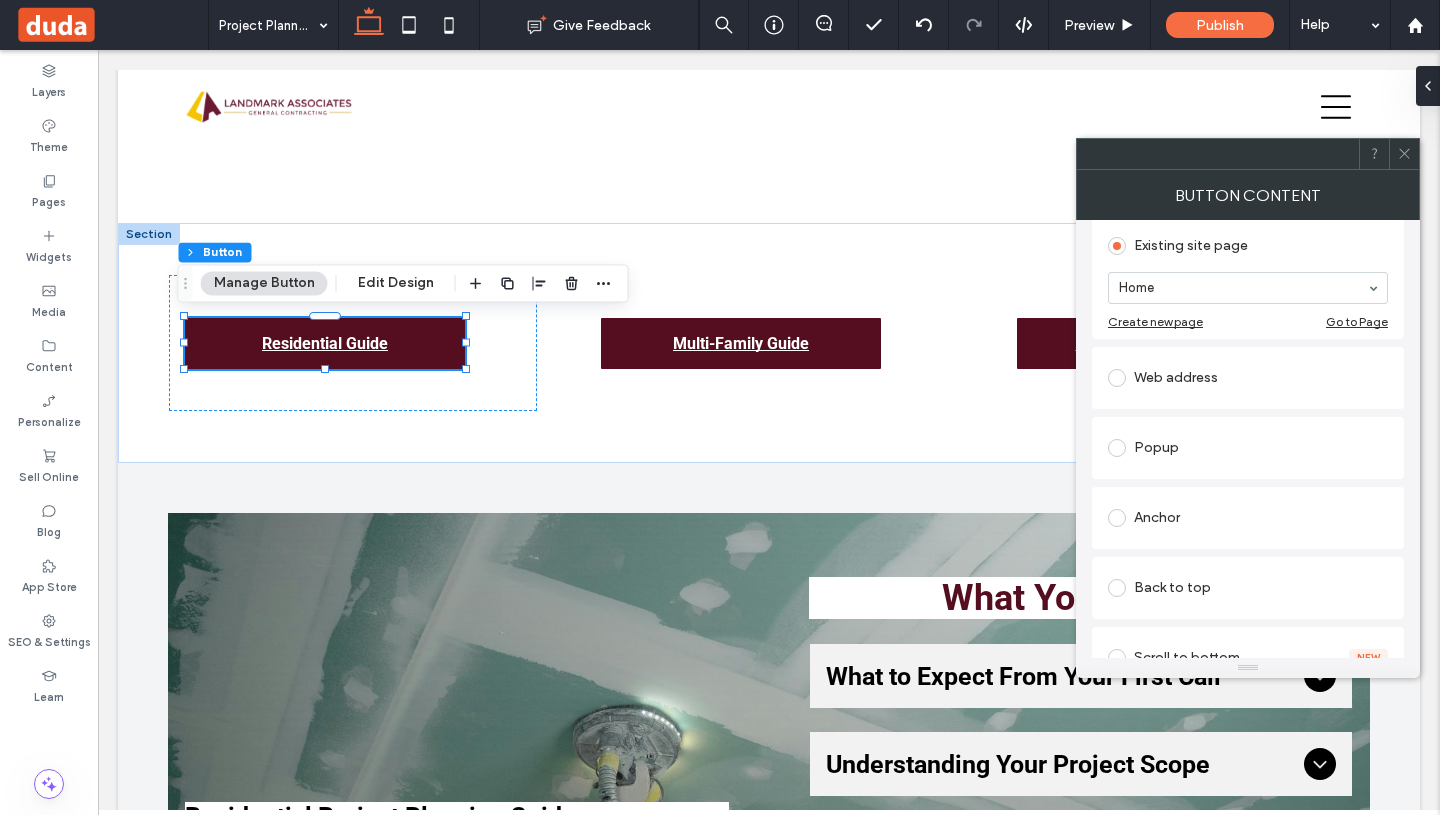 click on "Anchor" at bounding box center [1248, 518] 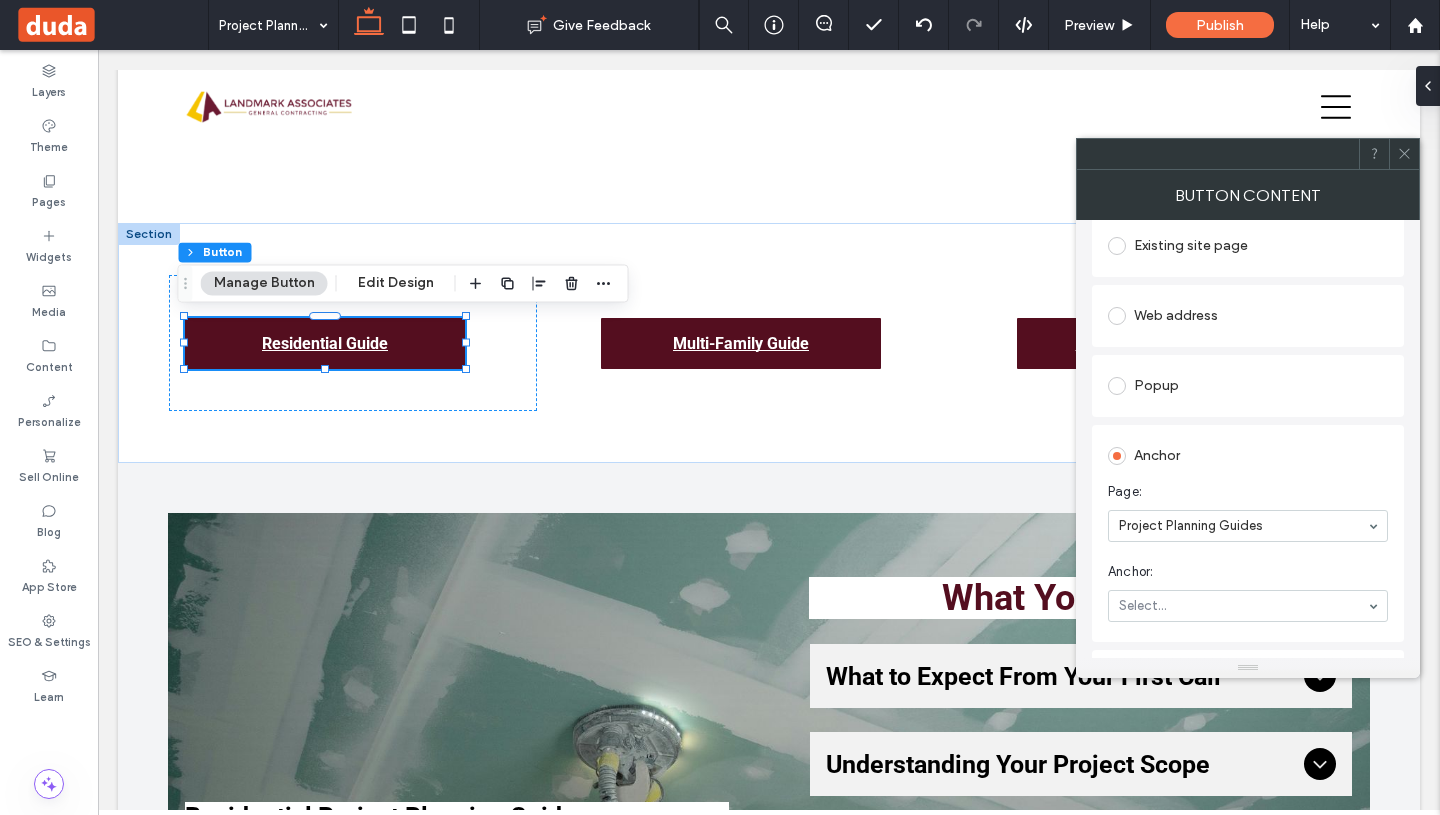 scroll, scrollTop: 337, scrollLeft: 0, axis: vertical 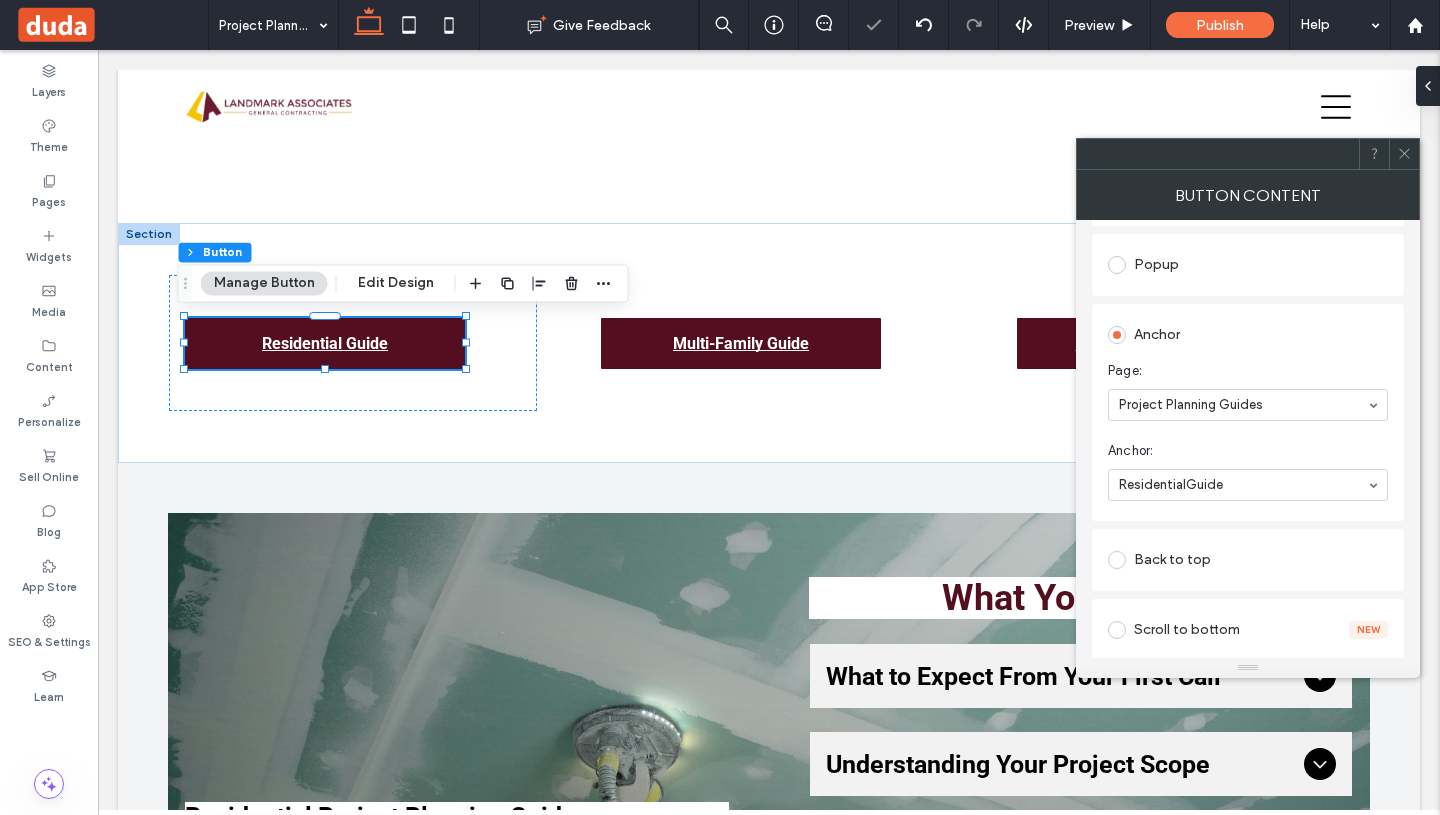 click 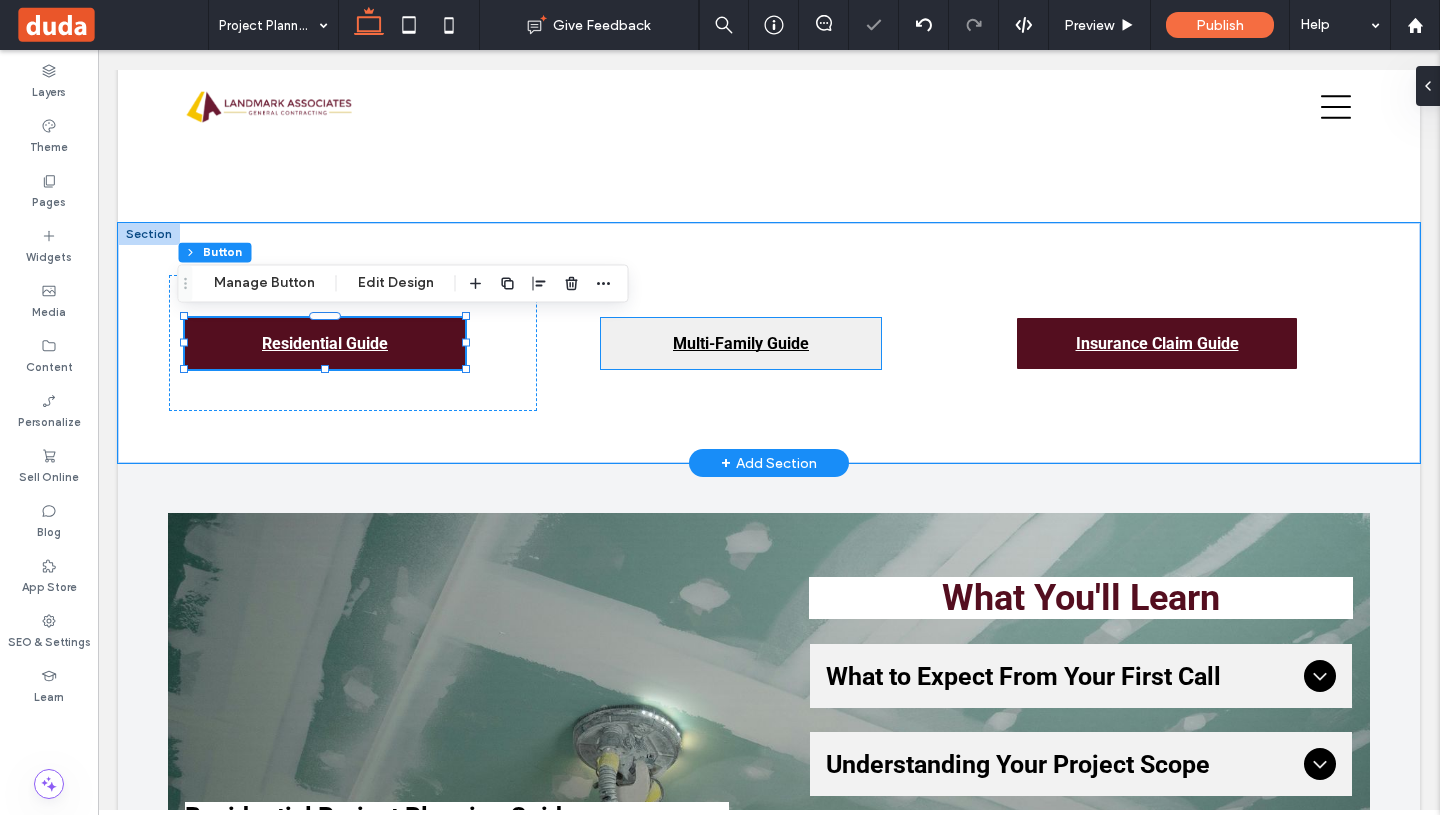 click on "Multi-Family Guide" at bounding box center (741, 343) 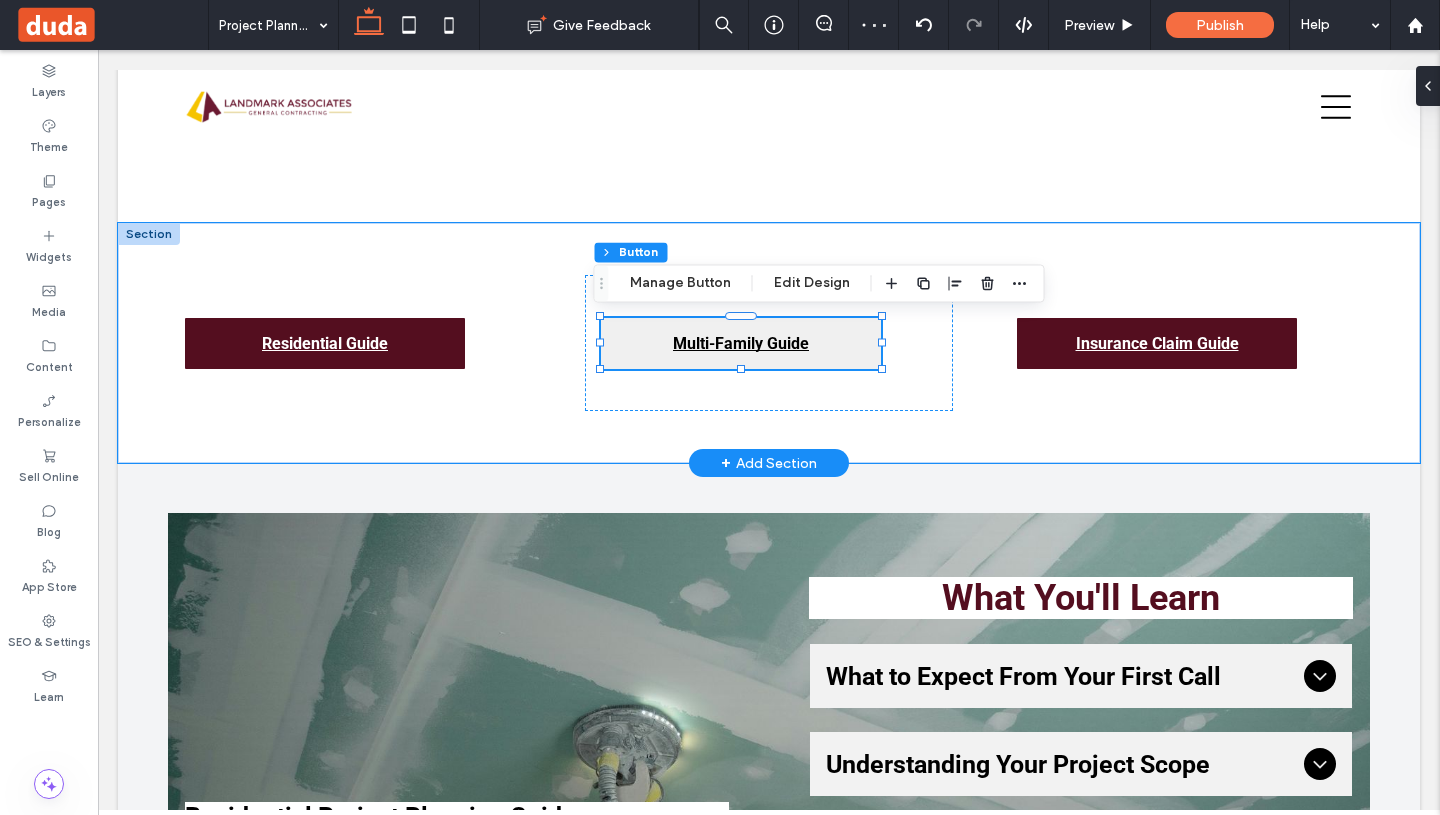 type on "**" 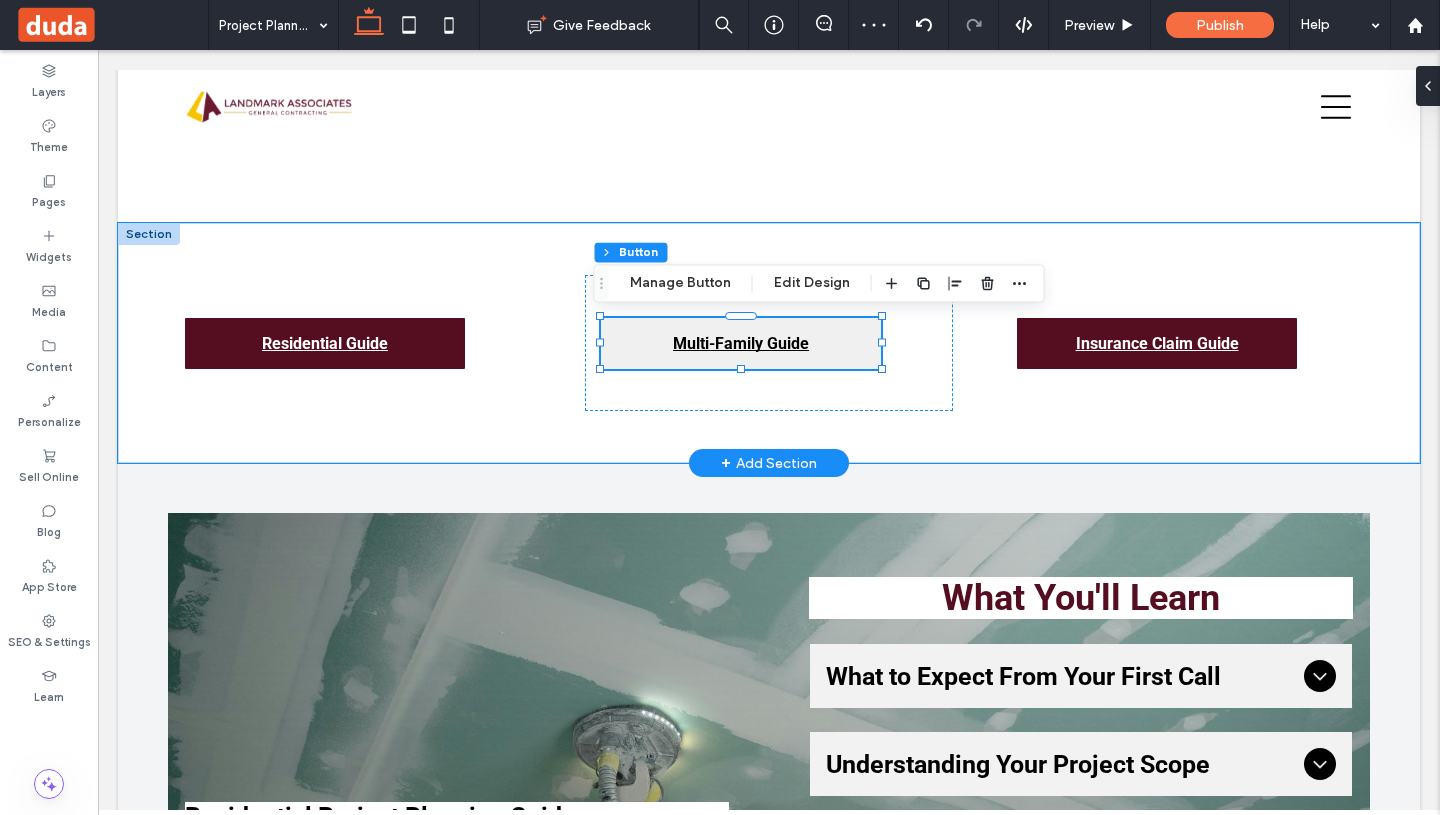 type on "**" 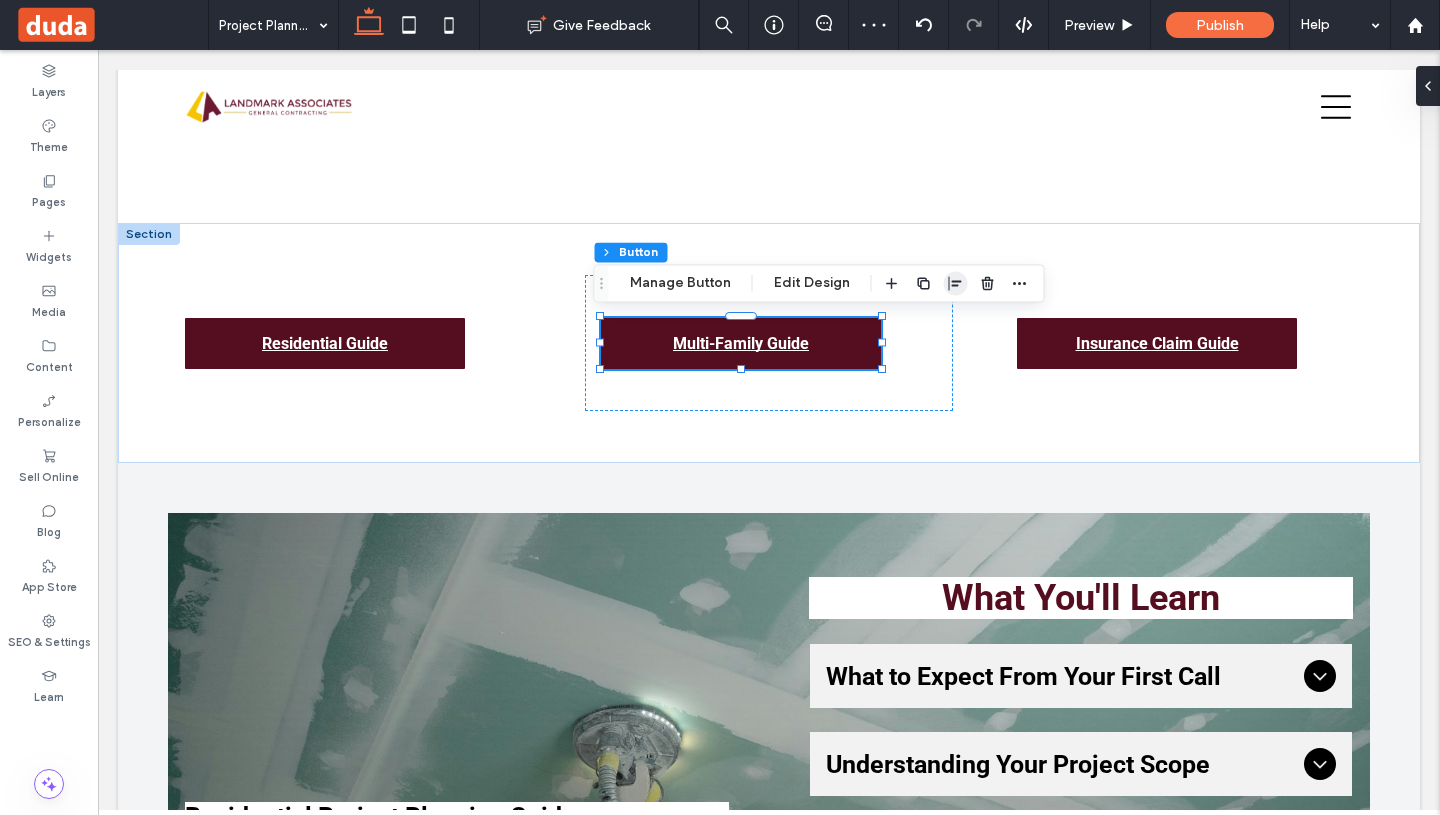click at bounding box center [956, 283] 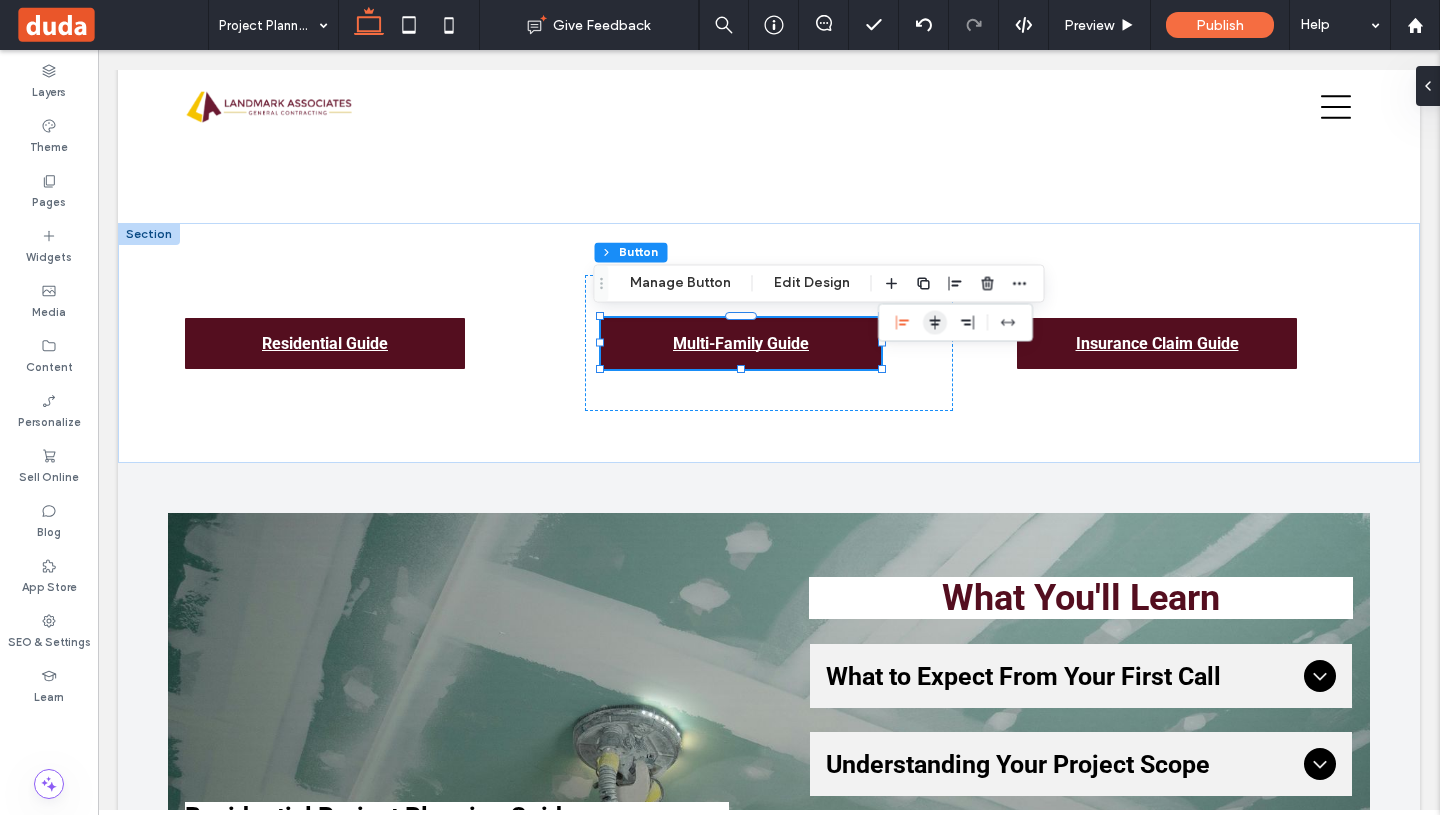 click 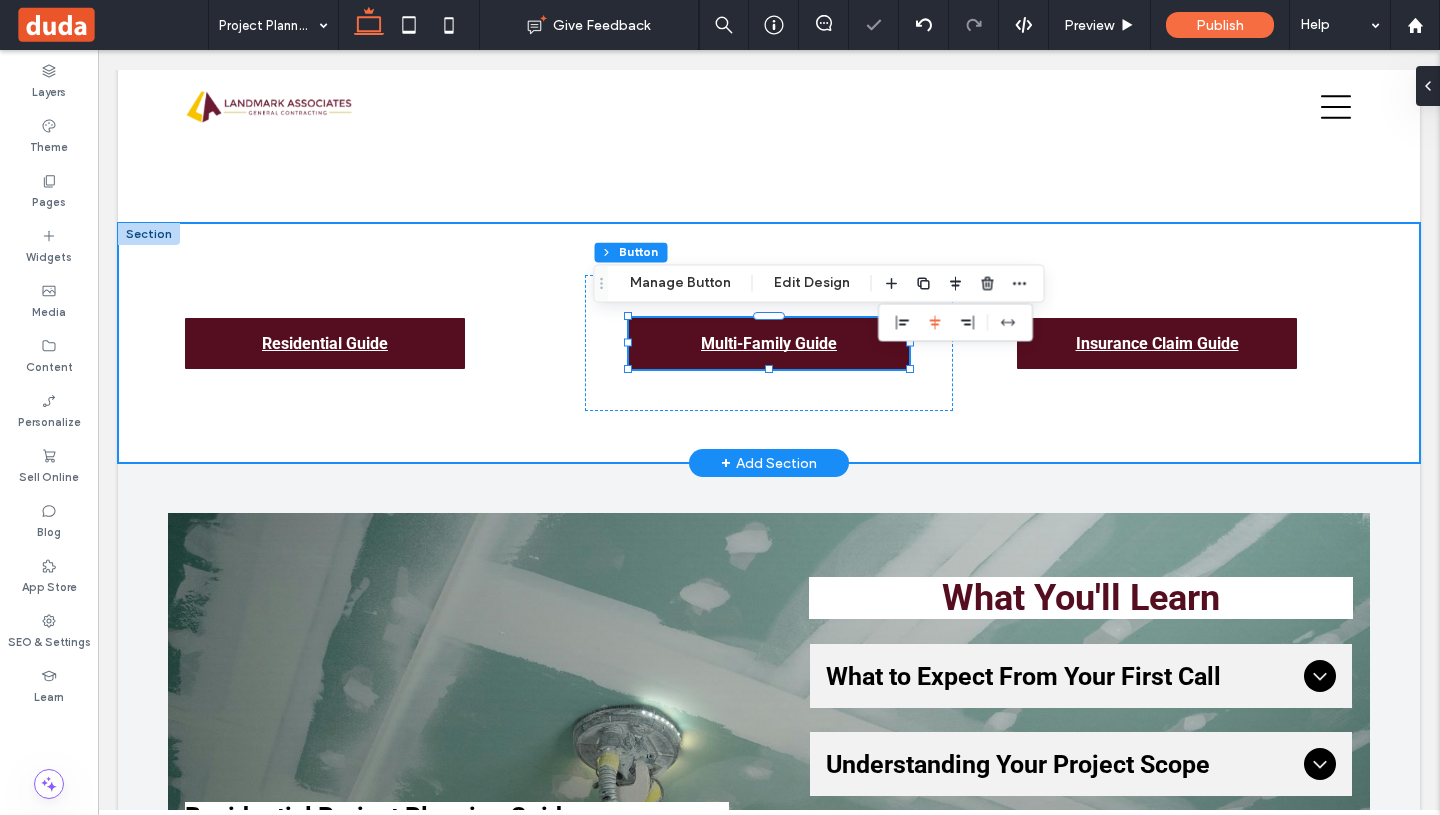 click on "Residential Guide
Multi-Family Guide
Insurance Claim Guide" at bounding box center [769, 343] 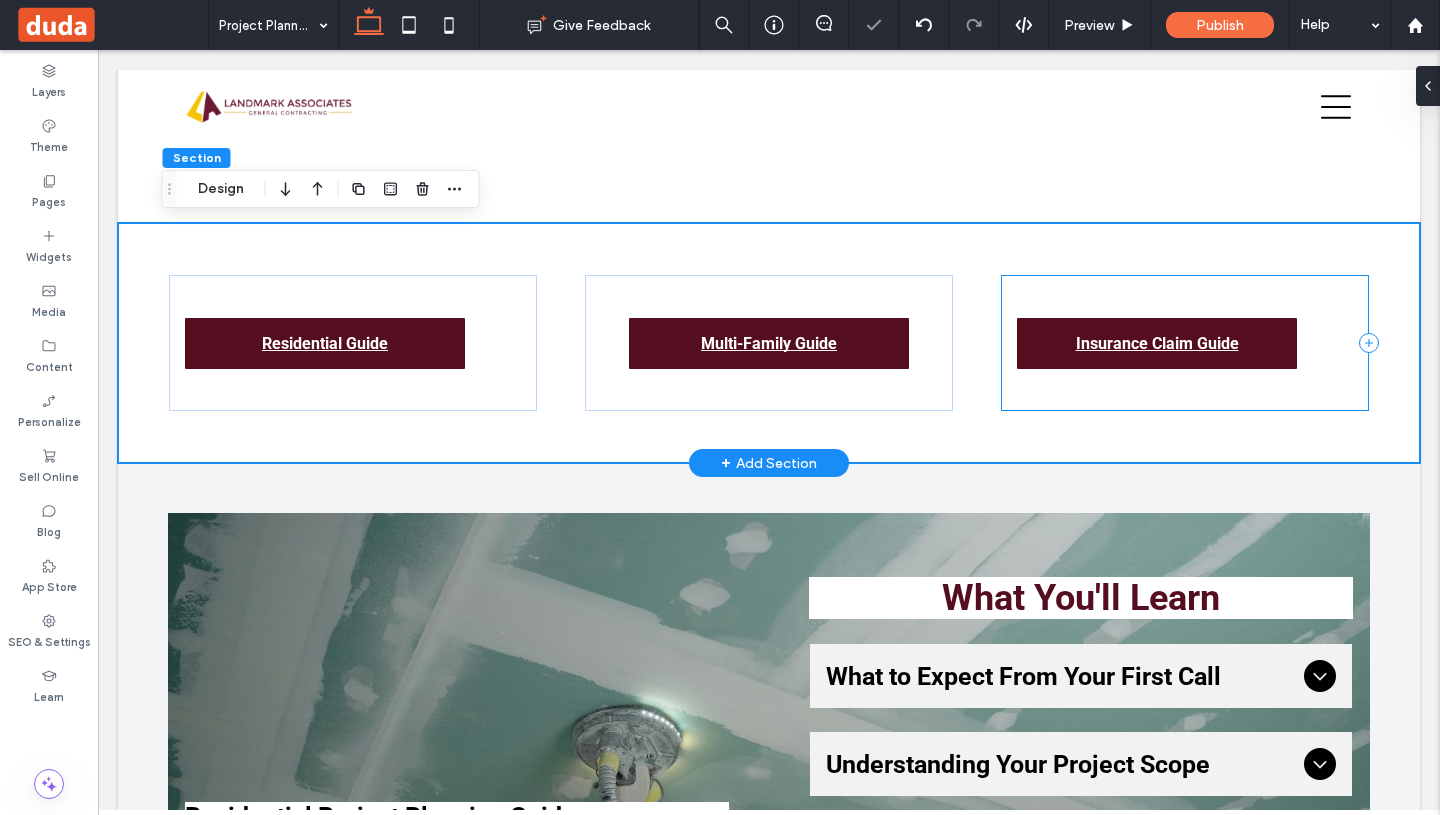 click on "Insurance Claim Guide" at bounding box center [1185, 343] 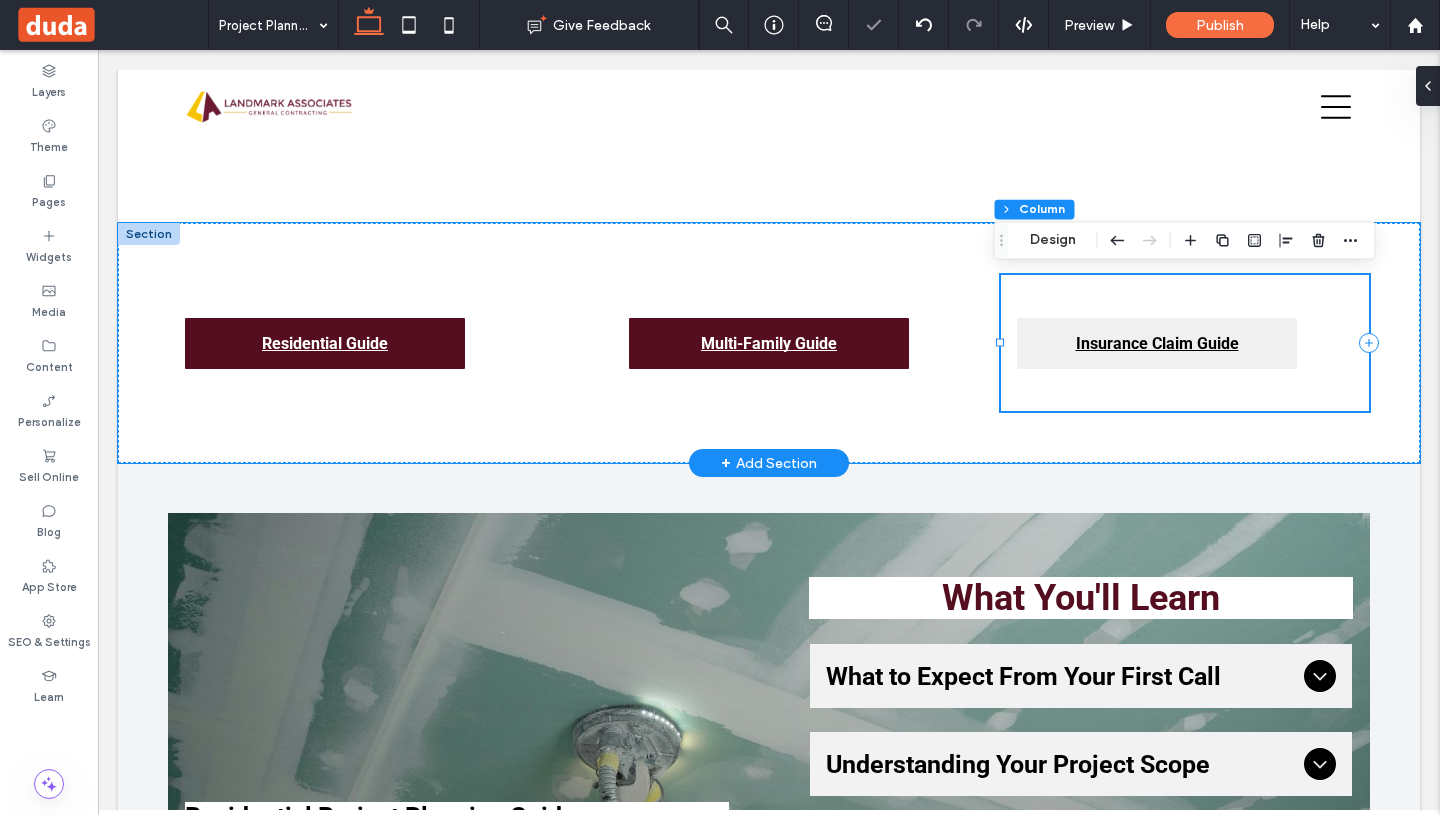 click on "Insurance Claim Guide" at bounding box center [1157, 343] 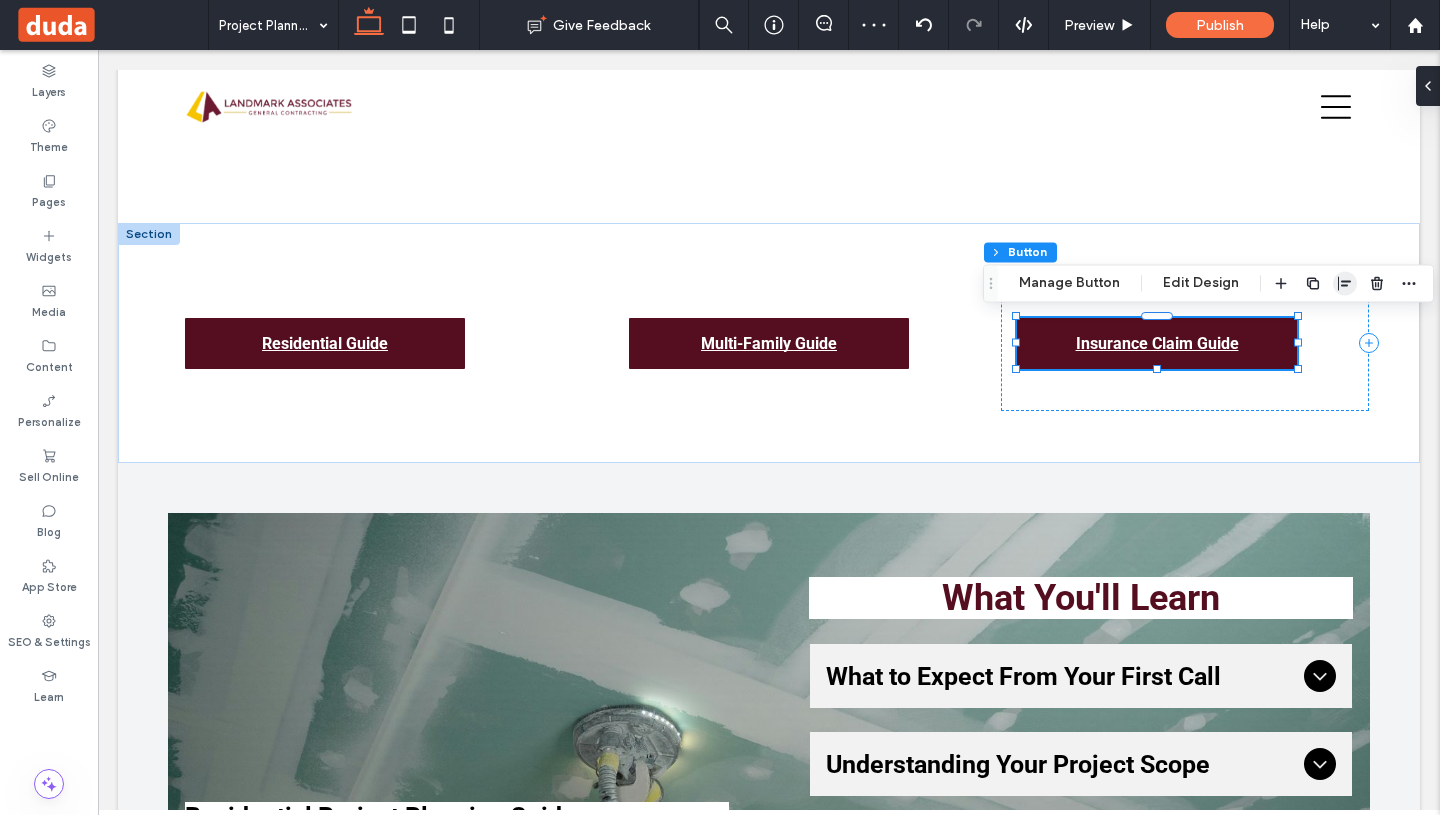 click at bounding box center [1345, 283] 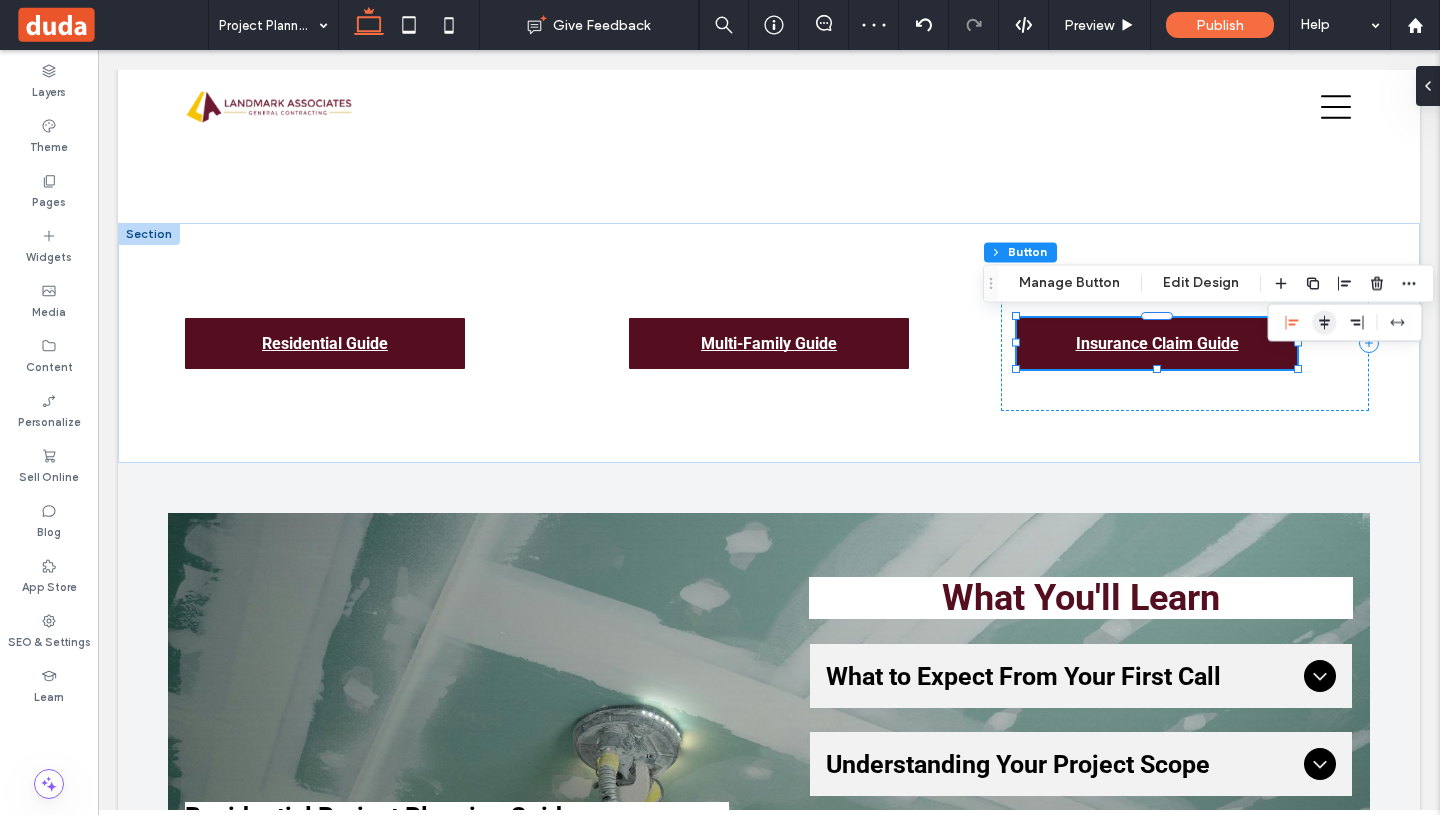 click 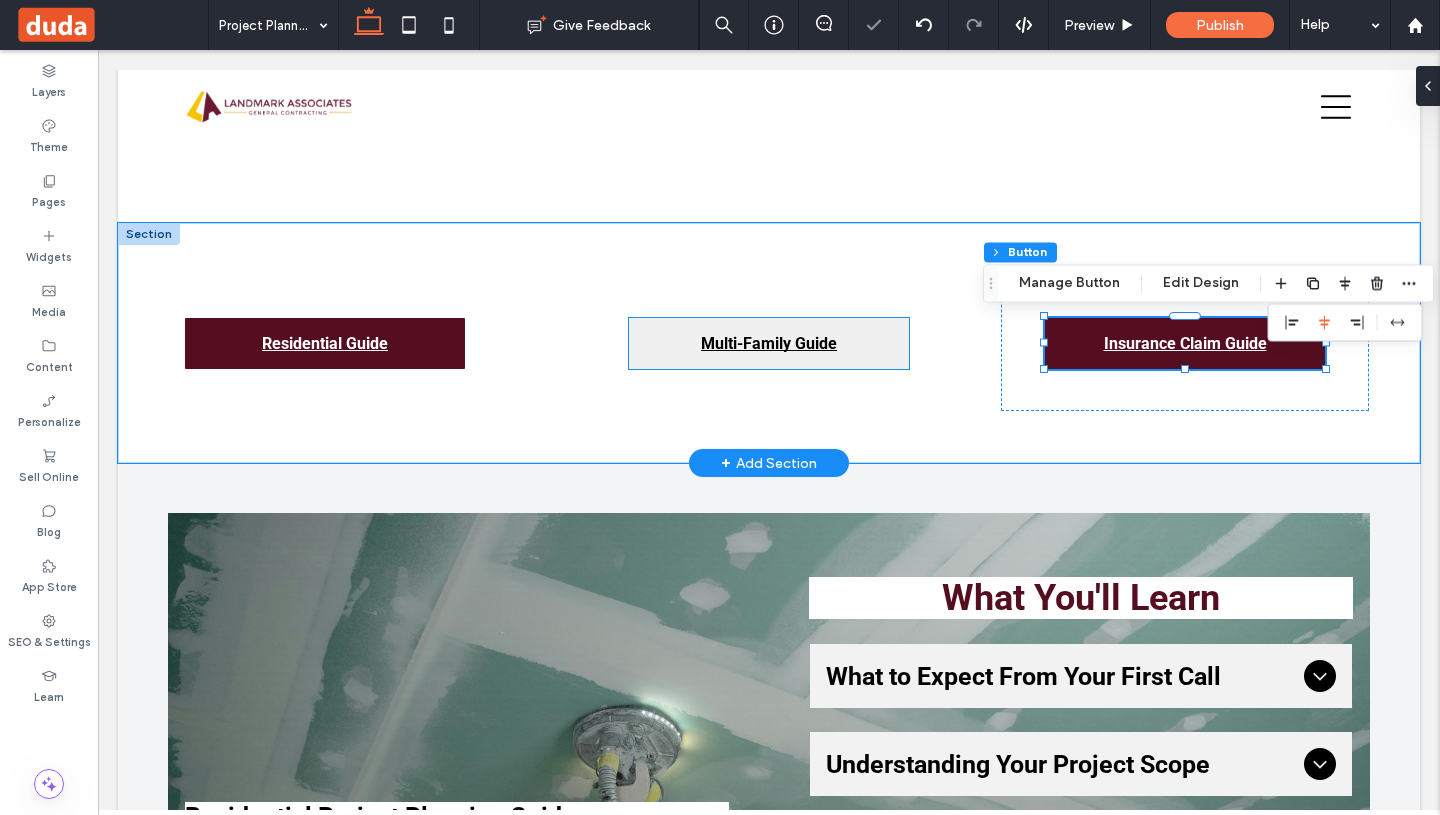 click on "Multi-Family Guide" at bounding box center (769, 343) 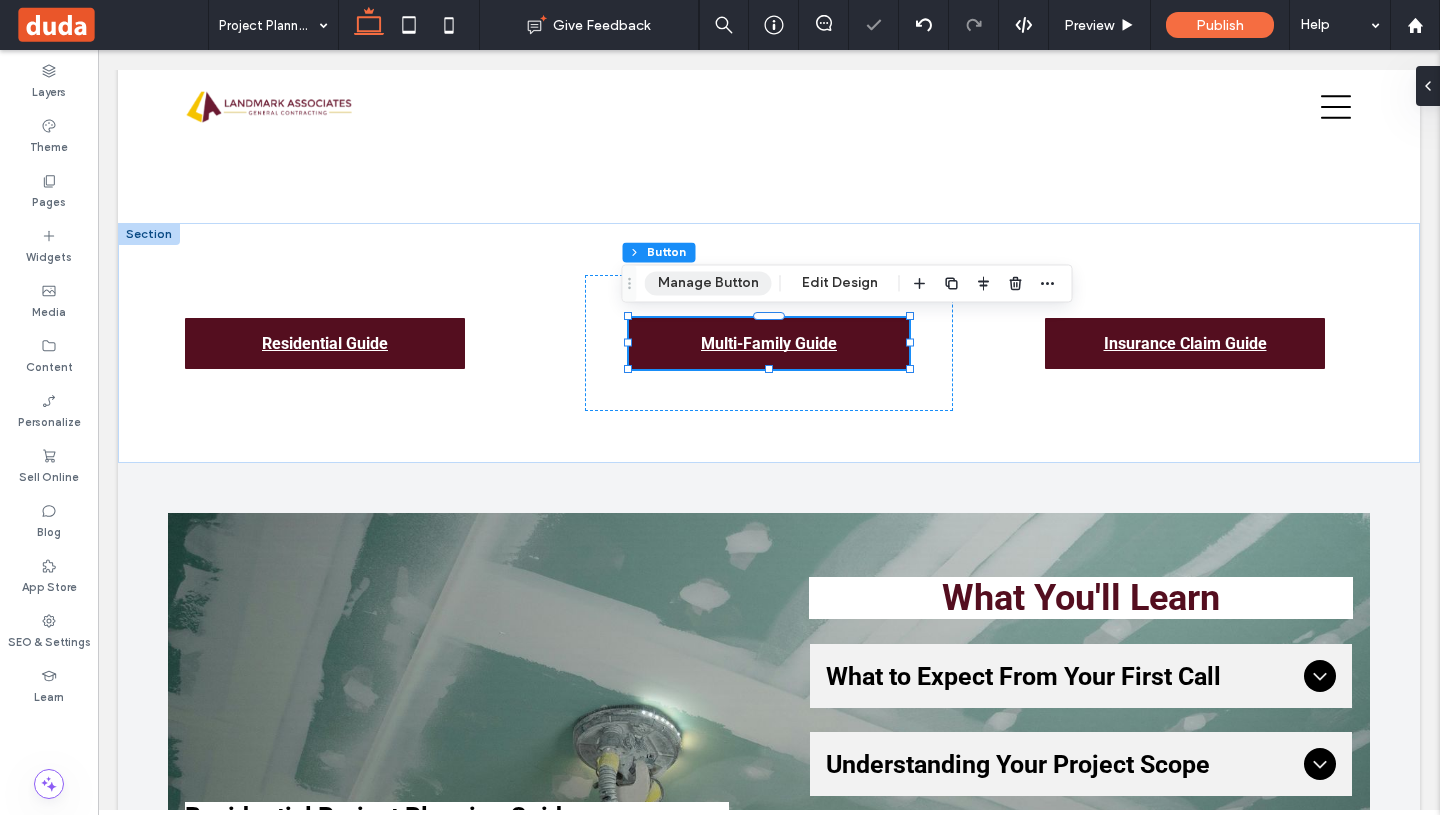 click on "Manage Button" at bounding box center (708, 283) 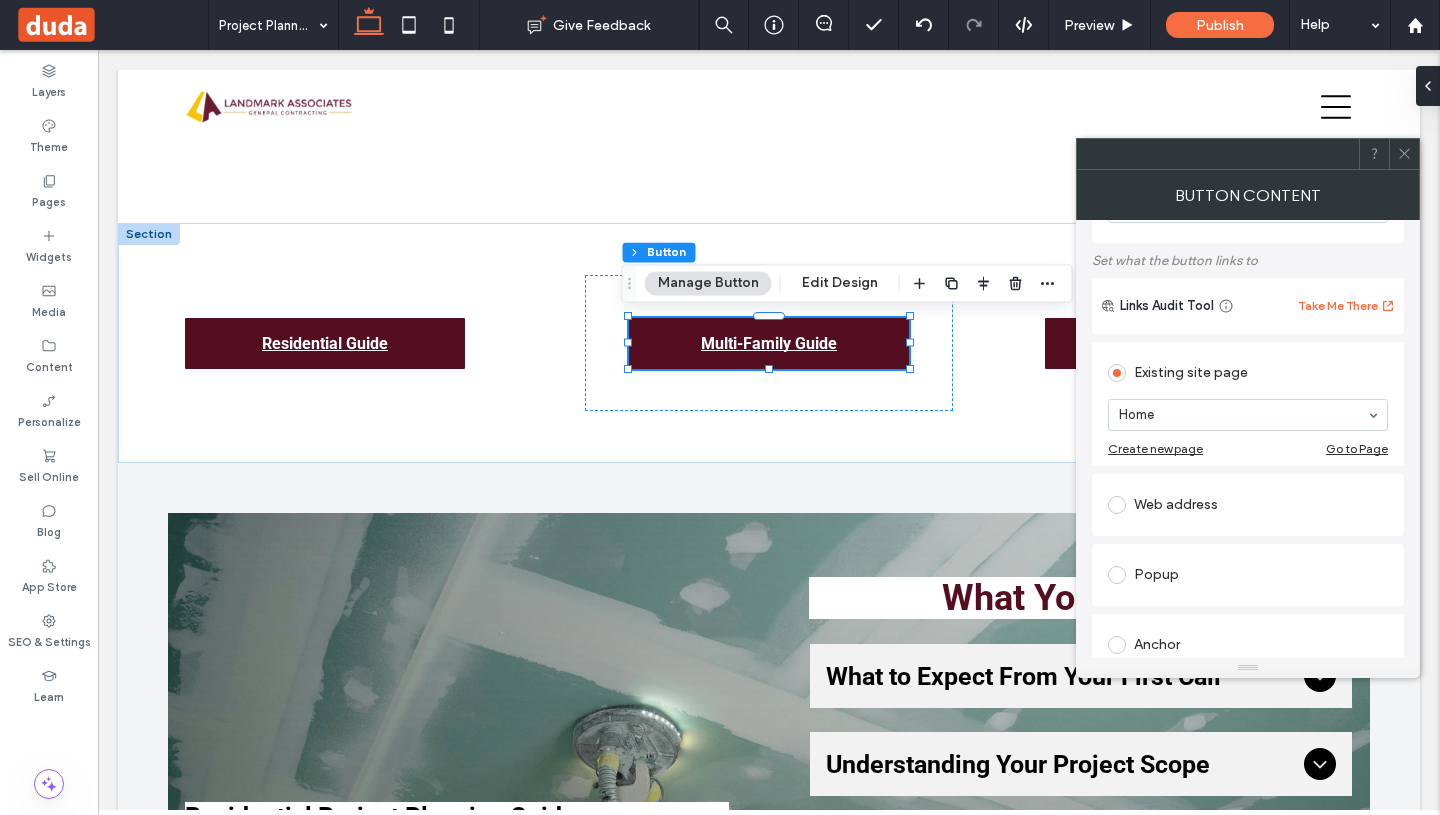 scroll, scrollTop: 199, scrollLeft: 0, axis: vertical 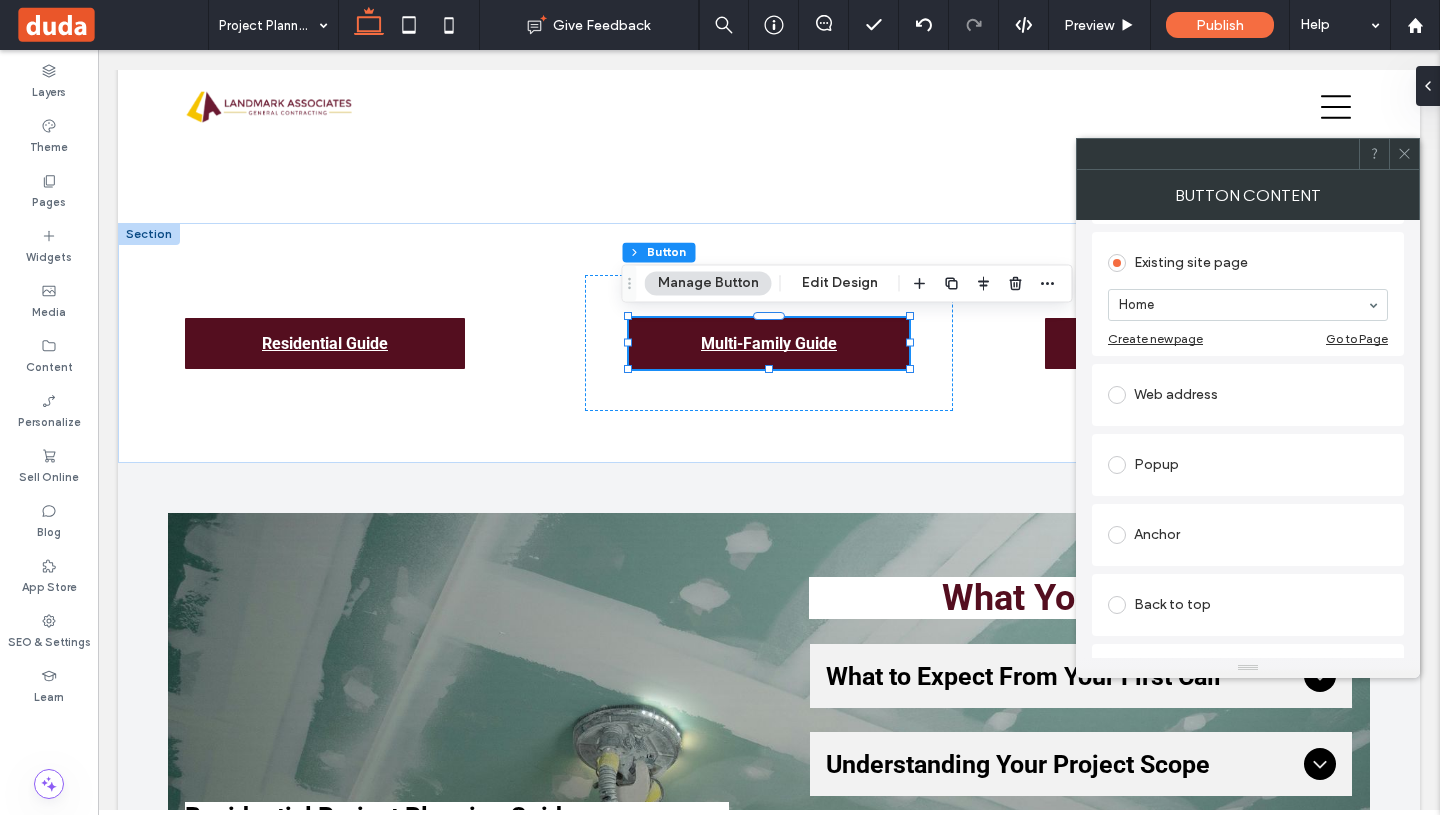 click on "Anchor" at bounding box center (1248, 535) 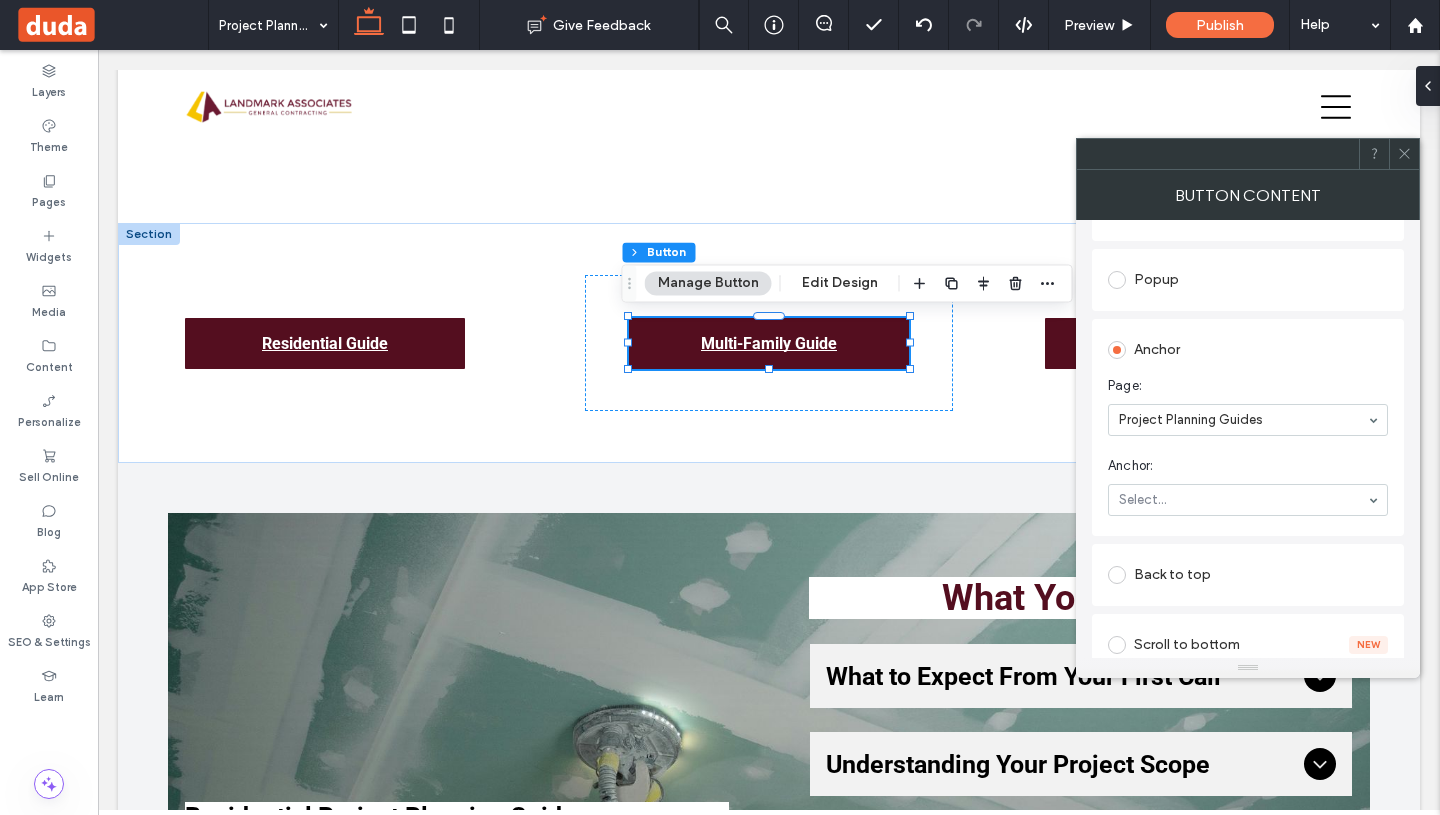 scroll, scrollTop: 331, scrollLeft: 0, axis: vertical 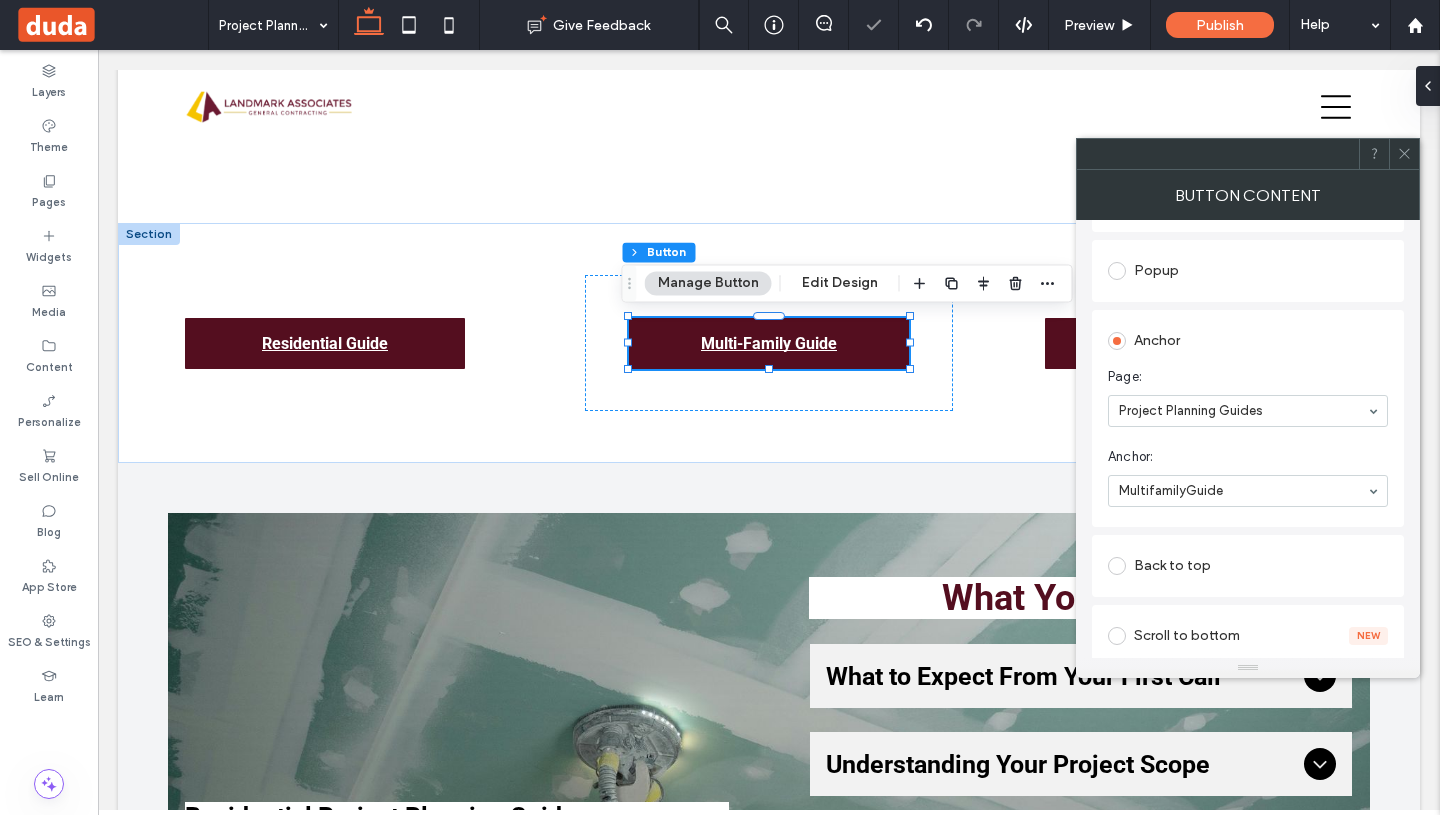 click 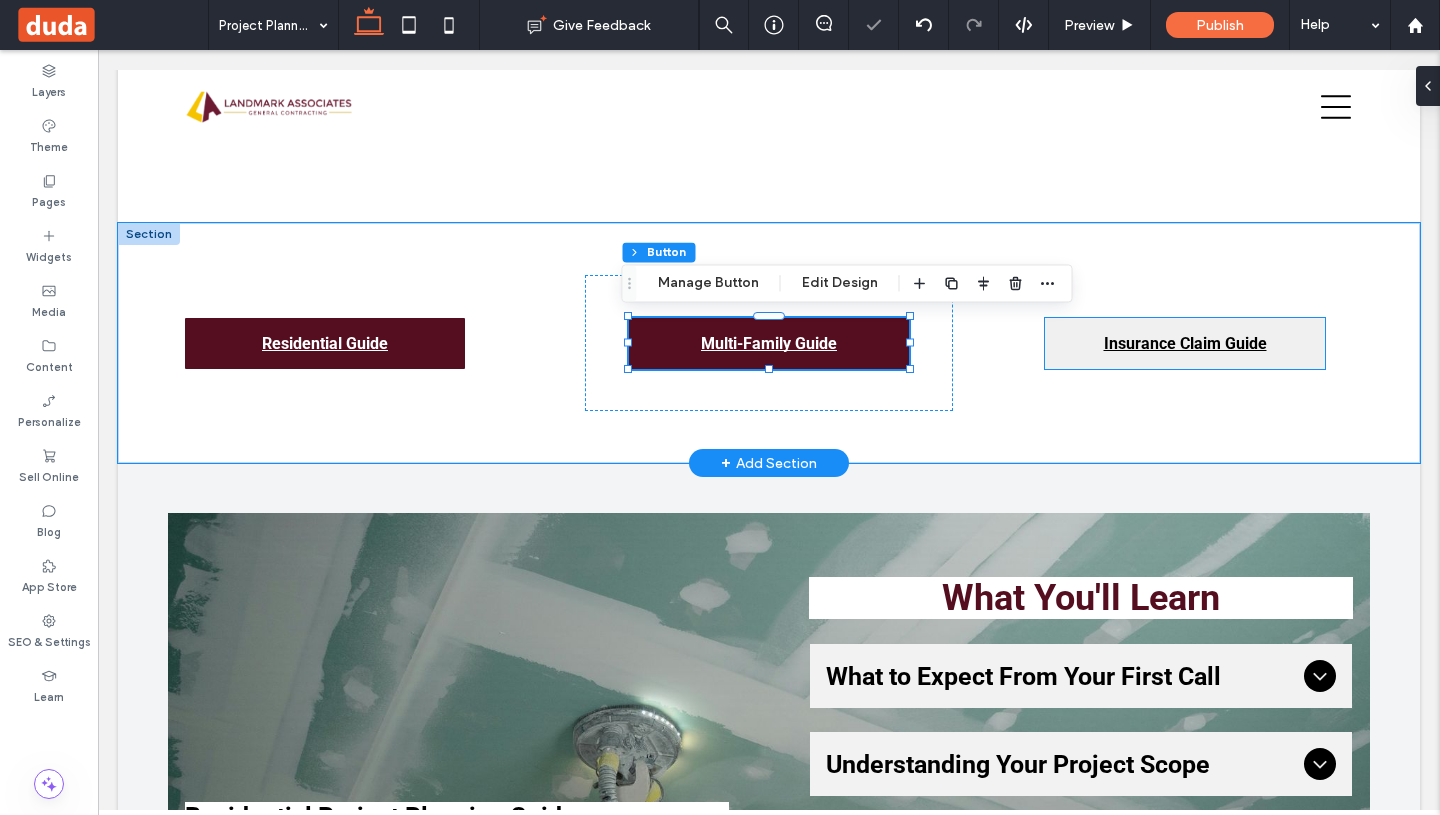 click on "Insurance Claim Guide" at bounding box center [1185, 343] 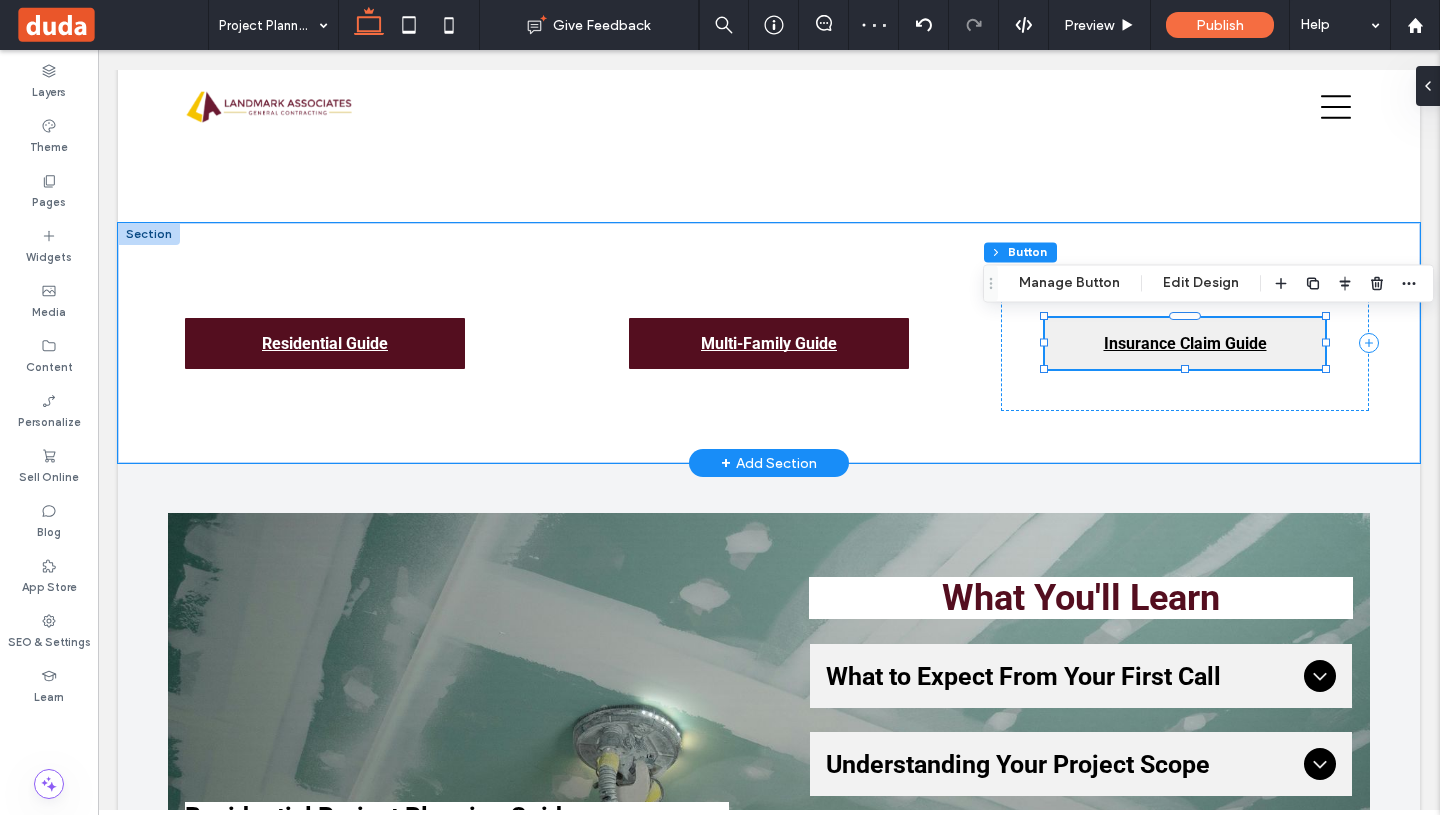 type on "**" 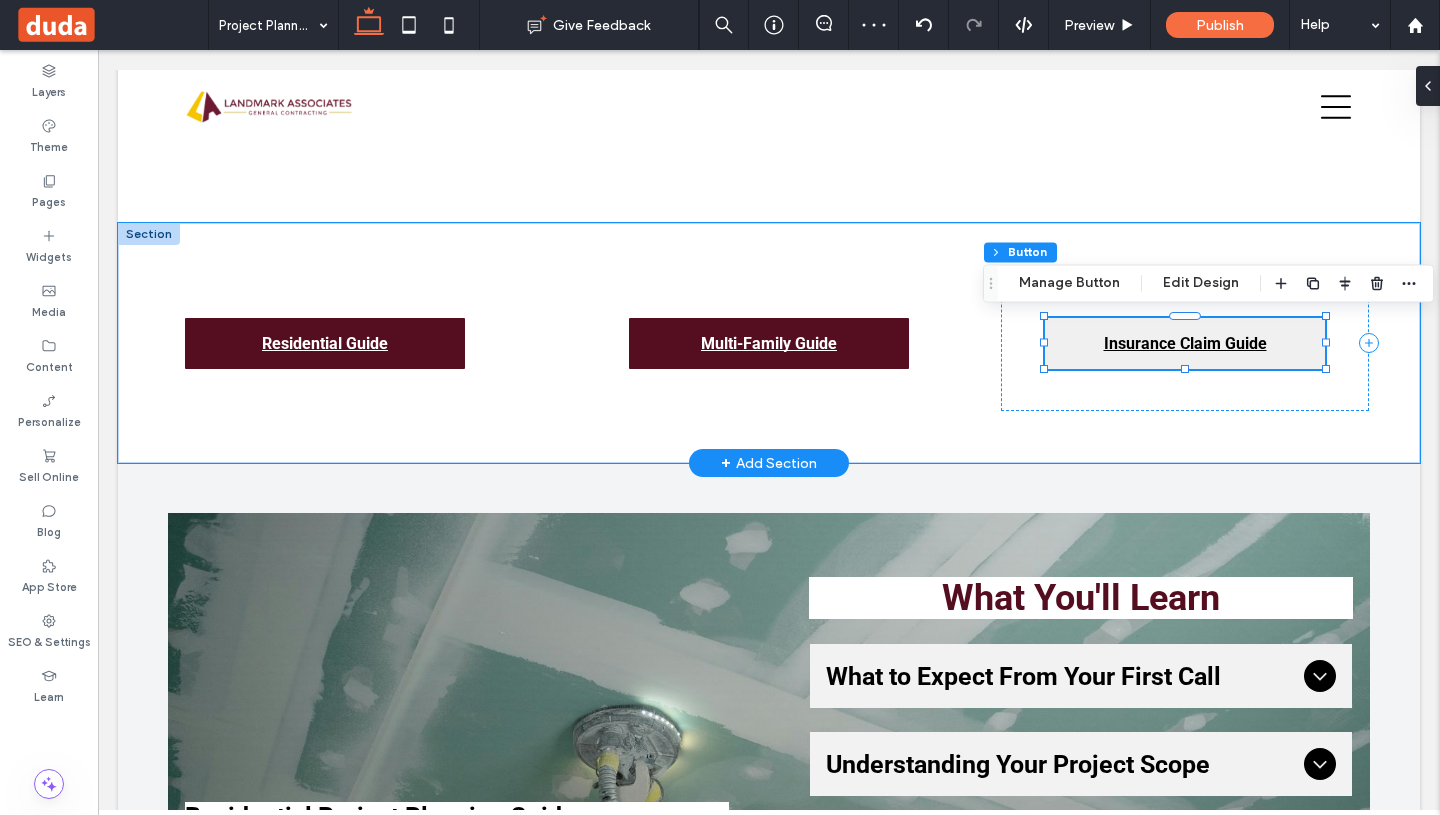 type on "**" 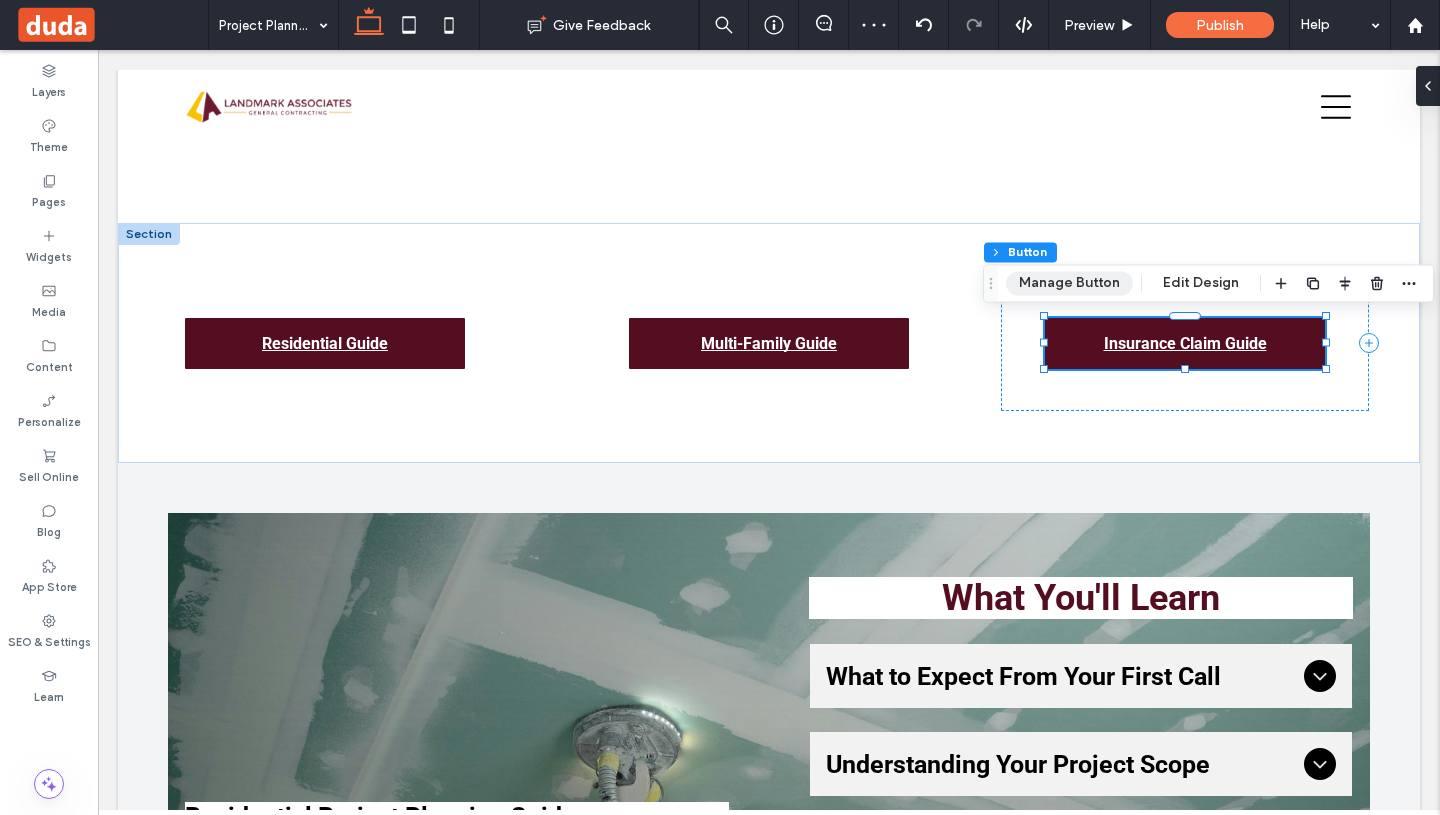 click on "Manage Button" at bounding box center [1069, 283] 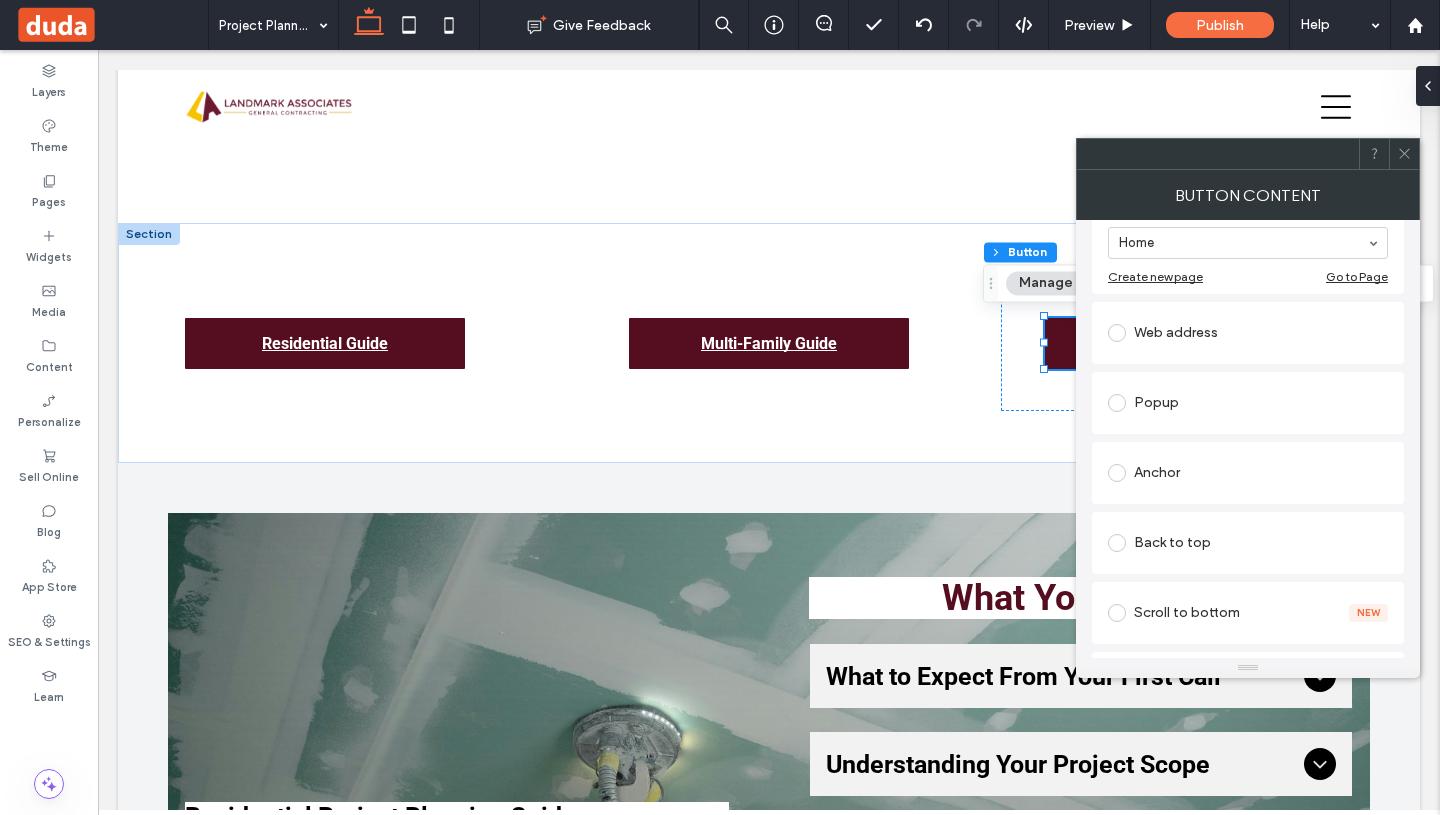 scroll, scrollTop: 270, scrollLeft: 0, axis: vertical 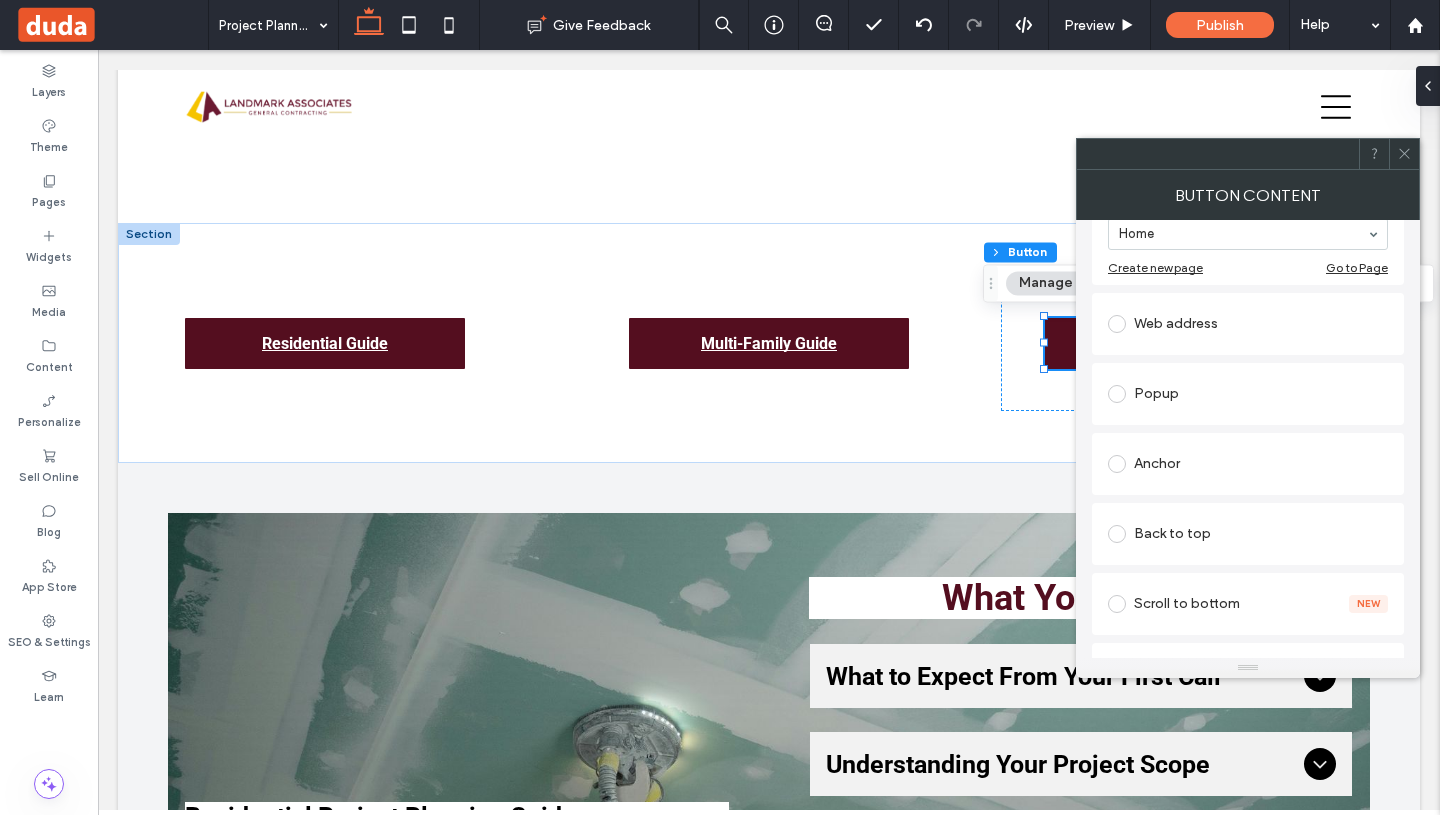 click on "Anchor" at bounding box center [1248, 464] 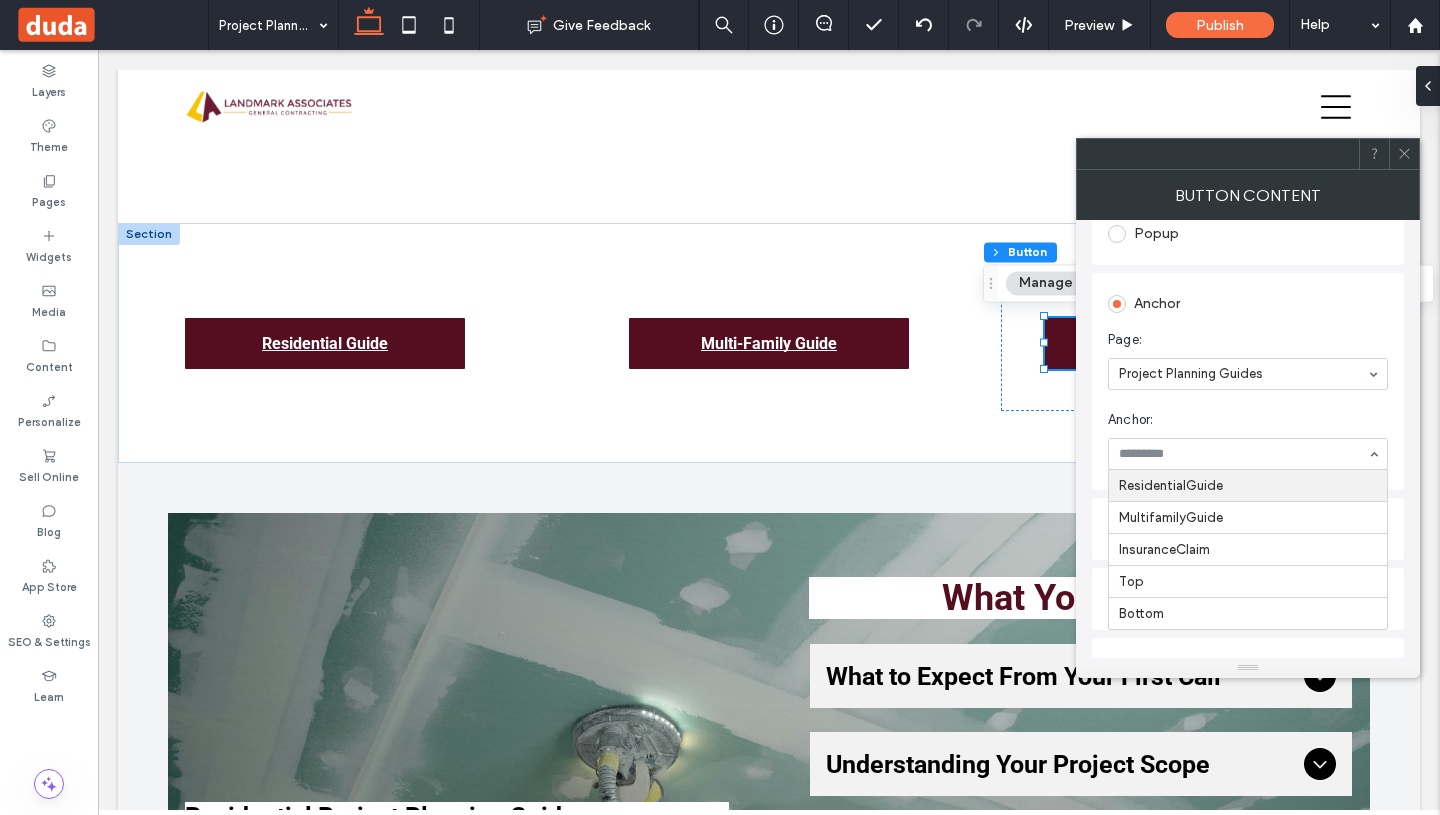 scroll, scrollTop: 369, scrollLeft: 0, axis: vertical 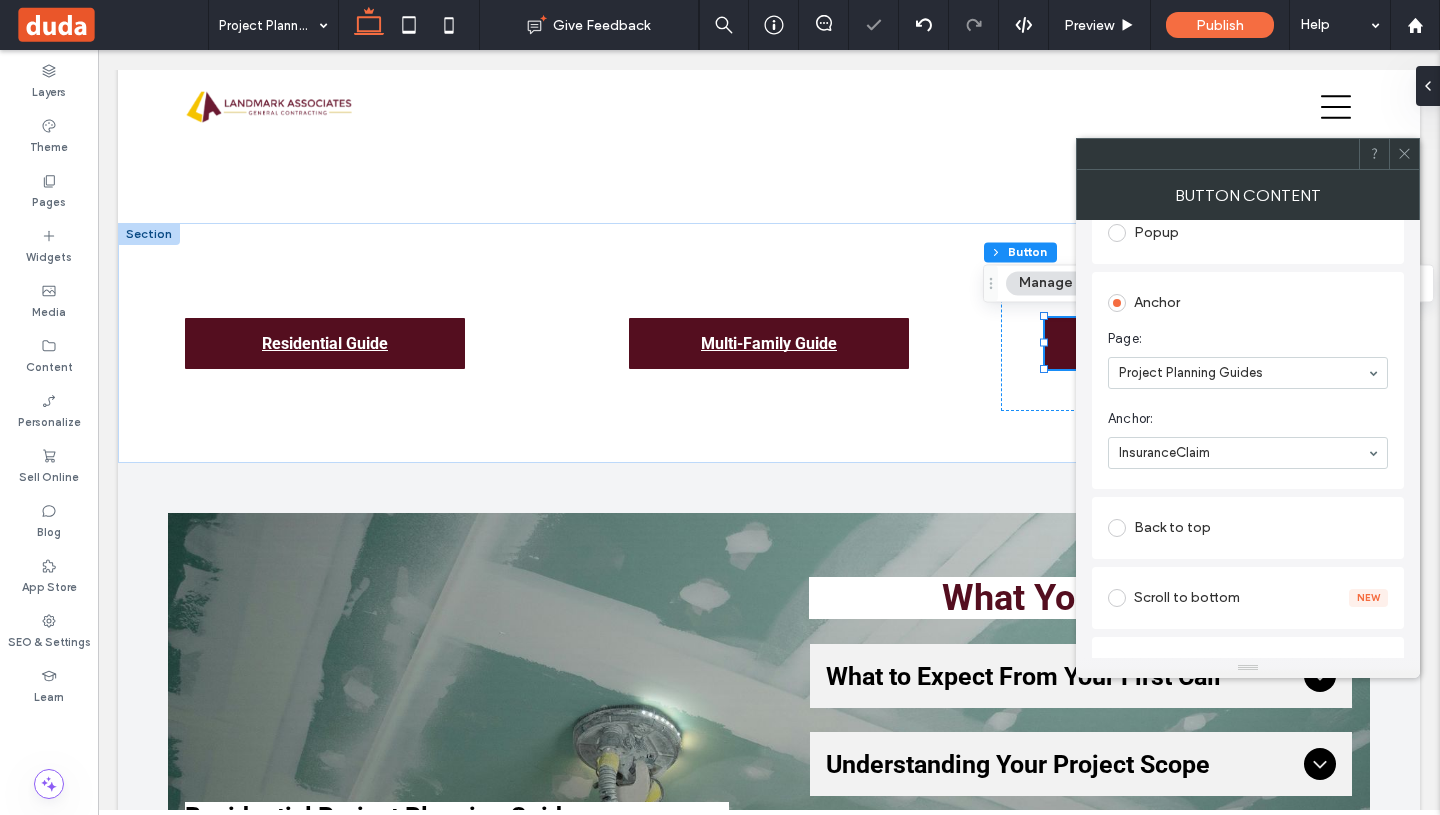 click 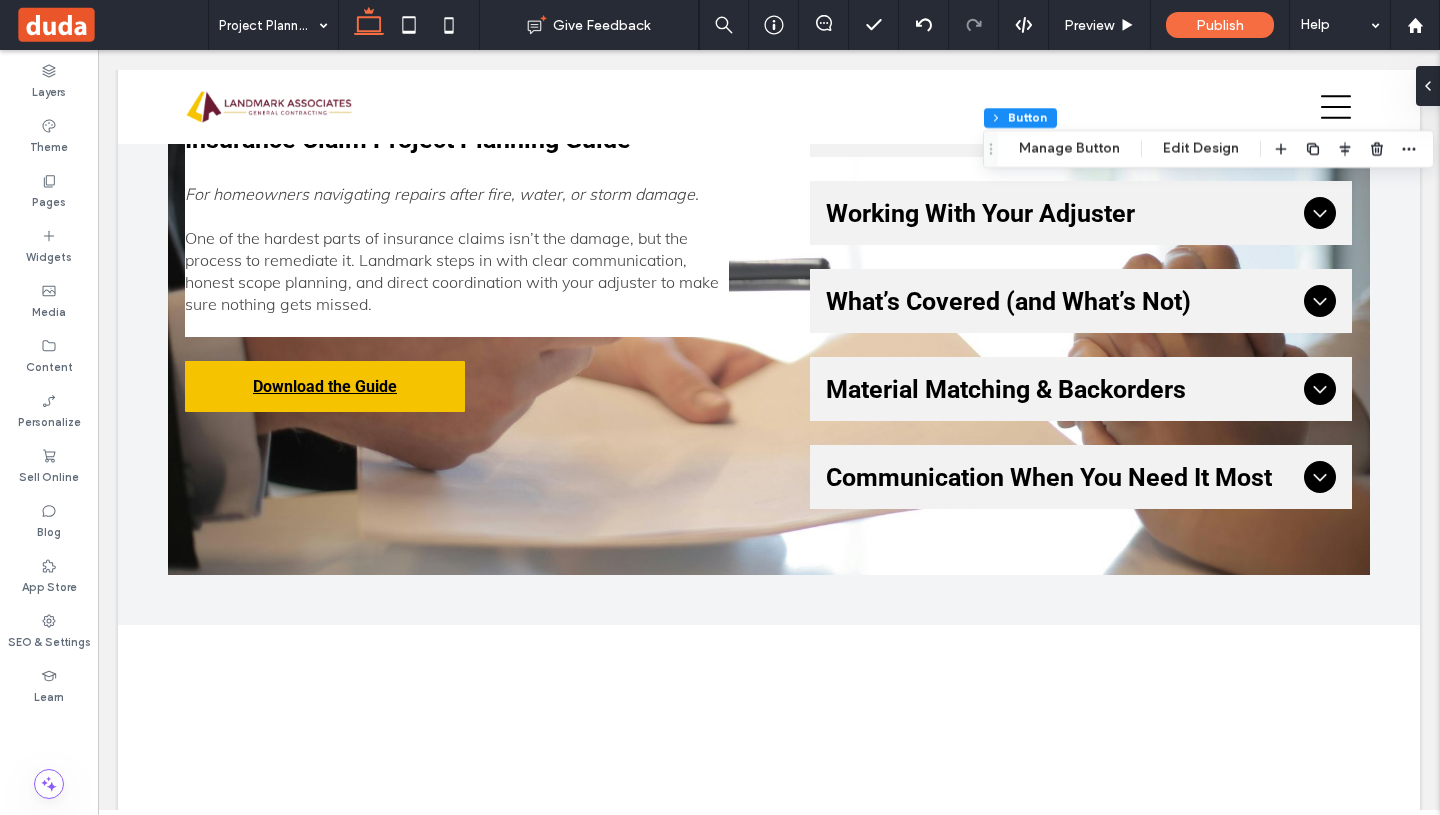 scroll, scrollTop: 3634, scrollLeft: 0, axis: vertical 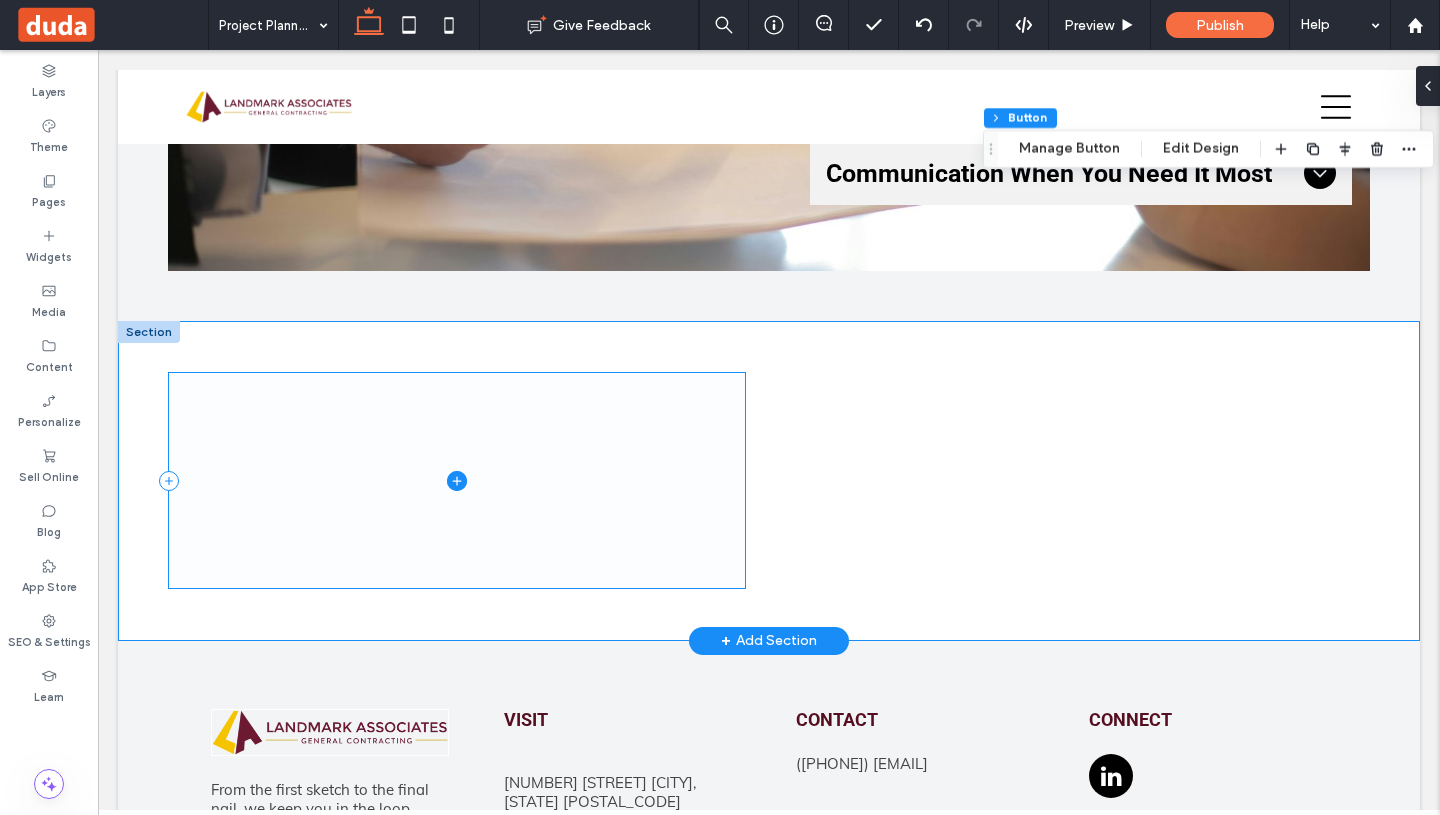click at bounding box center (457, 481) 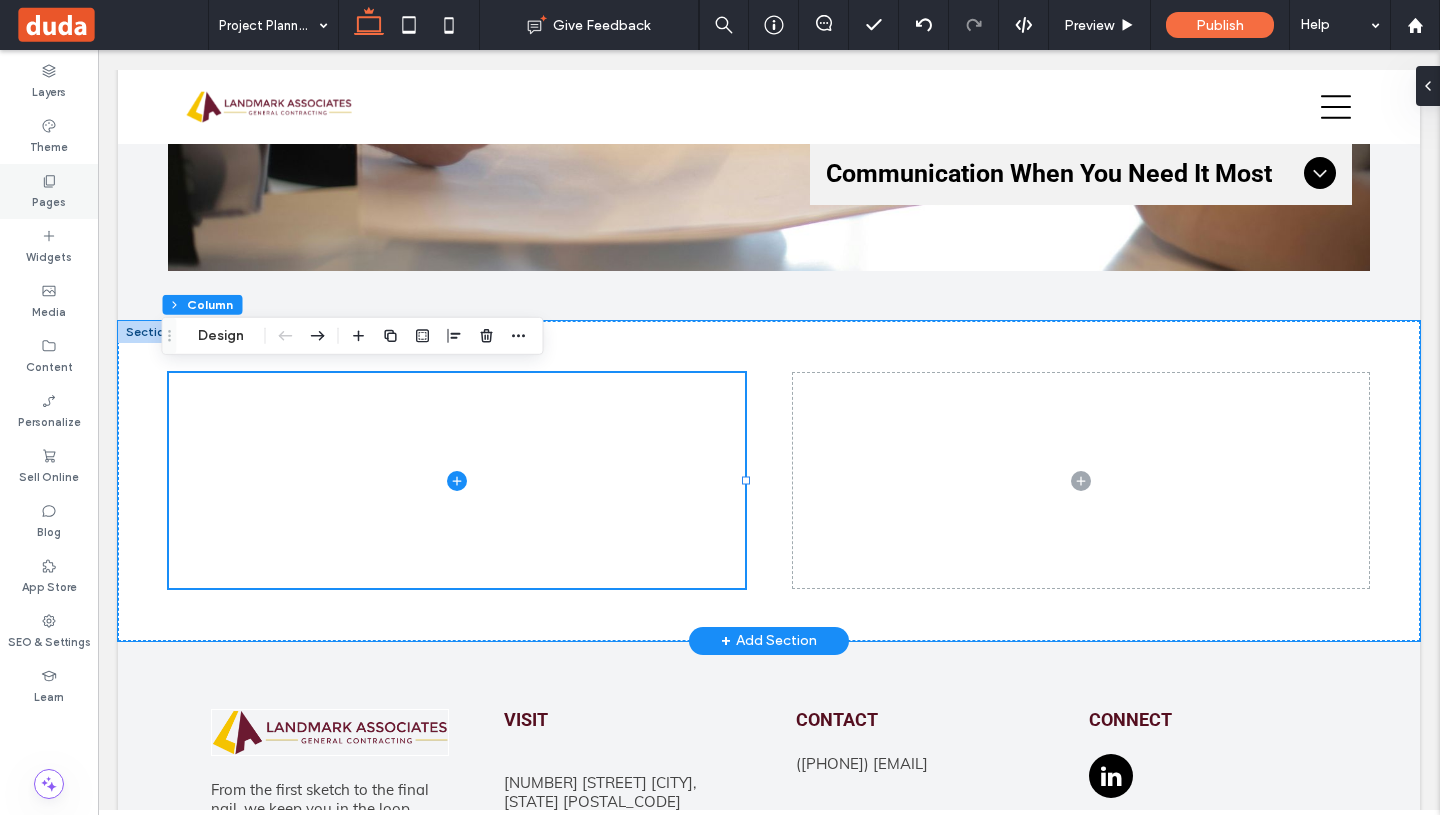 click on "Pages" at bounding box center (49, 200) 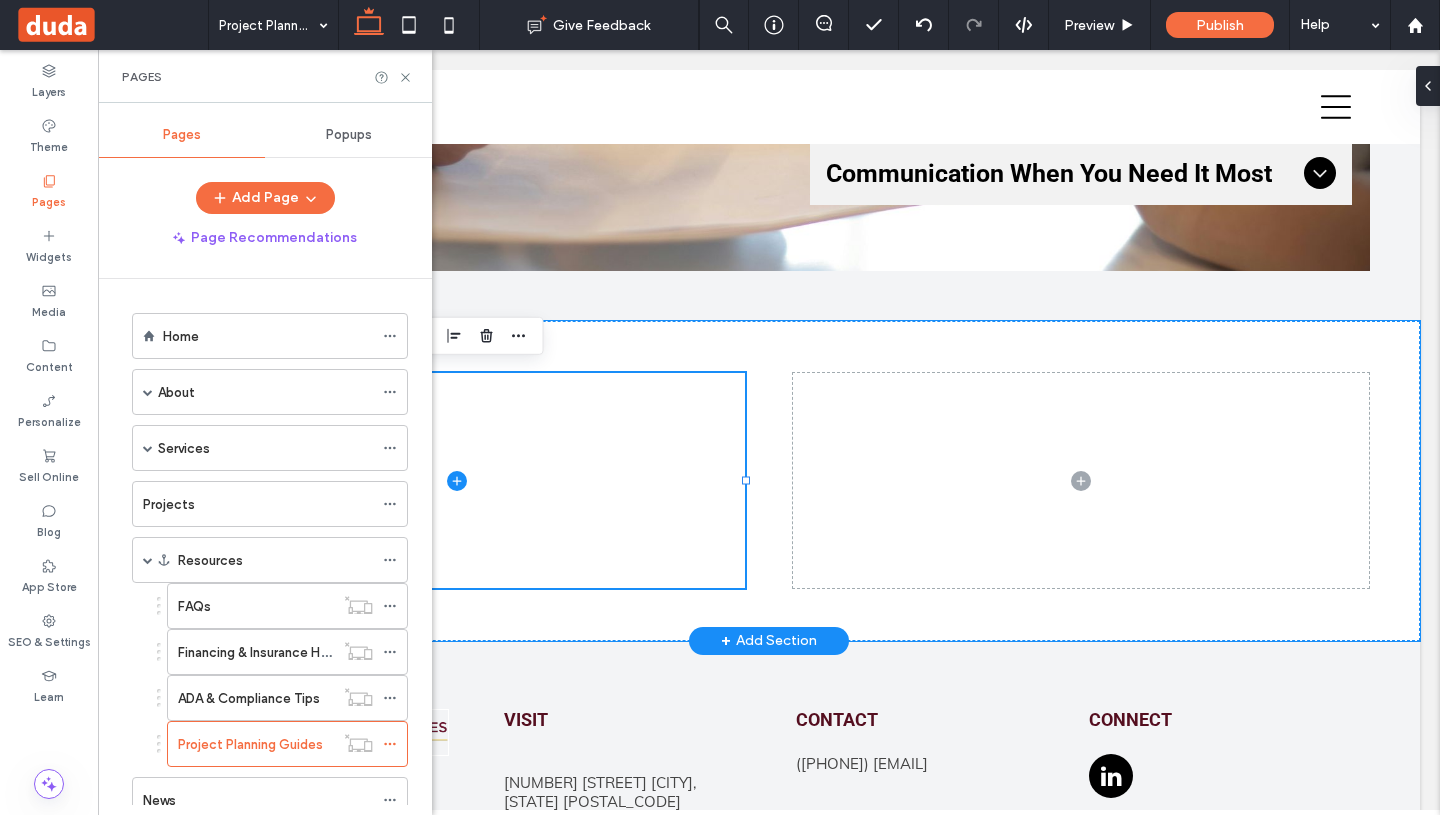click on "Widgets" at bounding box center (49, 255) 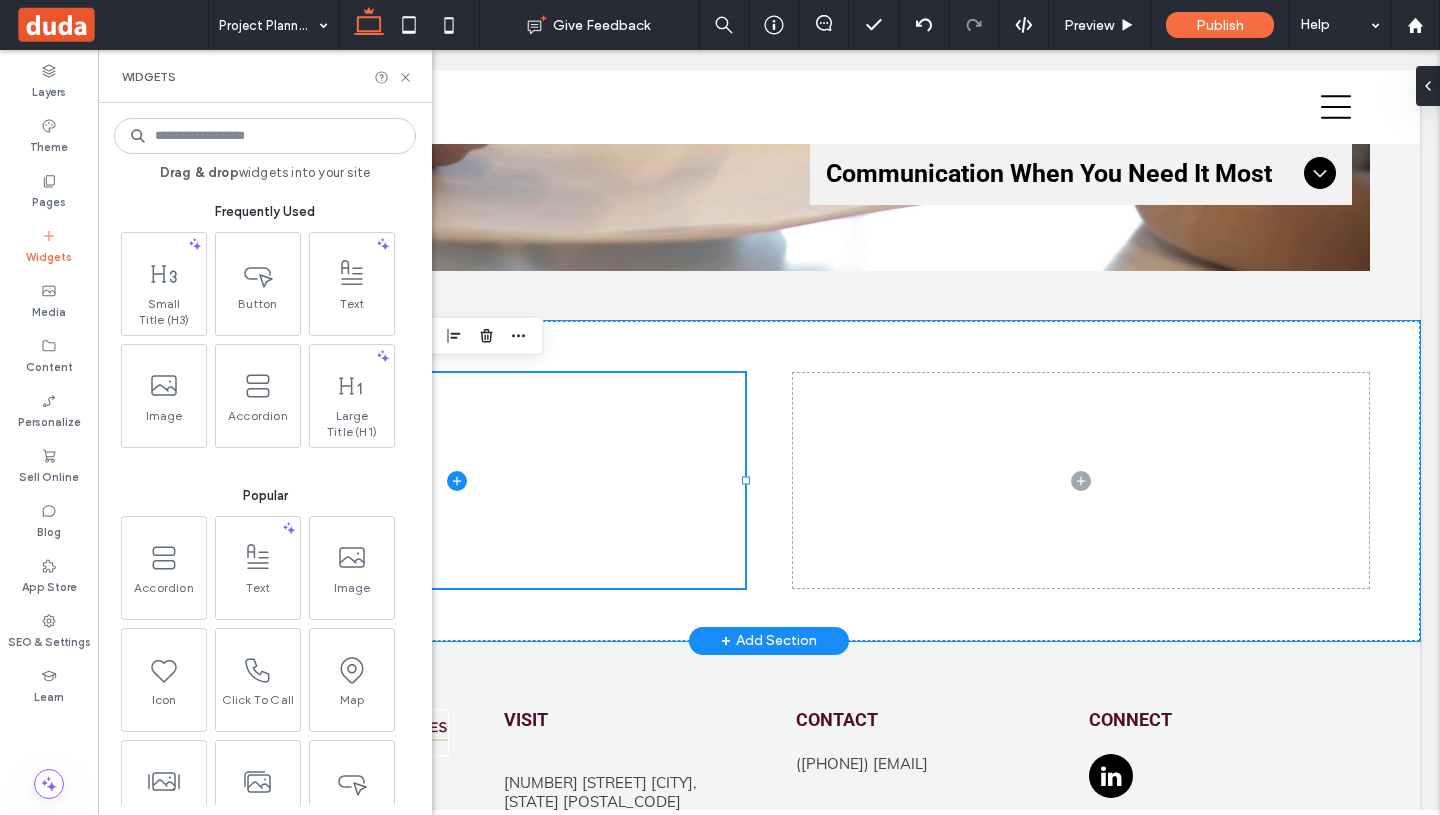 click at bounding box center [265, 136] 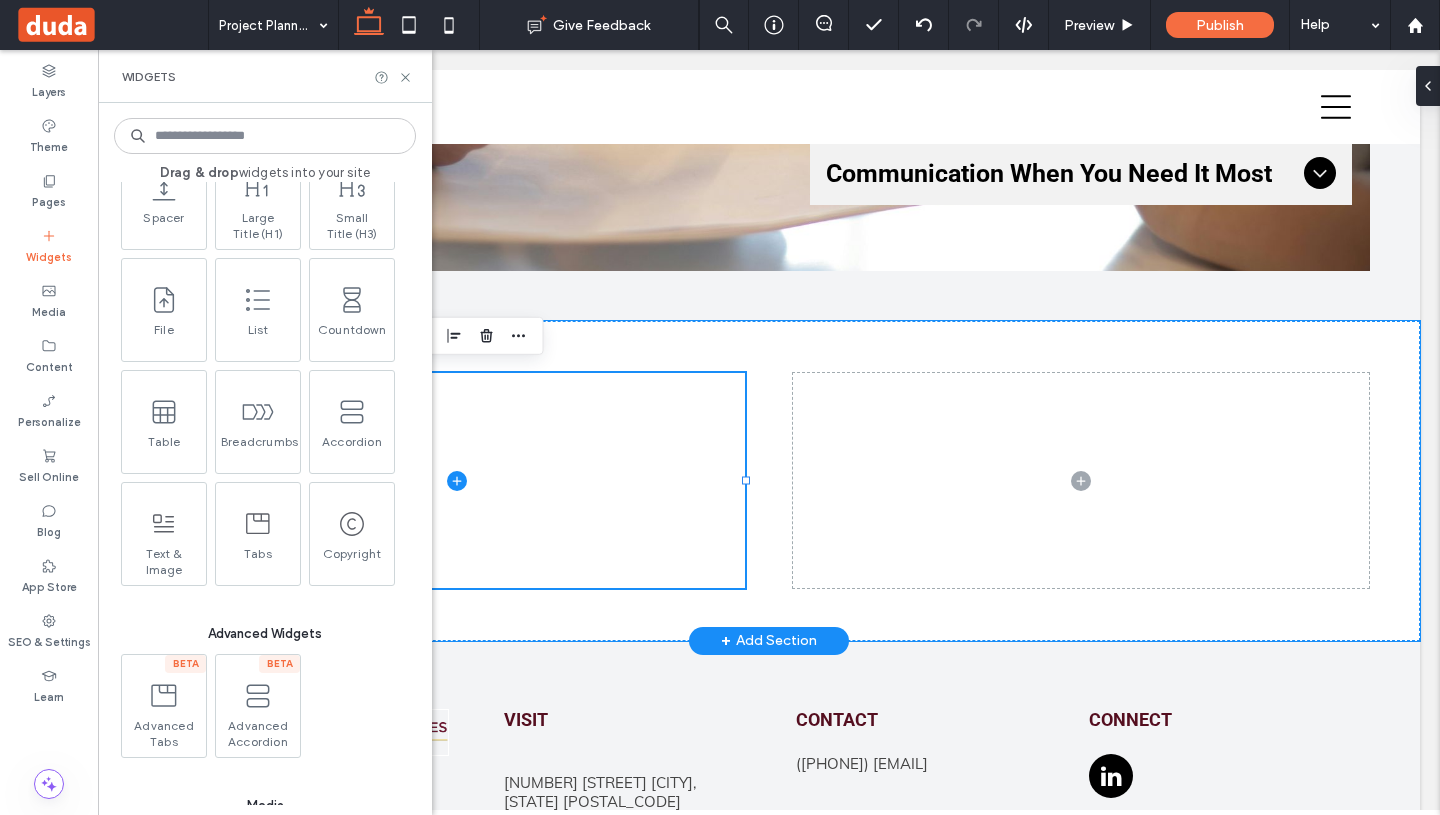 scroll, scrollTop: 1297, scrollLeft: 0, axis: vertical 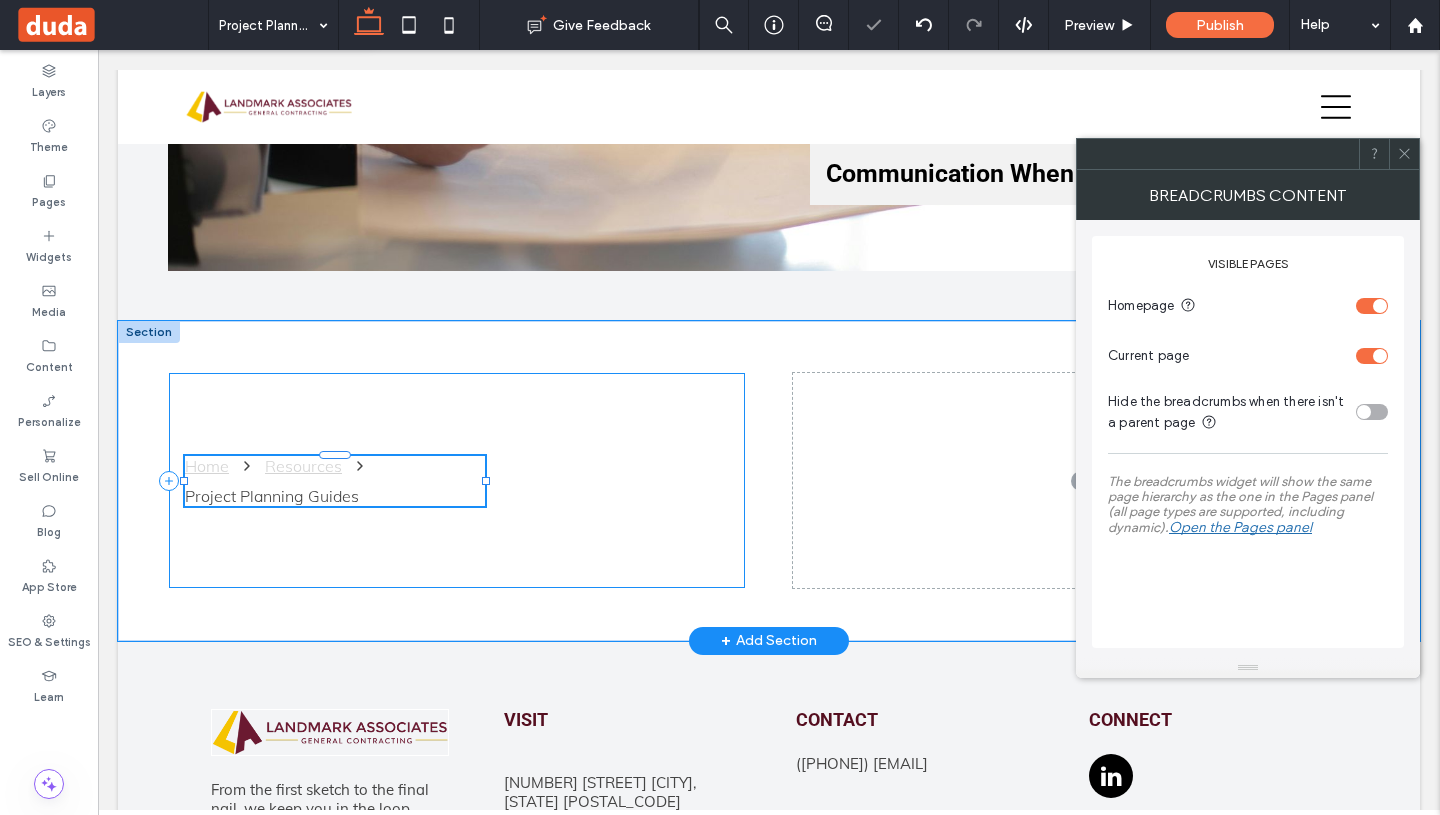 type on "**" 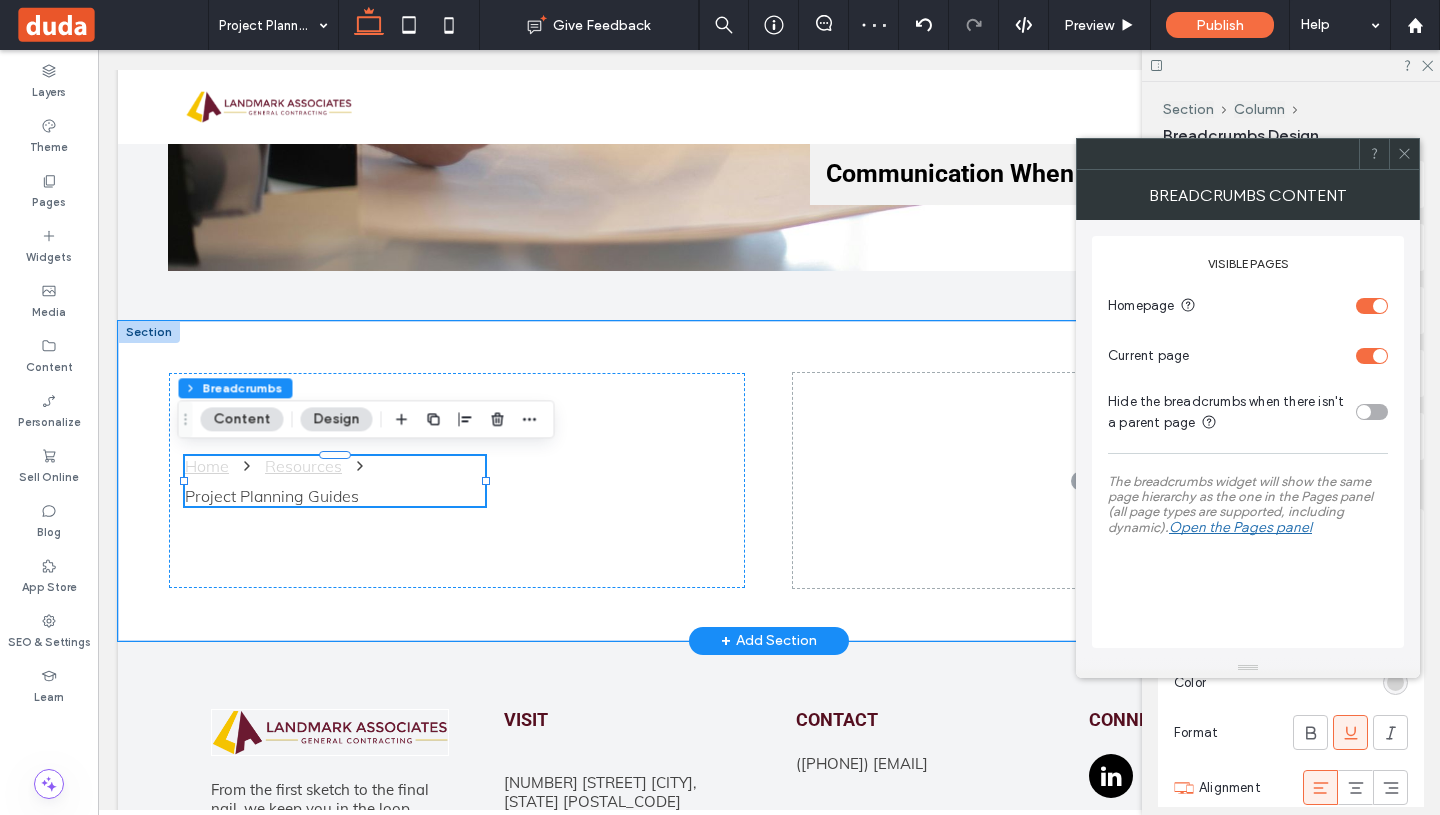 click at bounding box center [1404, 154] 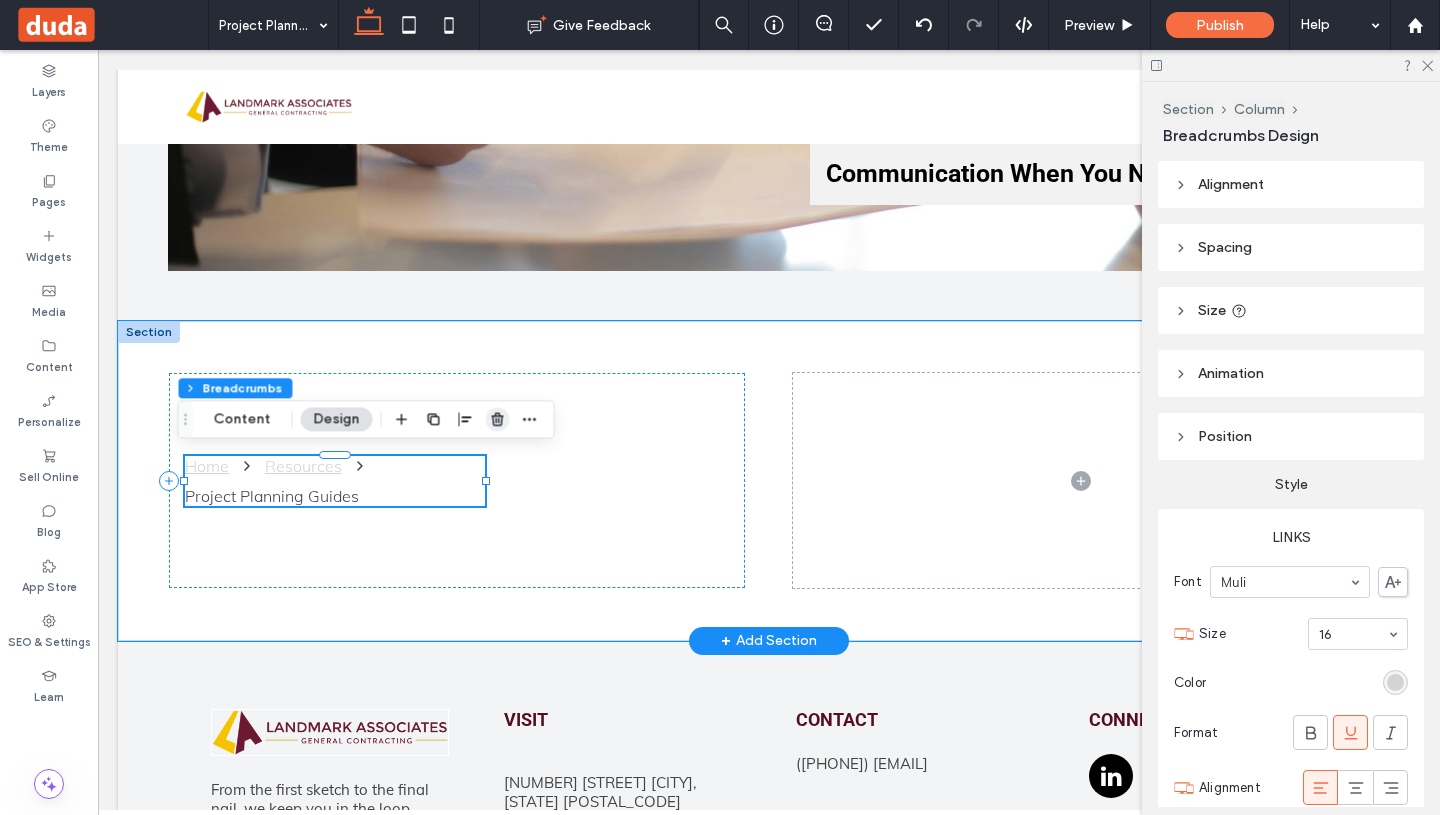 click 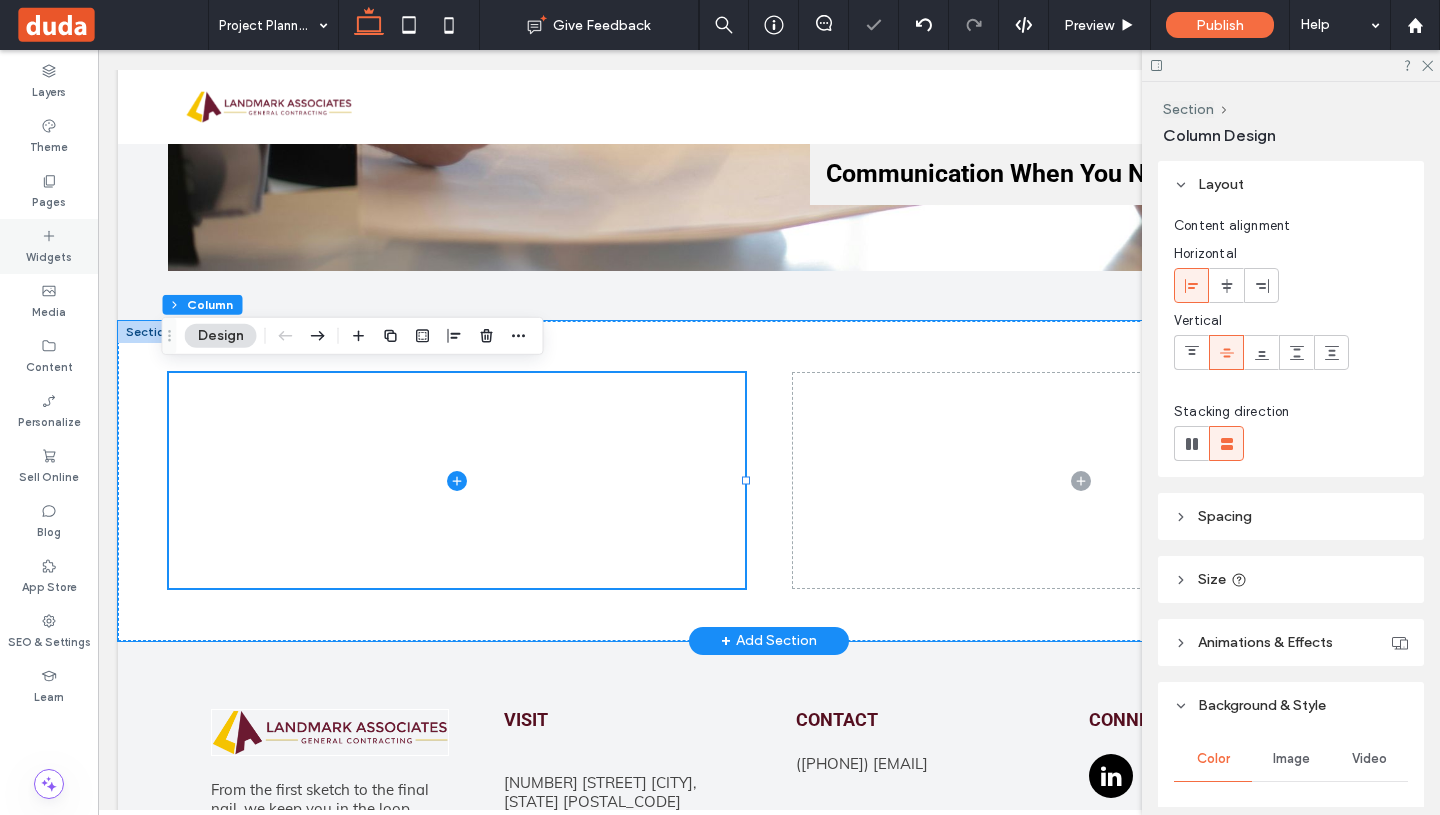 click on "Widgets" at bounding box center (49, 255) 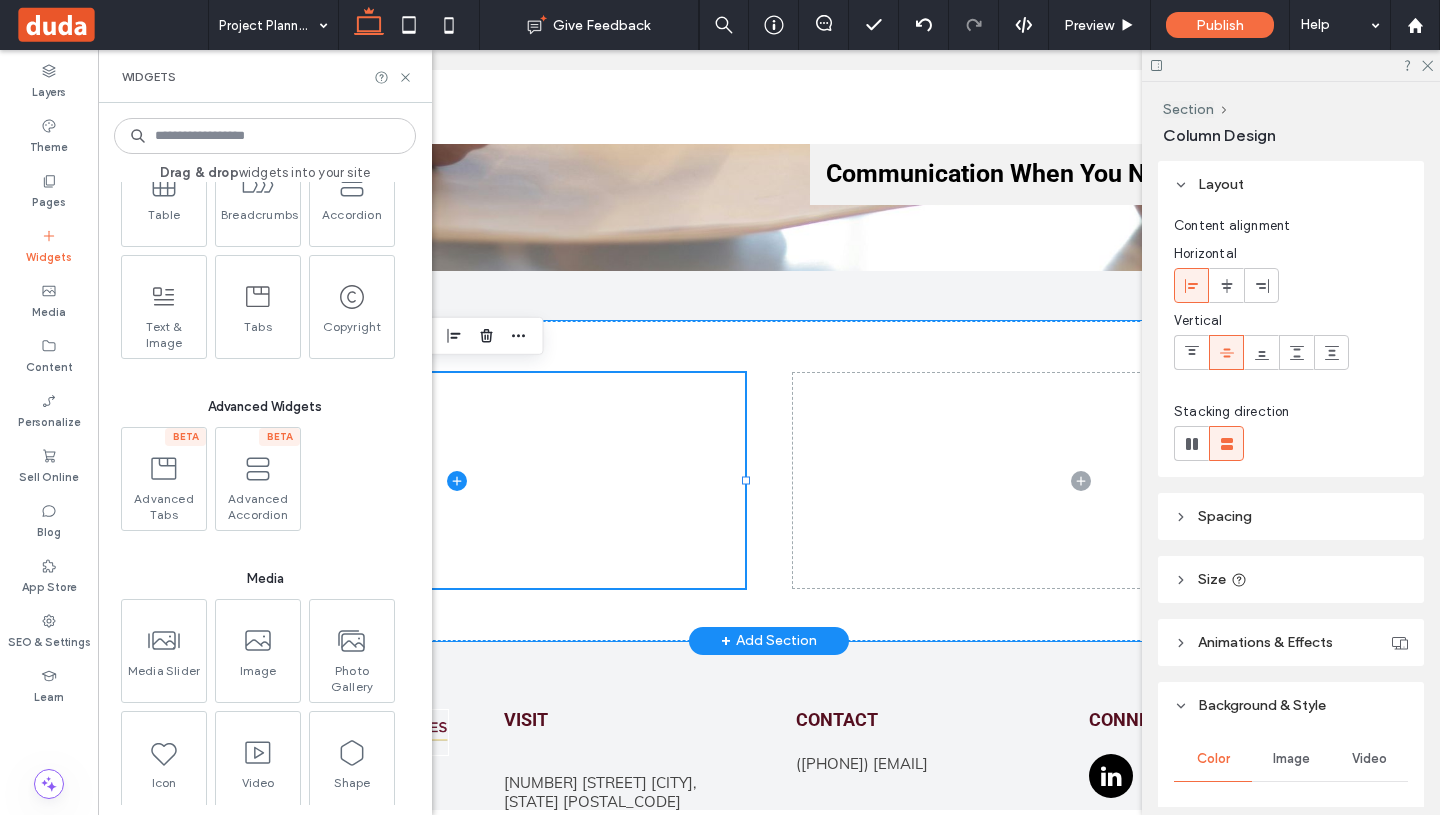 scroll, scrollTop: 1291, scrollLeft: 0, axis: vertical 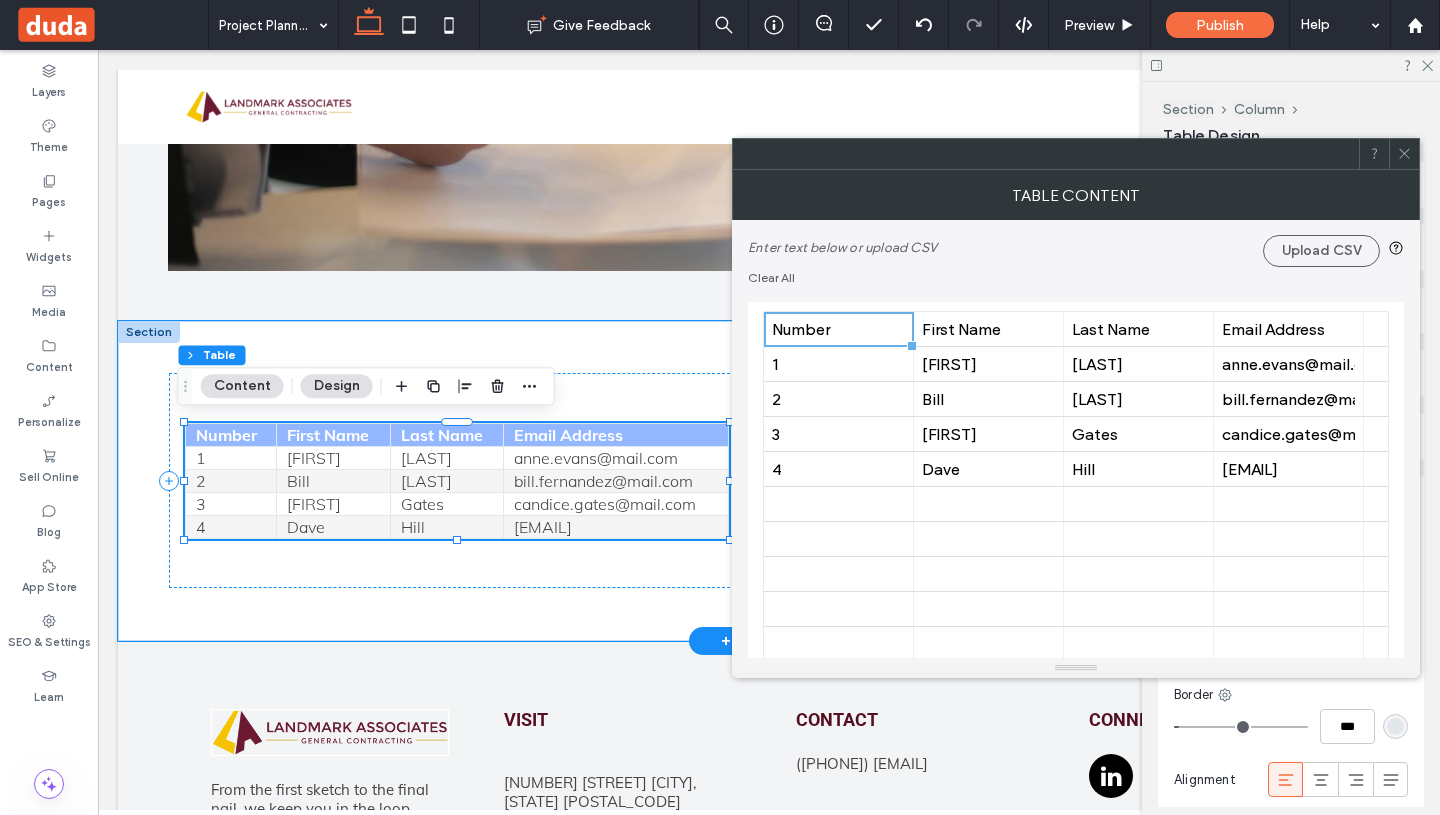 drag, startPoint x: 1406, startPoint y: 155, endPoint x: 384, endPoint y: 404, distance: 1051.8959 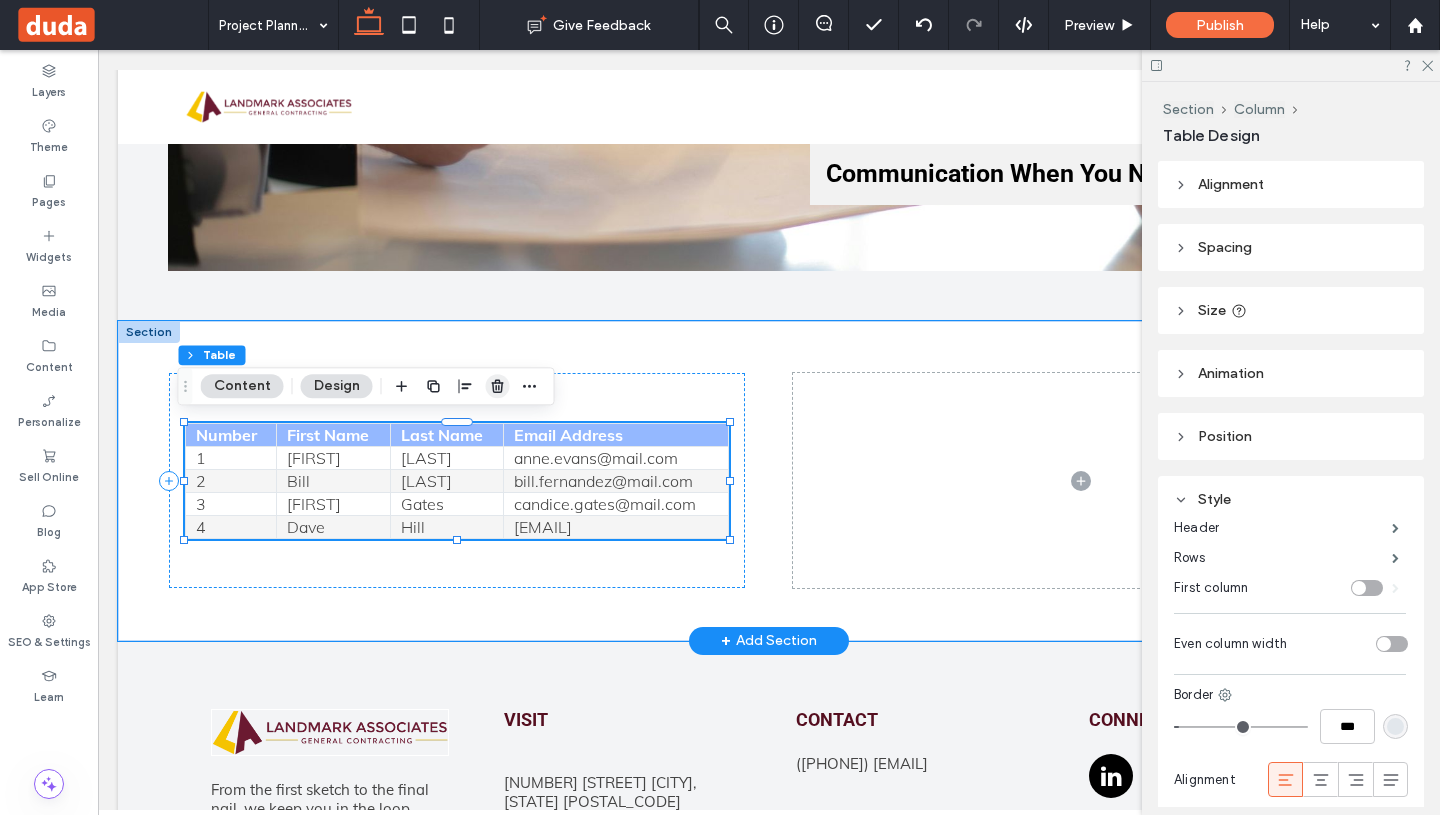 click 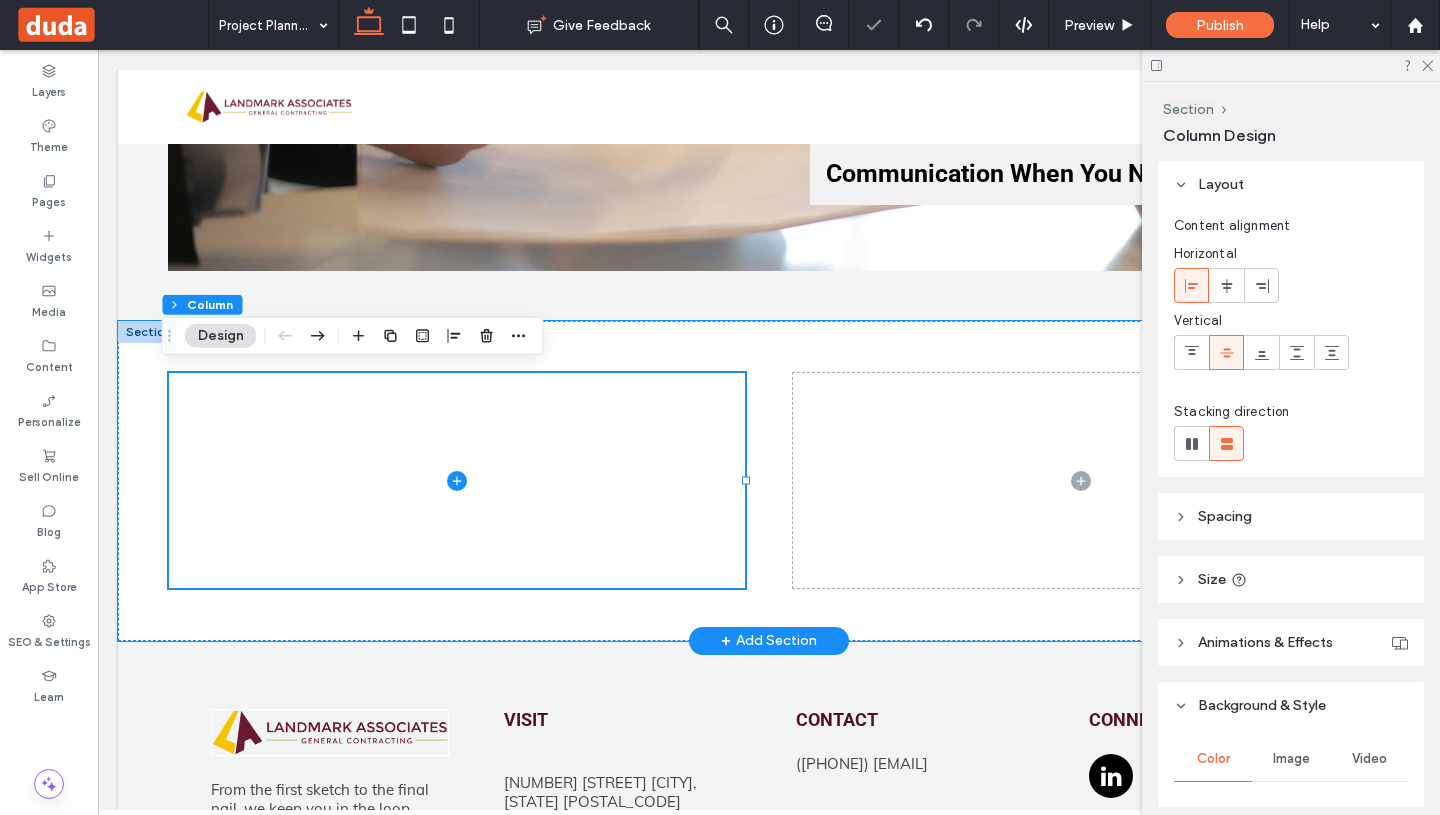 click at bounding box center [1291, 65] 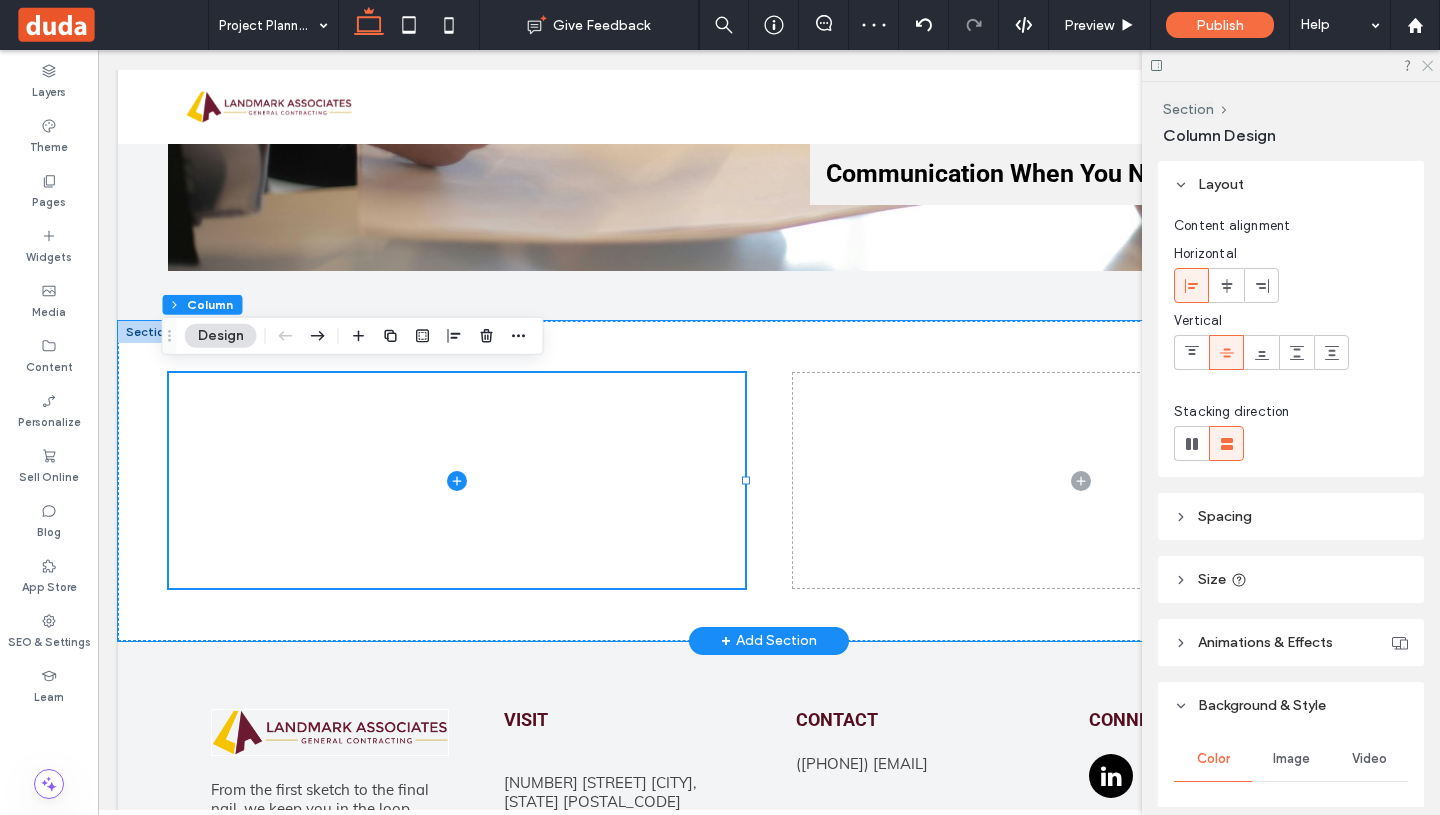 click 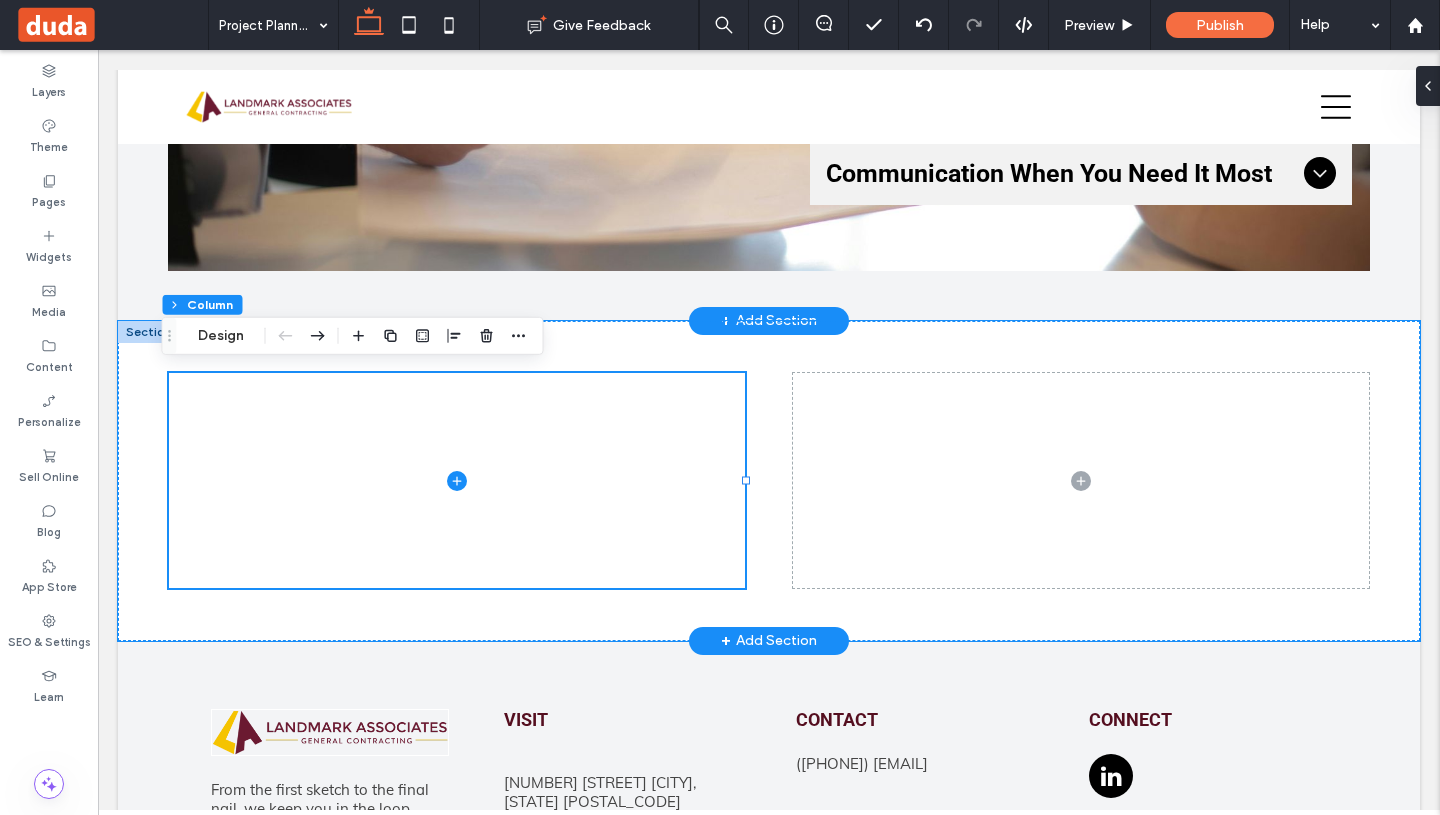 click on "+ Add Section" at bounding box center [769, 321] 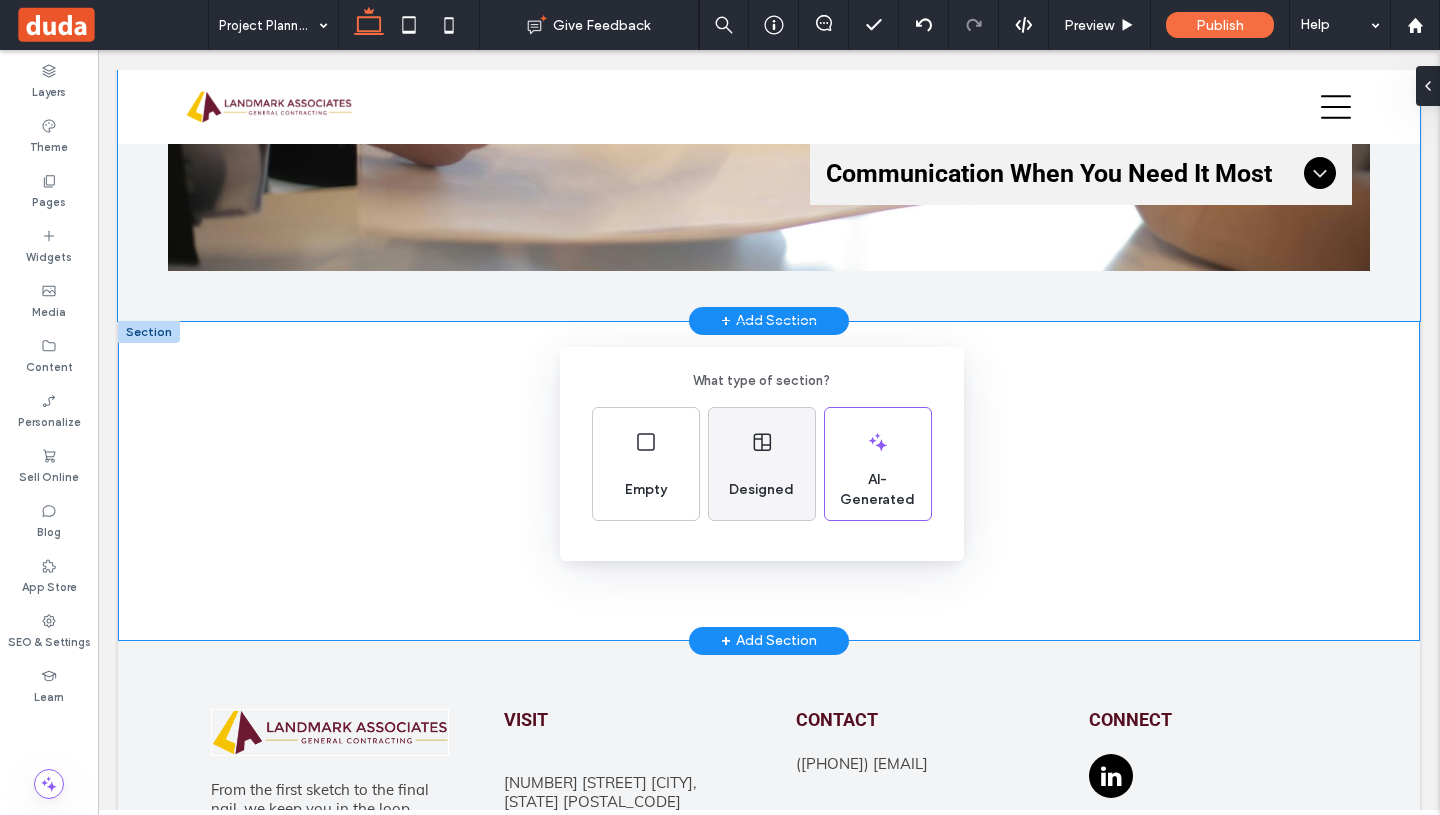 click 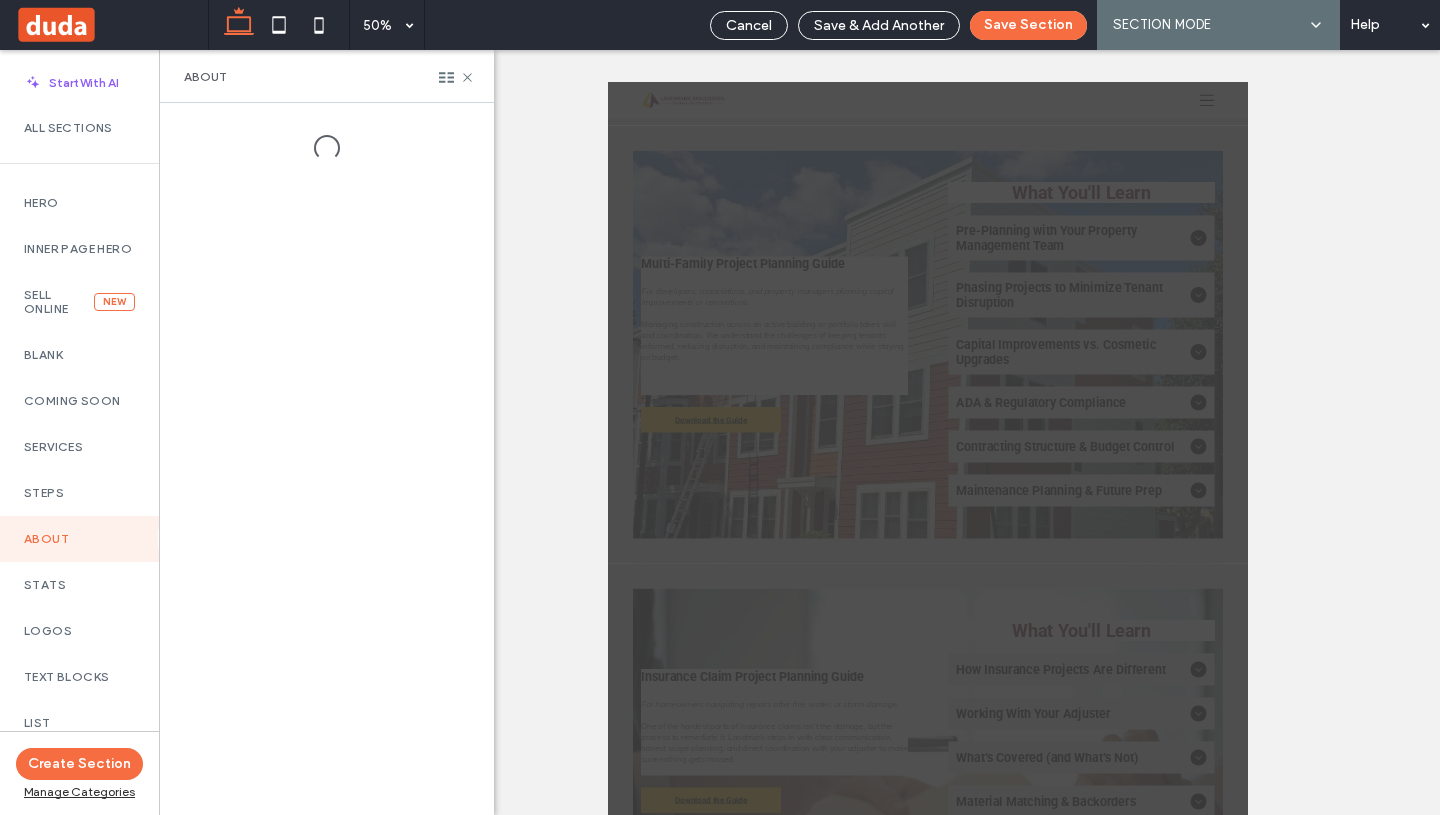 scroll, scrollTop: 2247, scrollLeft: 0, axis: vertical 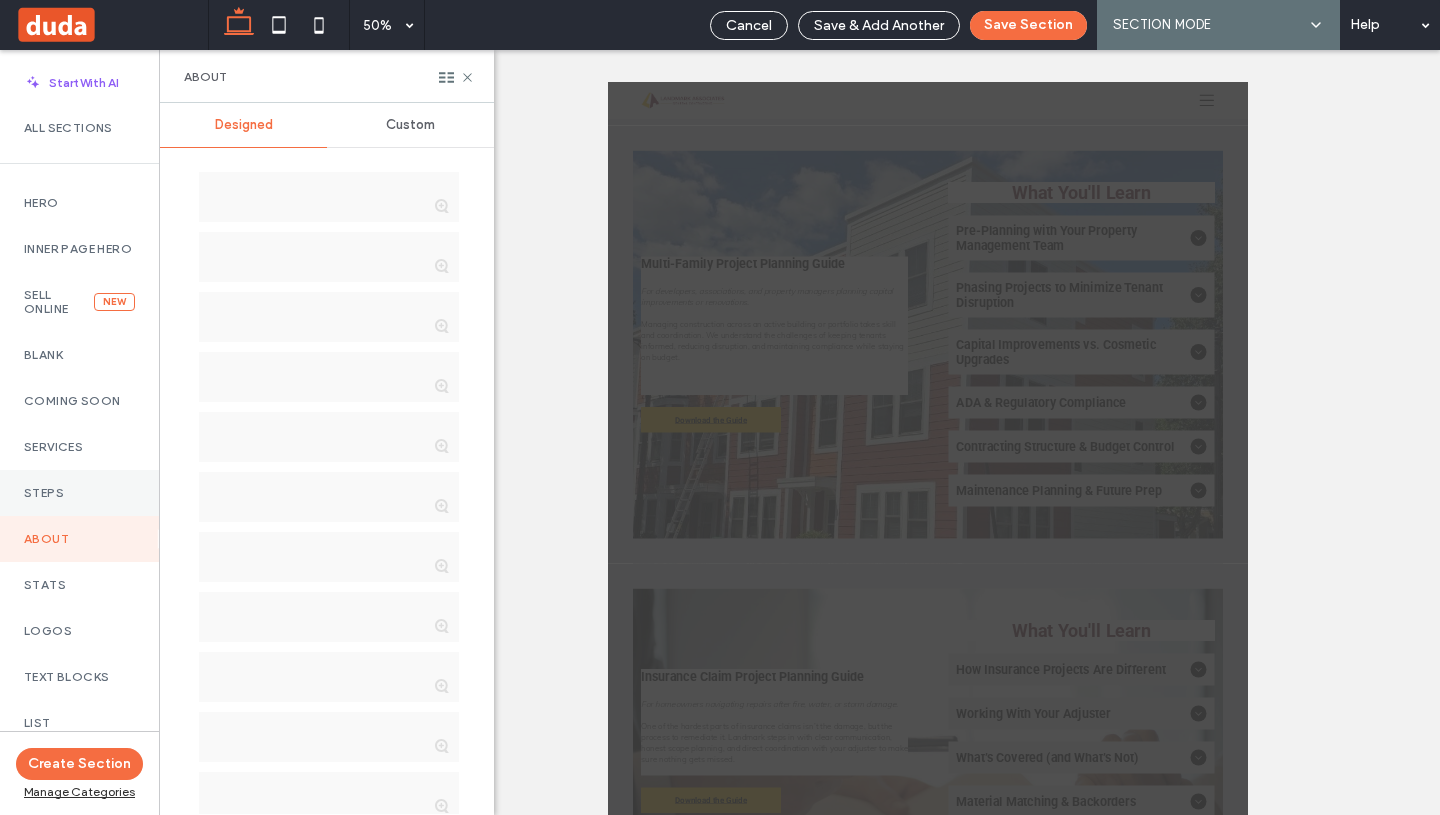click on "Steps" at bounding box center (79, 493) 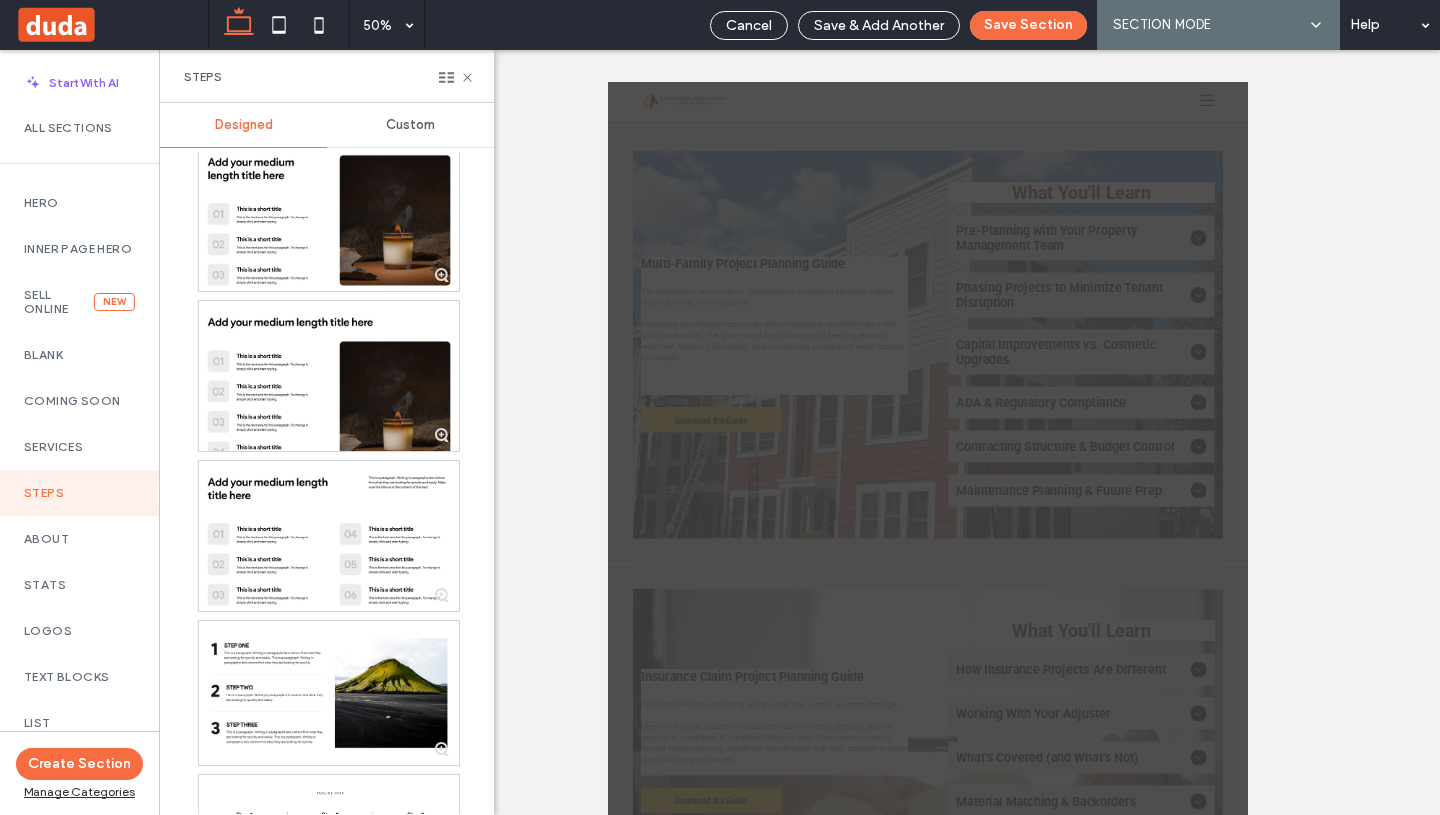 scroll, scrollTop: 287, scrollLeft: 0, axis: vertical 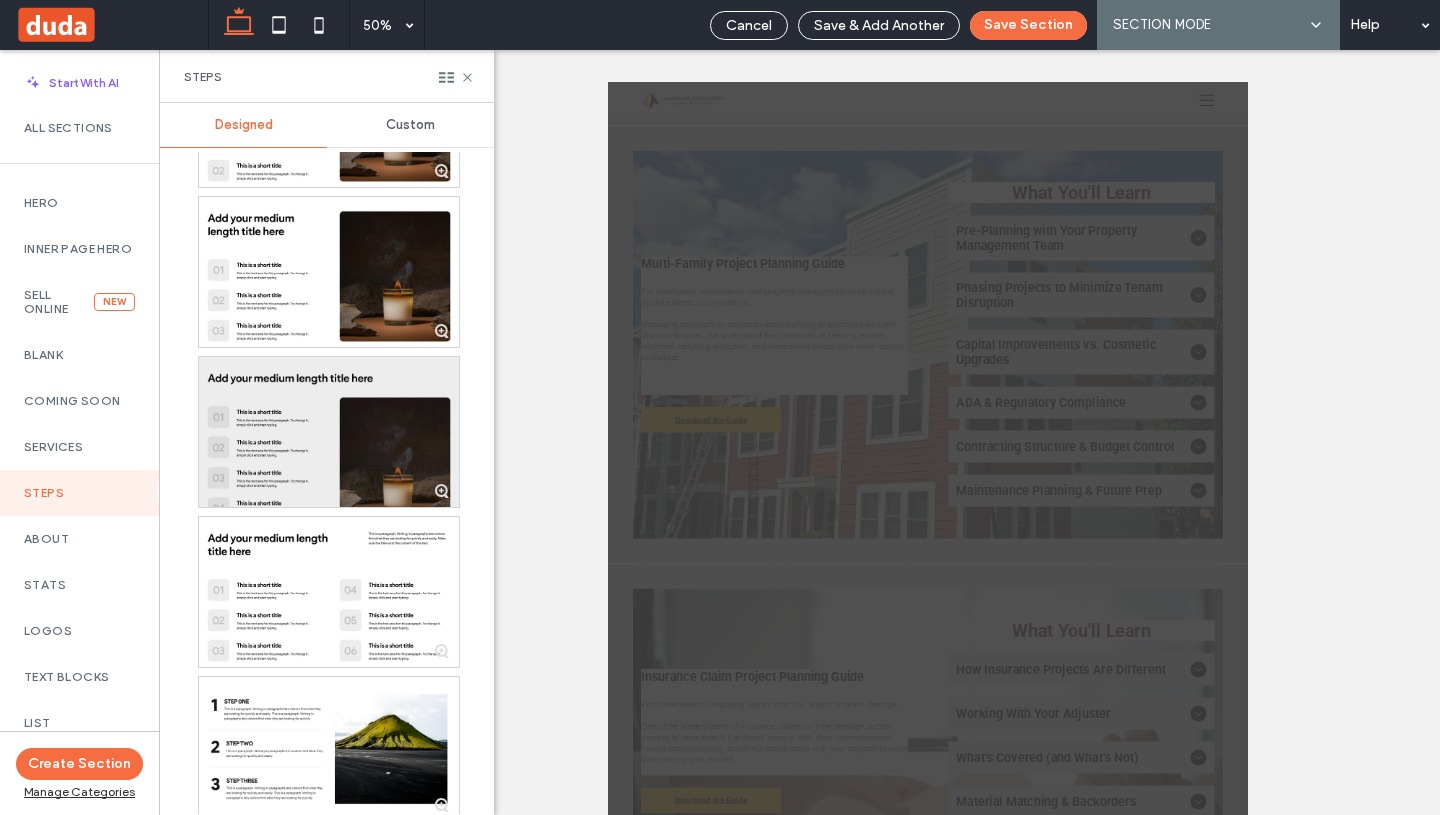 click at bounding box center [329, 432] 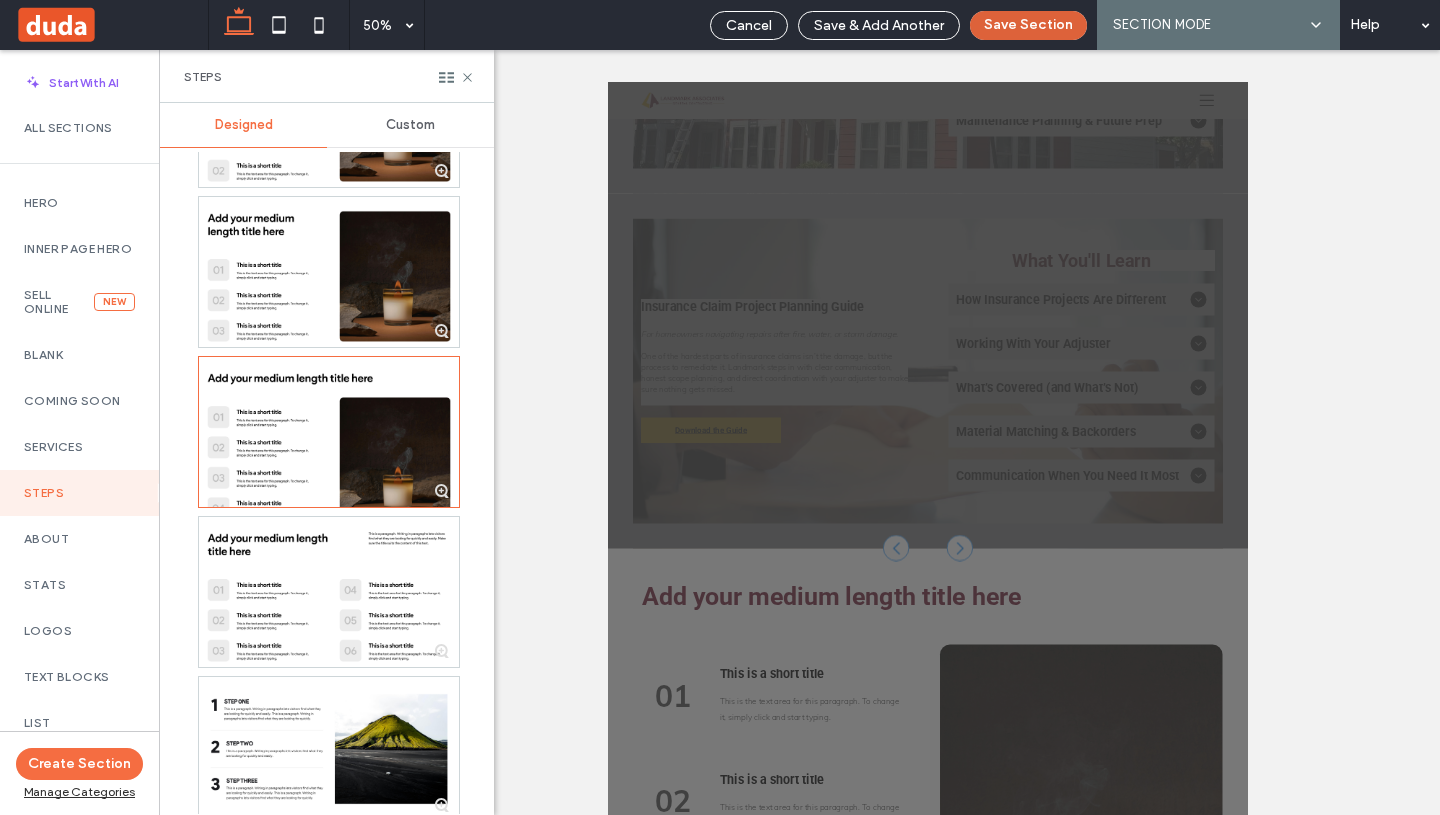 scroll, scrollTop: 2979, scrollLeft: 0, axis: vertical 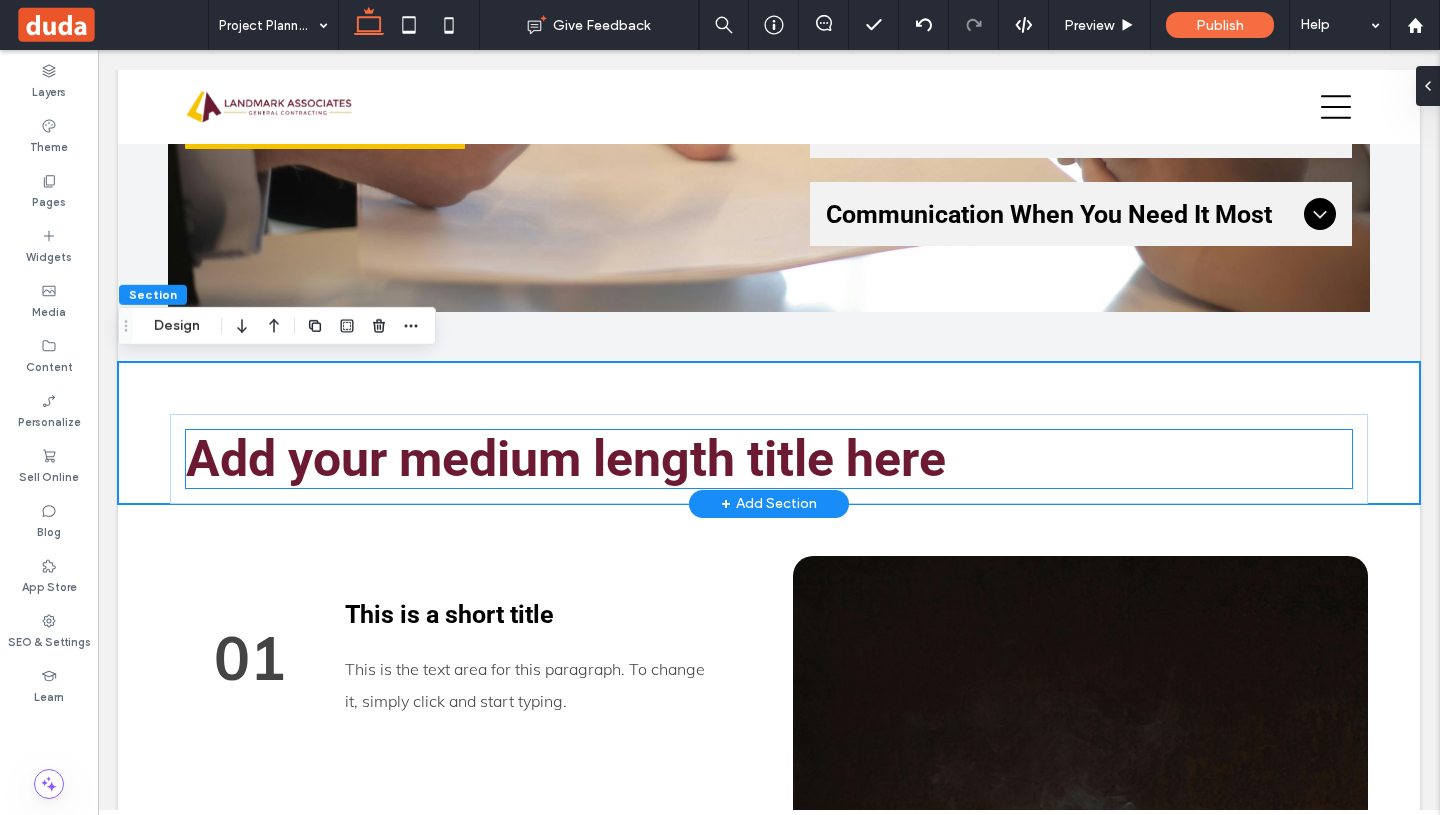 click on "Add your medium length title here" at bounding box center [566, 459] 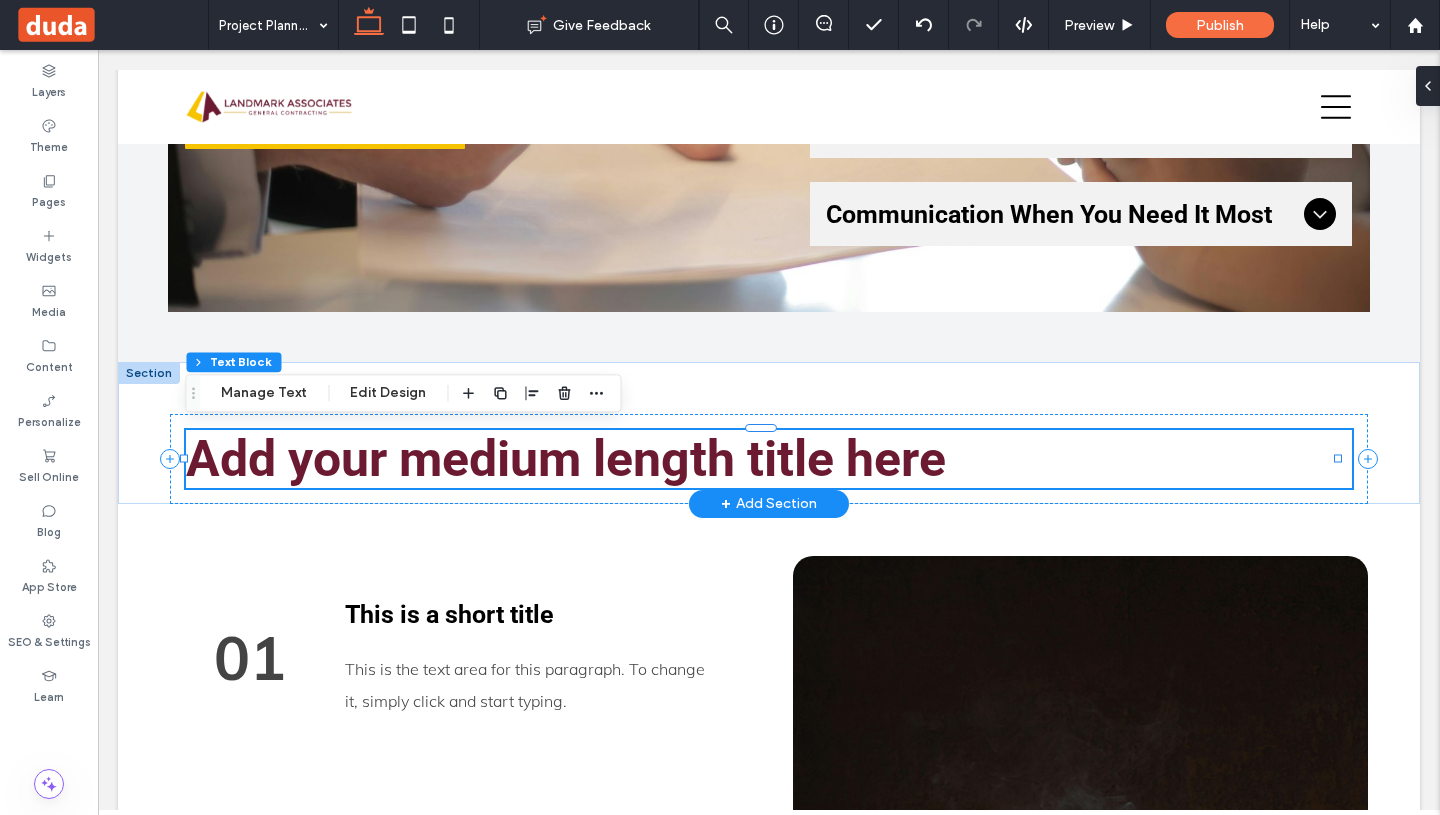 click on "Add your medium length title here" at bounding box center [566, 459] 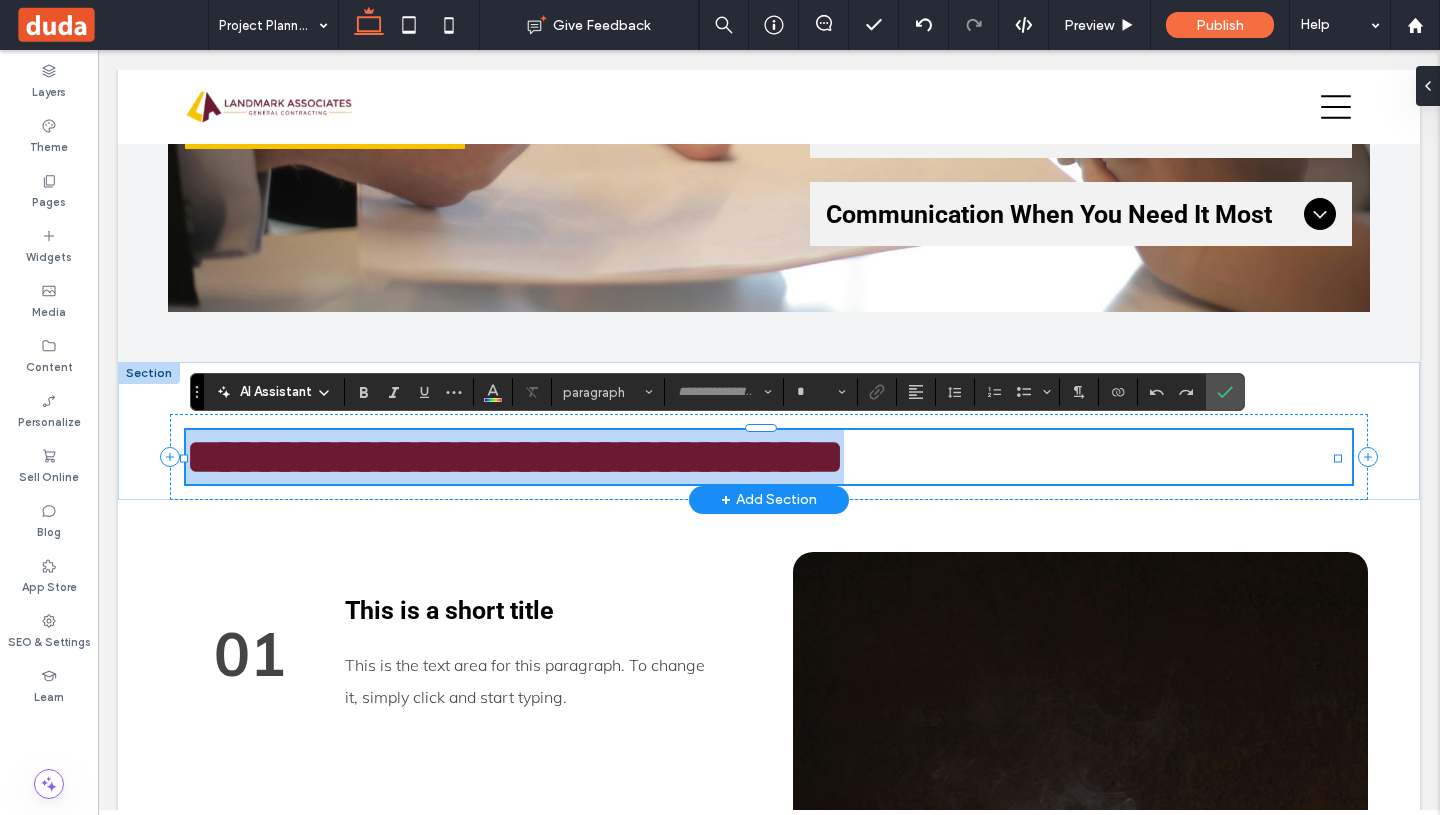 type on "******" 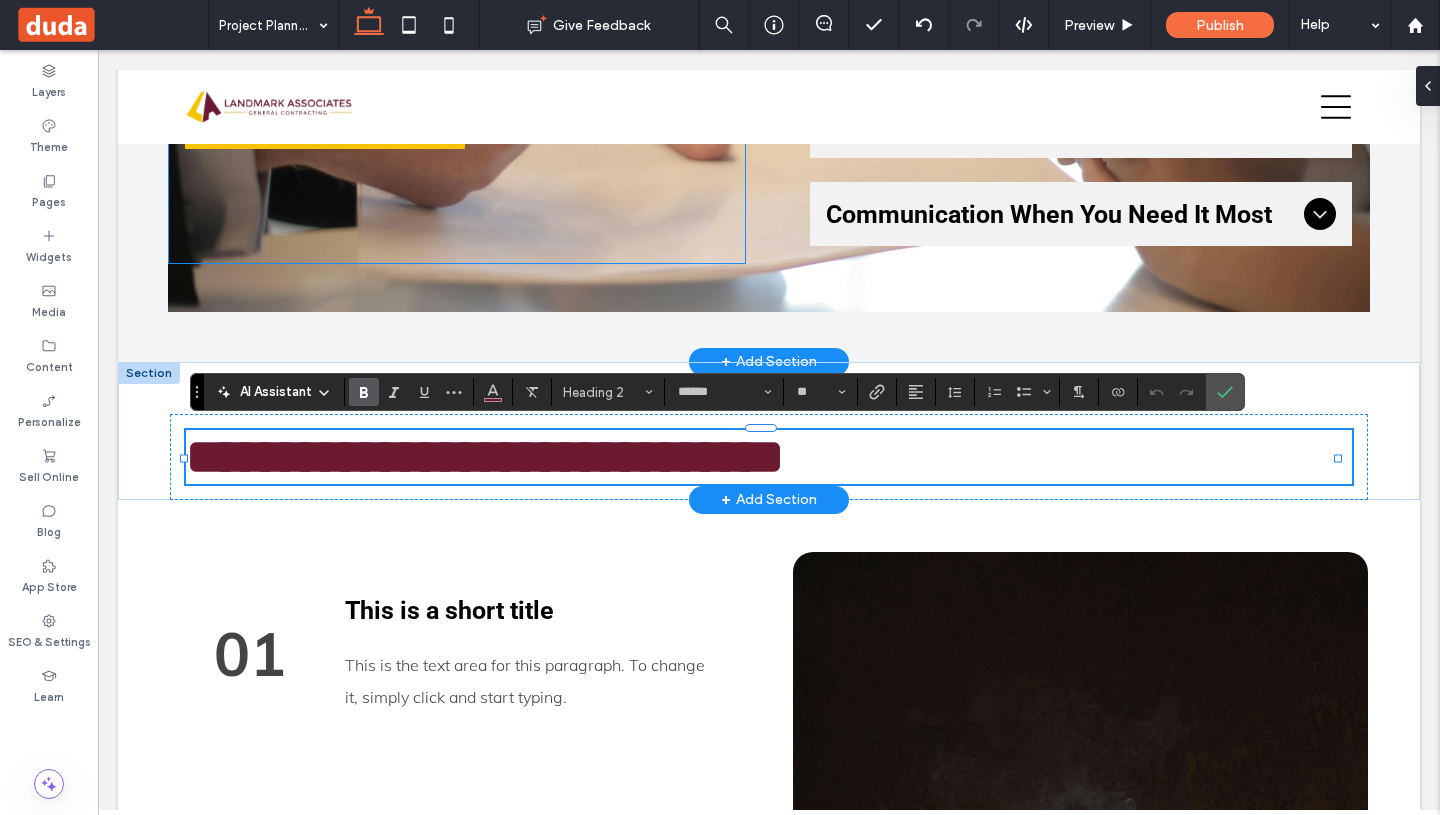 type on "****" 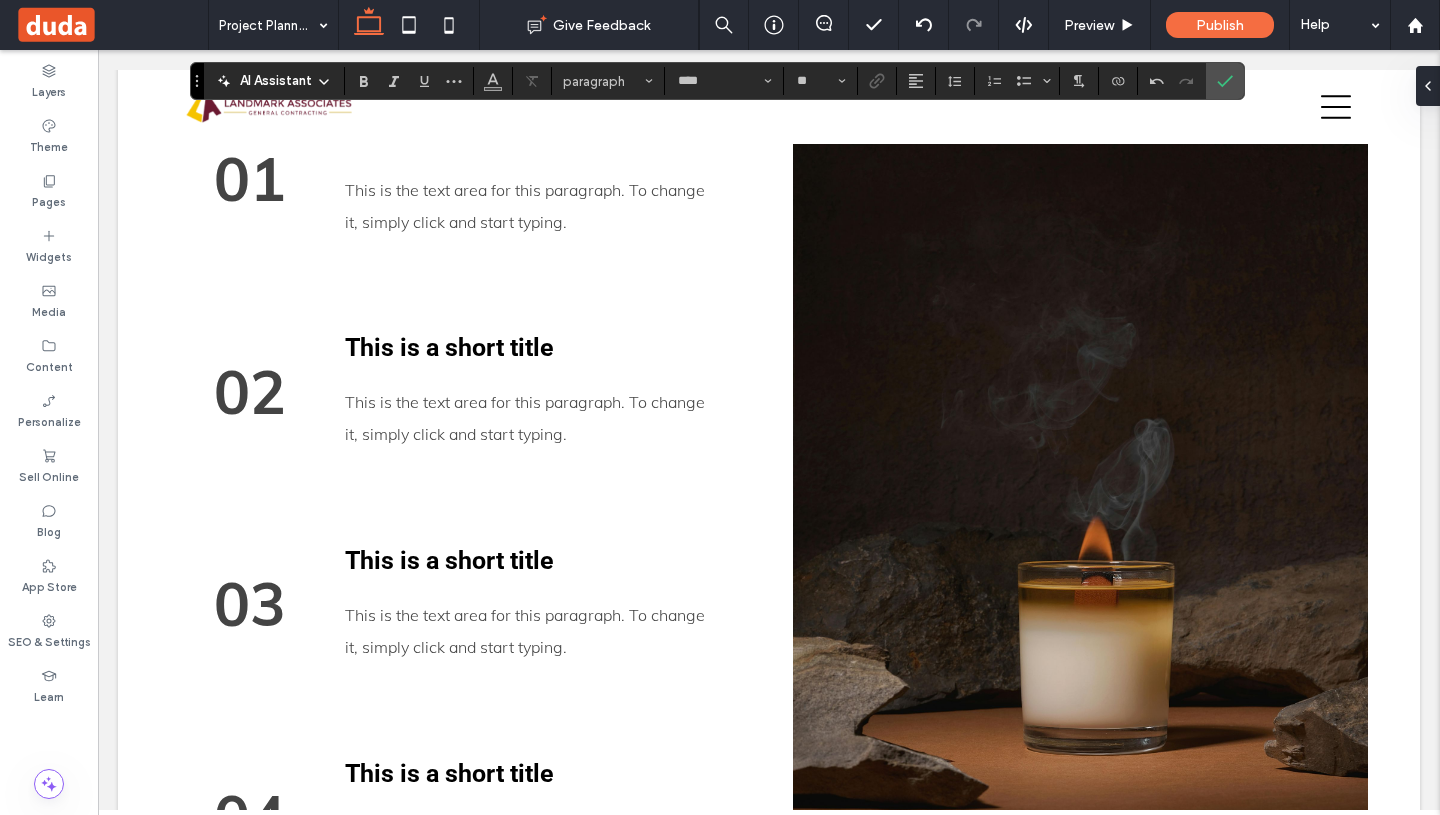 scroll, scrollTop: 4321, scrollLeft: 0, axis: vertical 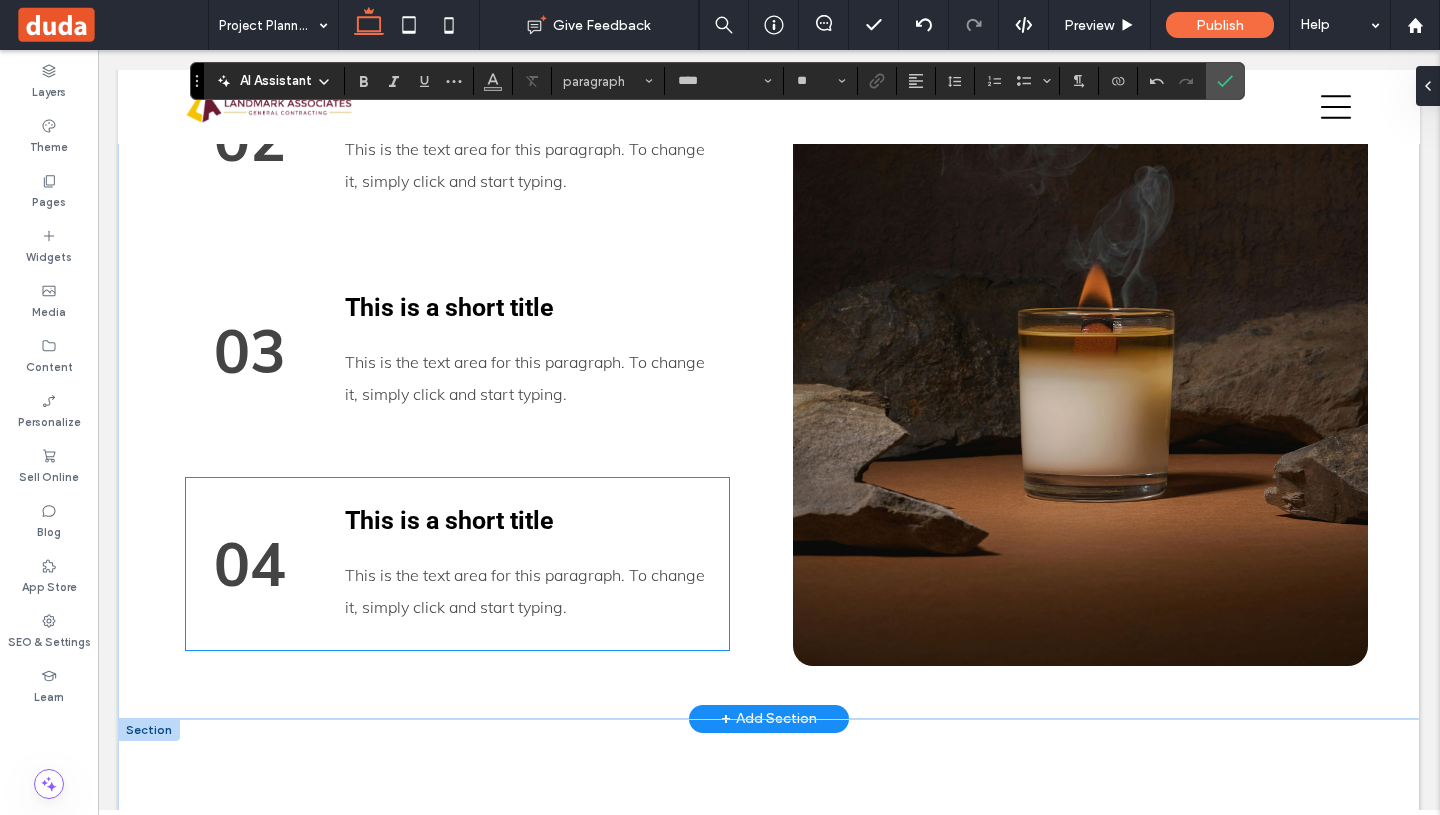 click on "04
This is a short title
This is the text area for this paragraph. To change it, simply click and start typing." at bounding box center (457, 564) 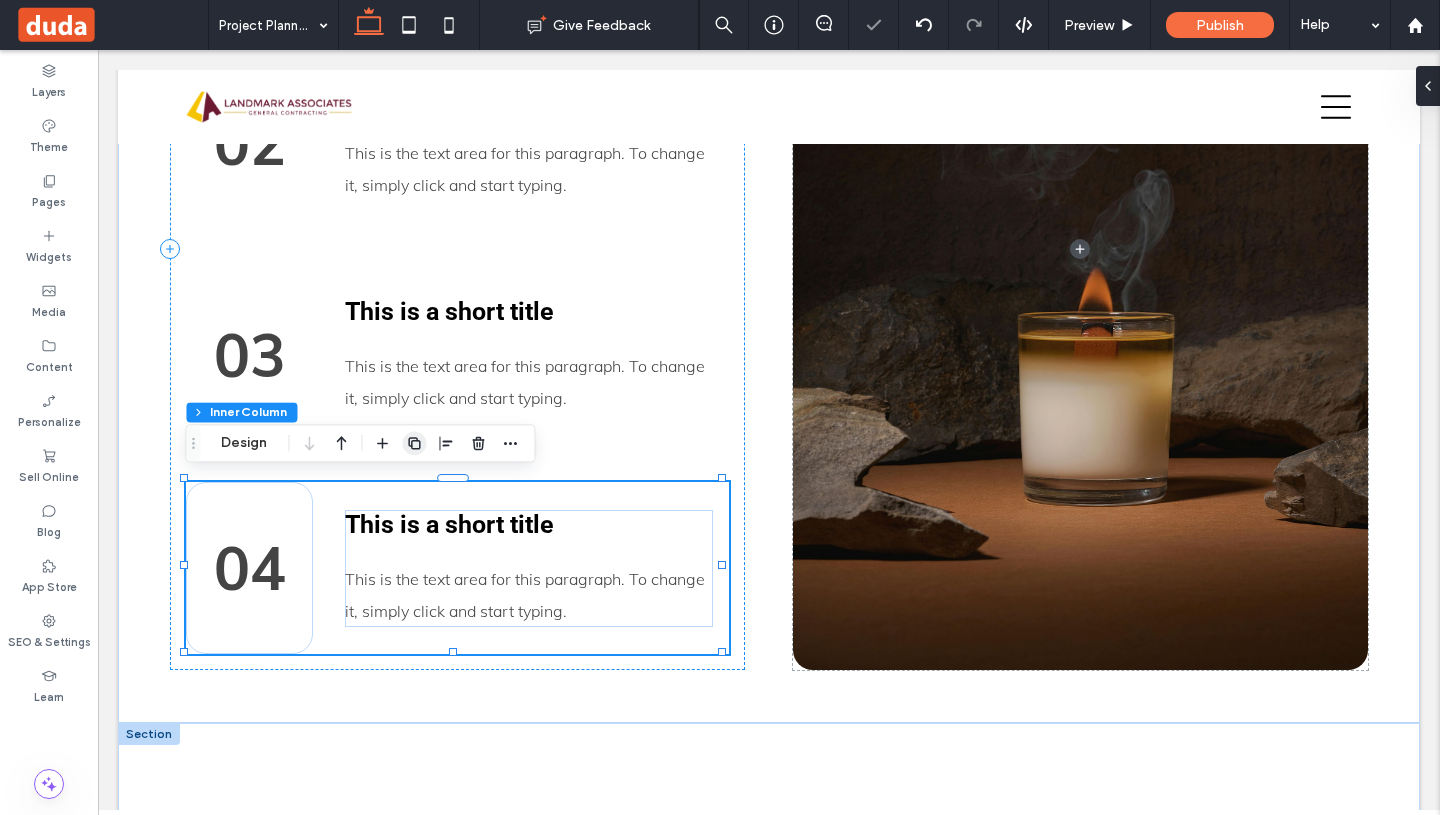 click 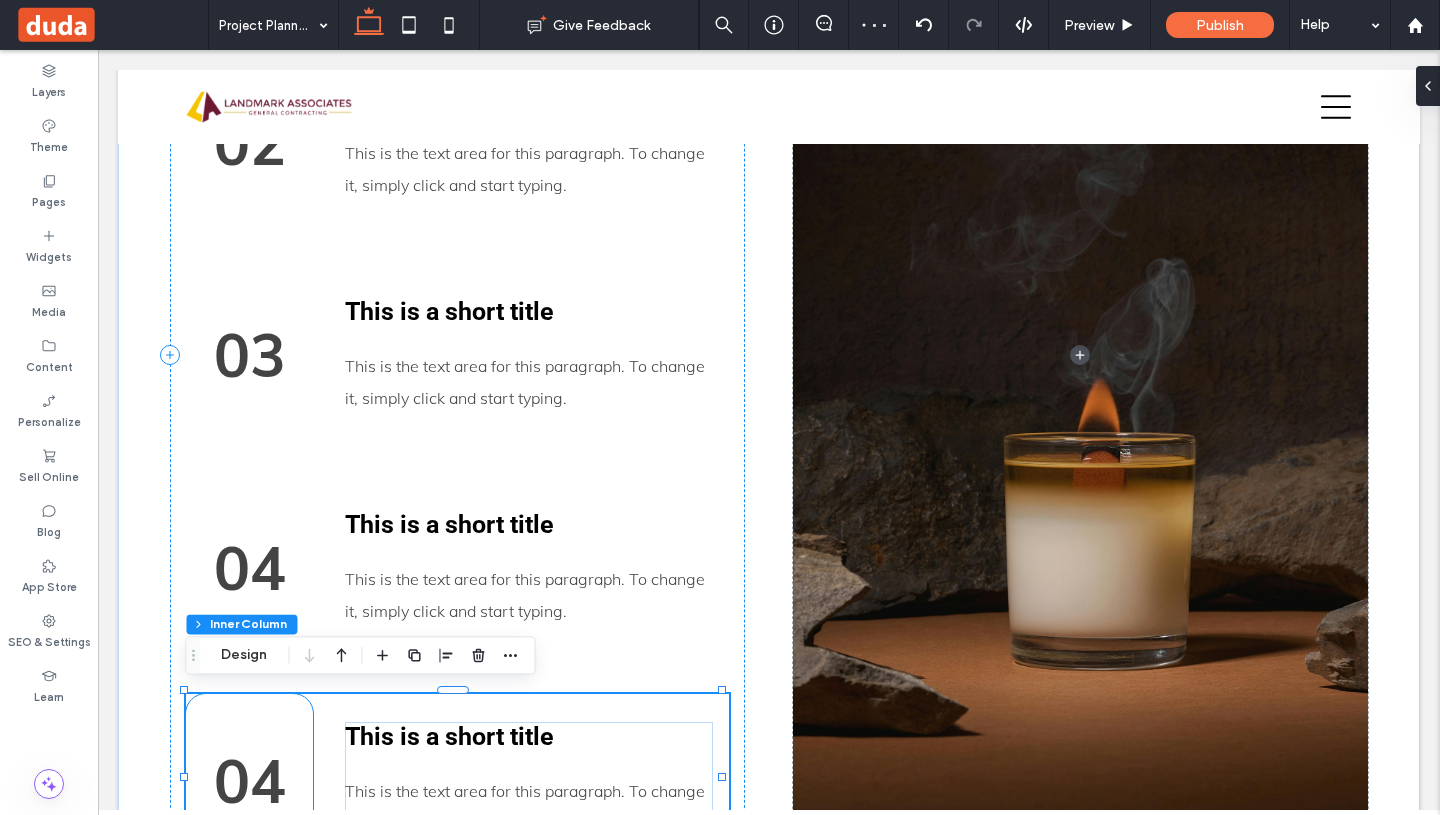 click on "04" at bounding box center [250, 780] 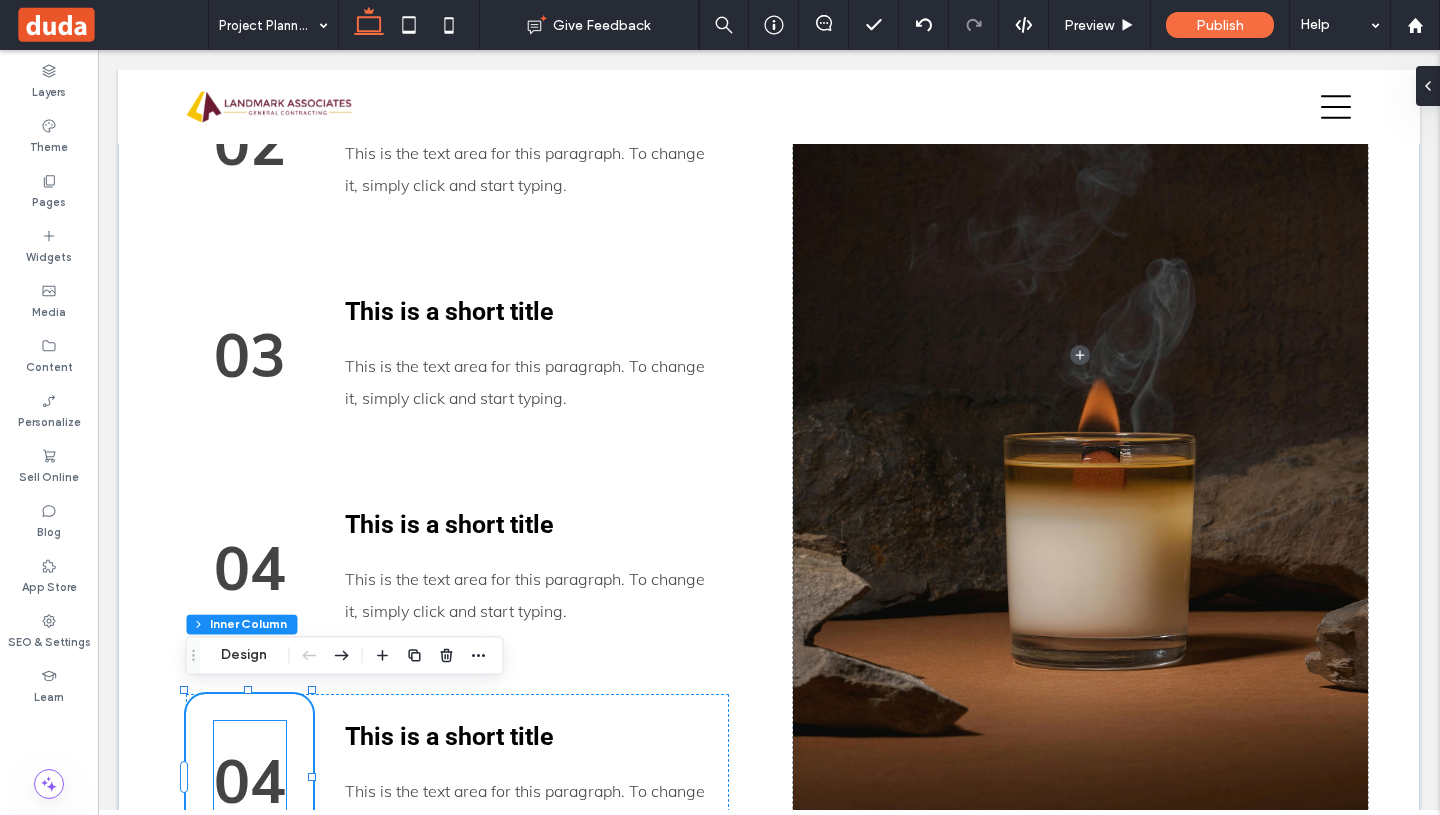 click on "04" at bounding box center [250, 780] 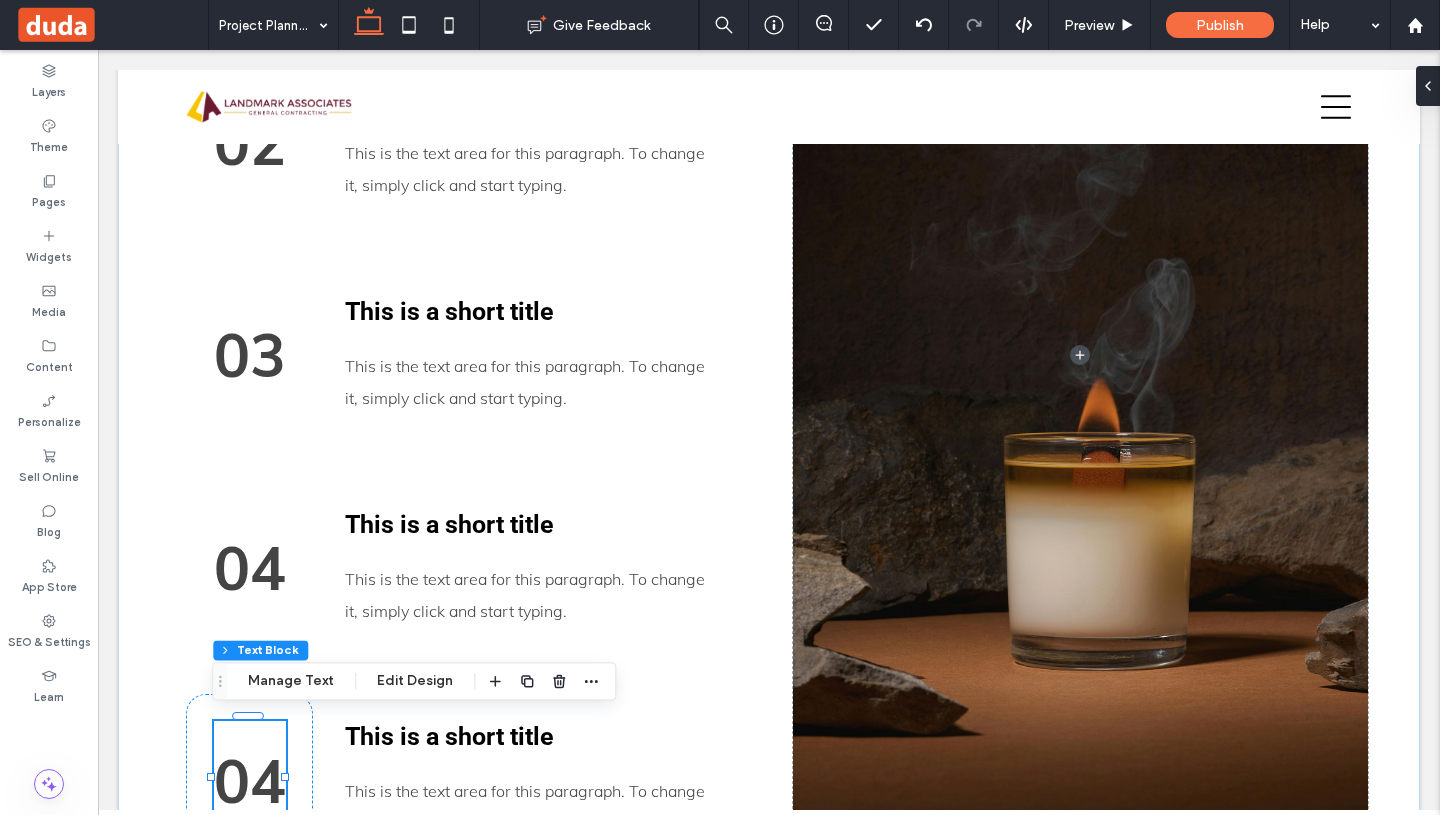 click on "04" at bounding box center [250, 780] 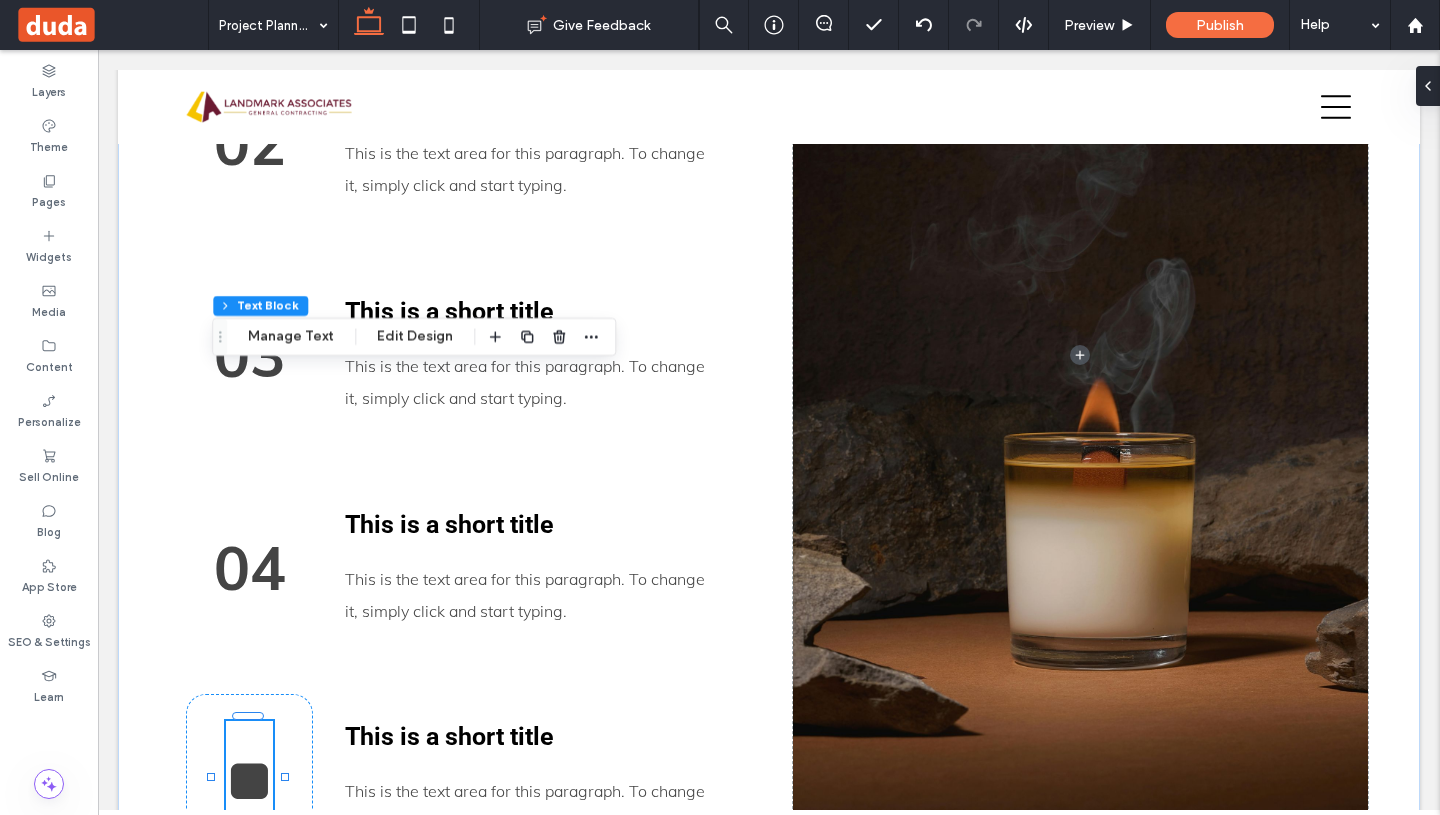 type on "****" 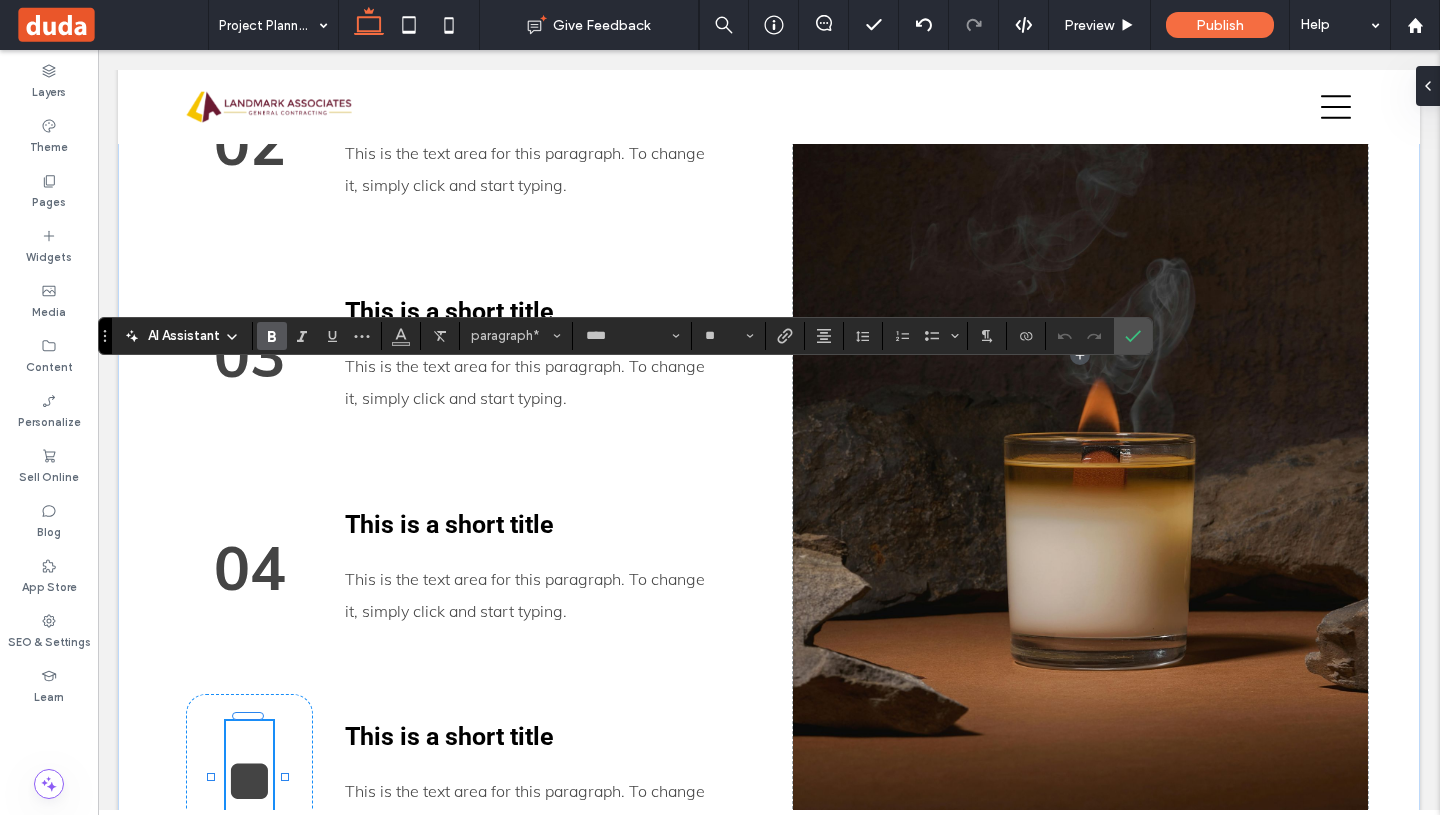 scroll, scrollTop: 4665, scrollLeft: 0, axis: vertical 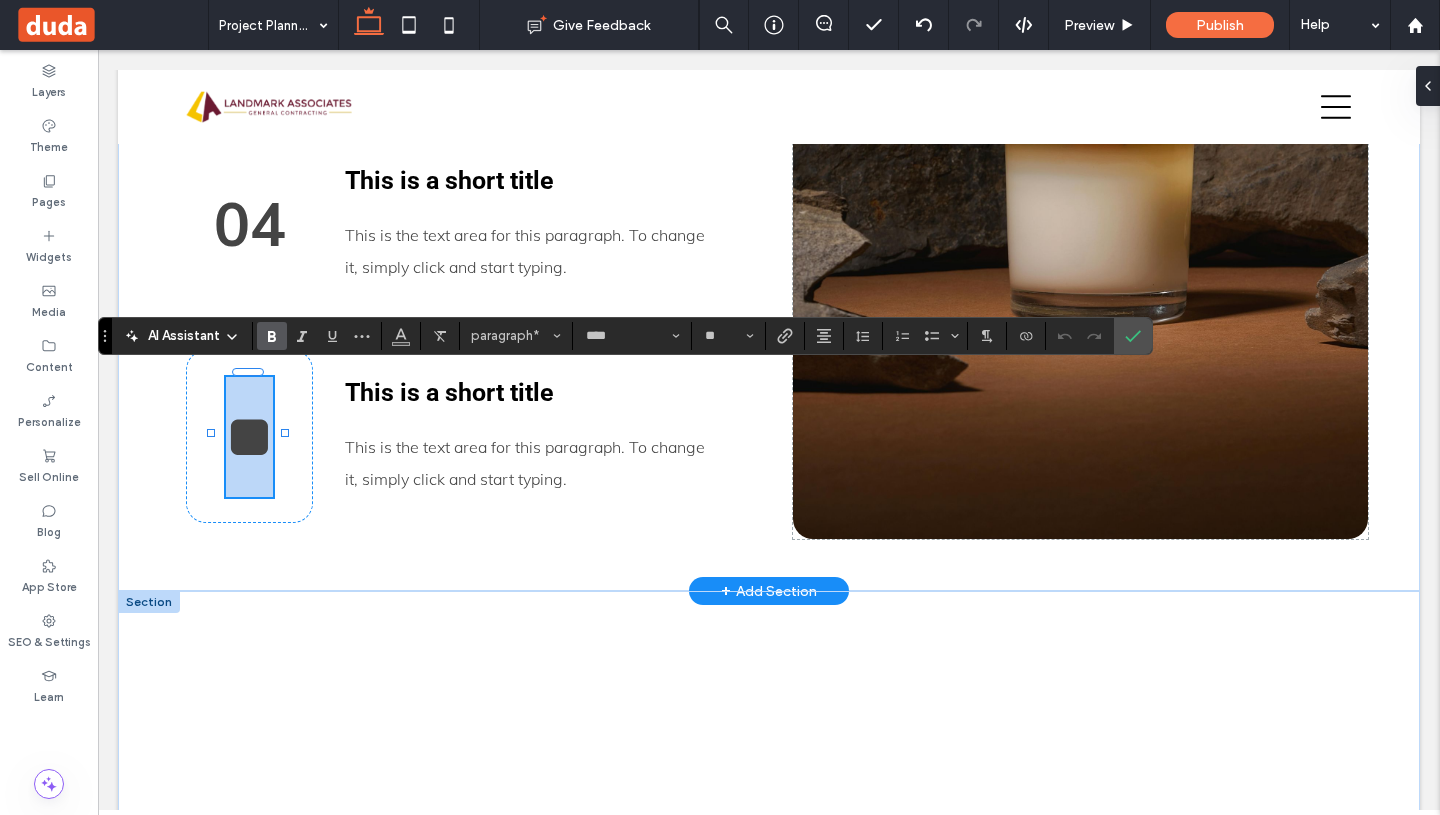 click on "**" at bounding box center (249, 437) 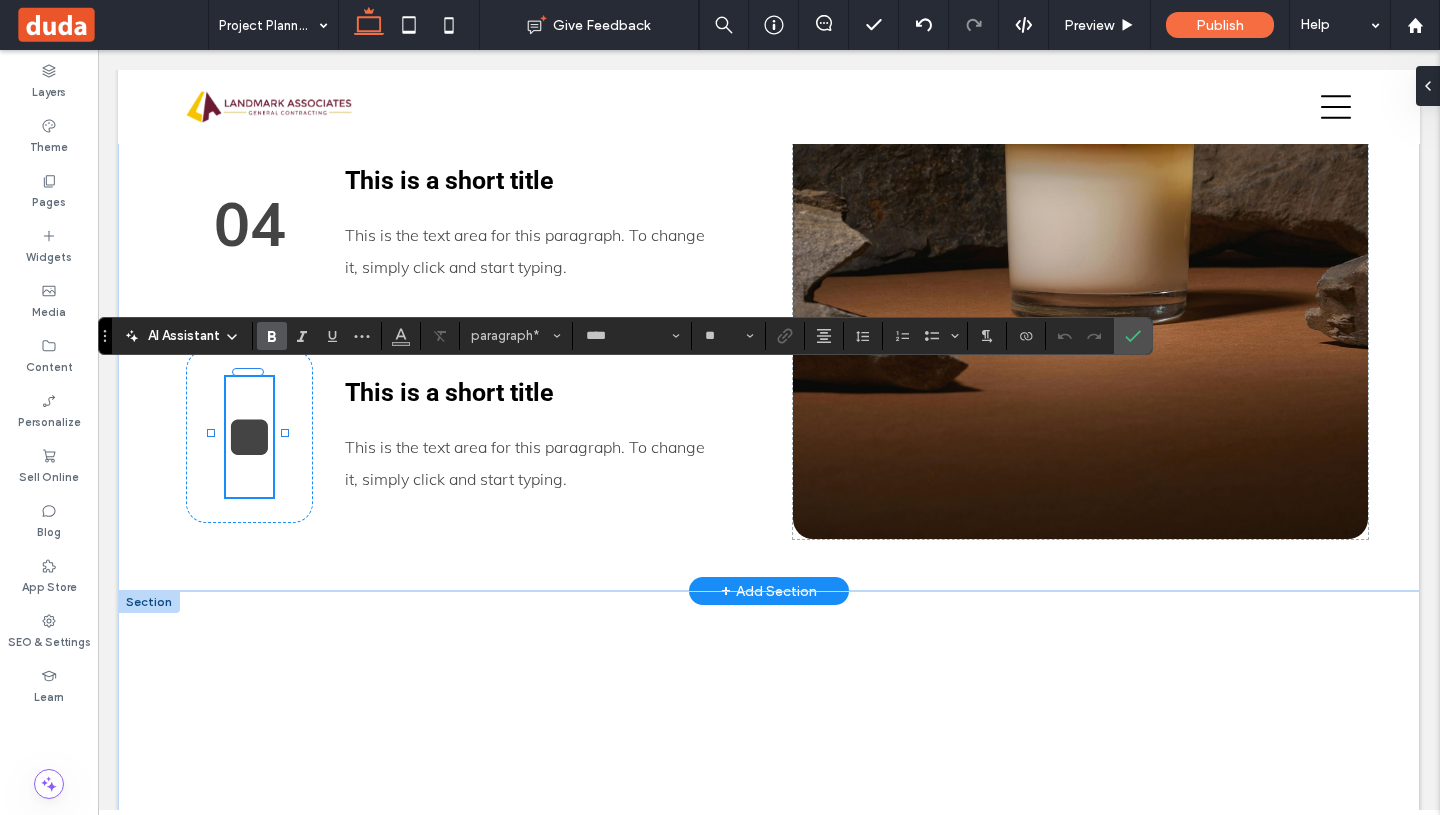 type 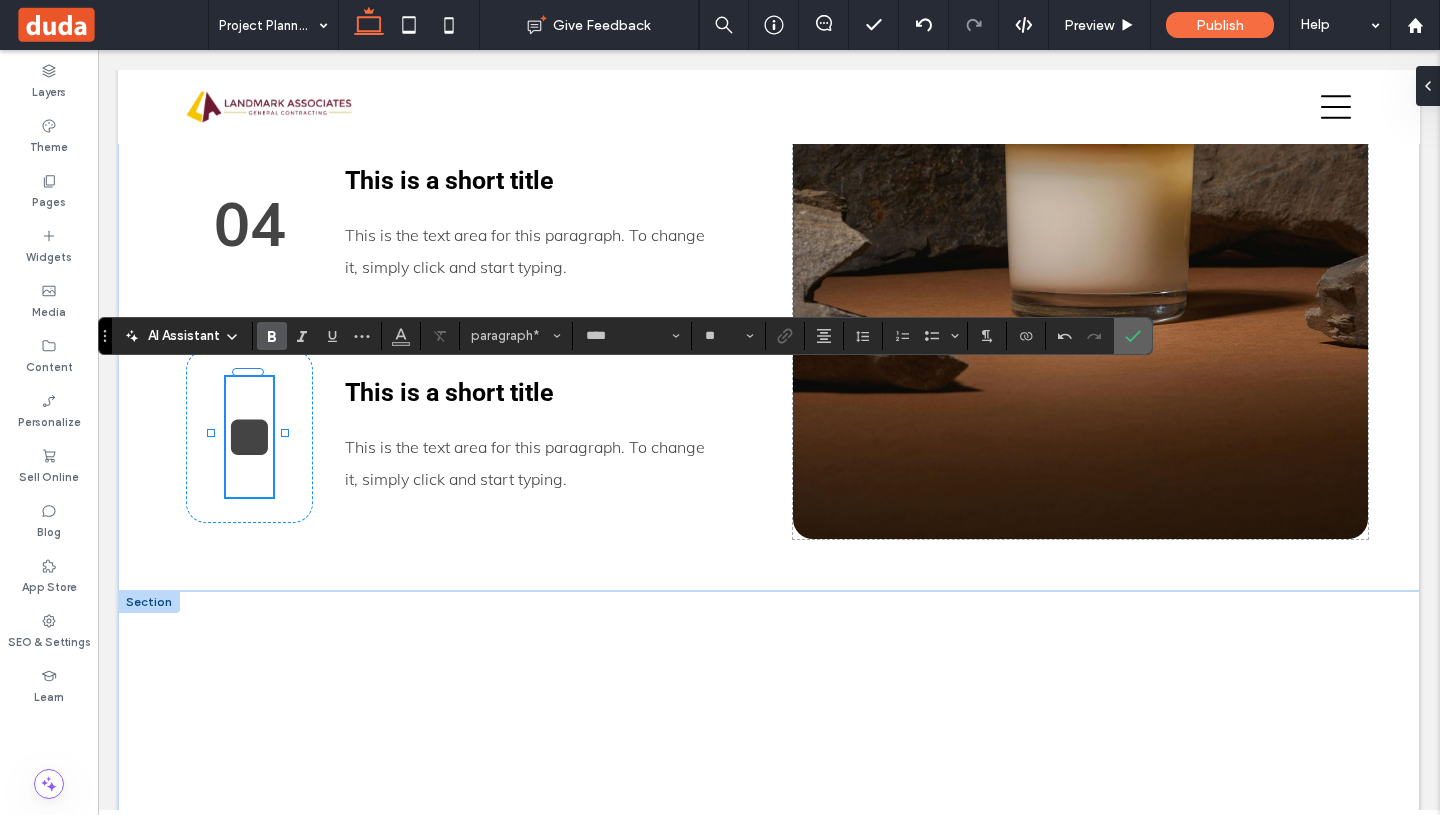 click at bounding box center (1133, 336) 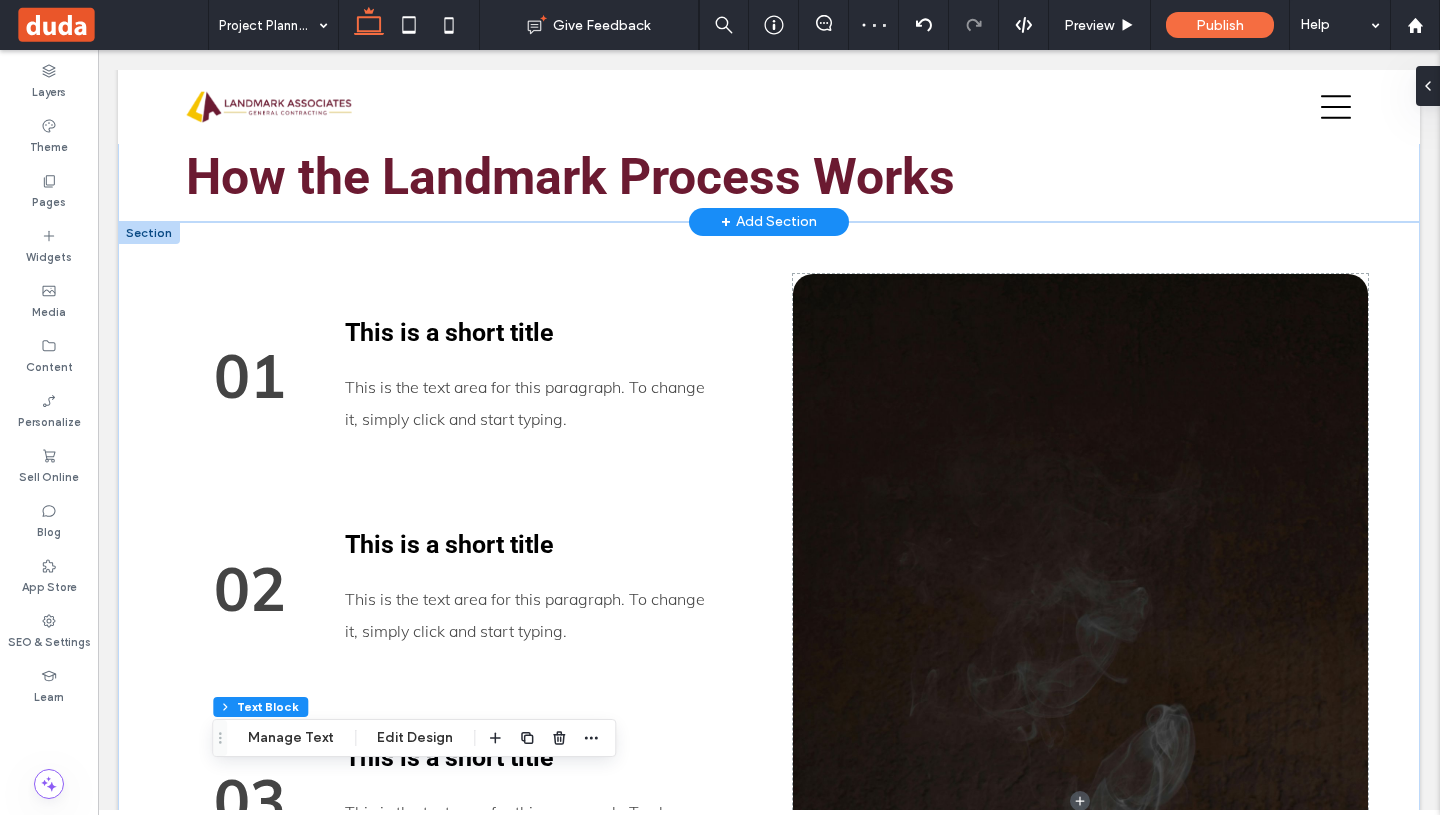 scroll, scrollTop: 3860, scrollLeft: 0, axis: vertical 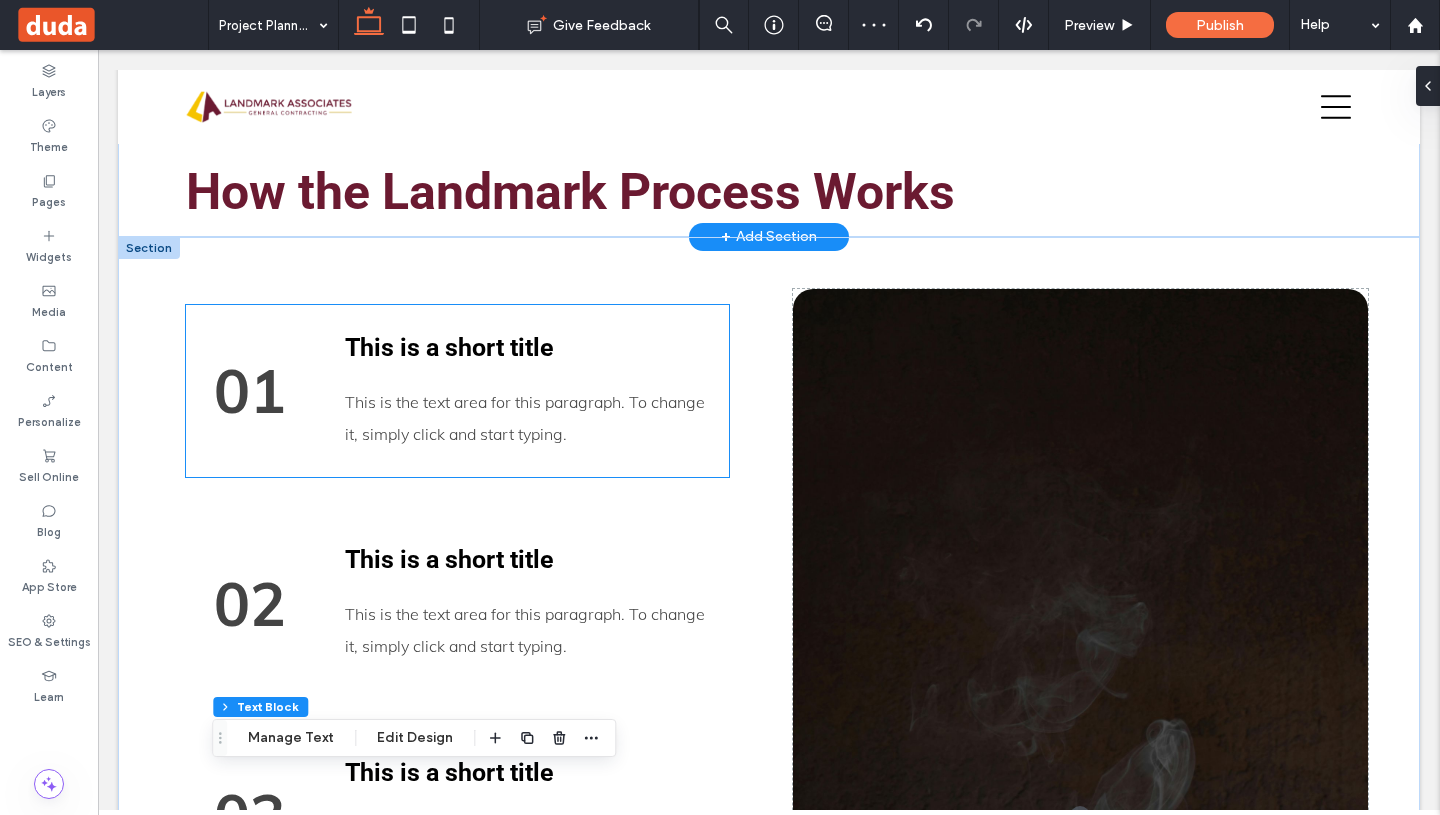 click on "This is a short title" at bounding box center (449, 347) 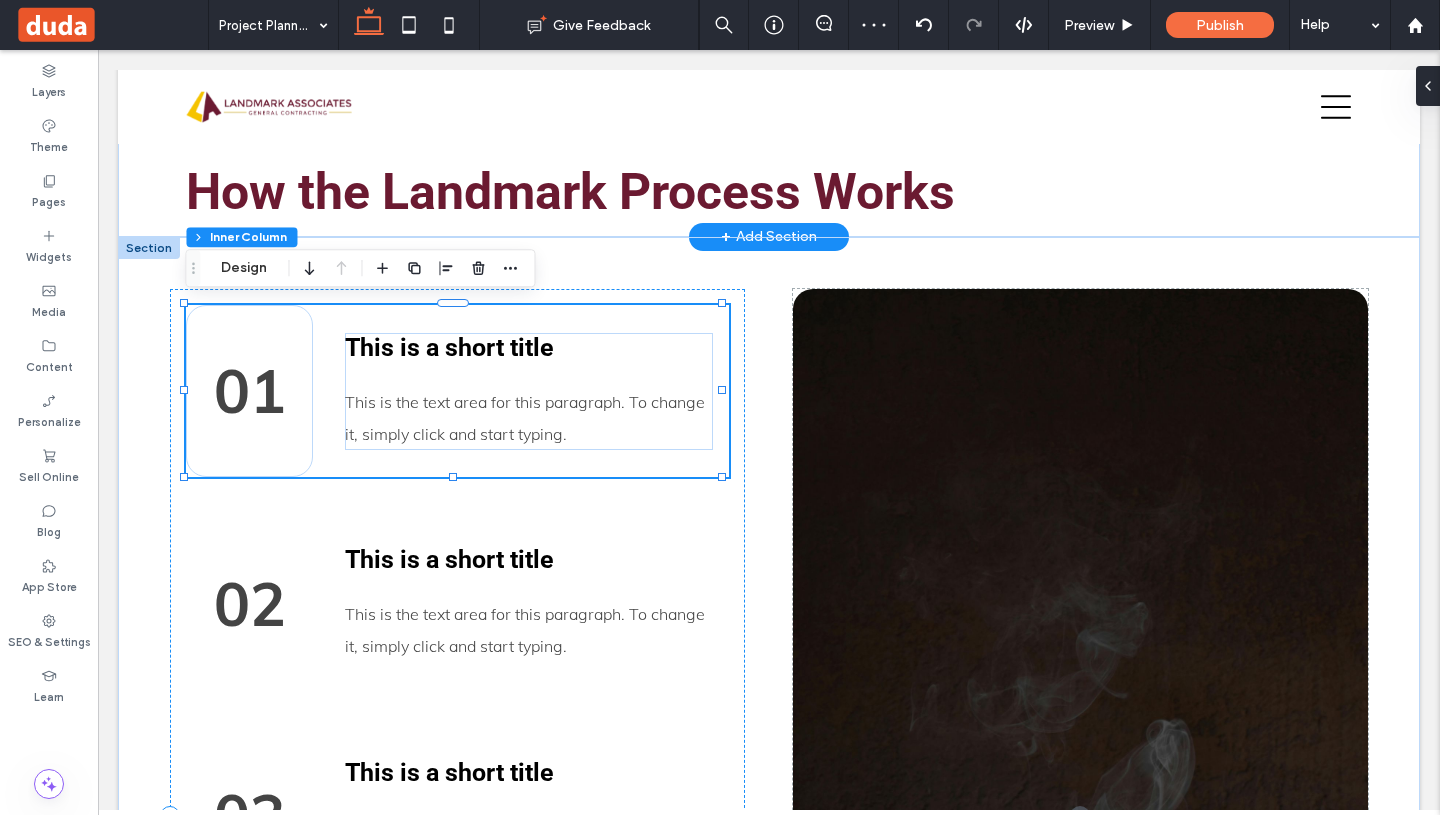 click on "This is a short title" at bounding box center [449, 347] 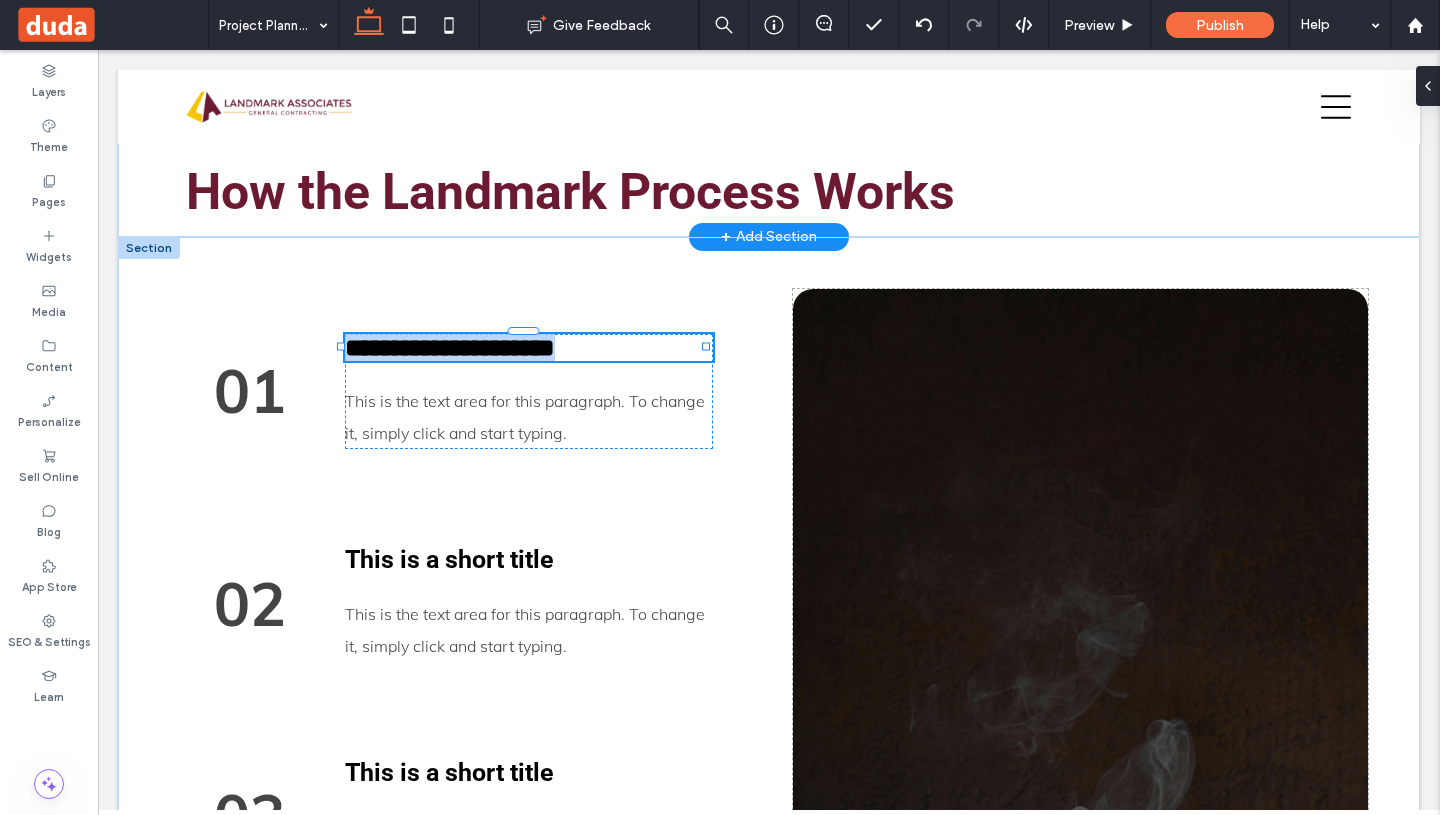 type on "******" 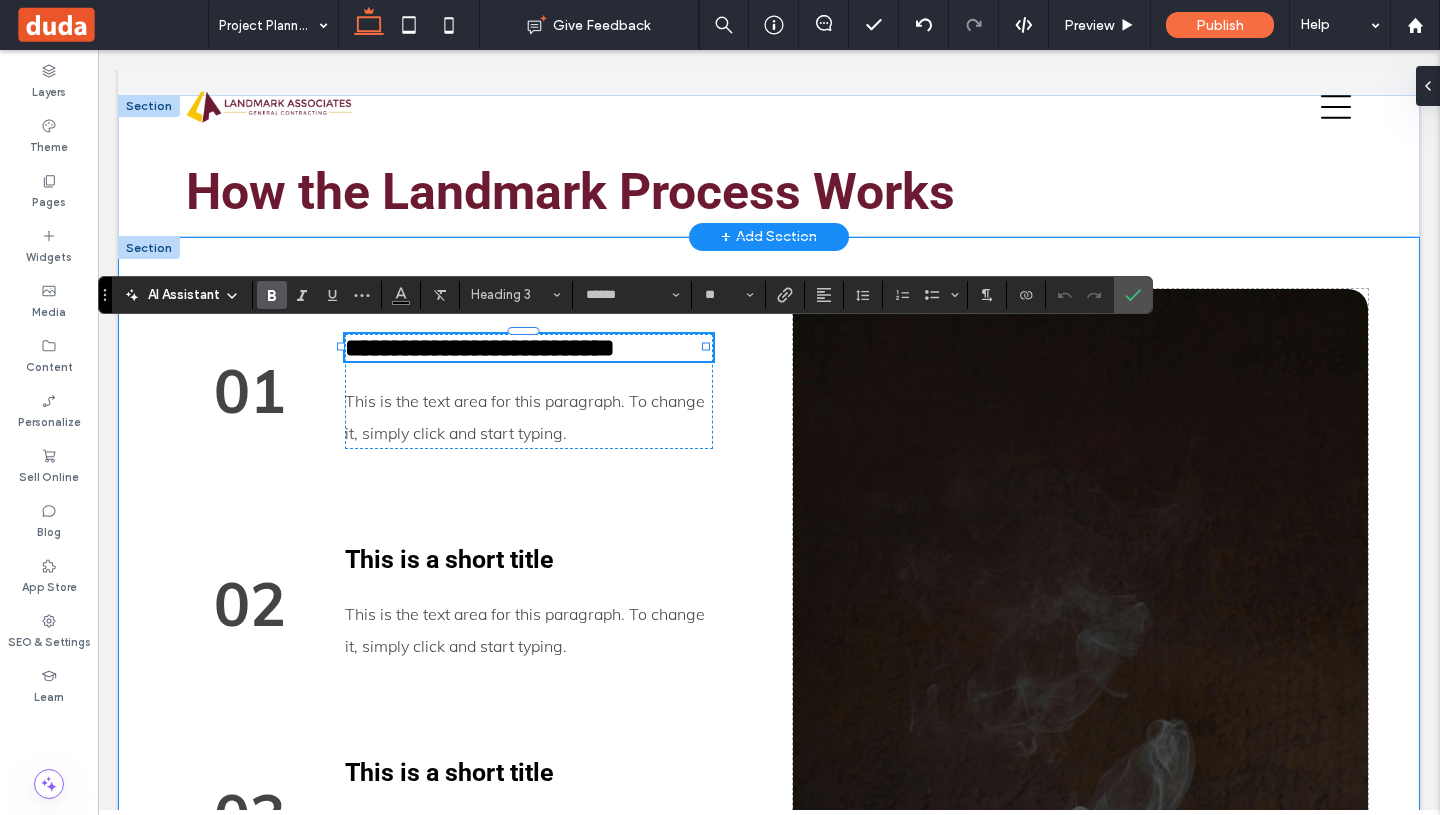 type on "****" 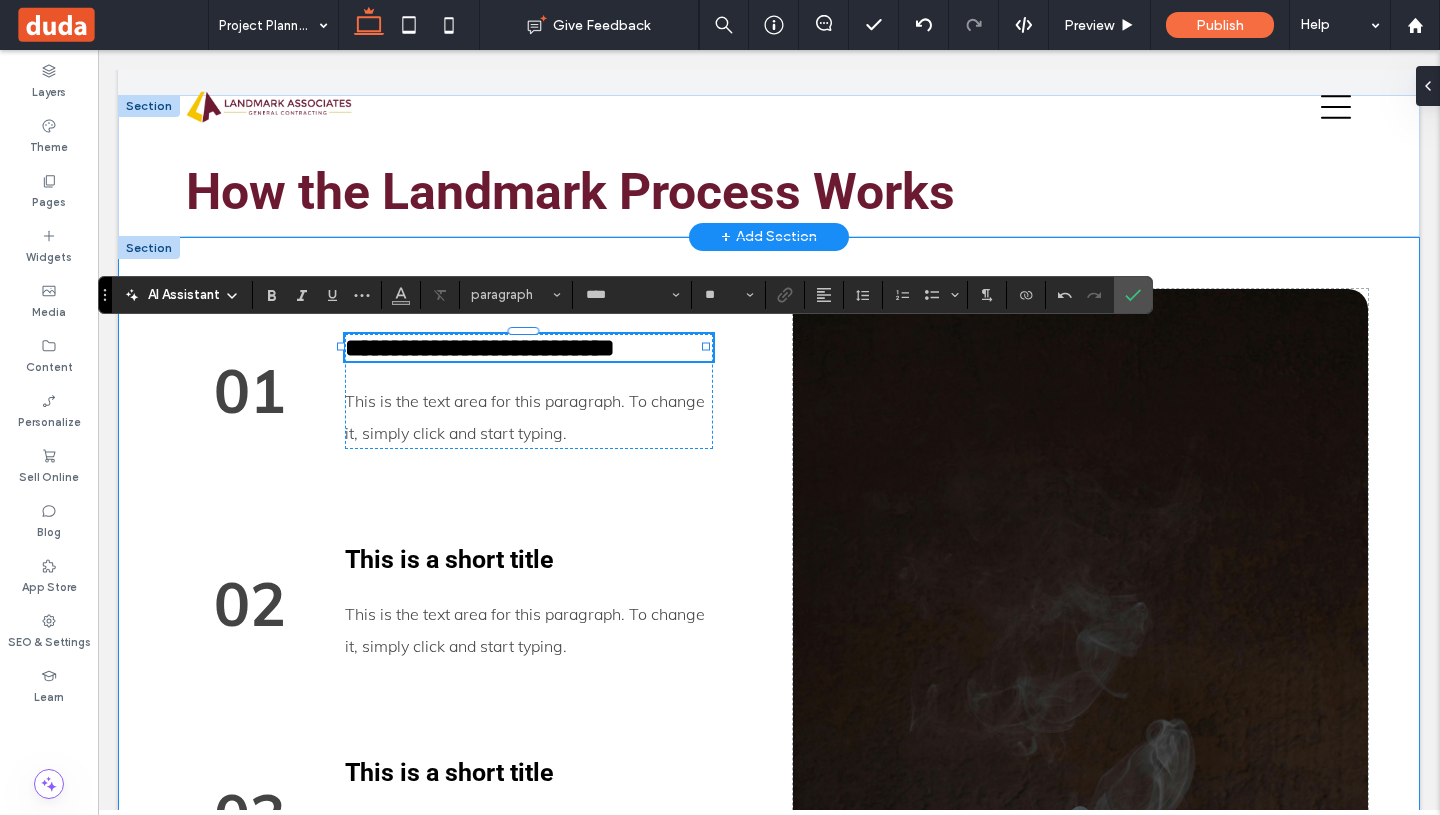 scroll, scrollTop: 0, scrollLeft: 0, axis: both 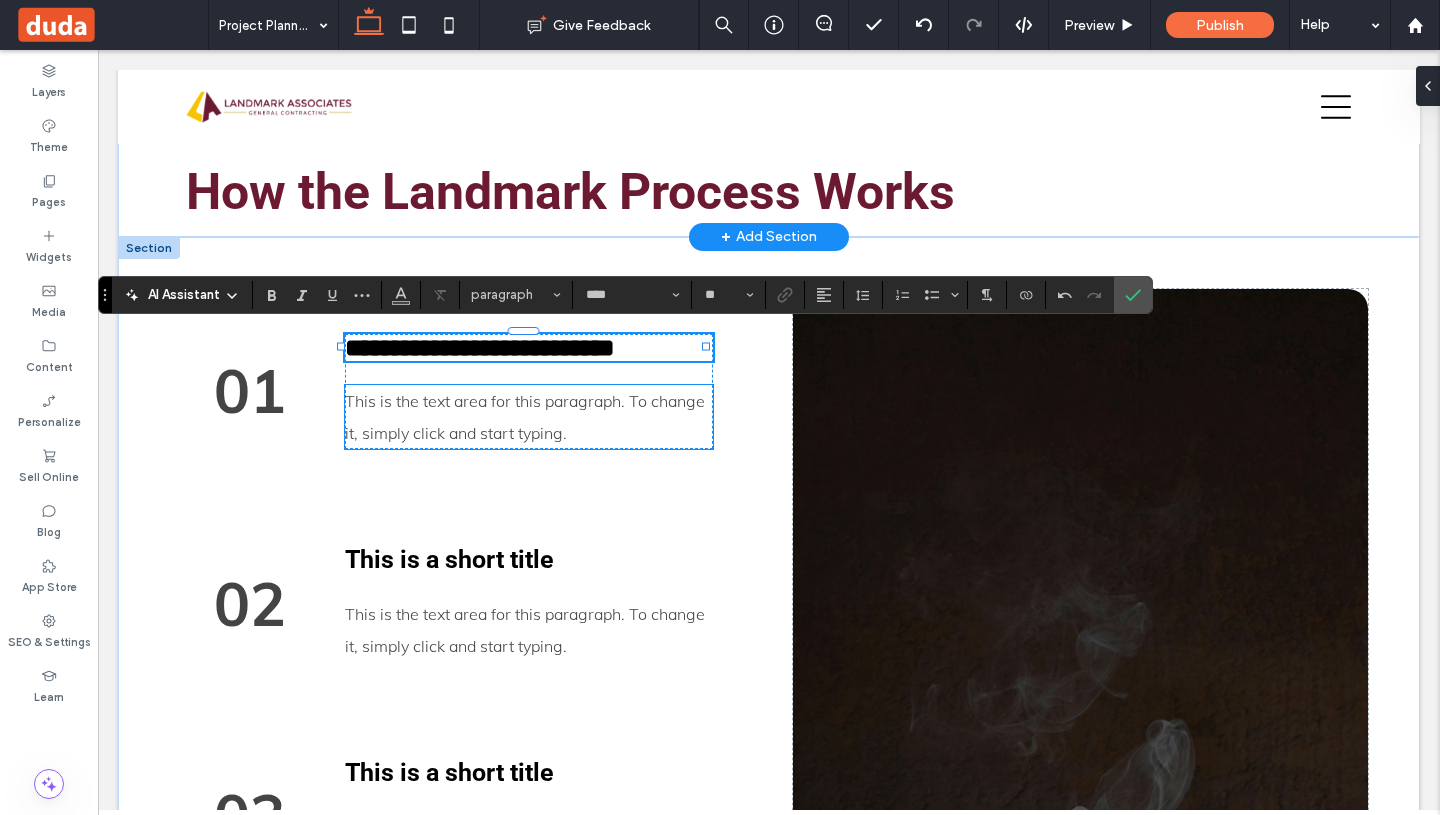 click on "This is the text area for this paragraph. To change it, simply click and start typing." at bounding box center (529, 417) 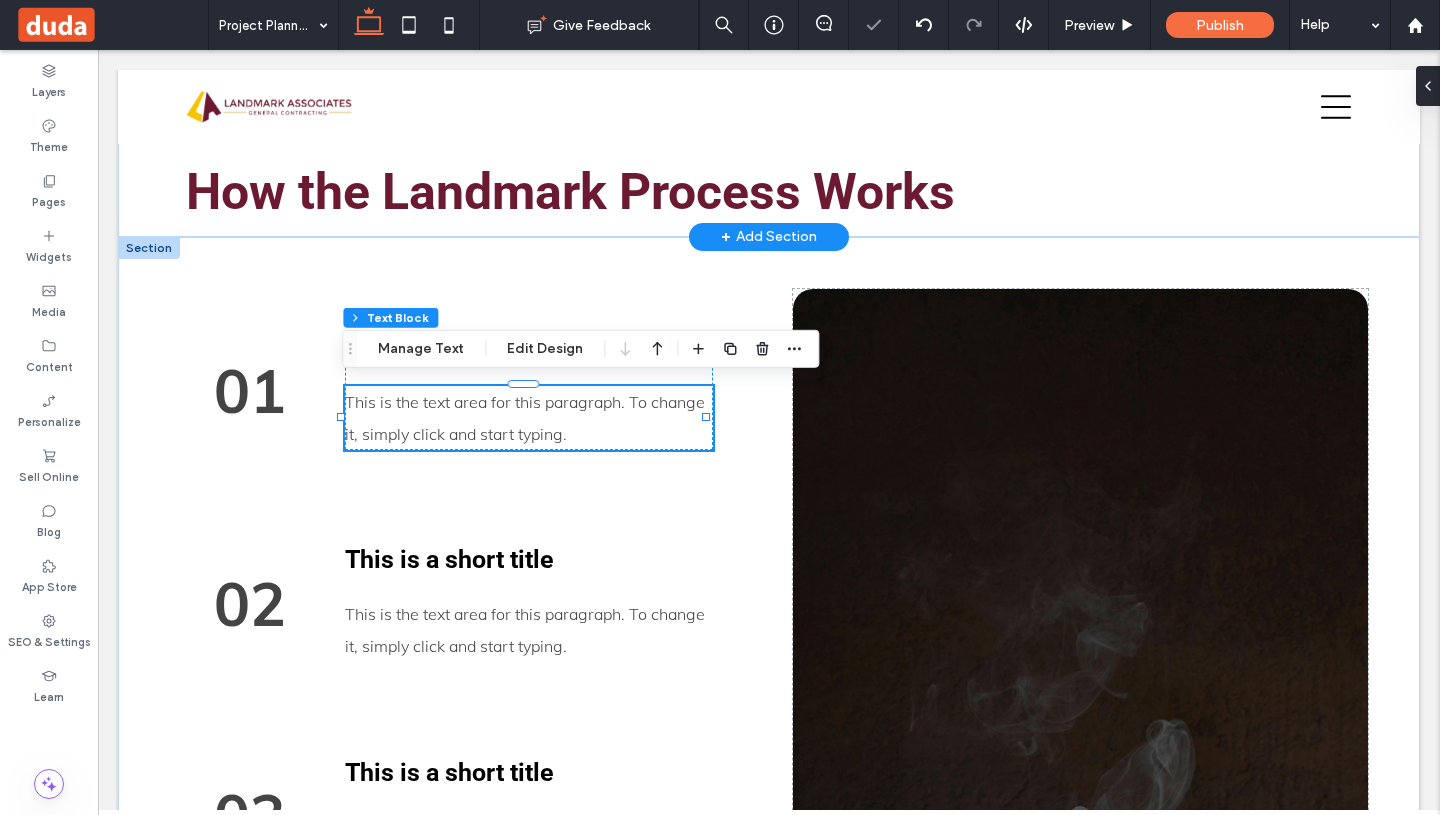 click on "This is the text area for this paragraph. To change it, simply click and start typing." at bounding box center (529, 418) 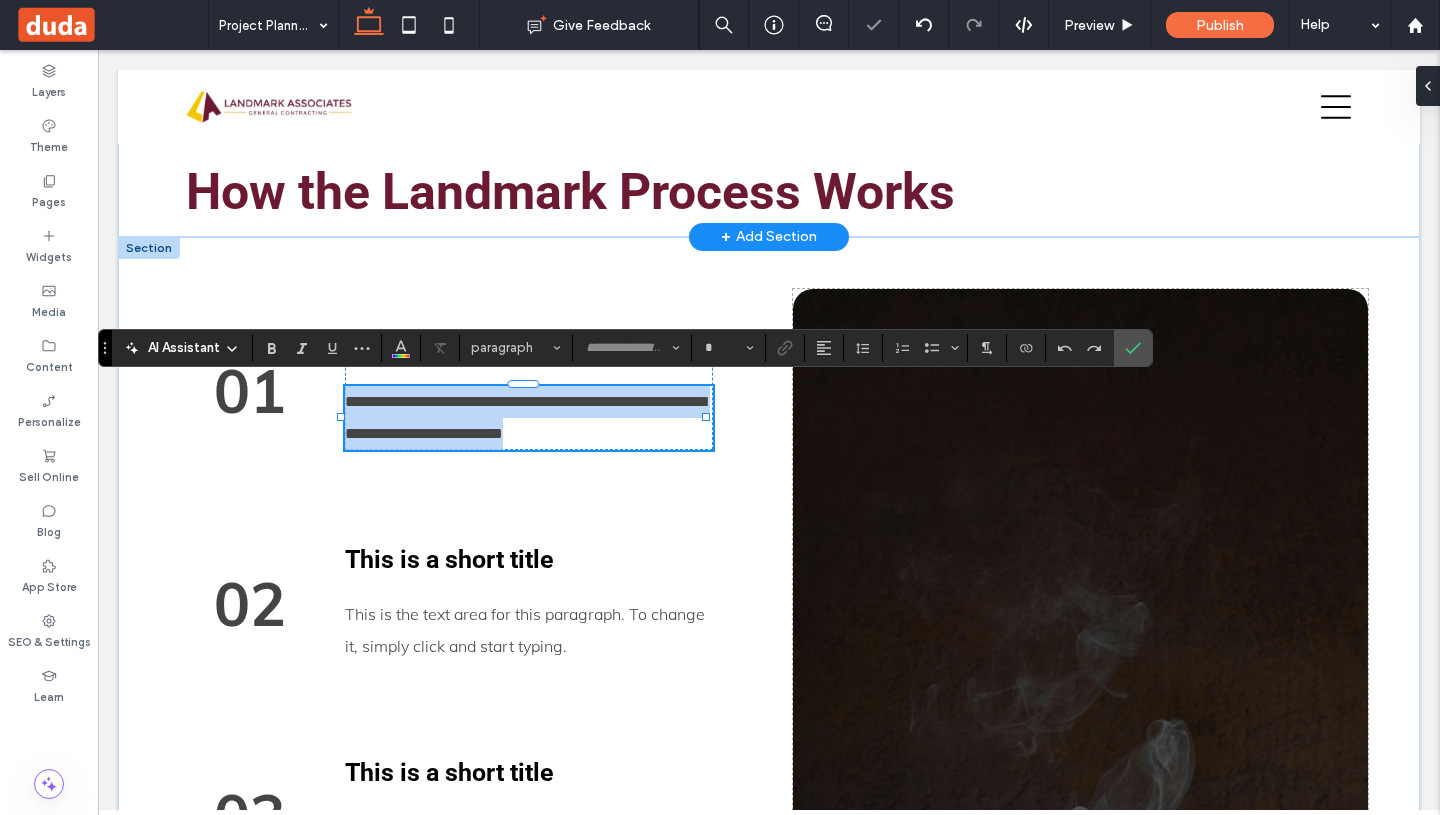 type on "****" 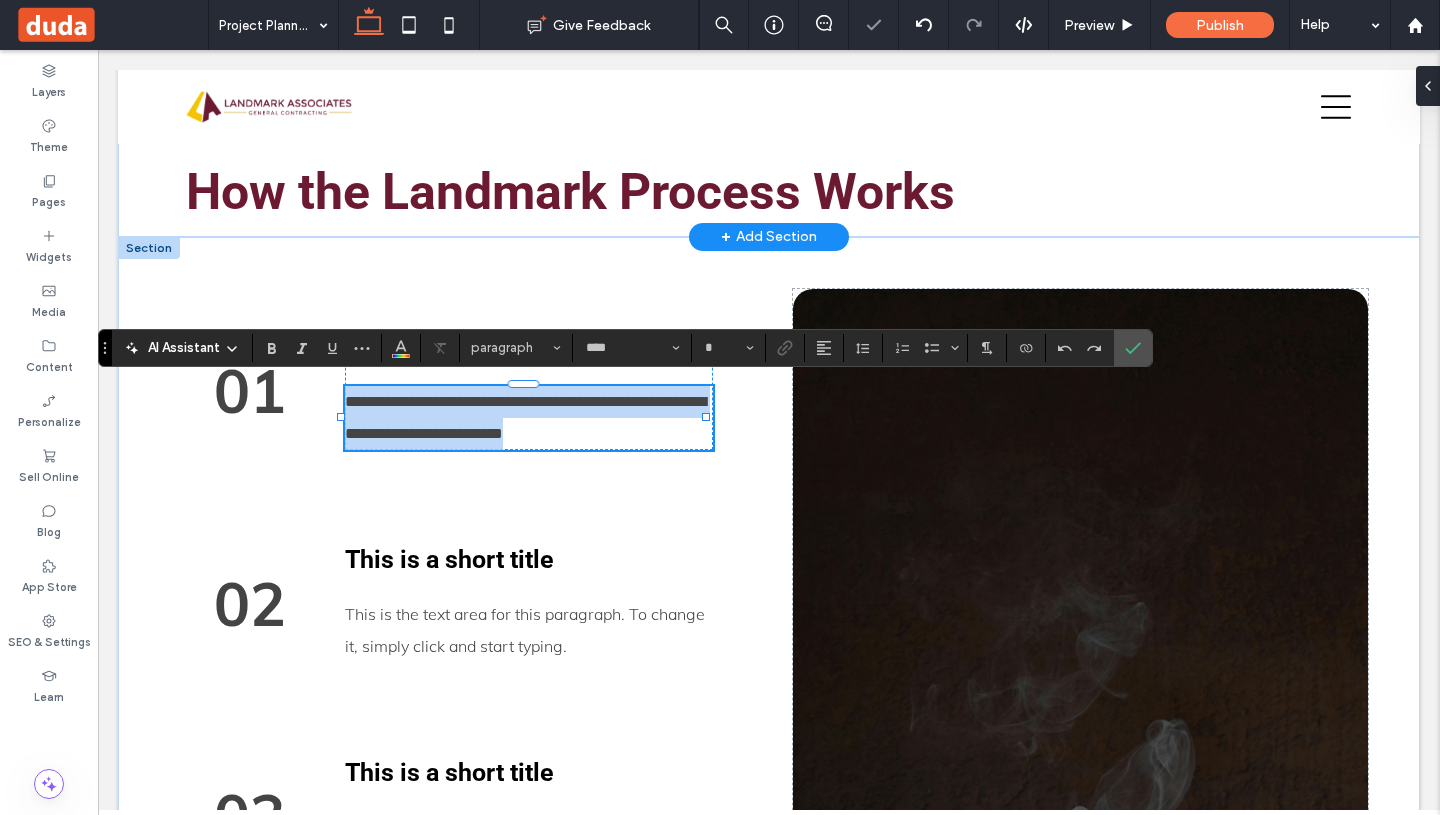 type on "**" 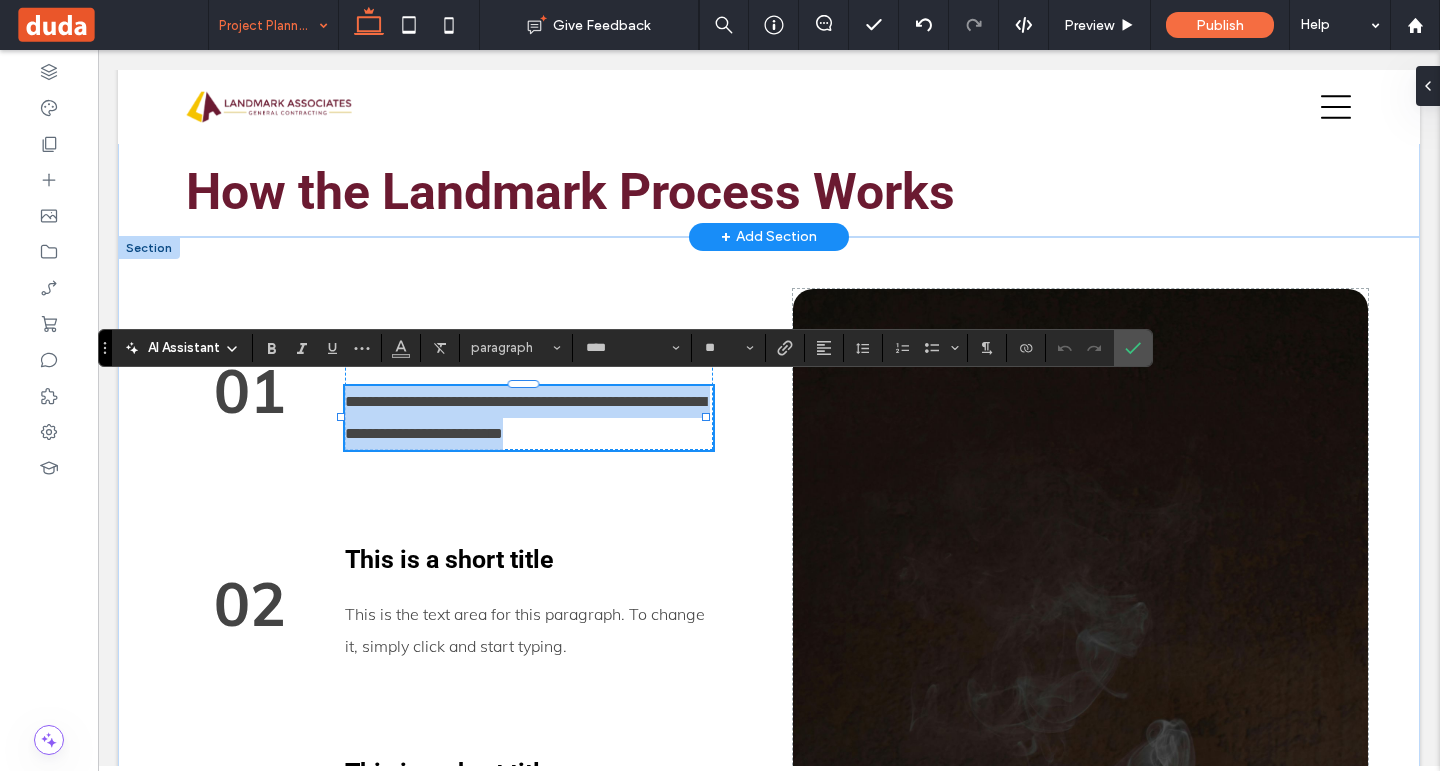 paste 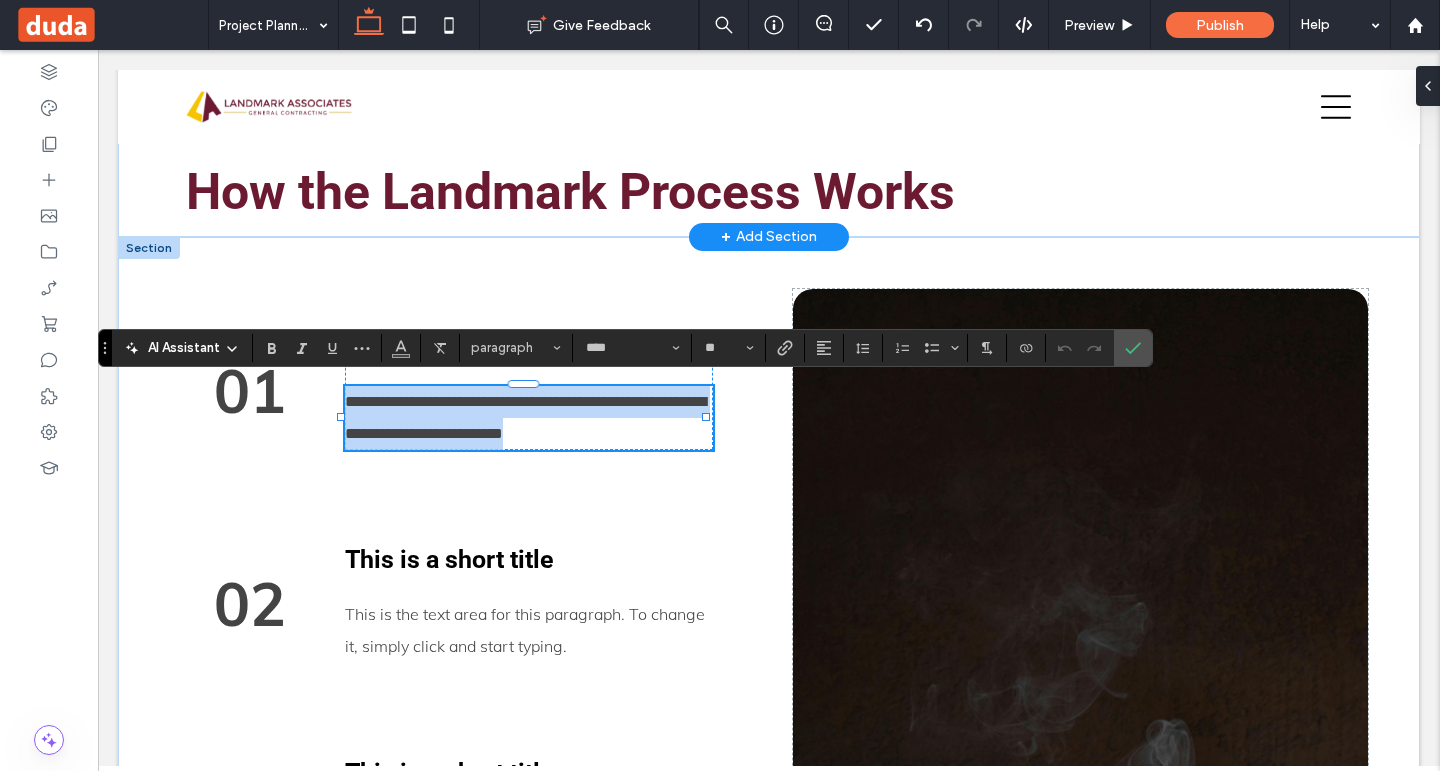 type 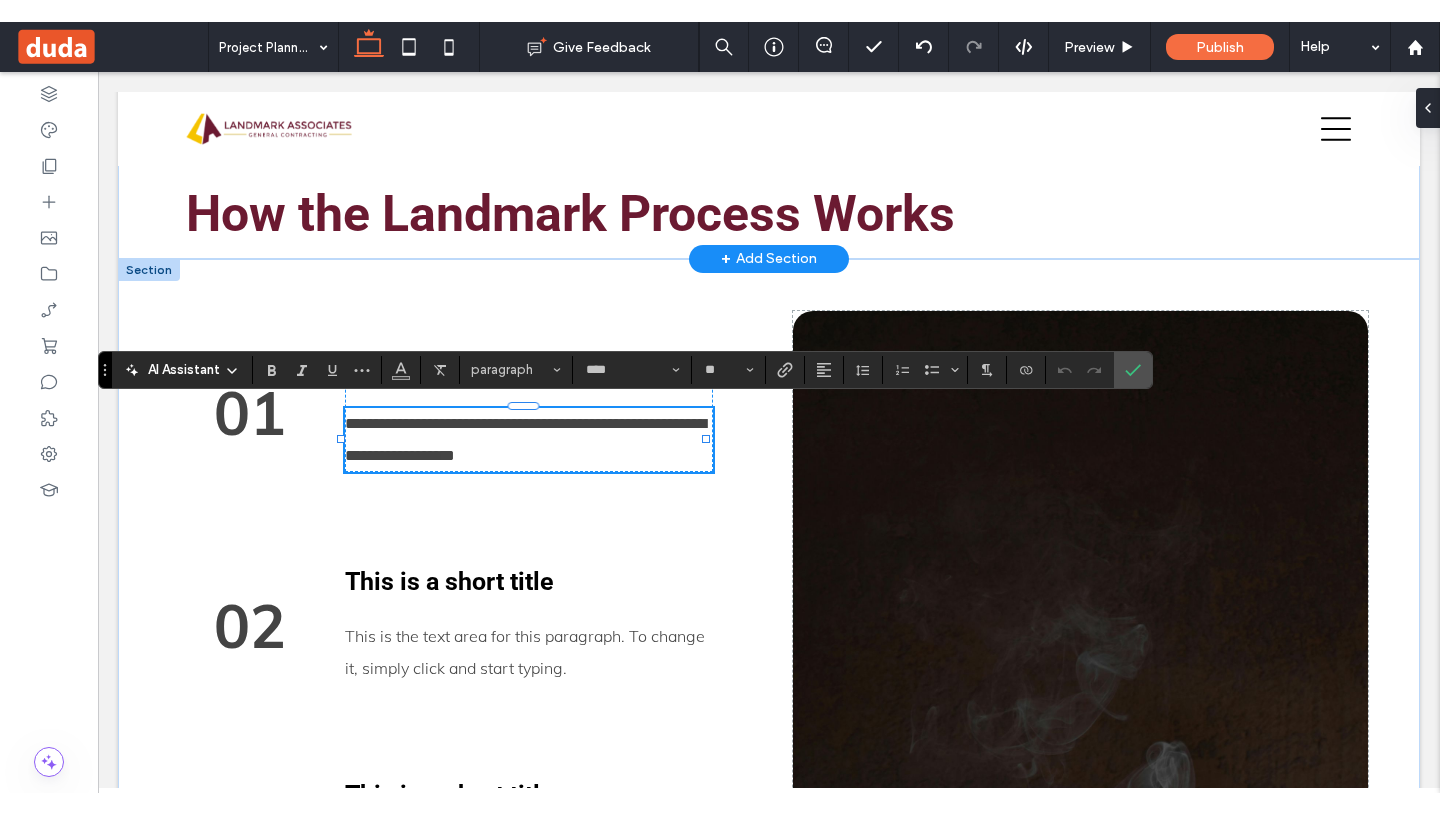scroll, scrollTop: 0, scrollLeft: 0, axis: both 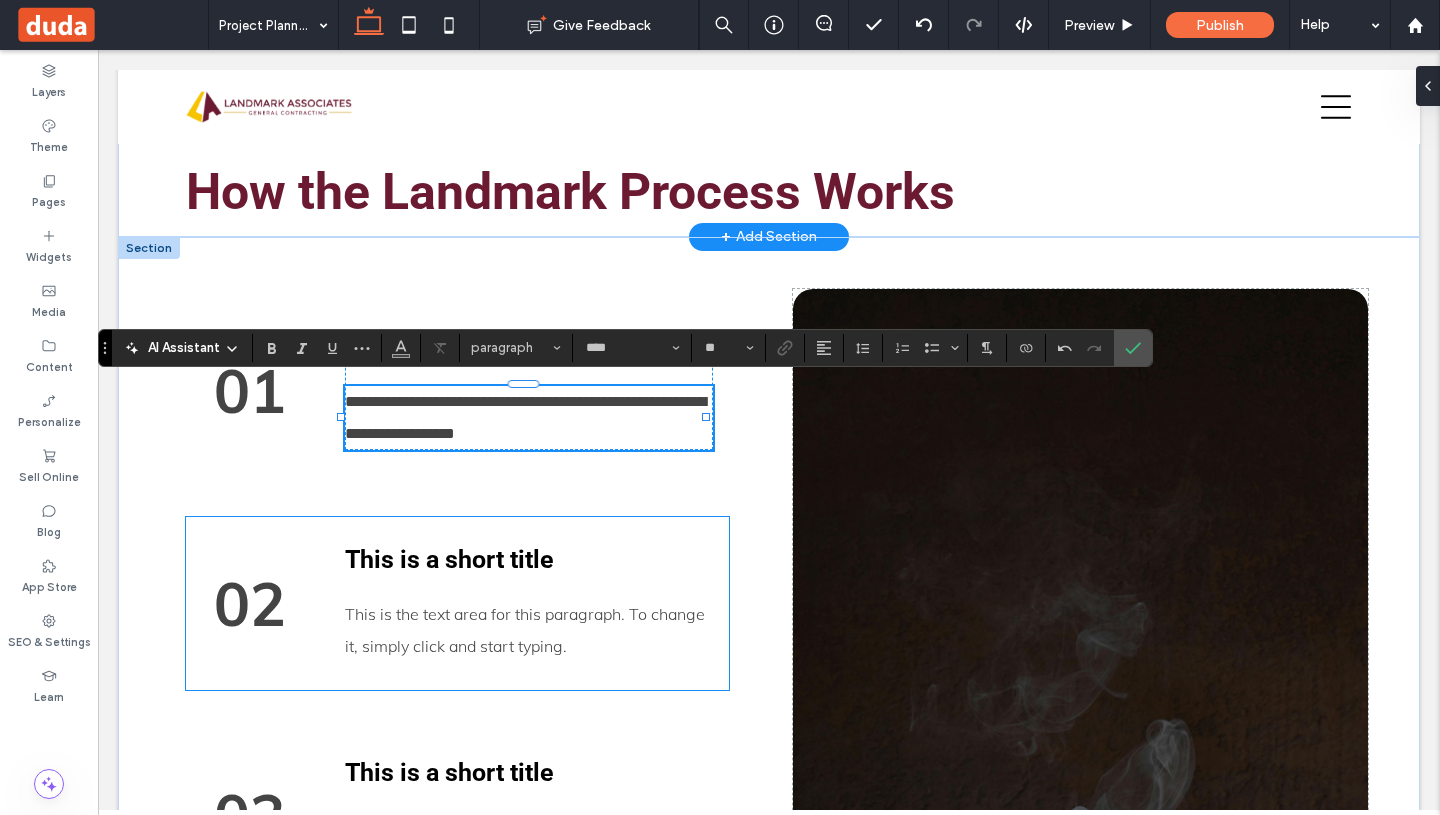 click on "This is a short title" at bounding box center [449, 559] 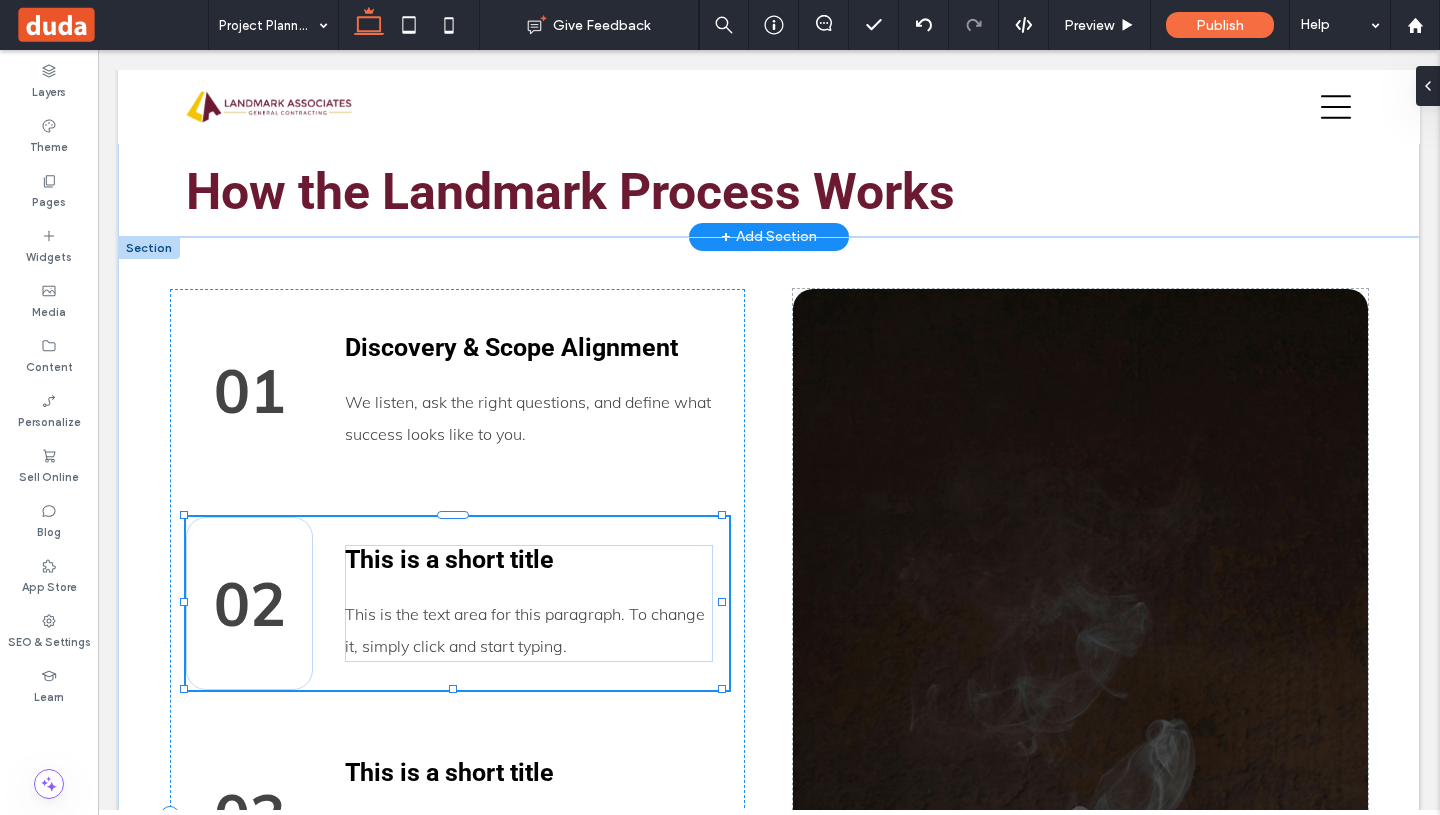 click on "This is a short title" at bounding box center (449, 559) 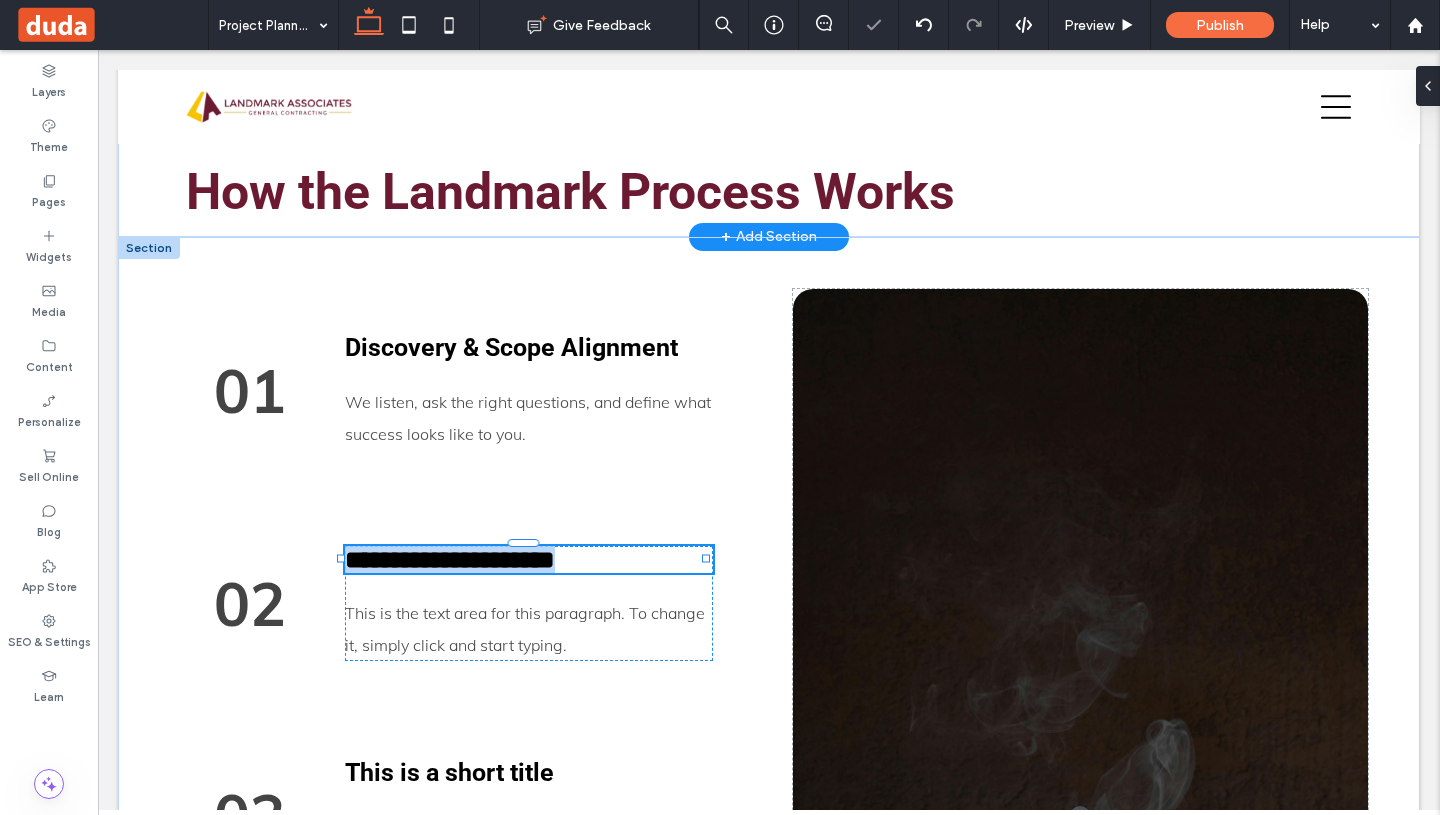 type on "******" 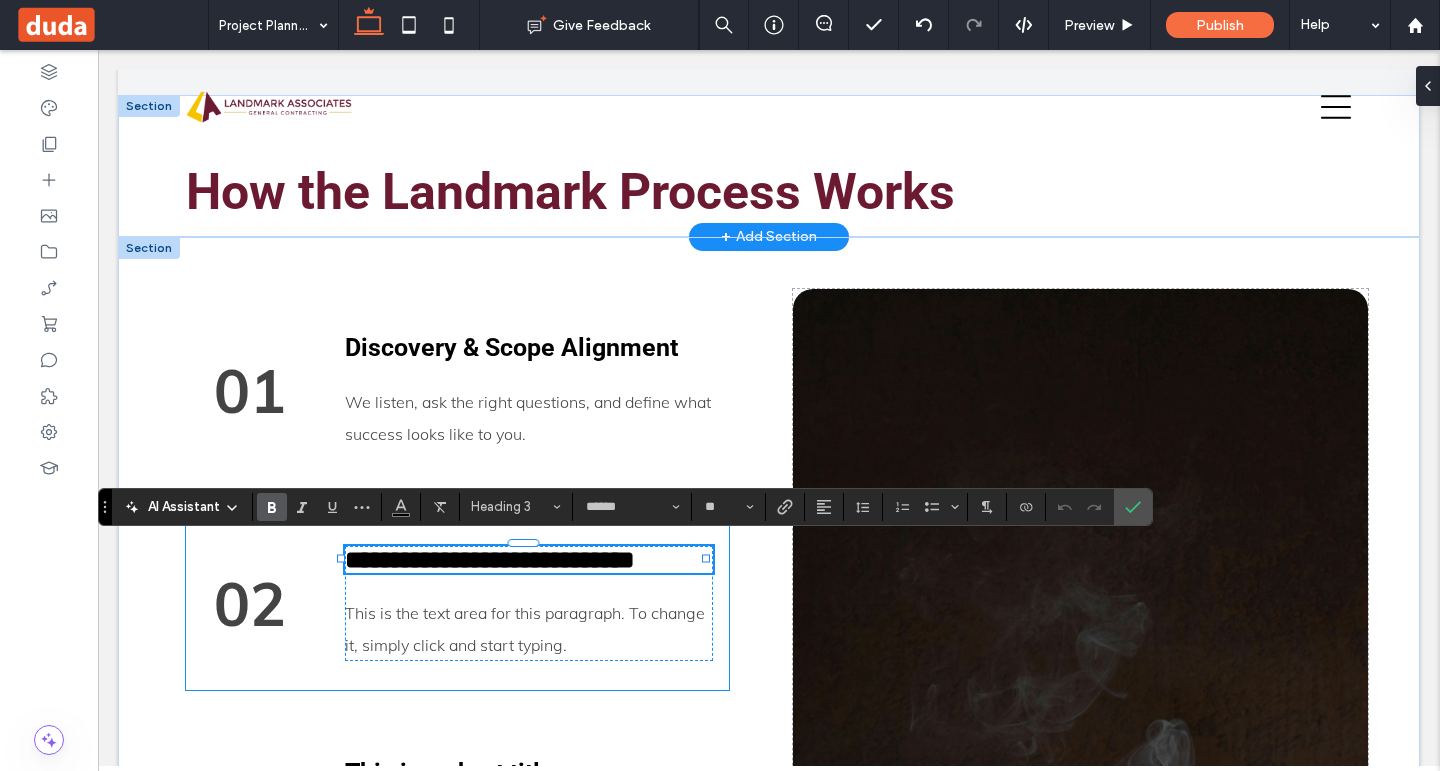 type on "****" 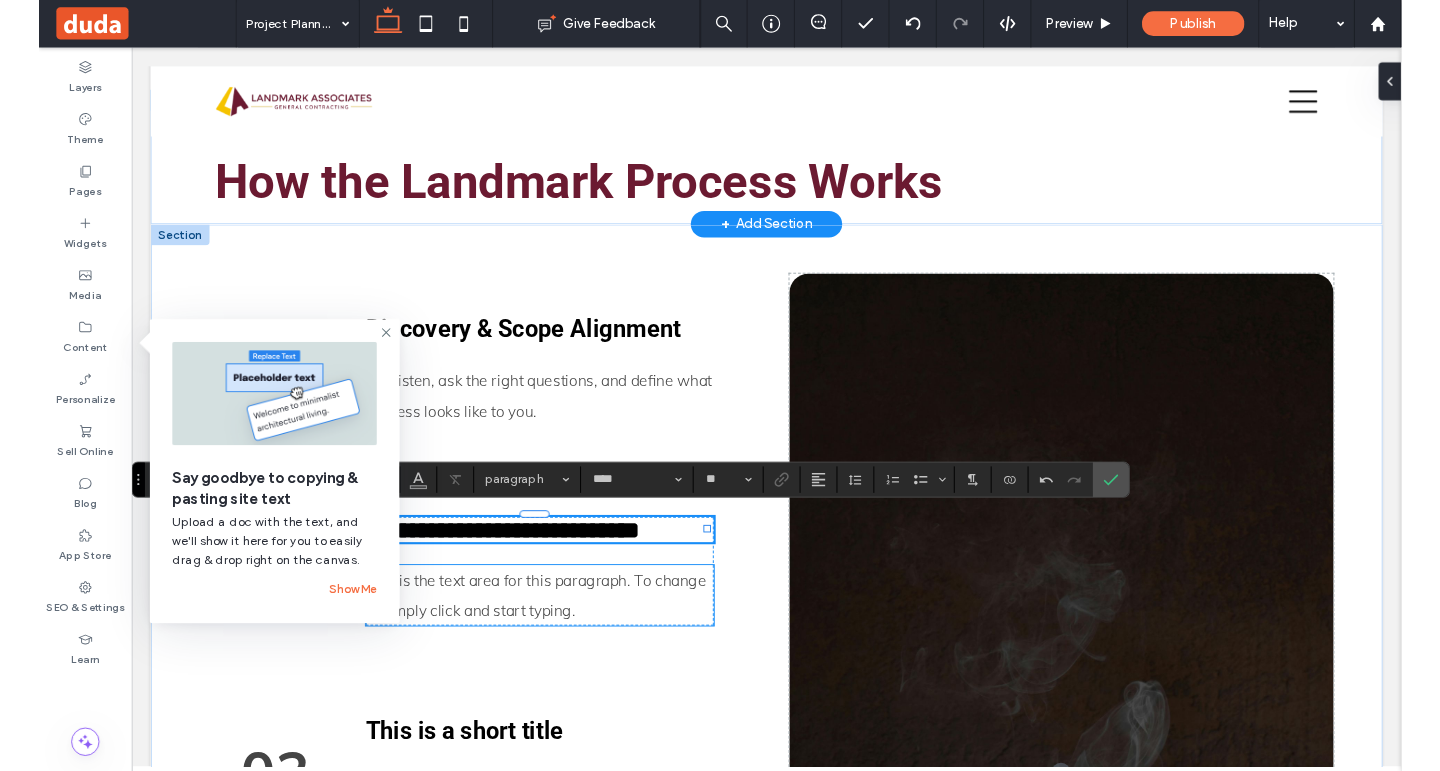 scroll, scrollTop: 0, scrollLeft: 0, axis: both 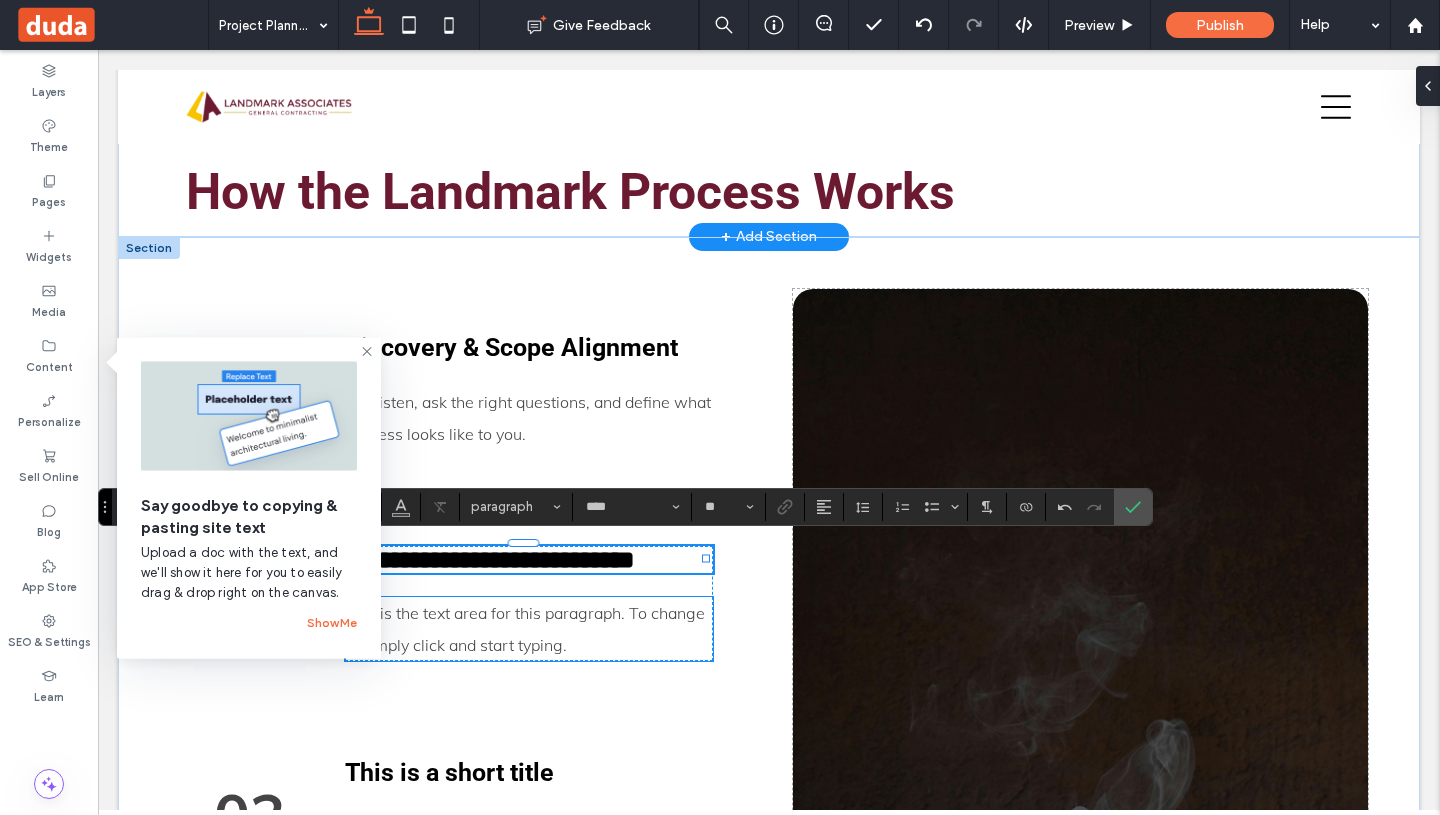 click on "This is the text area for this paragraph. To change it, simply click and start typing." at bounding box center [529, 629] 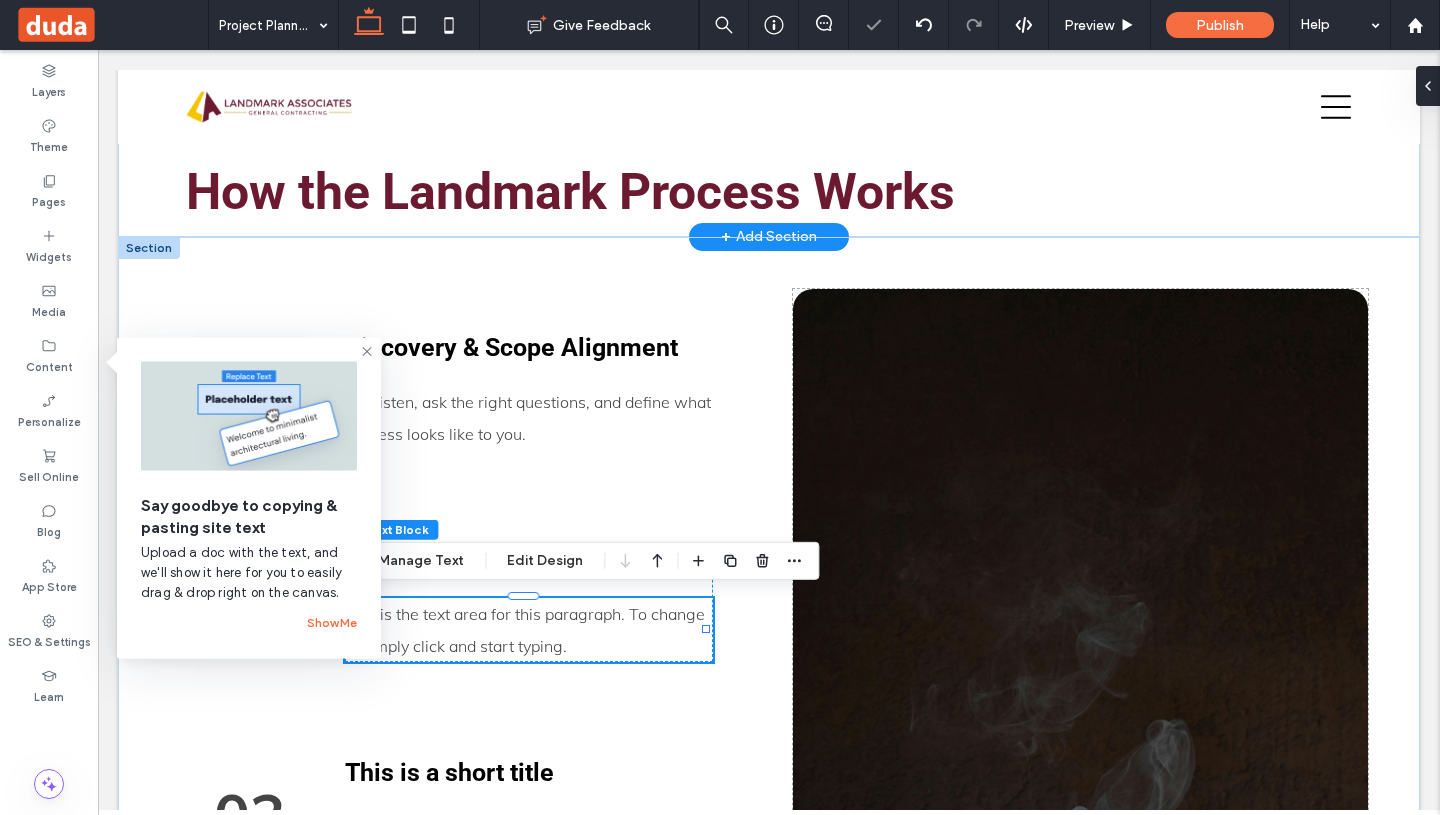 click on "This is the text area for this paragraph. To change it, simply click and start typing." at bounding box center (529, 630) 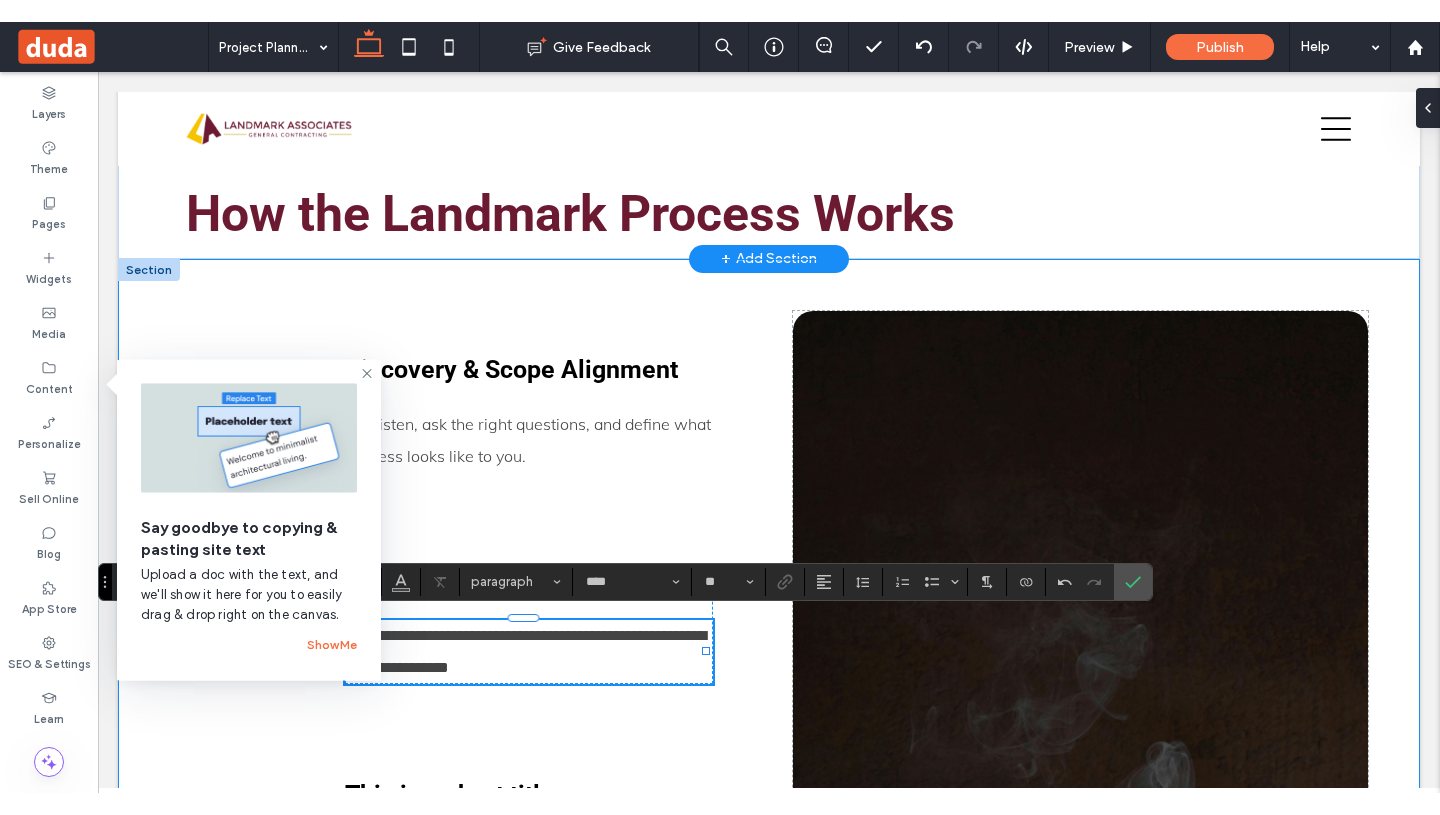 scroll, scrollTop: 0, scrollLeft: 0, axis: both 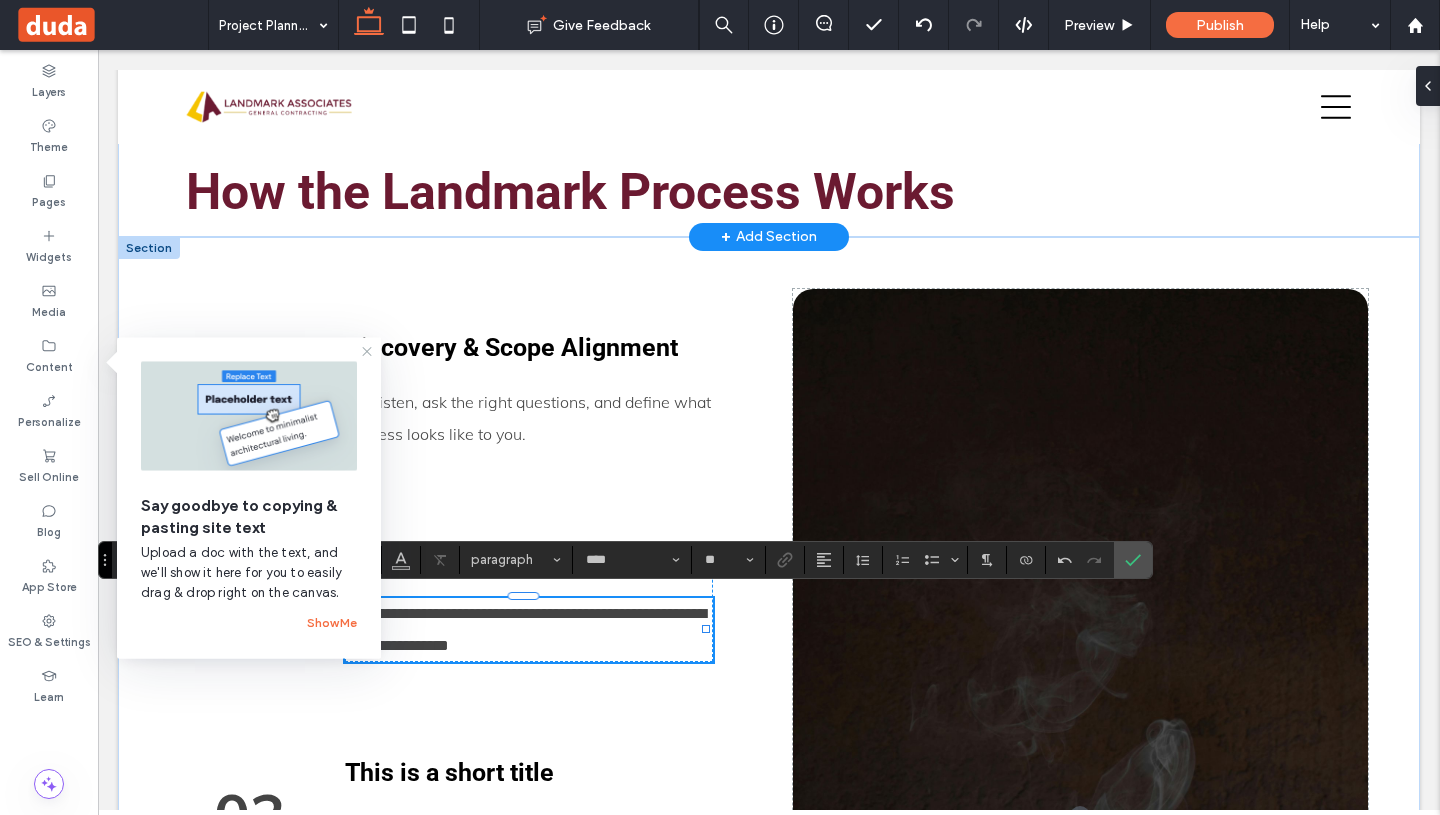 click 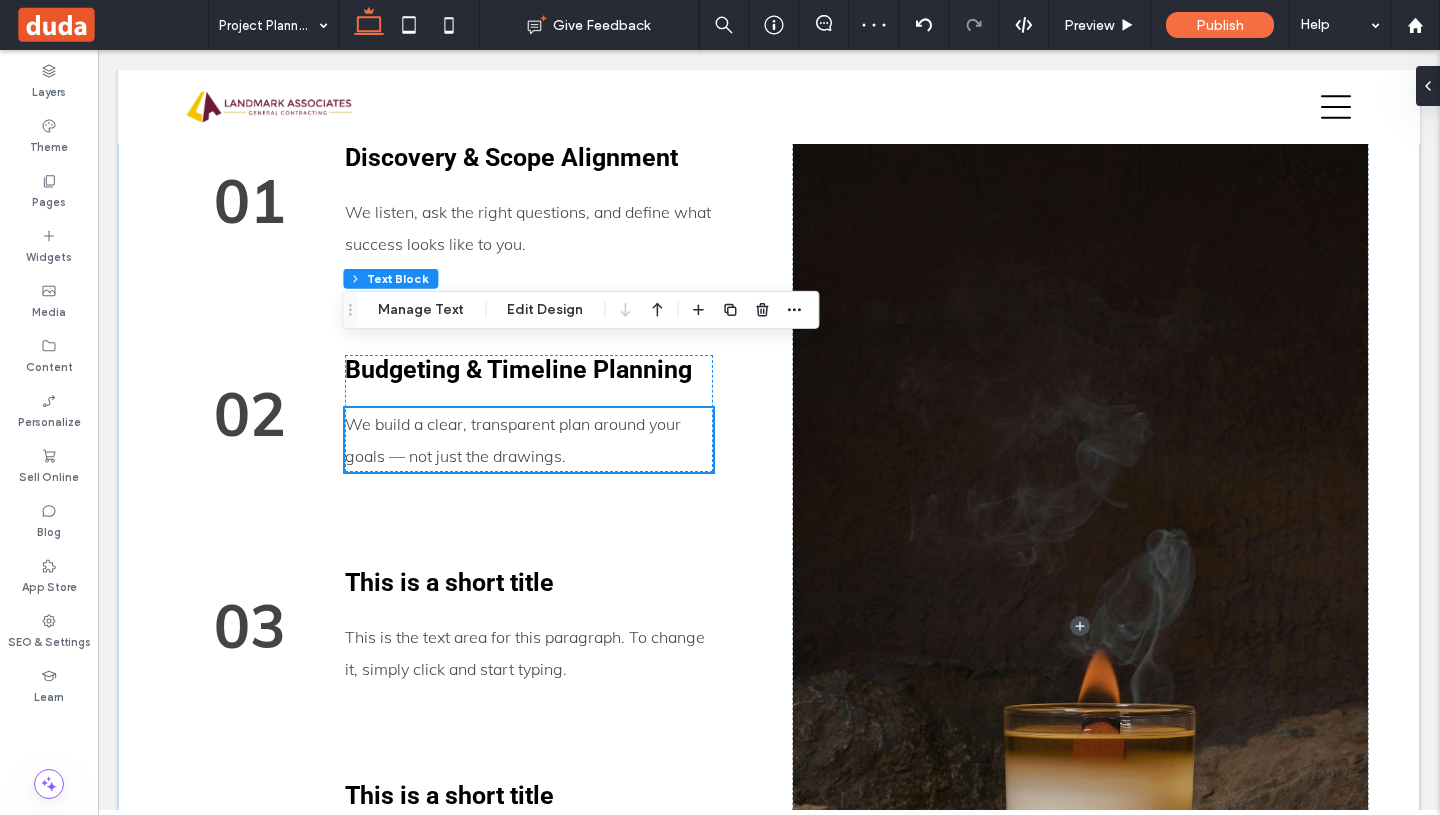 scroll, scrollTop: 4176, scrollLeft: 0, axis: vertical 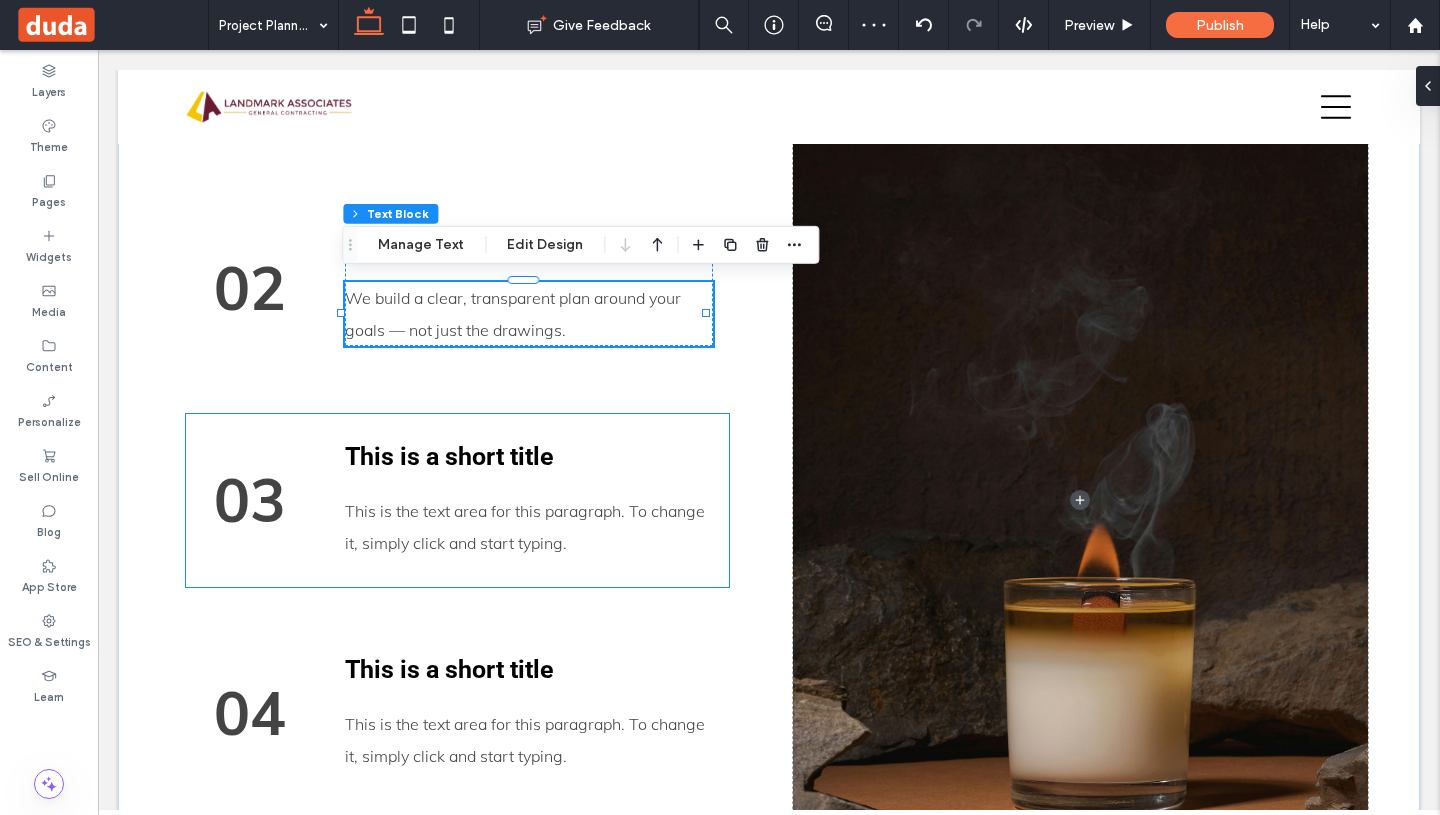 click on "This is a short title" at bounding box center [529, 456] 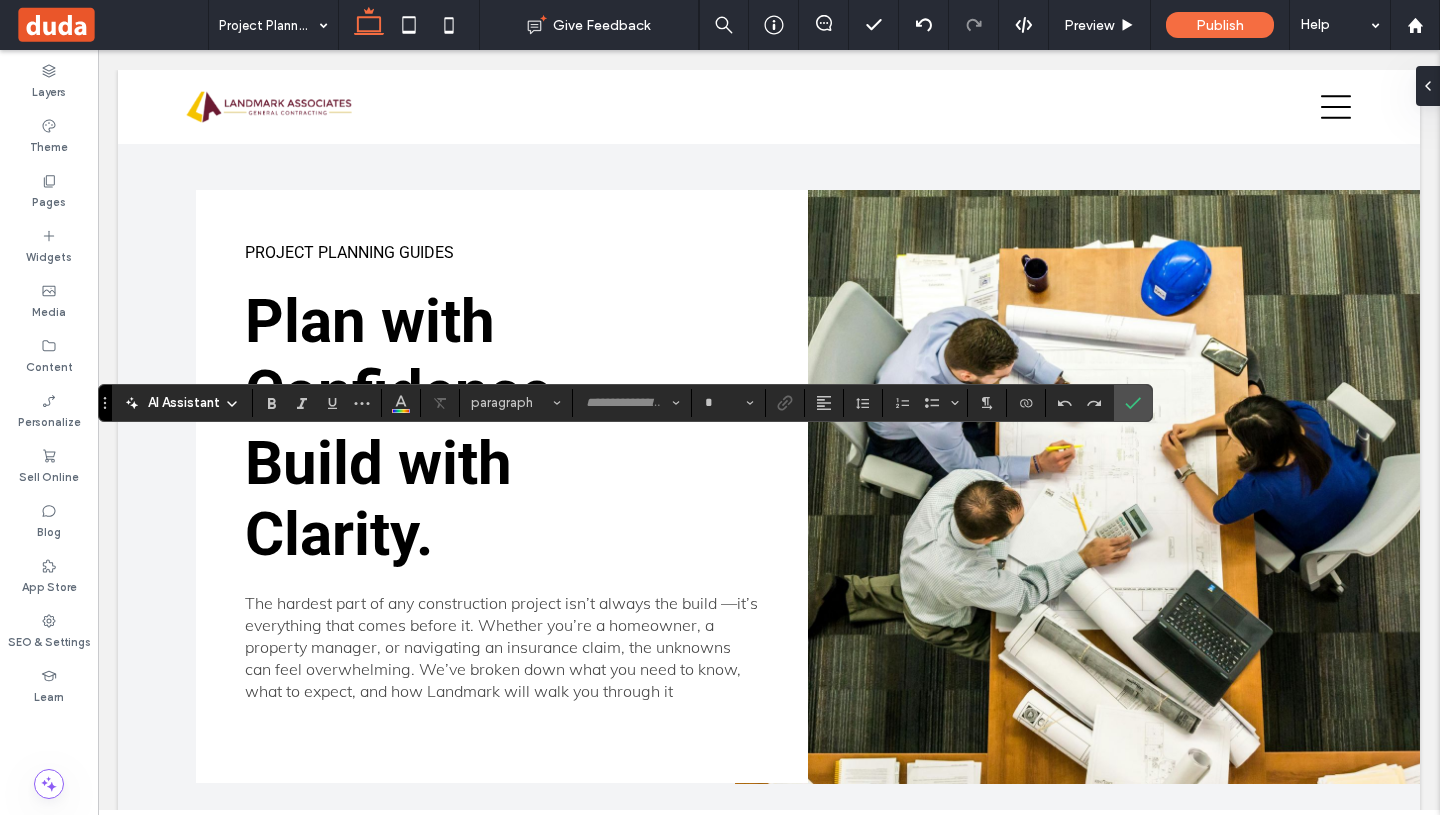 scroll, scrollTop: 4176, scrollLeft: 0, axis: vertical 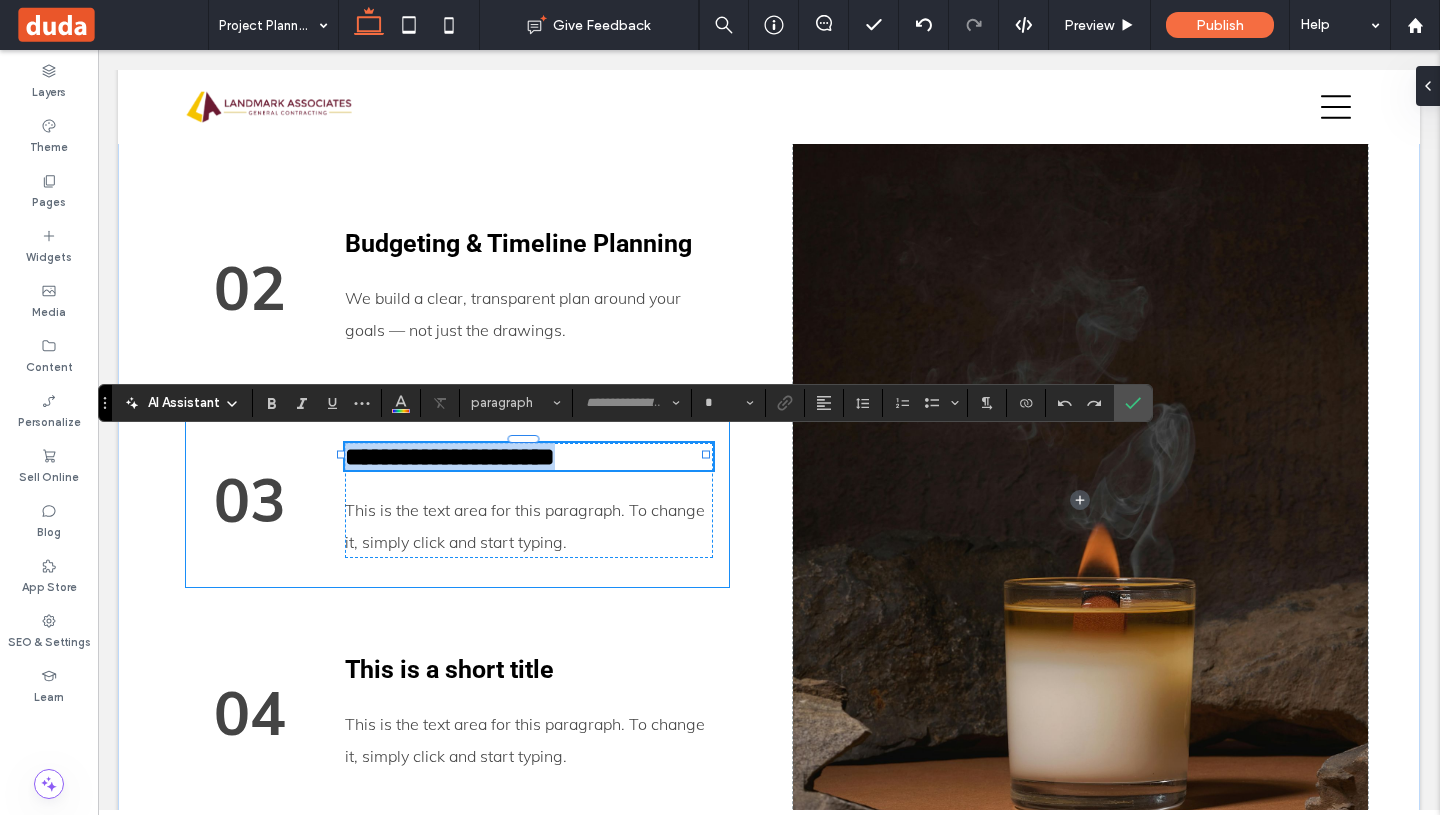 type on "******" 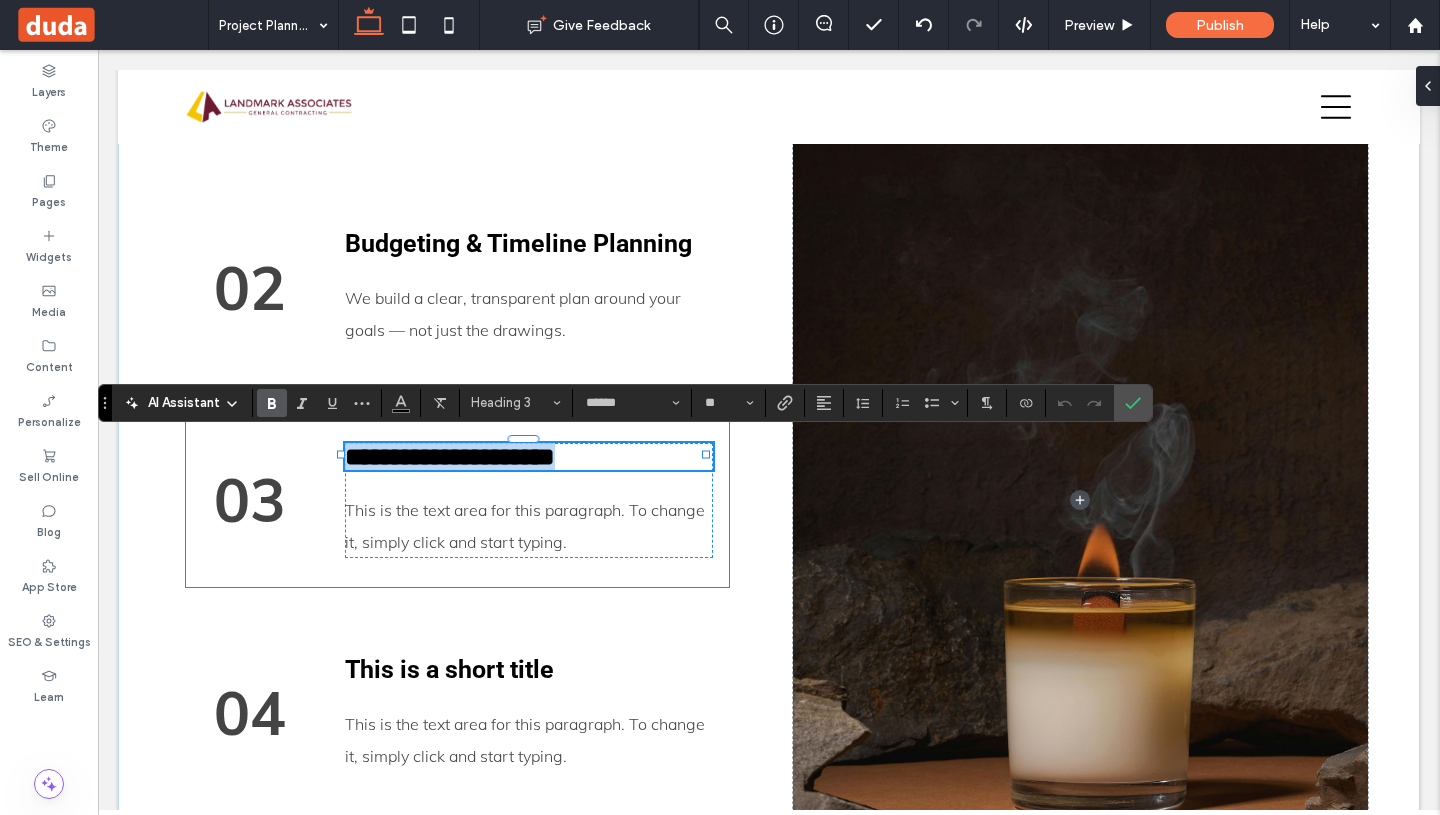 scroll, scrollTop: 0, scrollLeft: 0, axis: both 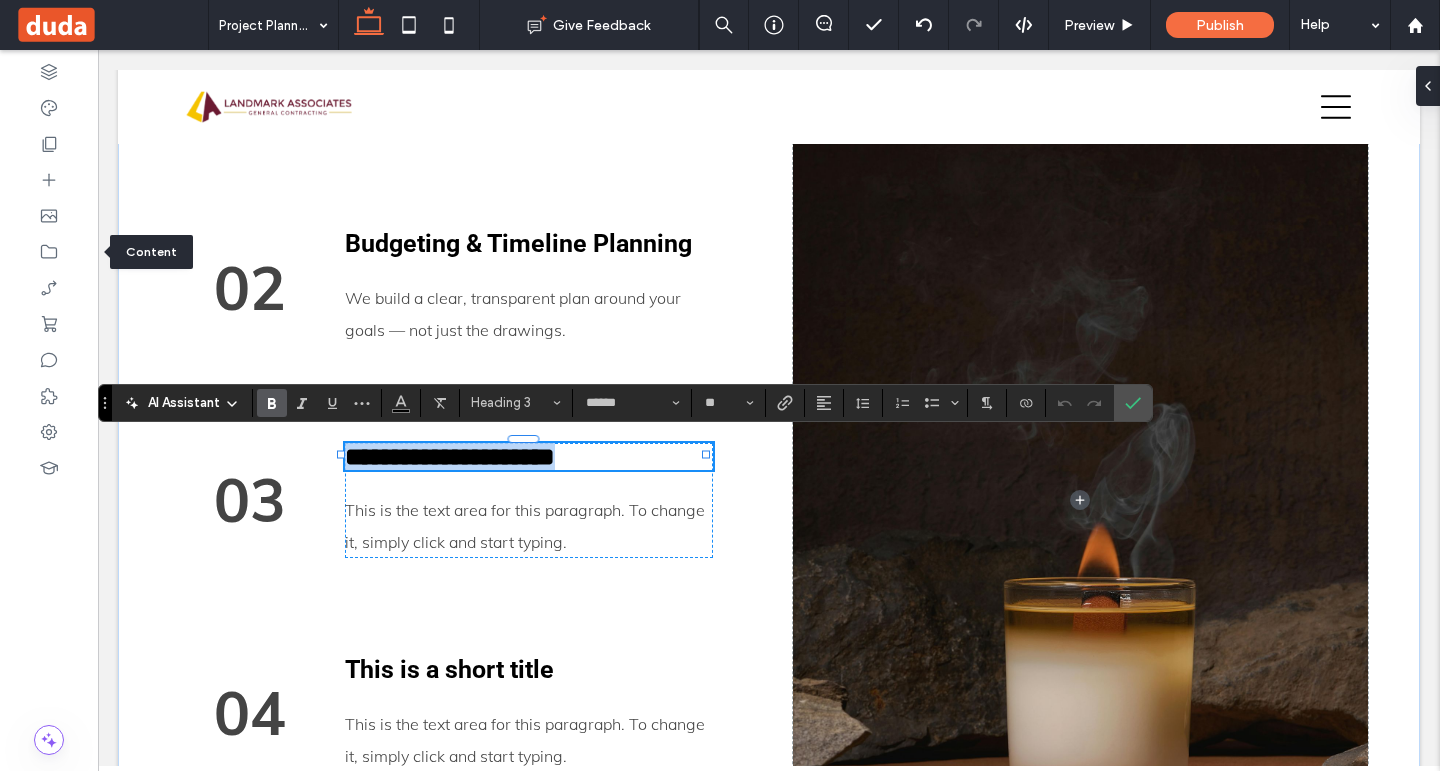 paste 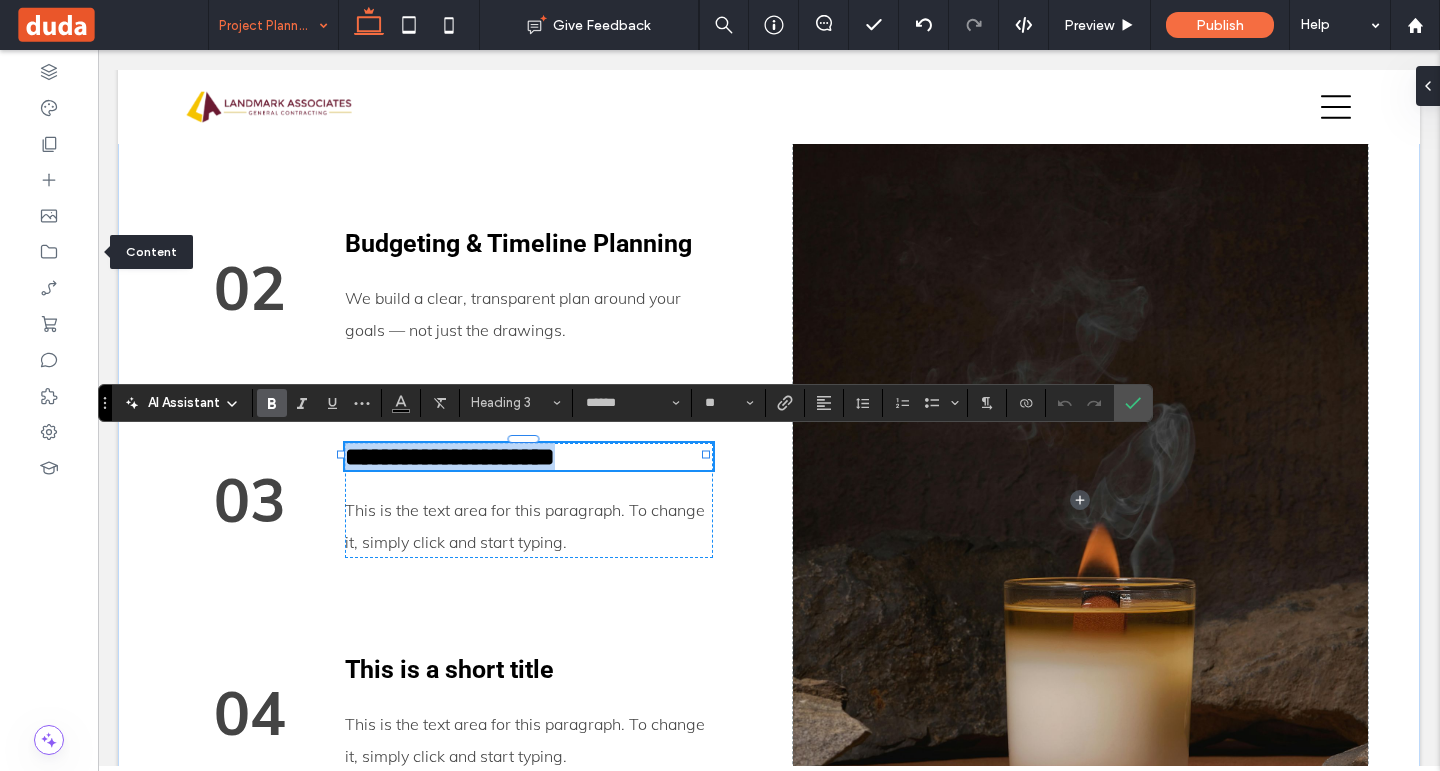 type 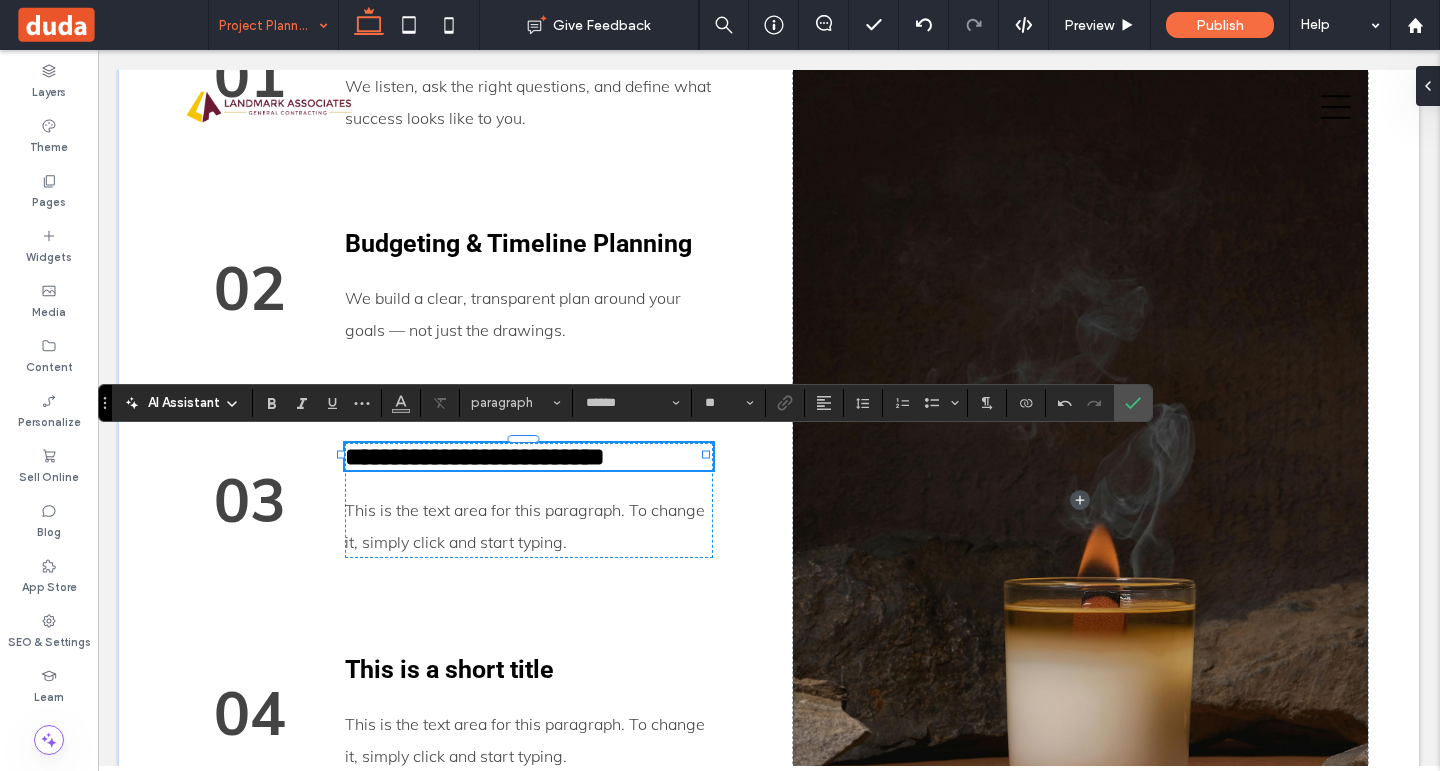 type on "****" 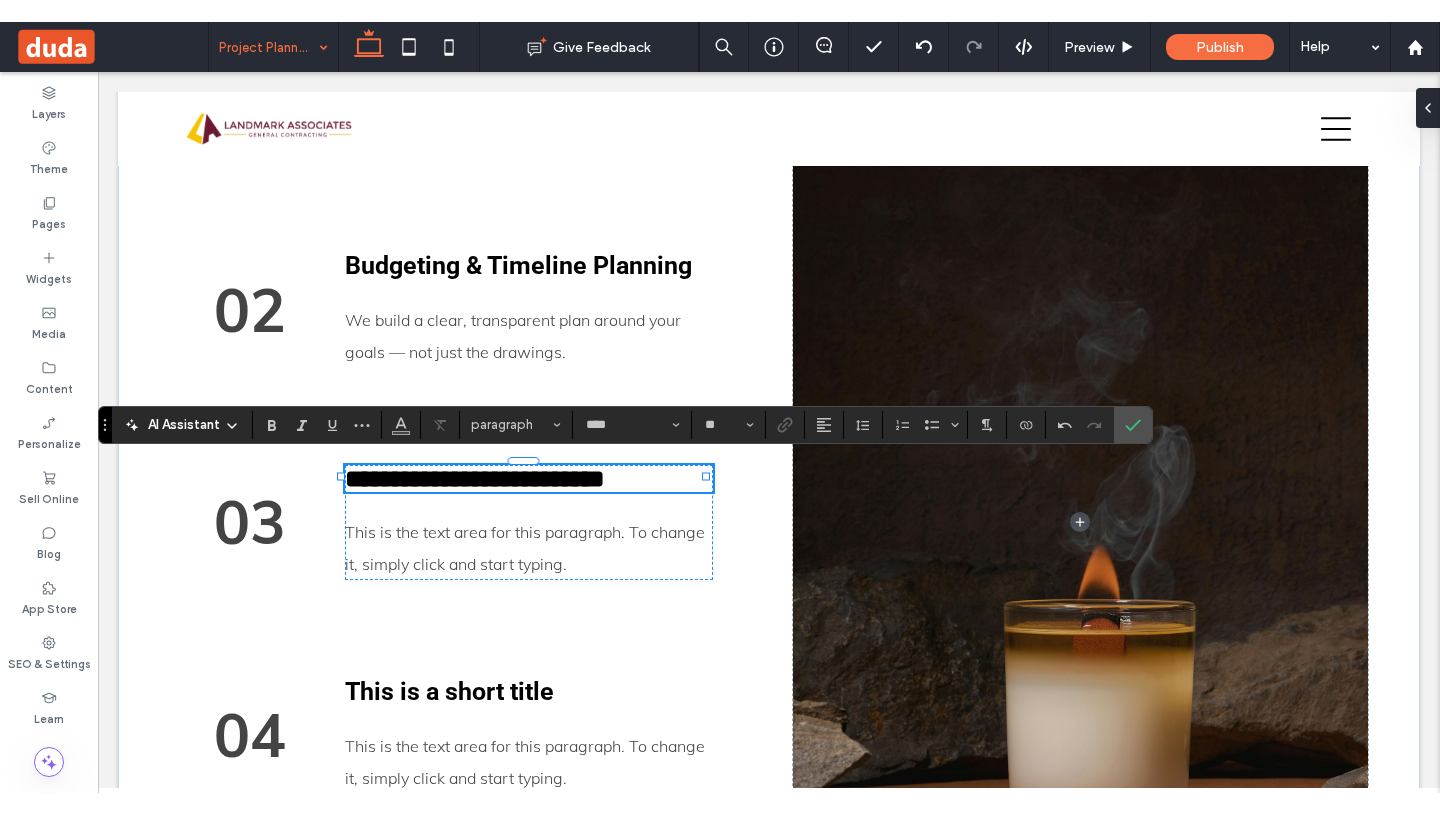 scroll, scrollTop: 0, scrollLeft: 0, axis: both 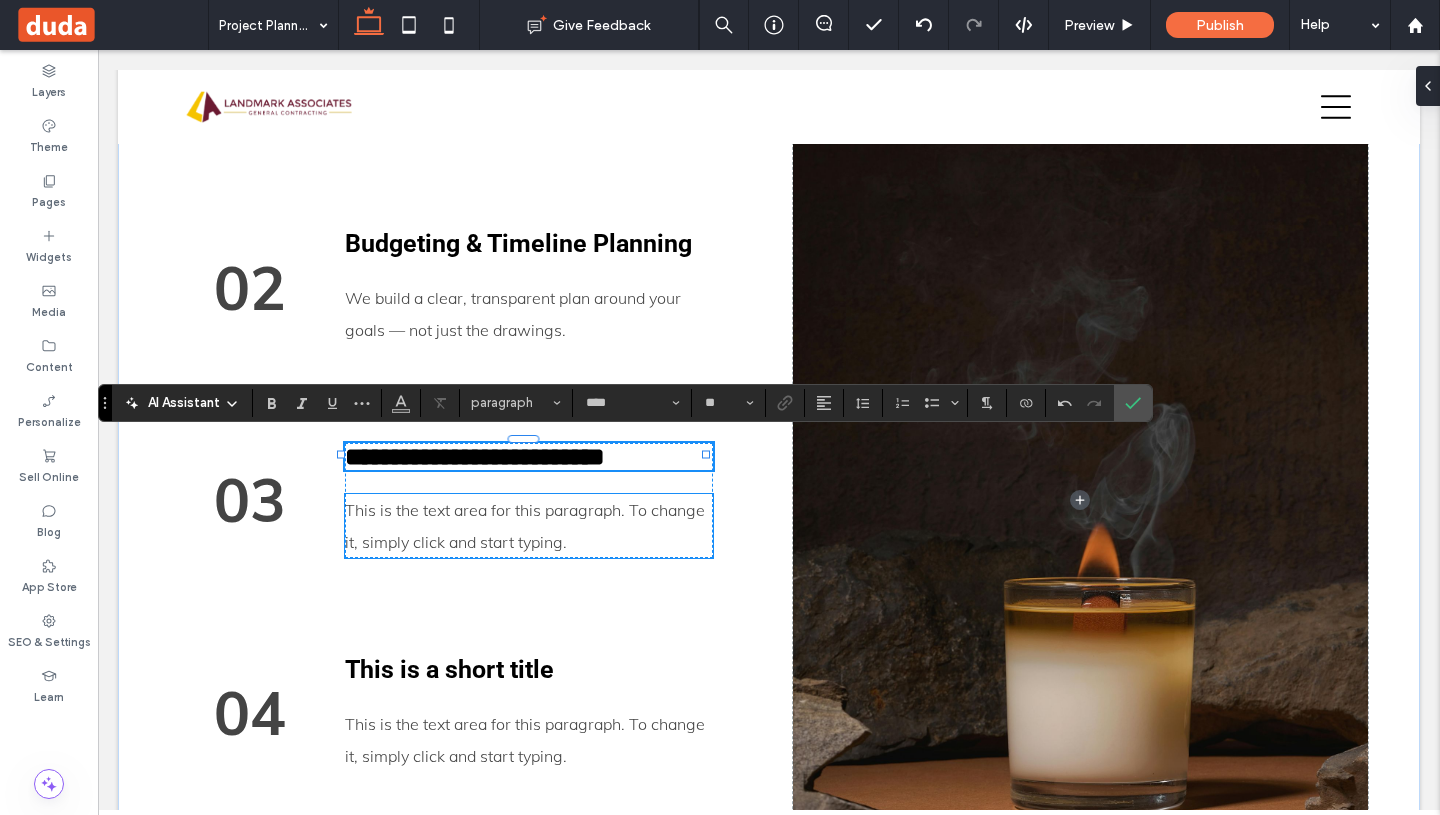 click on "This is the text area for this paragraph. To change it, simply click and start typing." at bounding box center (525, 526) 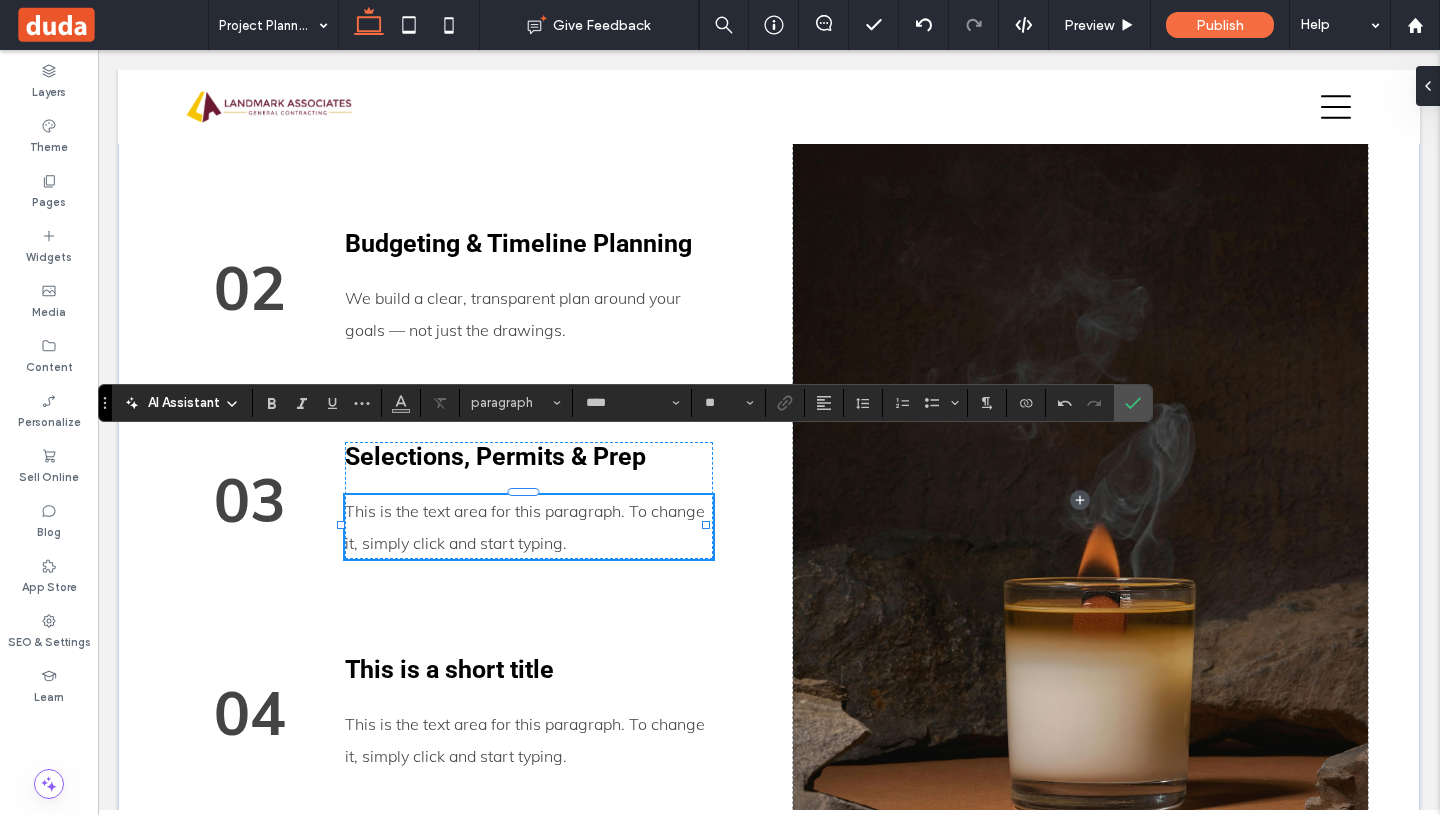 click on "This is the text area for this paragraph. To change it, simply click and start typing." at bounding box center [529, 527] 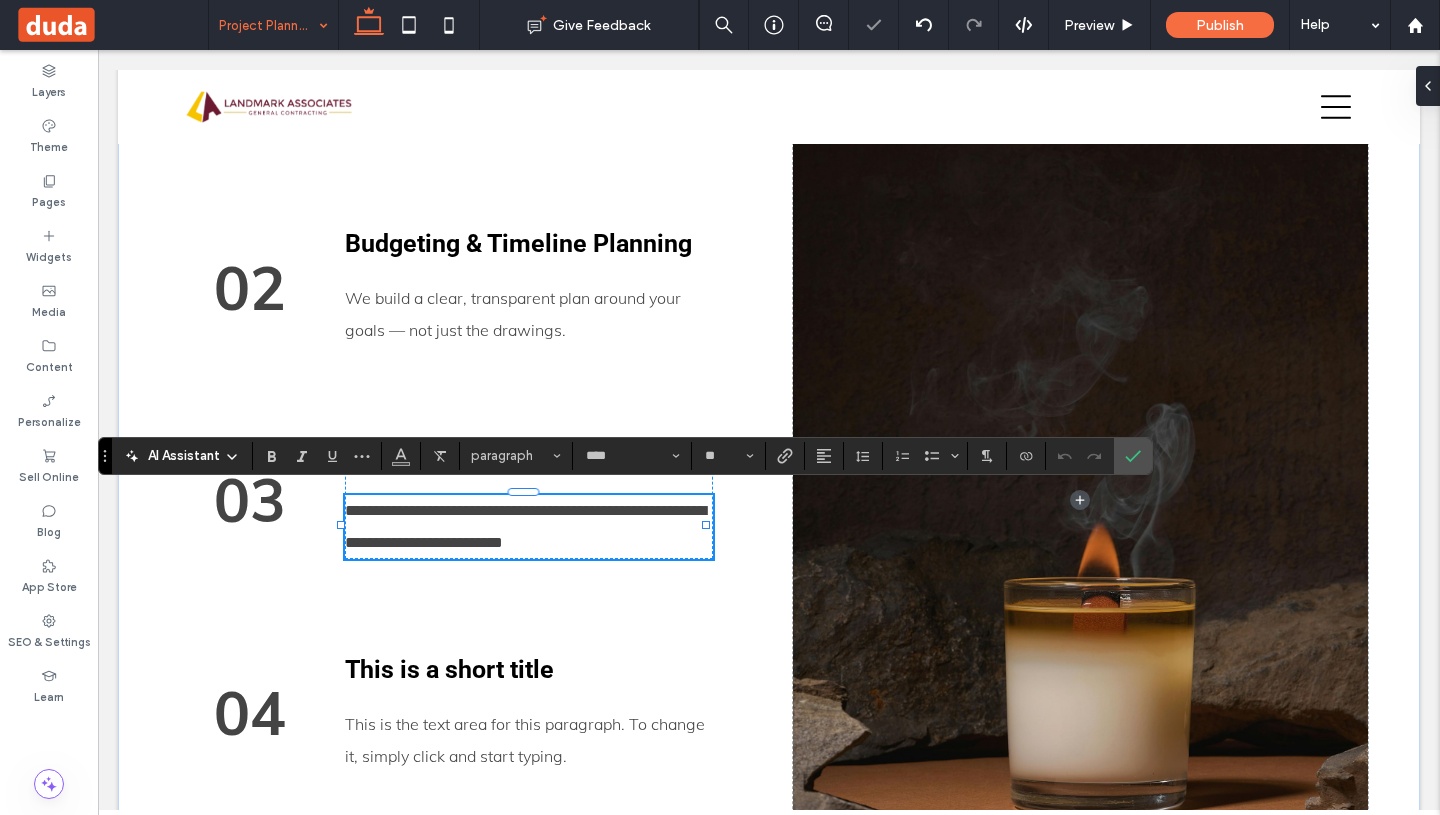 type on "****" 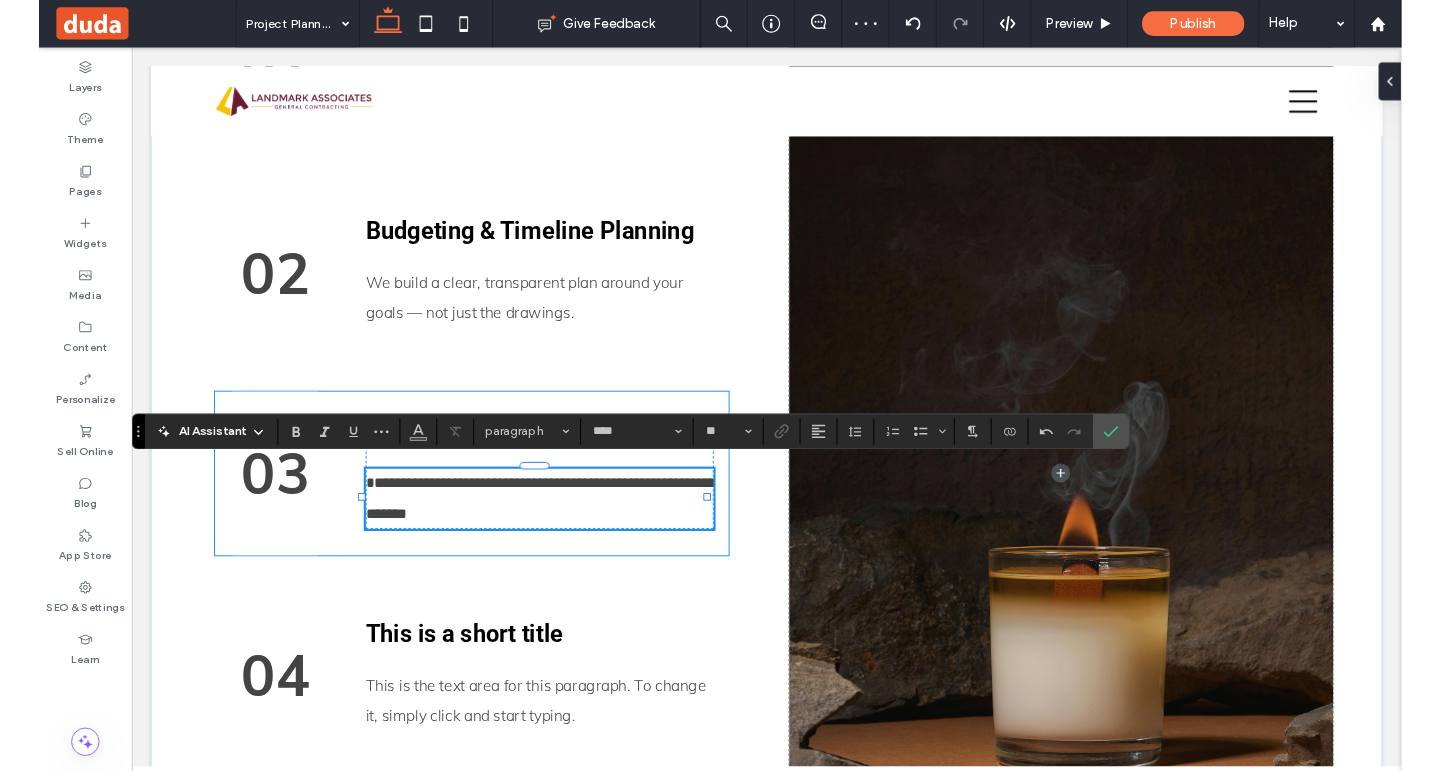 scroll, scrollTop: 0, scrollLeft: 0, axis: both 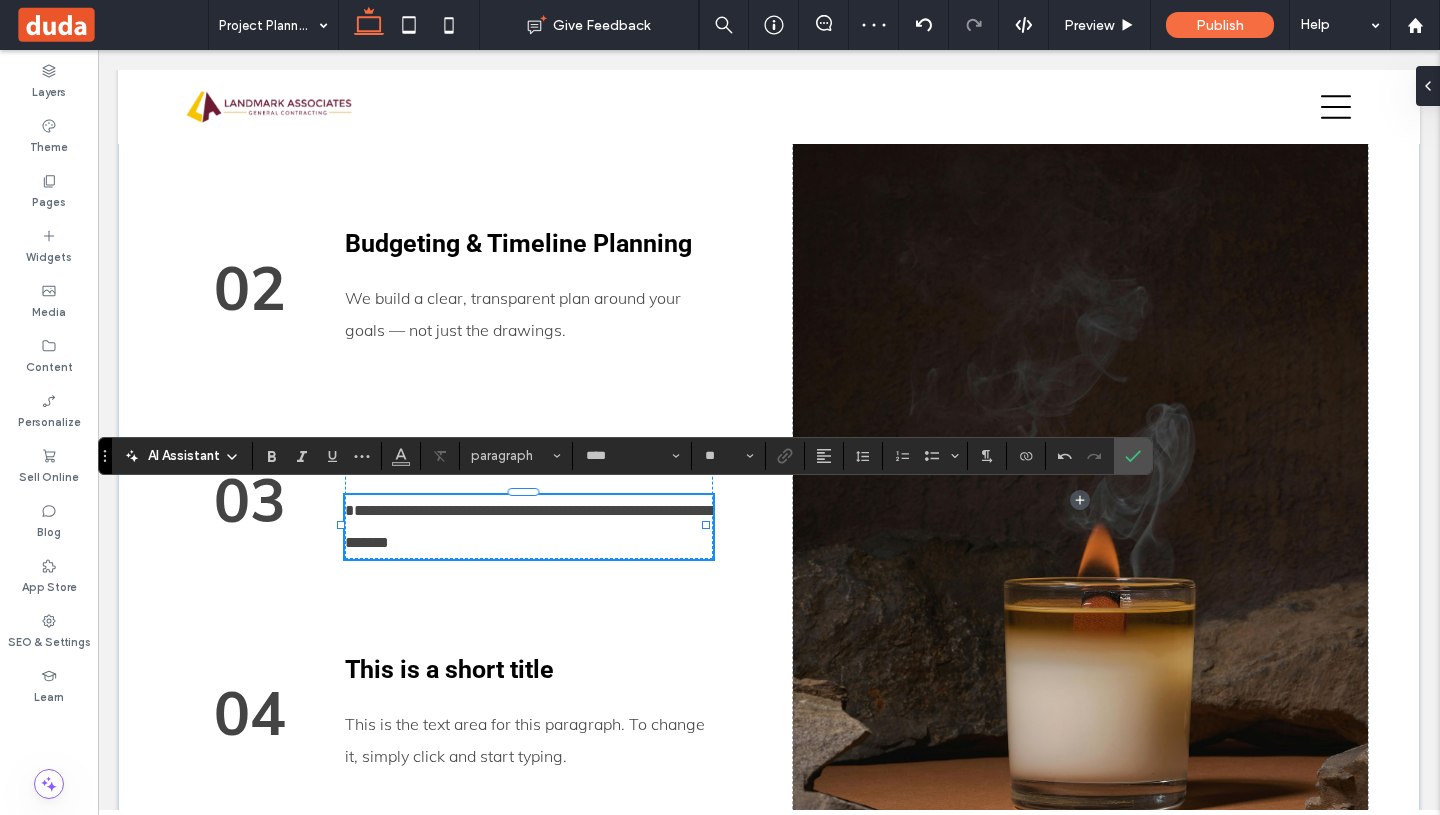 click on "**********" at bounding box center (529, 527) 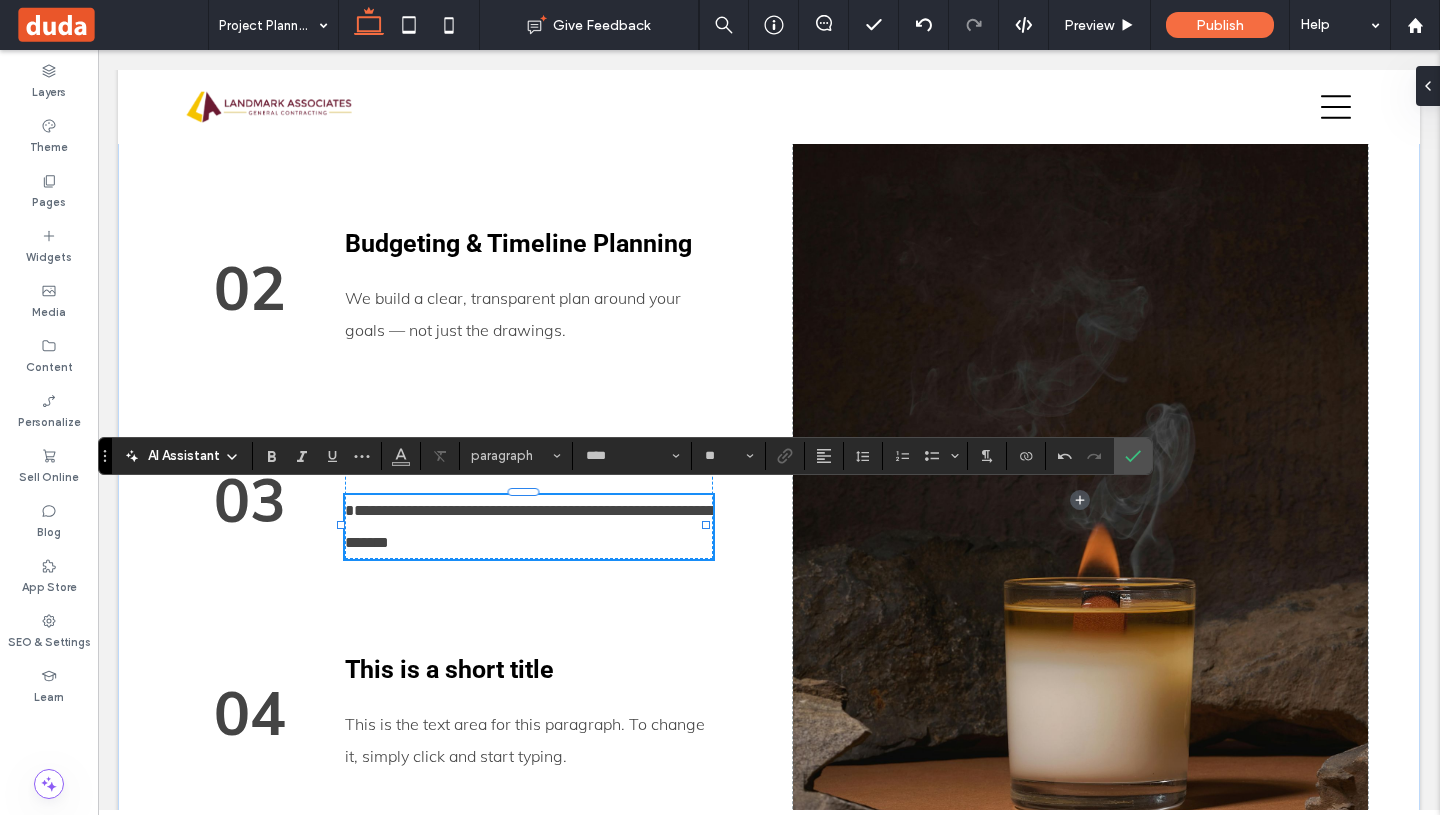 type 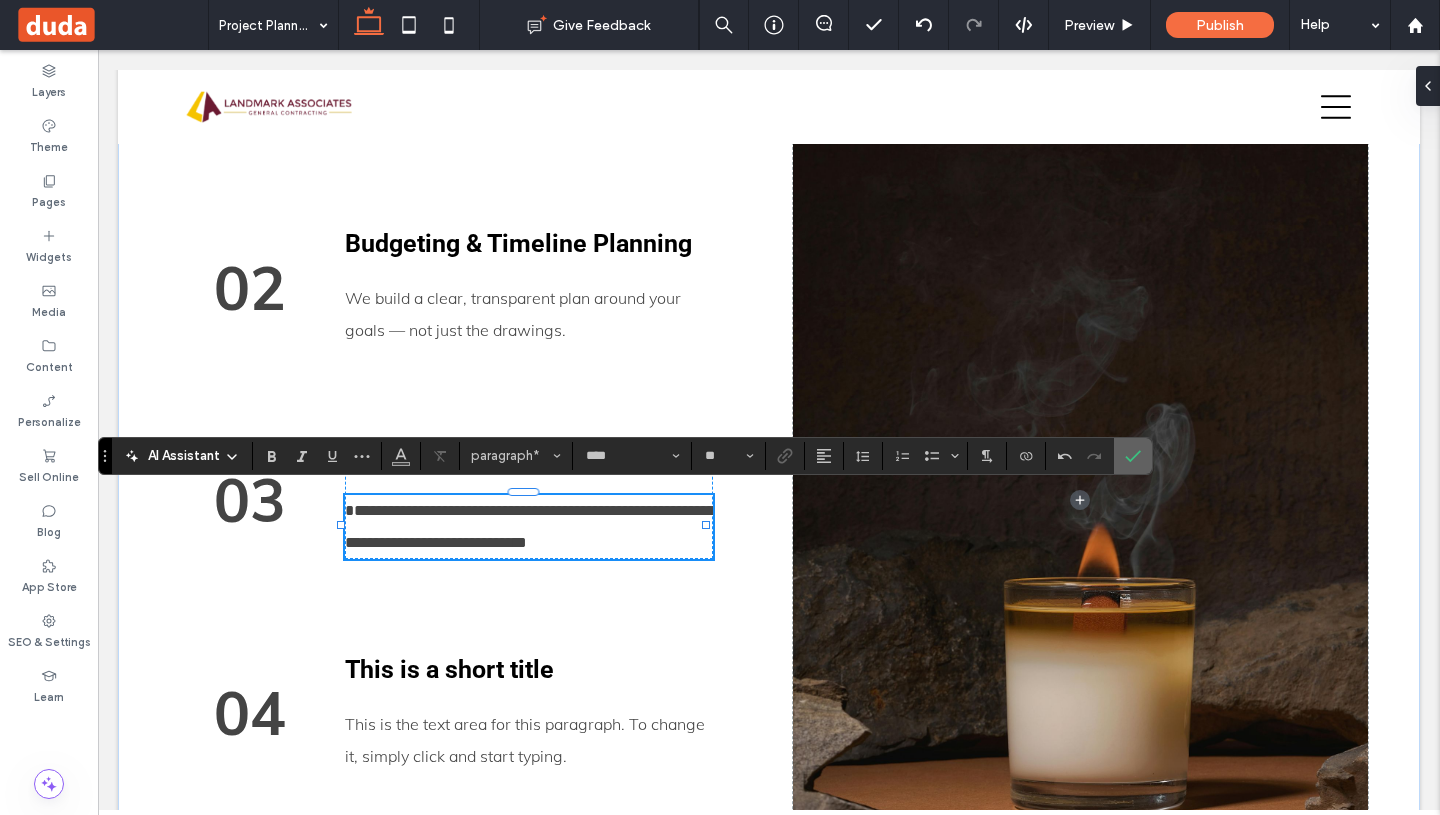 click 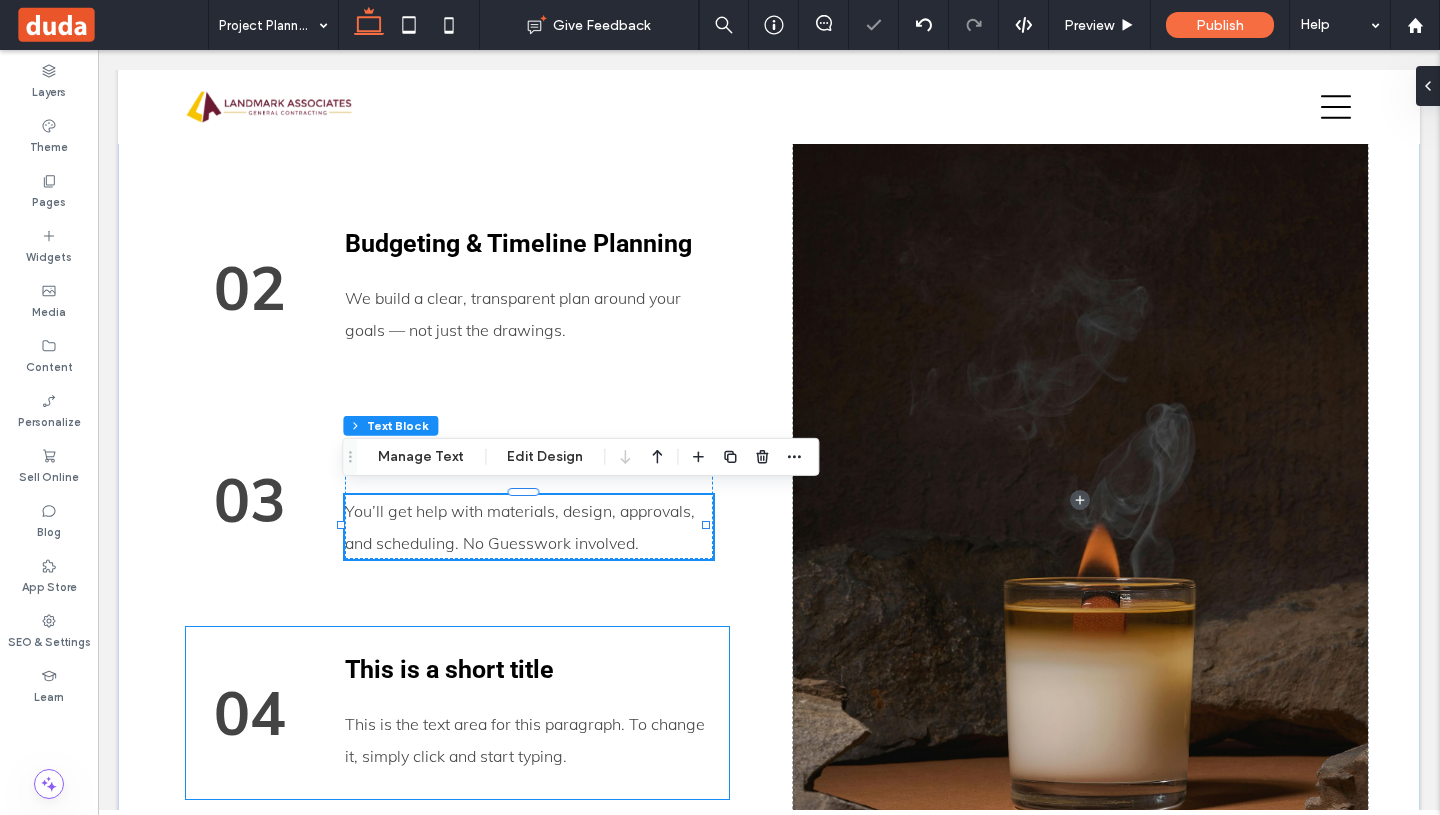 click on "This is a short title" at bounding box center (449, 669) 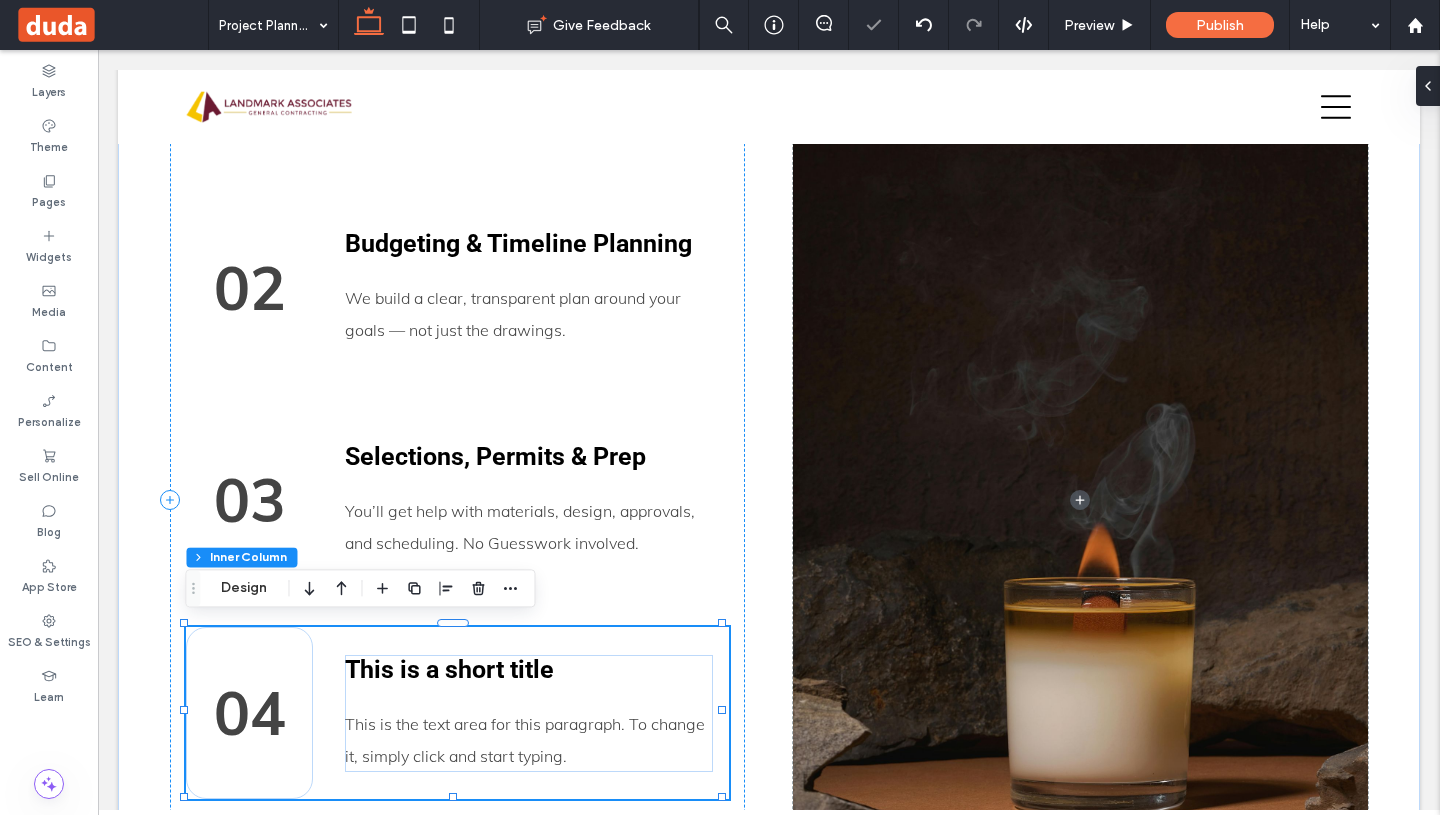 click on "This is a short title" at bounding box center [449, 669] 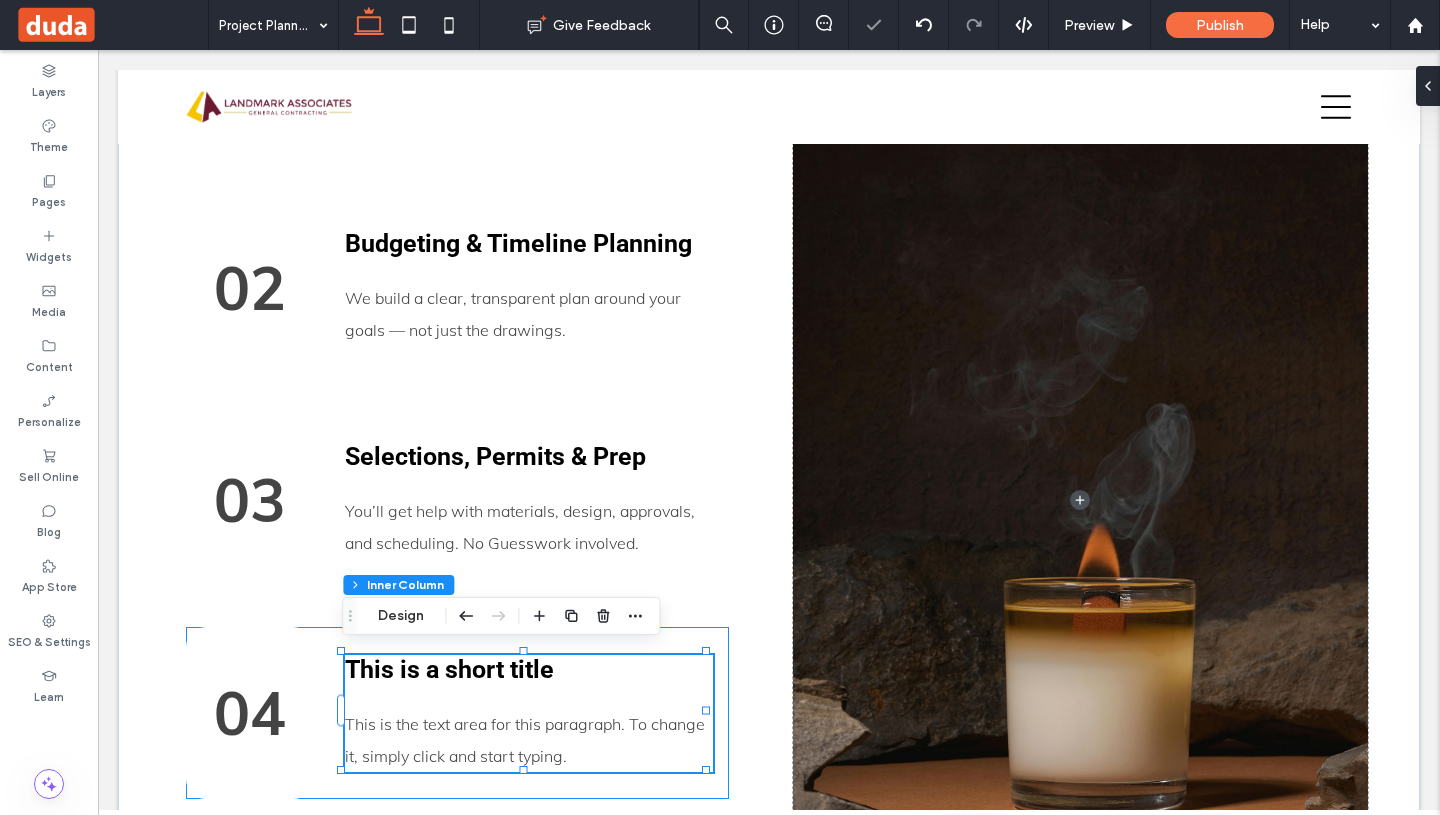 click on "This is a short title" at bounding box center (449, 669) 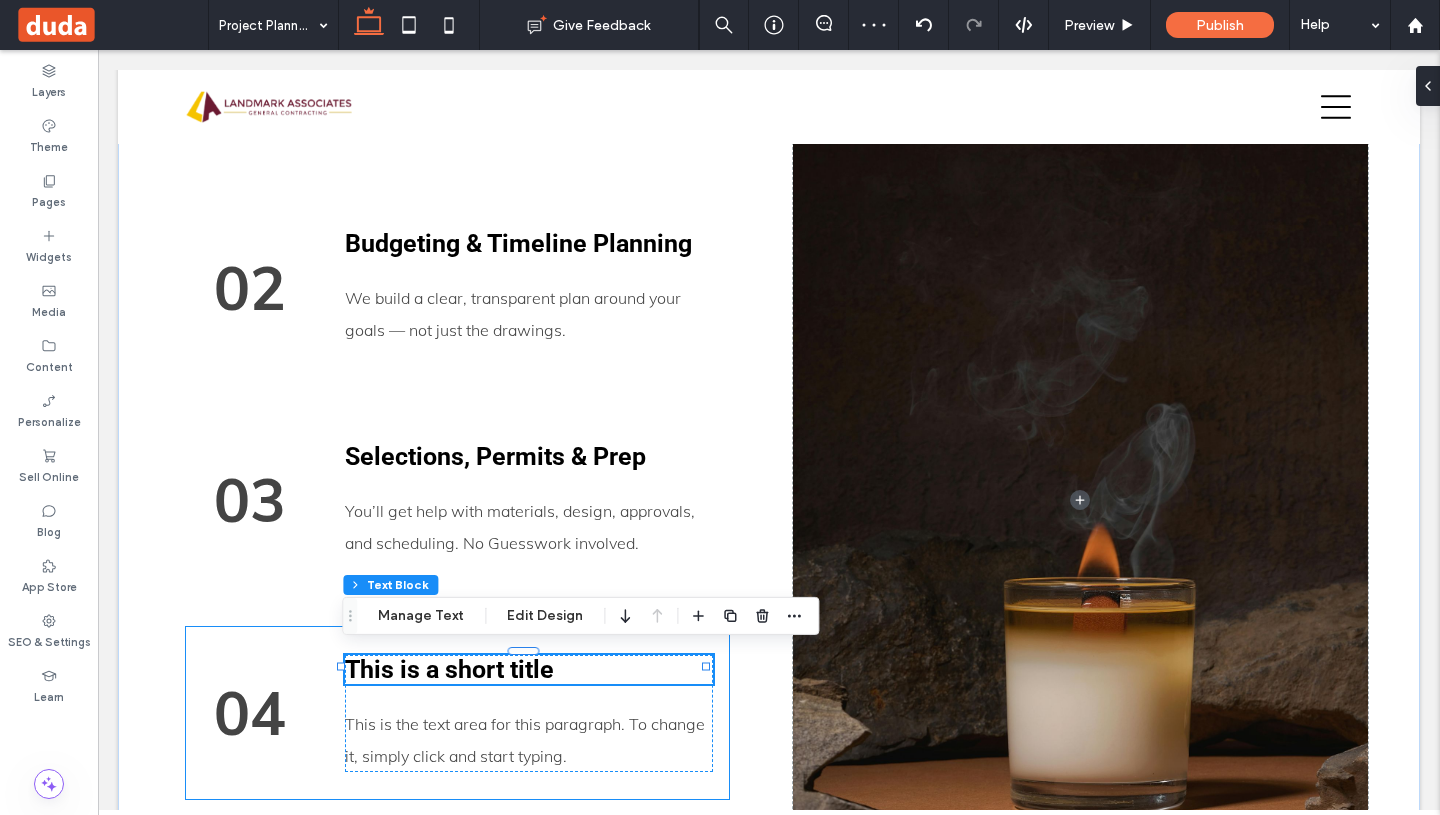 click on "This is a short title" at bounding box center [449, 669] 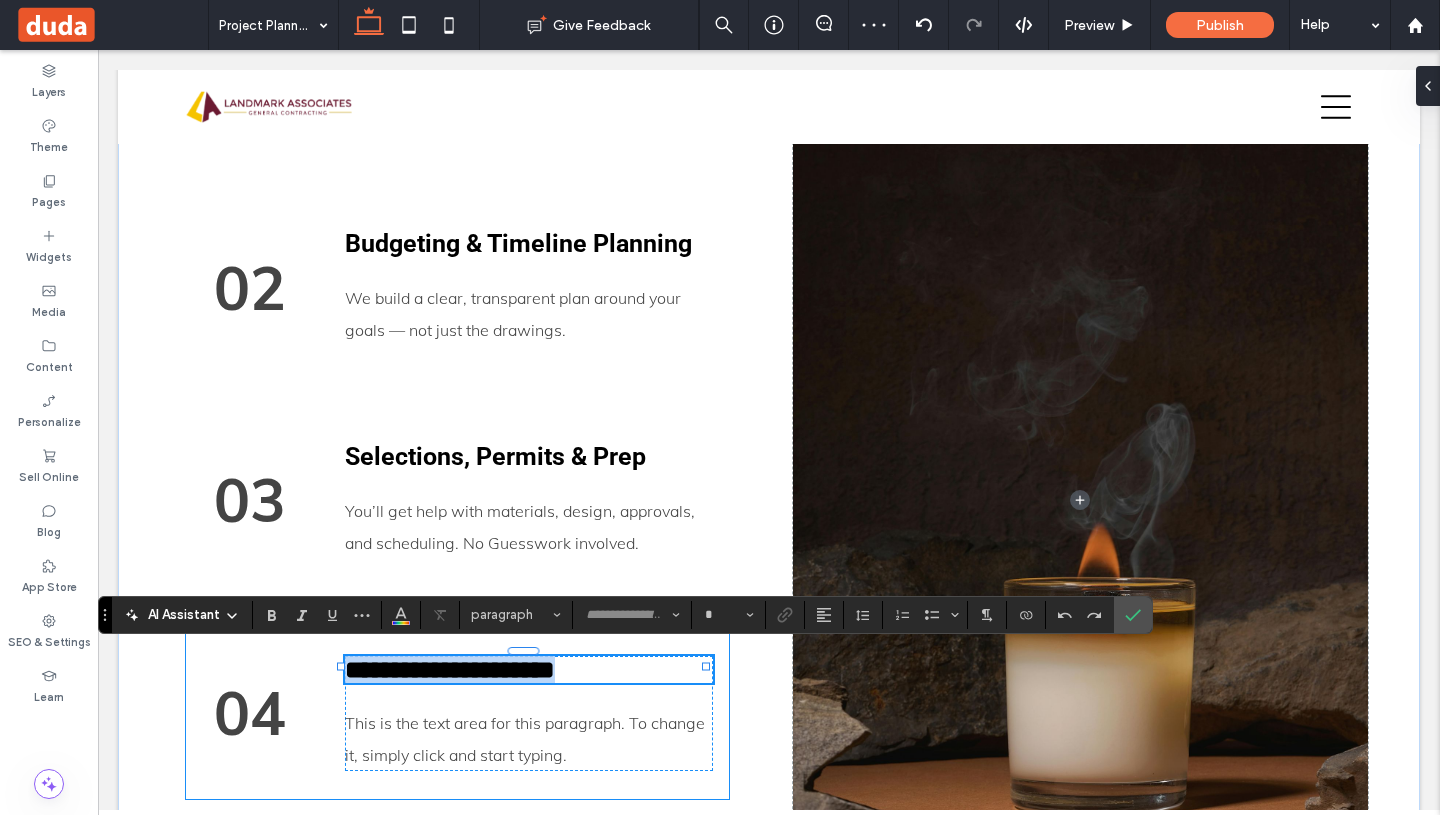 type on "******" 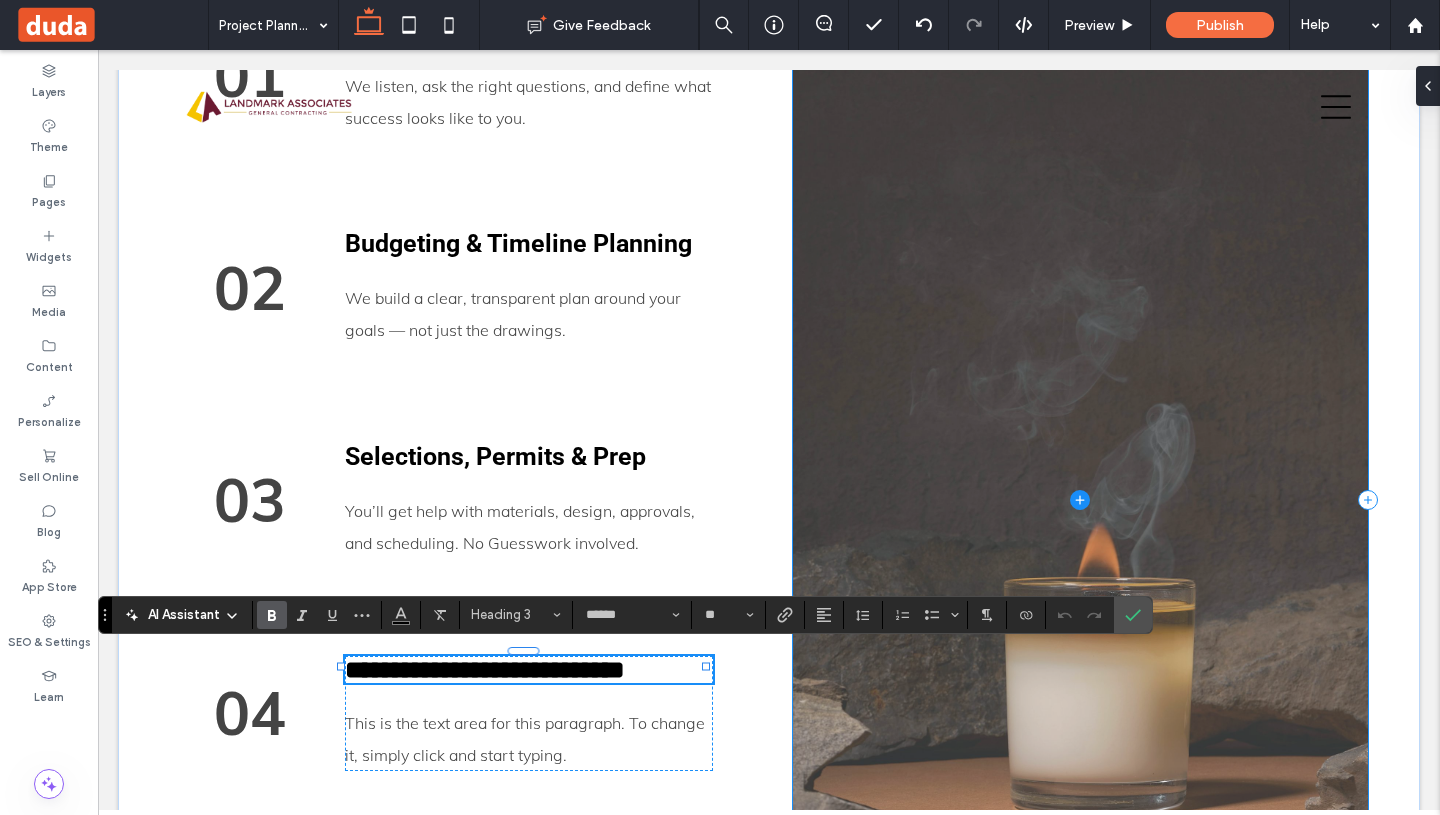 type on "****" 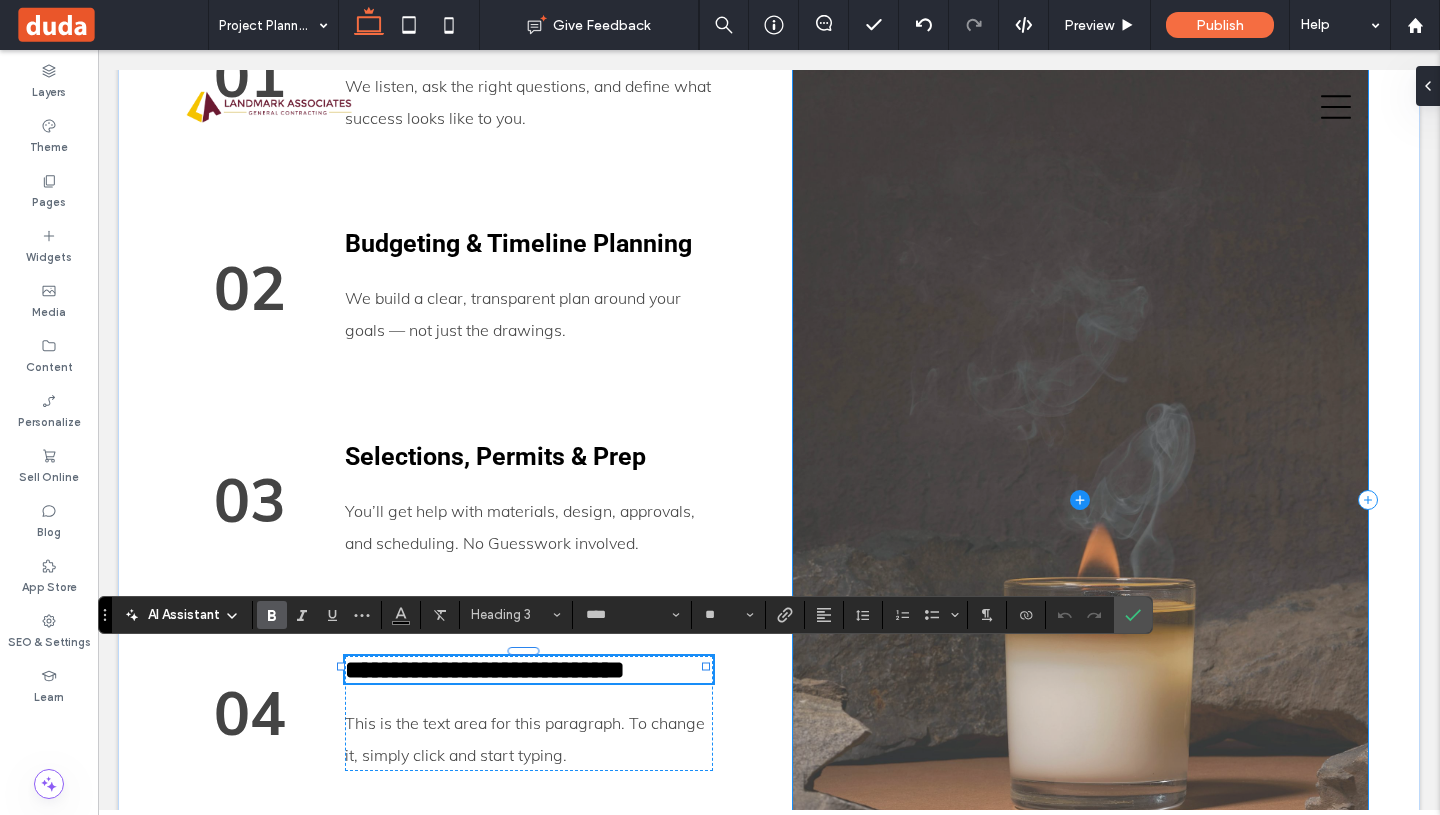 scroll, scrollTop: 0, scrollLeft: 0, axis: both 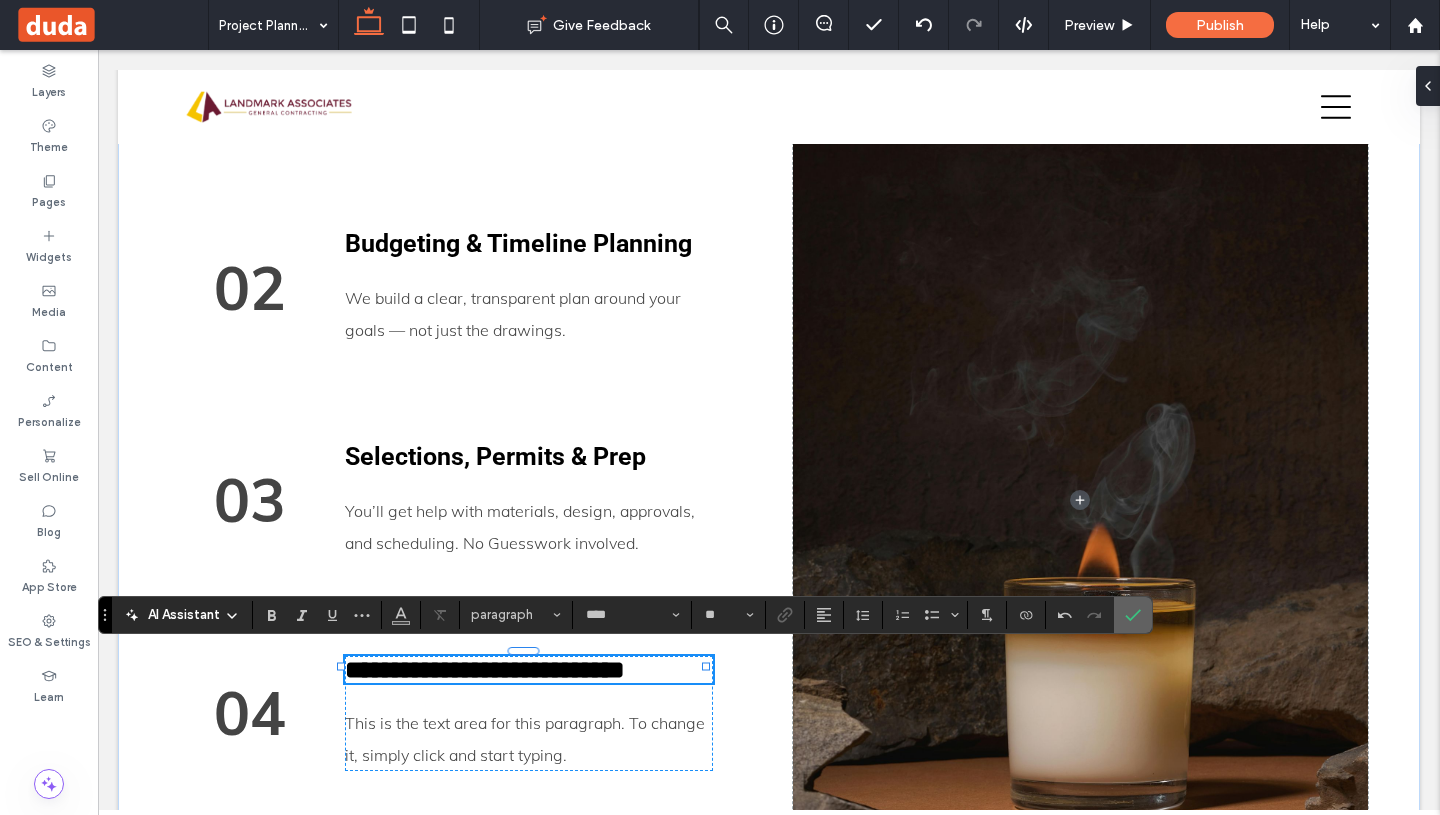click 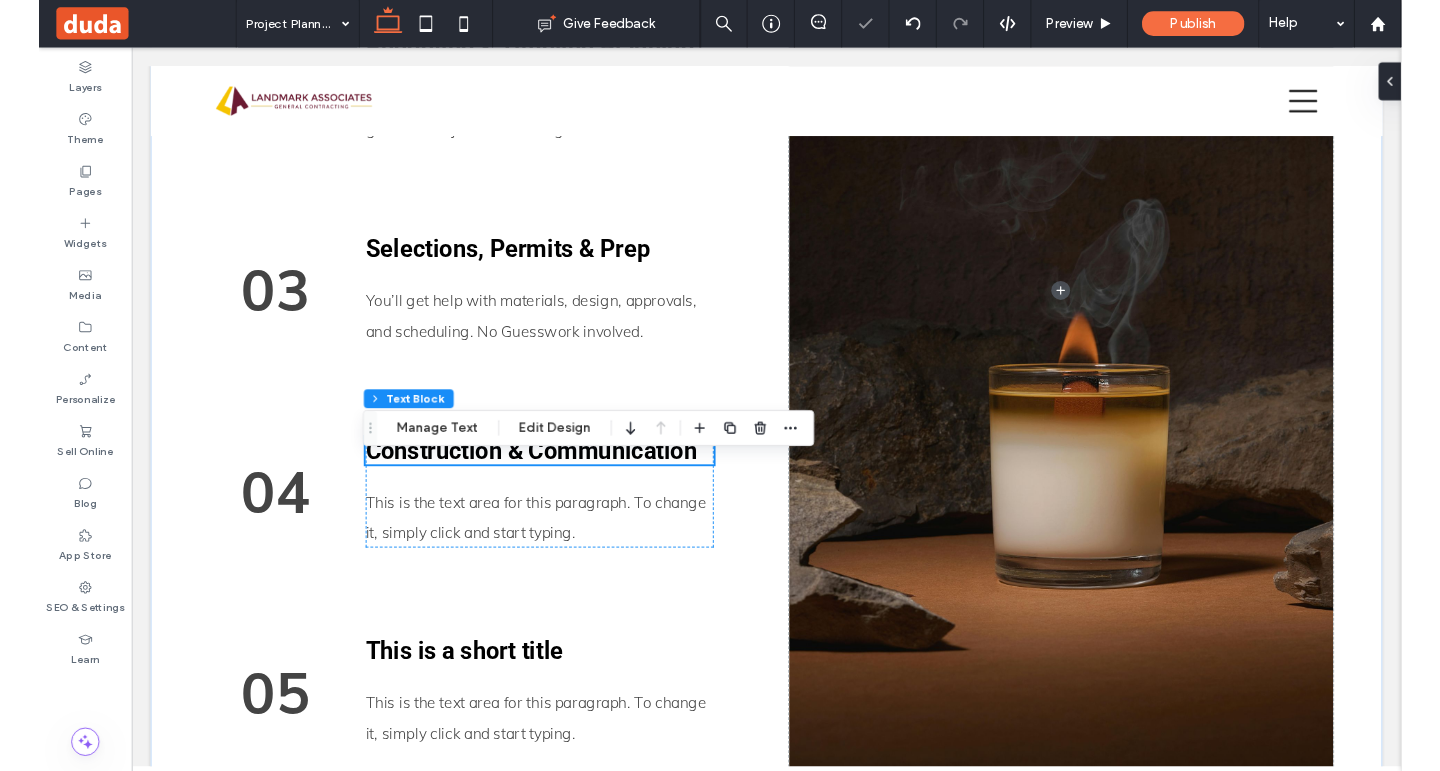 scroll, scrollTop: 4423, scrollLeft: 0, axis: vertical 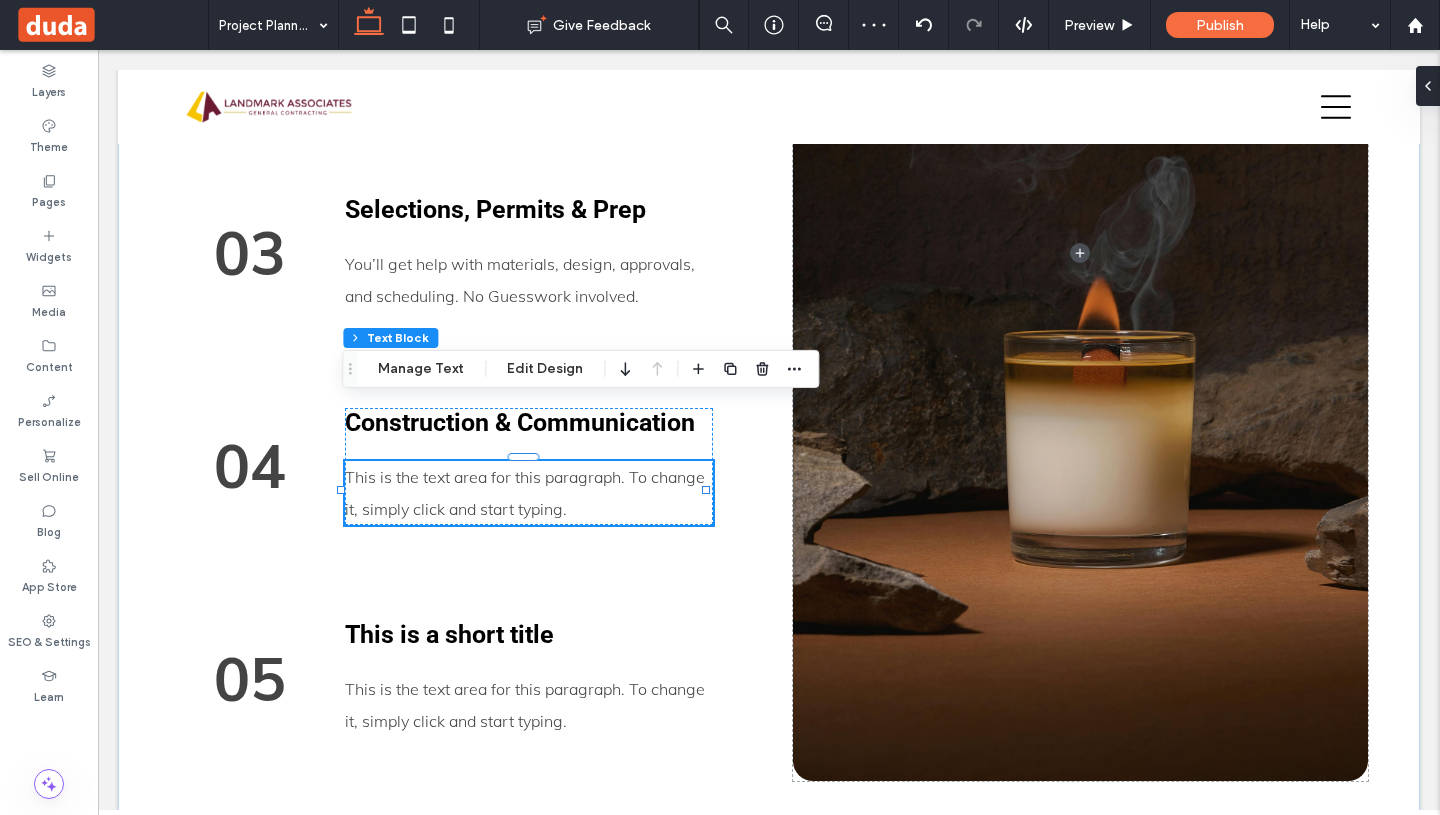 click on "This is the text area for this paragraph. To change it, simply click and start typing." at bounding box center [529, 493] 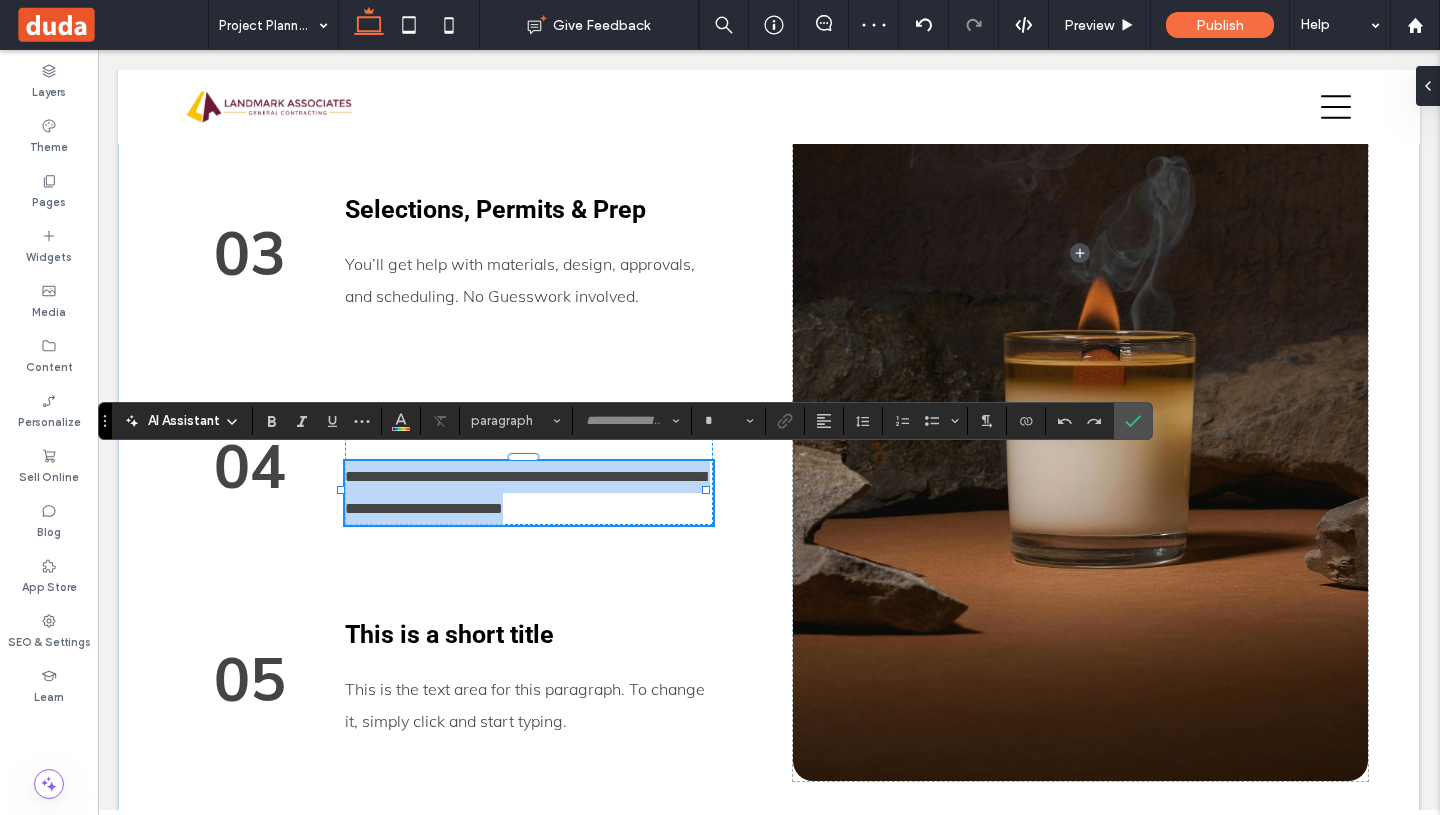 type on "****" 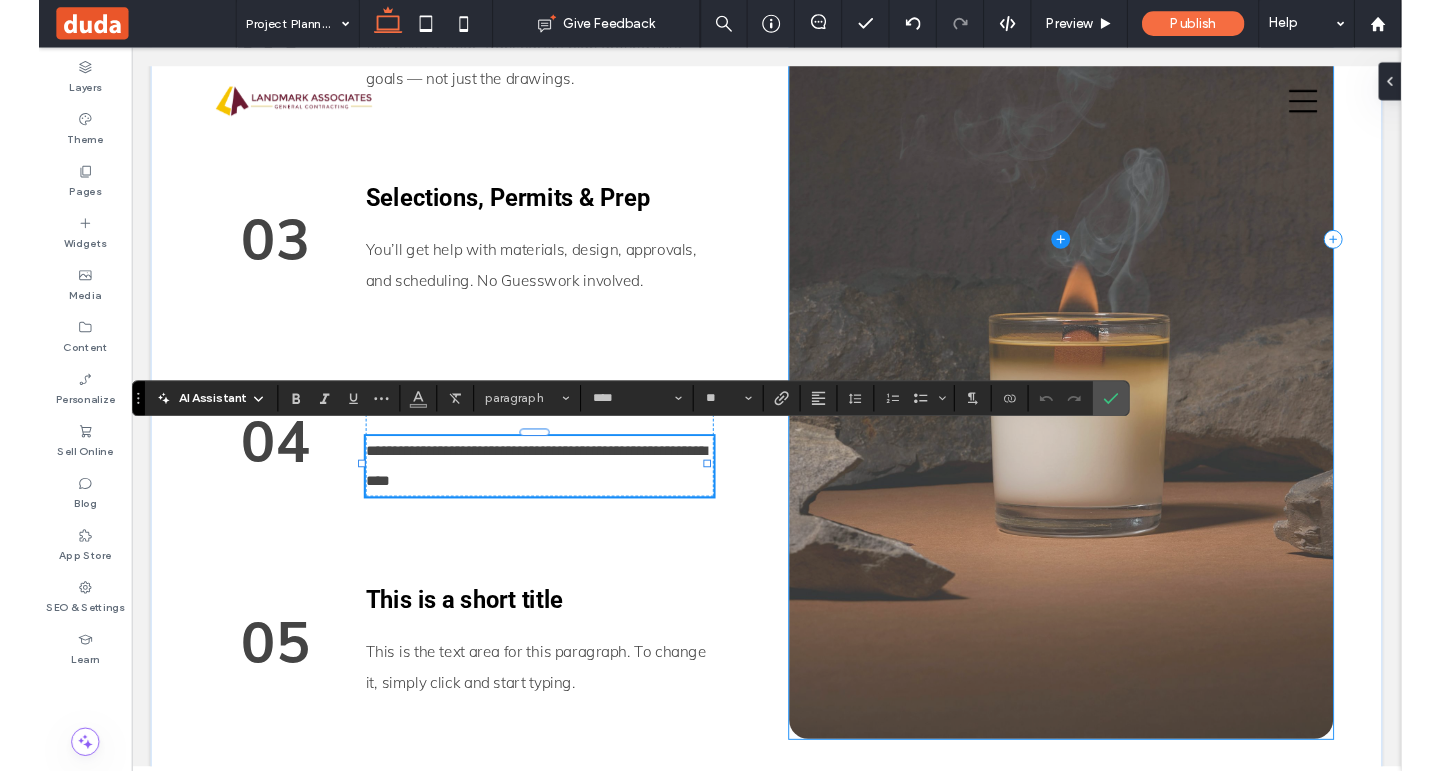 scroll, scrollTop: 0, scrollLeft: 0, axis: both 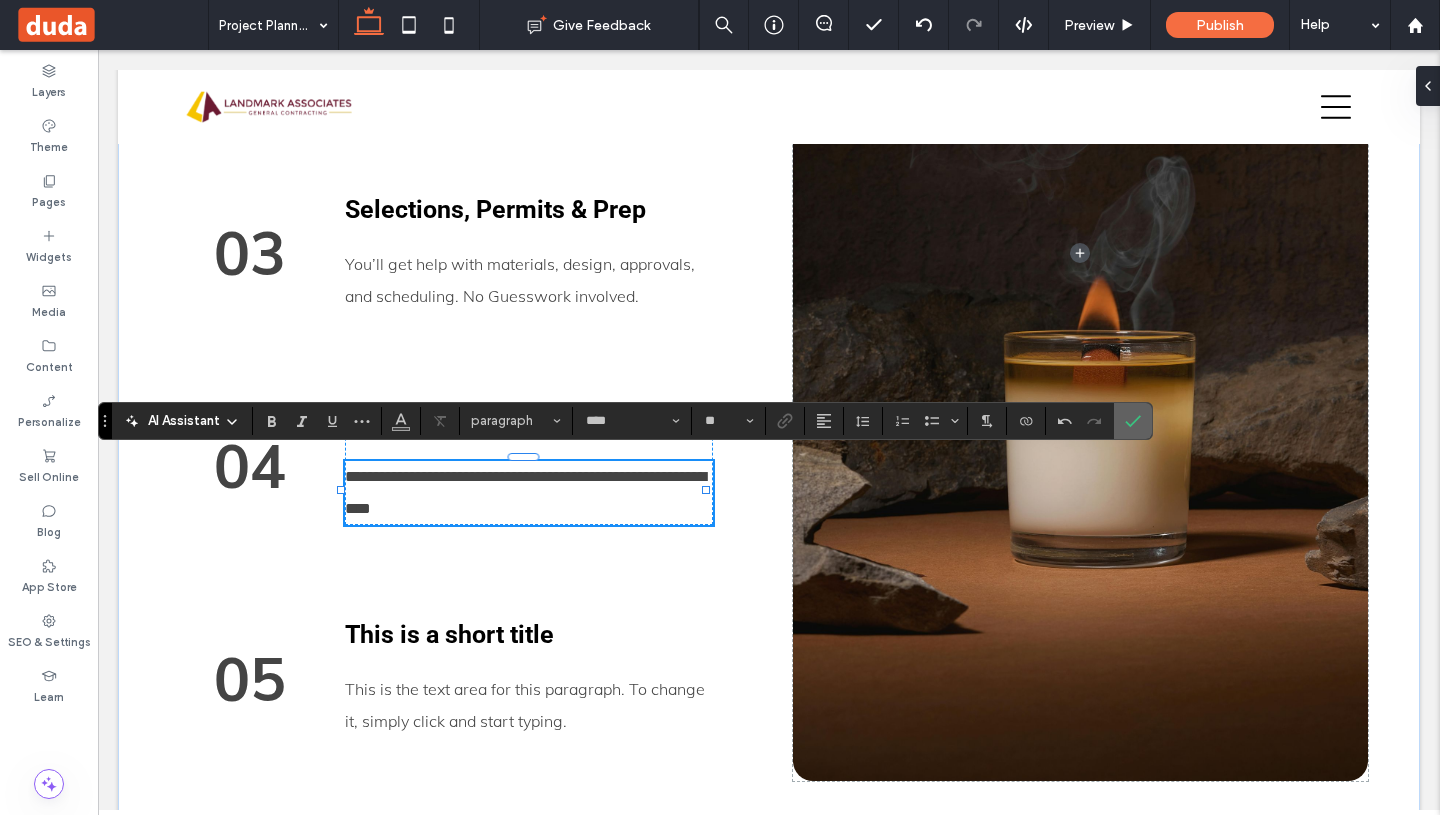 click at bounding box center [1129, 421] 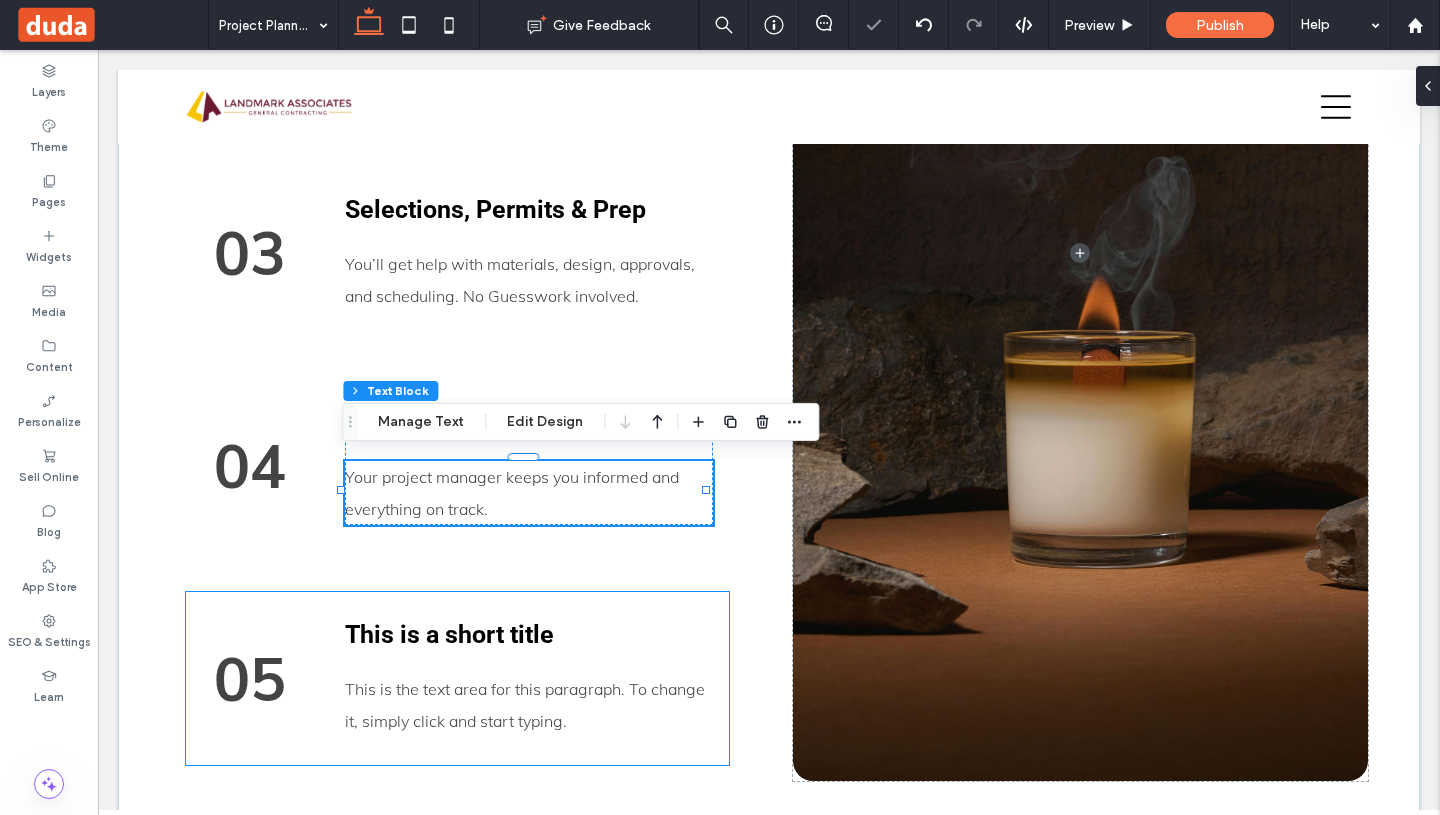 click on "This is a short title" at bounding box center [449, 634] 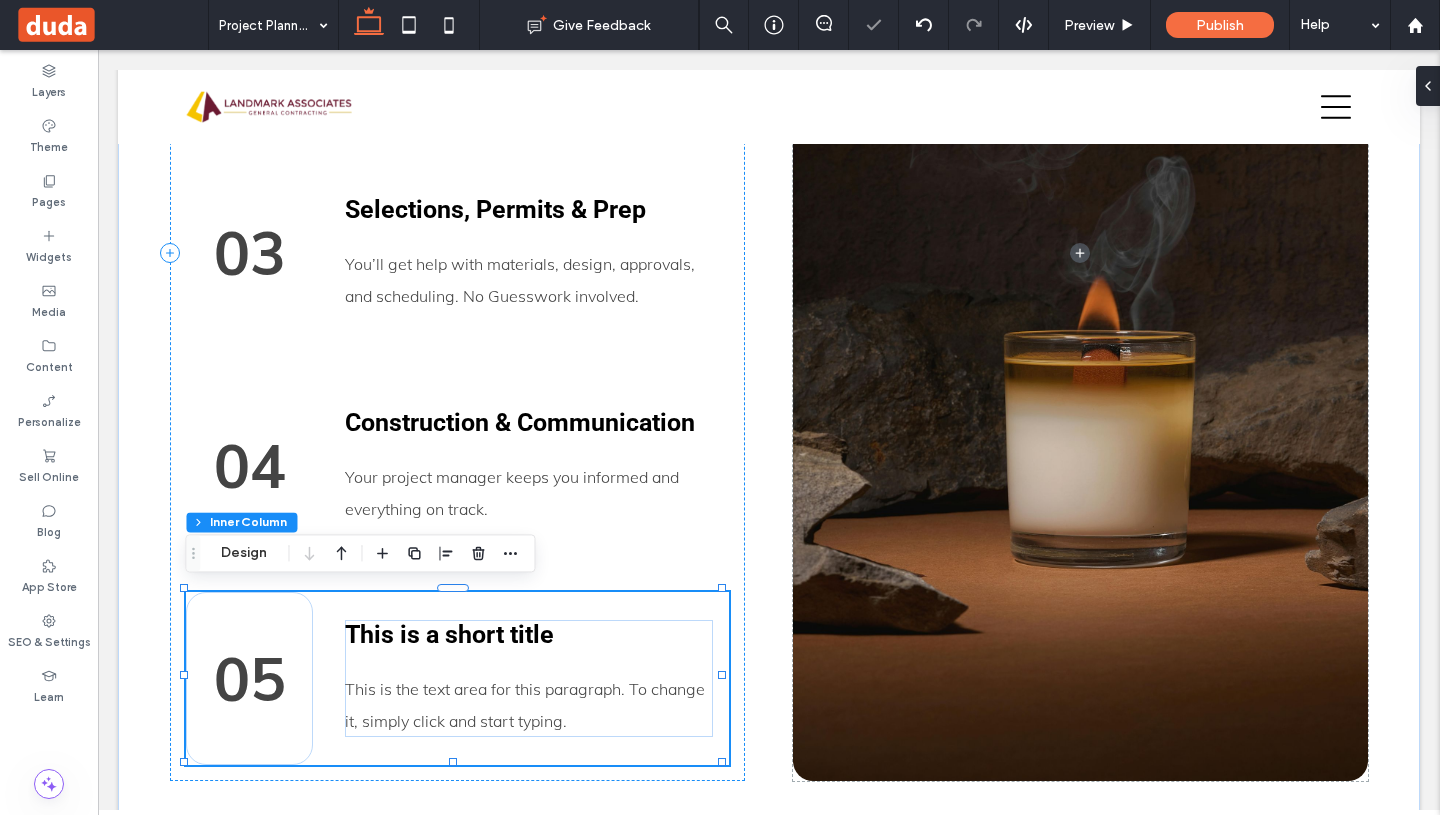 click on "This is a short title" at bounding box center [449, 634] 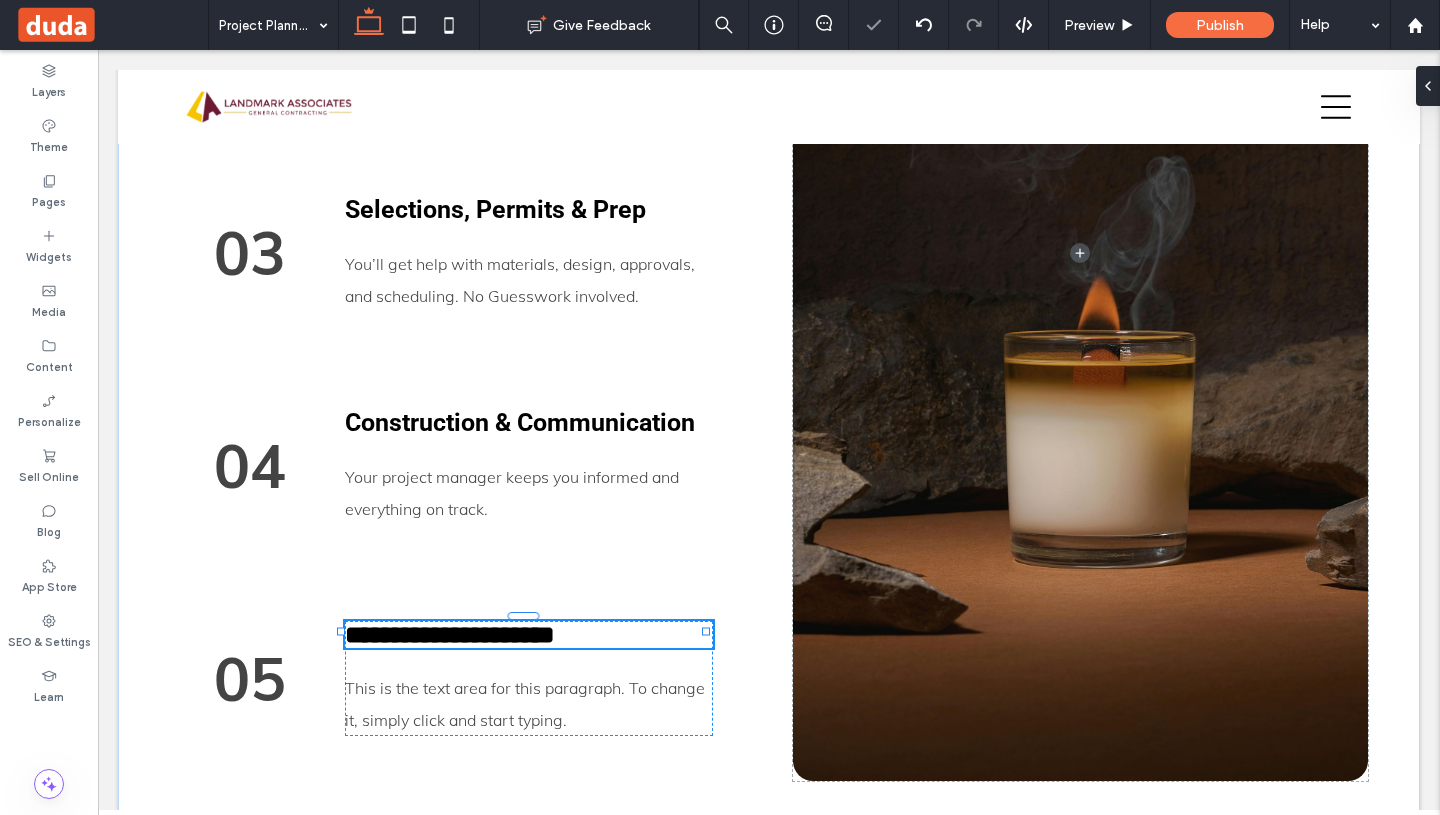 type on "******" 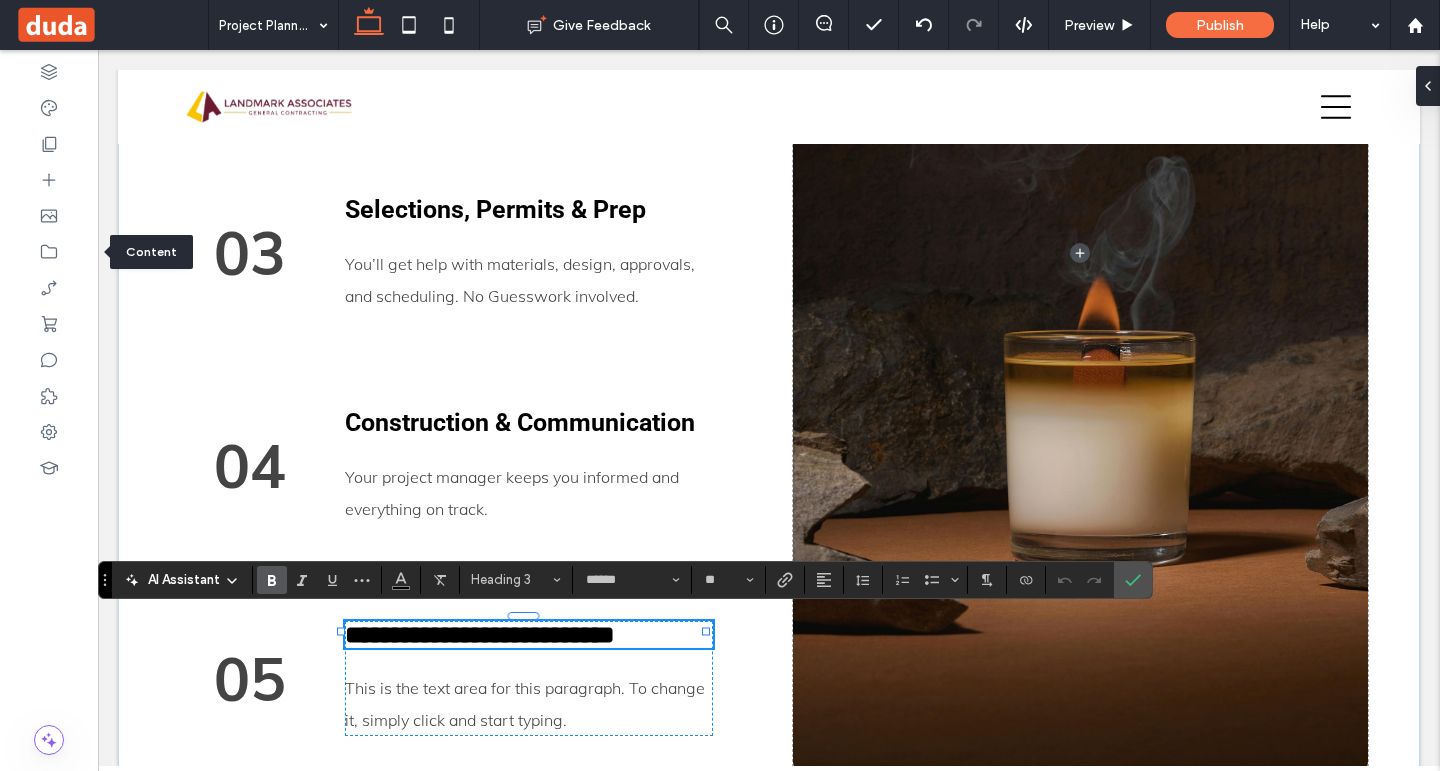 type on "****" 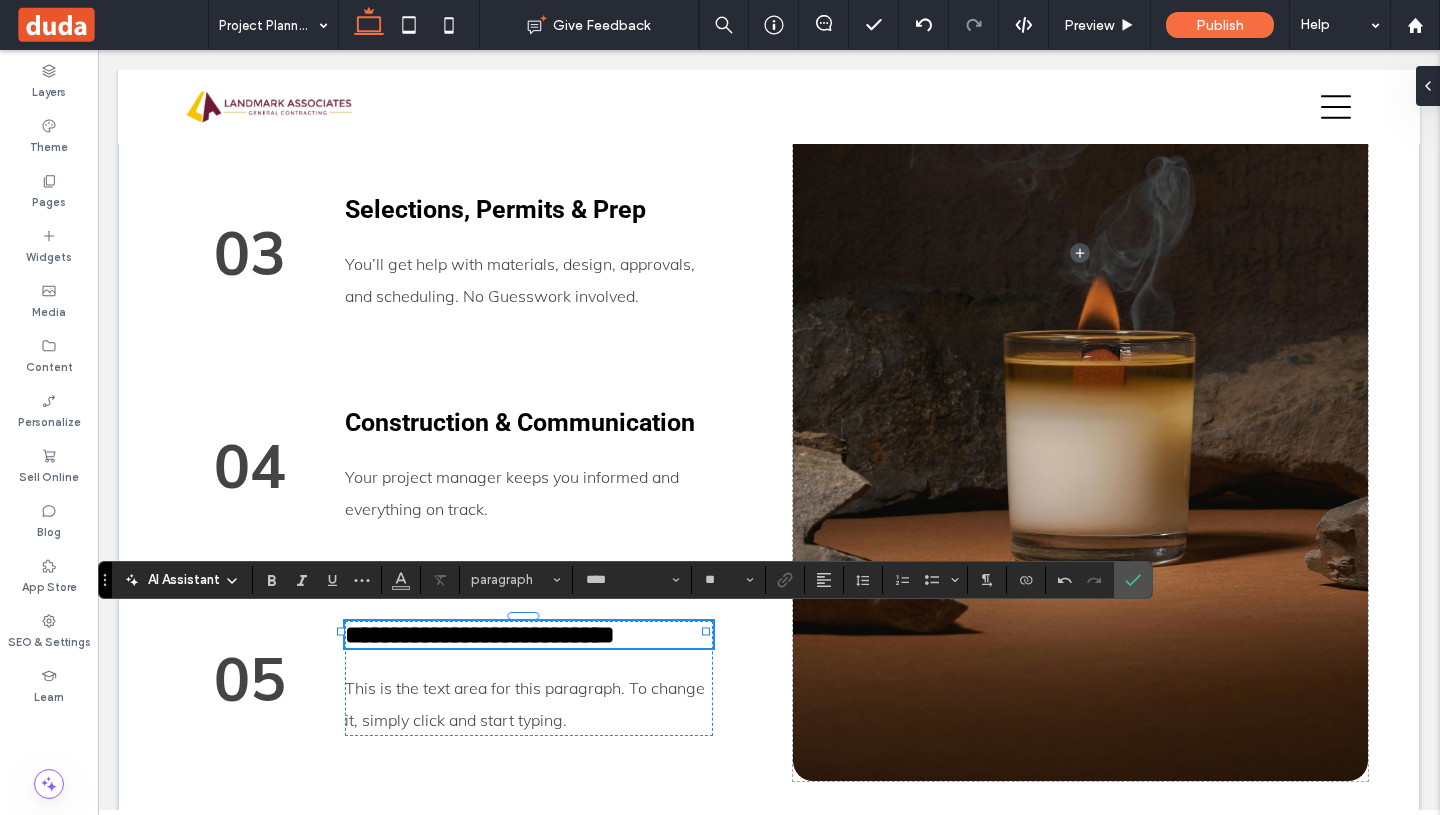 scroll, scrollTop: 0, scrollLeft: 0, axis: both 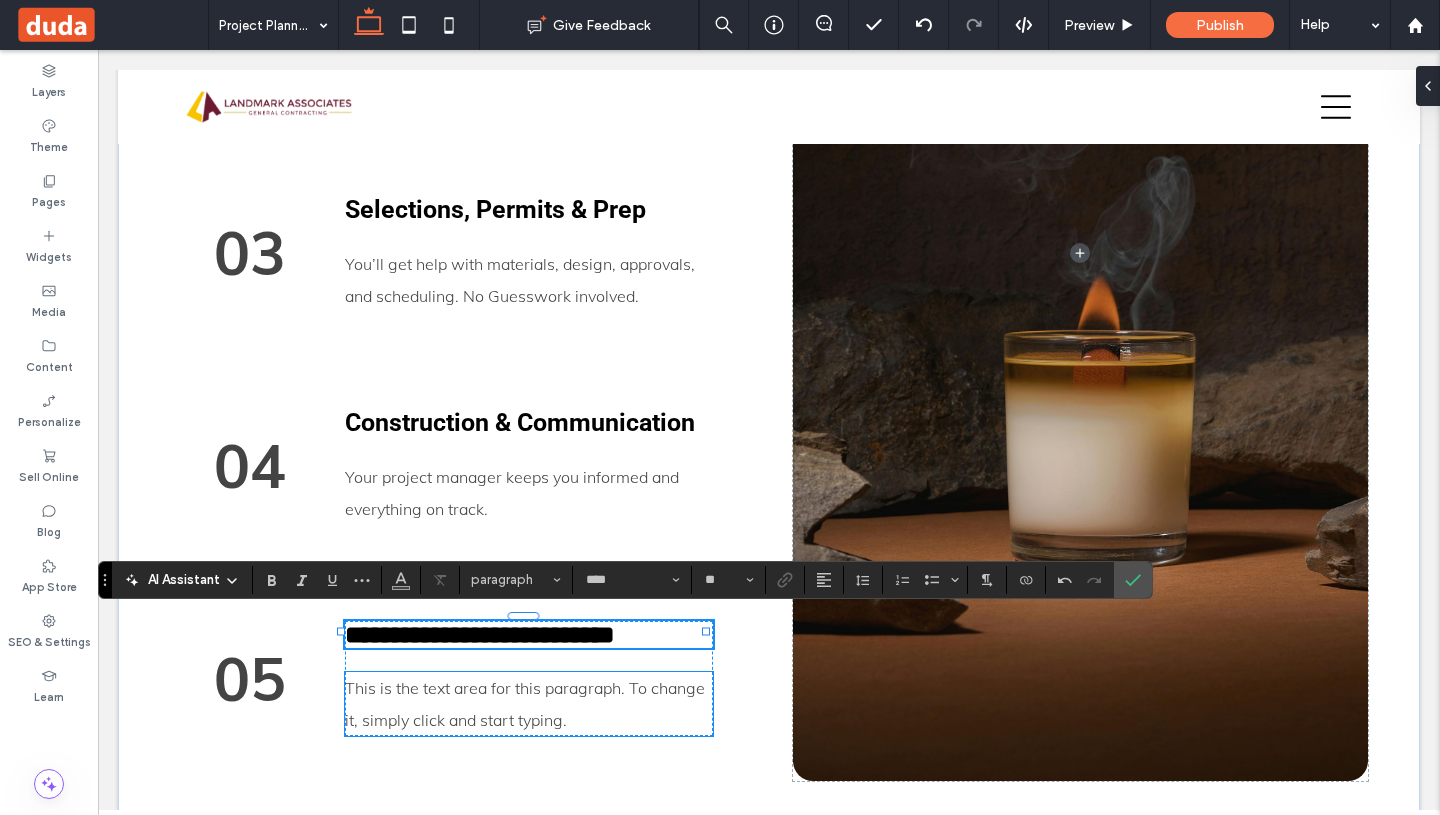 click on "This is the text area for this paragraph. To change it, simply click and start typing." at bounding box center (529, 704) 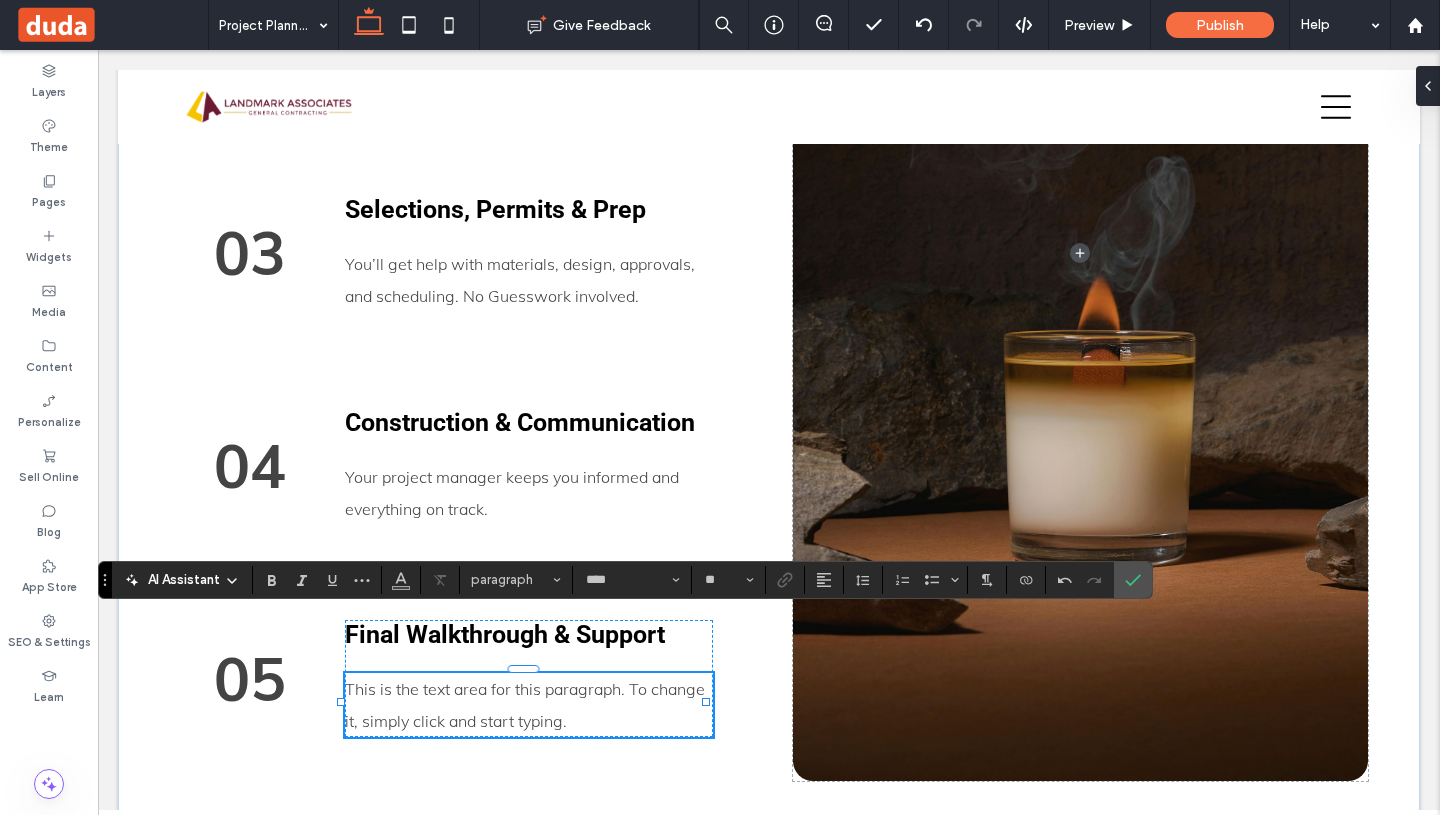 click on "This is the text area for this paragraph. To change it, simply click and start typing." at bounding box center [529, 705] 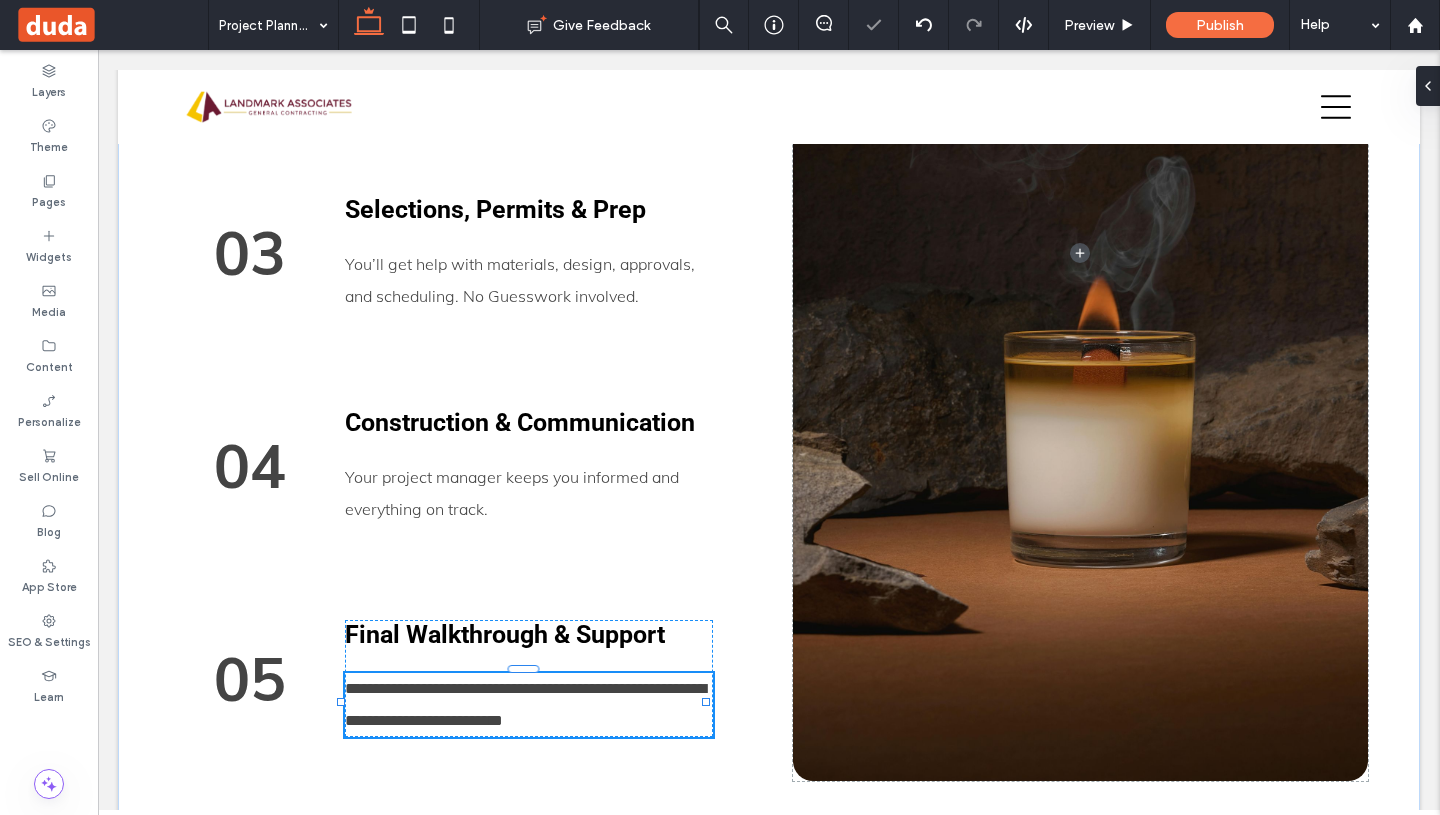 type on "****" 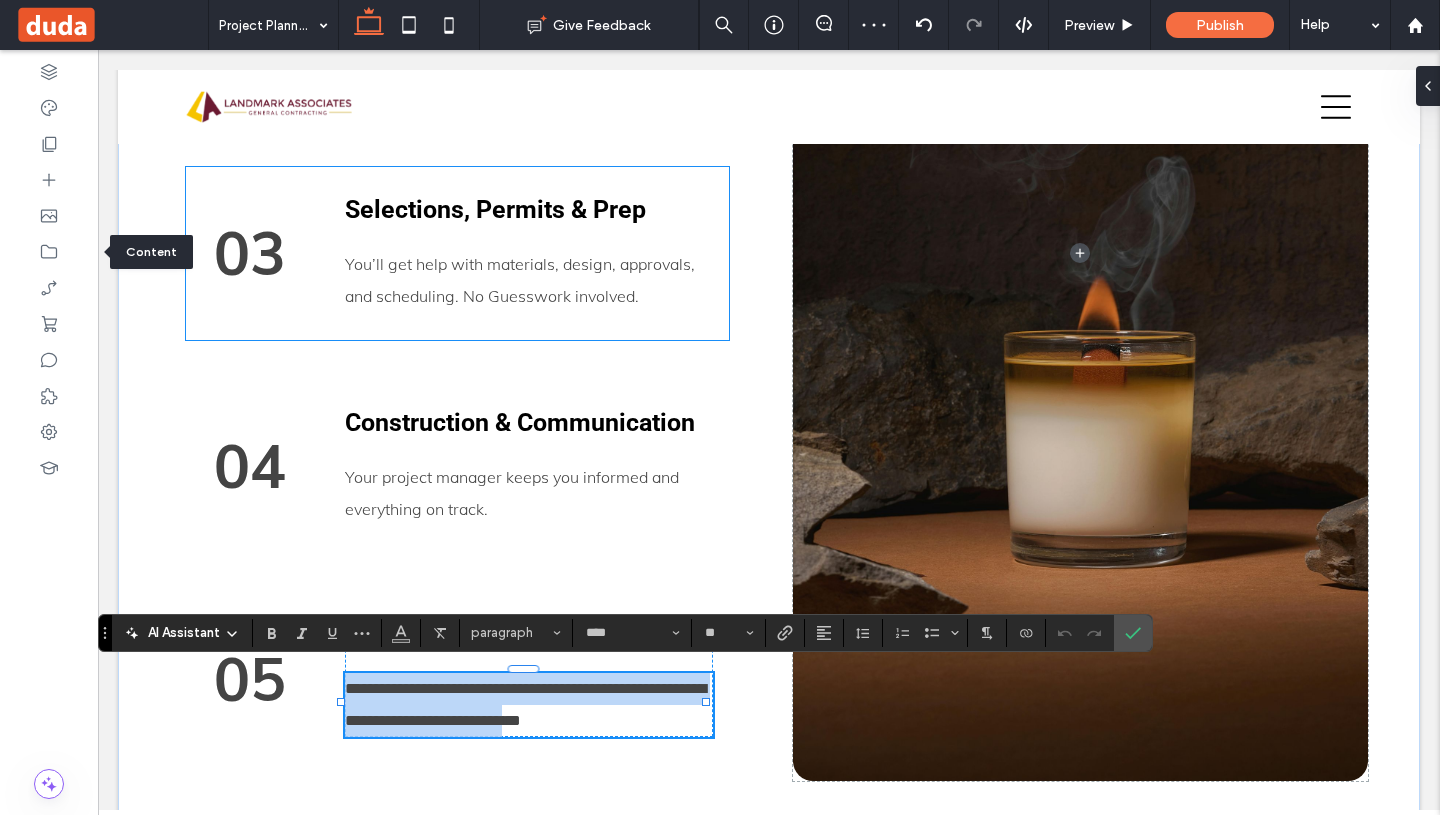 scroll, scrollTop: 0, scrollLeft: 0, axis: both 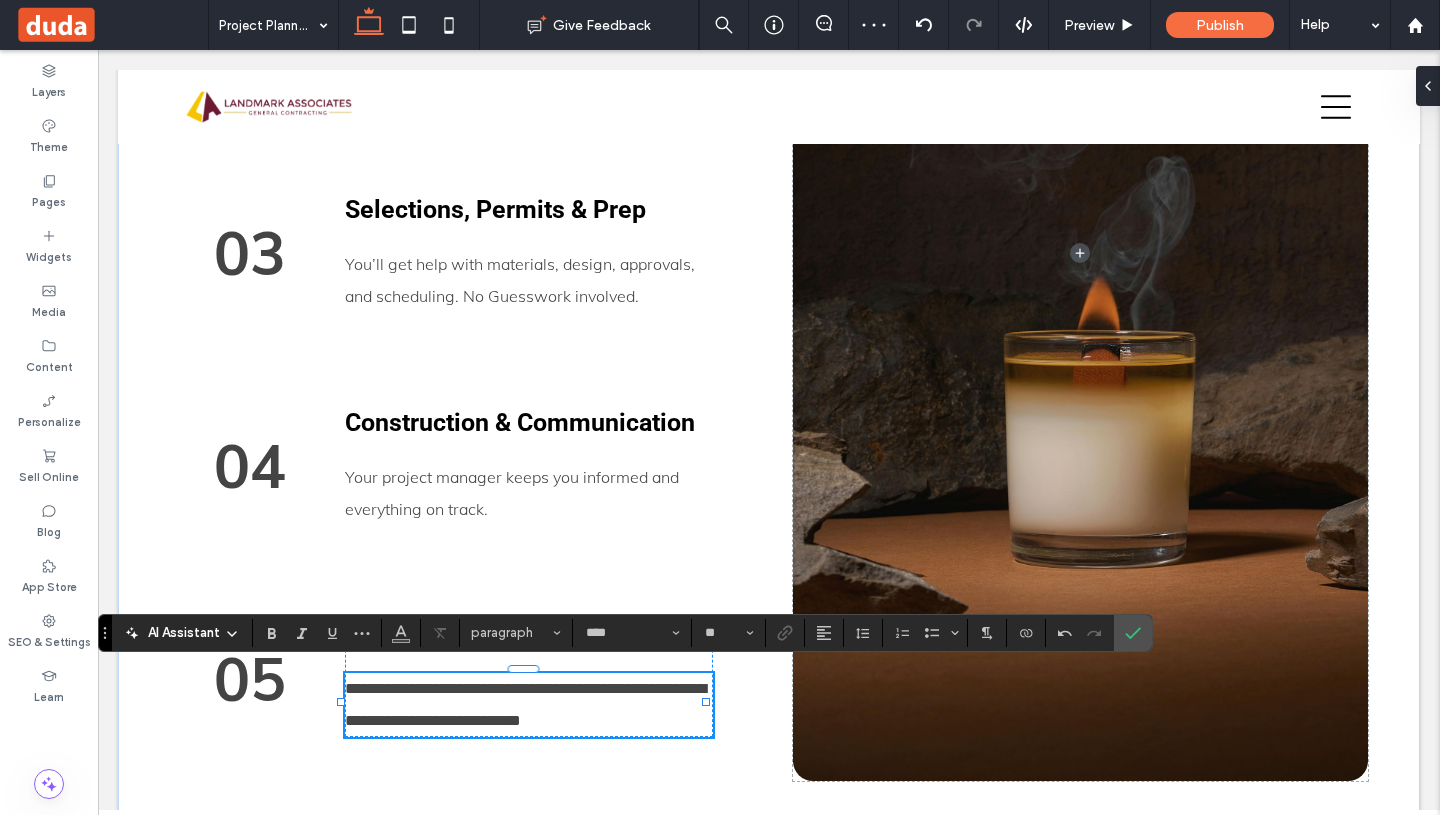click on "**********" at bounding box center (525, 704) 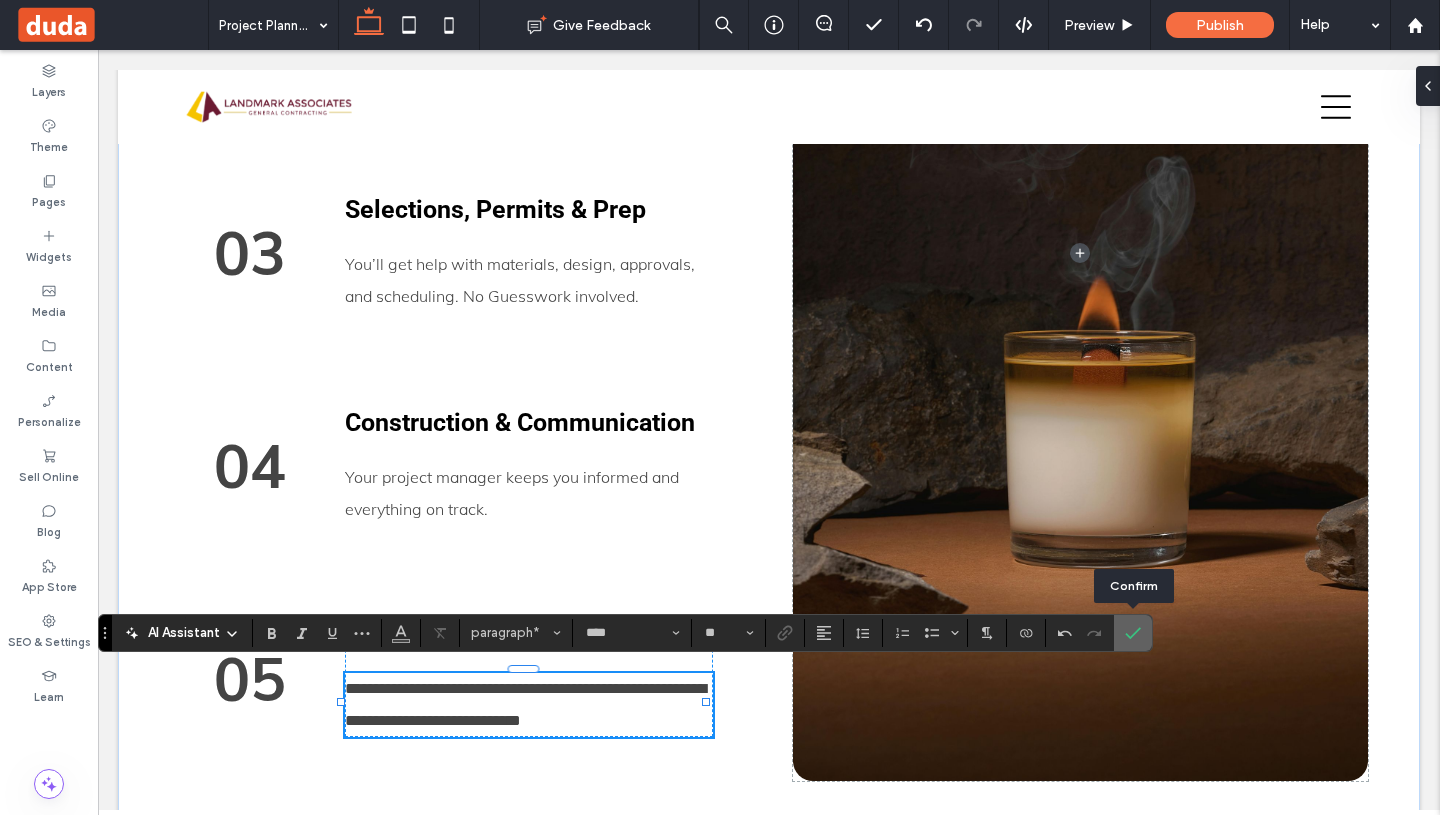 click 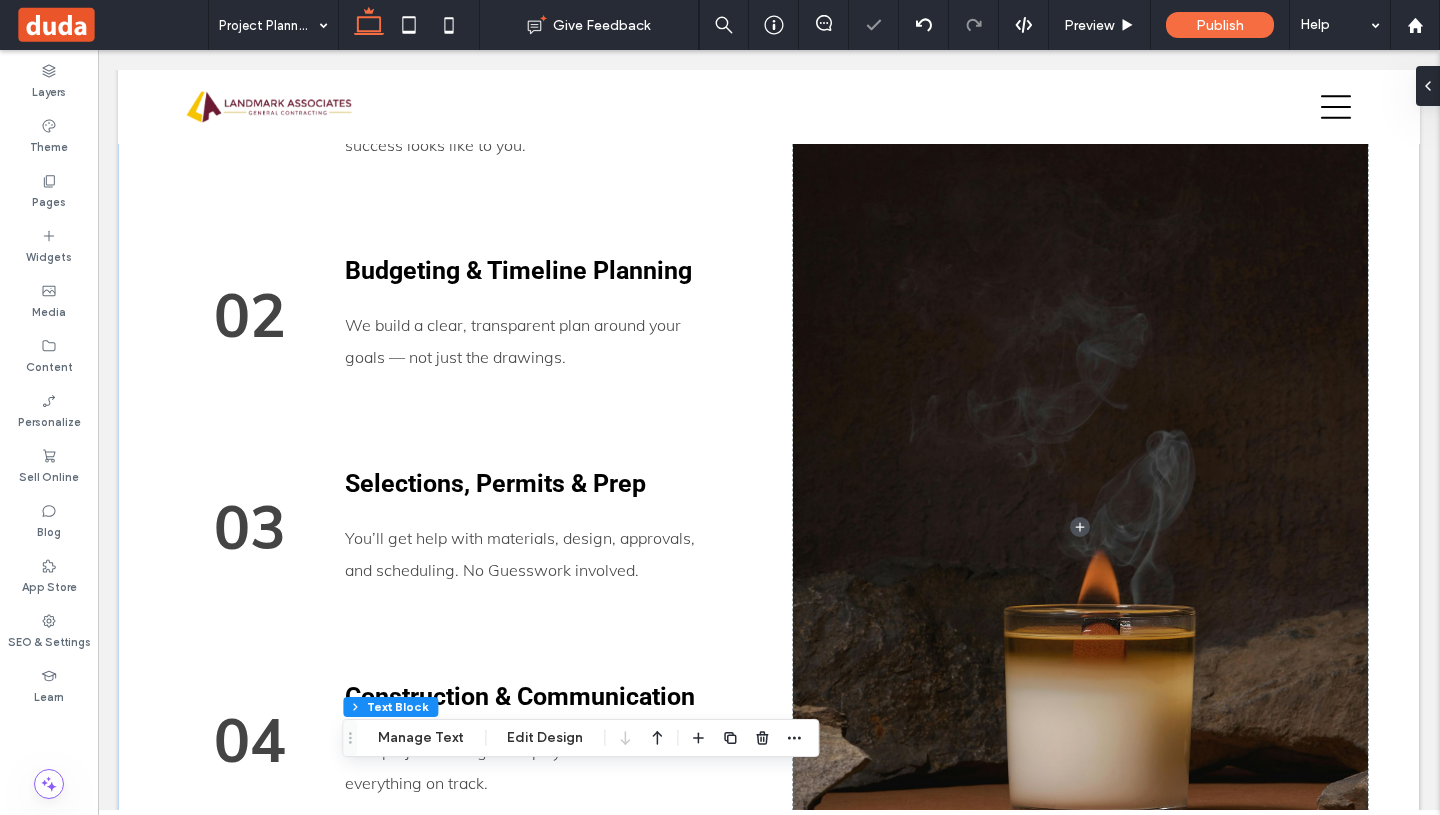 scroll, scrollTop: 4134, scrollLeft: 0, axis: vertical 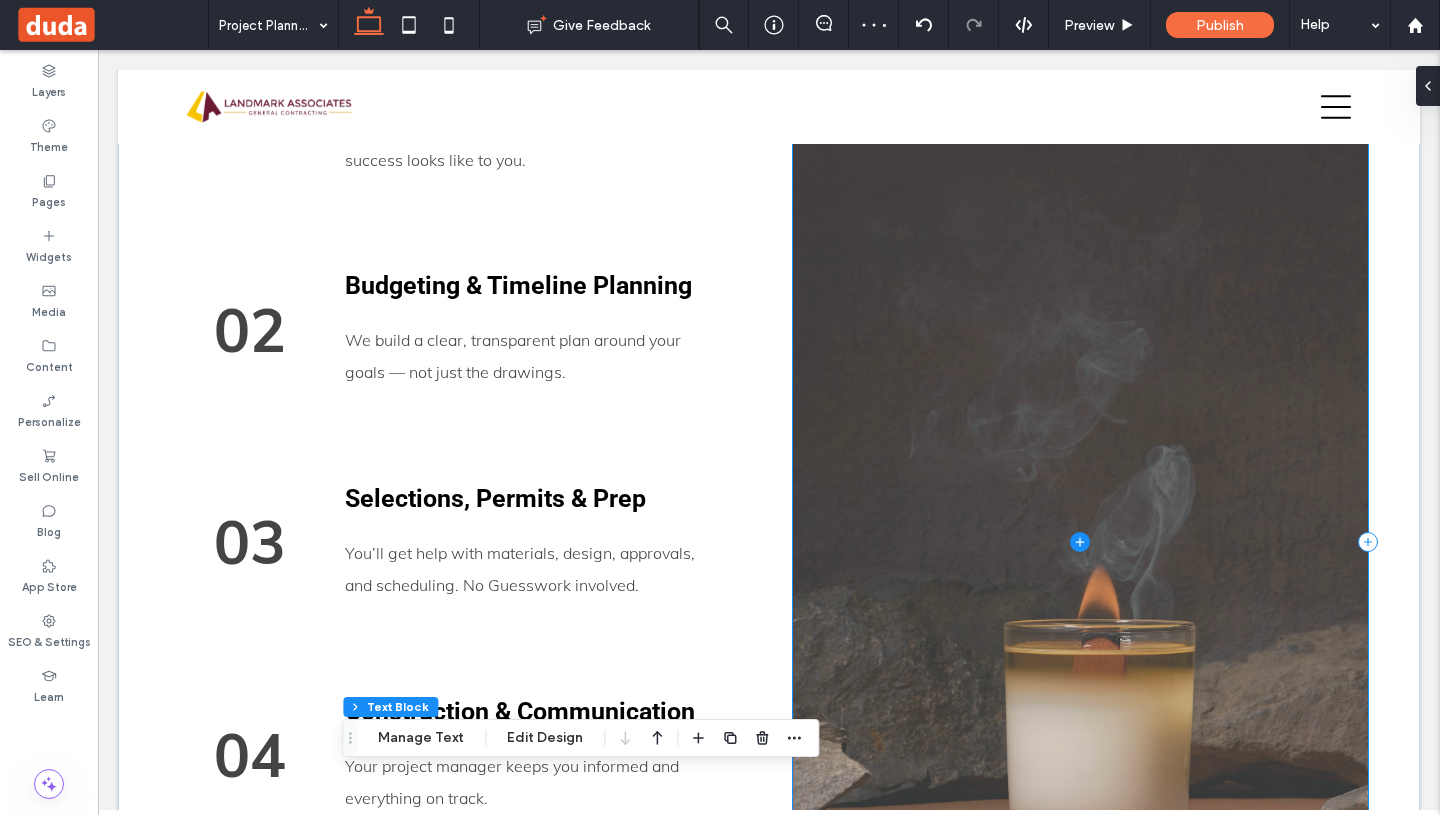 click at bounding box center (1080, 542) 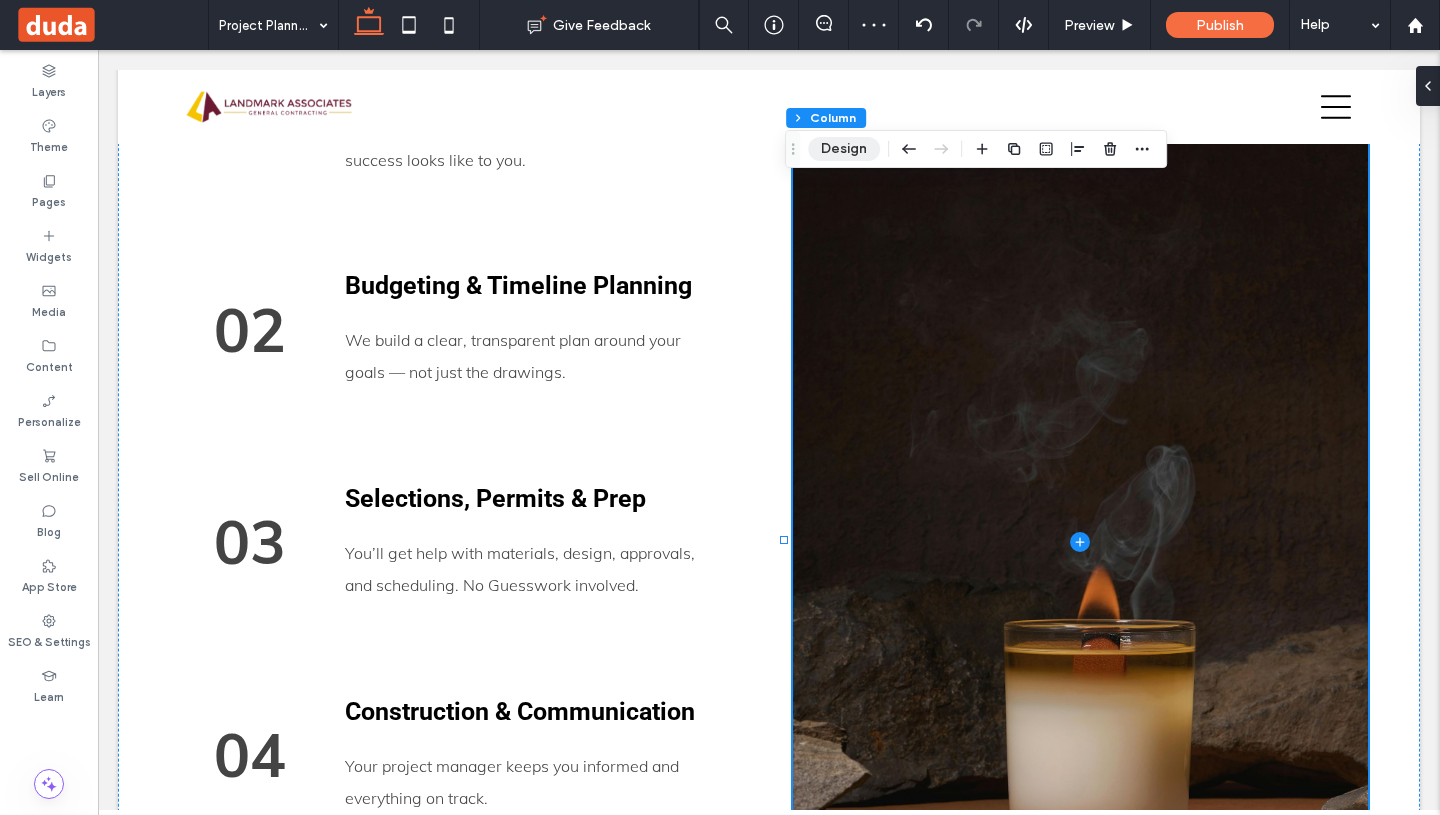 drag, startPoint x: 853, startPoint y: 150, endPoint x: 786, endPoint y: 203, distance: 85.42833 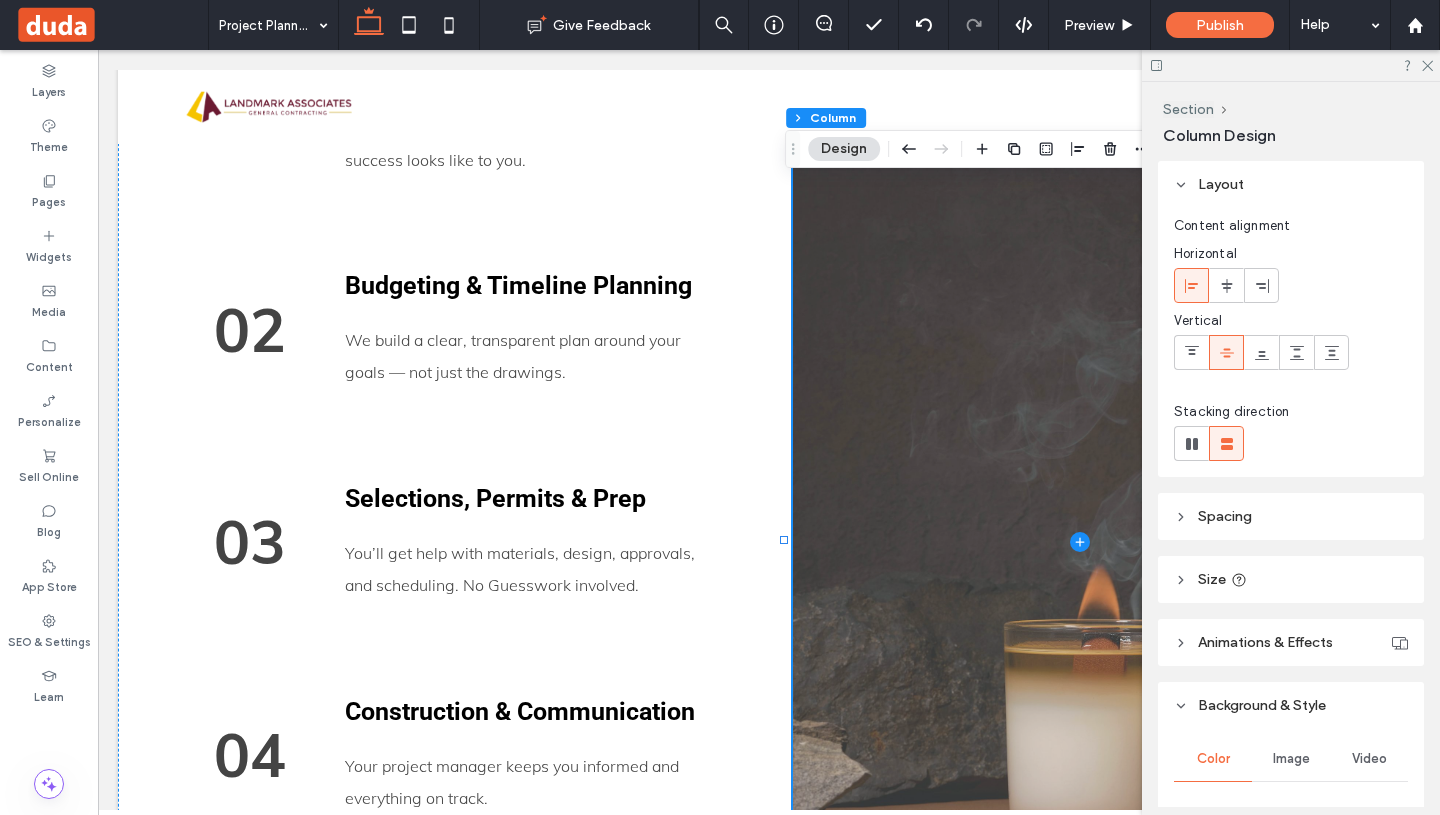 click at bounding box center [1080, 542] 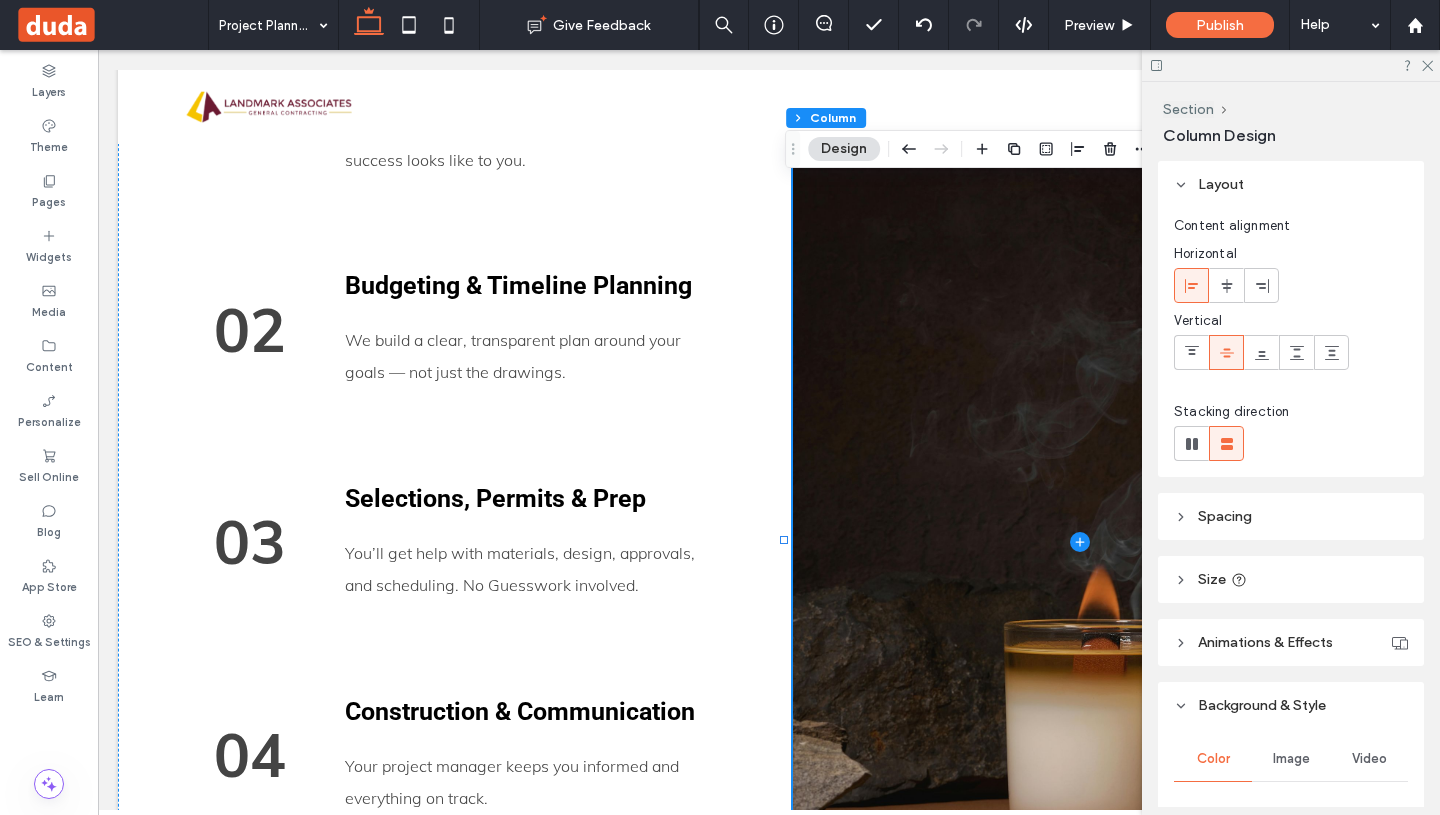 click on "Design" at bounding box center [844, 149] 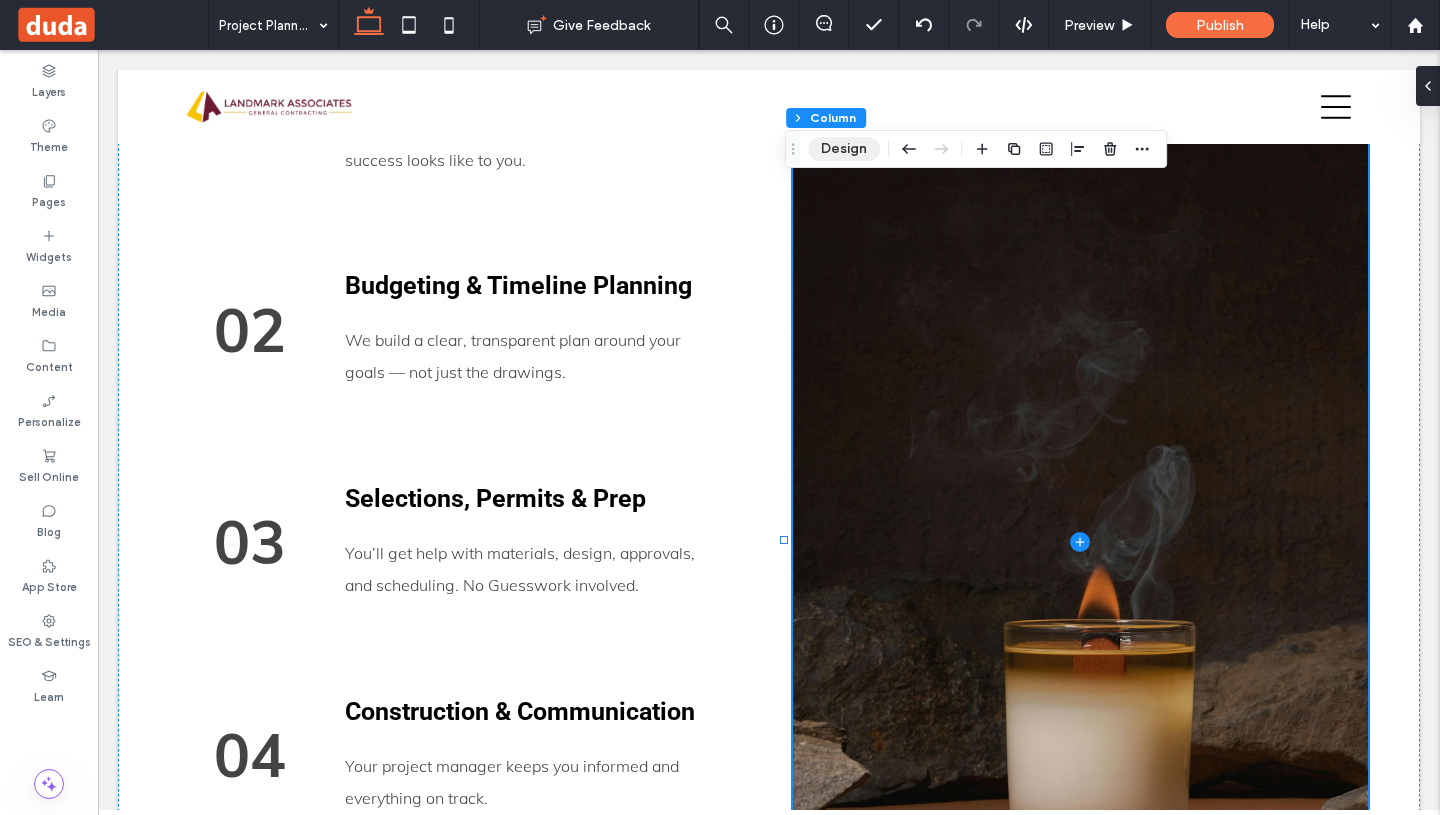 click on "Design" at bounding box center [844, 149] 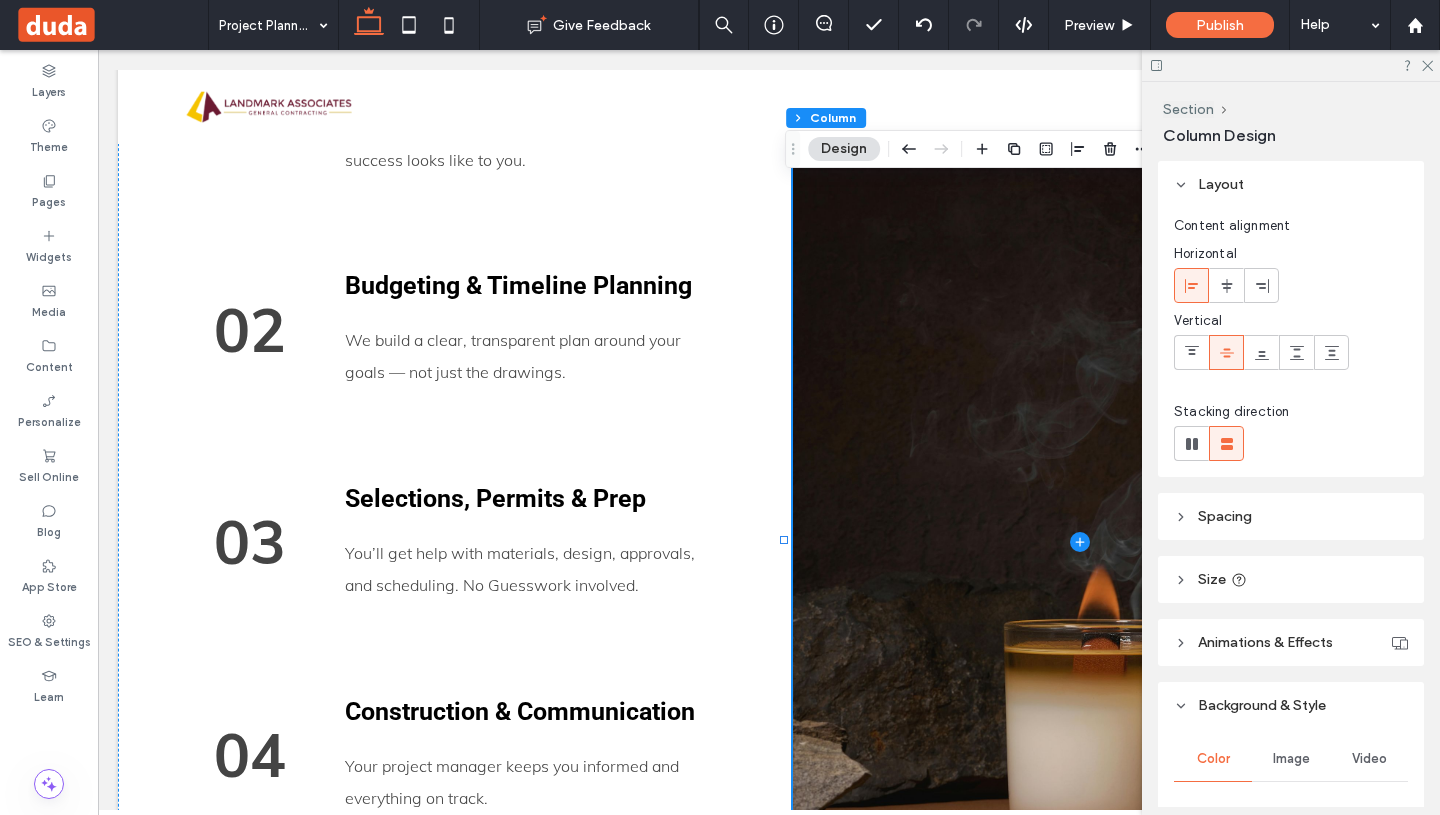click on "Image" at bounding box center [1291, 759] 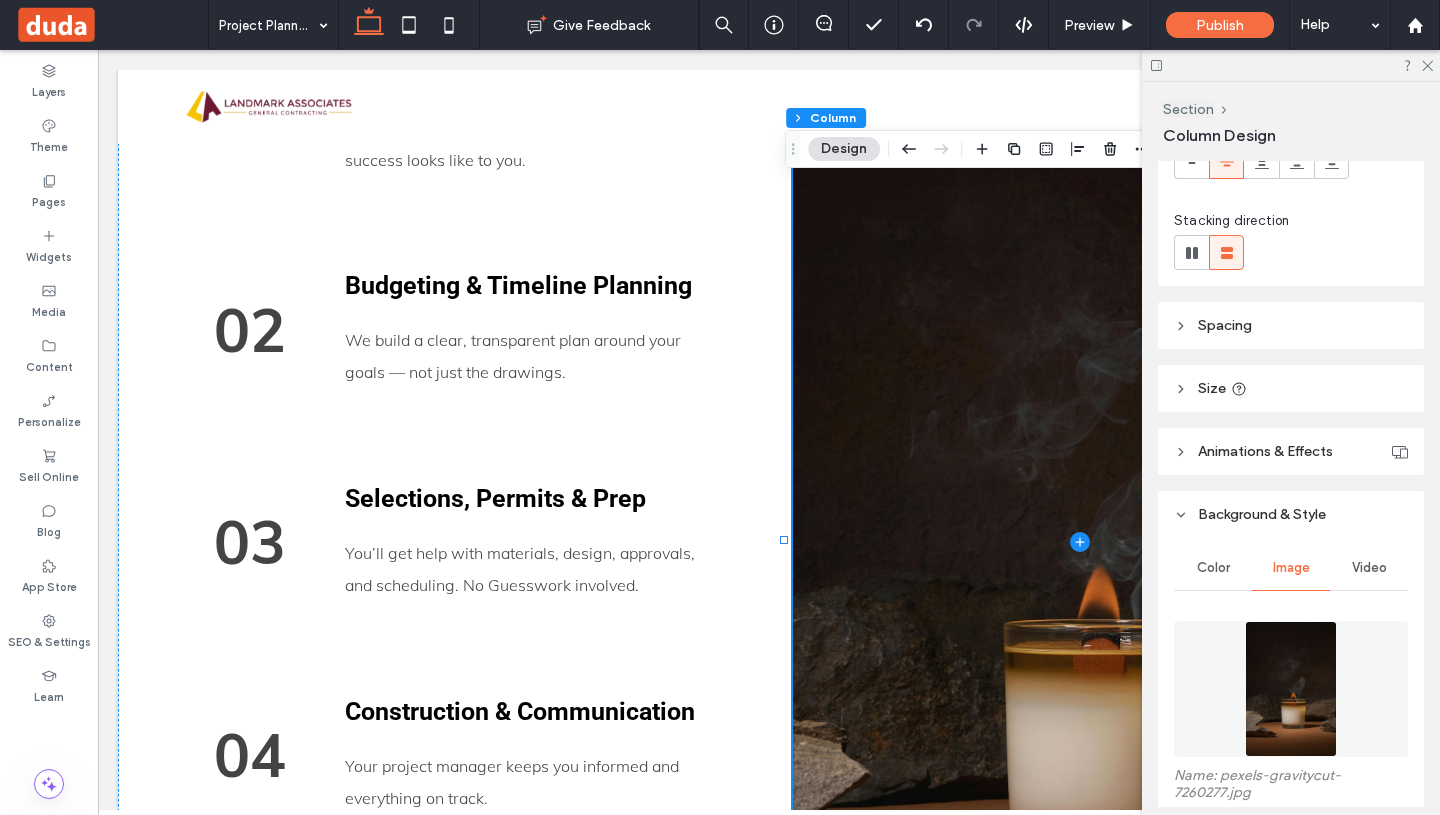 scroll, scrollTop: 196, scrollLeft: 0, axis: vertical 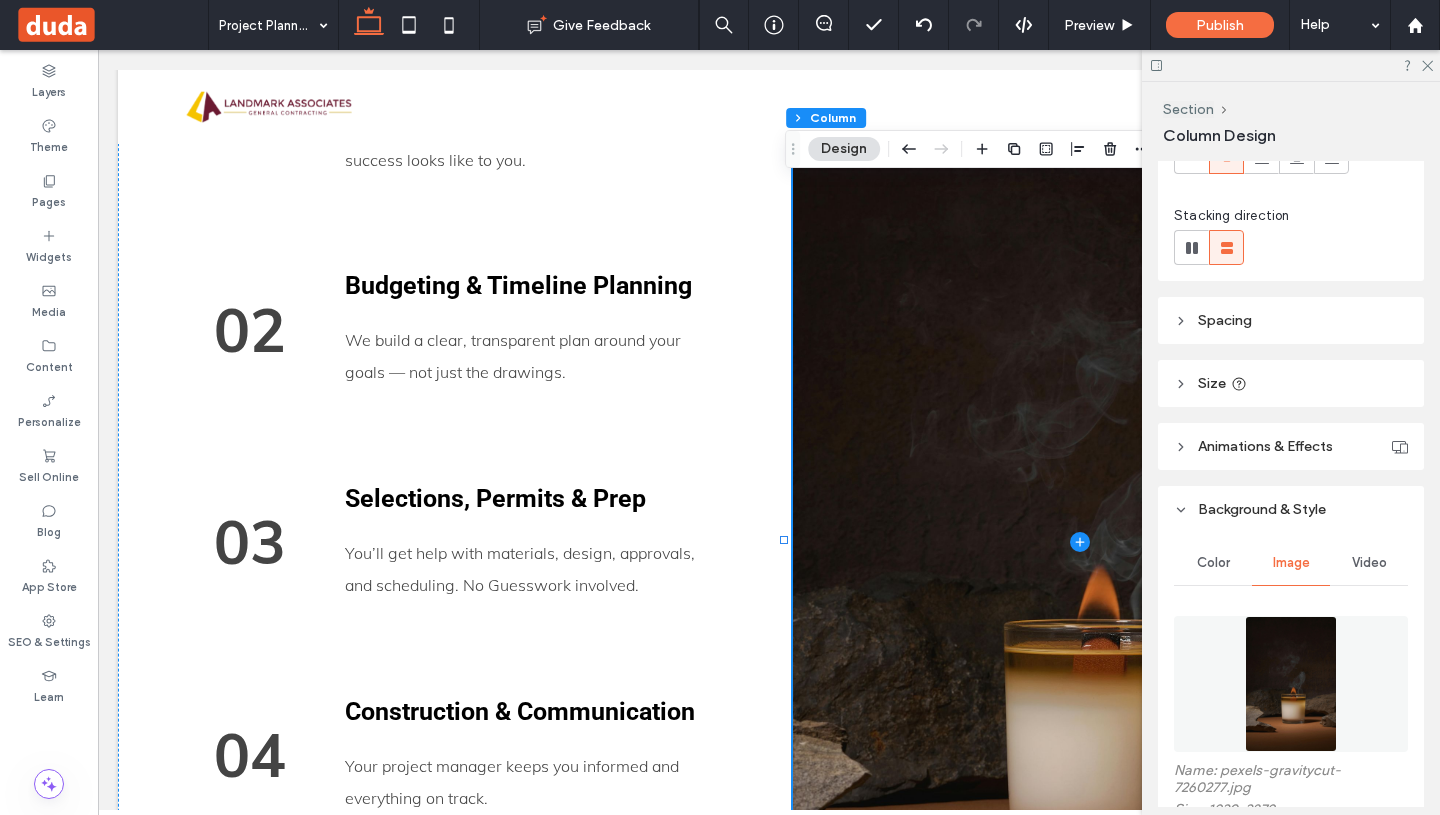 click at bounding box center [1290, 684] 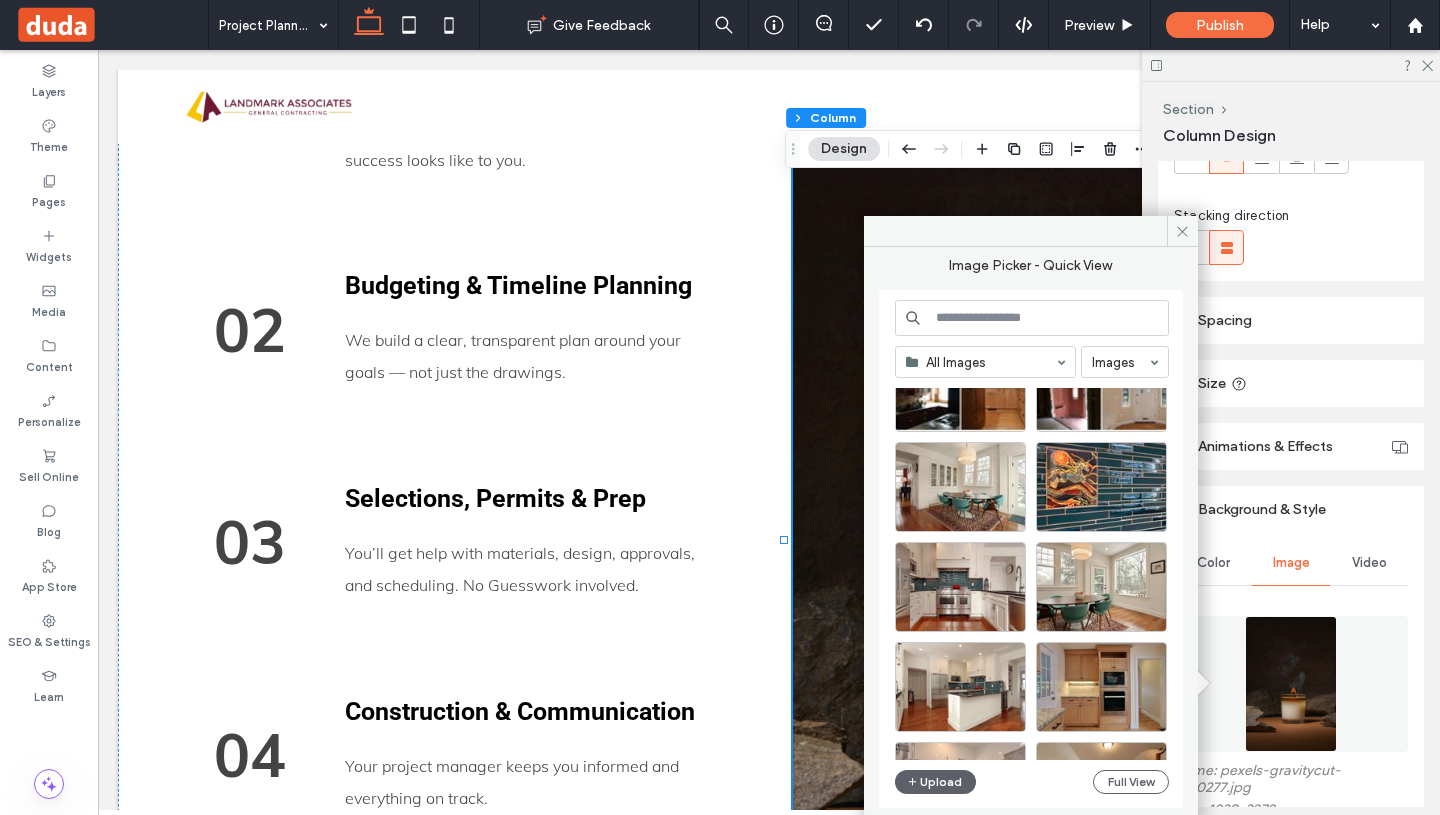 scroll, scrollTop: 1058, scrollLeft: 0, axis: vertical 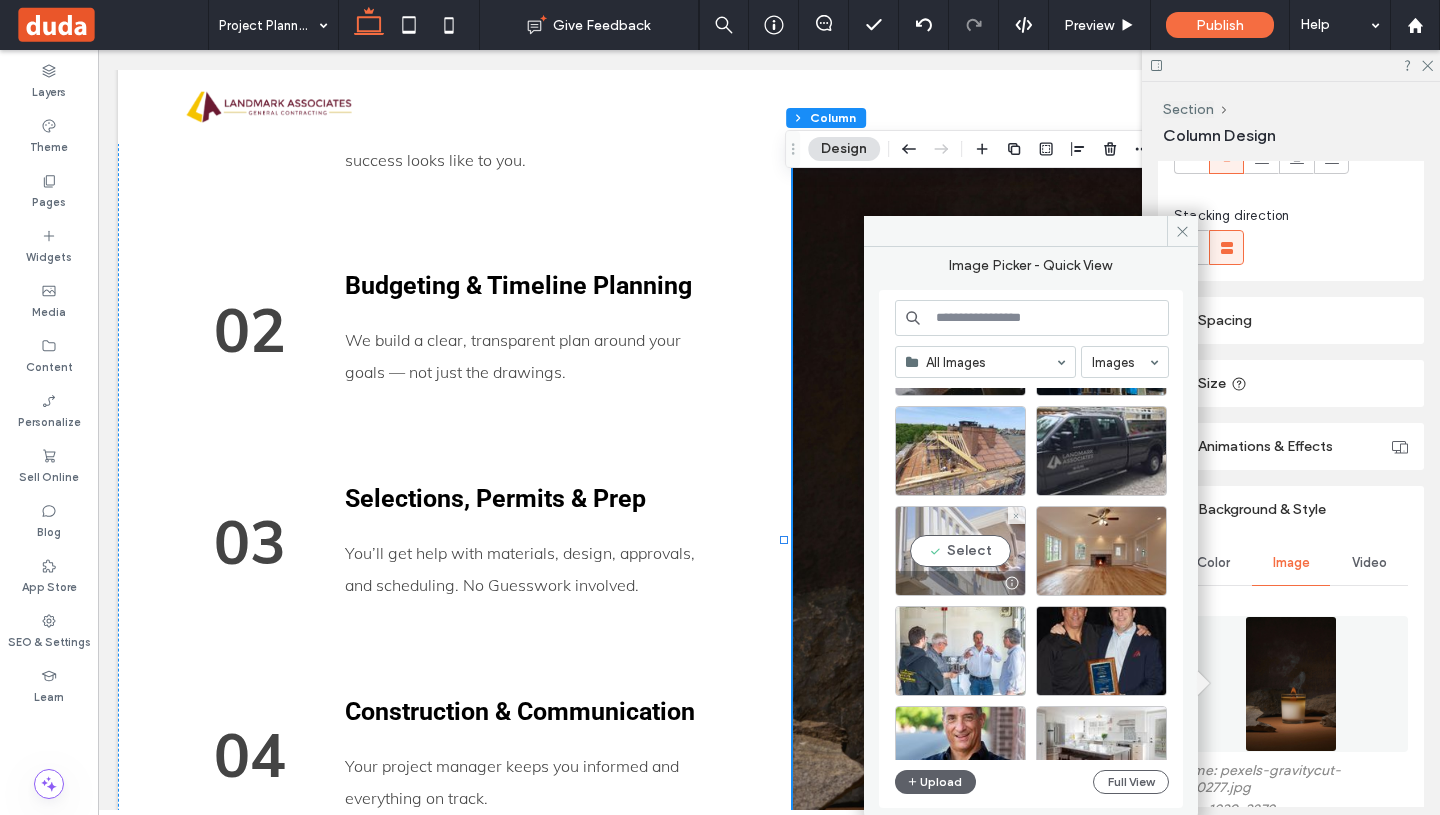 drag, startPoint x: 982, startPoint y: 561, endPoint x: 902, endPoint y: 495, distance: 103.711136 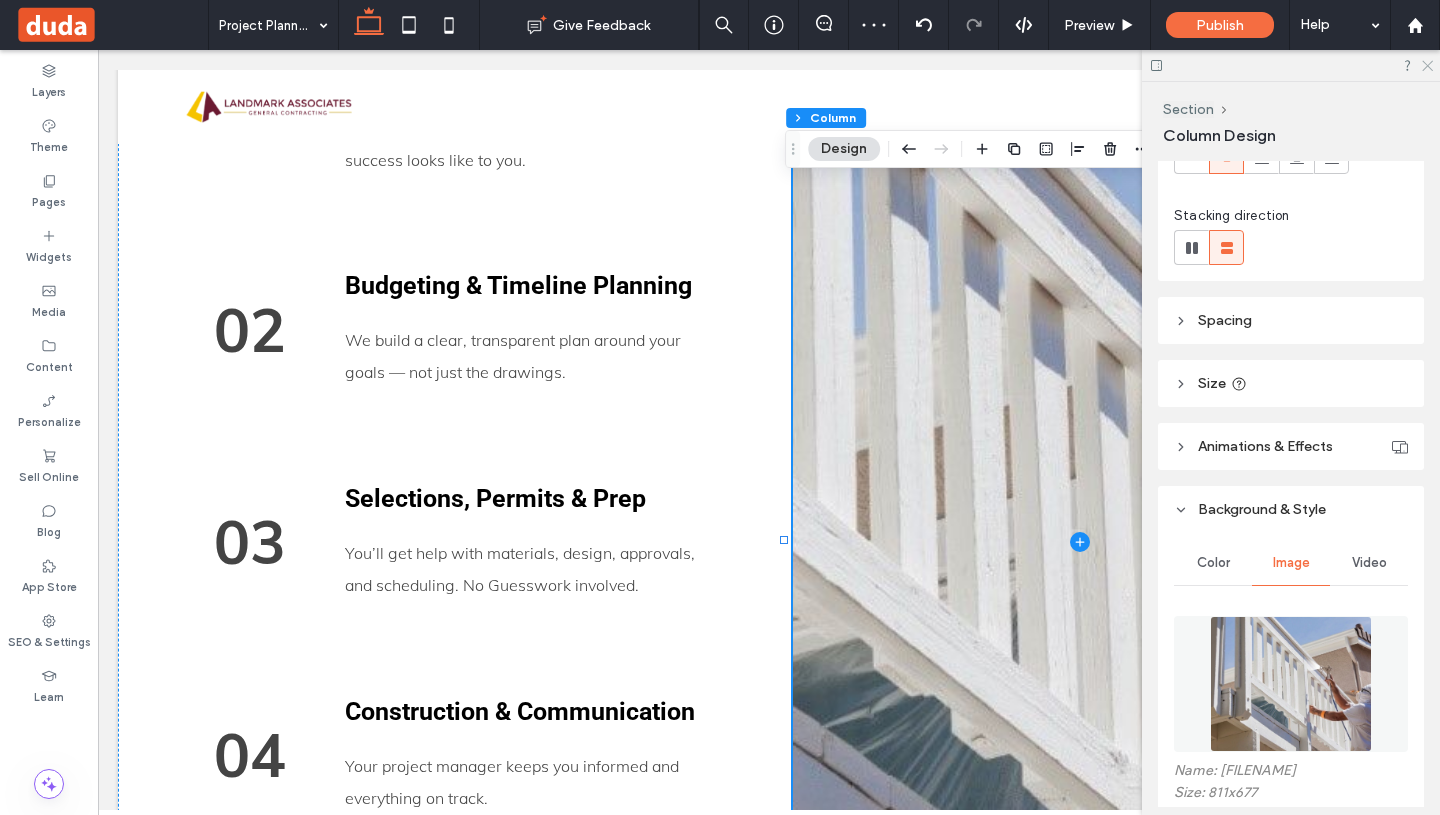 click 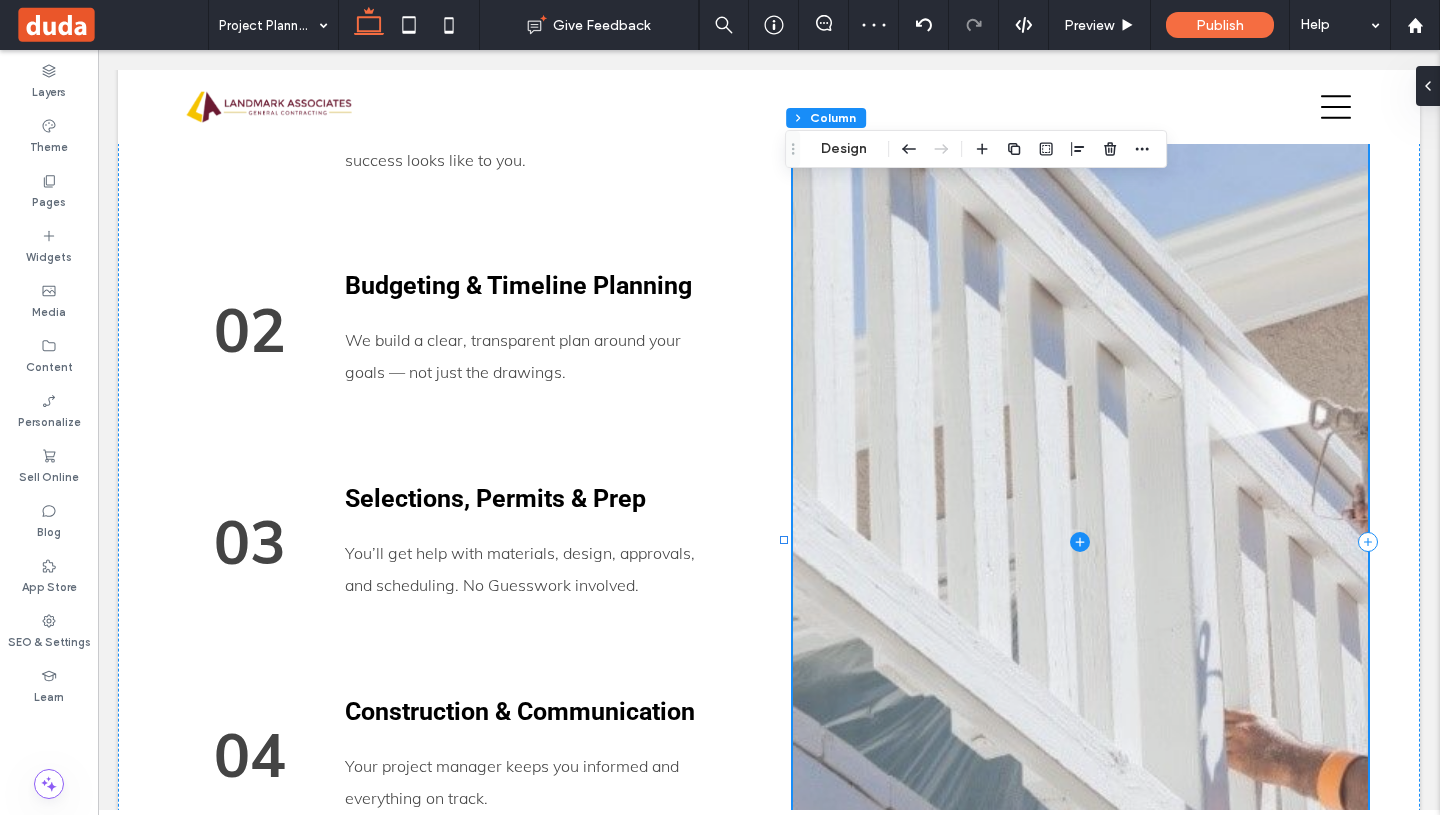 click at bounding box center (1080, 542) 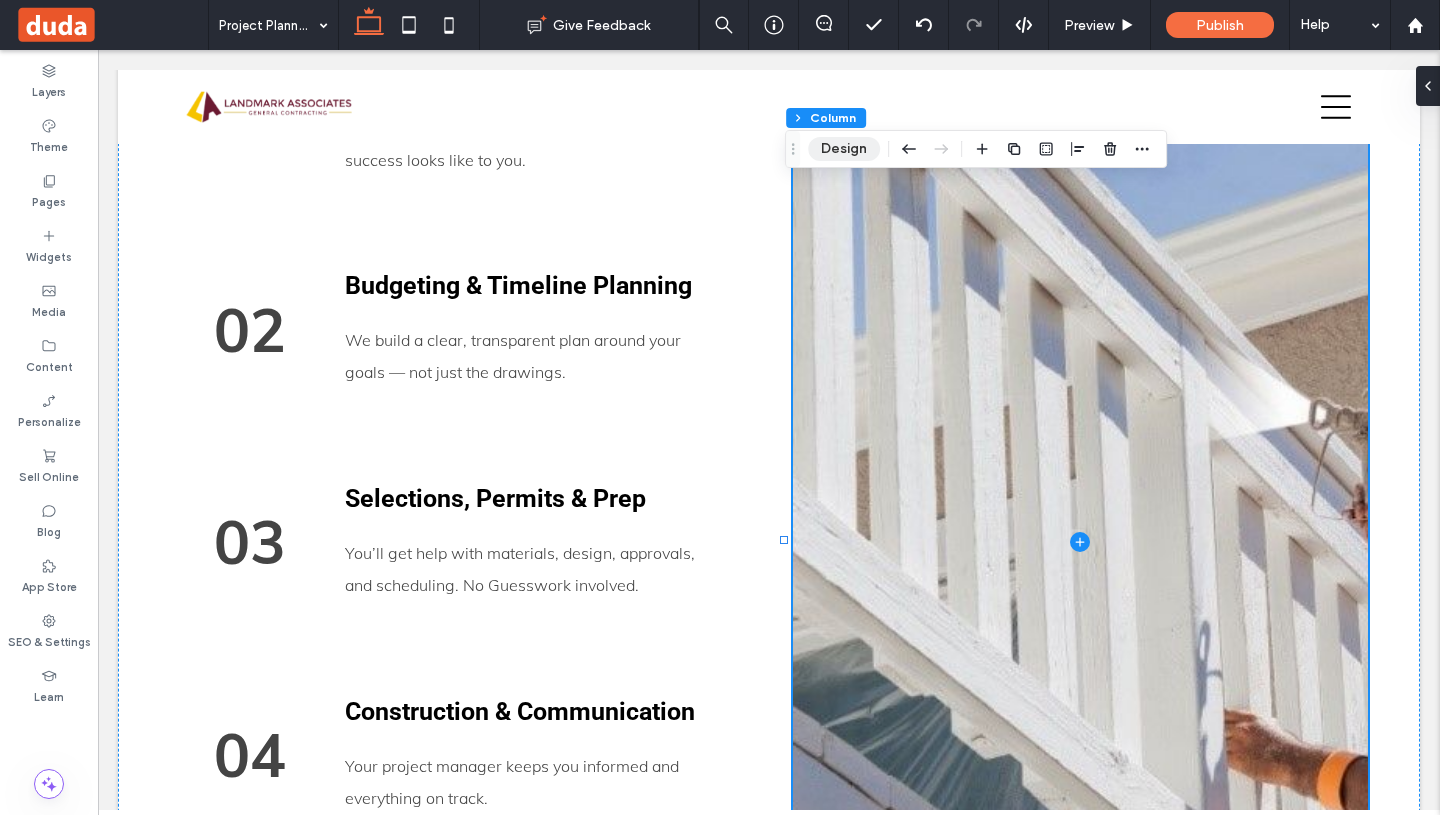 click on "Design" at bounding box center [844, 149] 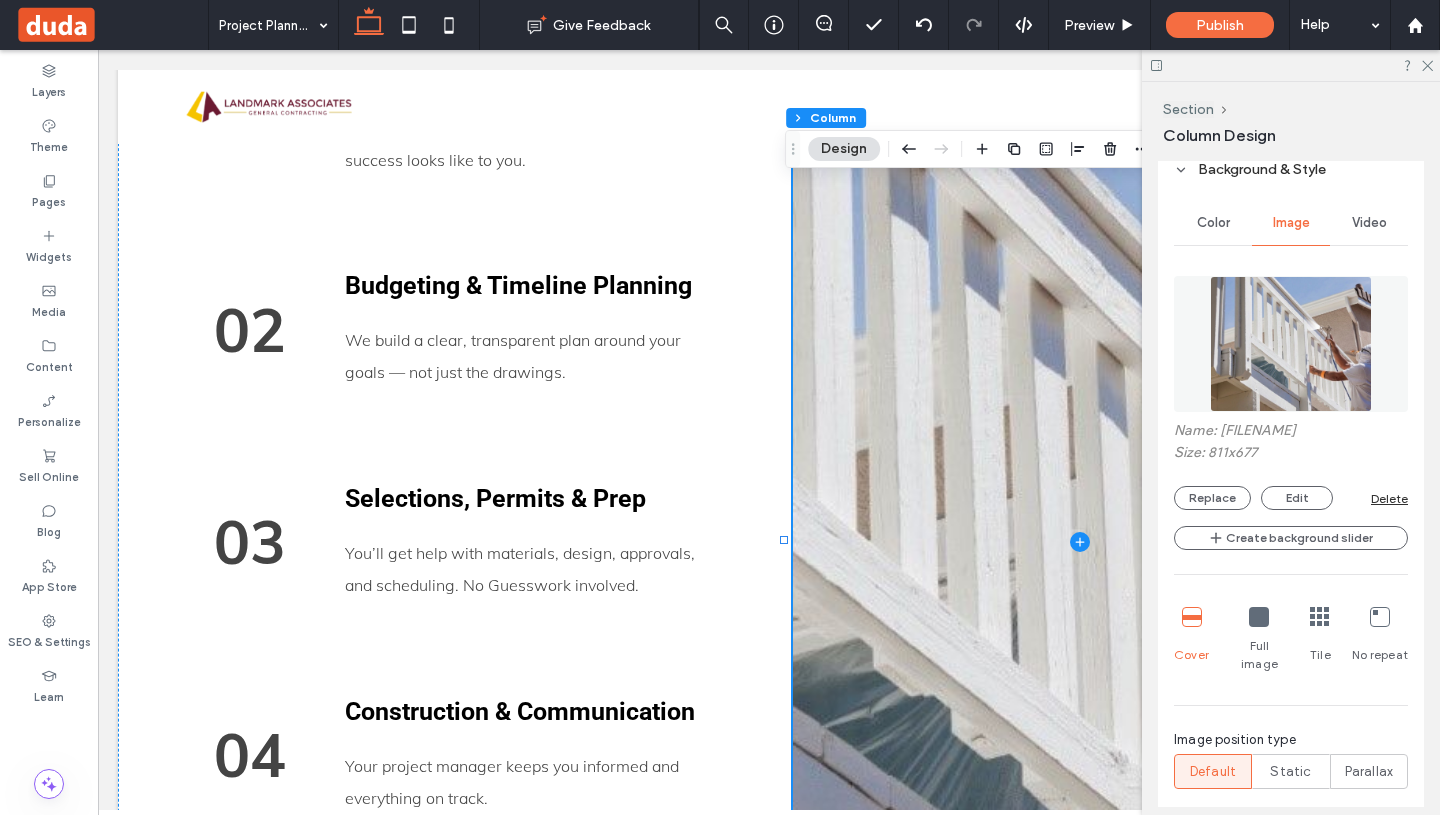 scroll, scrollTop: 749, scrollLeft: 0, axis: vertical 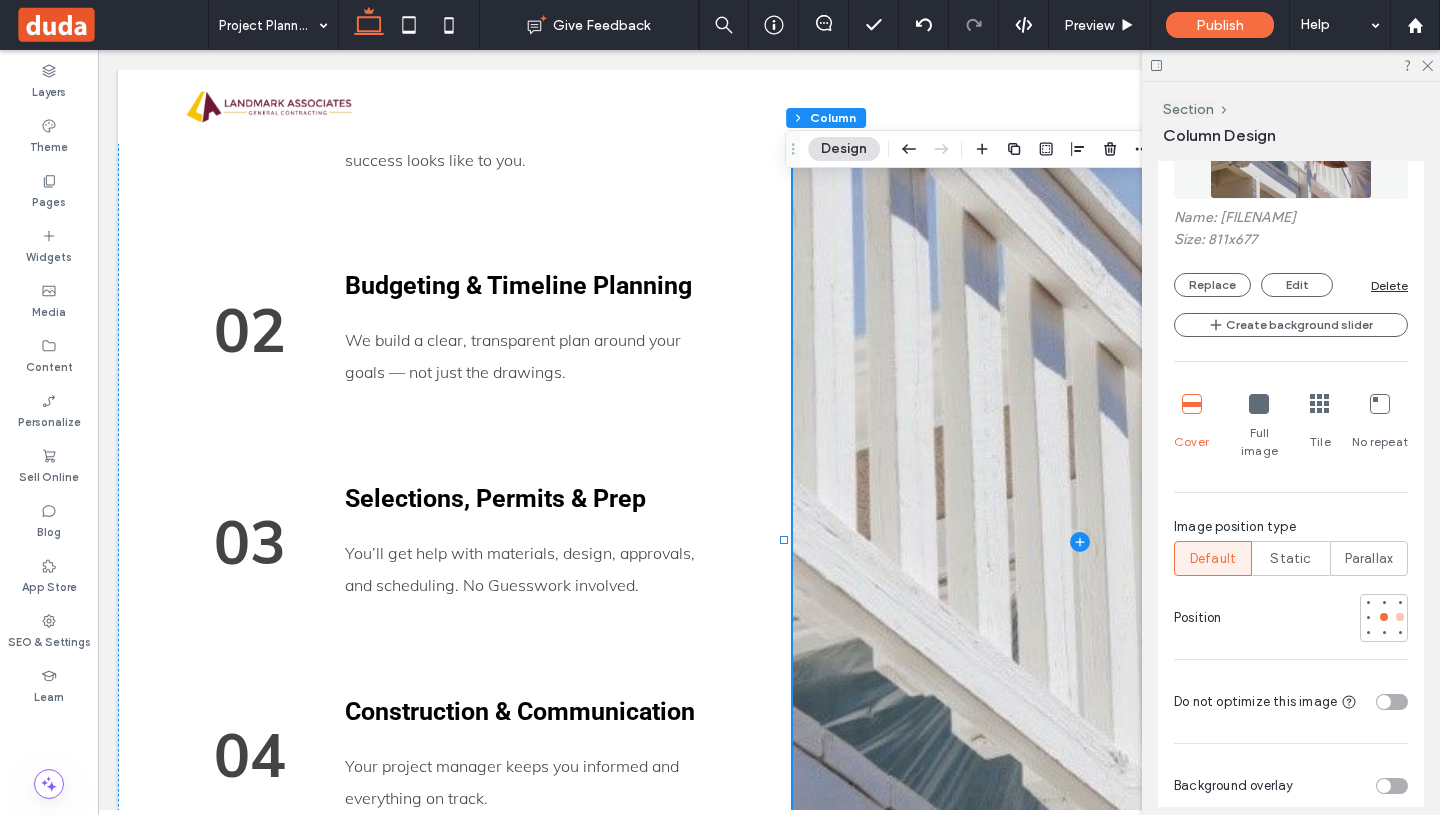 click at bounding box center (1400, 617) 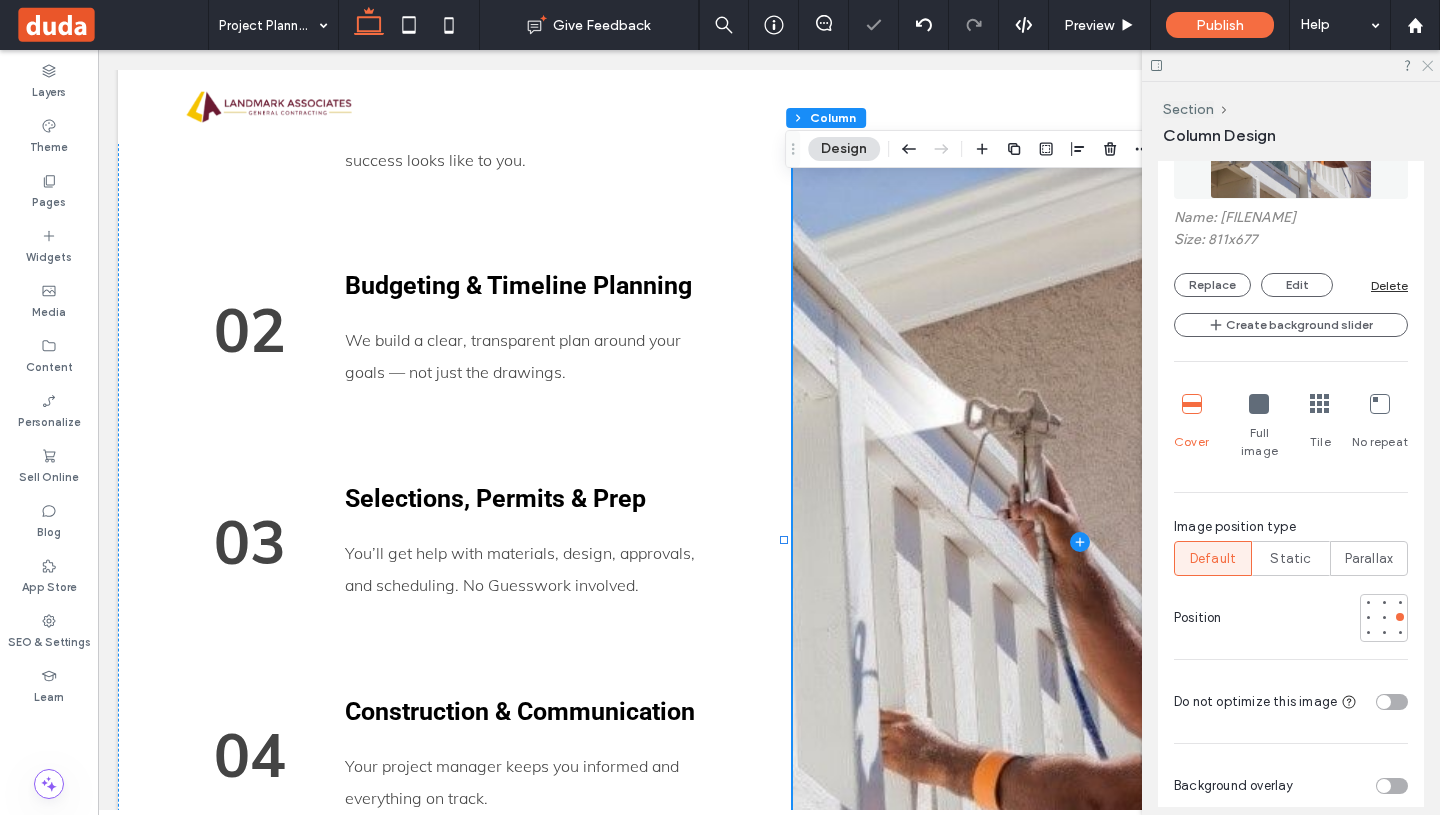 click 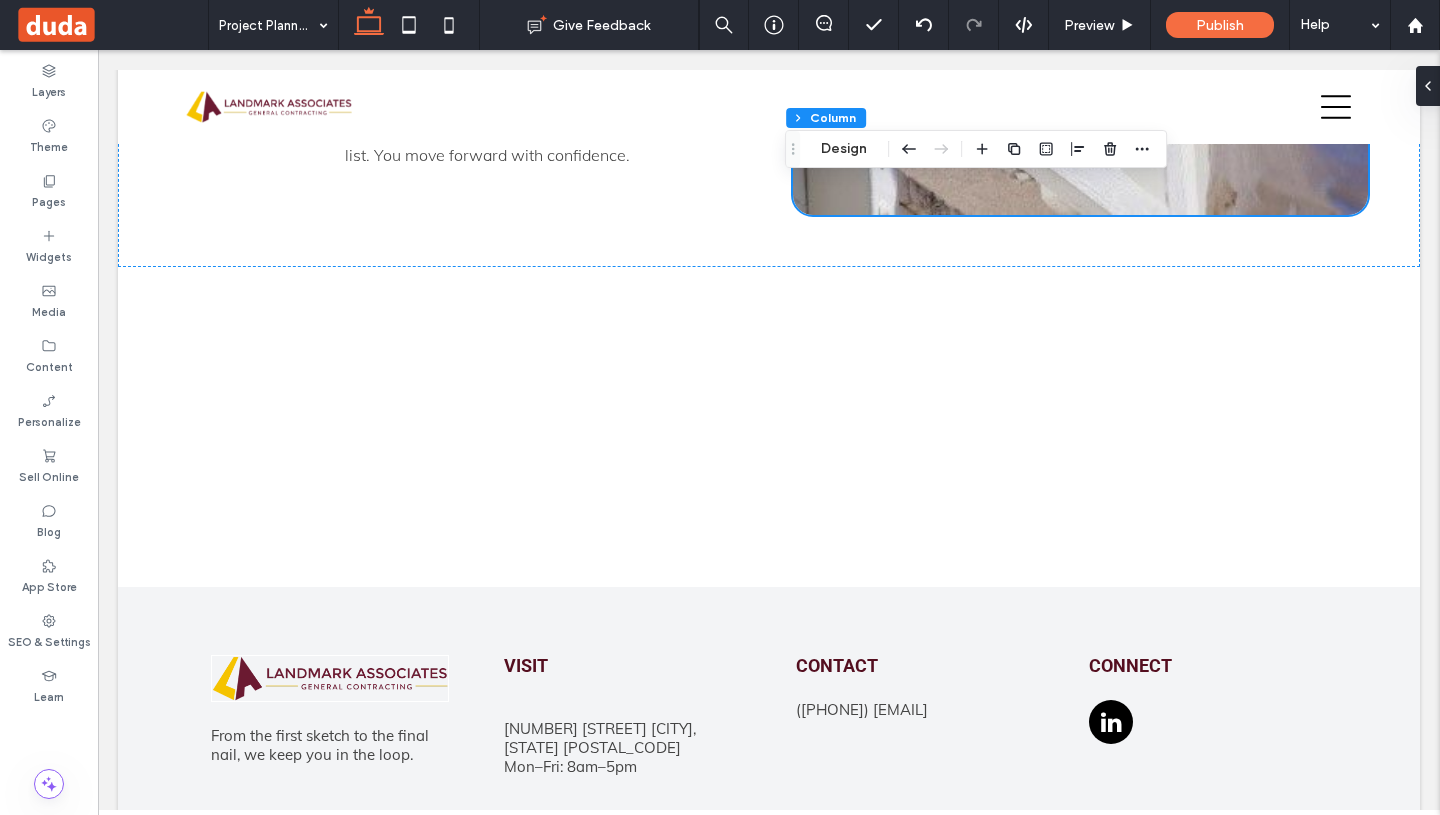 scroll, scrollTop: 4997, scrollLeft: 0, axis: vertical 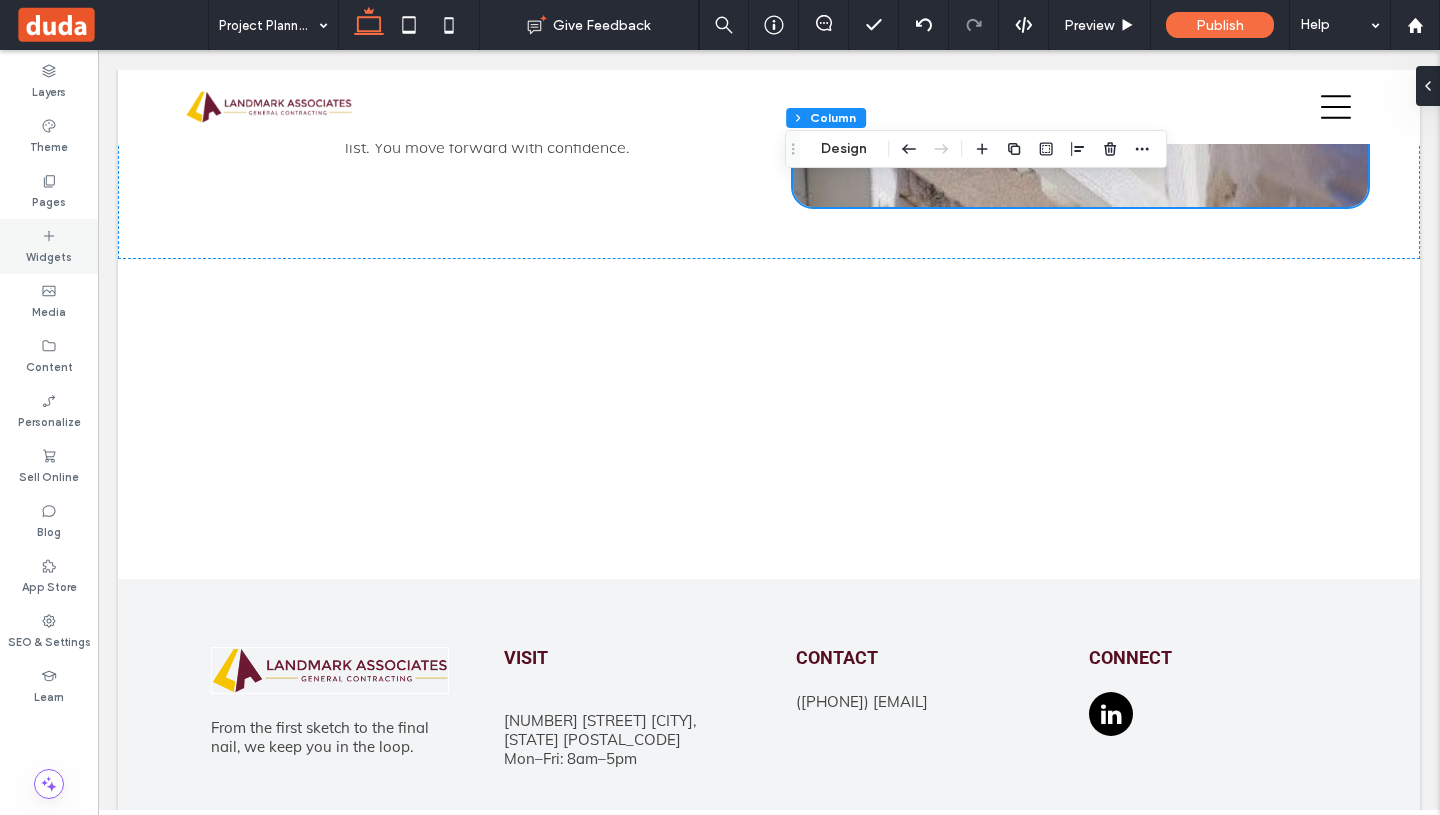 click on "Widgets" at bounding box center (49, 255) 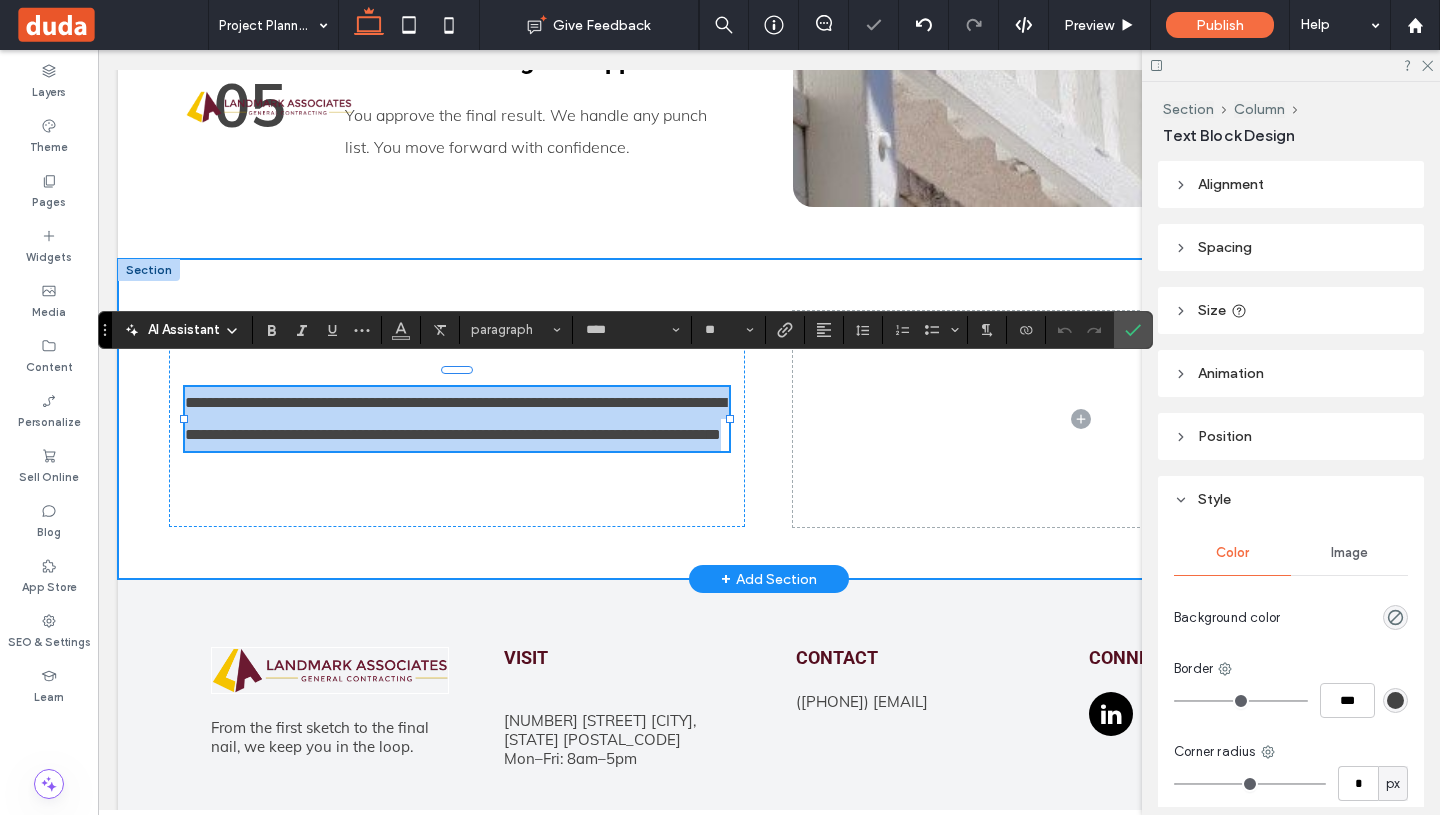 type on "****" 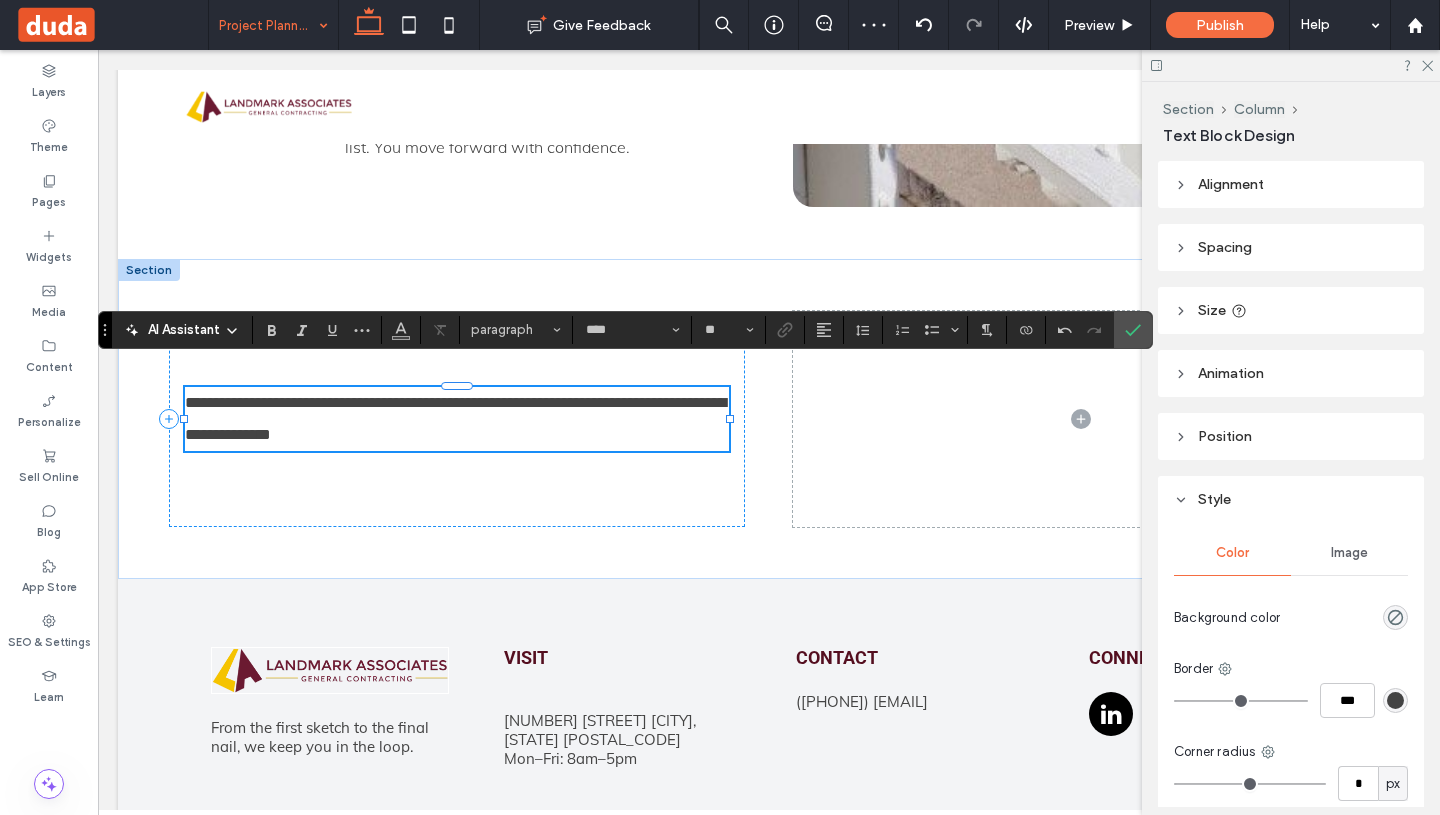 scroll, scrollTop: 0, scrollLeft: 0, axis: both 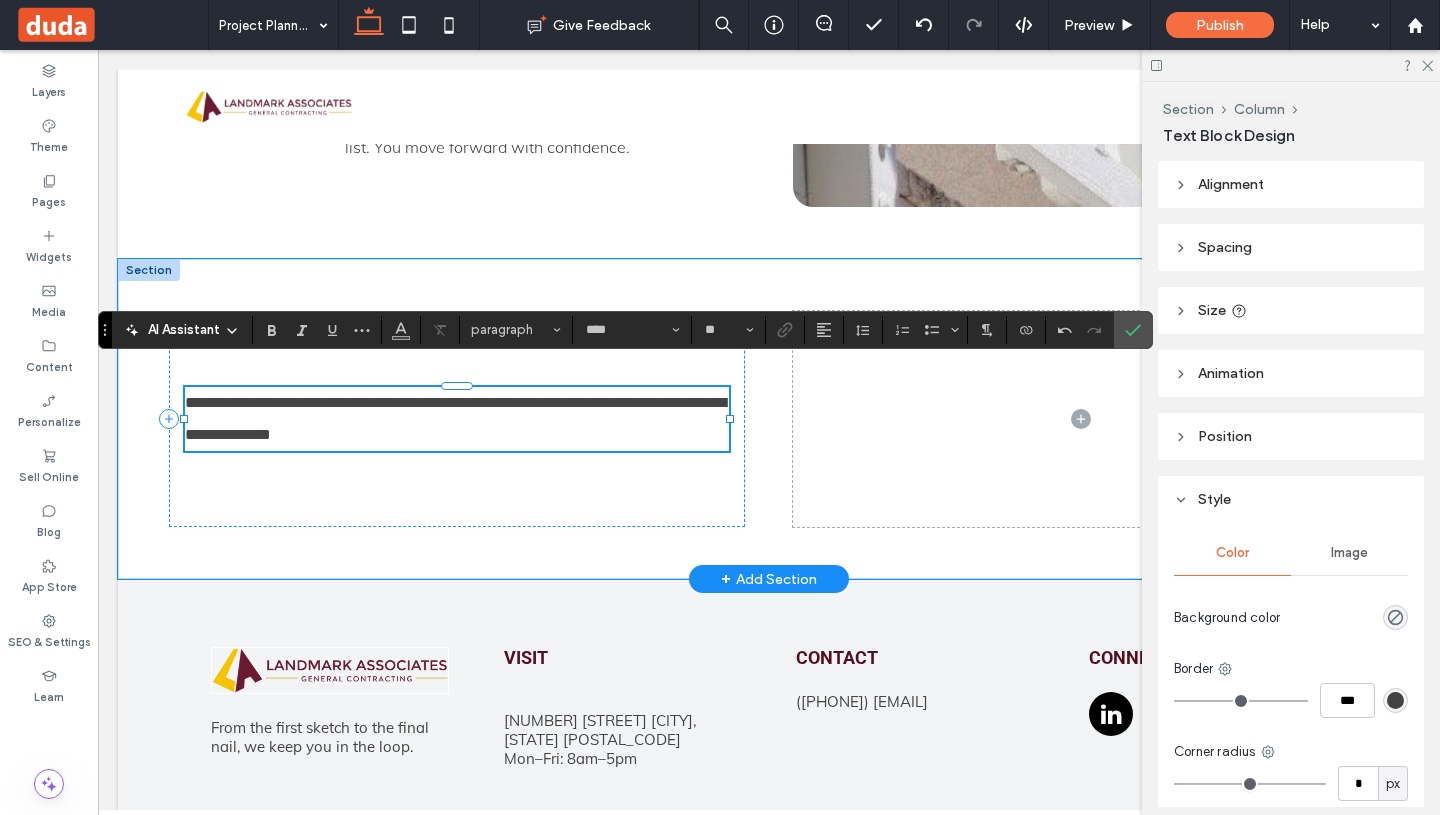 click on "**********" at bounding box center (455, 418) 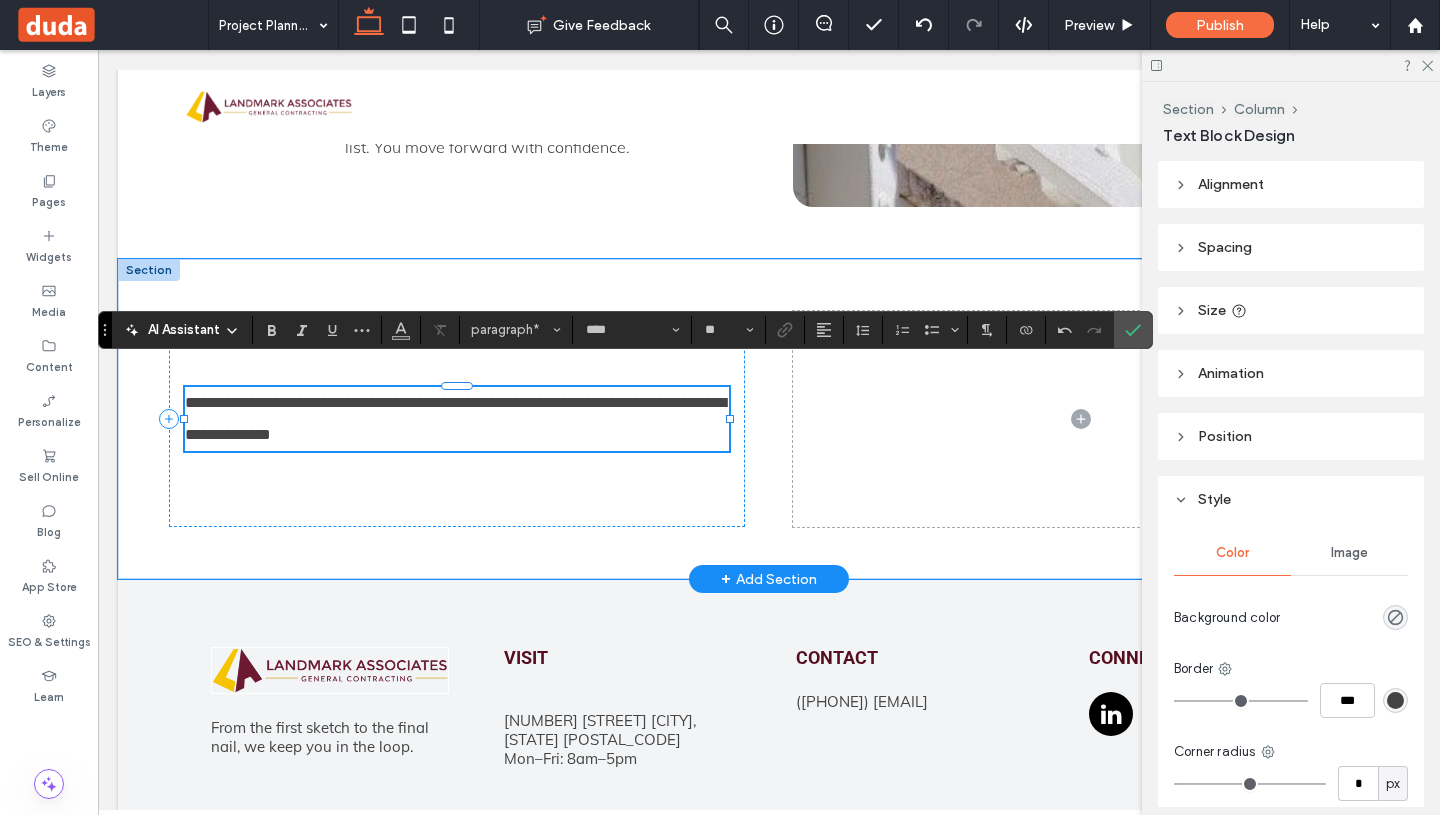 click on "**********" at bounding box center [455, 418] 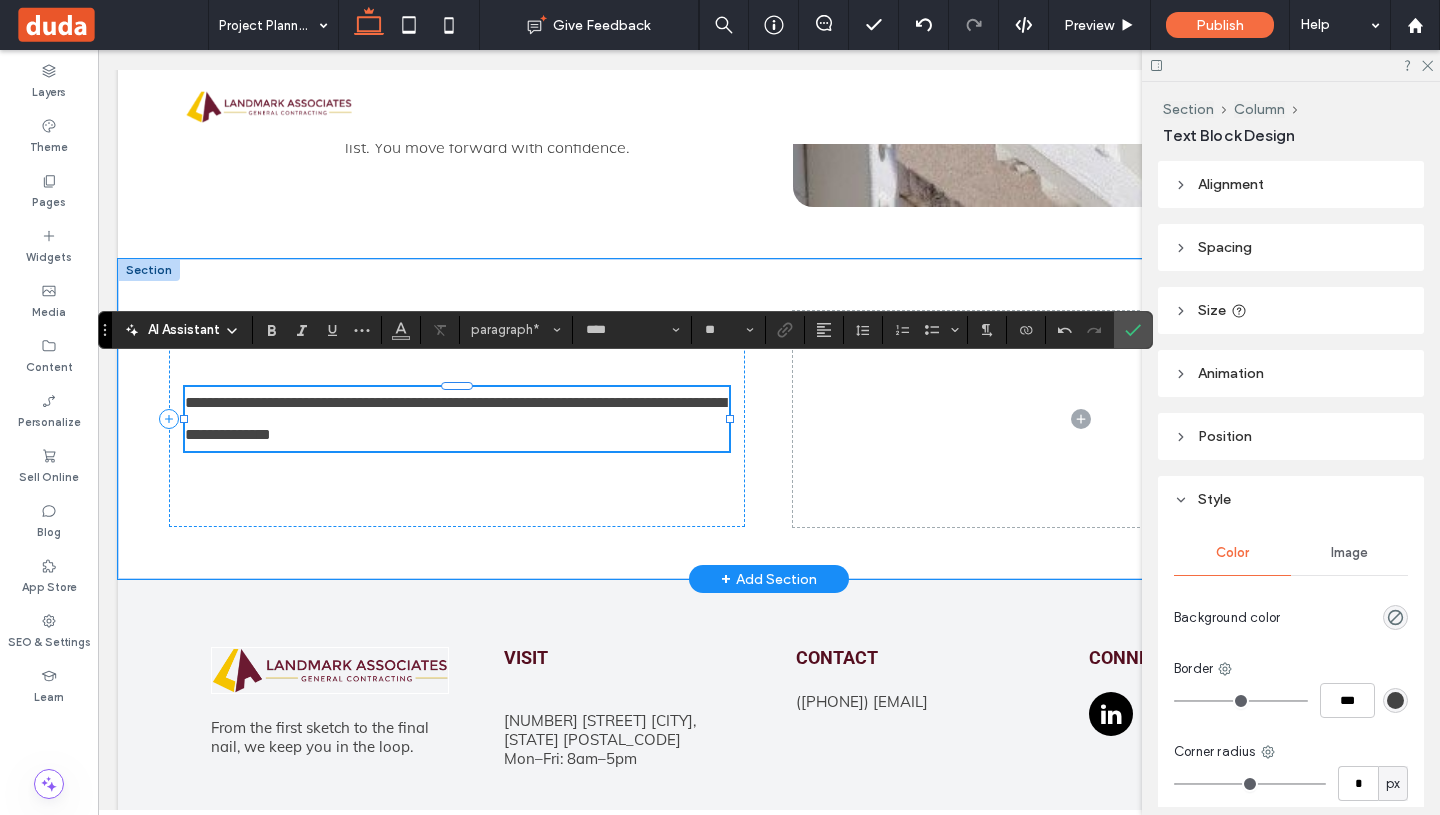 type 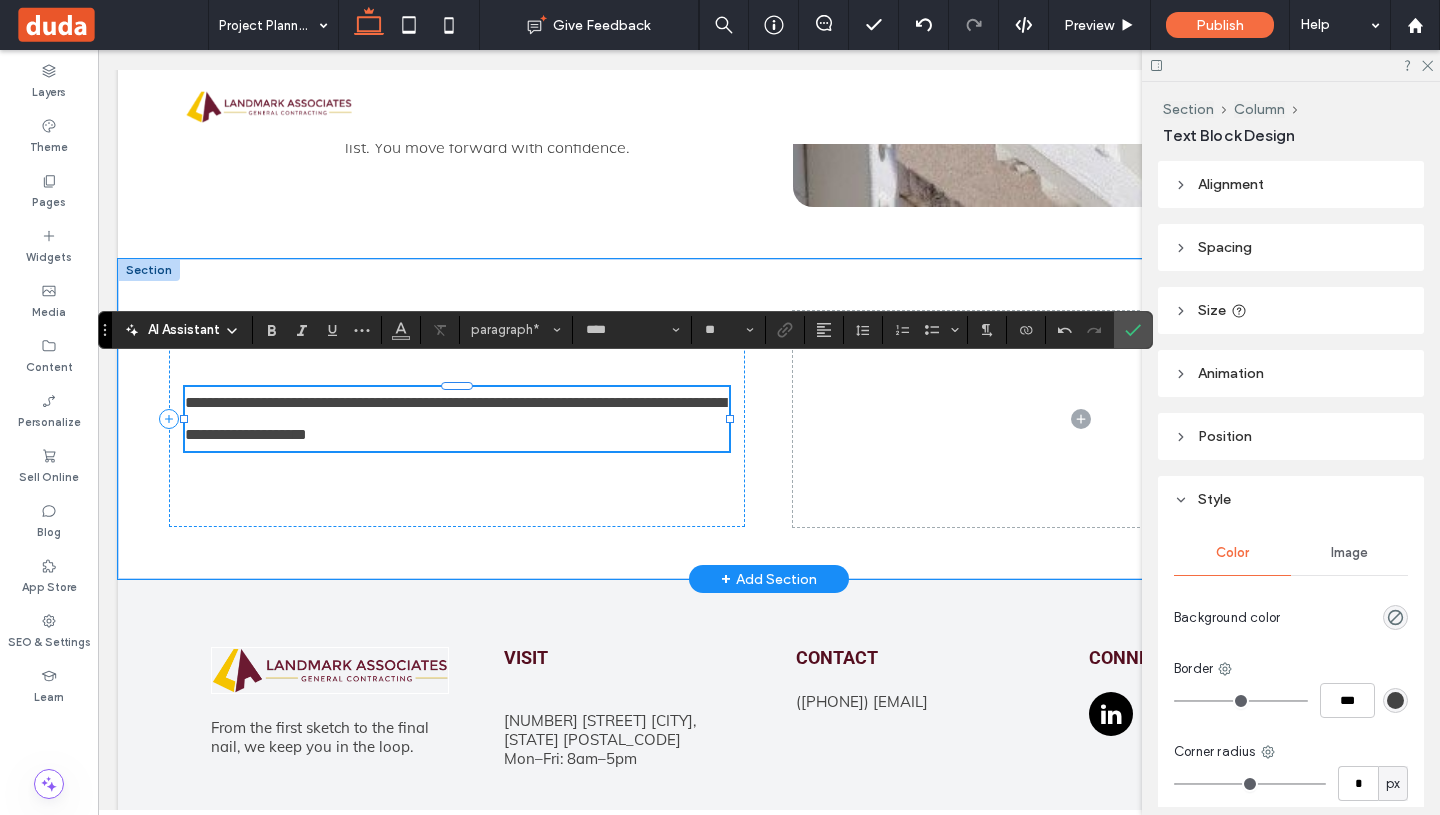 click on "**********" at bounding box center [457, 419] 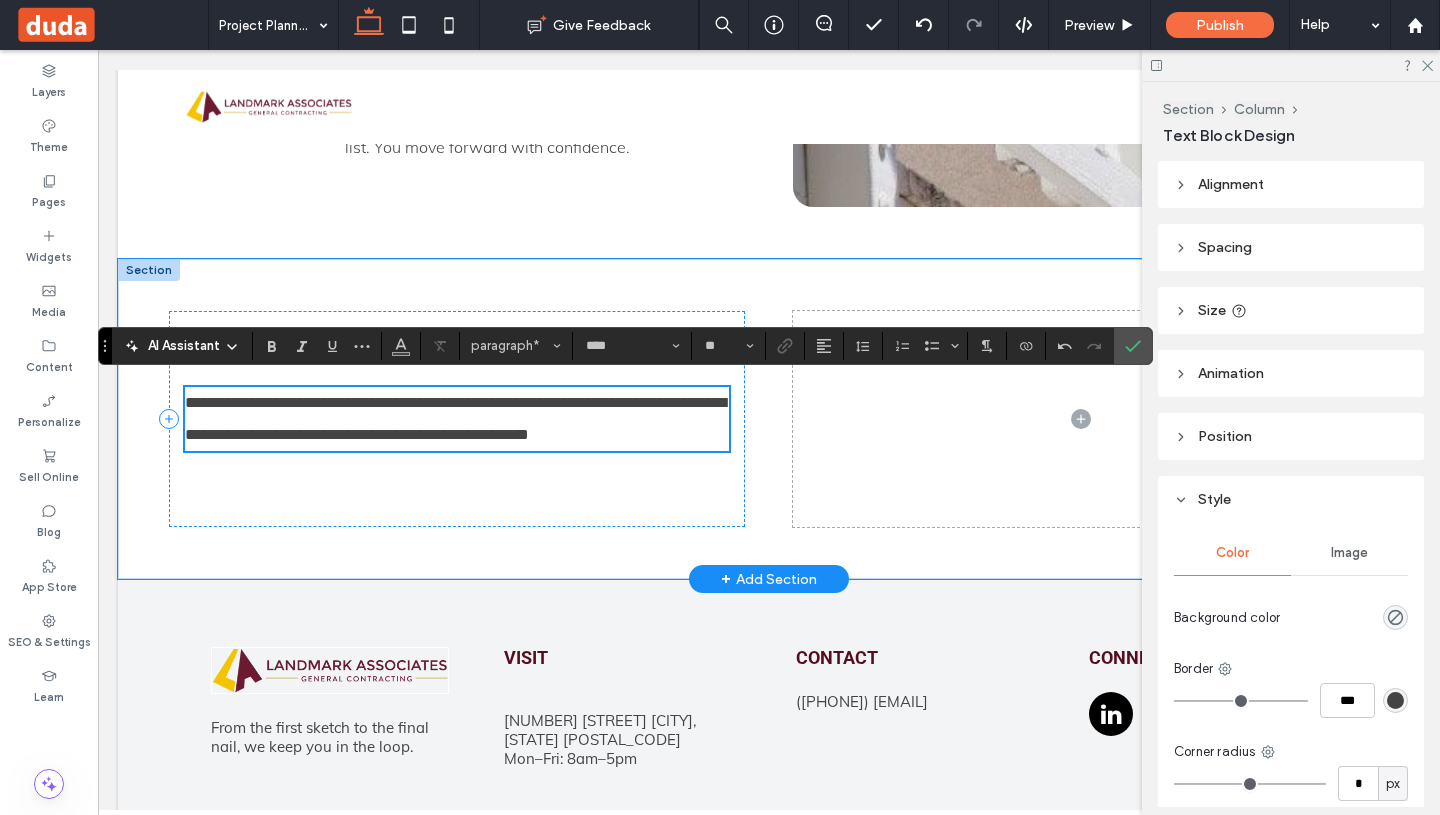 scroll, scrollTop: 4981, scrollLeft: 0, axis: vertical 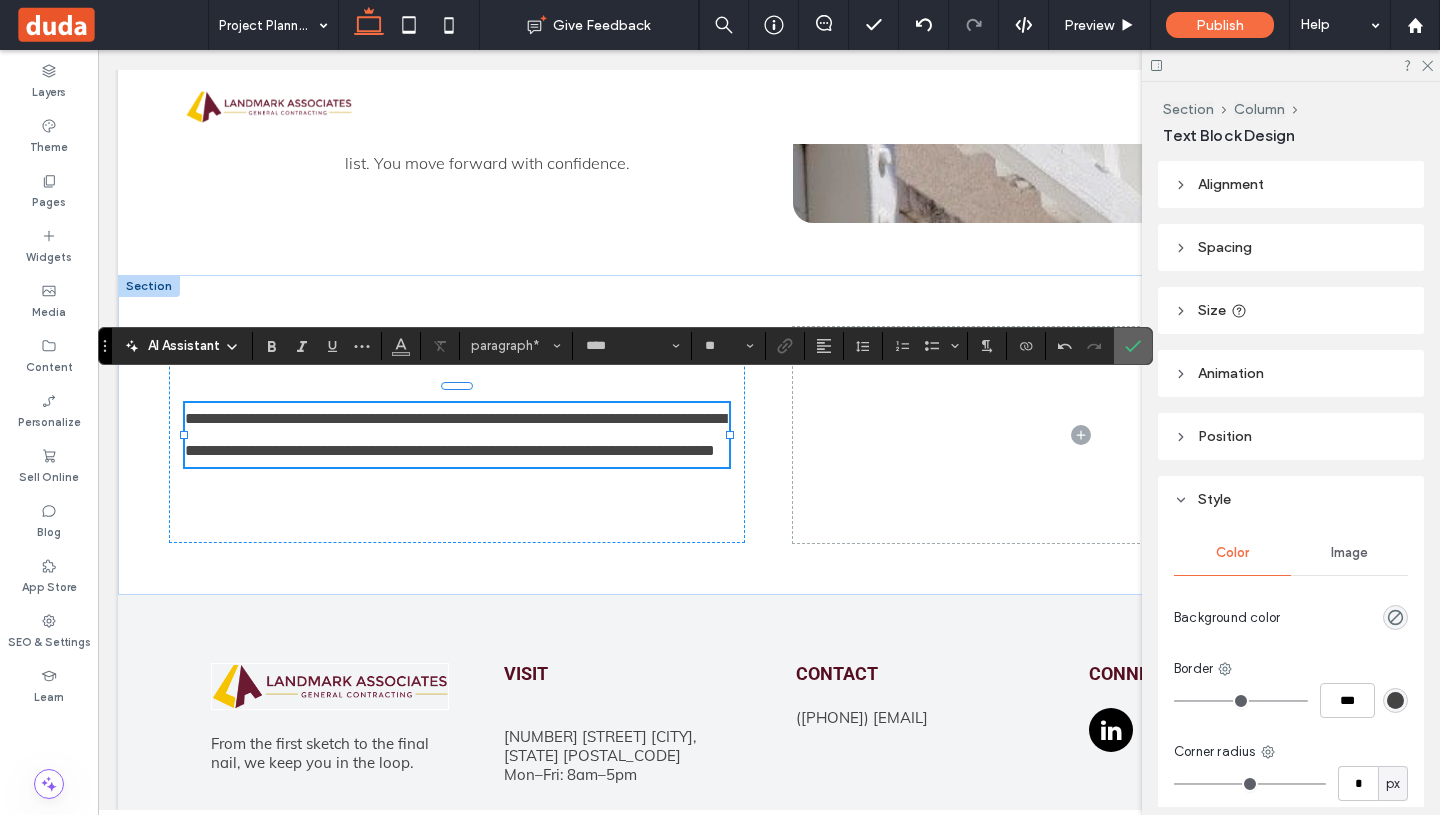 click 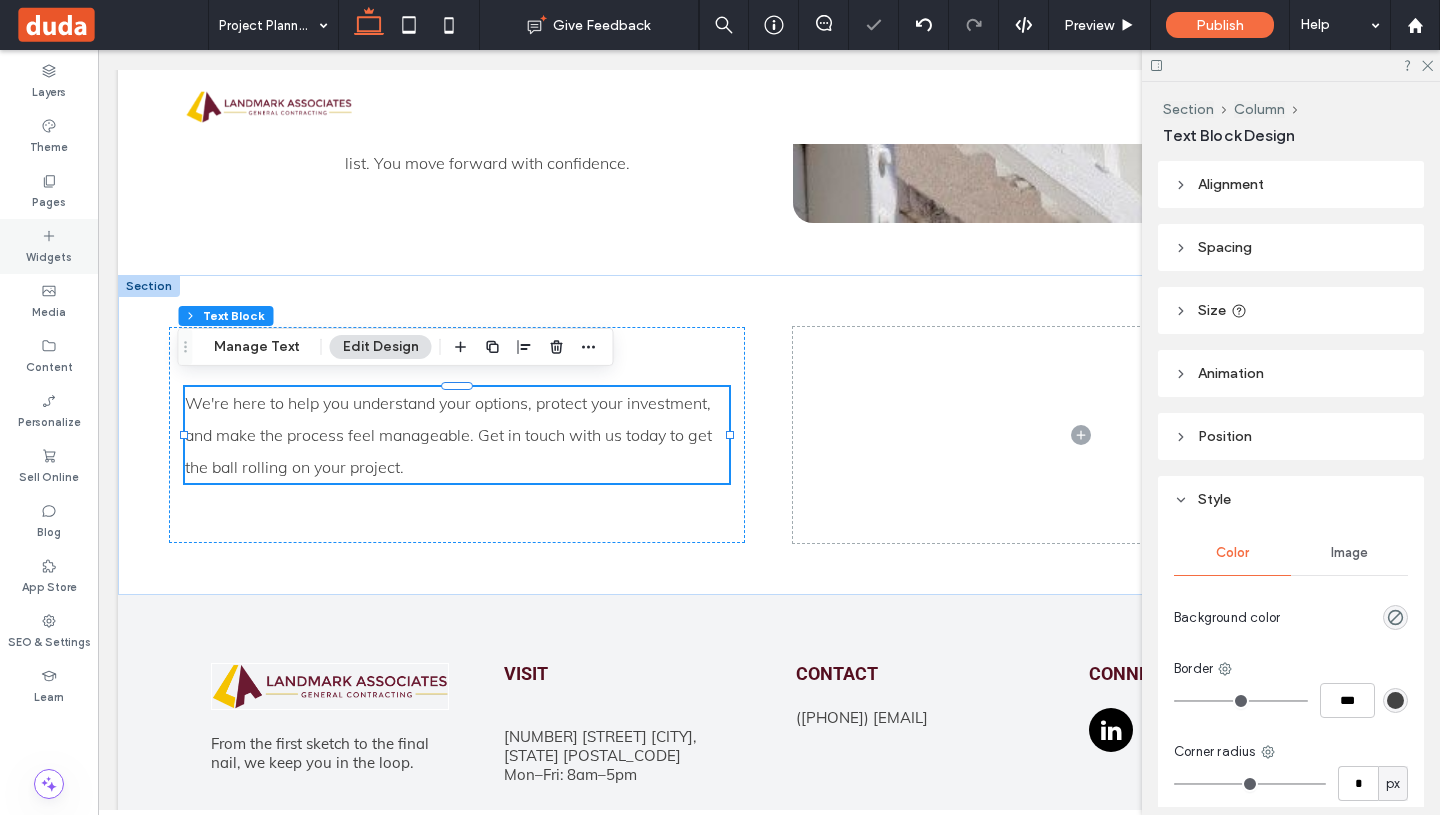 click on "Widgets" at bounding box center [49, 246] 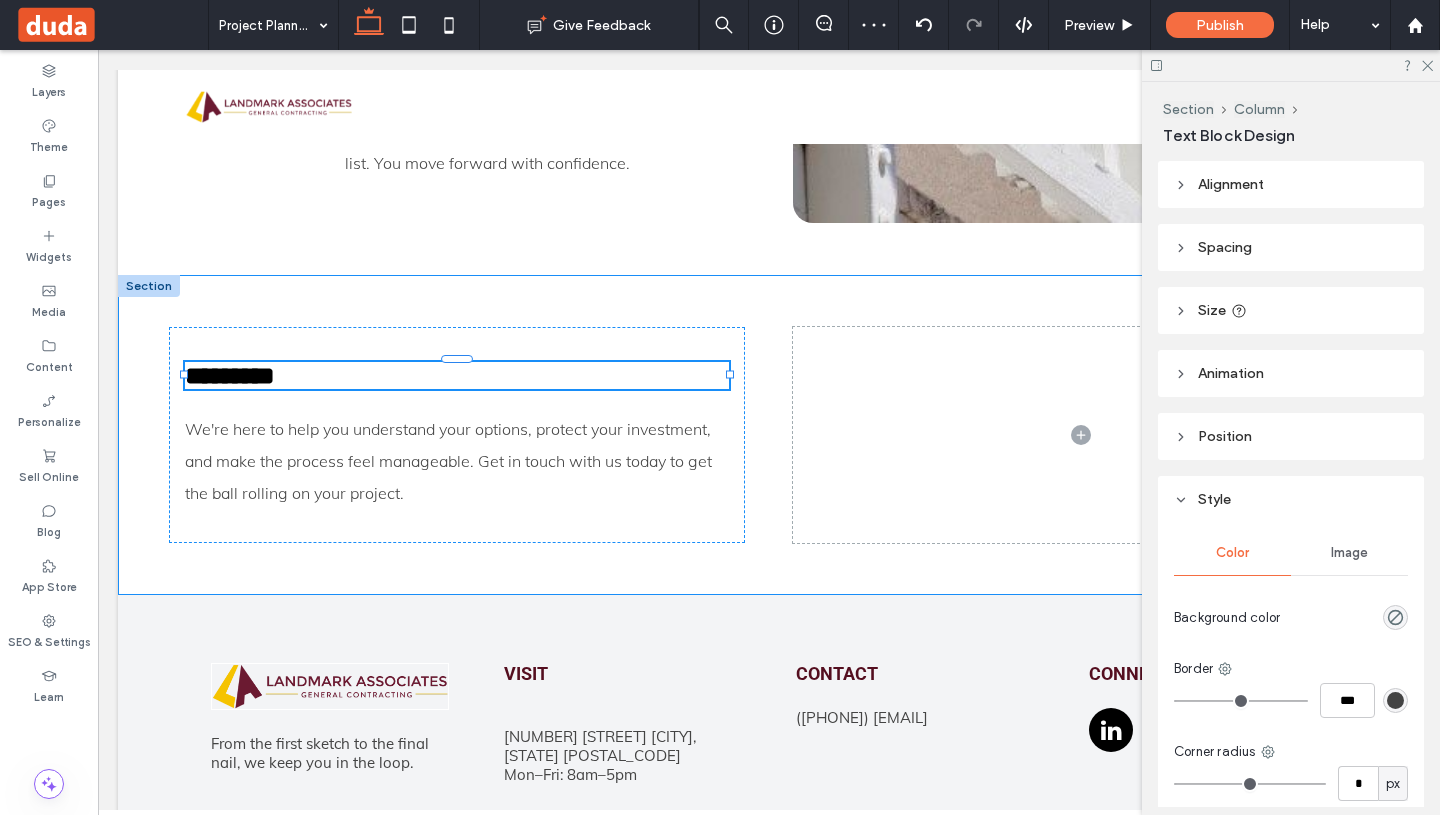 type on "******" 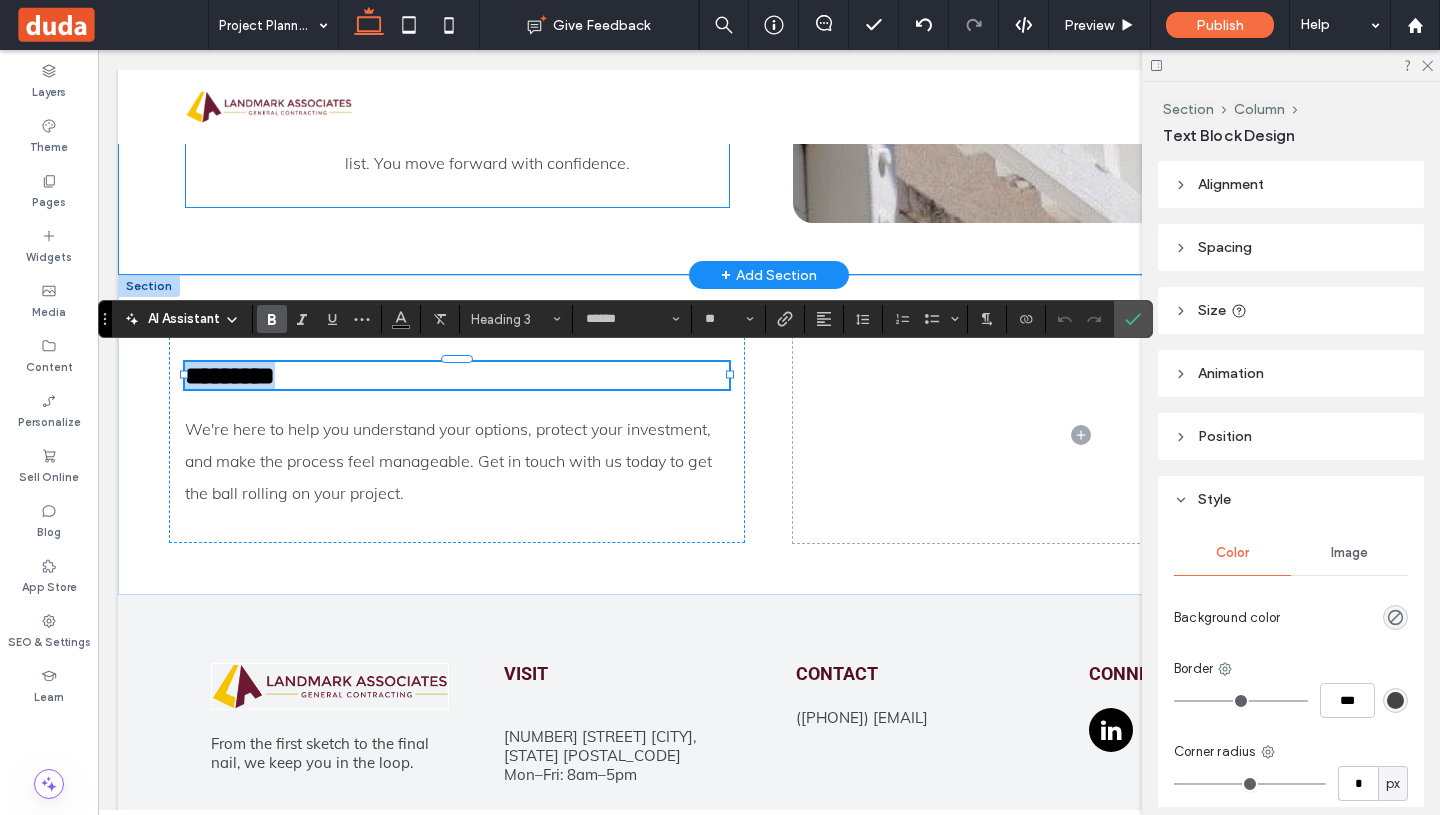 type 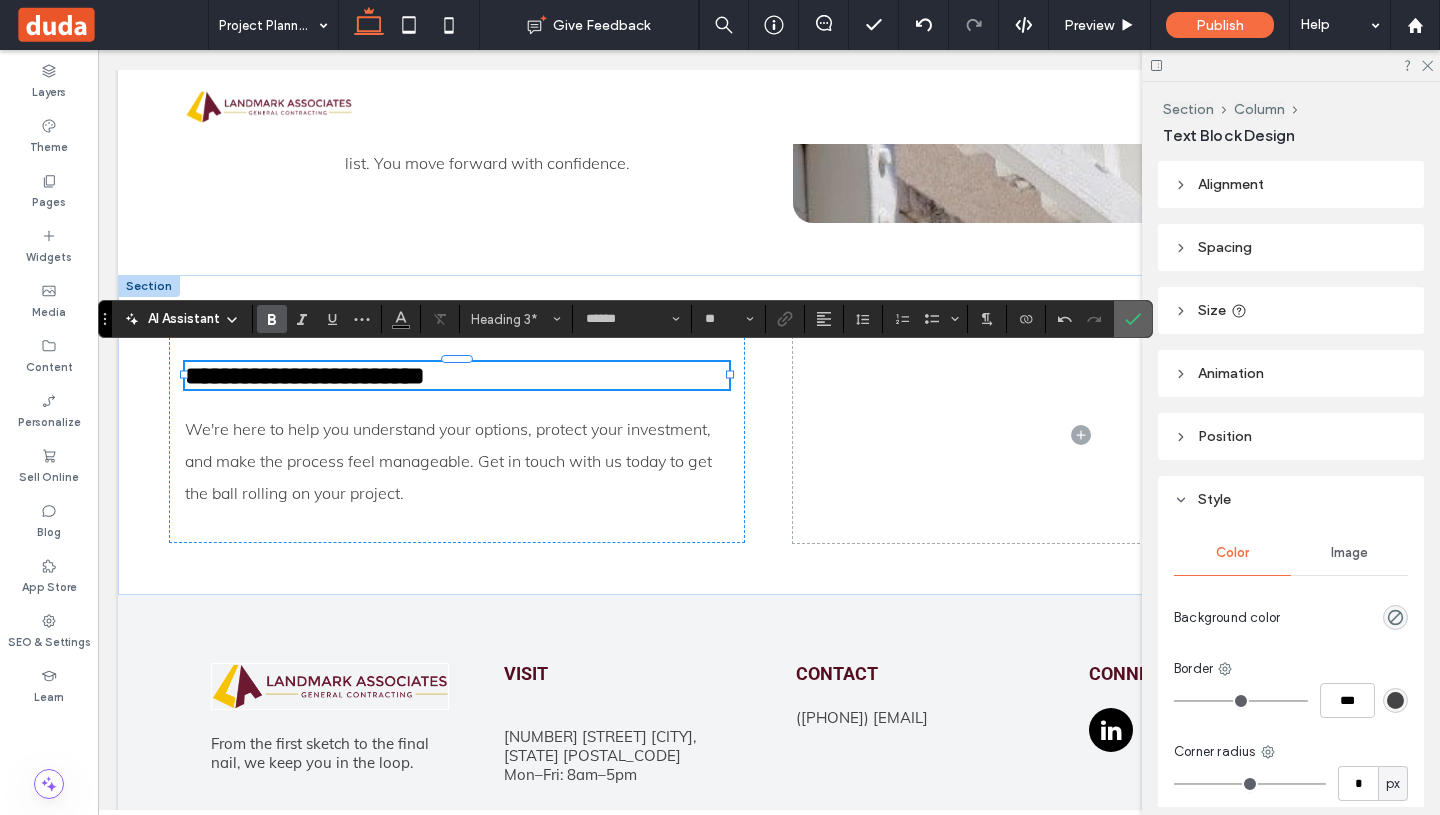click at bounding box center [1133, 319] 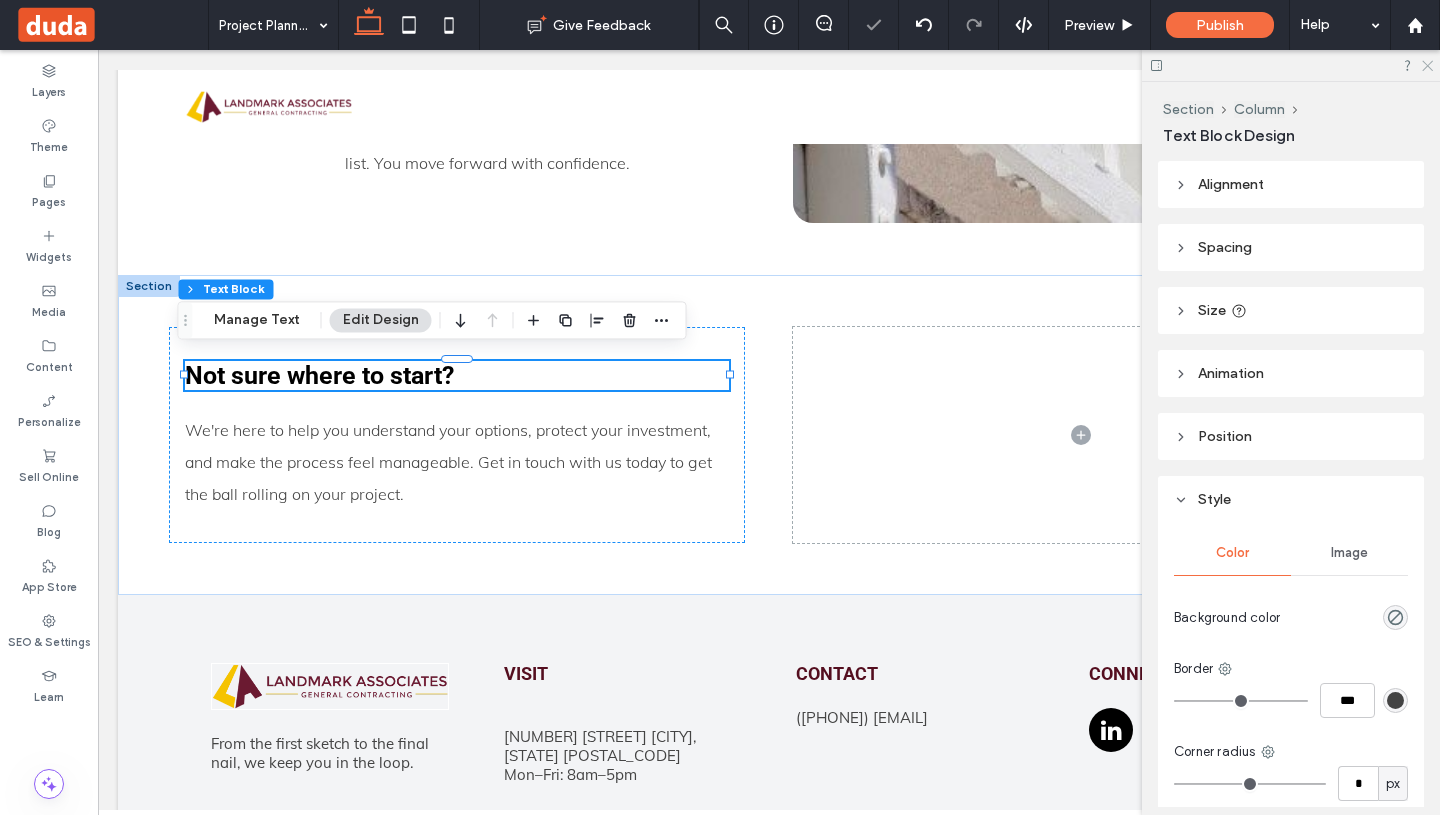 click 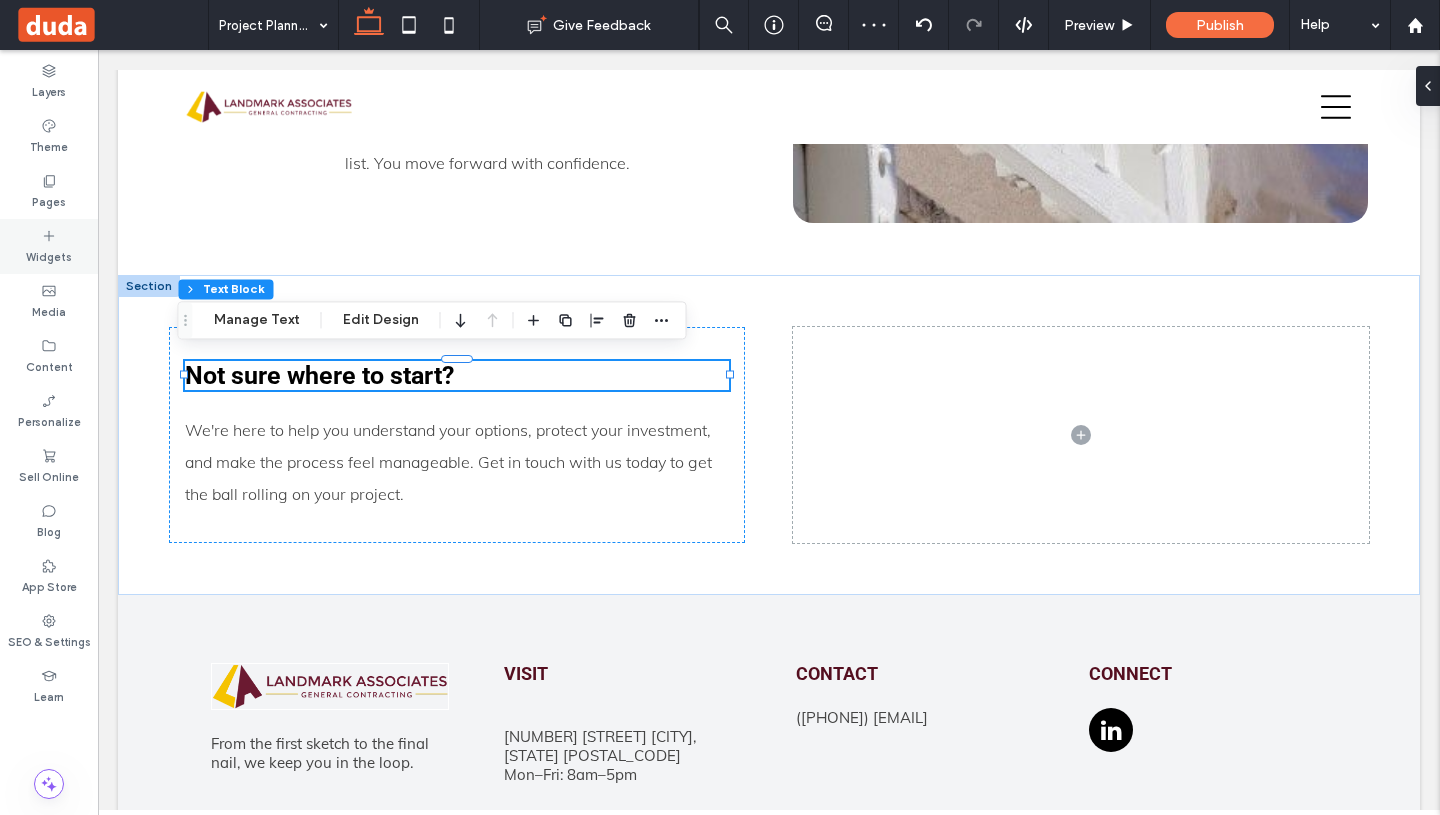click on "Widgets" at bounding box center [49, 246] 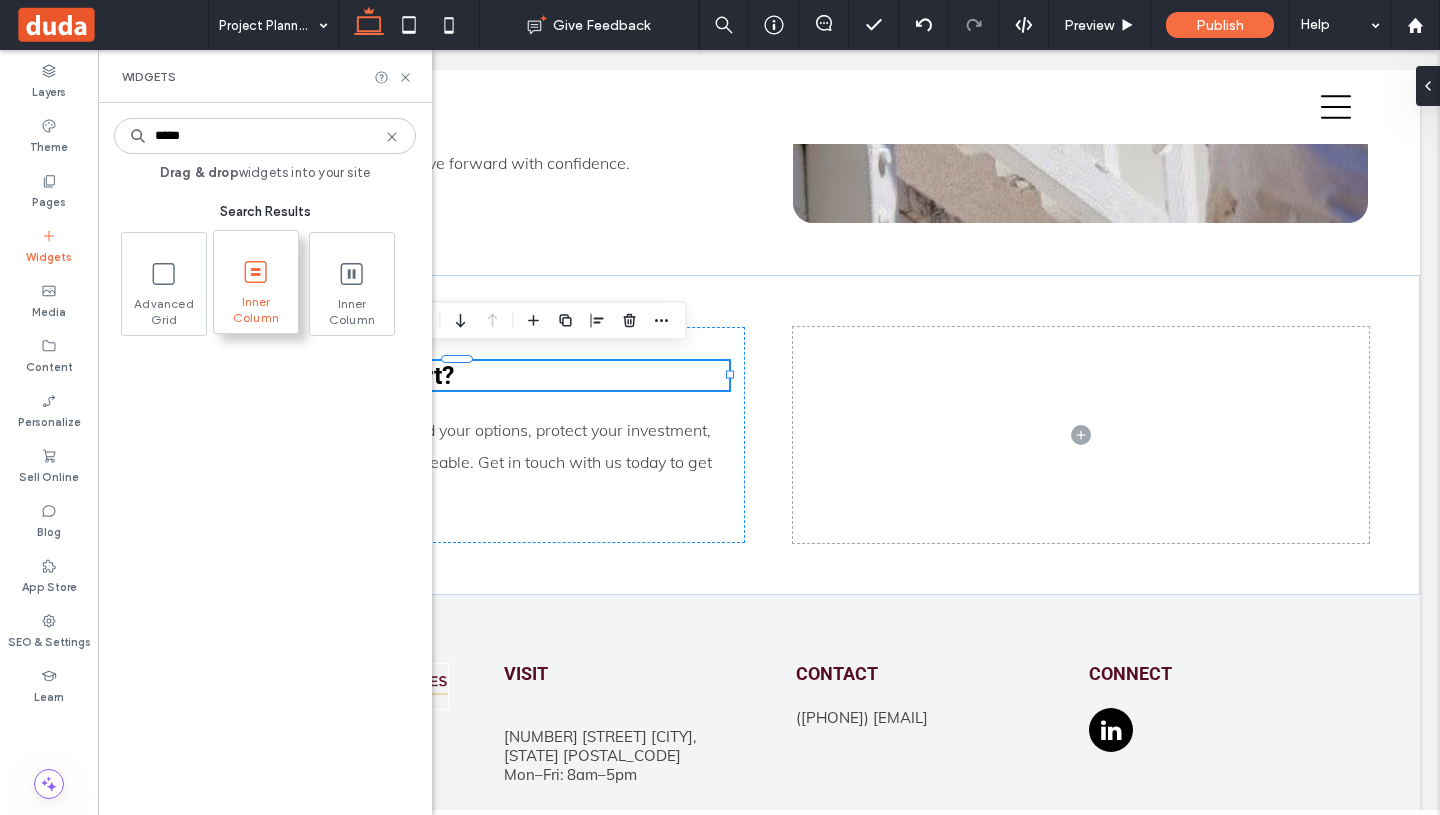 type on "*****" 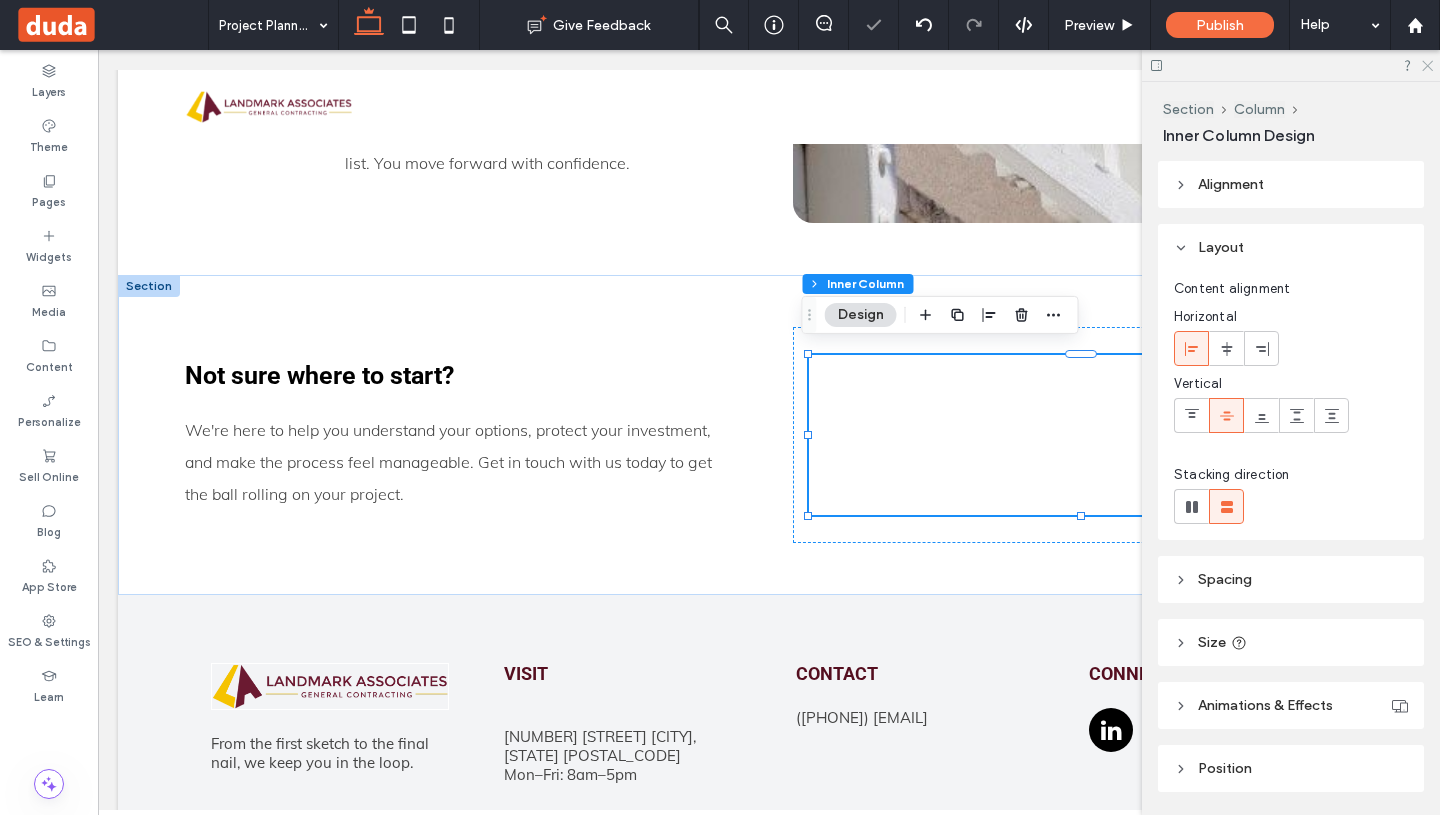 click 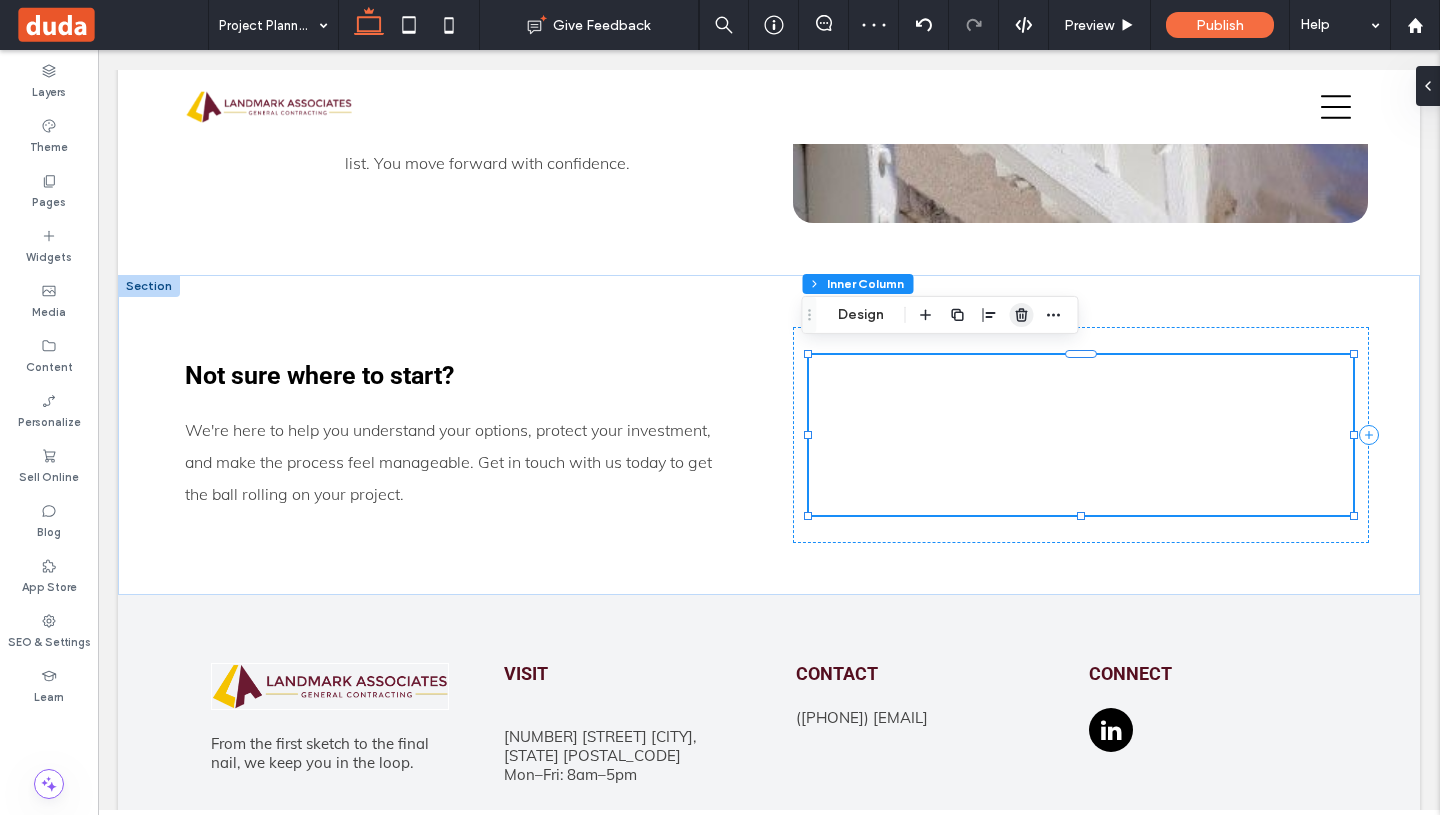 click 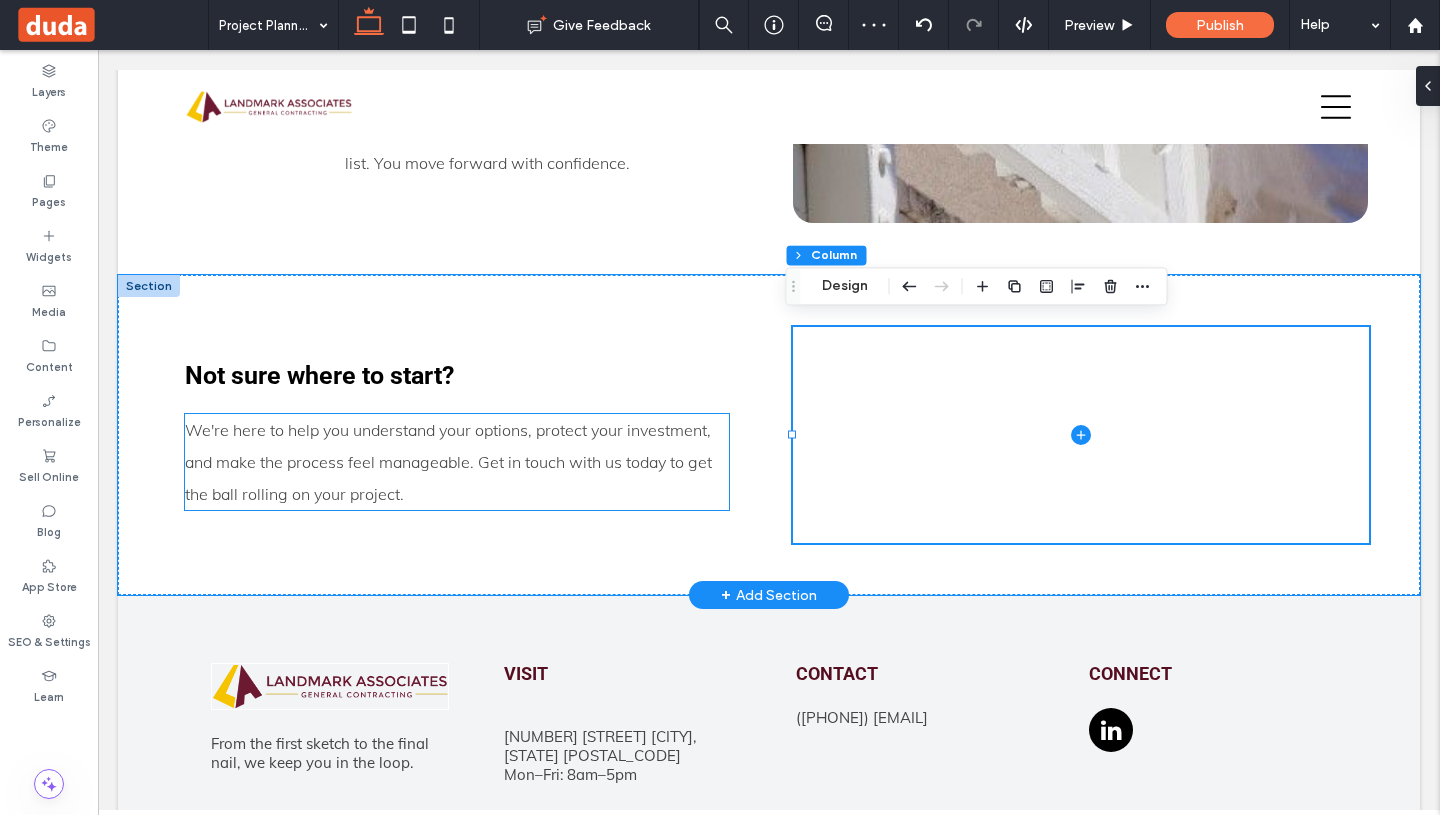 click on "We're here to help you understand your options, protect your investment, and make the process feel manageable. Get in touch with us today to get the ball rolling on your project." at bounding box center [457, 462] 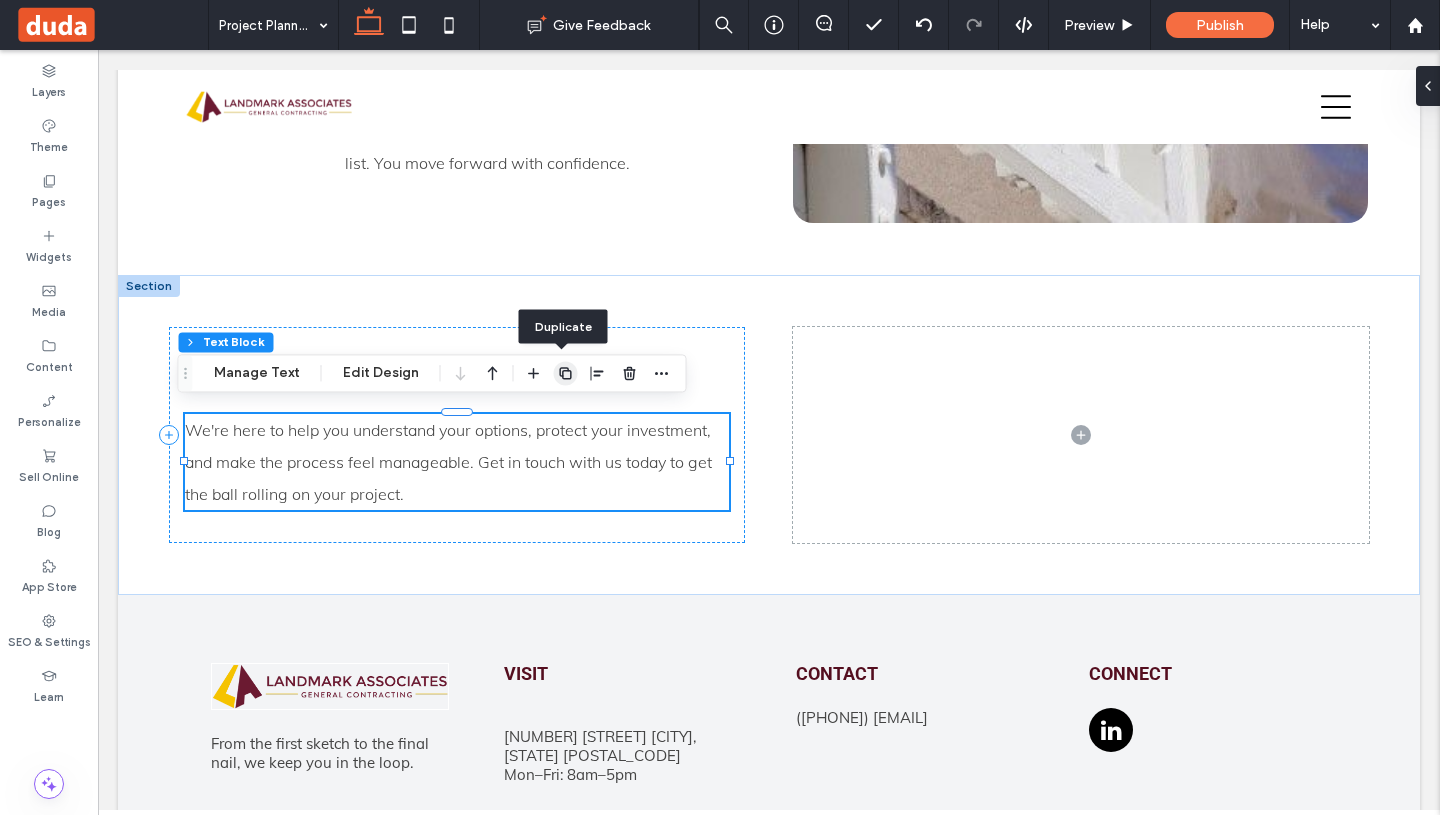 click 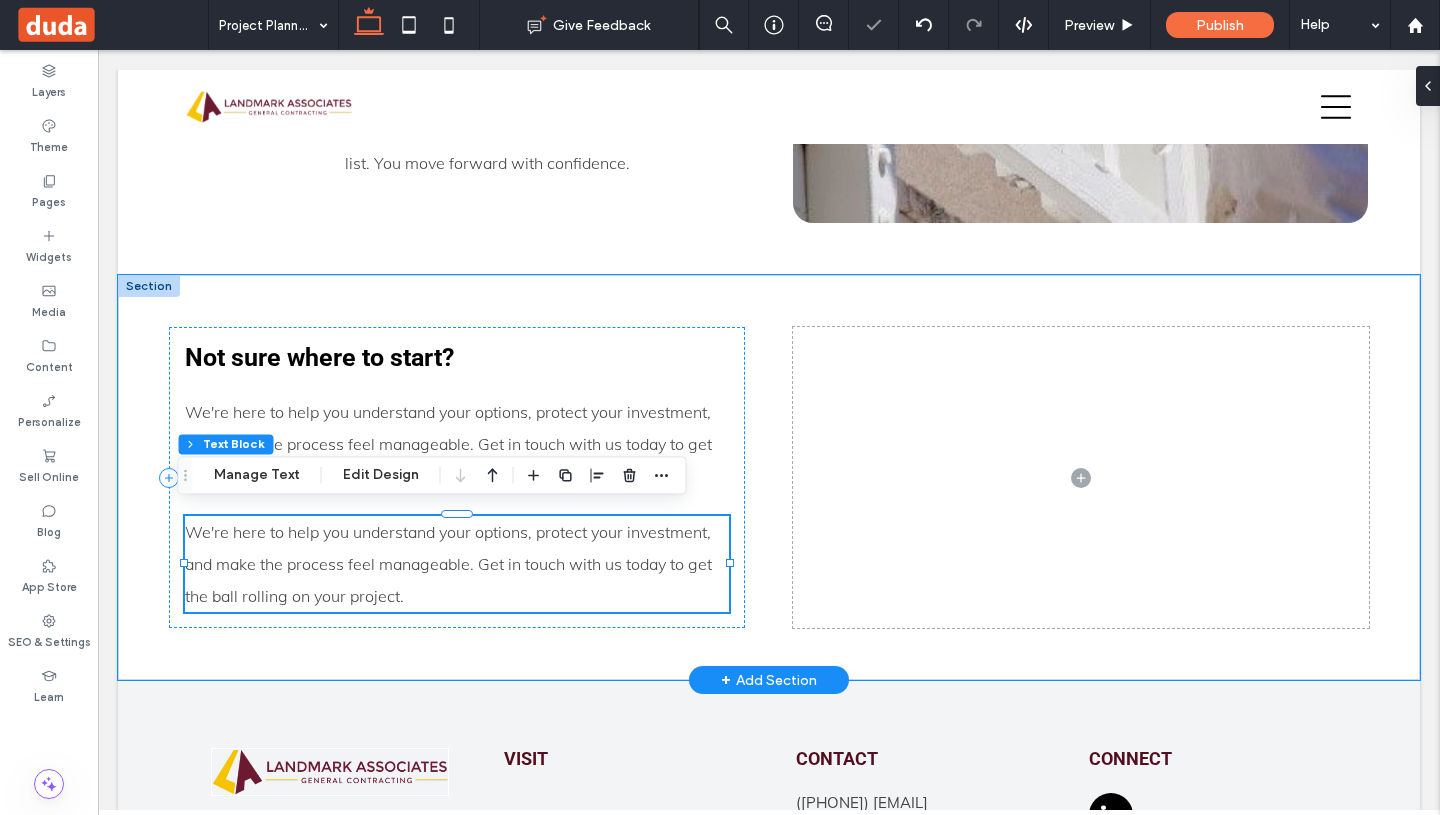 click on "We're here to help you understand your options, protect your investment, and make the process feel manageable. Get in touch with us today to get the ball rolling on your project." at bounding box center [448, 564] 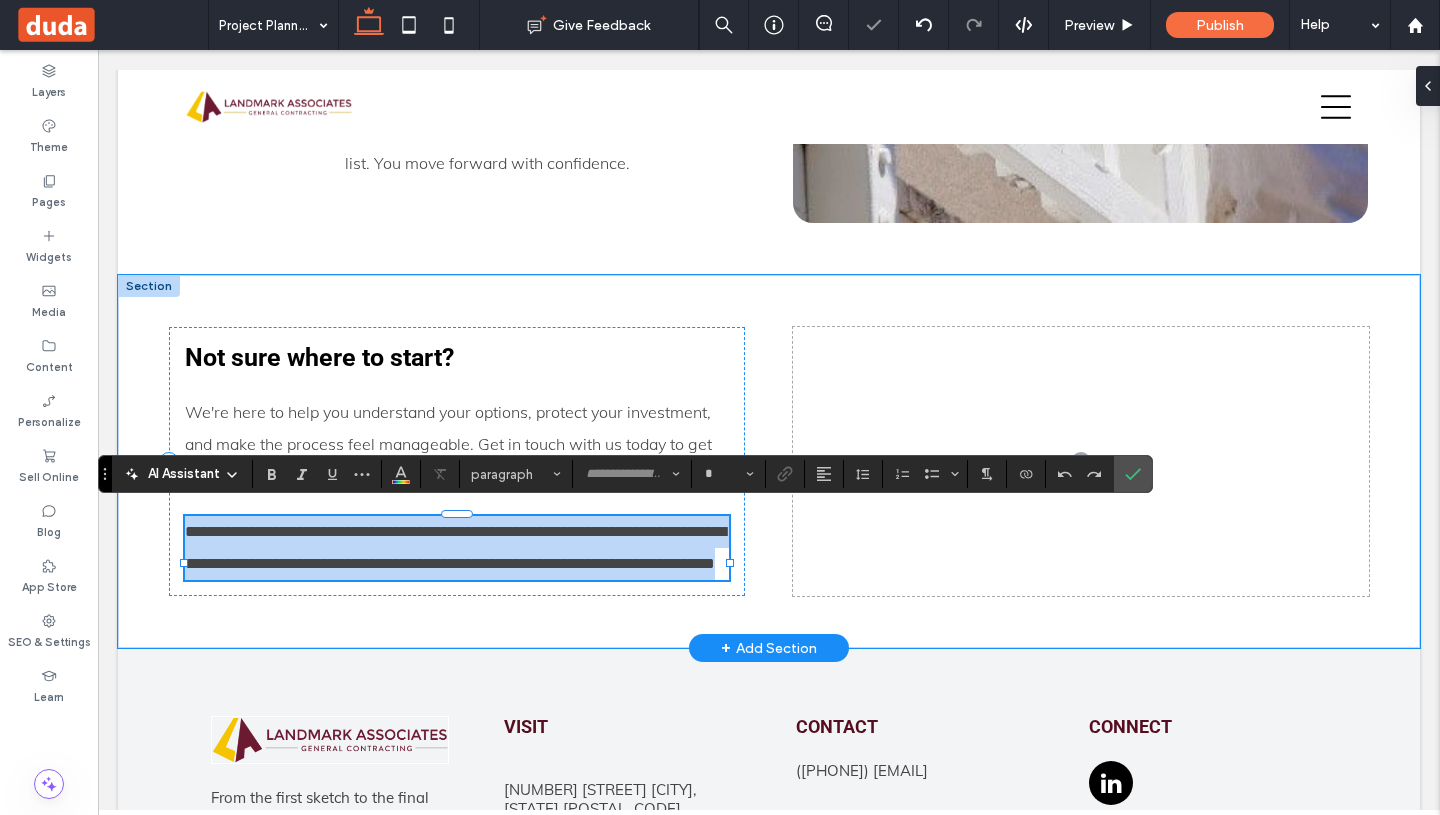 type on "****" 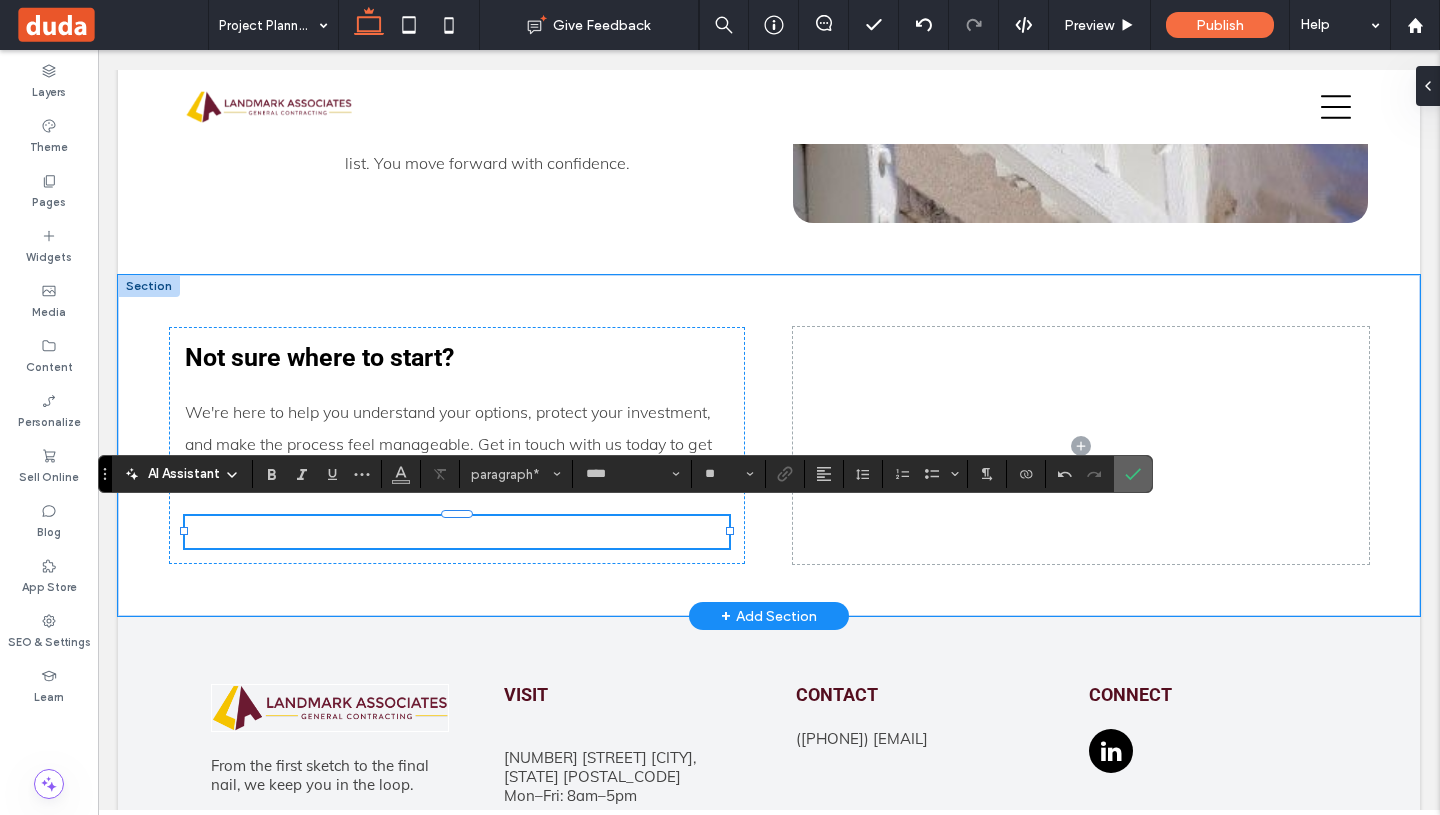 click at bounding box center (1133, 474) 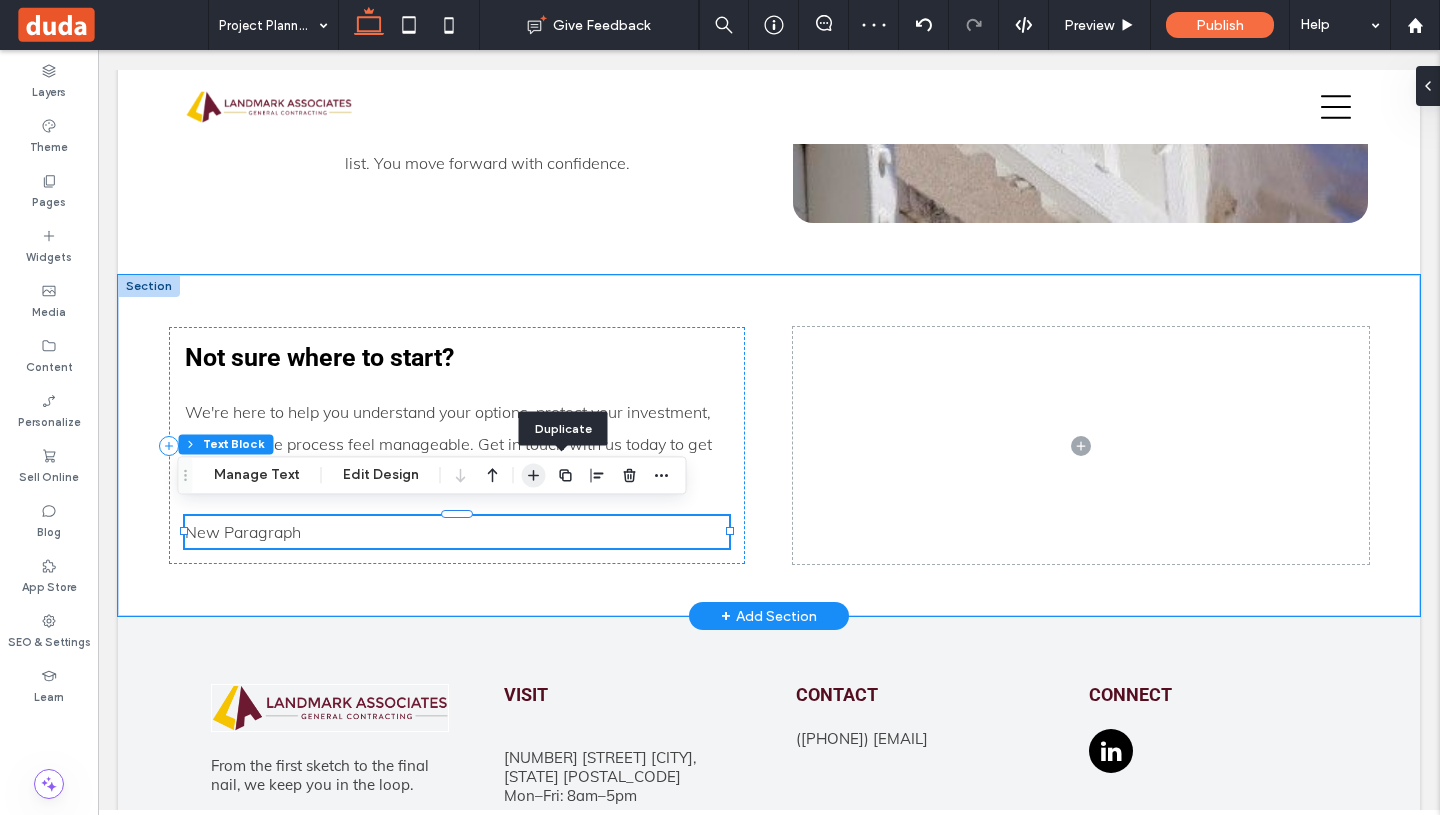 click 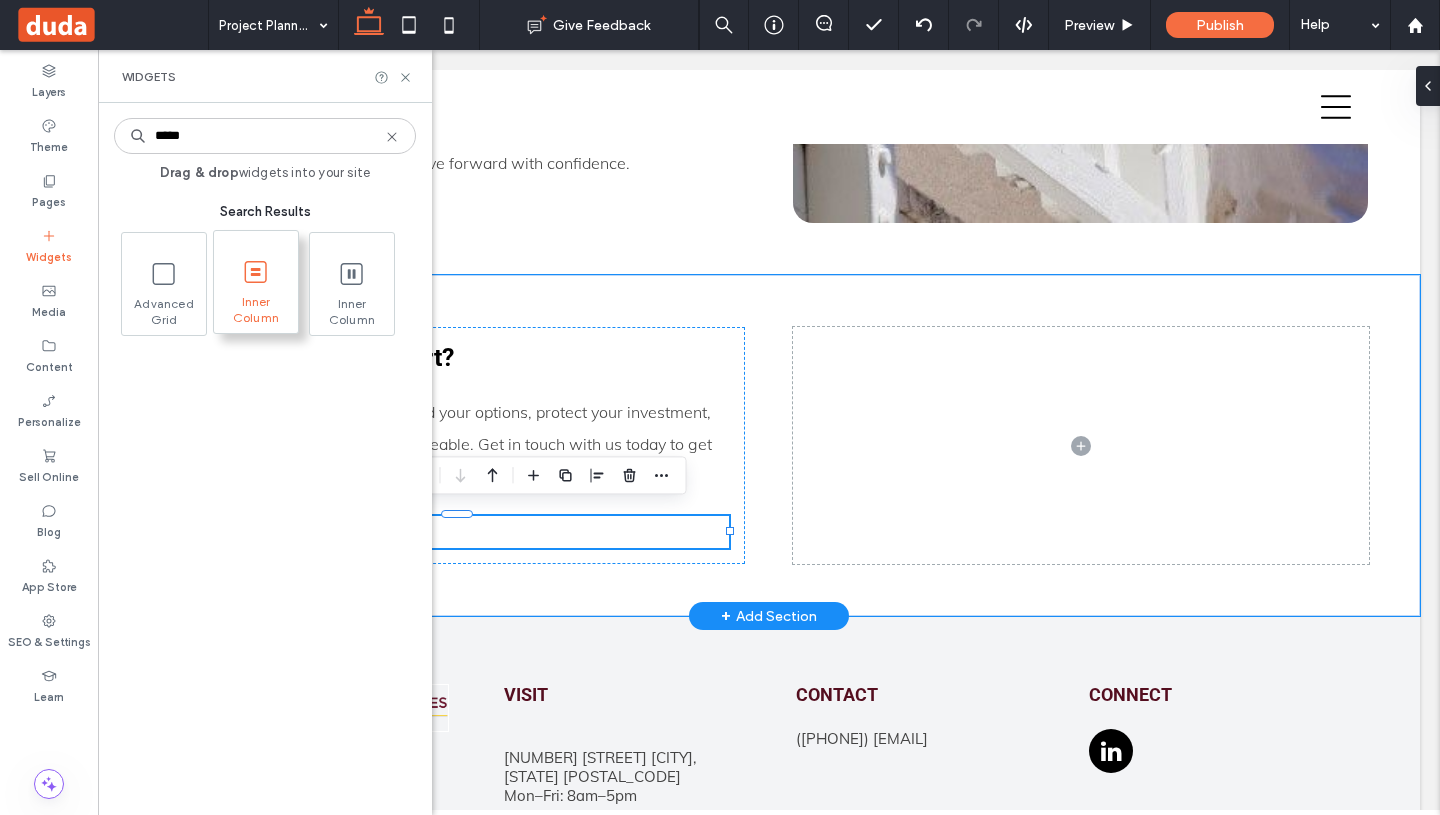 type on "*****" 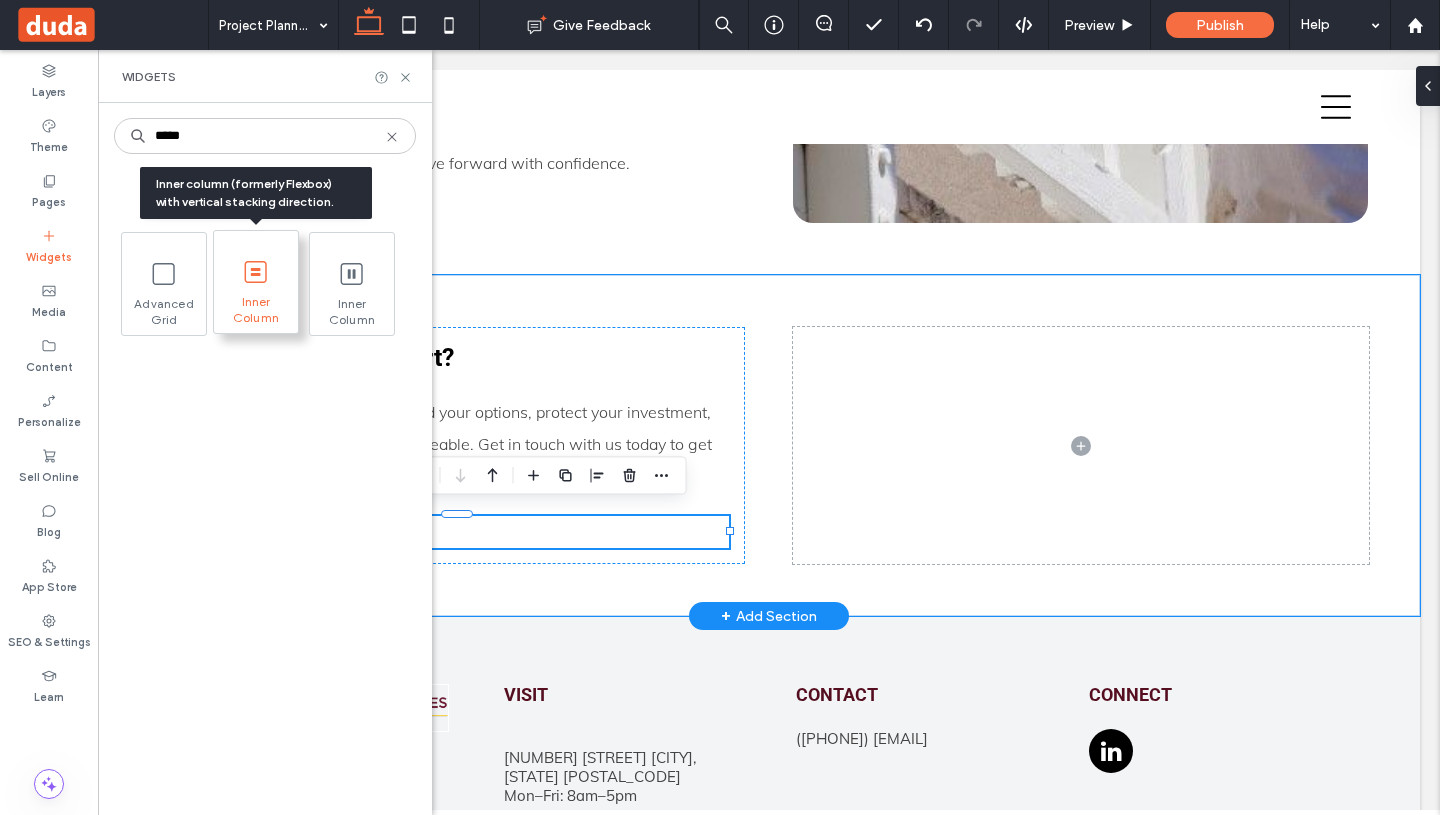 drag, startPoint x: 257, startPoint y: 285, endPoint x: 159, endPoint y: 235, distance: 110.01818 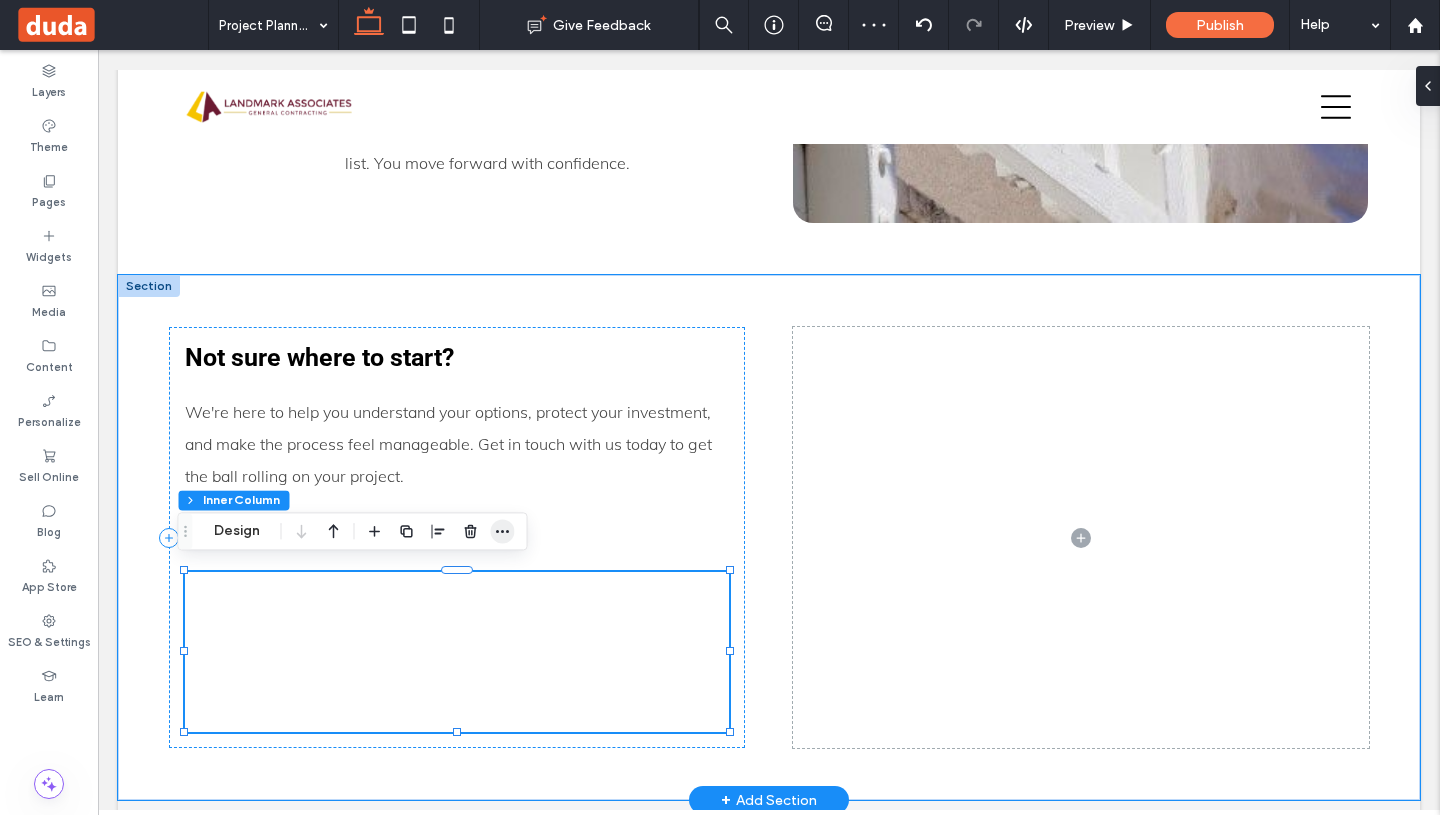click 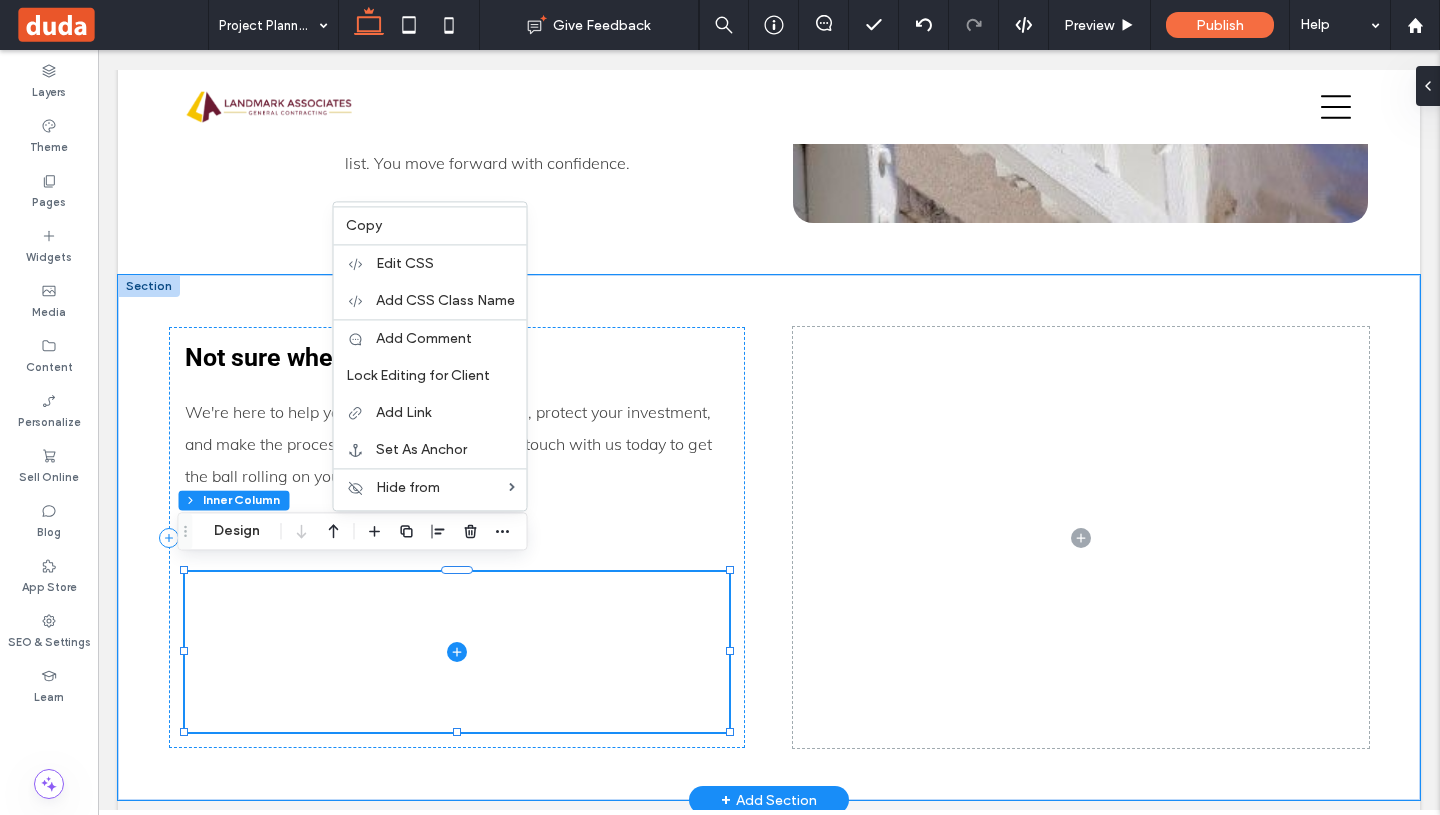 click at bounding box center (457, 652) 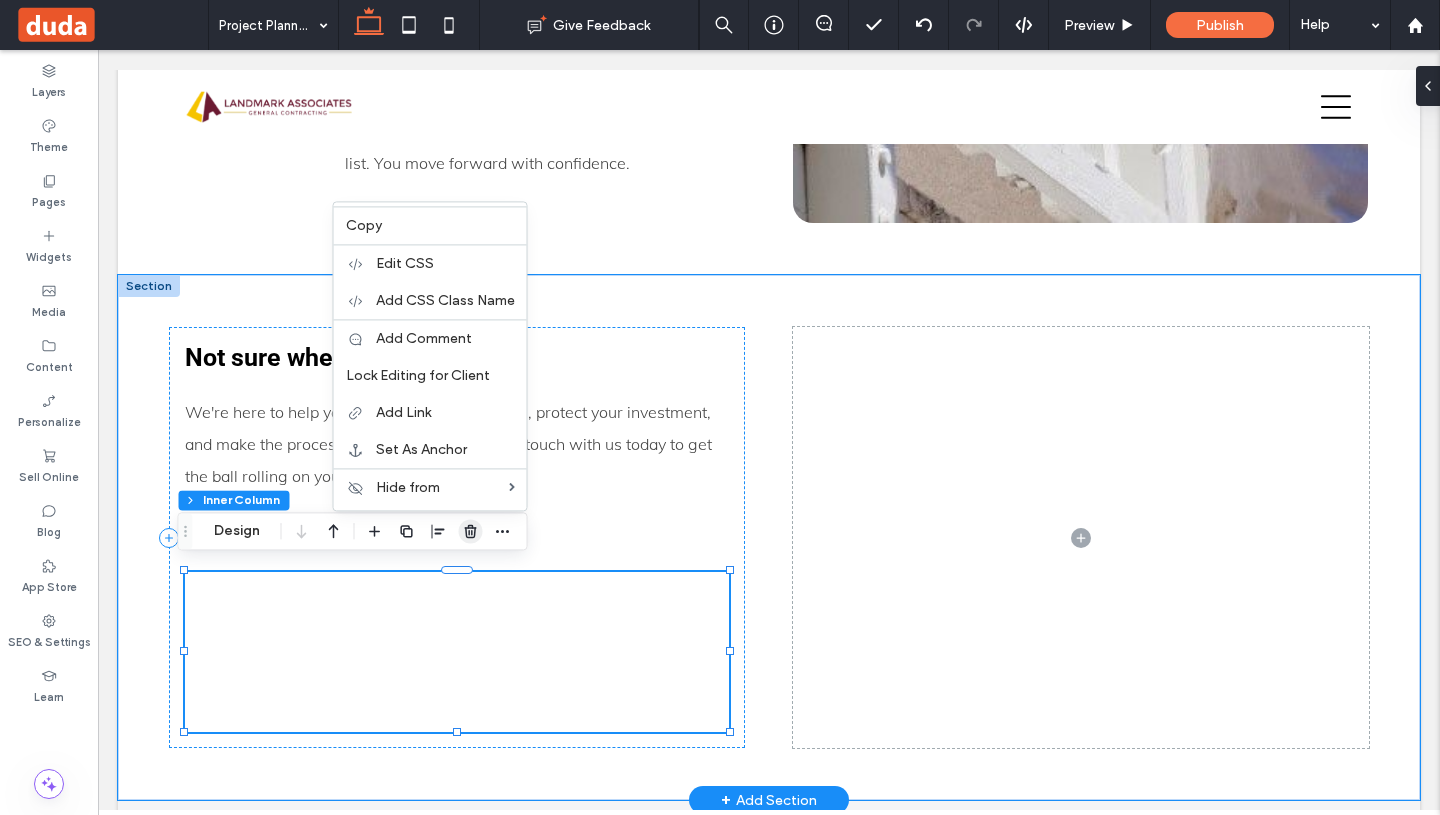 drag, startPoint x: 469, startPoint y: 529, endPoint x: 317, endPoint y: 506, distance: 153.73029 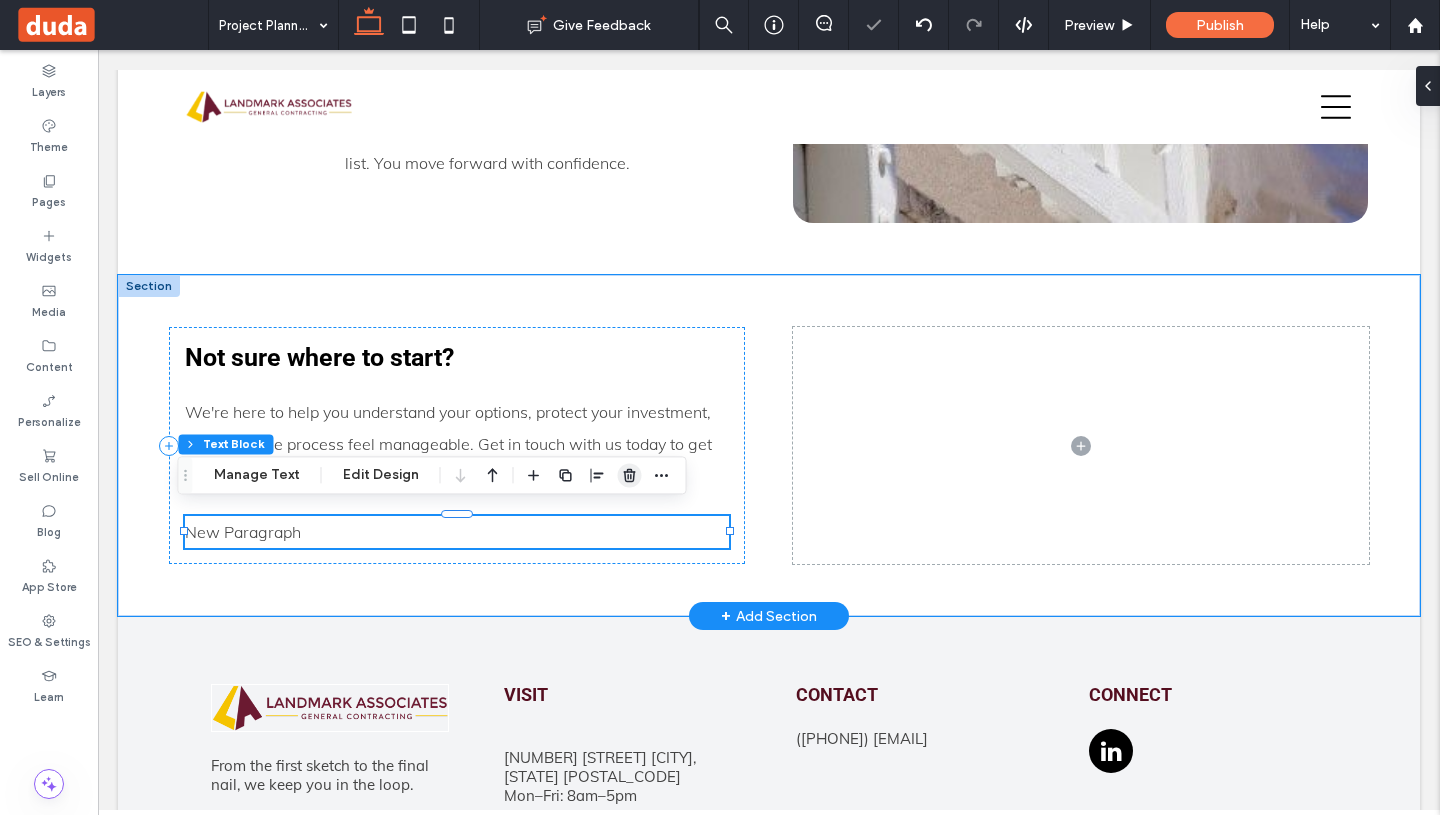 drag, startPoint x: 627, startPoint y: 476, endPoint x: 241, endPoint y: 399, distance: 393.60513 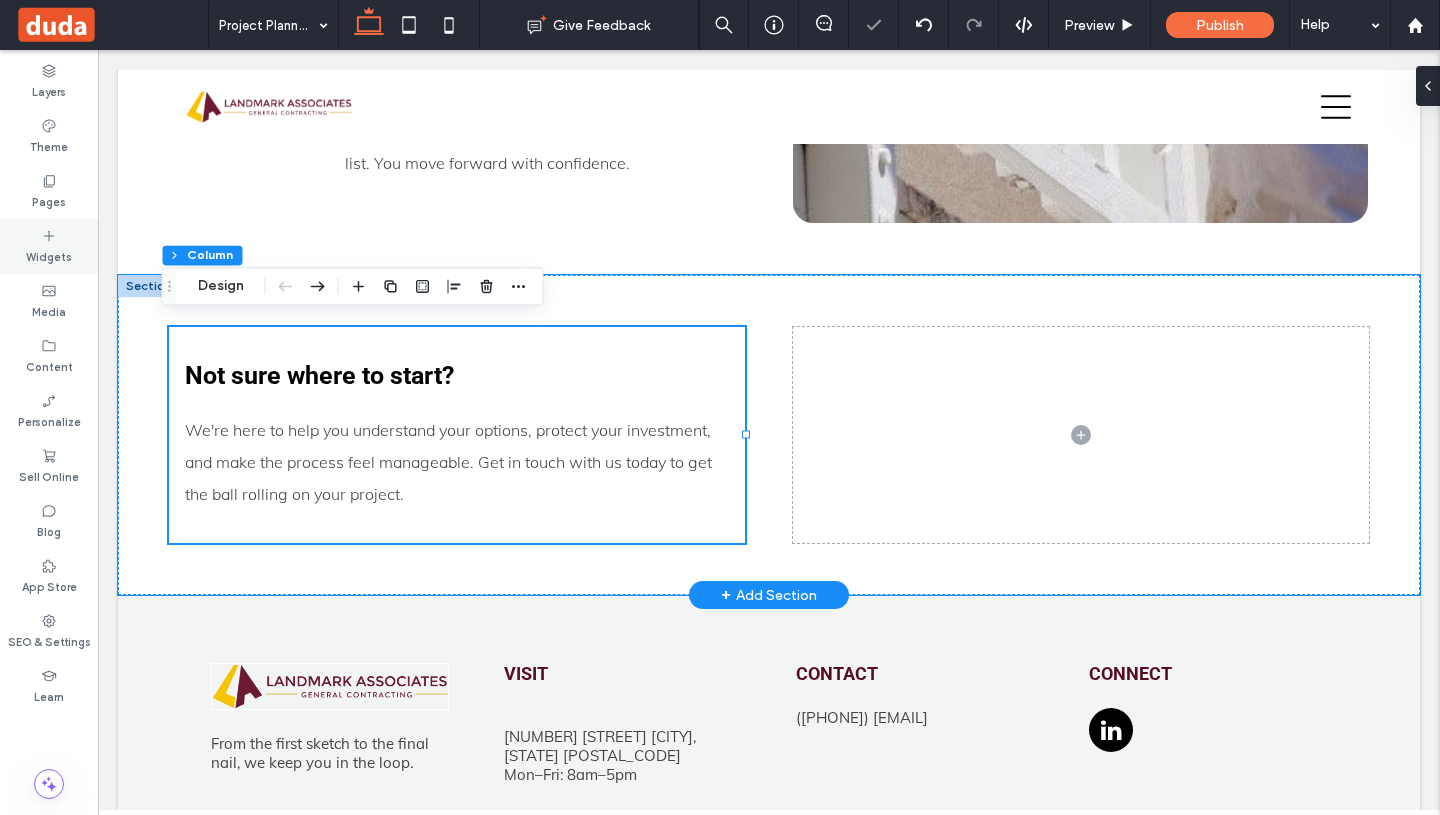 click 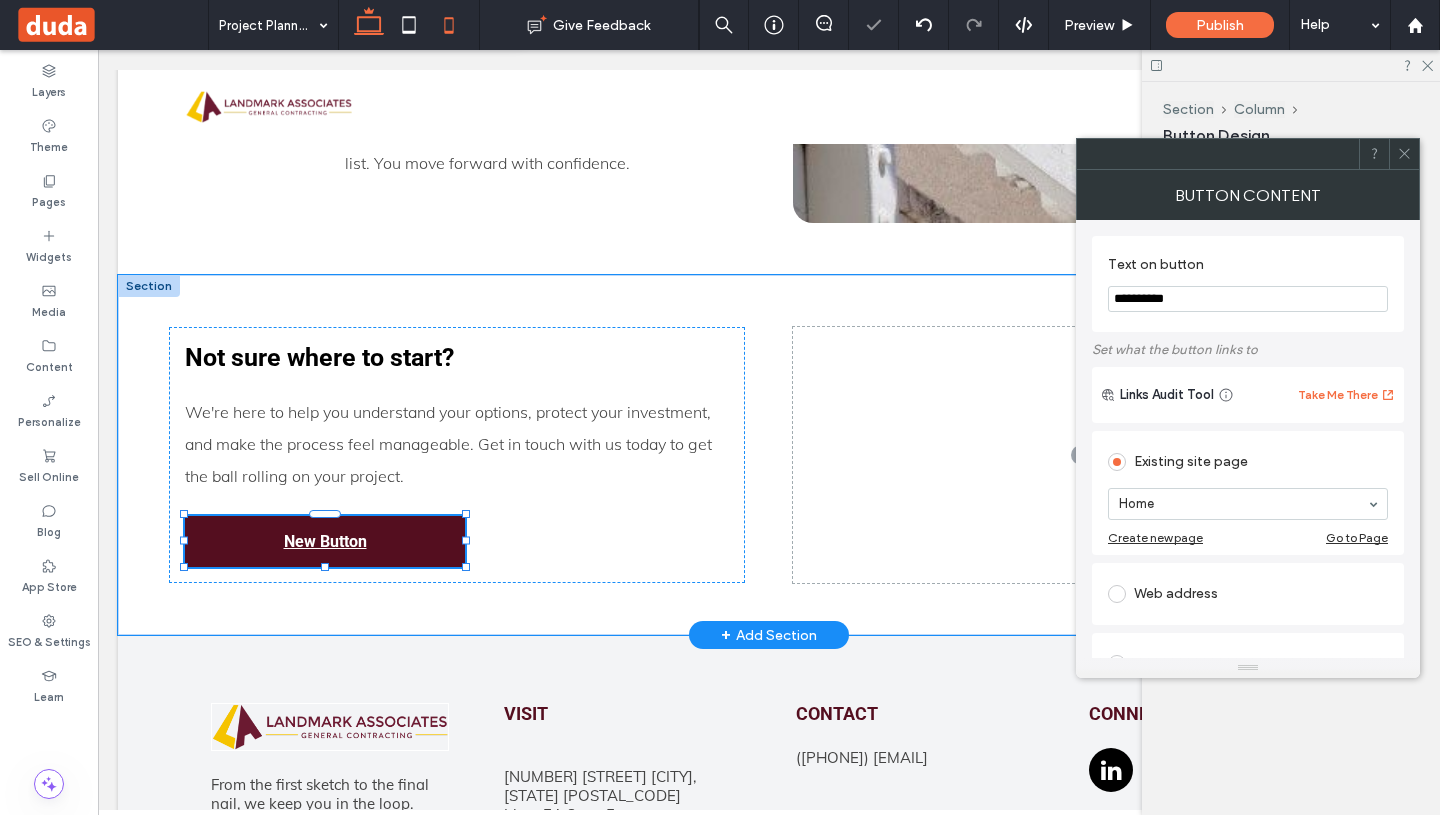drag, startPoint x: 254, startPoint y: 289, endPoint x: 468, endPoint y: 8, distance: 353.20956 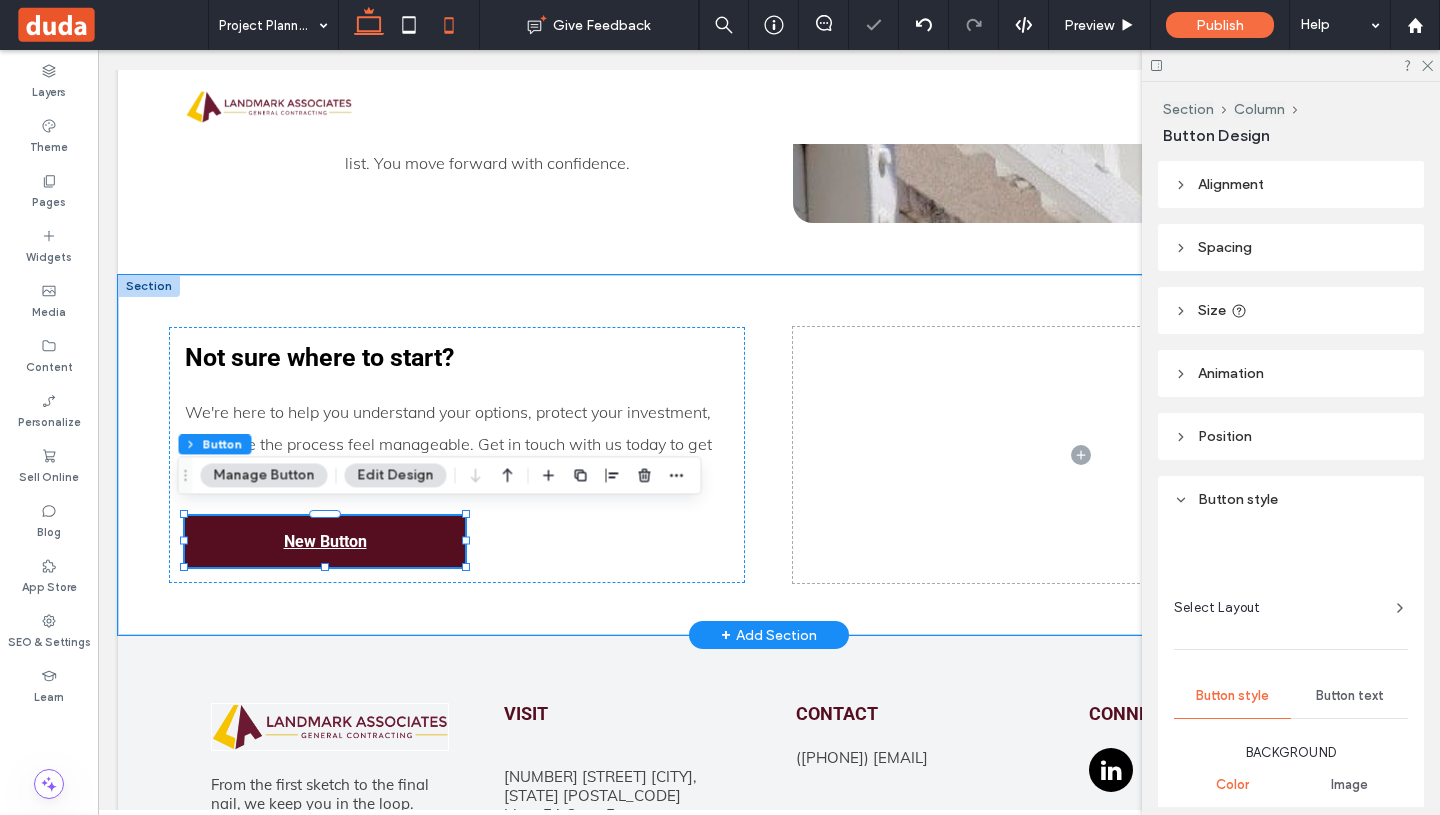 type on "**" 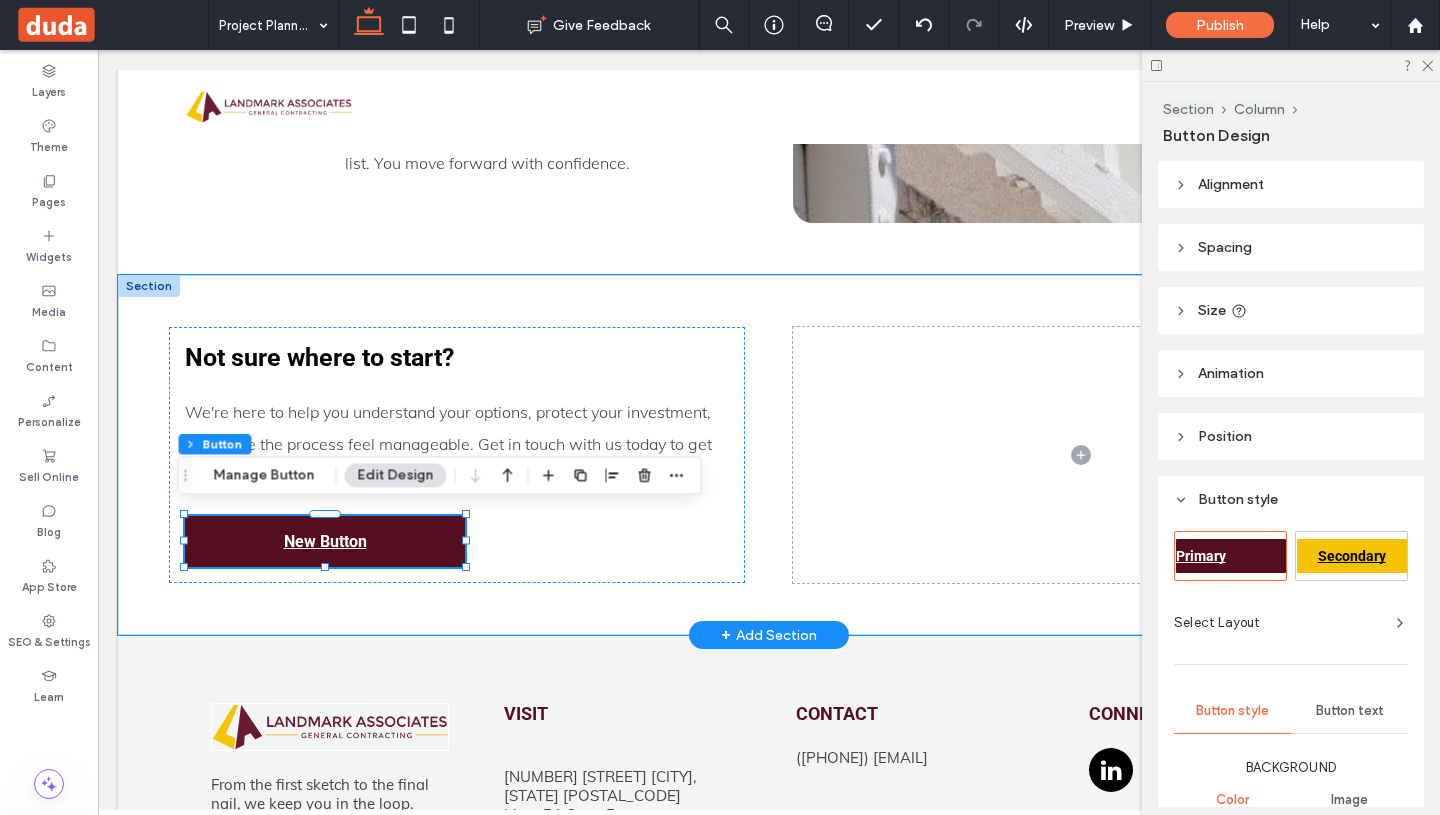 click on "Secondary" at bounding box center (1352, 556) 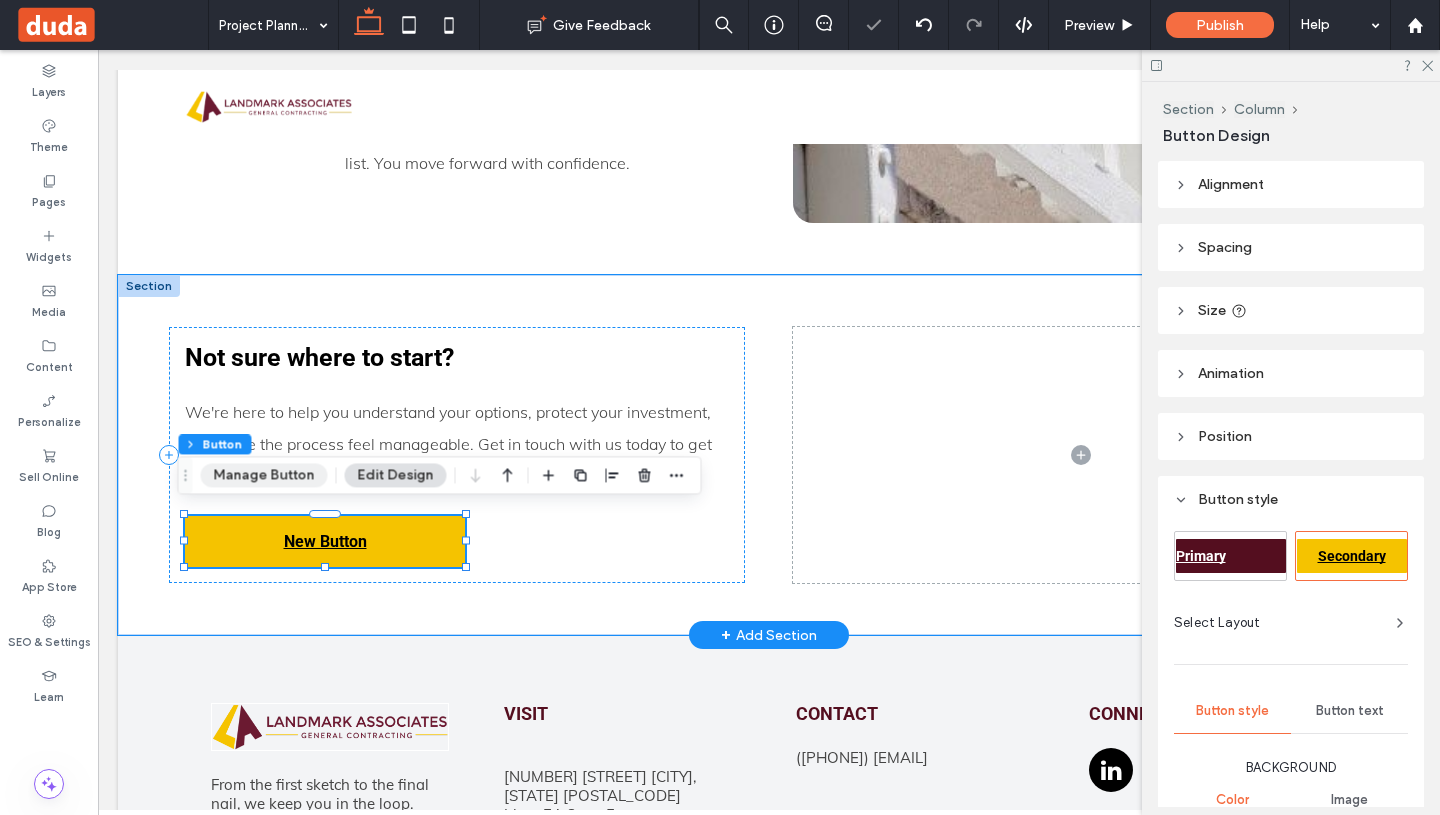 click on "Manage Button" at bounding box center (264, 475) 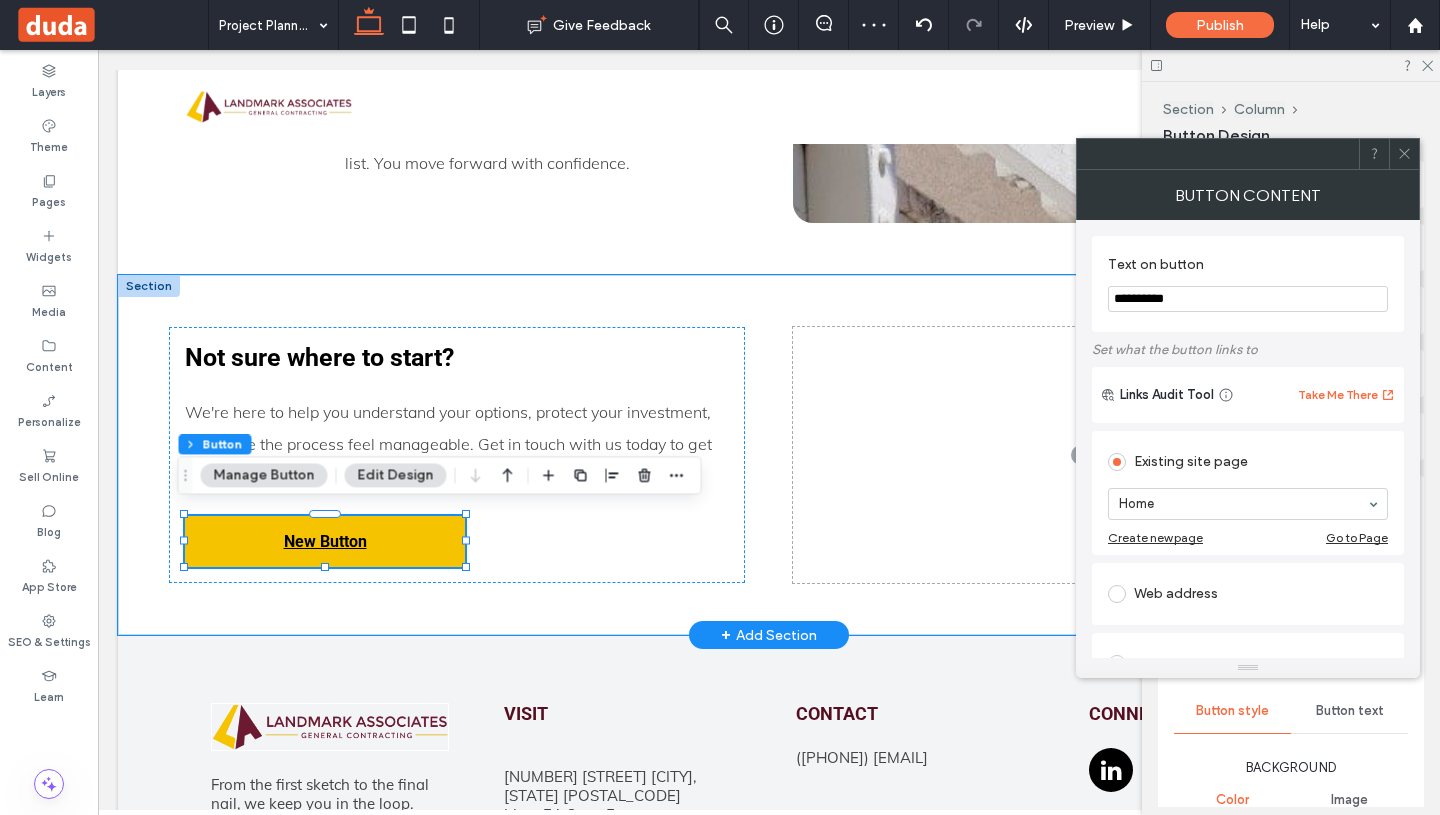 drag, startPoint x: 1309, startPoint y: 350, endPoint x: 1043, endPoint y: 300, distance: 270.65845 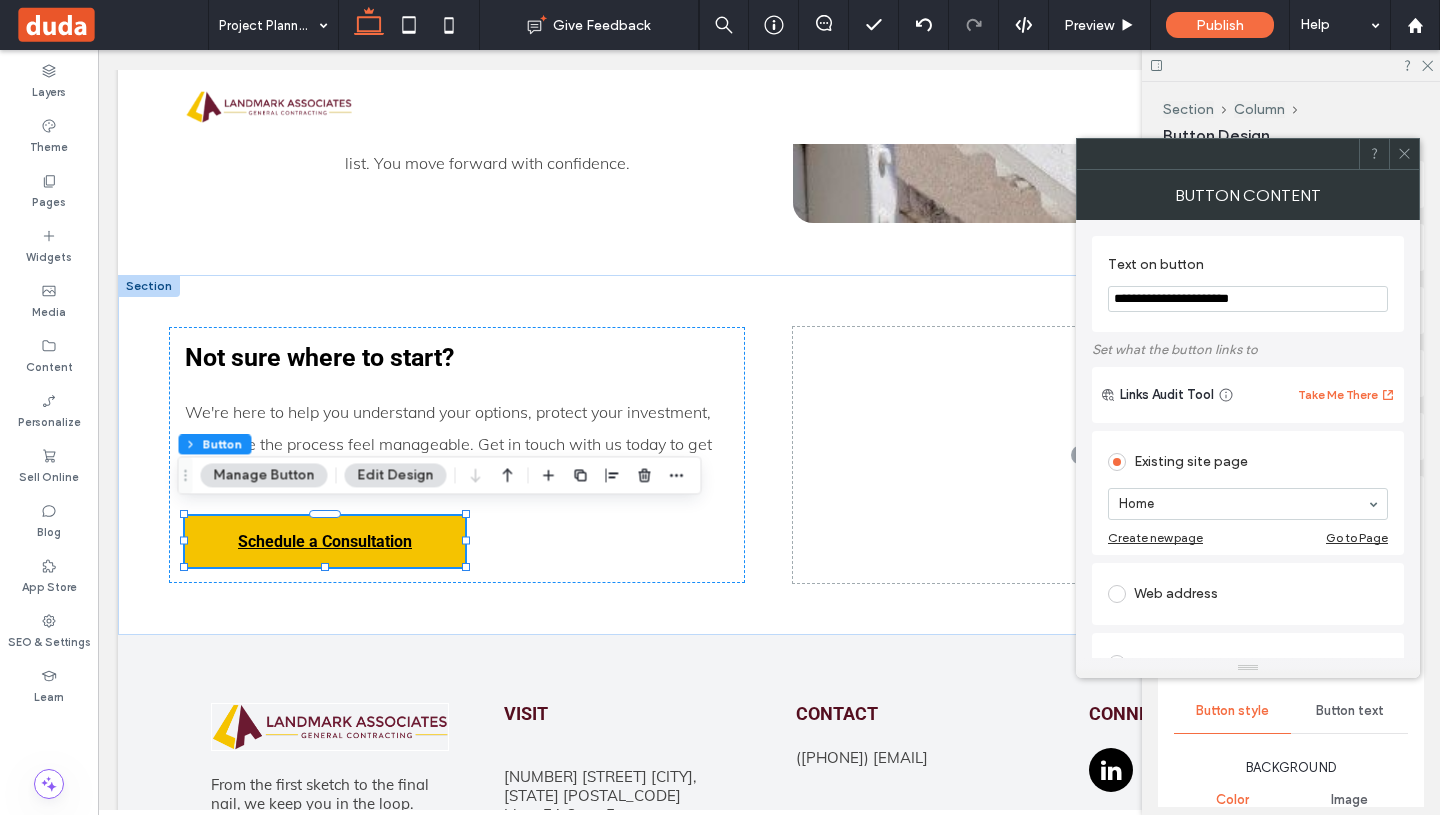 type on "**********" 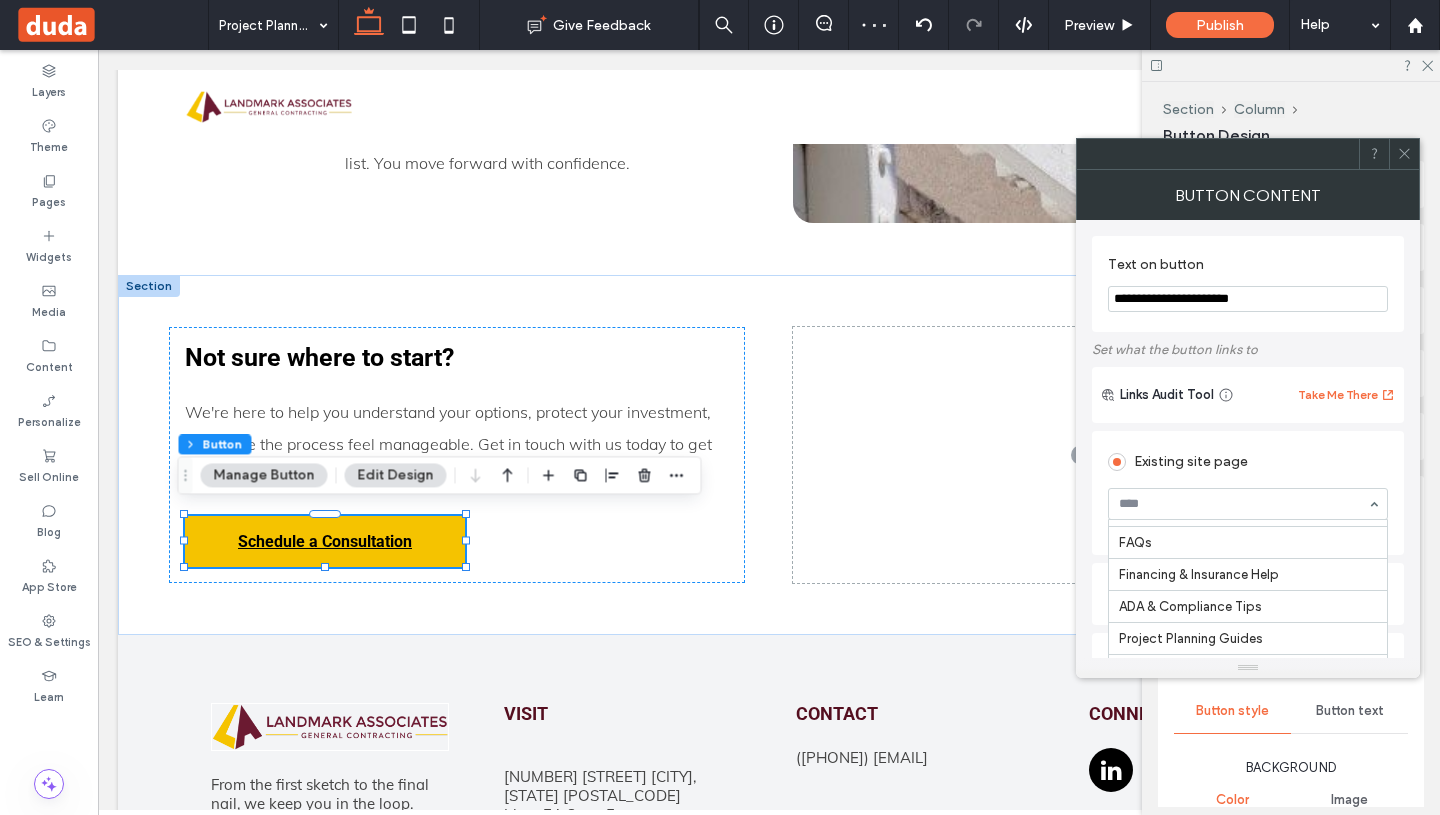 scroll, scrollTop: 296, scrollLeft: 0, axis: vertical 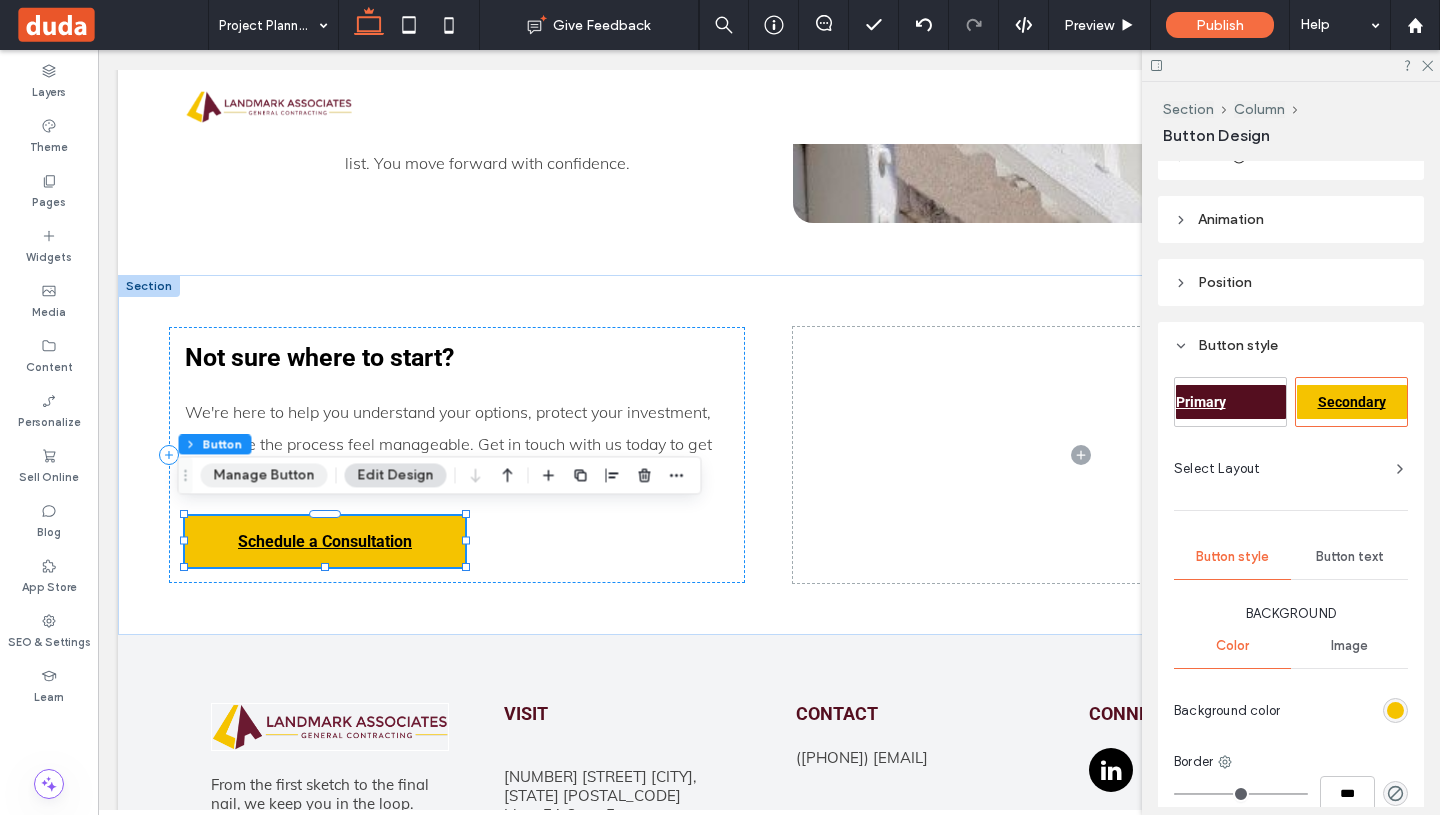 click on "Manage Button" at bounding box center [264, 475] 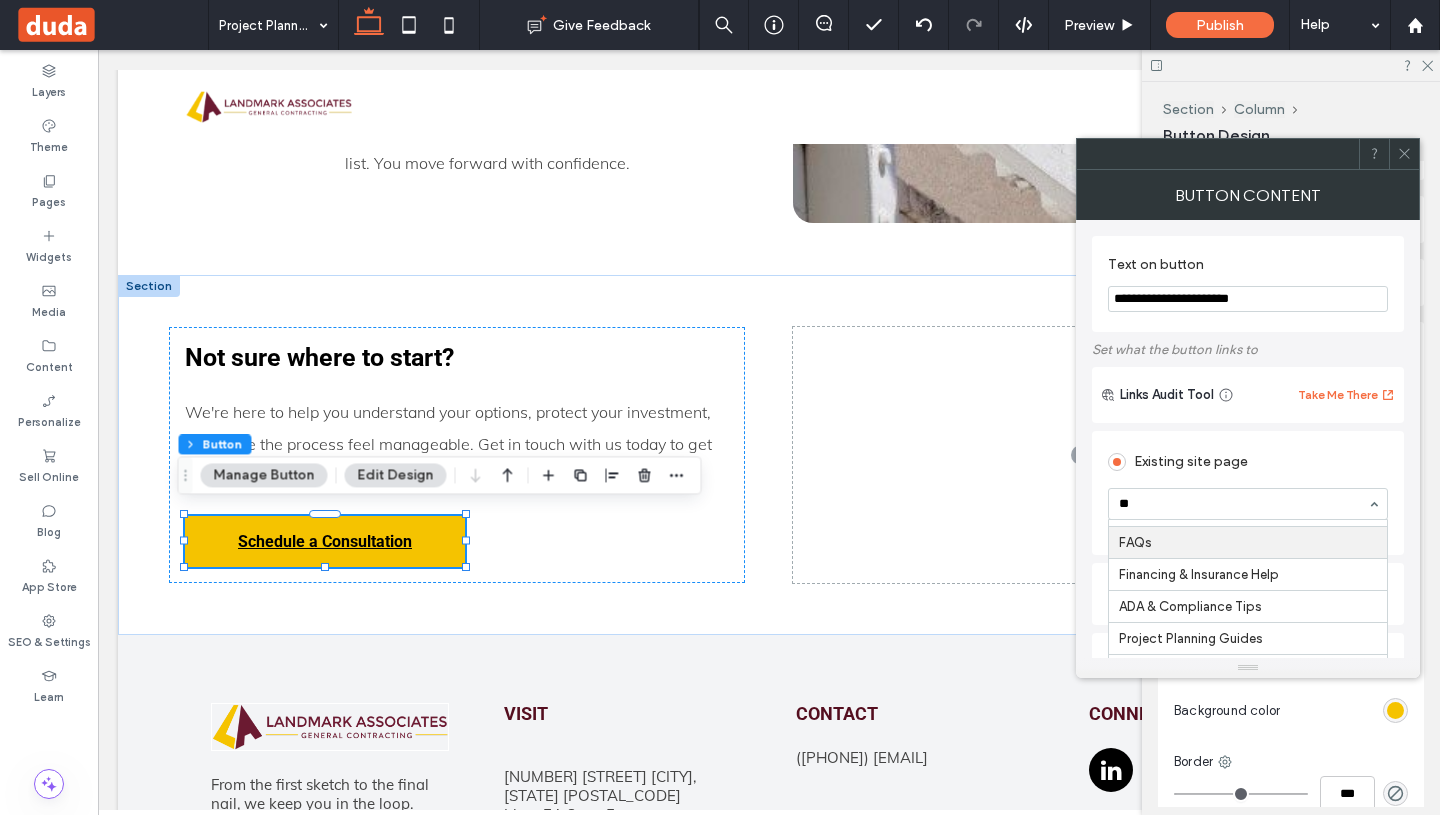 scroll, scrollTop: 0, scrollLeft: 0, axis: both 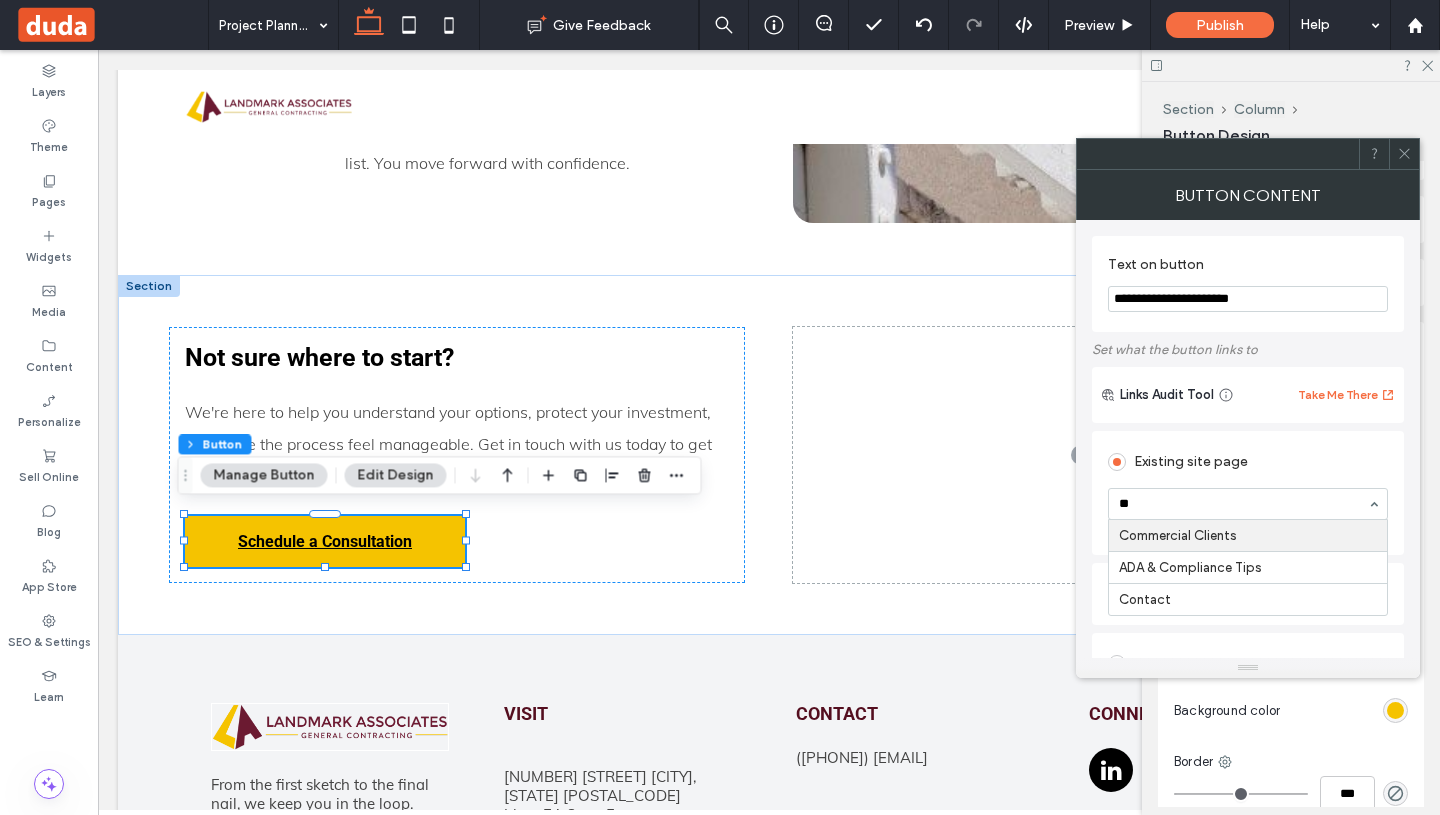 type on "***" 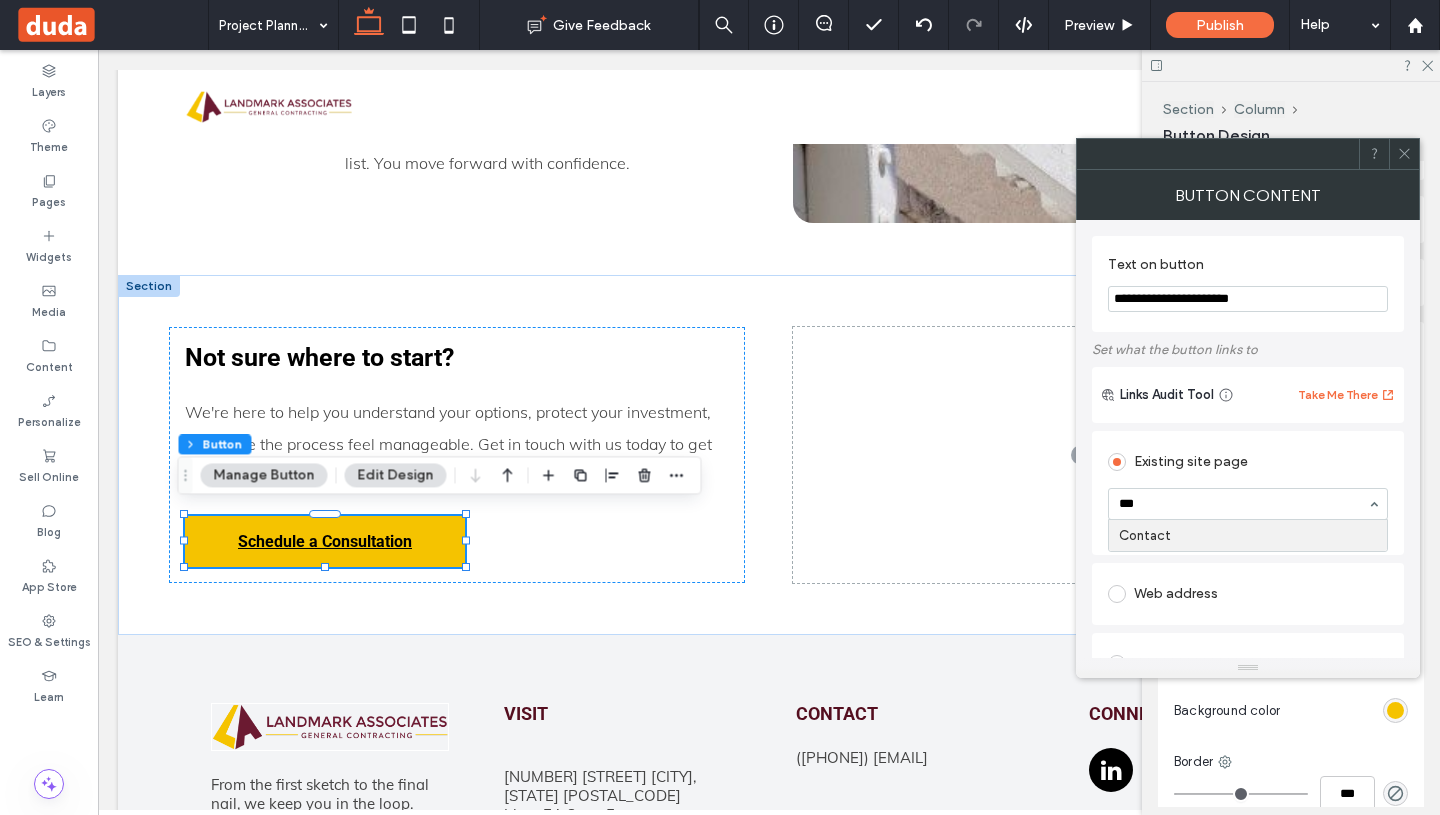 type 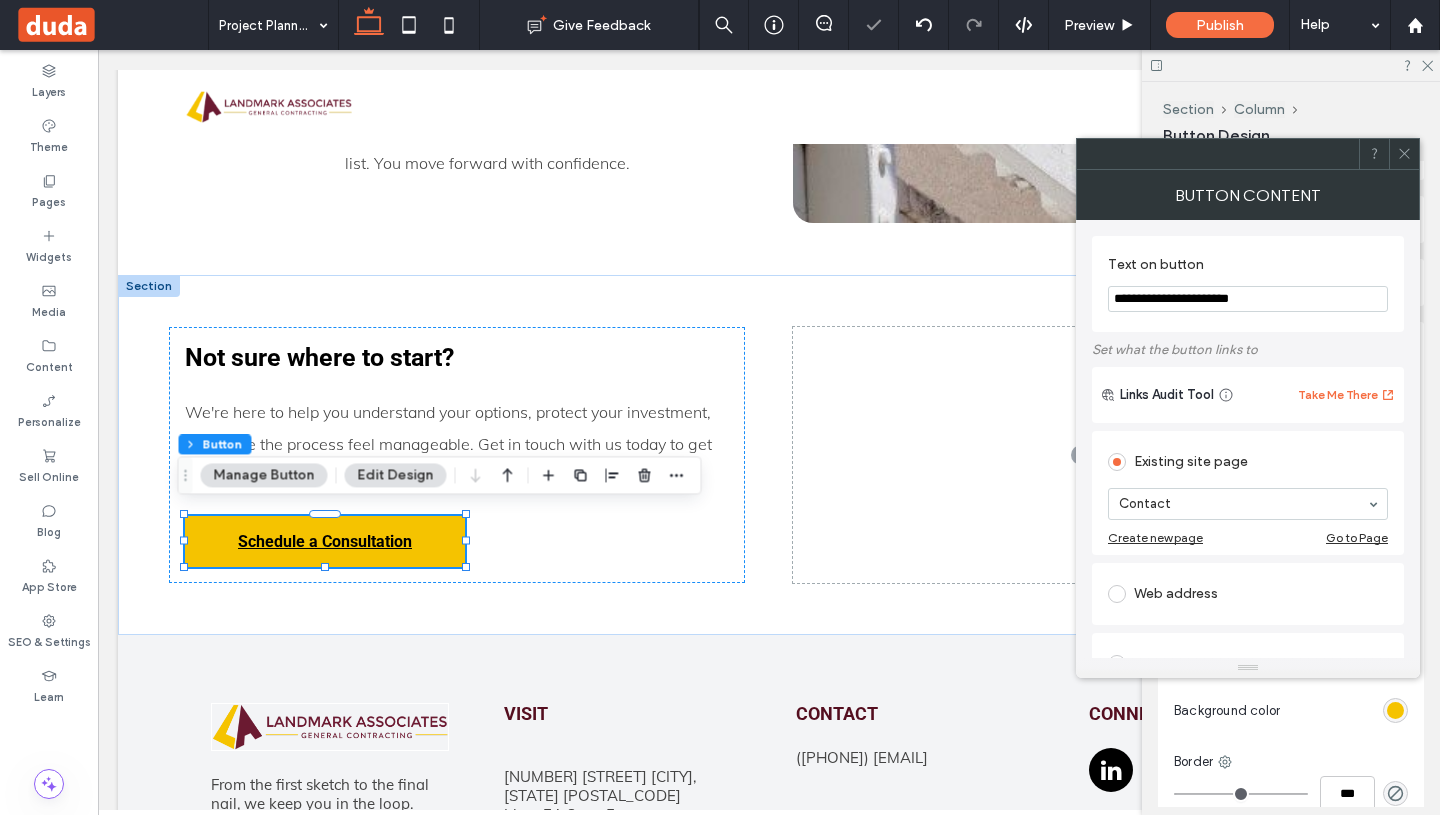 click 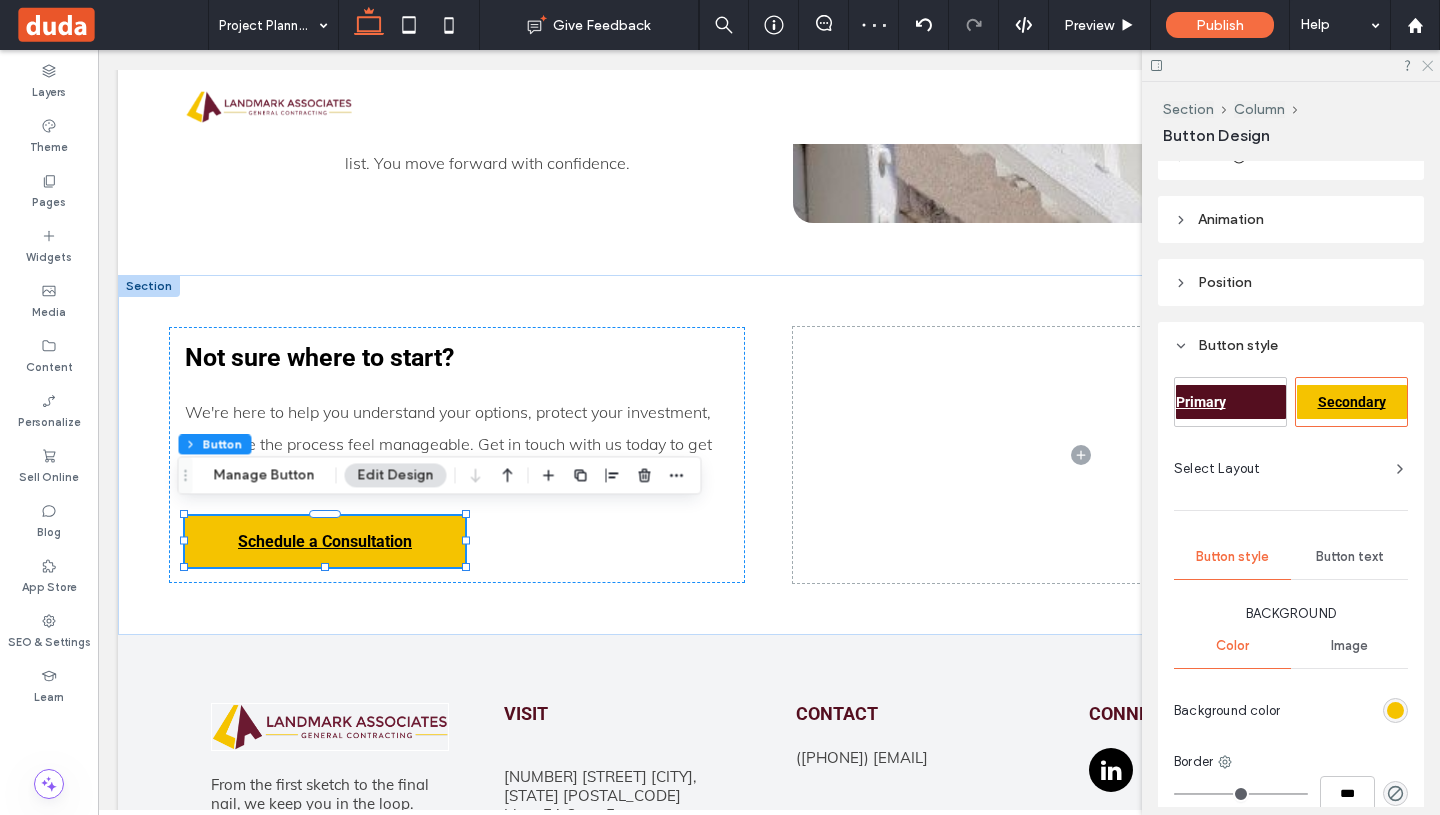 click 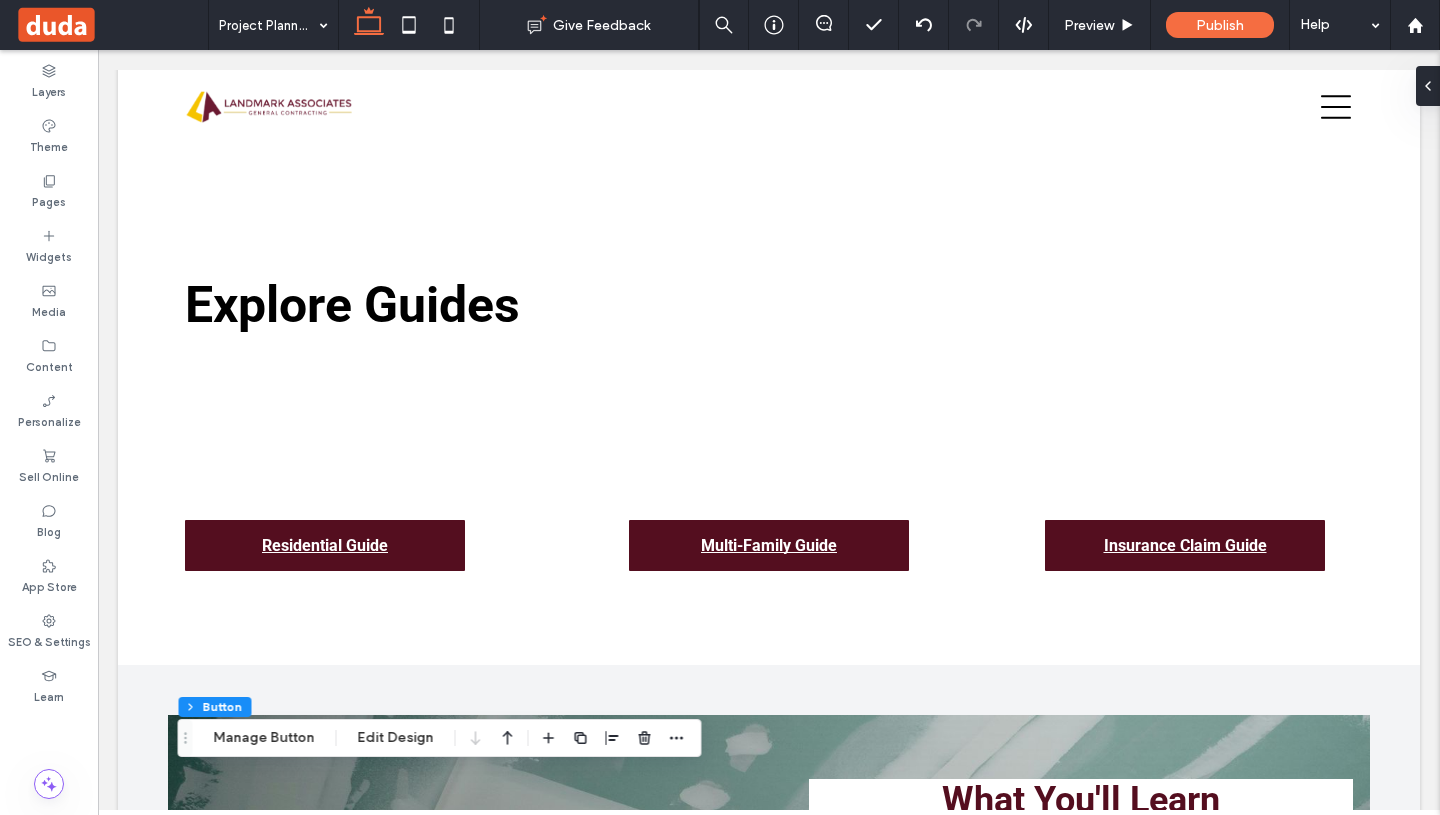 scroll, scrollTop: 716, scrollLeft: 0, axis: vertical 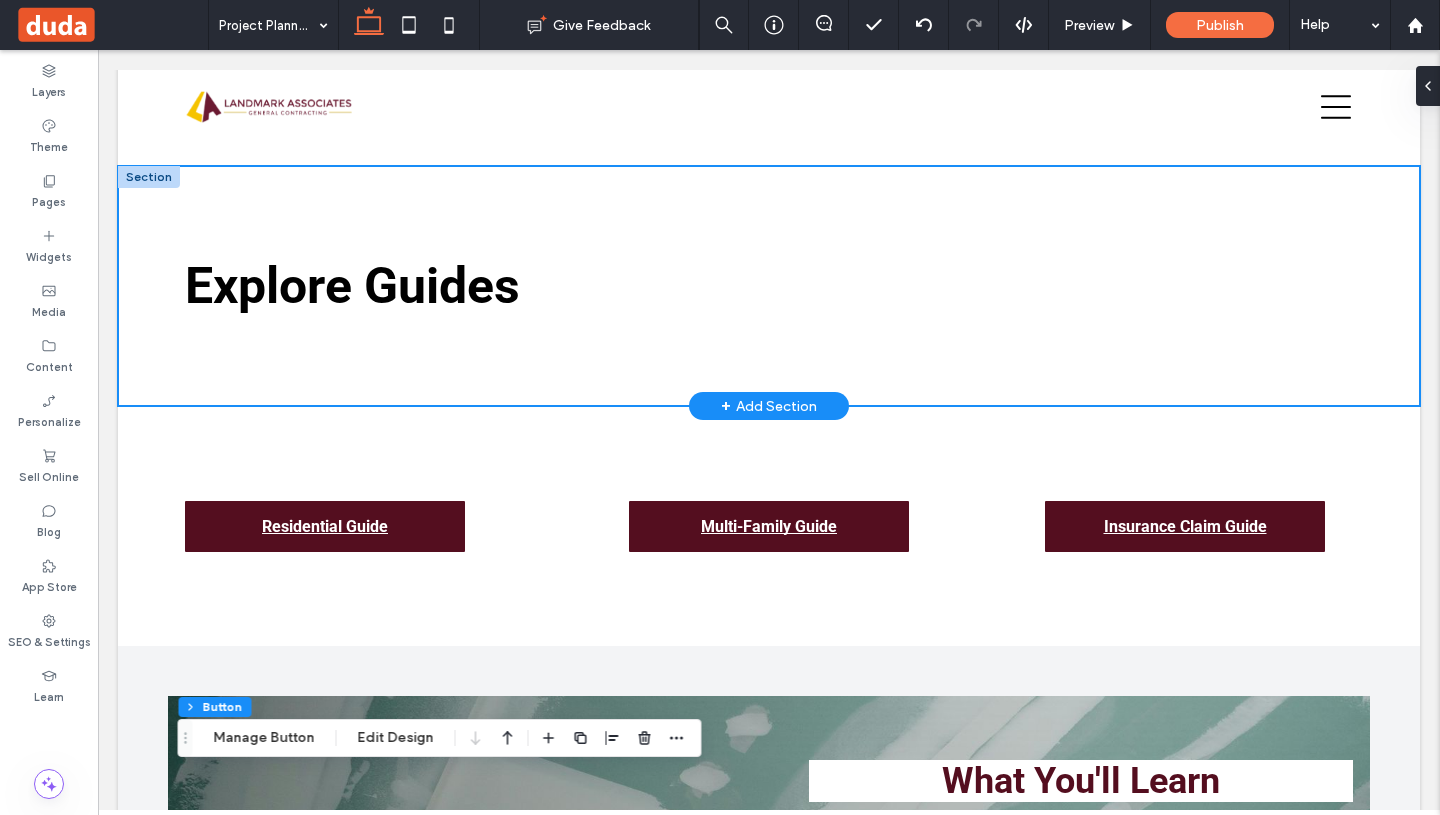 click on "Explore Guides" at bounding box center [769, 286] 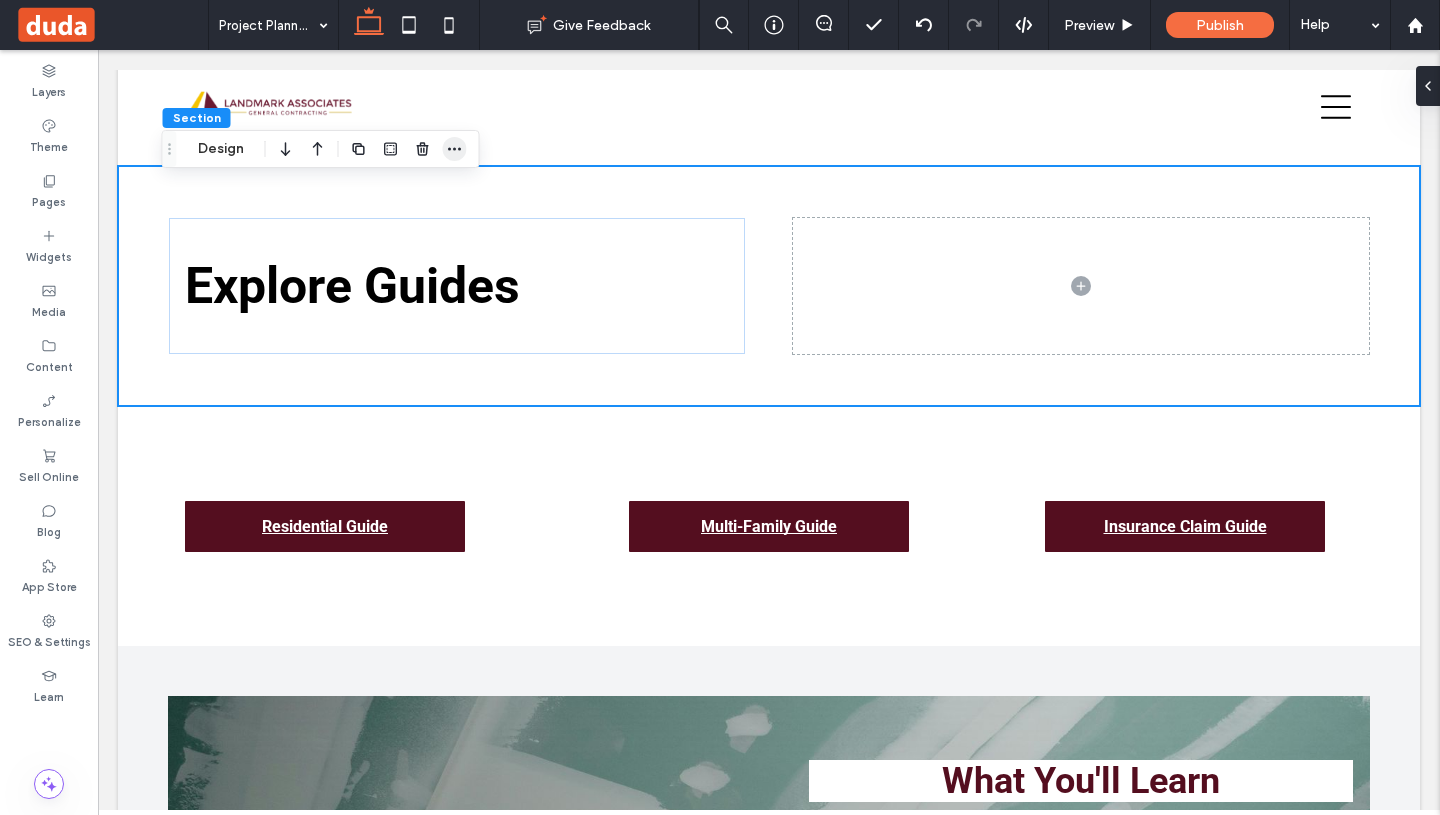 click 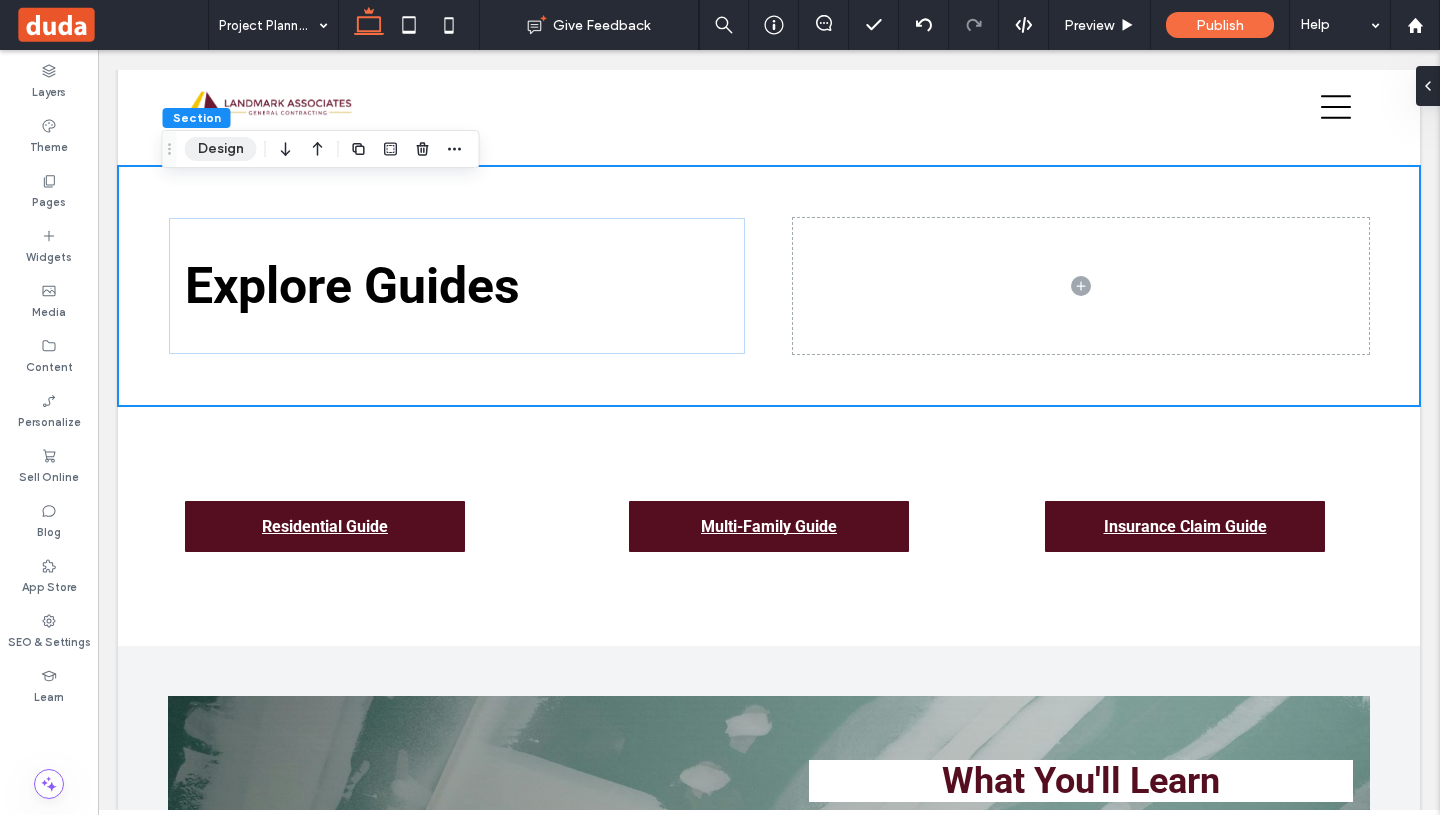 click on "Design" at bounding box center [221, 149] 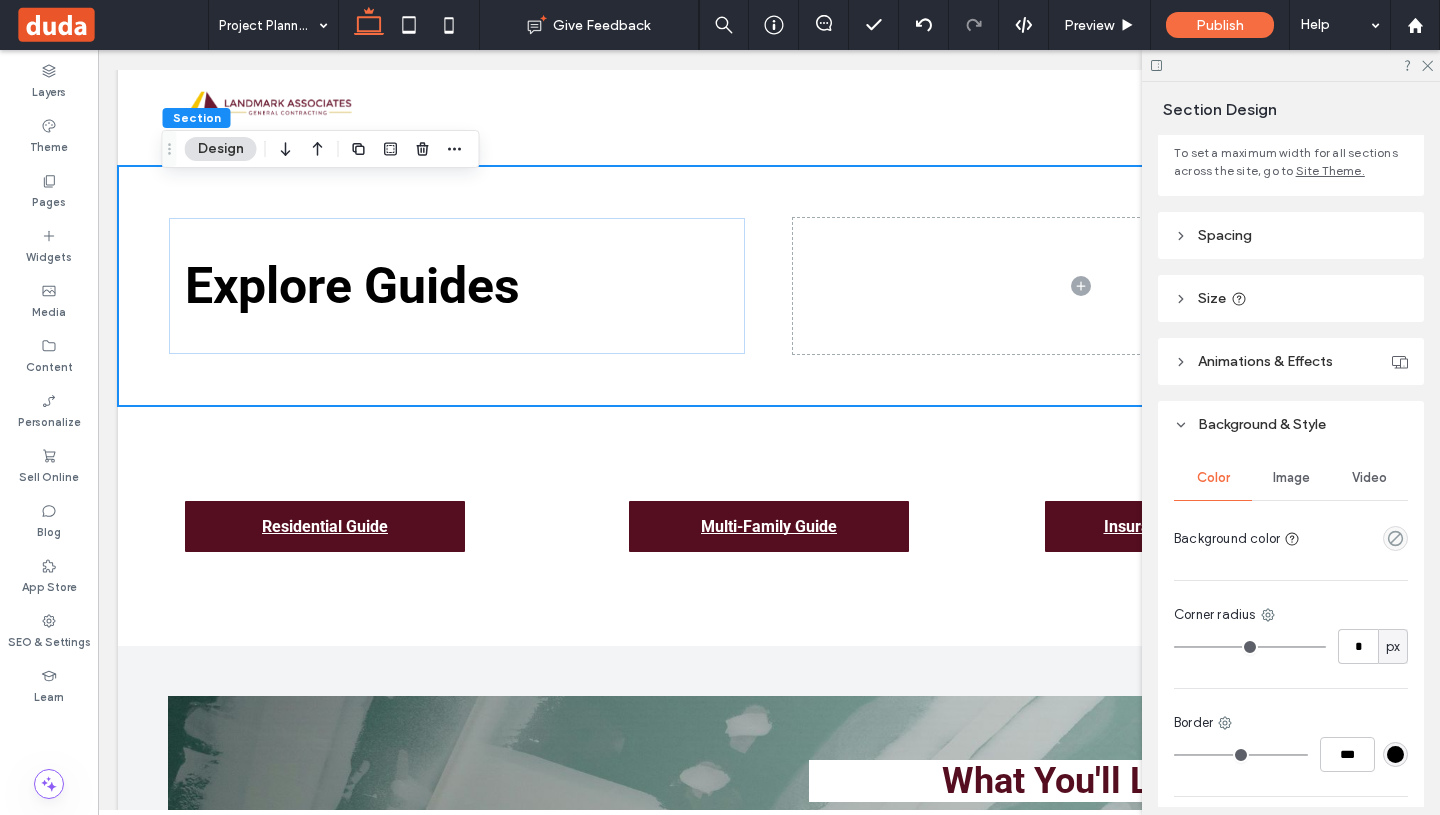 scroll, scrollTop: 286, scrollLeft: 0, axis: vertical 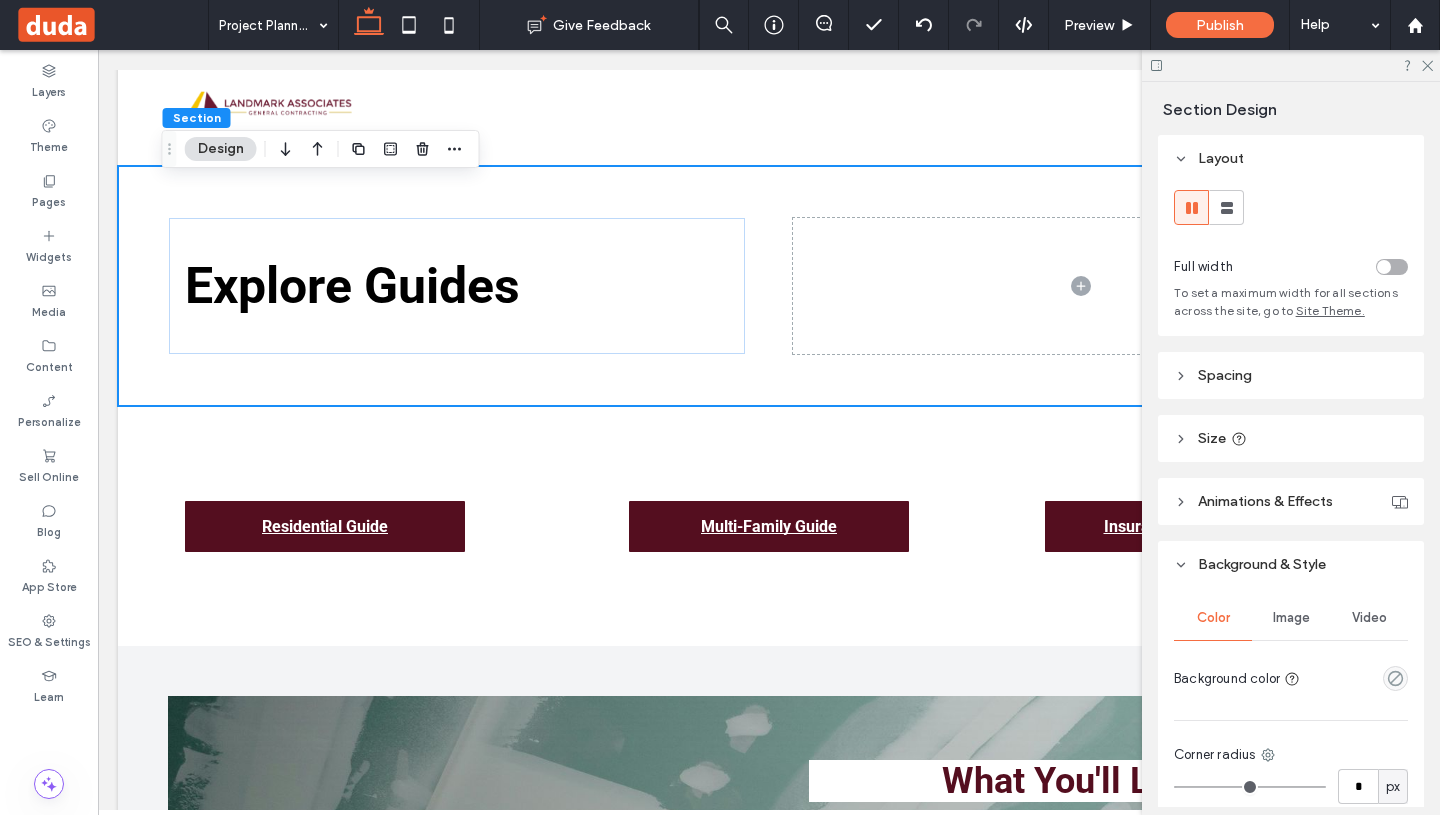 click on "Spacing" at bounding box center [1291, 375] 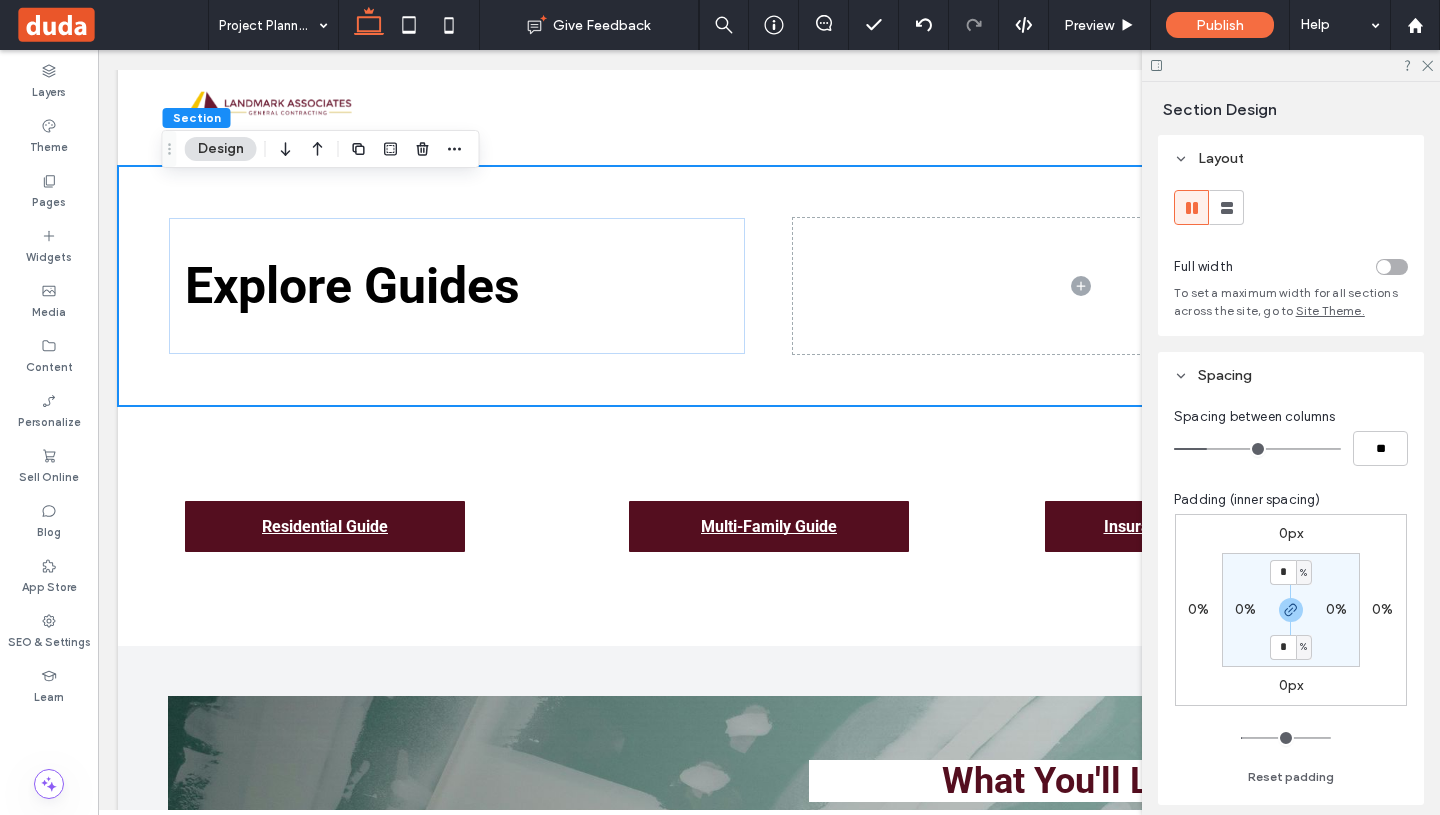 click on "0px" at bounding box center (1291, 685) 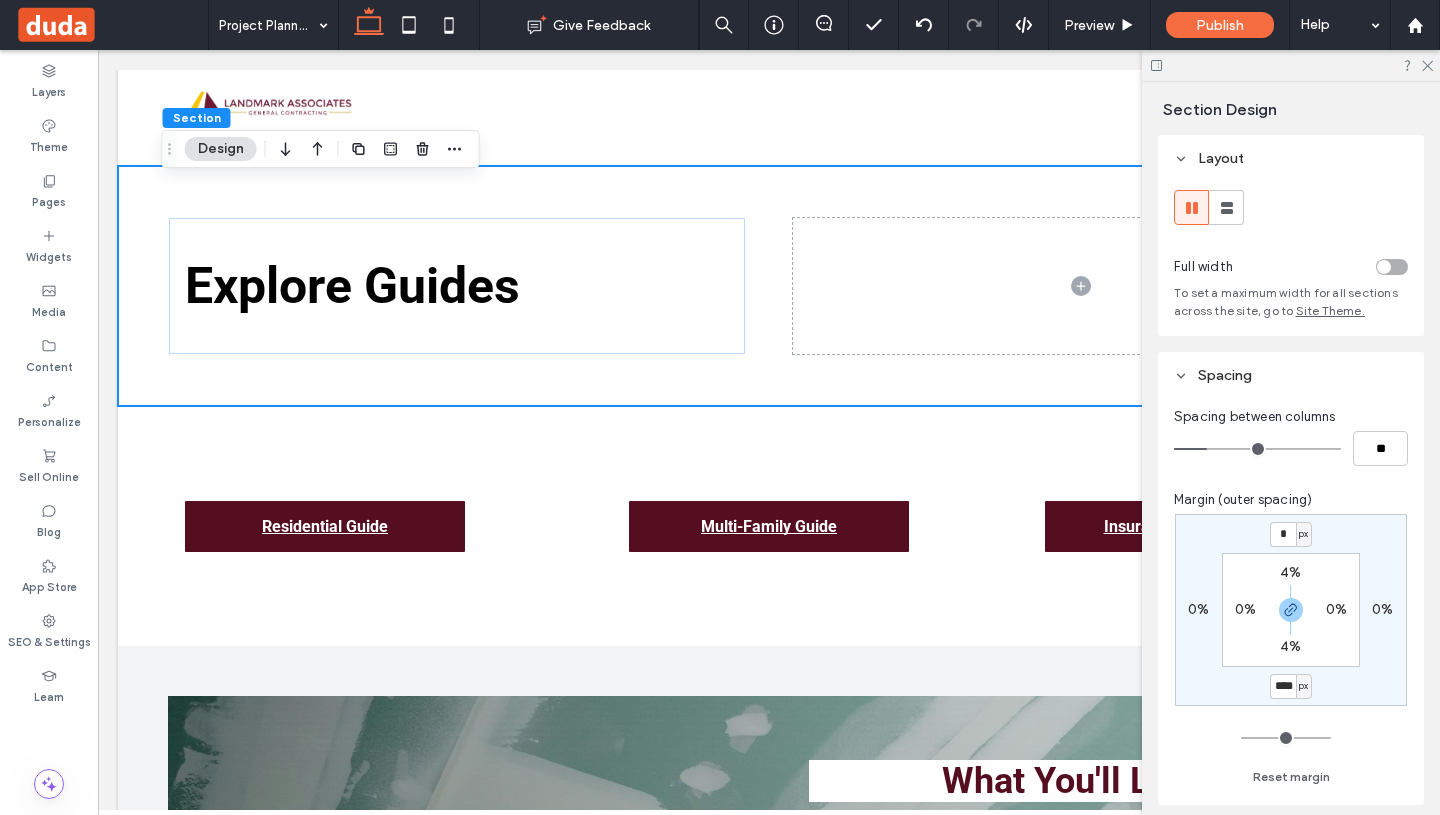 scroll, scrollTop: 0, scrollLeft: 1, axis: horizontal 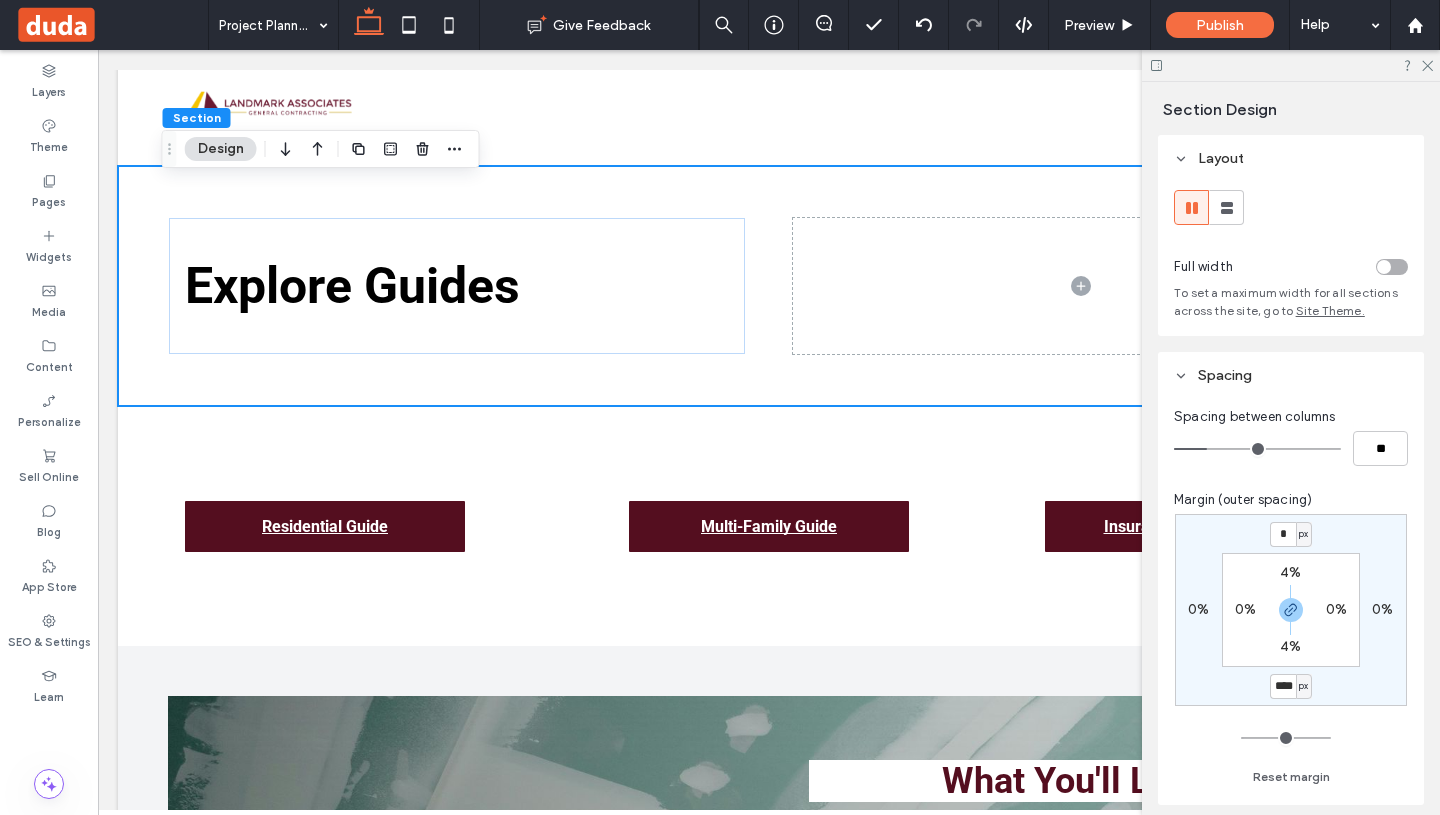 type on "*" 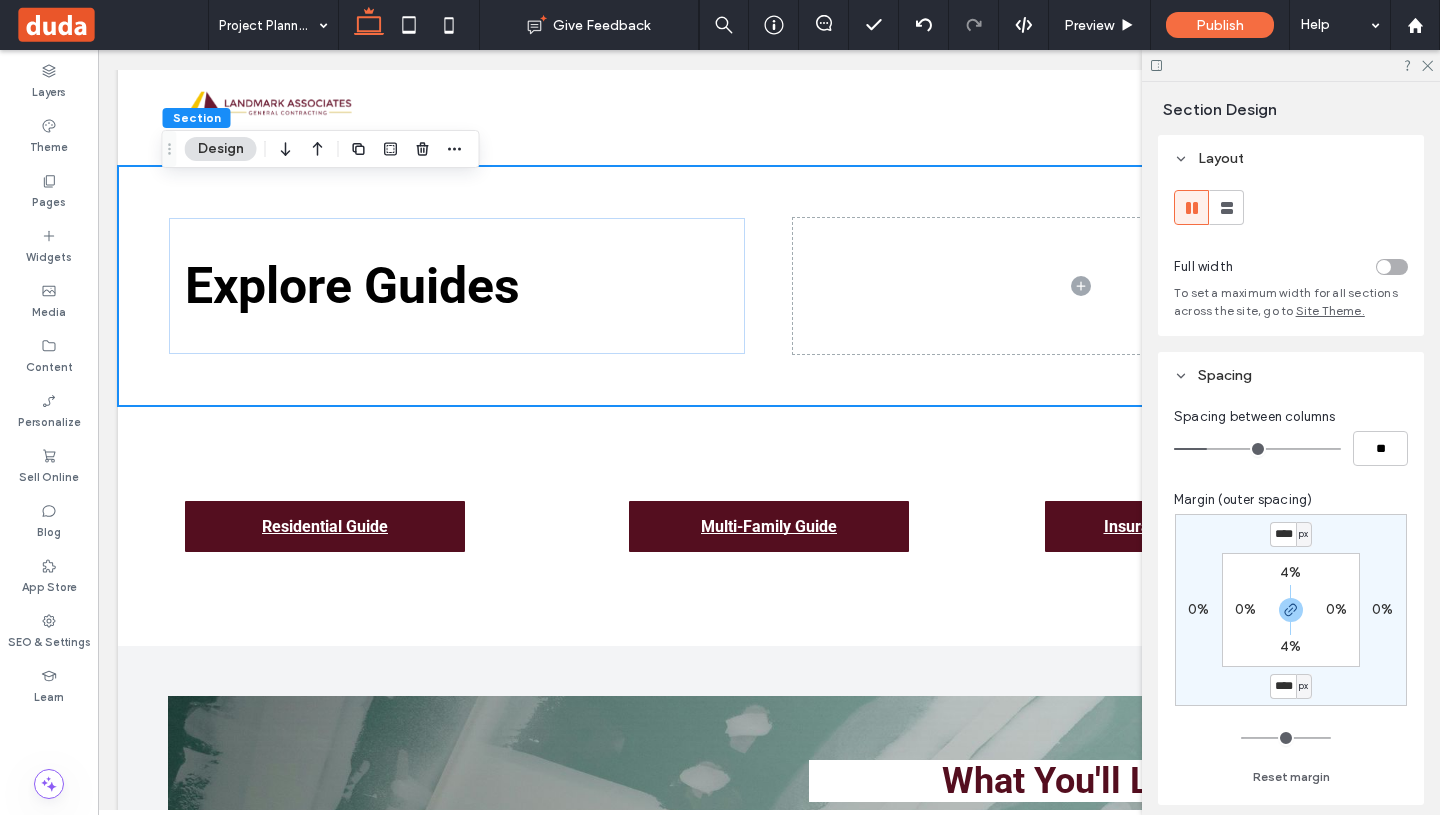 type on "*" 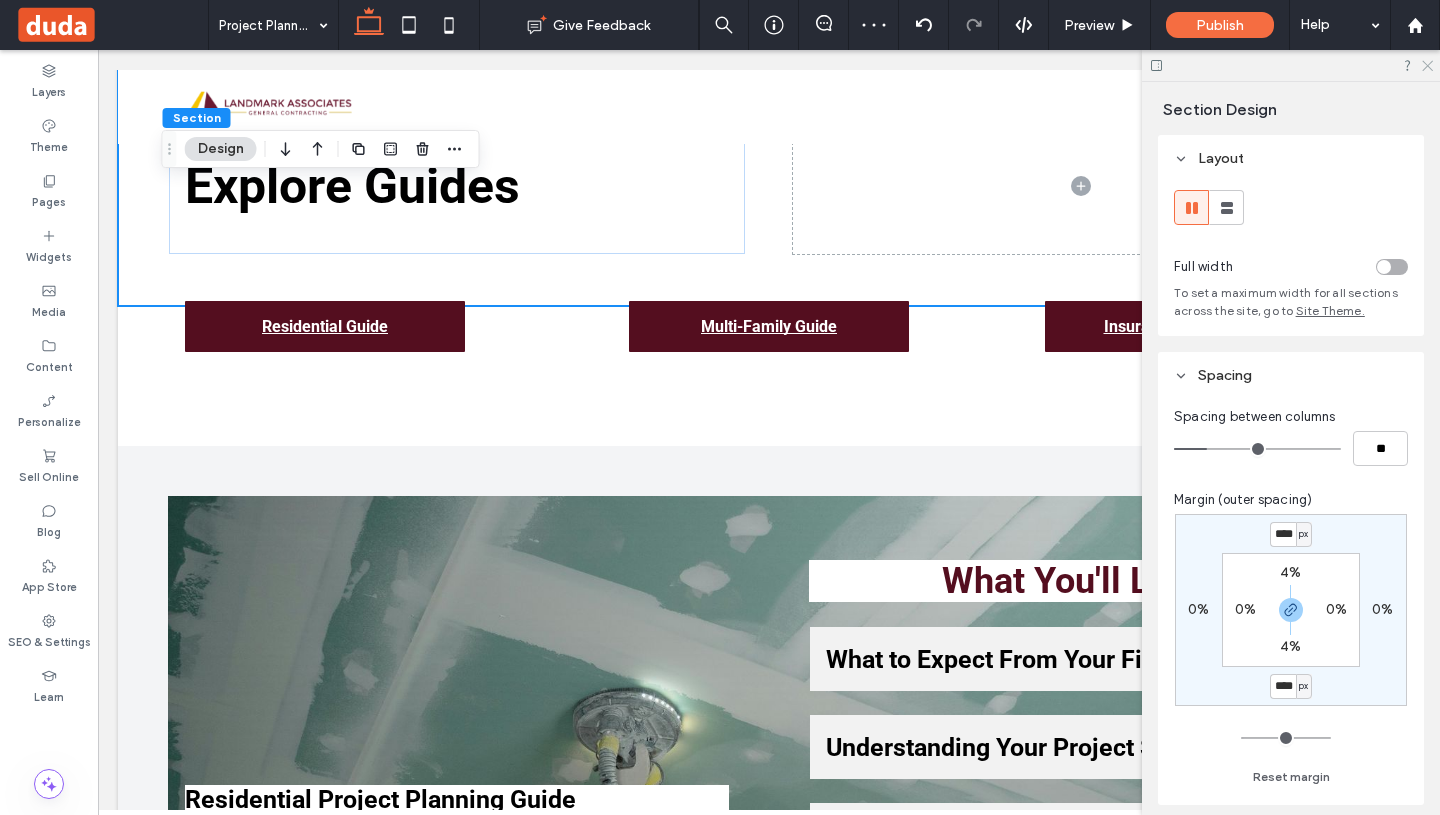 click 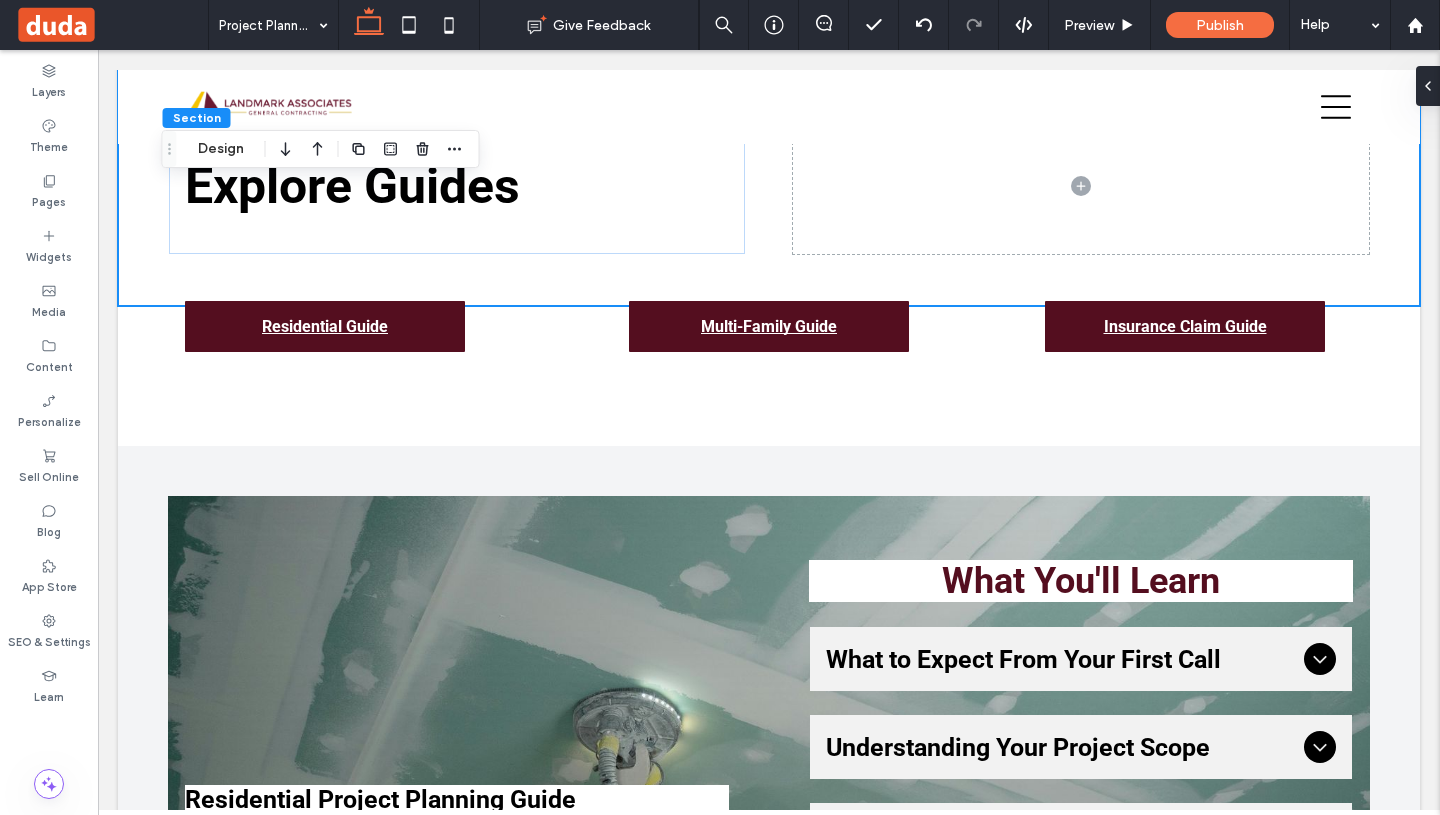 scroll, scrollTop: 665, scrollLeft: 0, axis: vertical 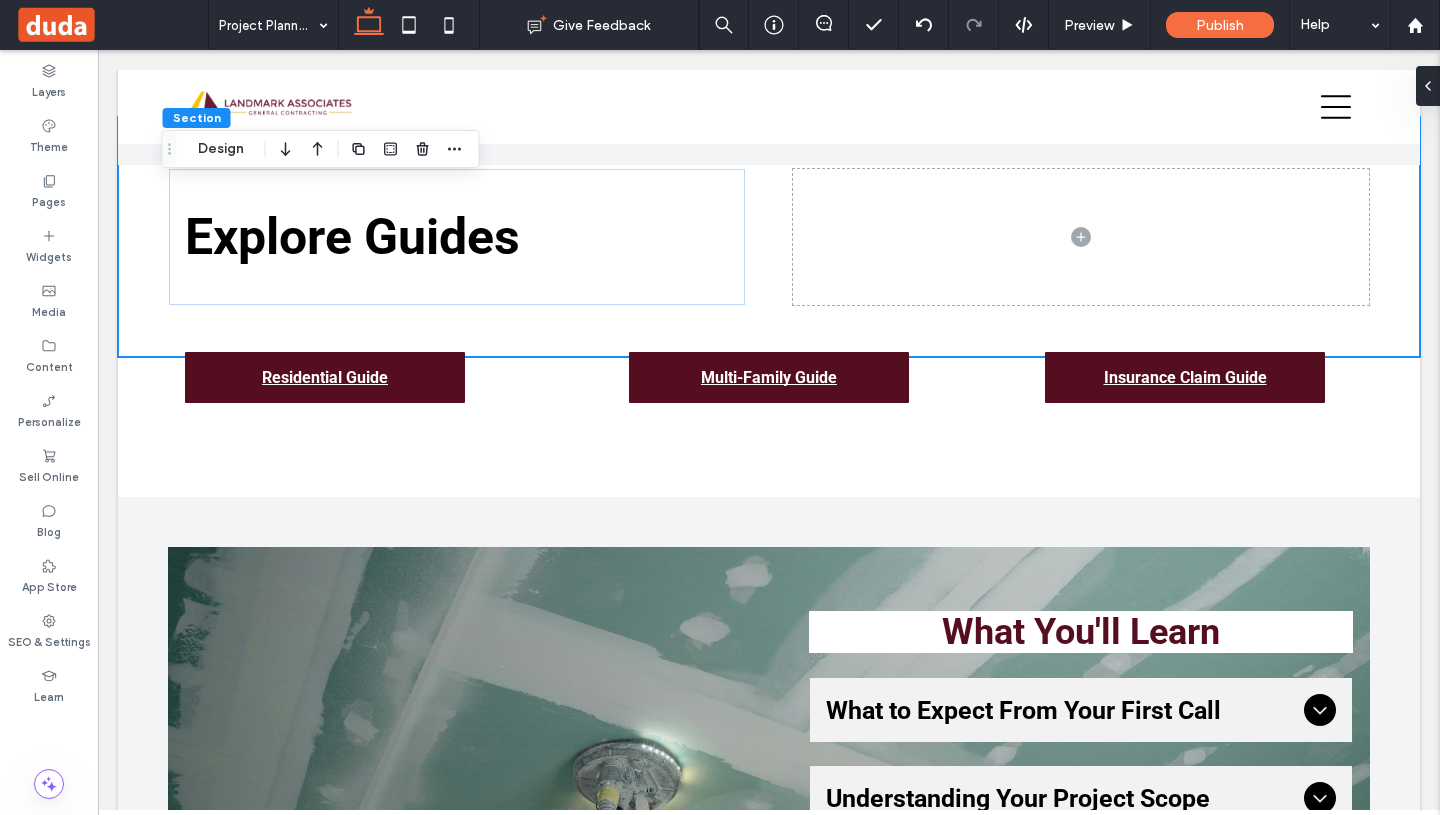 click on "Section
Basic Header
Section
Home
About
Our Story
Careers
Services
Commercial Clients
Multi-Family Developers & Property Managers
Residential Clients
Projects
Resources
News
Contact
Residential
Button
Public
Button
Urban
Button
Hotels
Button
Section
555-555-5555
﻿ mymail@mailservice.com" at bounding box center (769, 2197) 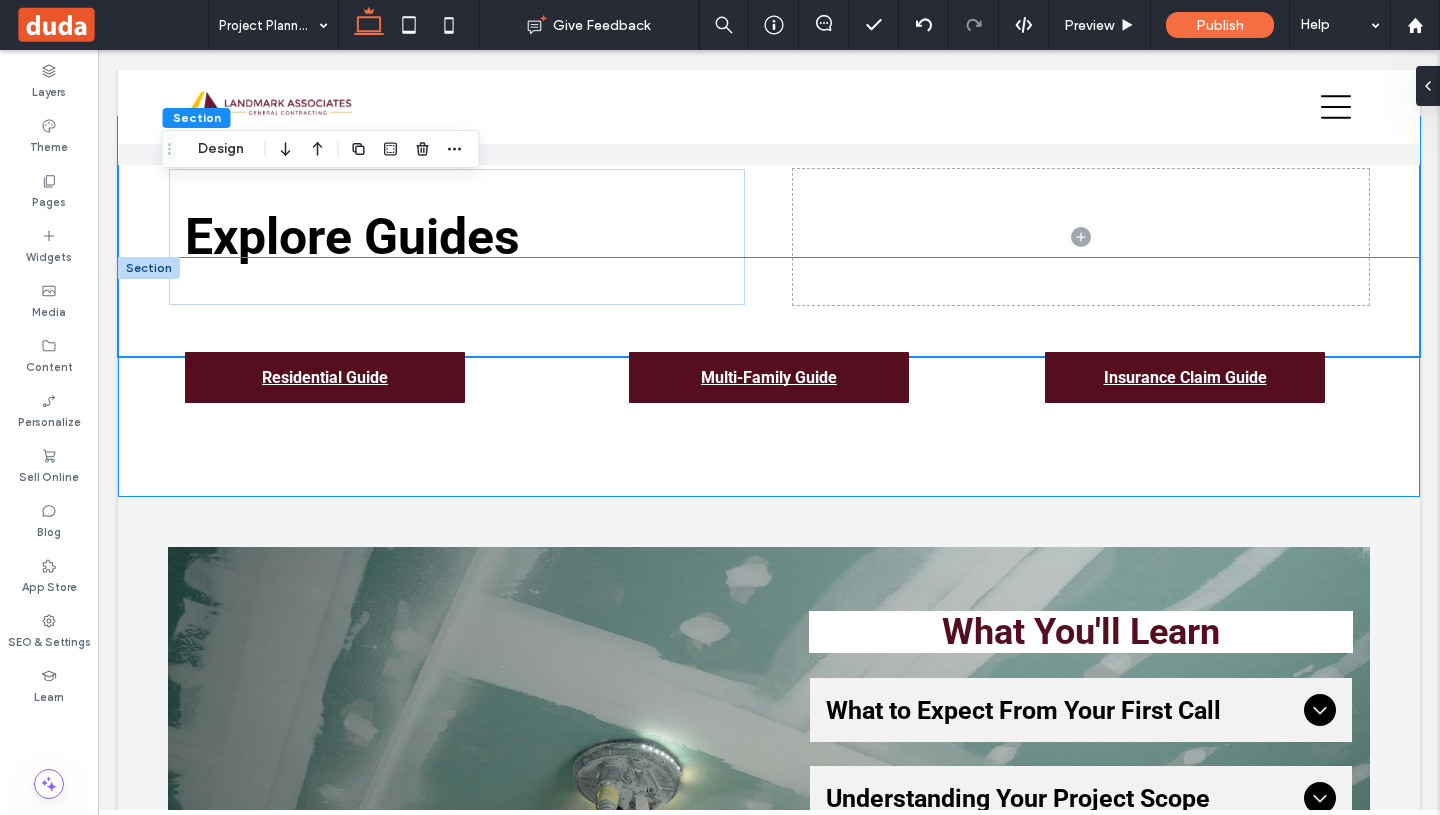 click on "Residential Guide
Multi-Family Guide
Insurance Claim Guide" at bounding box center (769, 377) 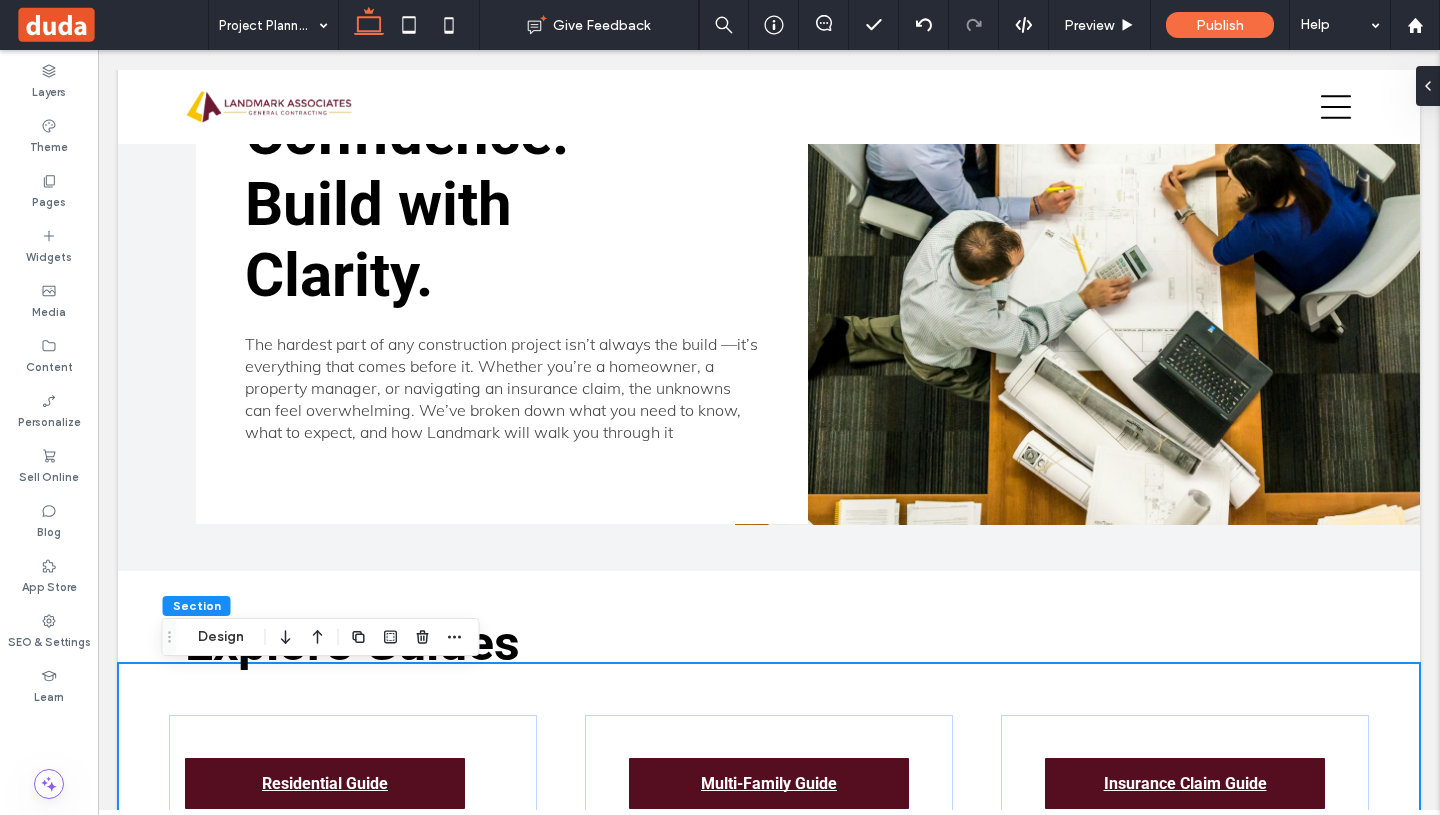 scroll, scrollTop: 251, scrollLeft: 0, axis: vertical 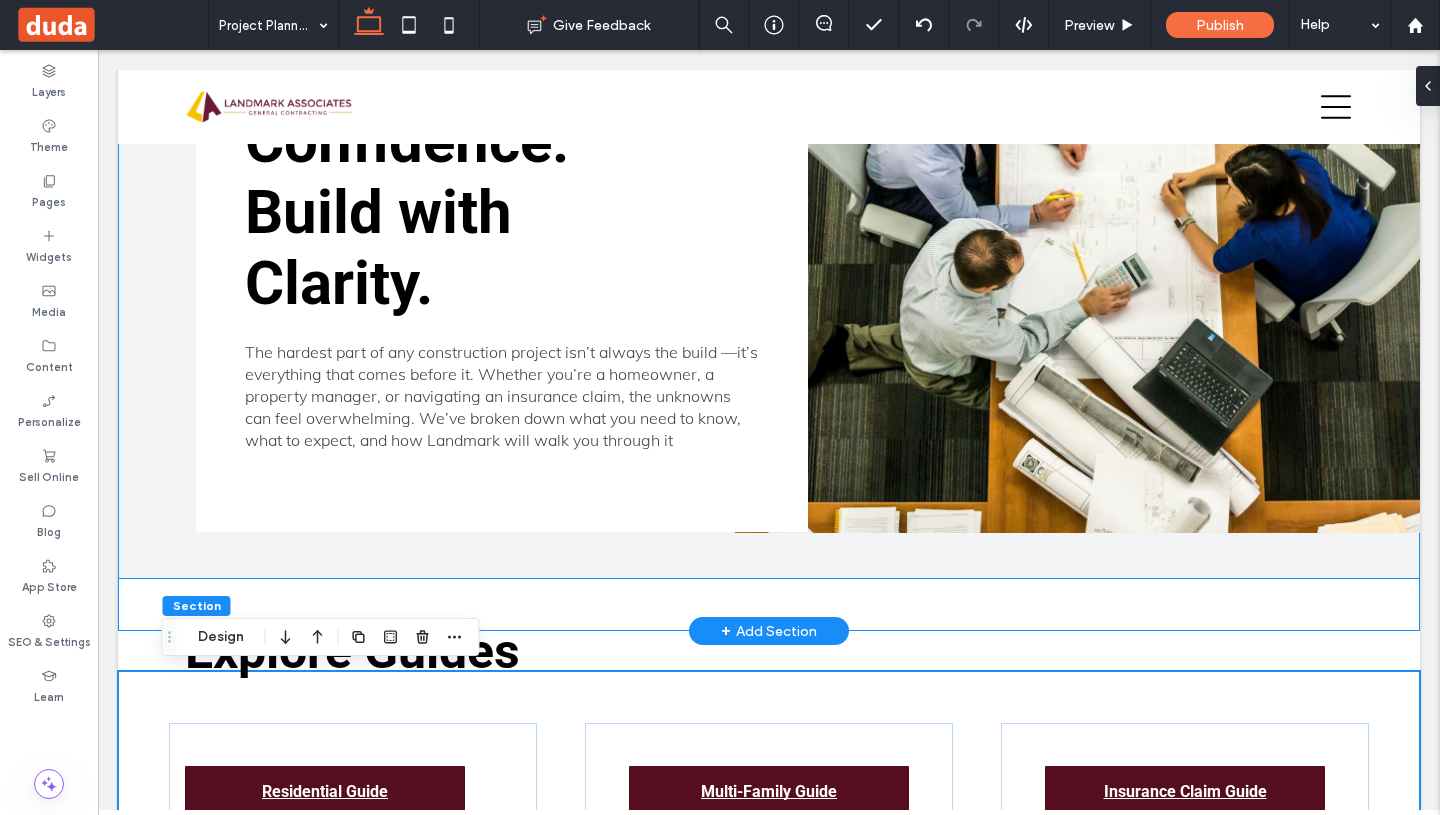 click on "Plan with Confidence. Build with Clarity." at bounding box center (476, 177) 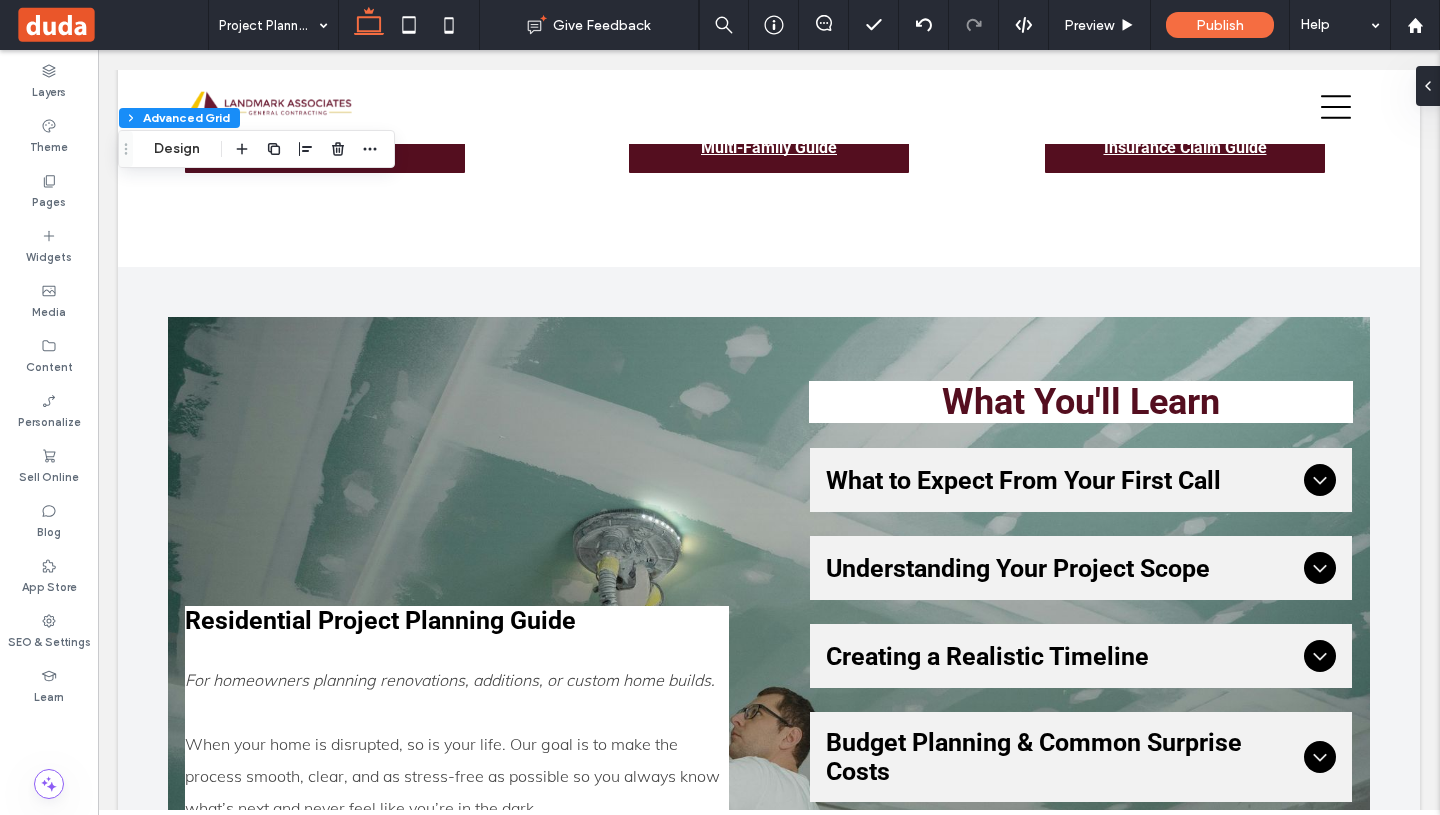 scroll, scrollTop: 266, scrollLeft: 0, axis: vertical 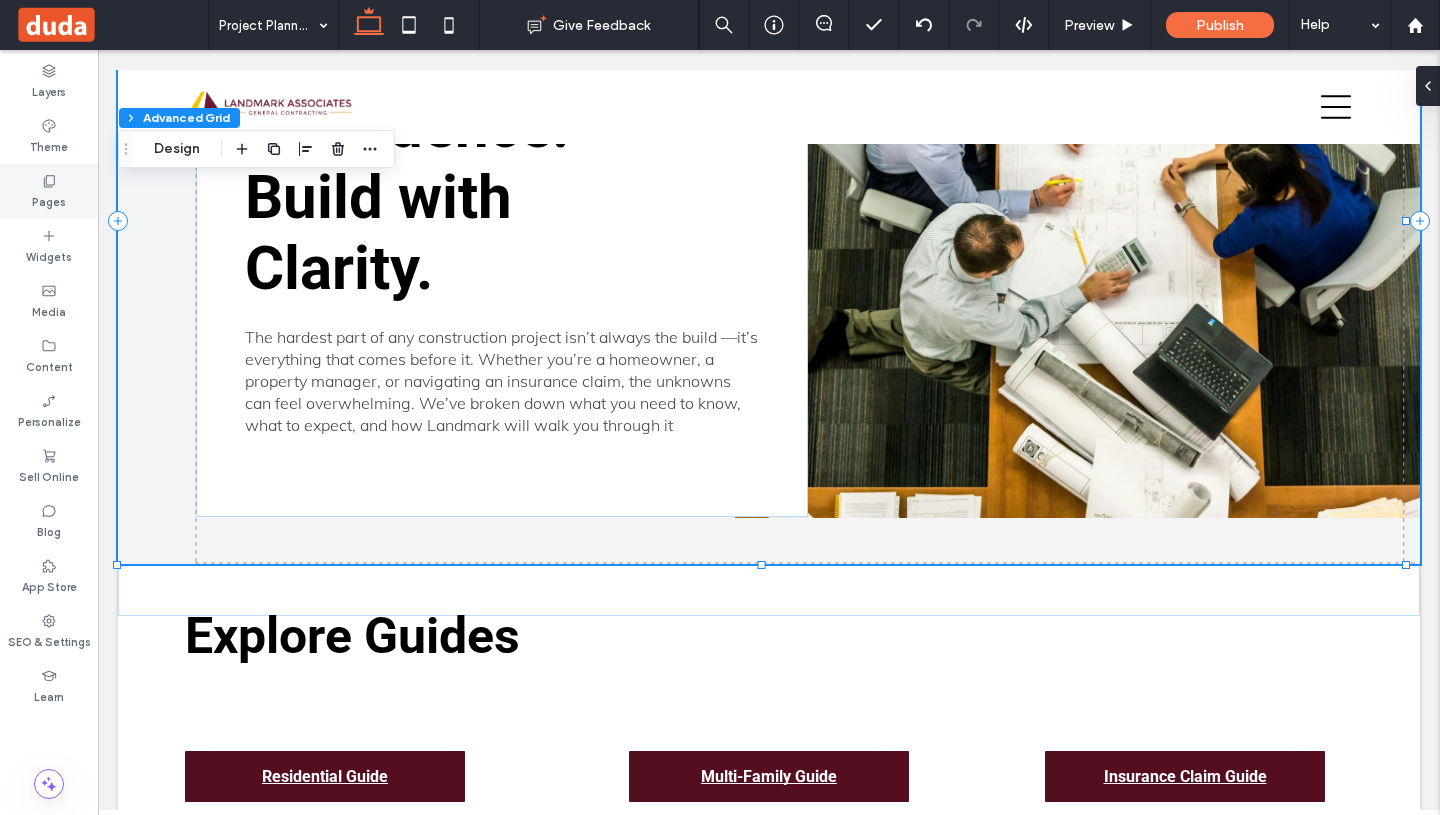 click 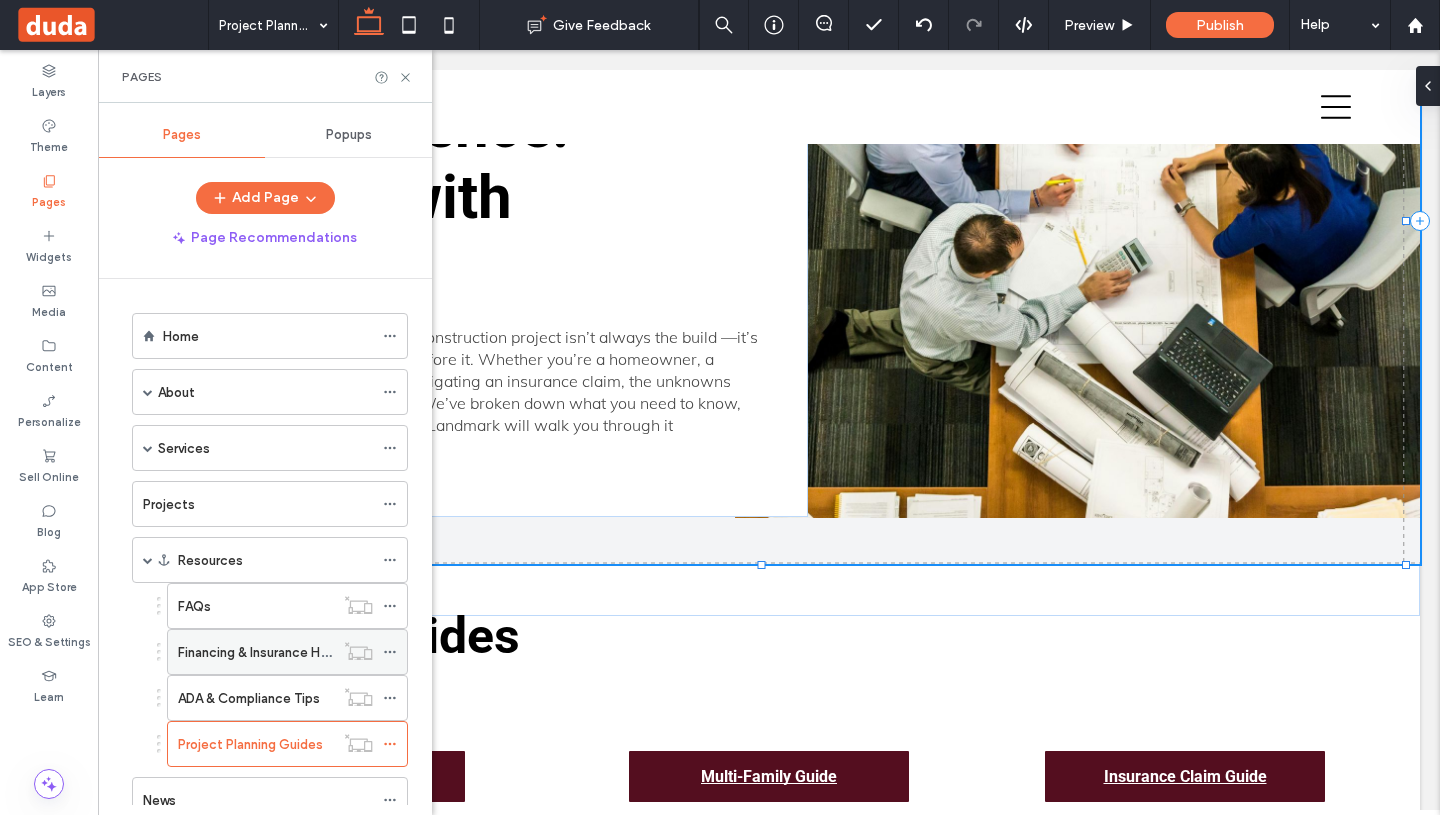 click on "Financing & Insurance Help" at bounding box center (258, 652) 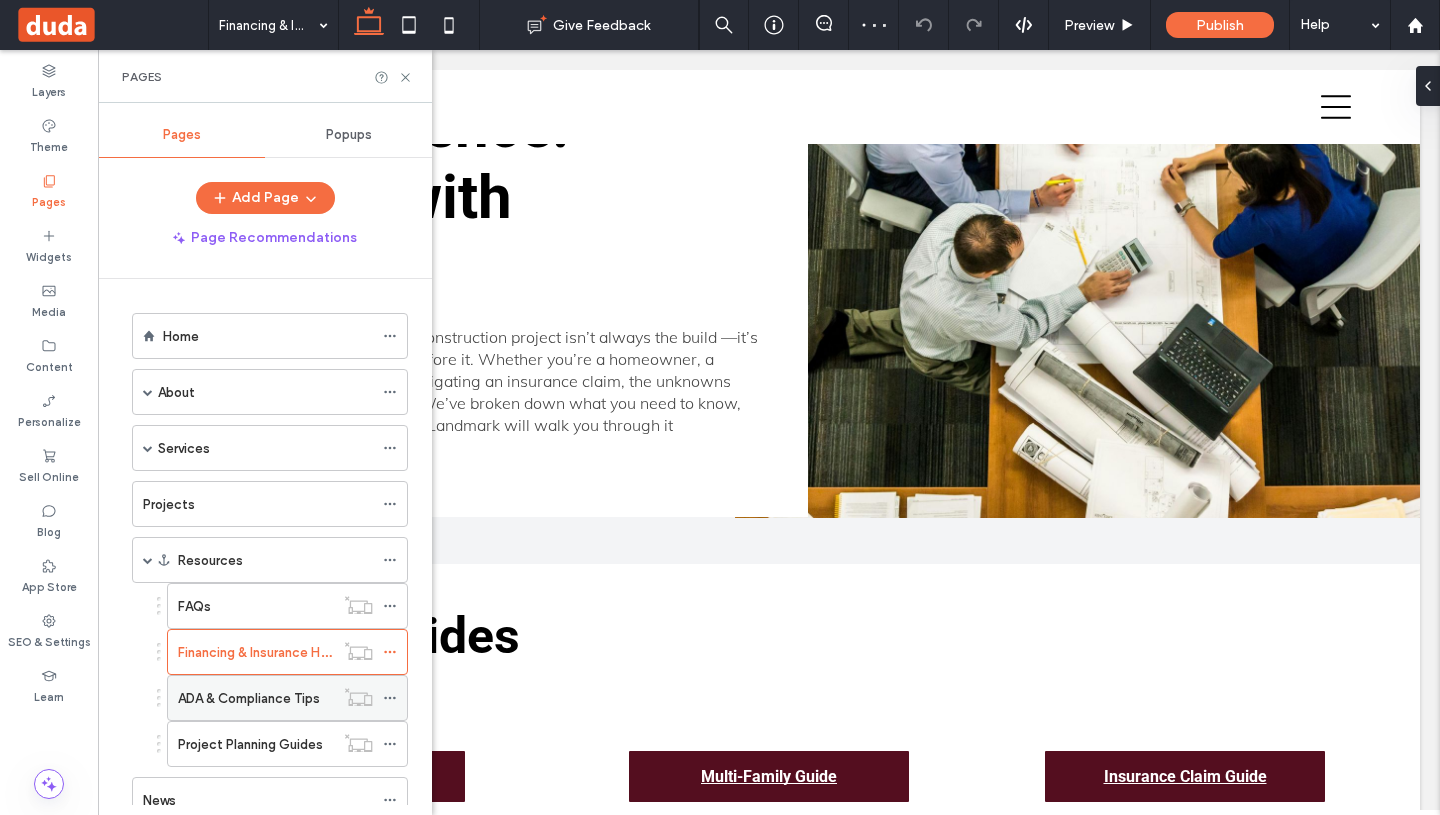 click on "ADA & Compliance Tips" at bounding box center (249, 698) 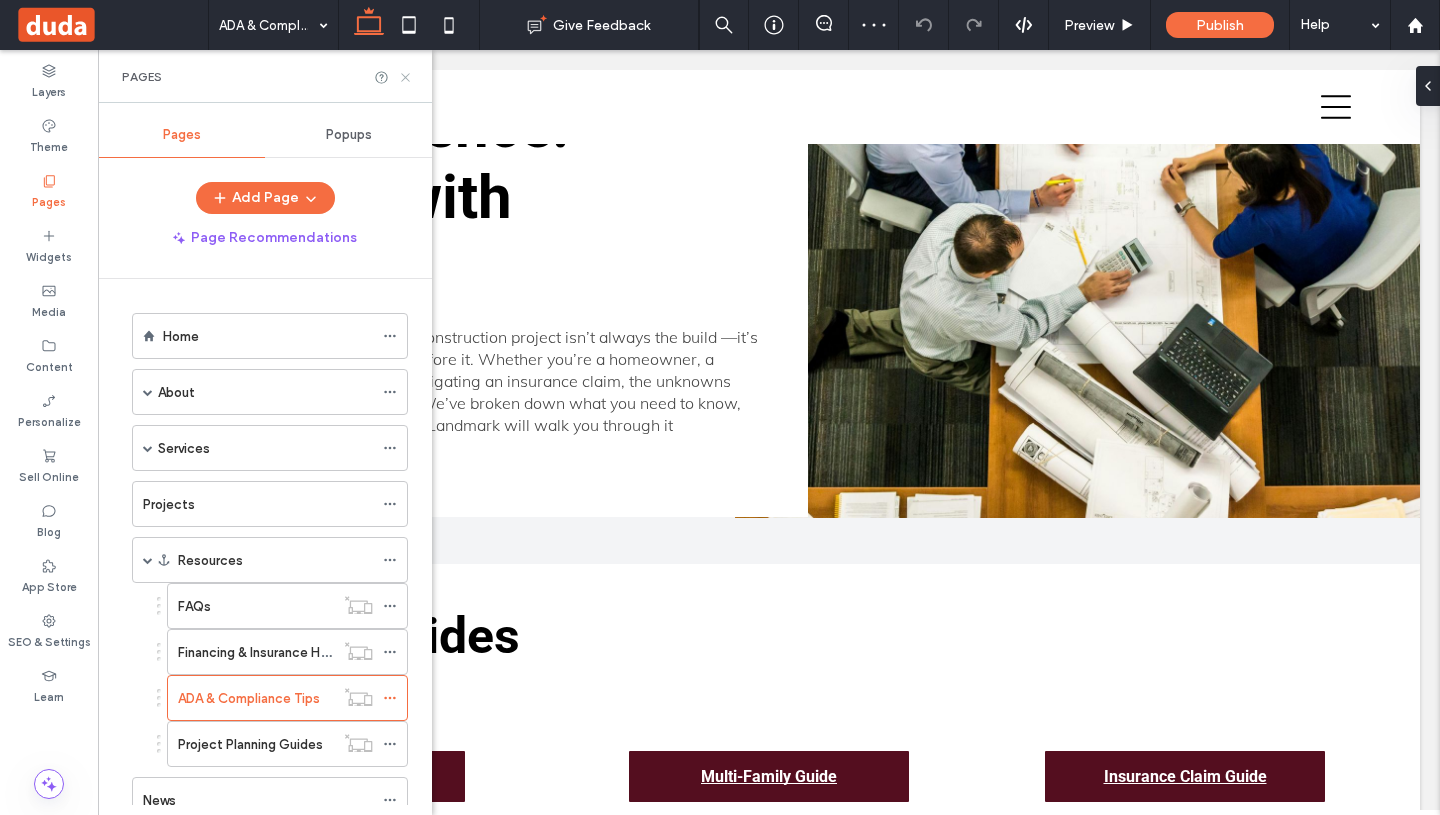 click 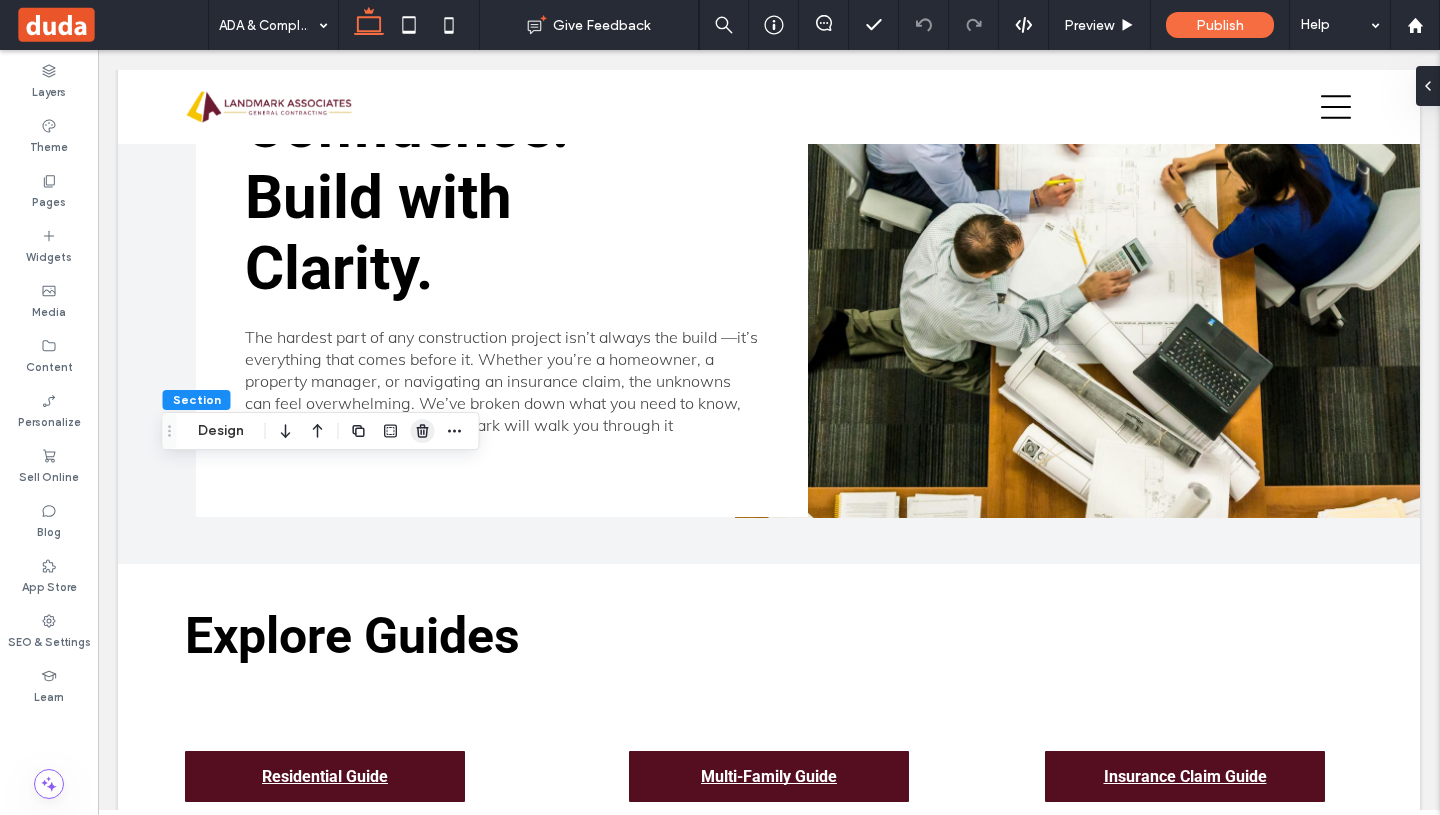click 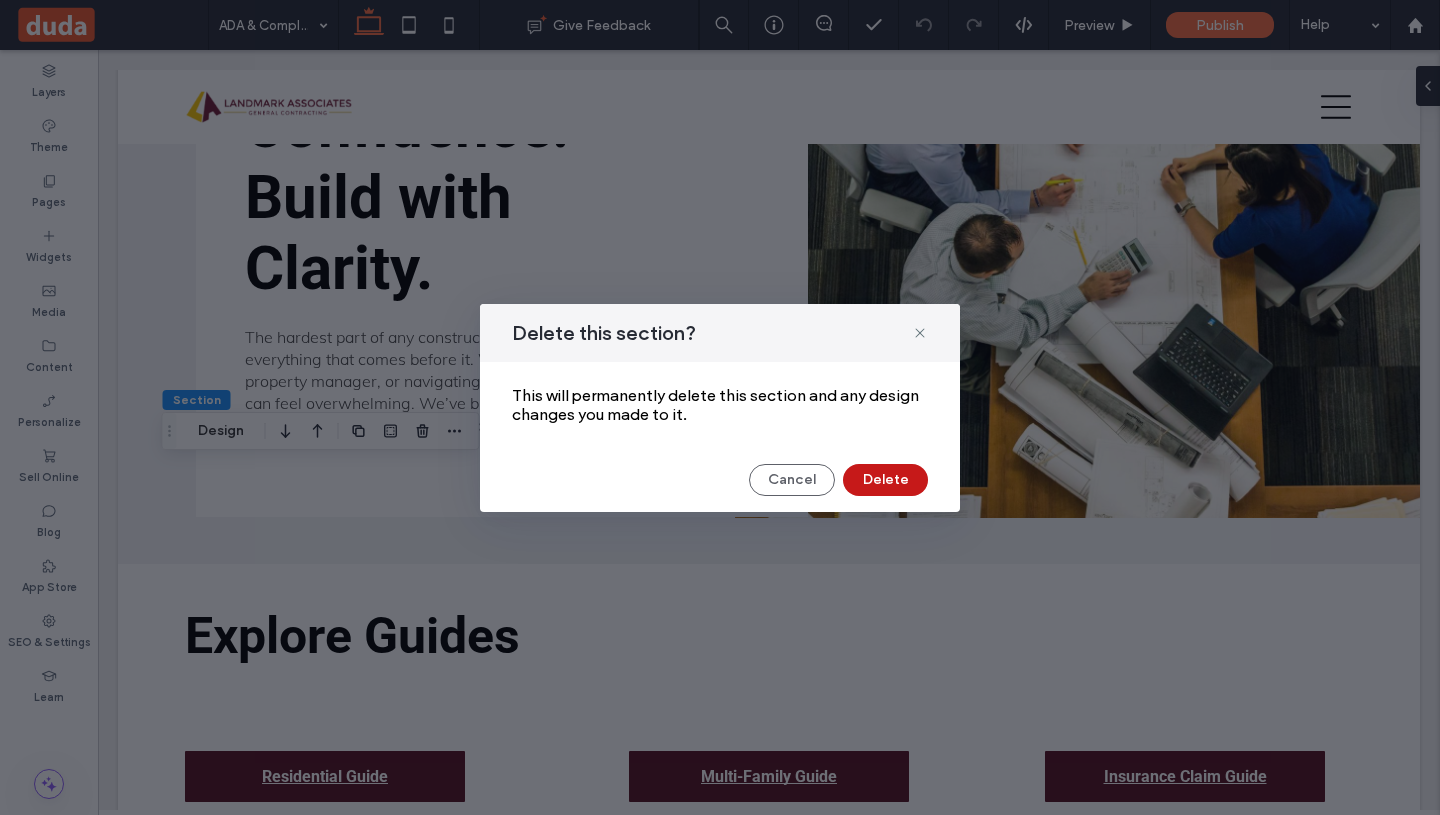 click on "Delete" at bounding box center [885, 480] 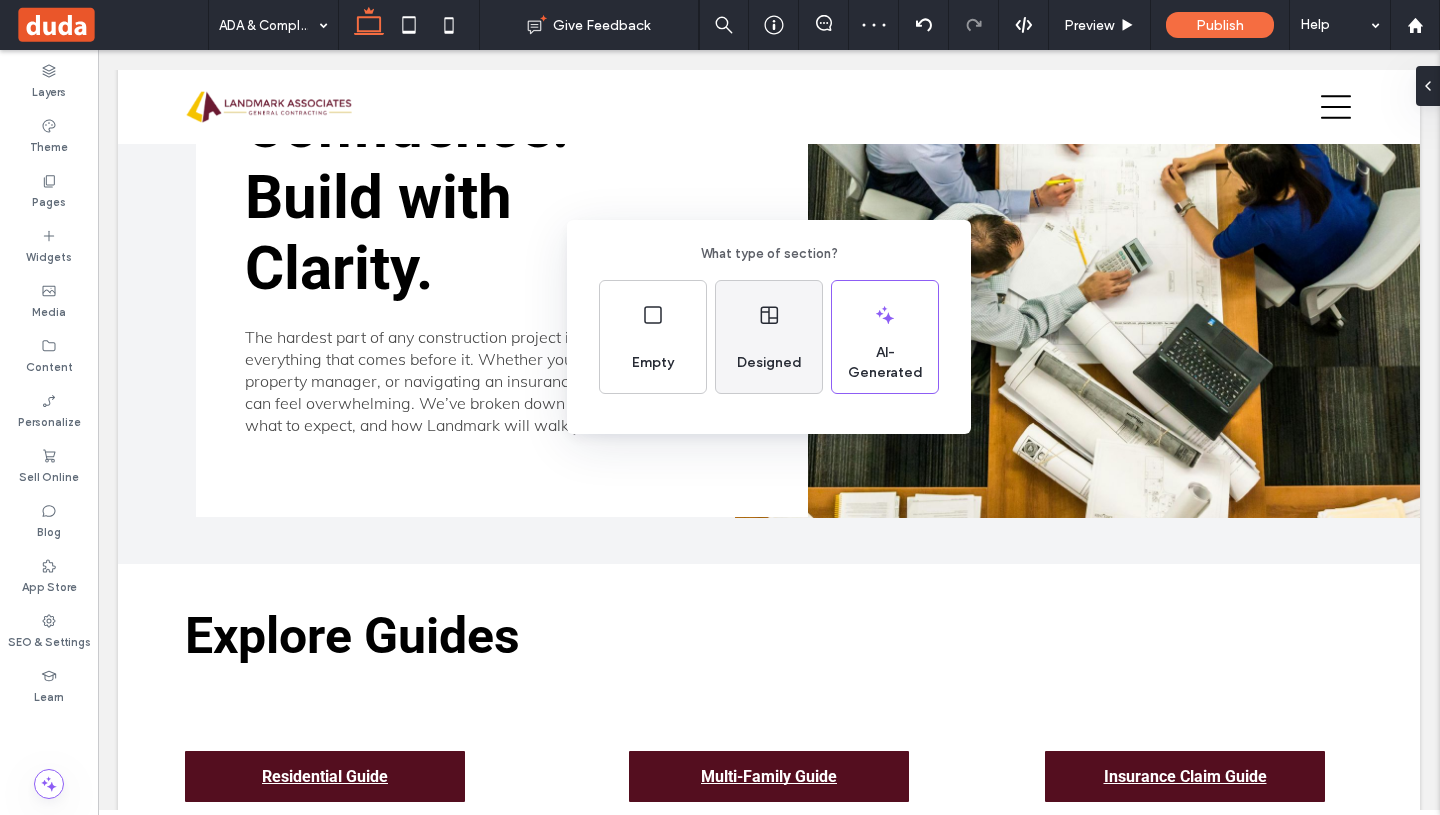 click on "Designed" at bounding box center (769, 363) 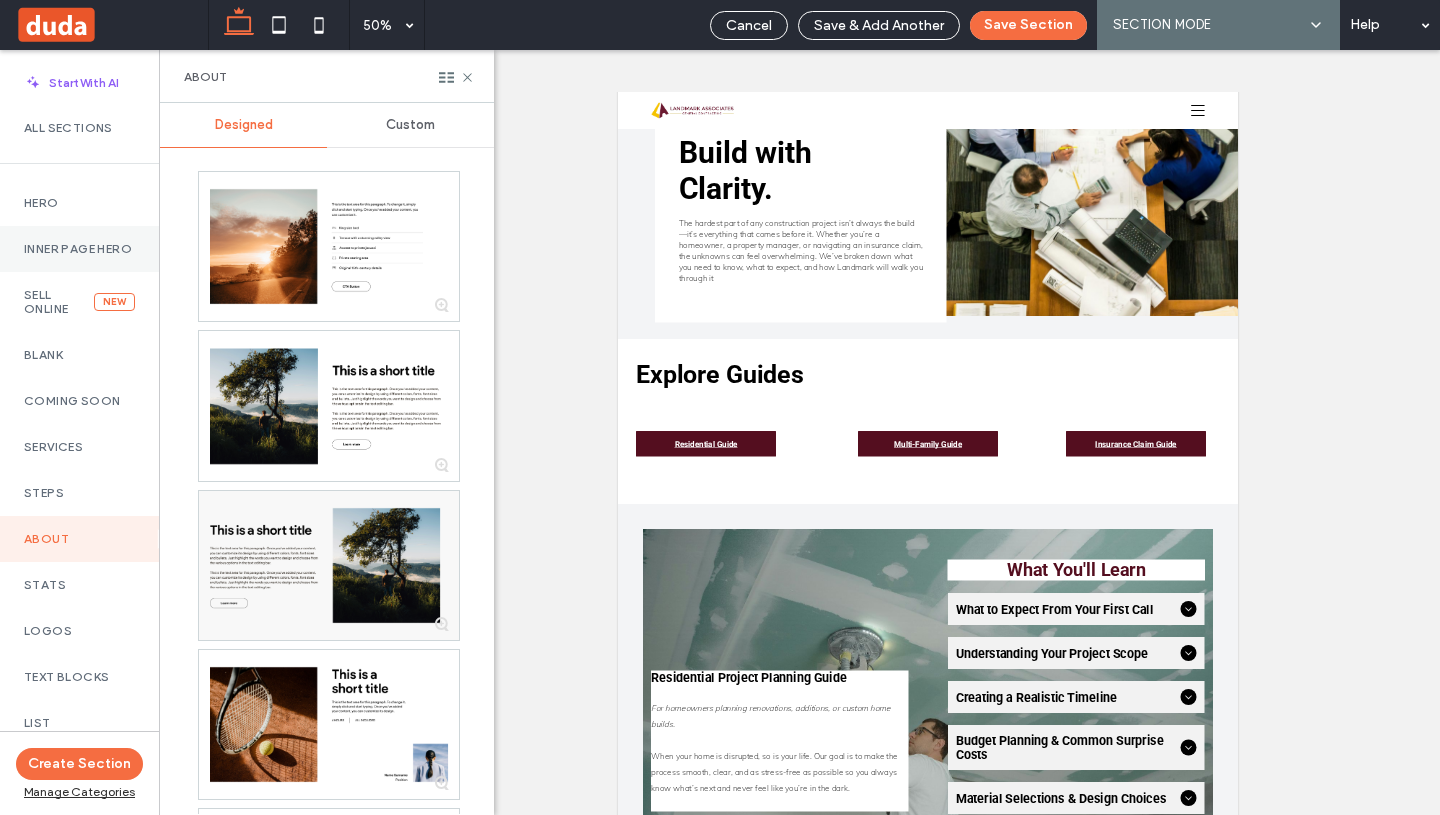 click on "Inner Page Hero" at bounding box center [79, 249] 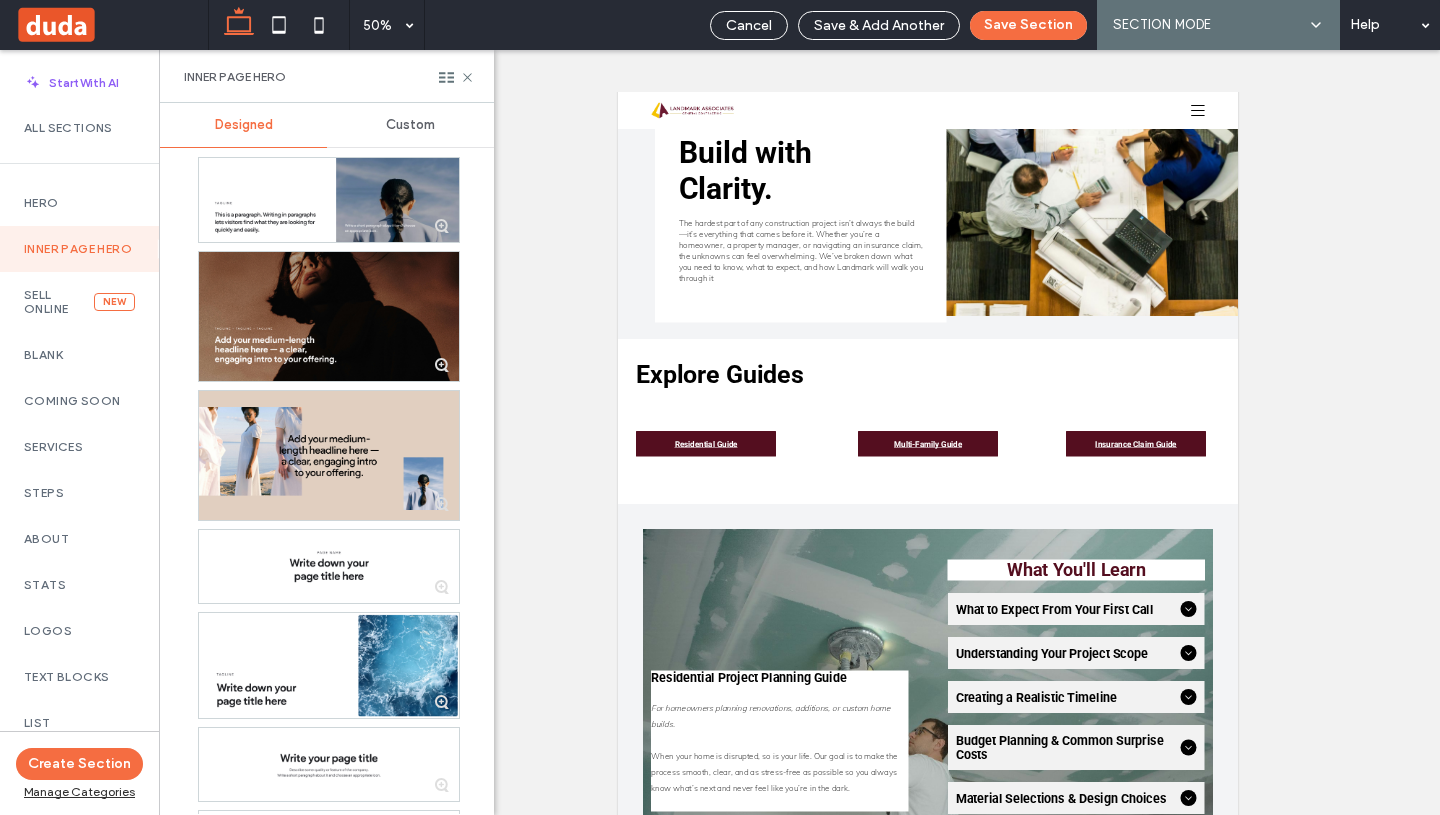 scroll, scrollTop: 0, scrollLeft: 0, axis: both 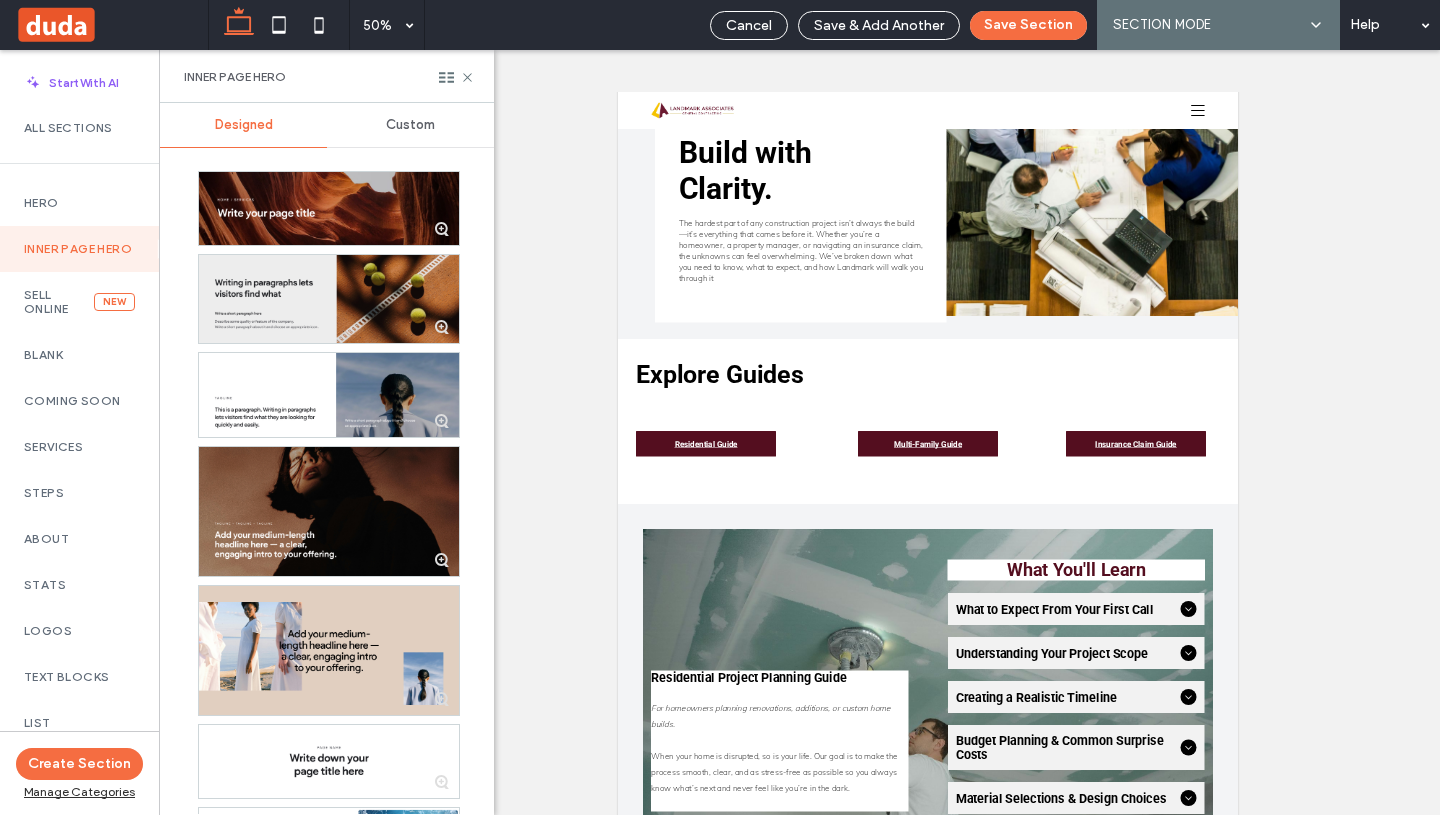 click at bounding box center (329, 299) 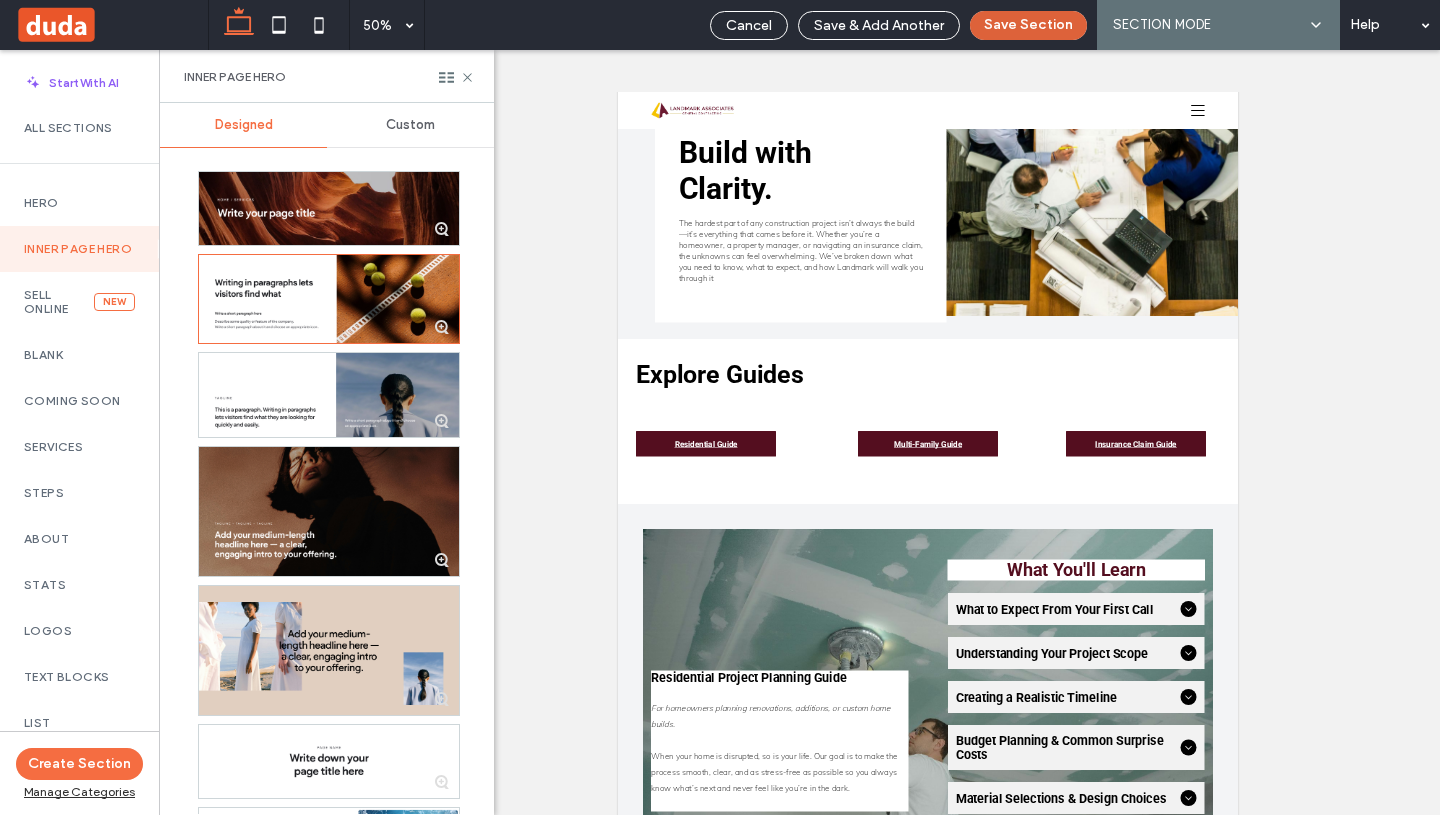 click on "Save Section" at bounding box center (1028, 25) 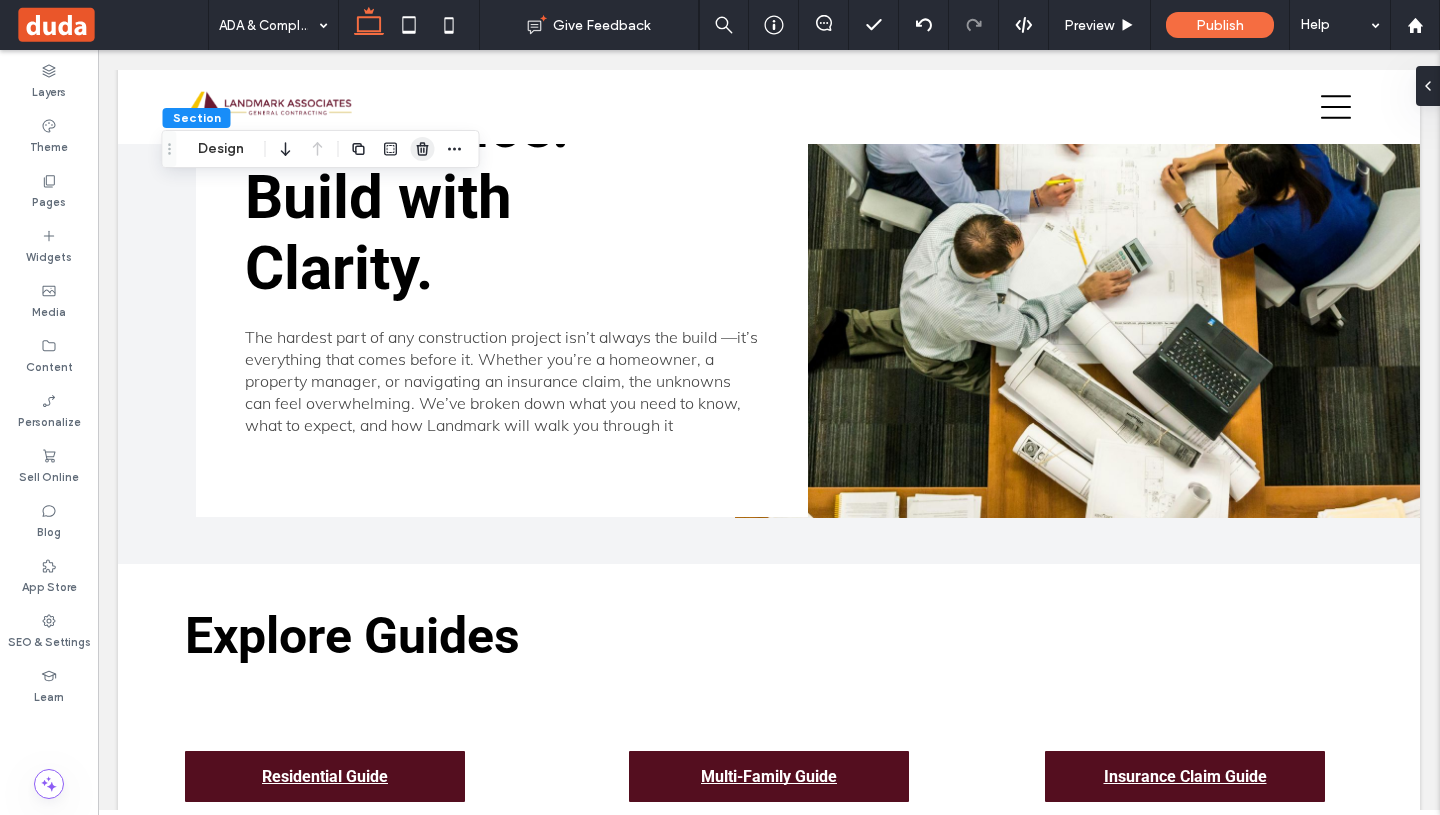 click 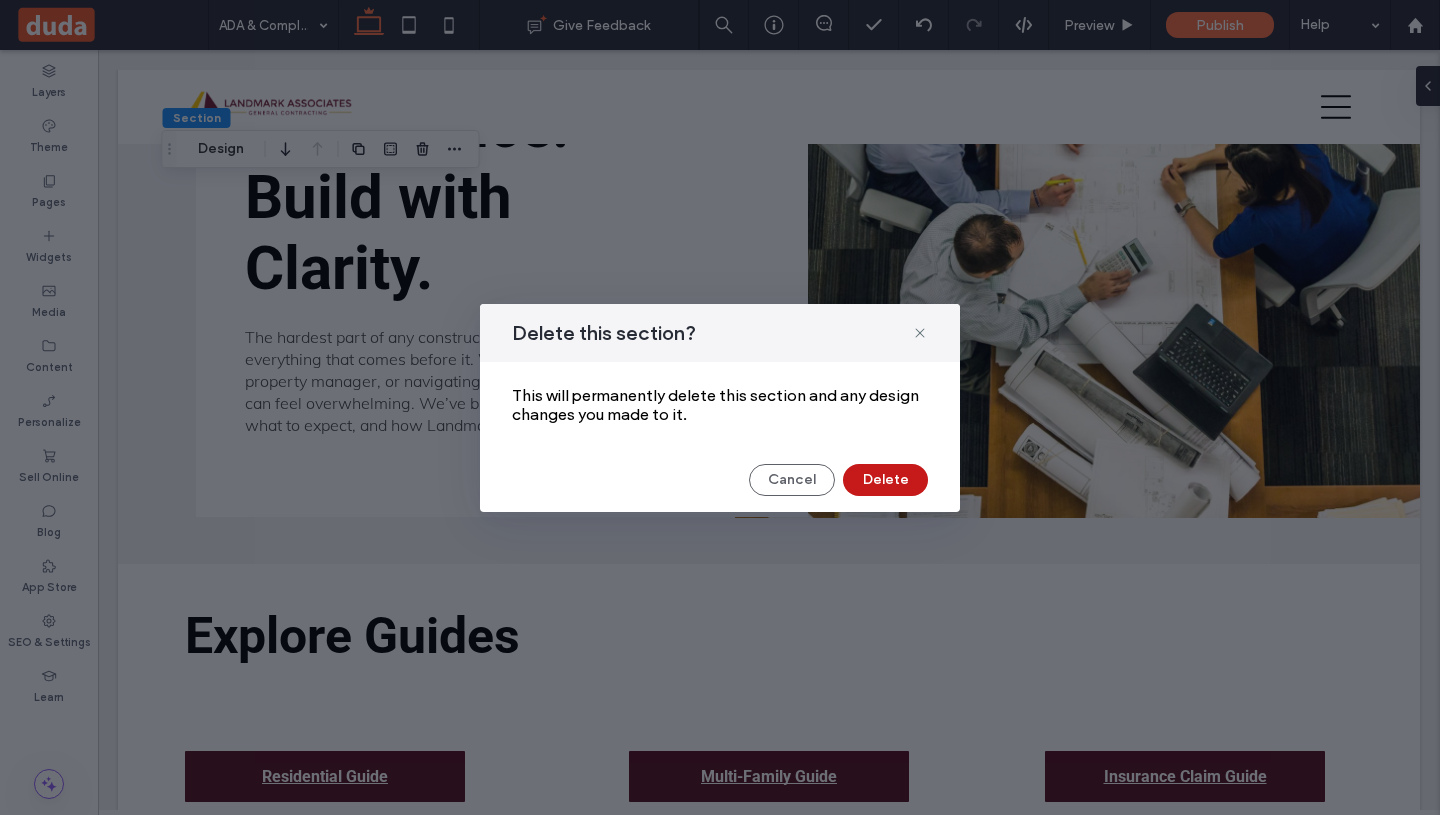 click on "Delete" at bounding box center [885, 480] 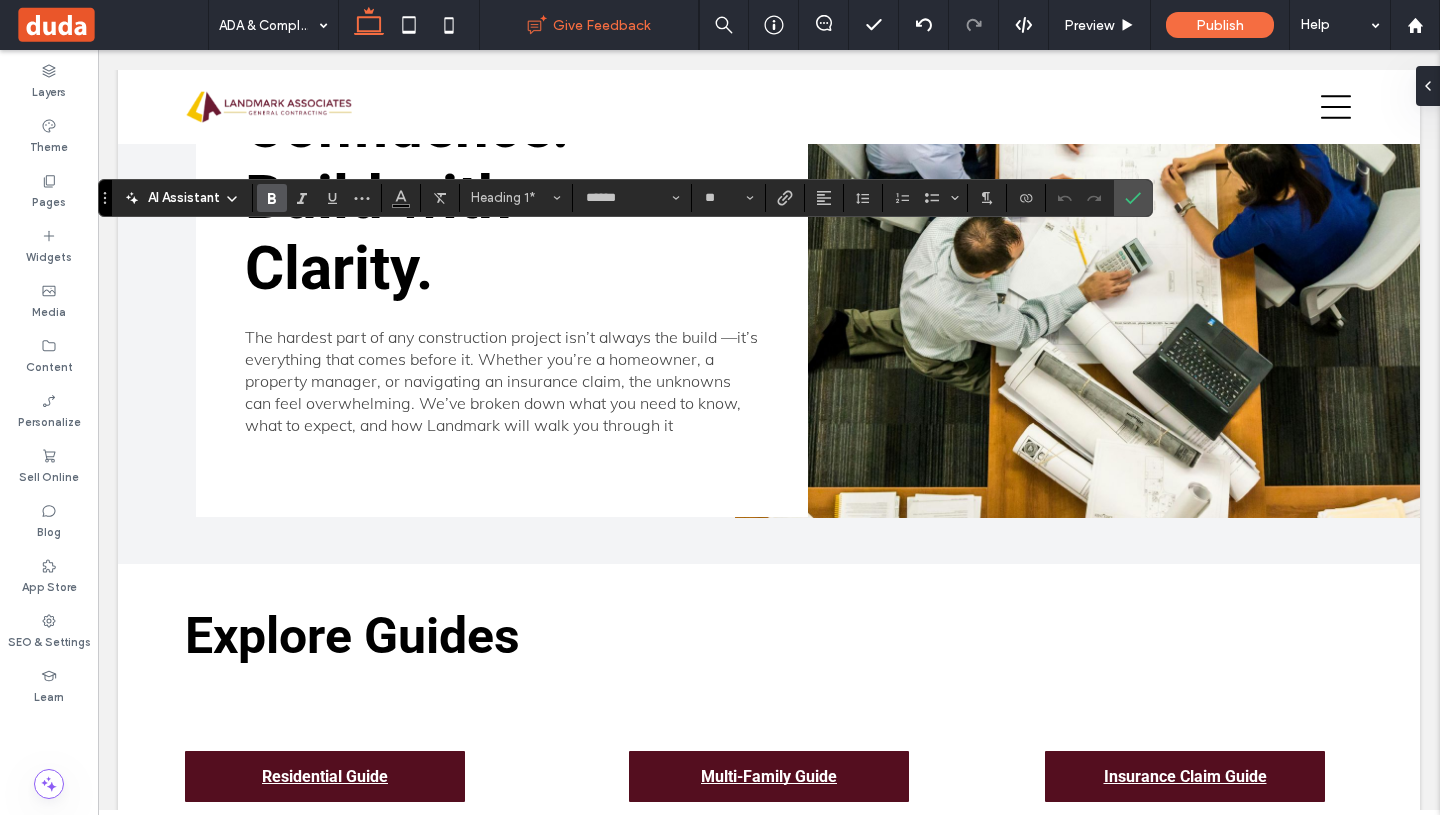 type on "****" 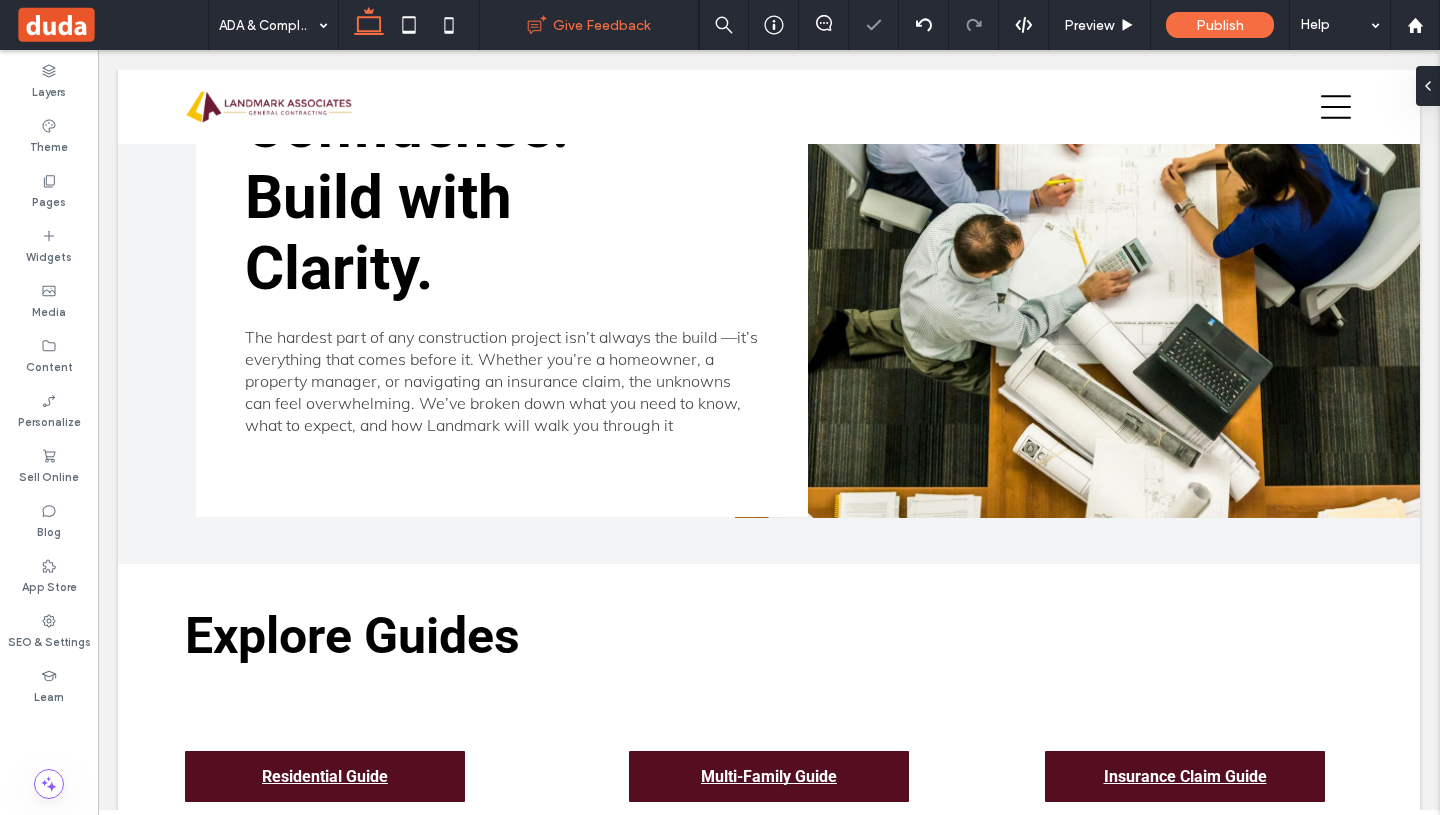 type on "****" 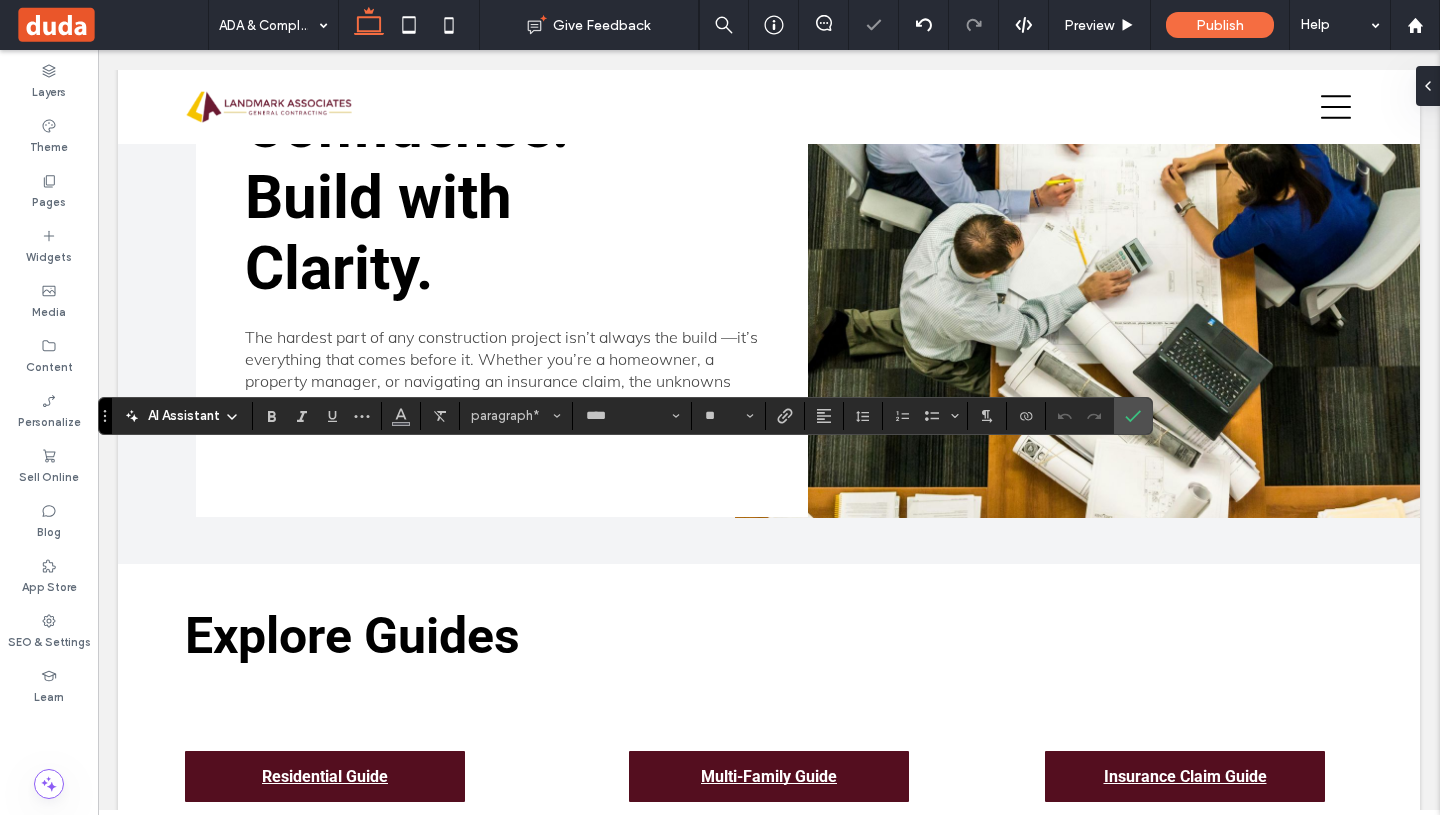 click on "AI Assistant paragraph* **** **" at bounding box center (625, 416) 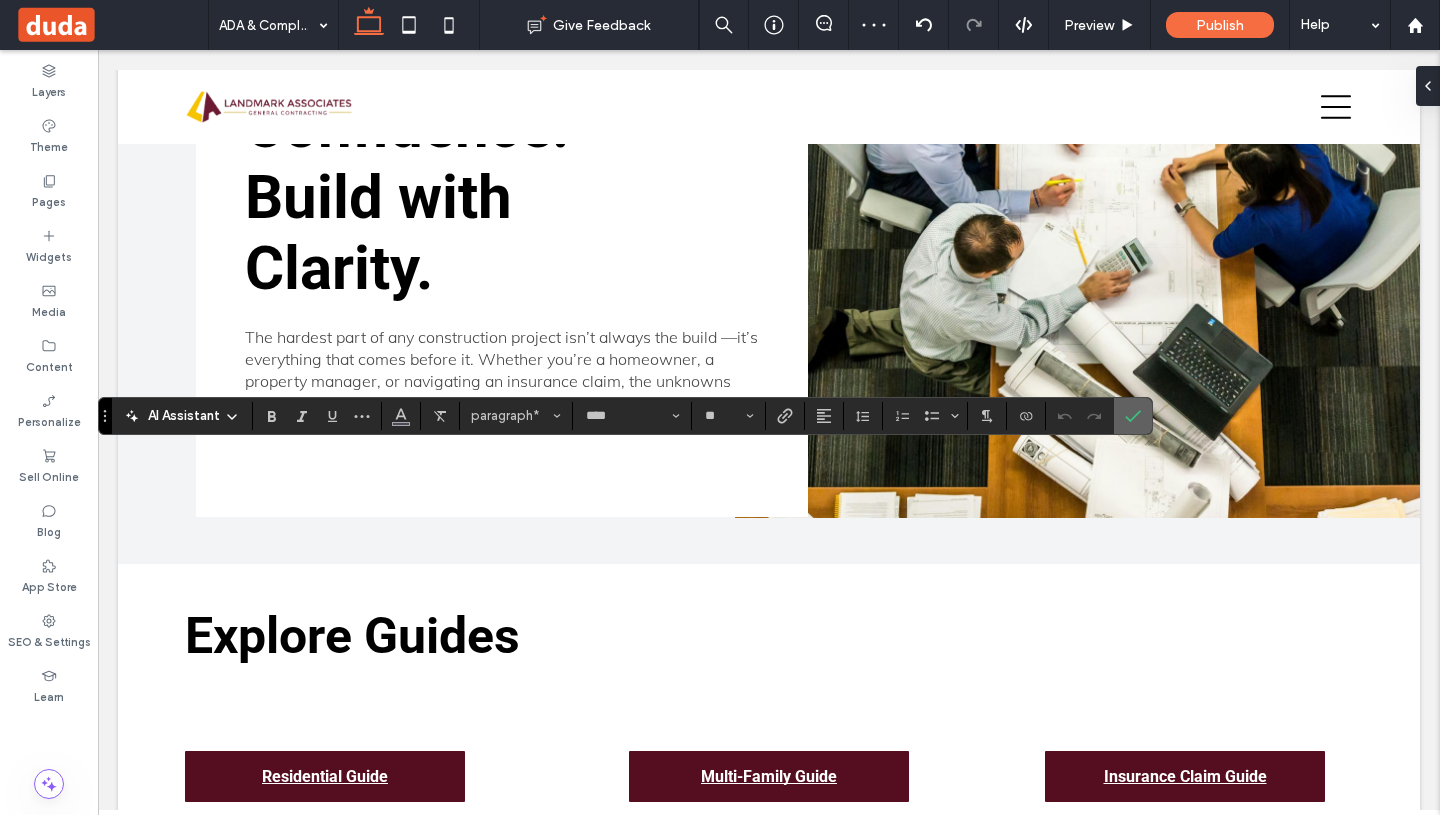click at bounding box center (1129, 416) 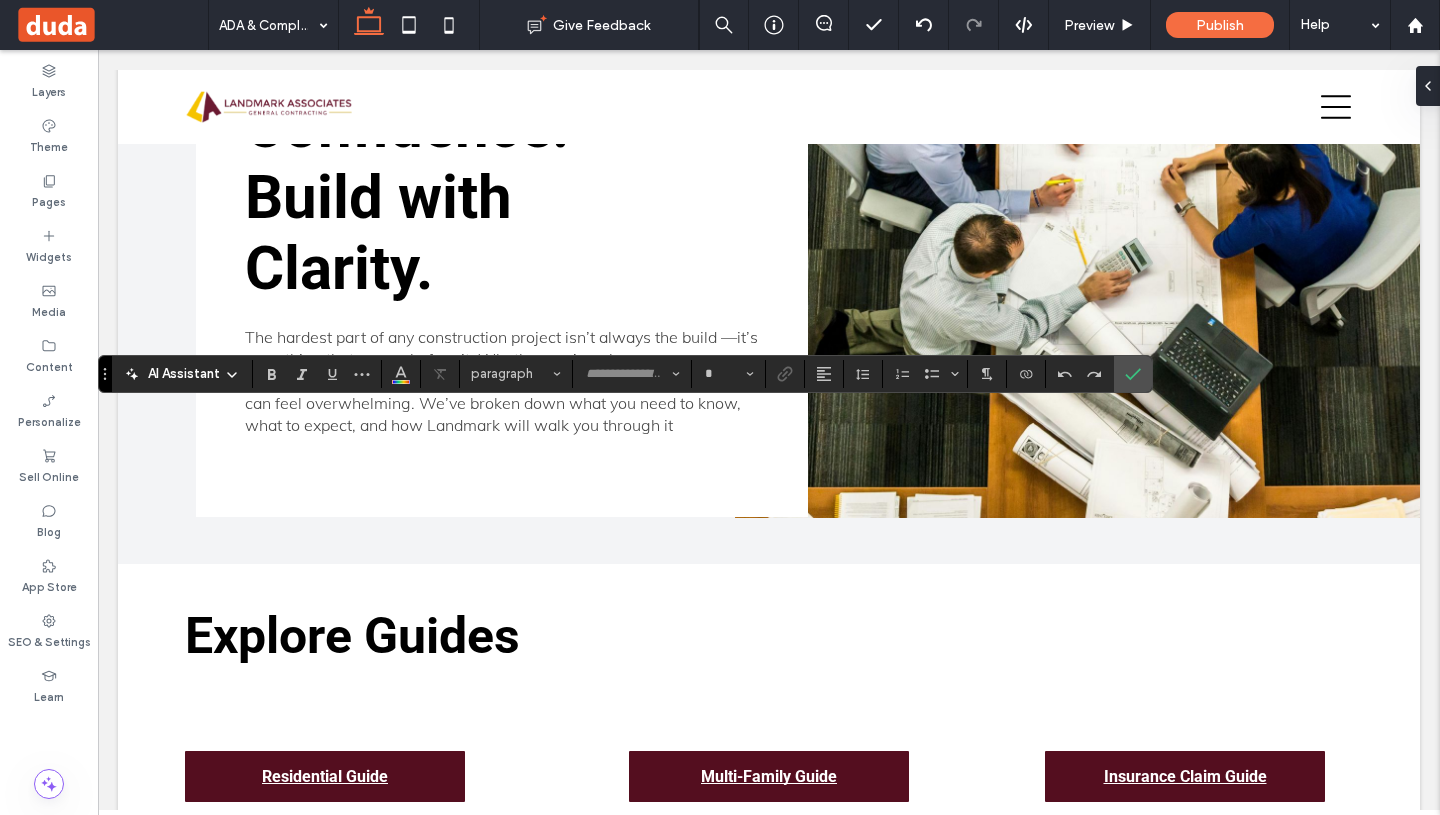 type on "****" 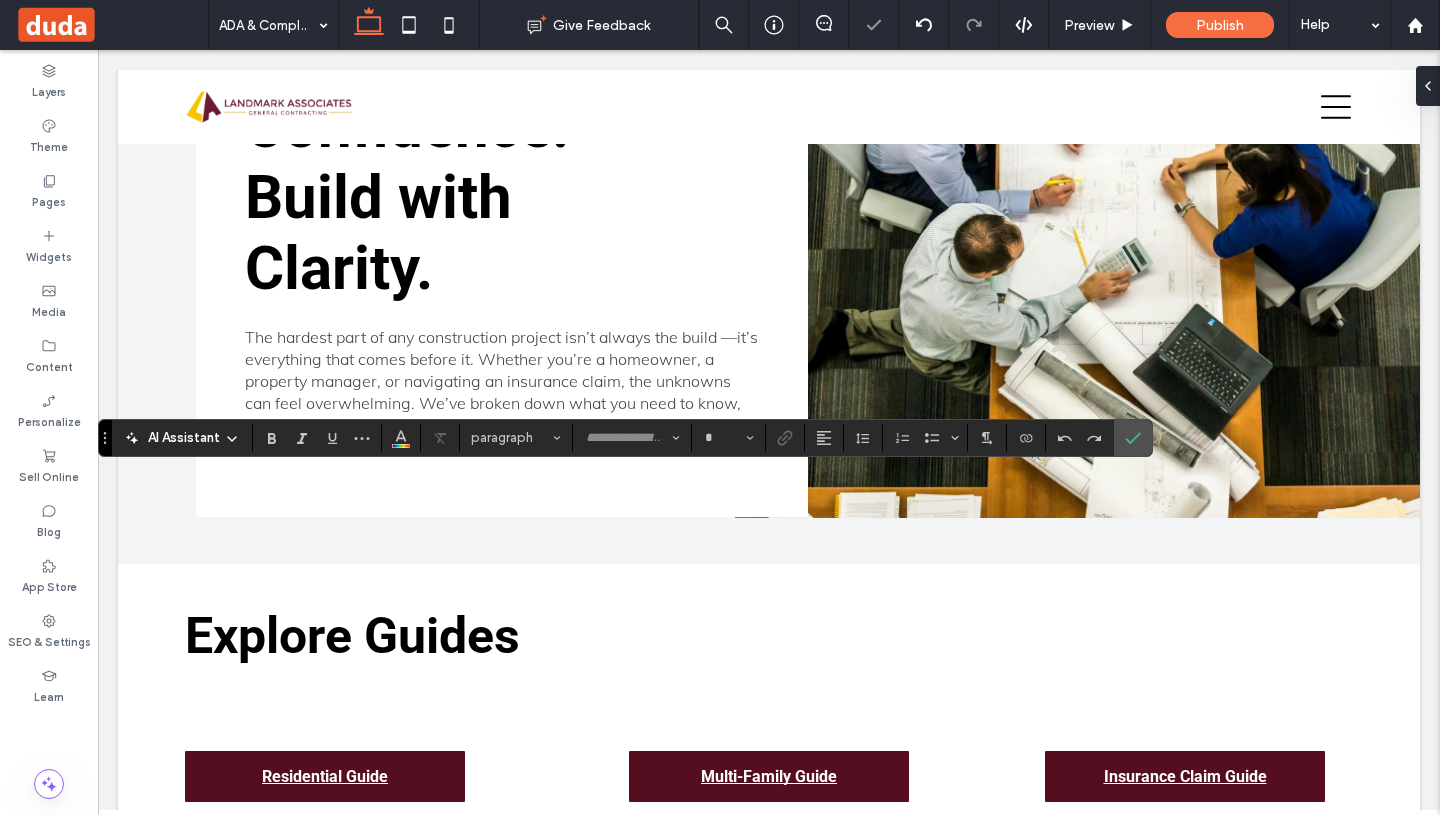 type on "****" 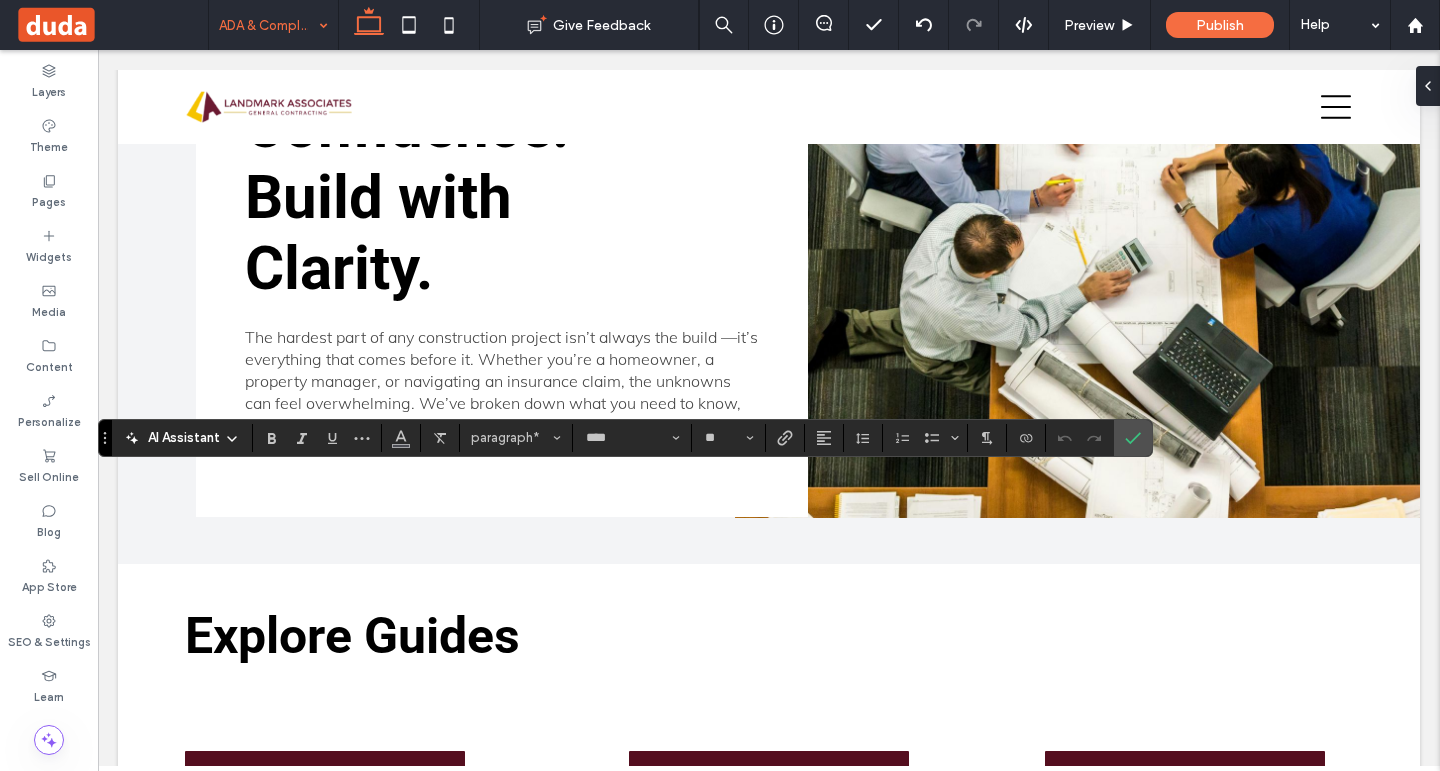 type on "**" 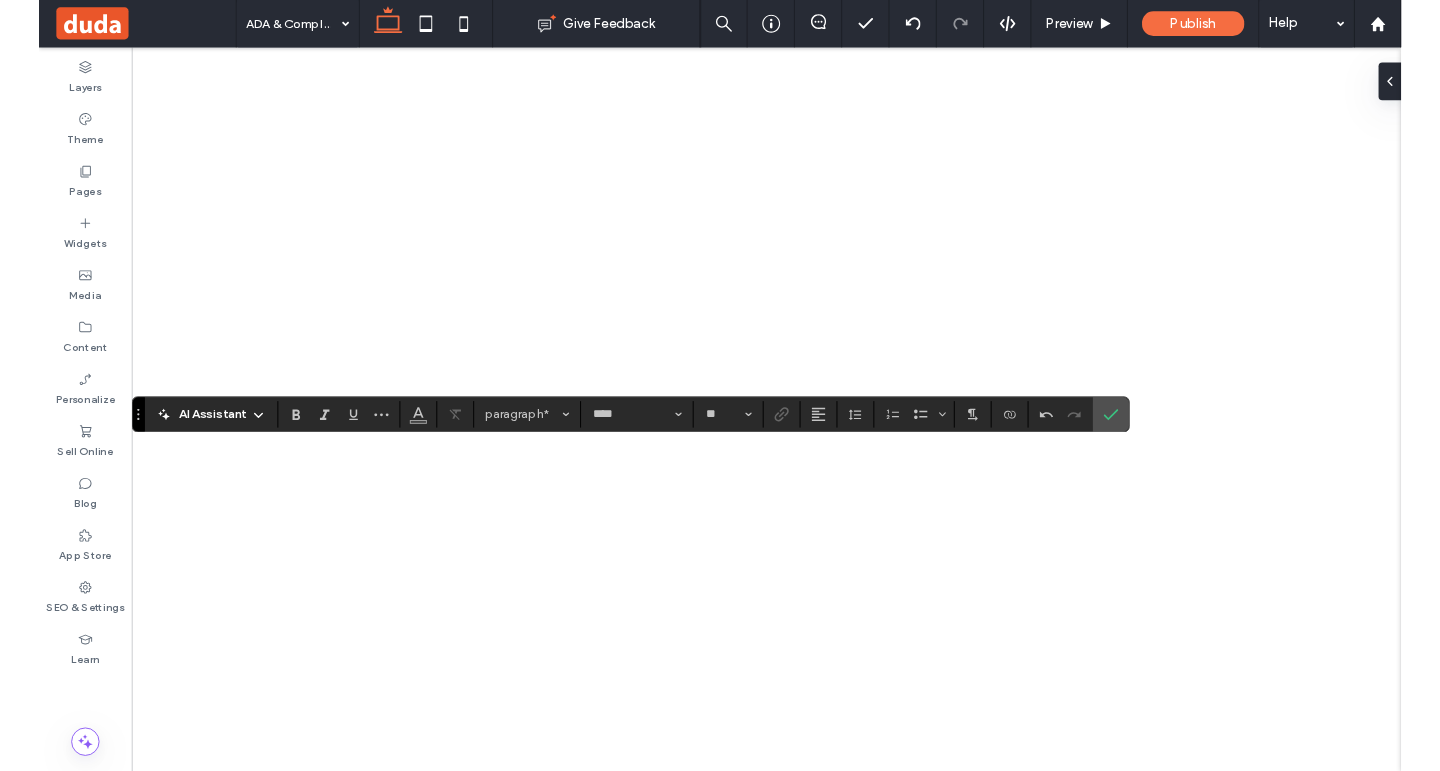 scroll, scrollTop: 0, scrollLeft: 0, axis: both 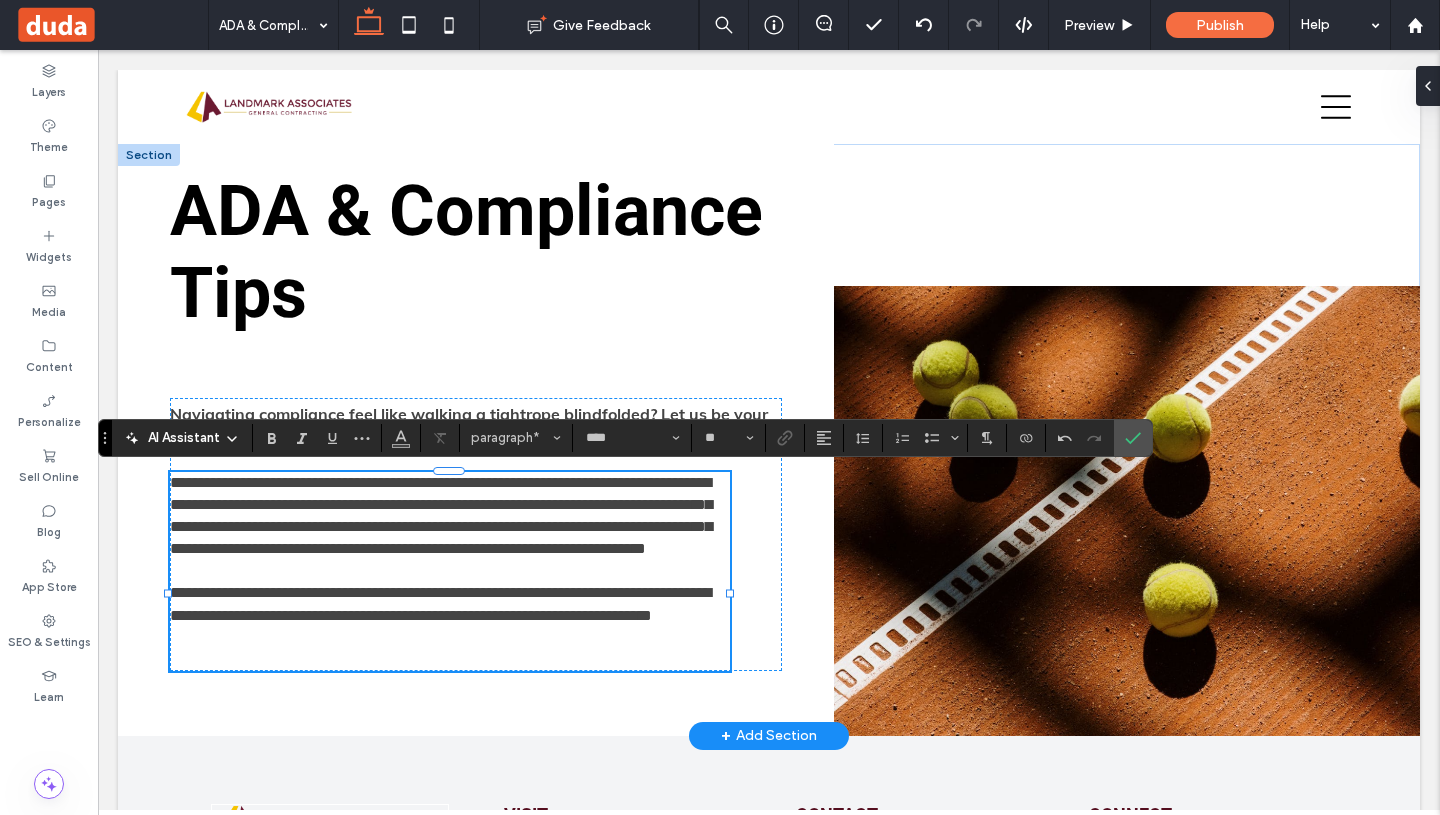 click on "**********" at bounding box center [440, 603] 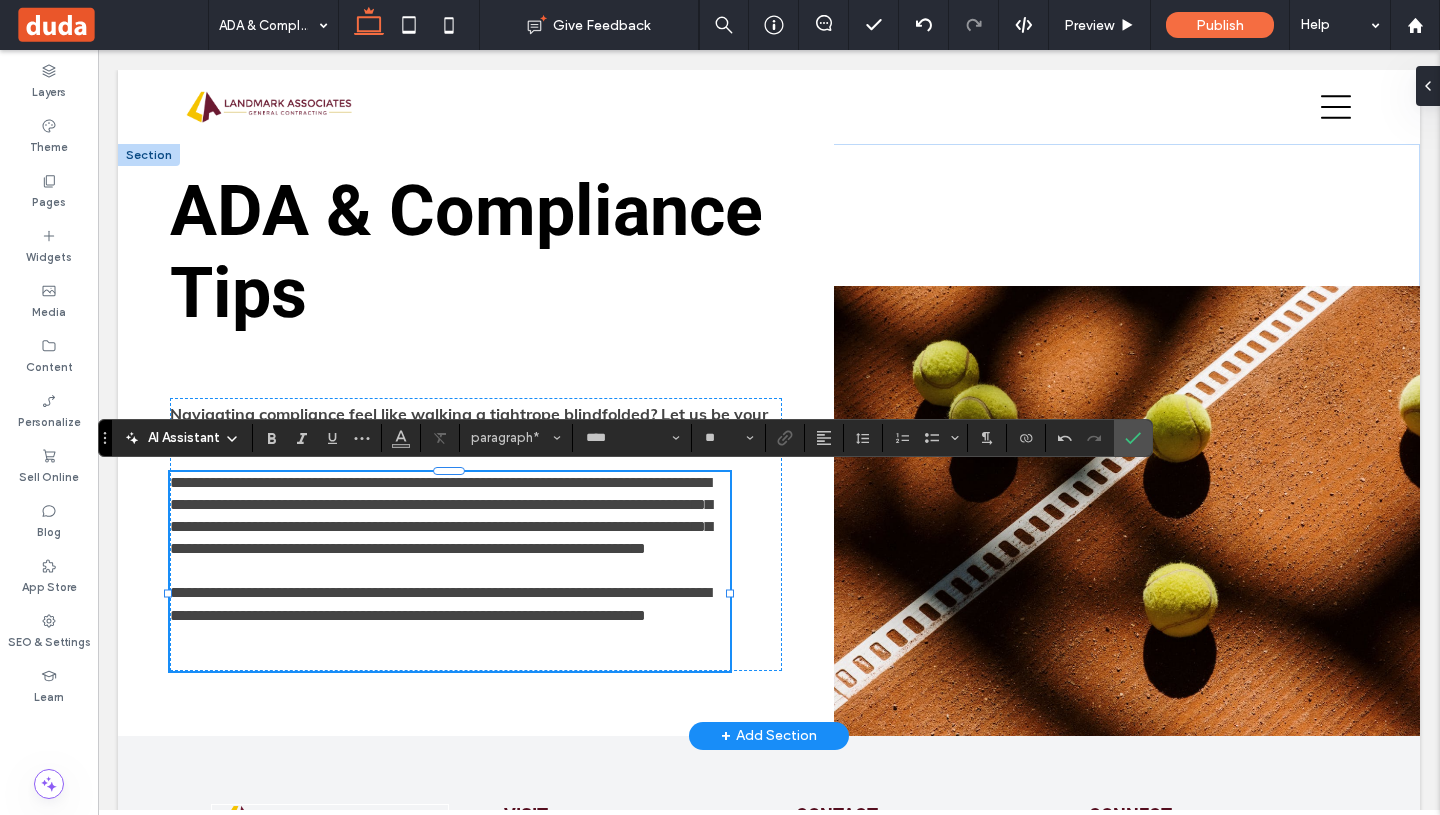 type 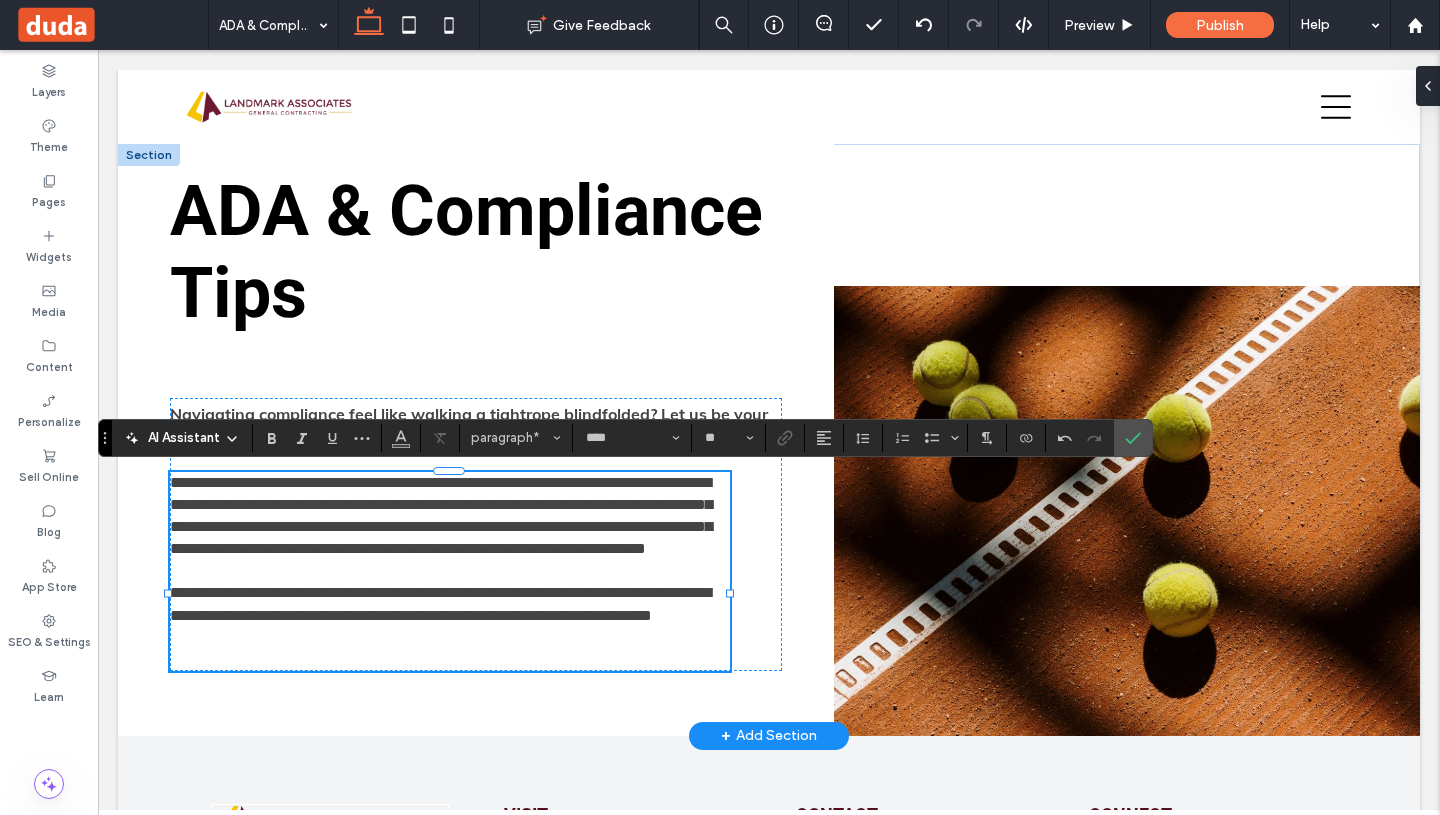 click on "**********" at bounding box center (450, 604) 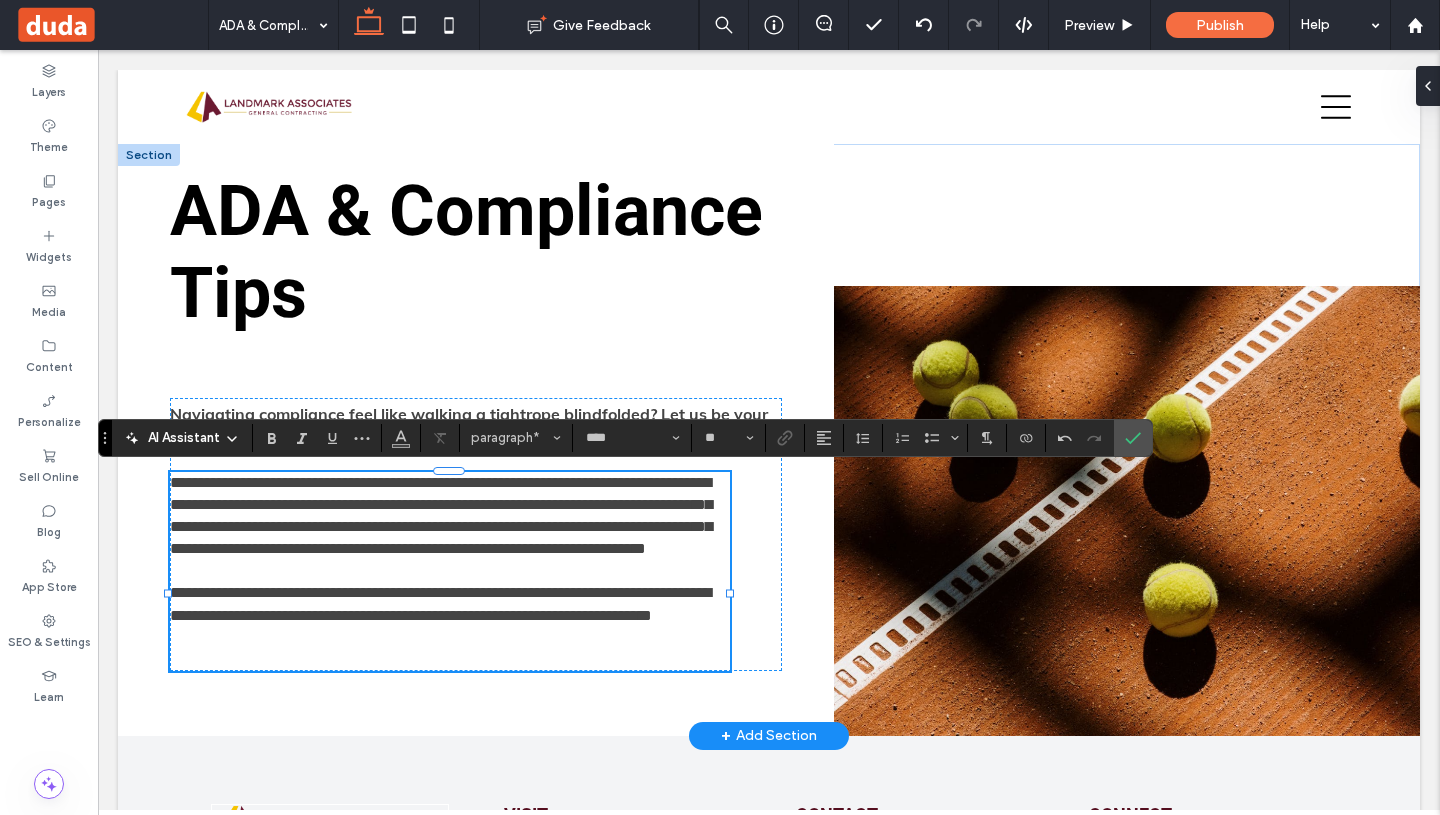 click on "**********" at bounding box center [450, 604] 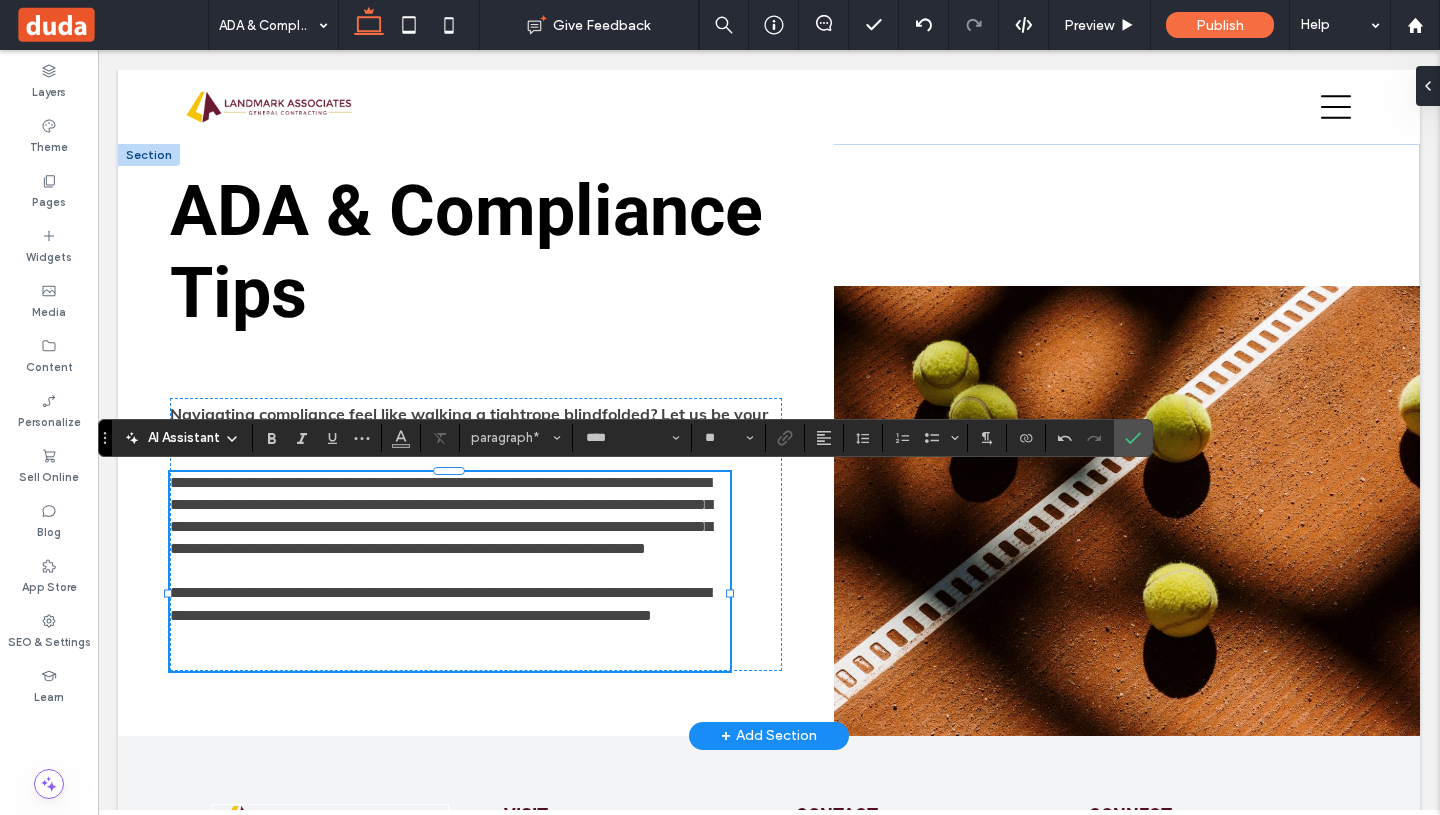 click on "**********" at bounding box center [450, 604] 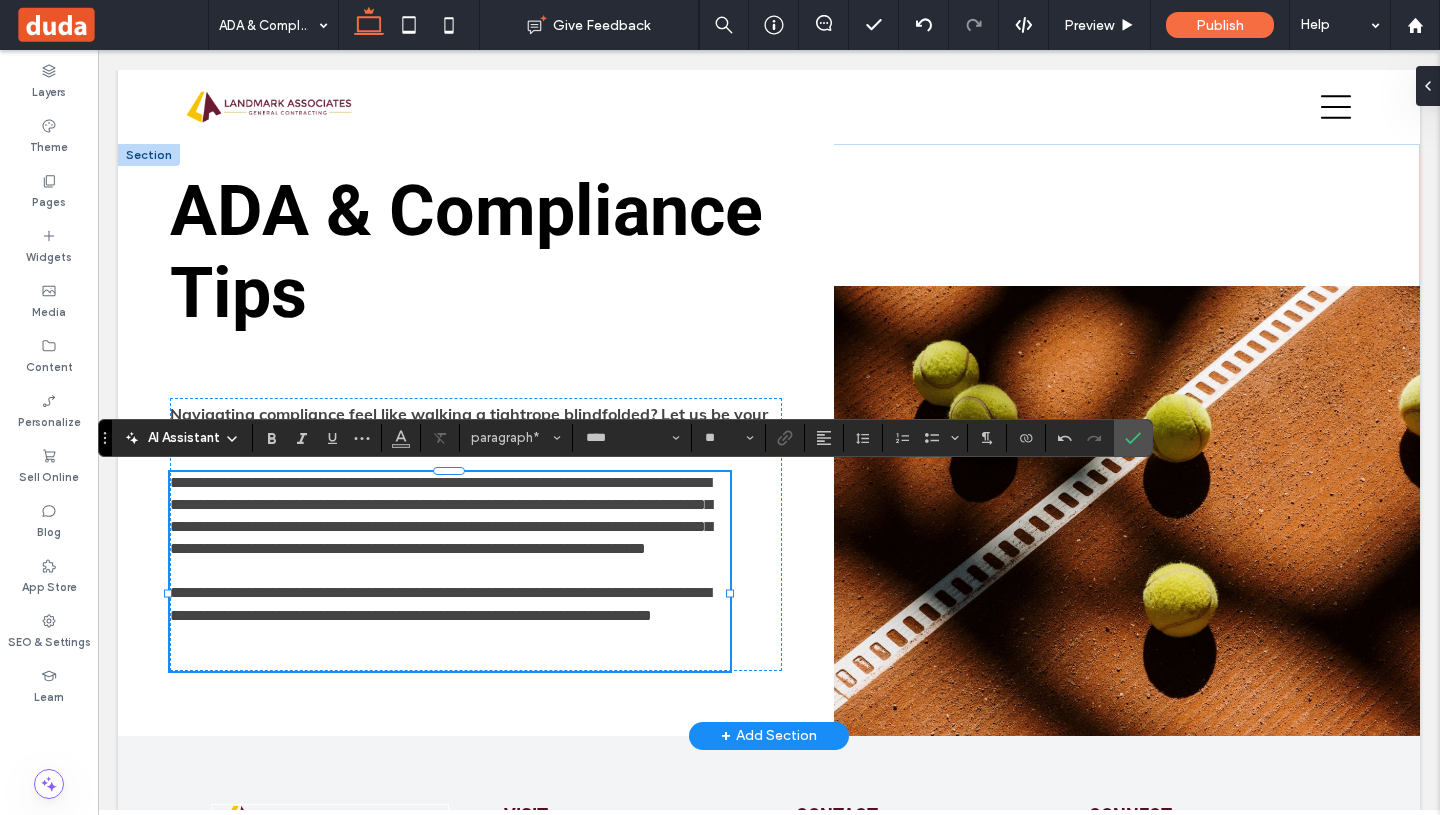click on "**********" at bounding box center (440, 603) 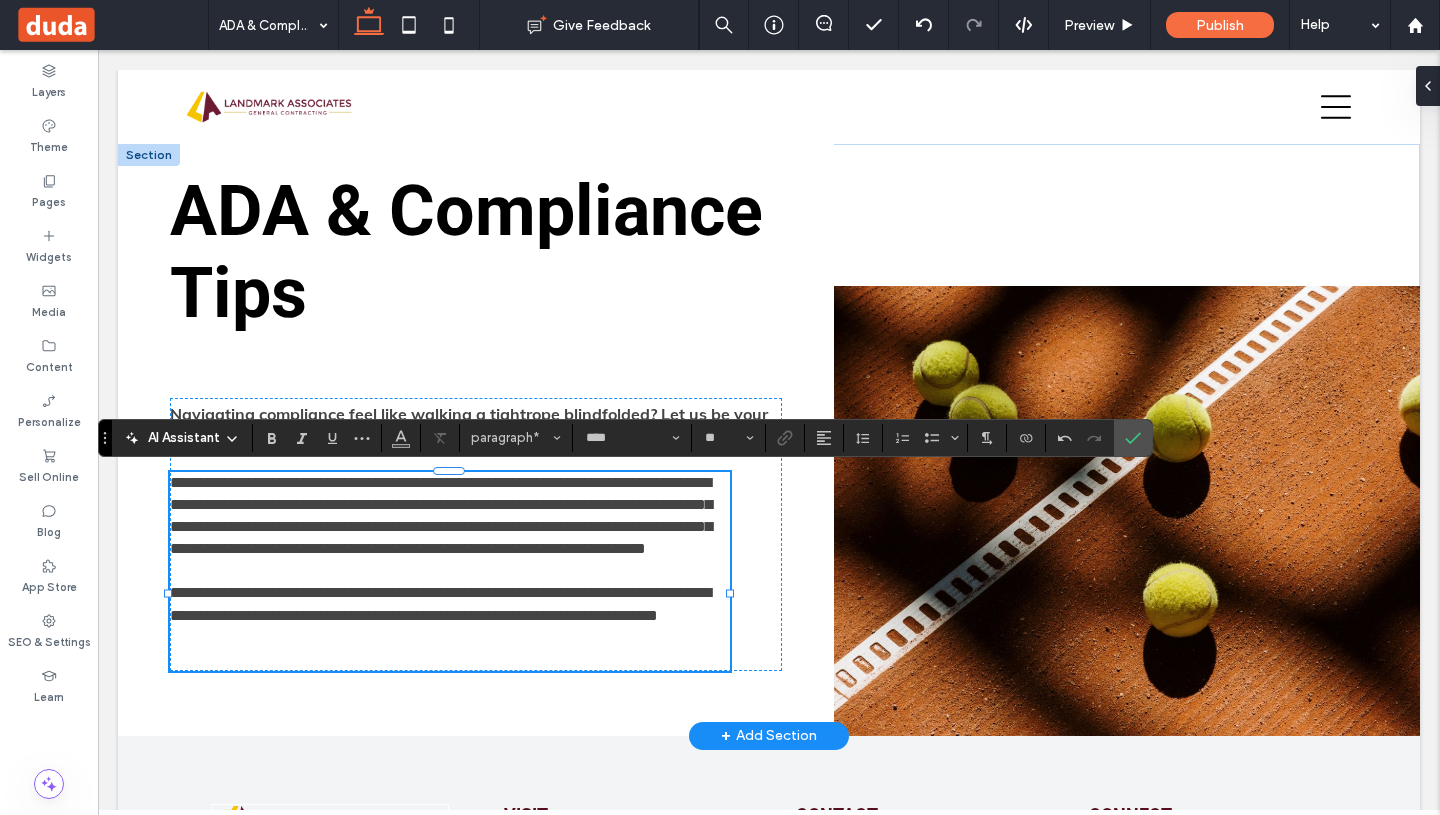 click at bounding box center [450, 649] 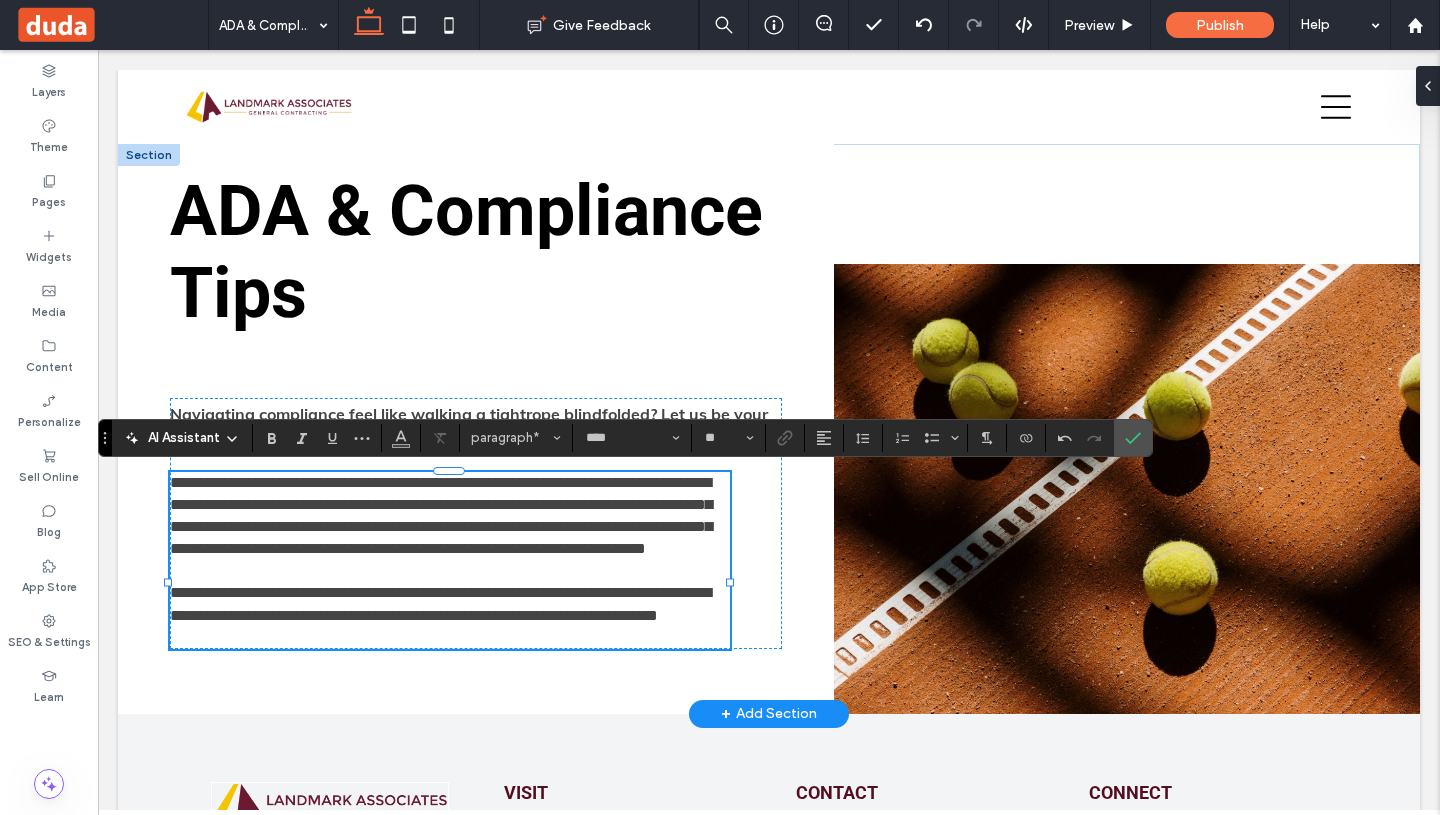 click on "**********" at bounding box center [450, 615] 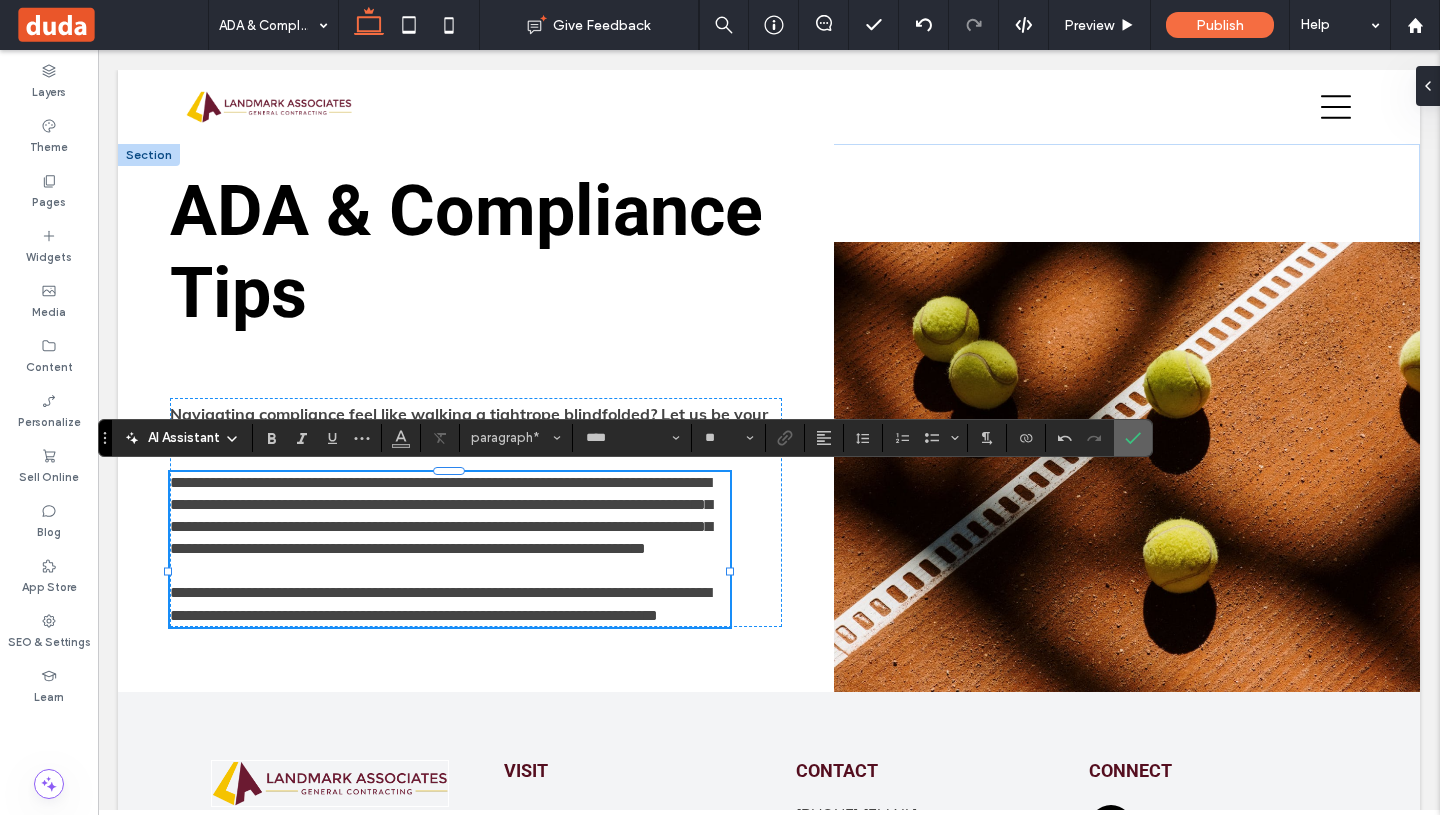 click at bounding box center (1133, 438) 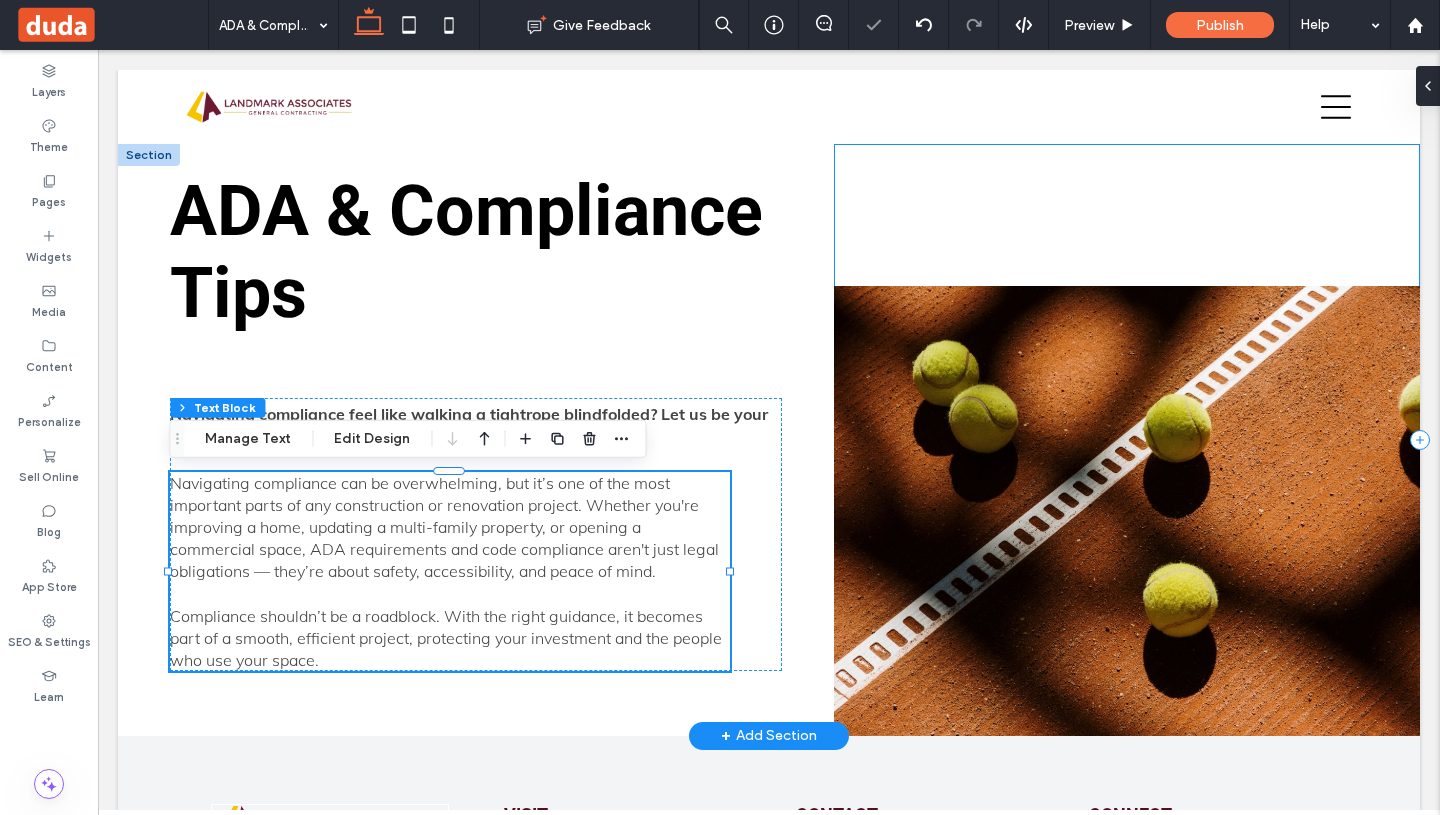 click at bounding box center (1127, 440) 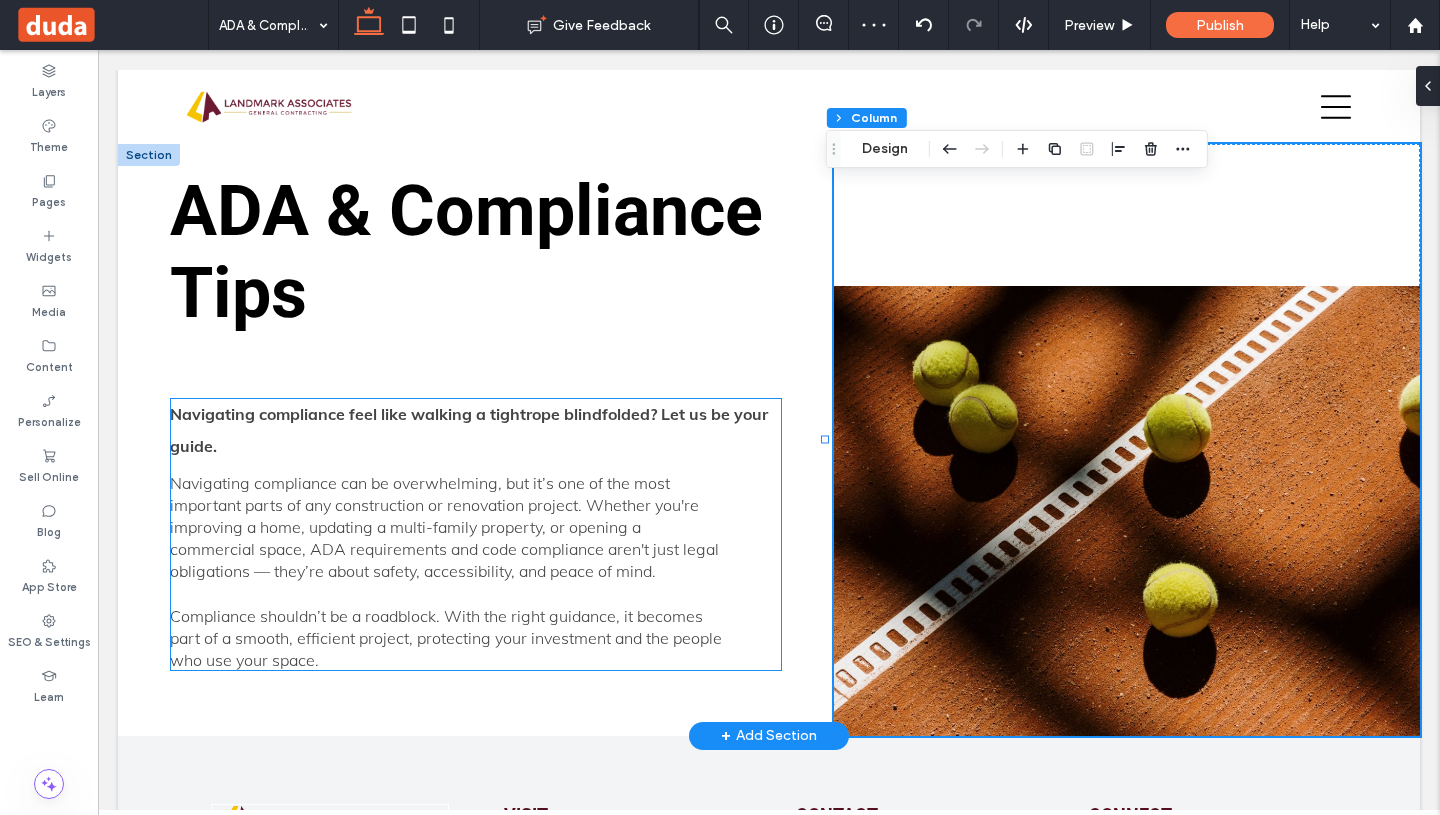 click on "Navigating compliance feel like walking a tightrope blindfolded? Let us be your guide." at bounding box center [469, 430] 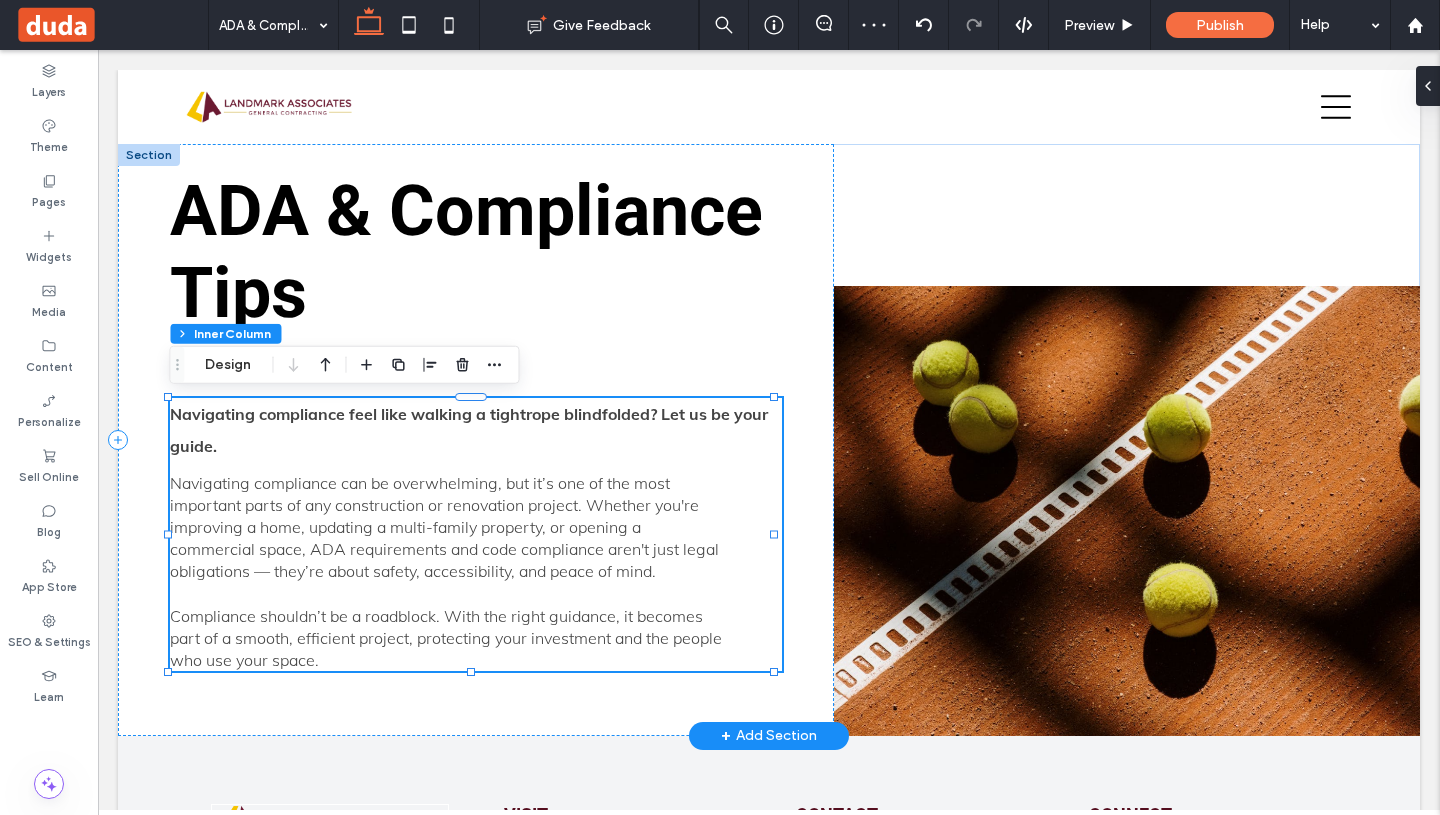 click on "Navigating compliance feel like walking a tightrope blindfolded? Let us be your guide." at bounding box center (469, 430) 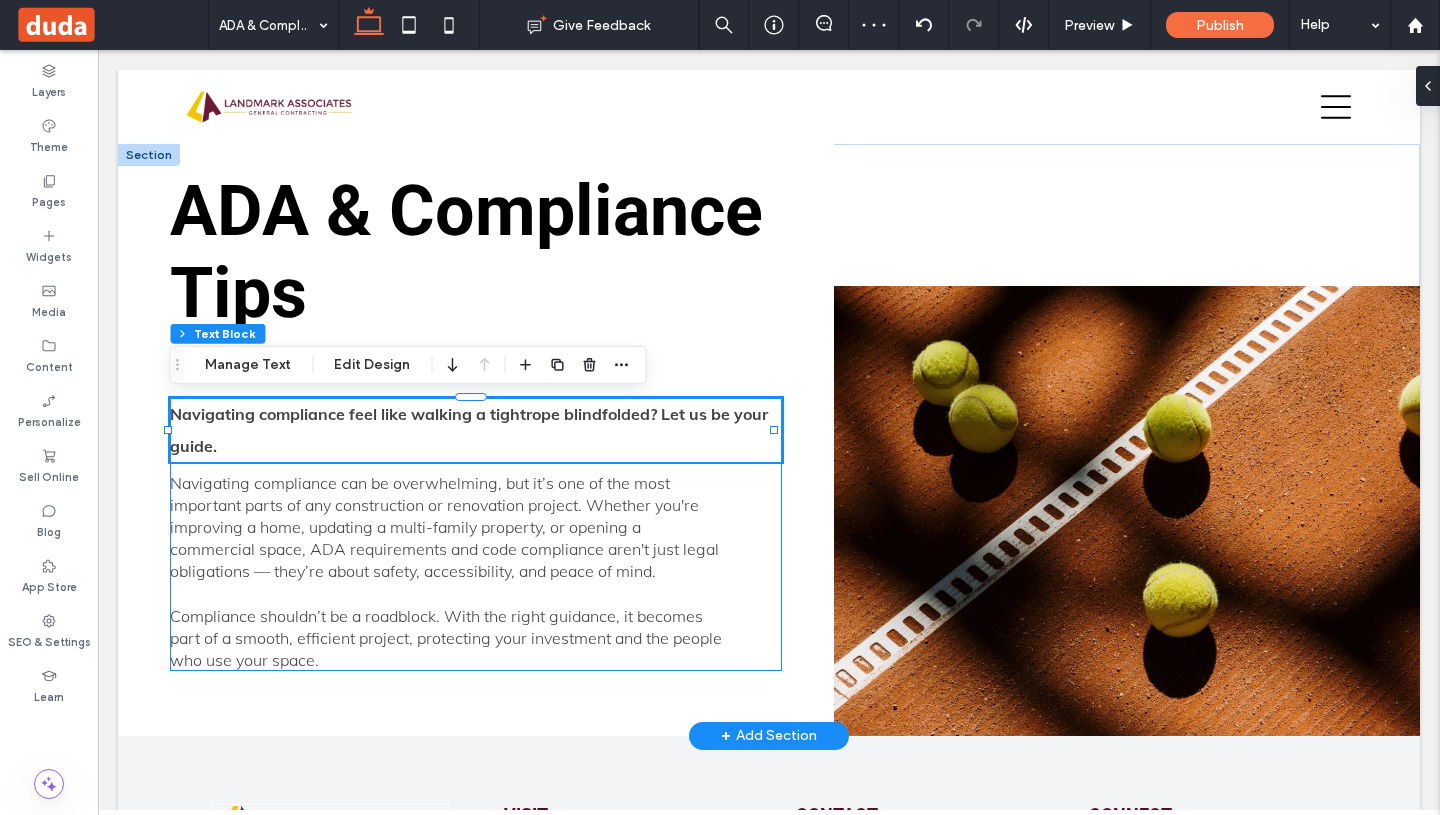 click on "Navigating compliance feel like walking a tightrope blindfolded? Let us be your guide." at bounding box center [469, 430] 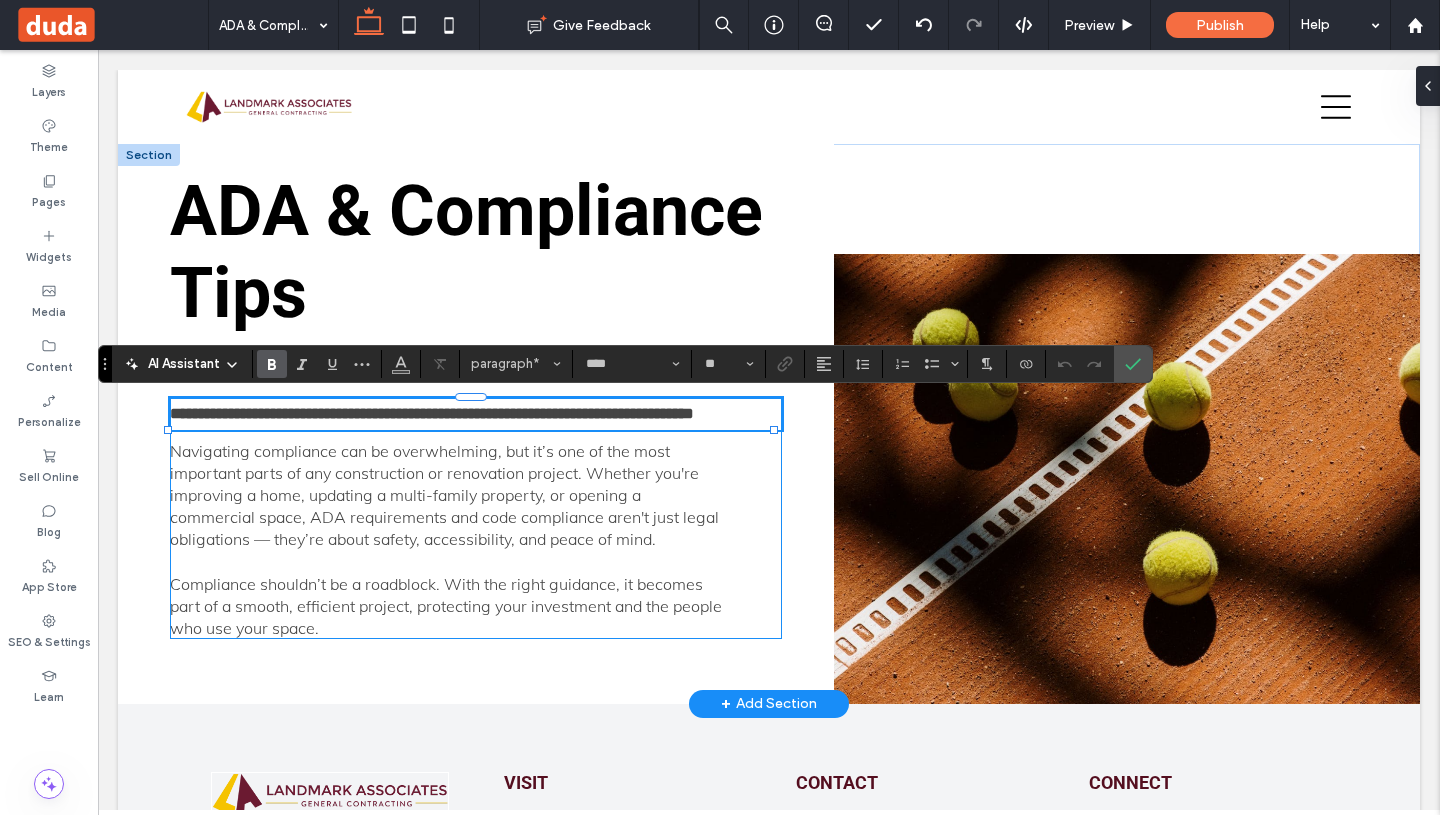click on "**********" at bounding box center [432, 413] 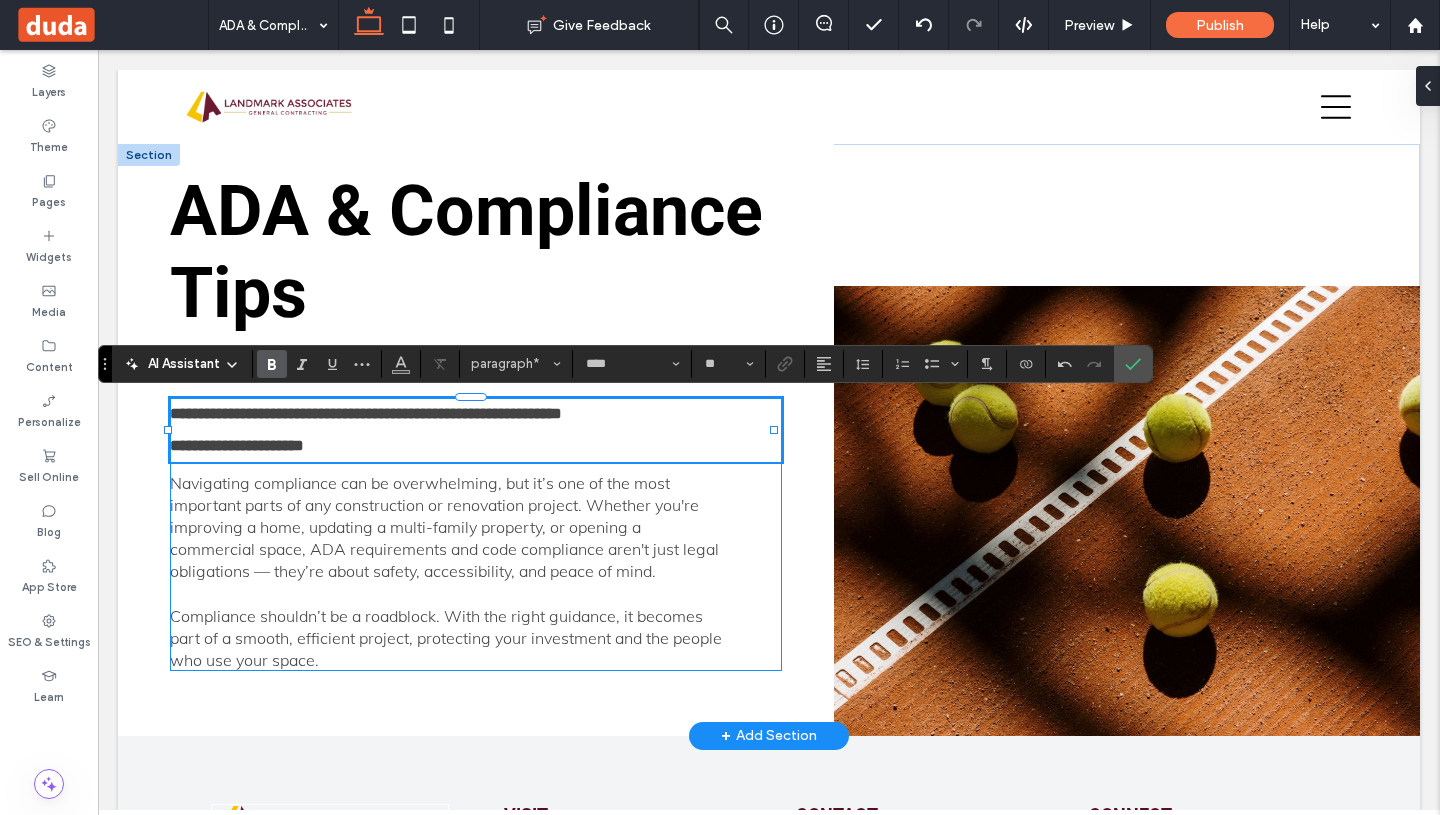 click on "**********" at bounding box center (476, 414) 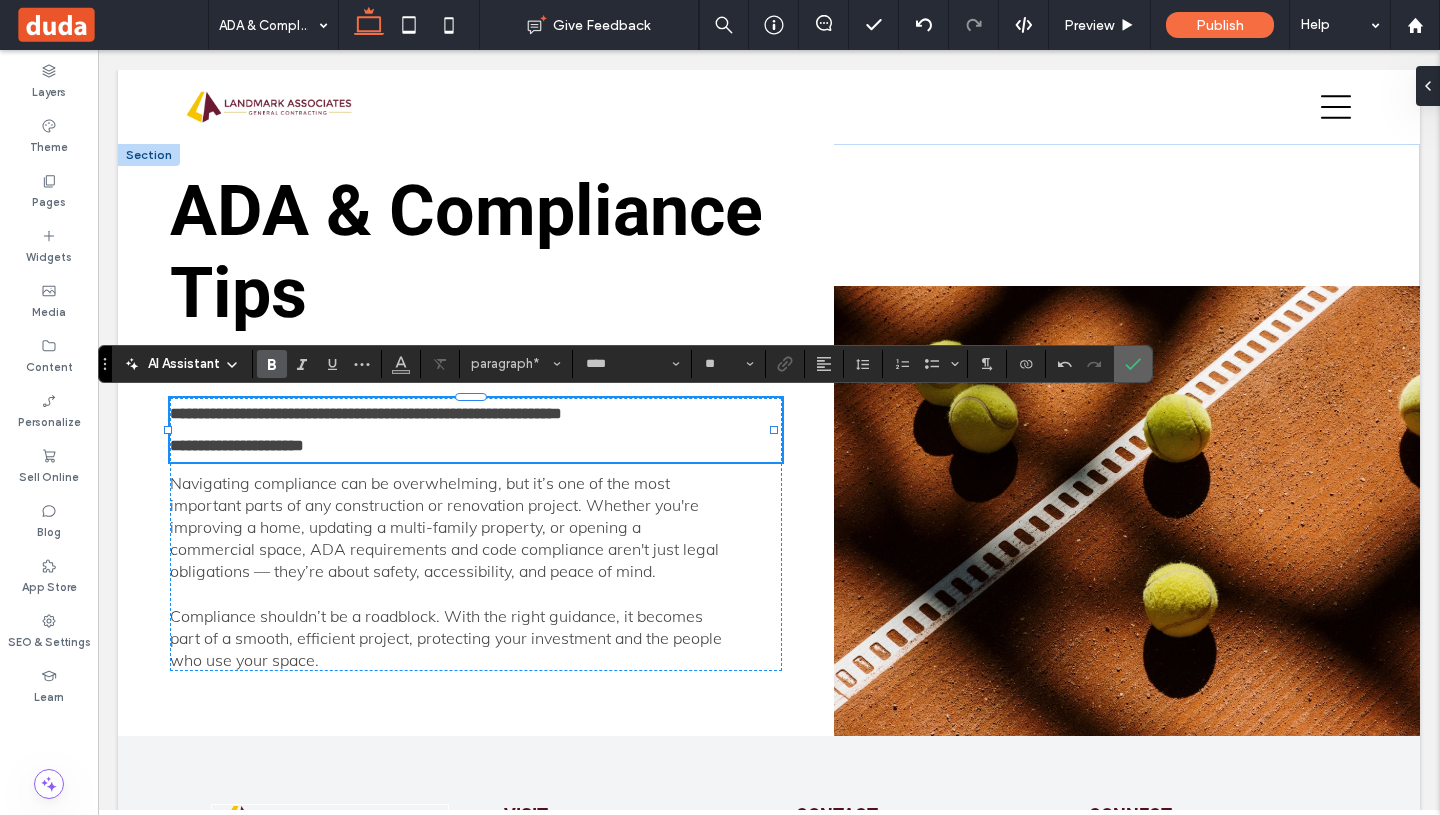 click at bounding box center [1133, 364] 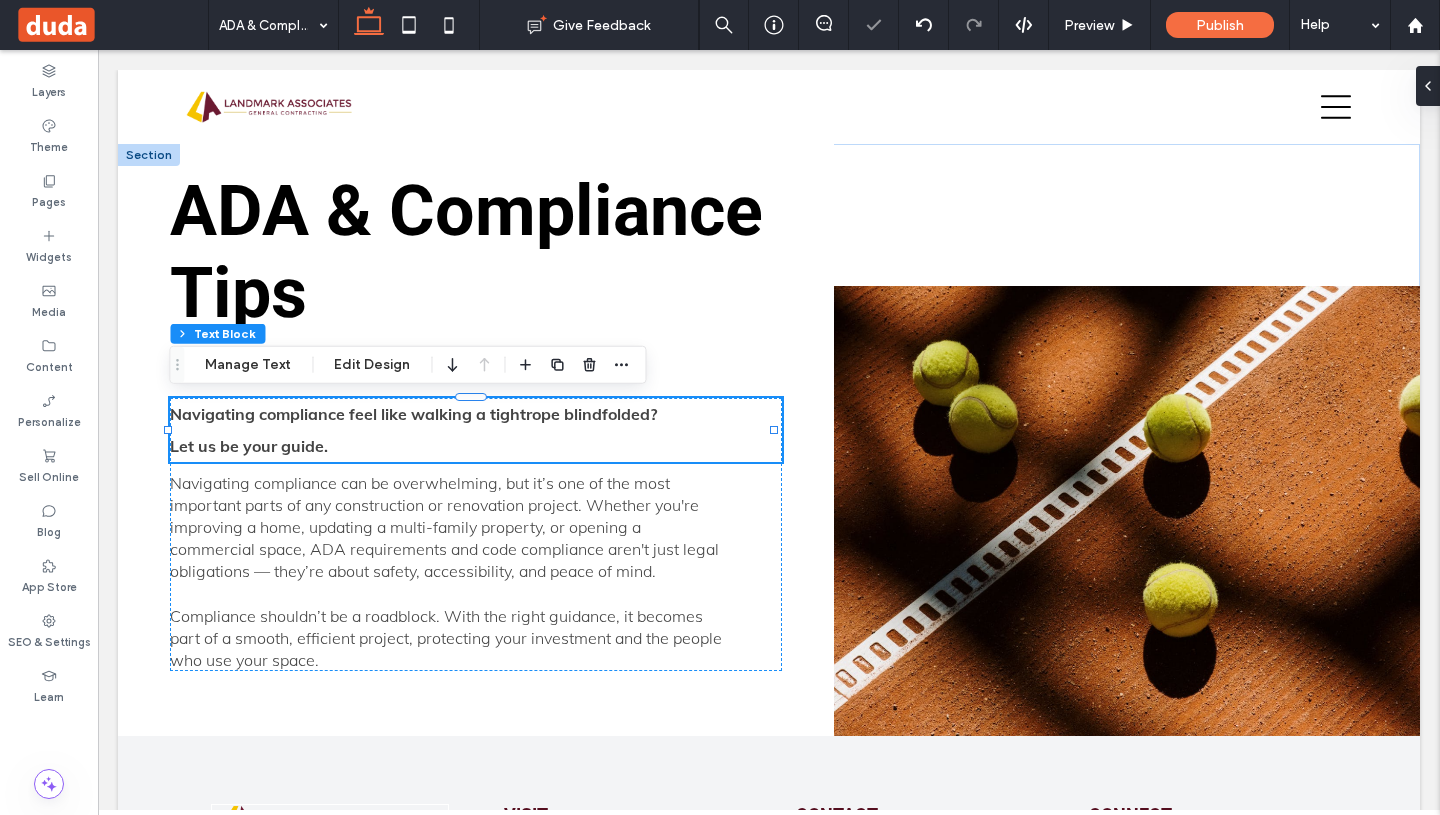 click at bounding box center (1127, 511) 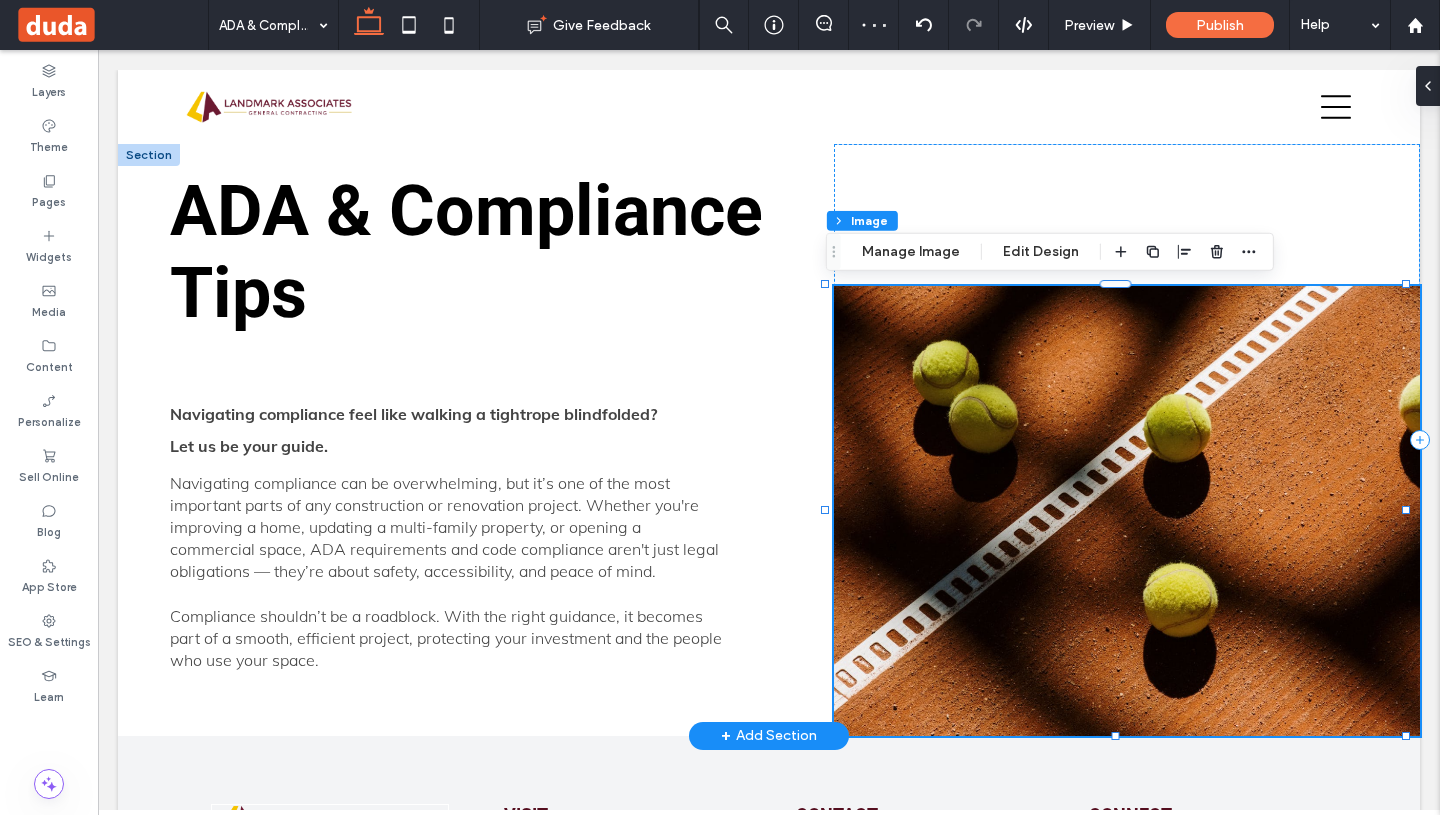 click at bounding box center [1127, 511] 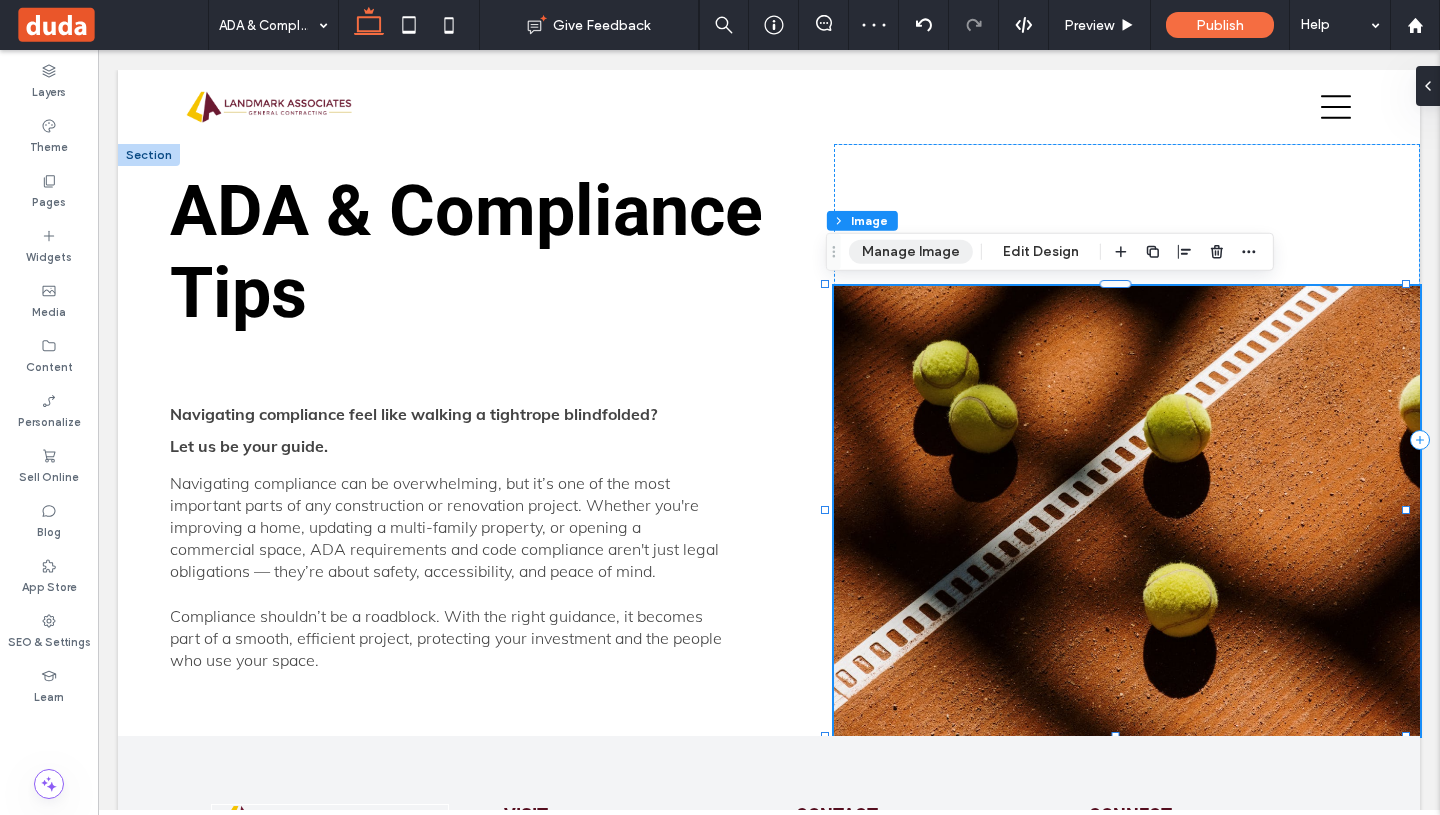 click on "Manage Image" at bounding box center [911, 252] 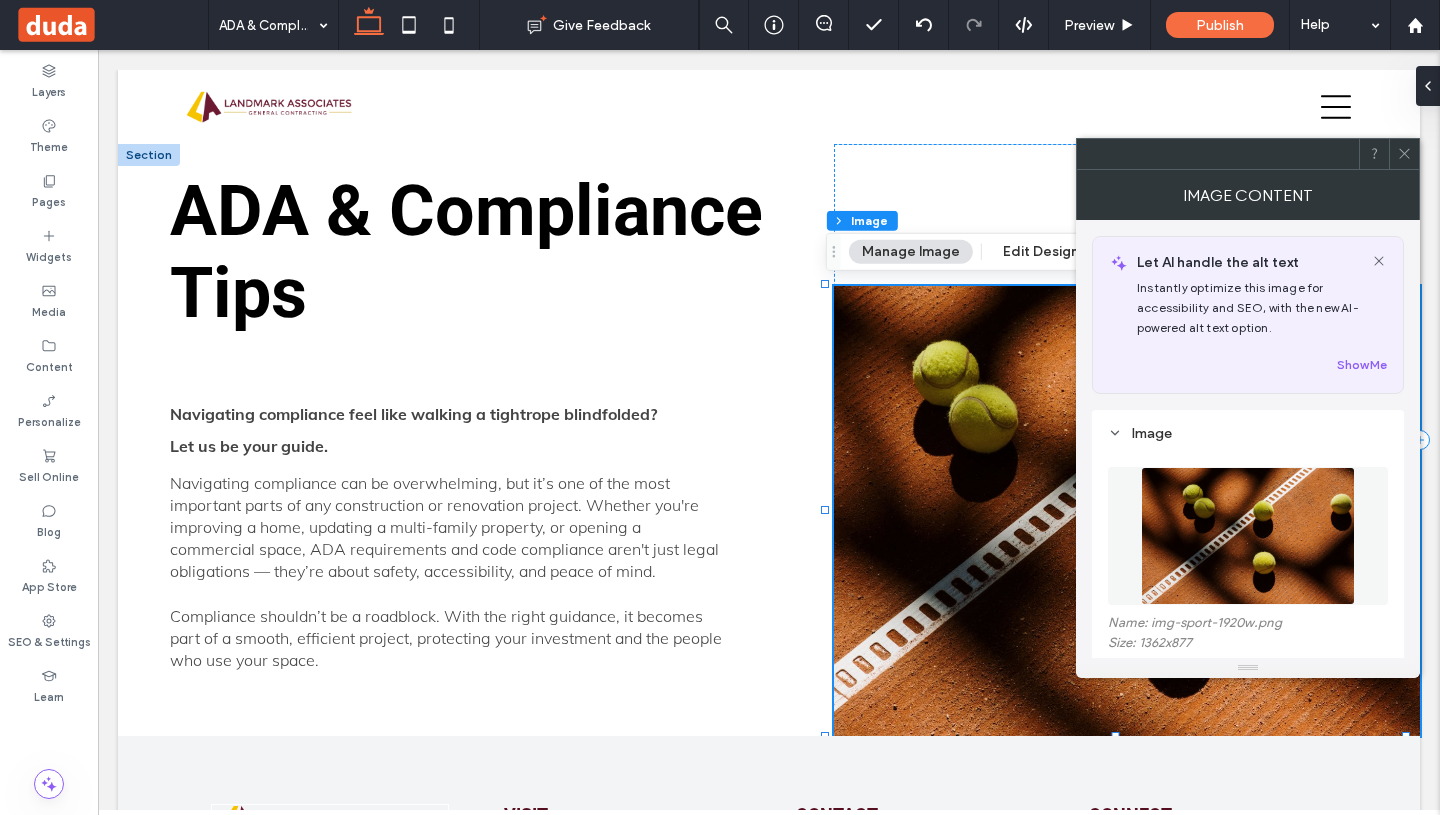 click at bounding box center (1247, 536) 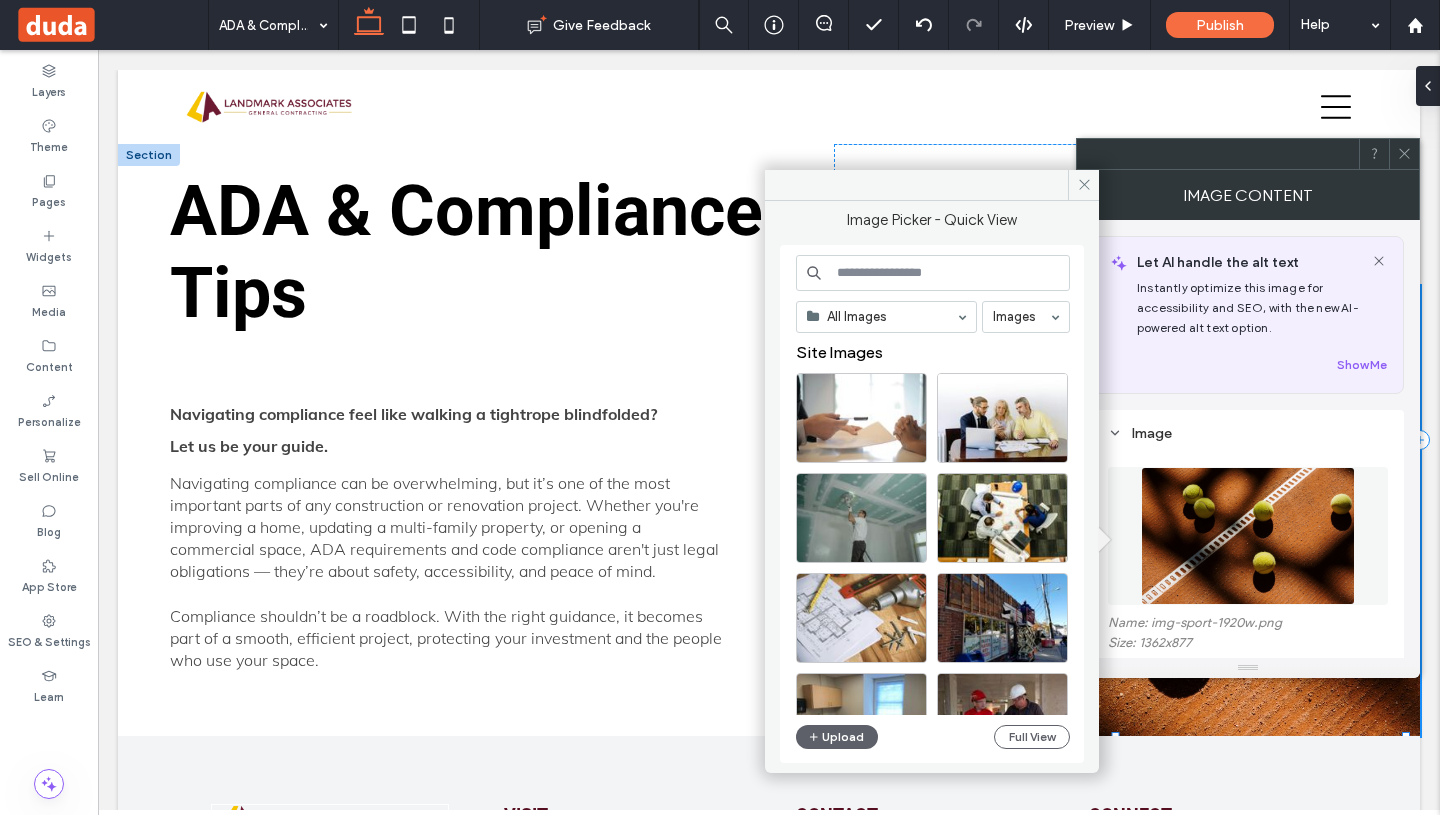 click at bounding box center (933, 273) 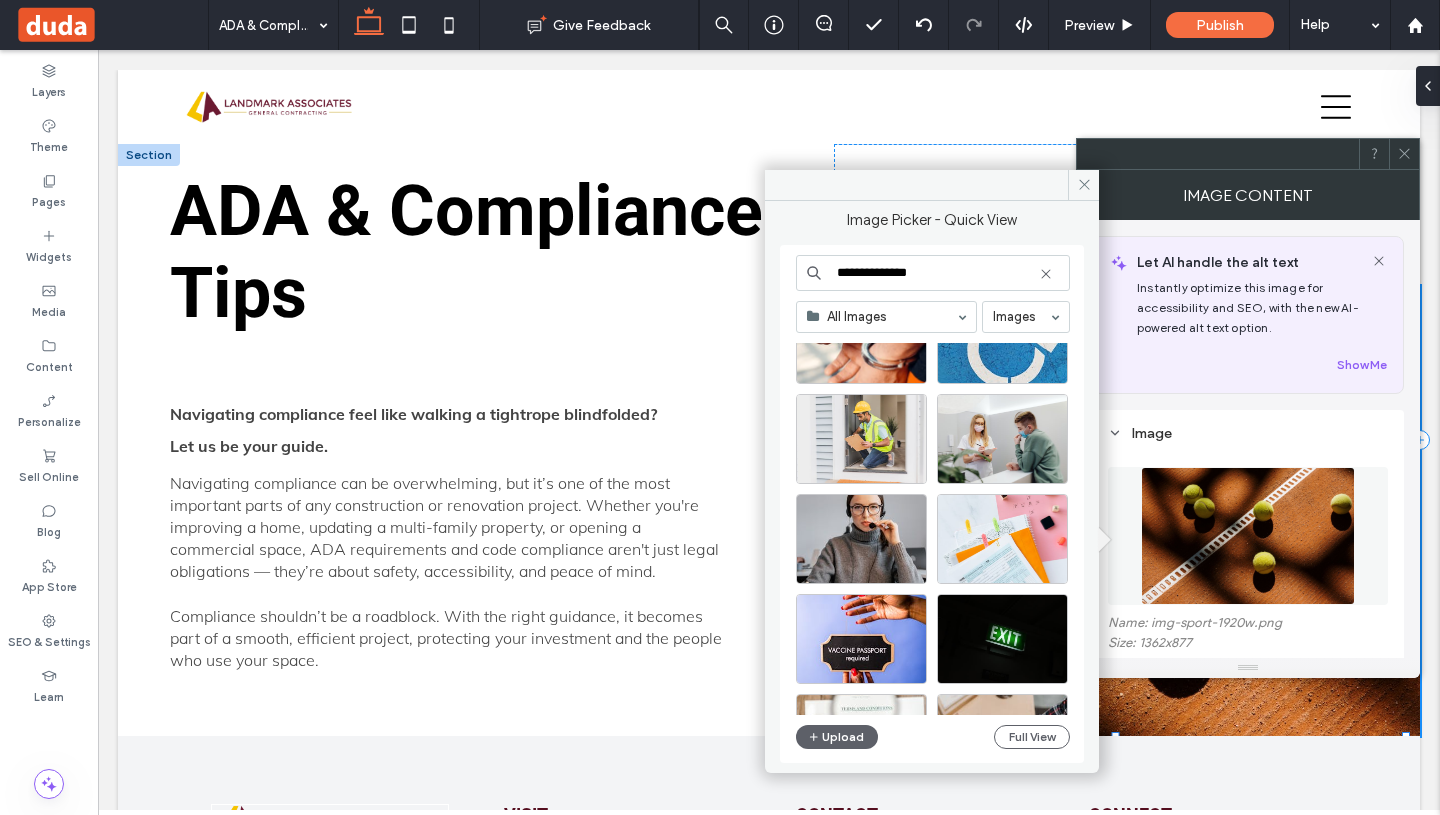 scroll, scrollTop: 780, scrollLeft: 0, axis: vertical 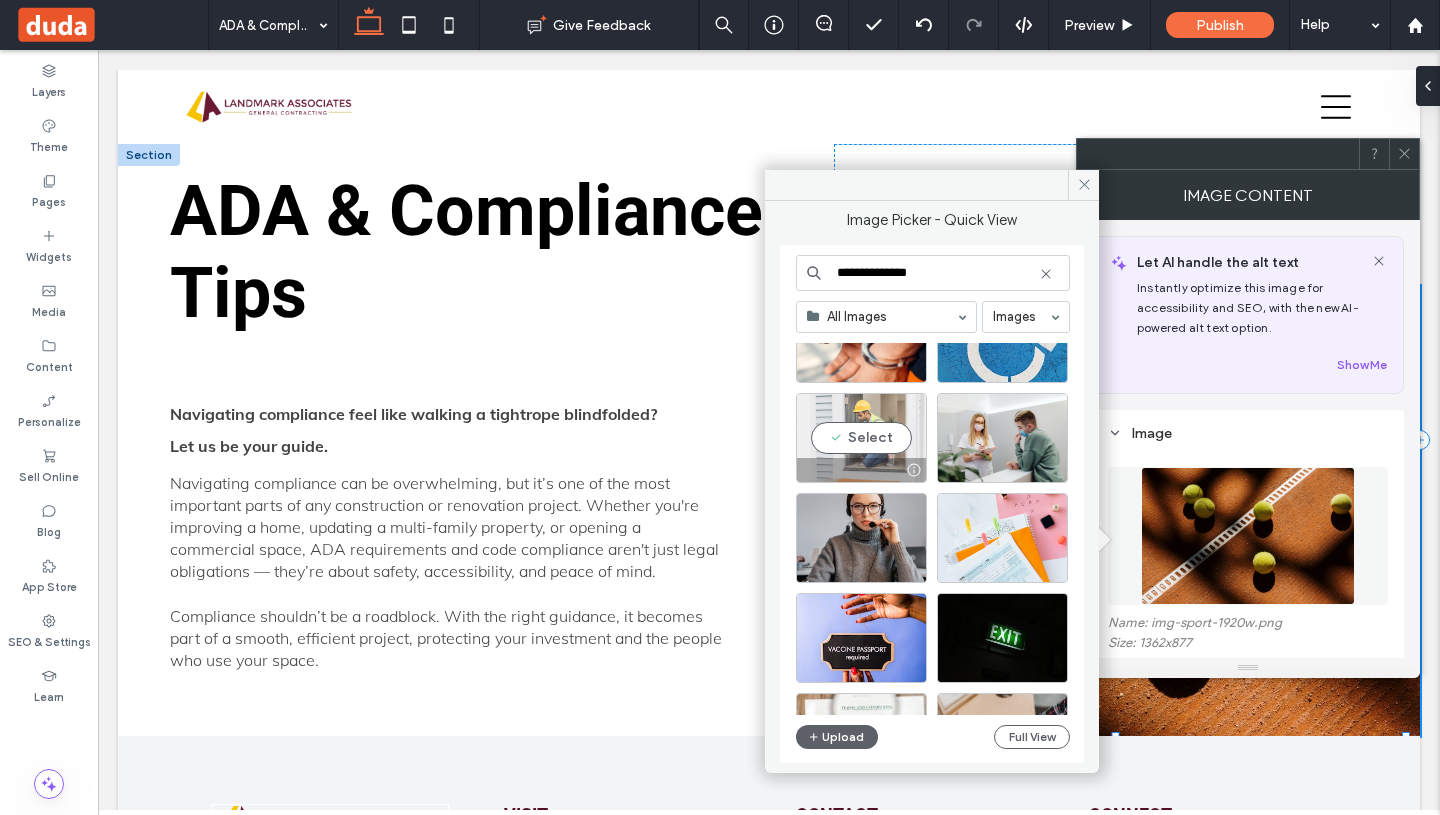 type on "**********" 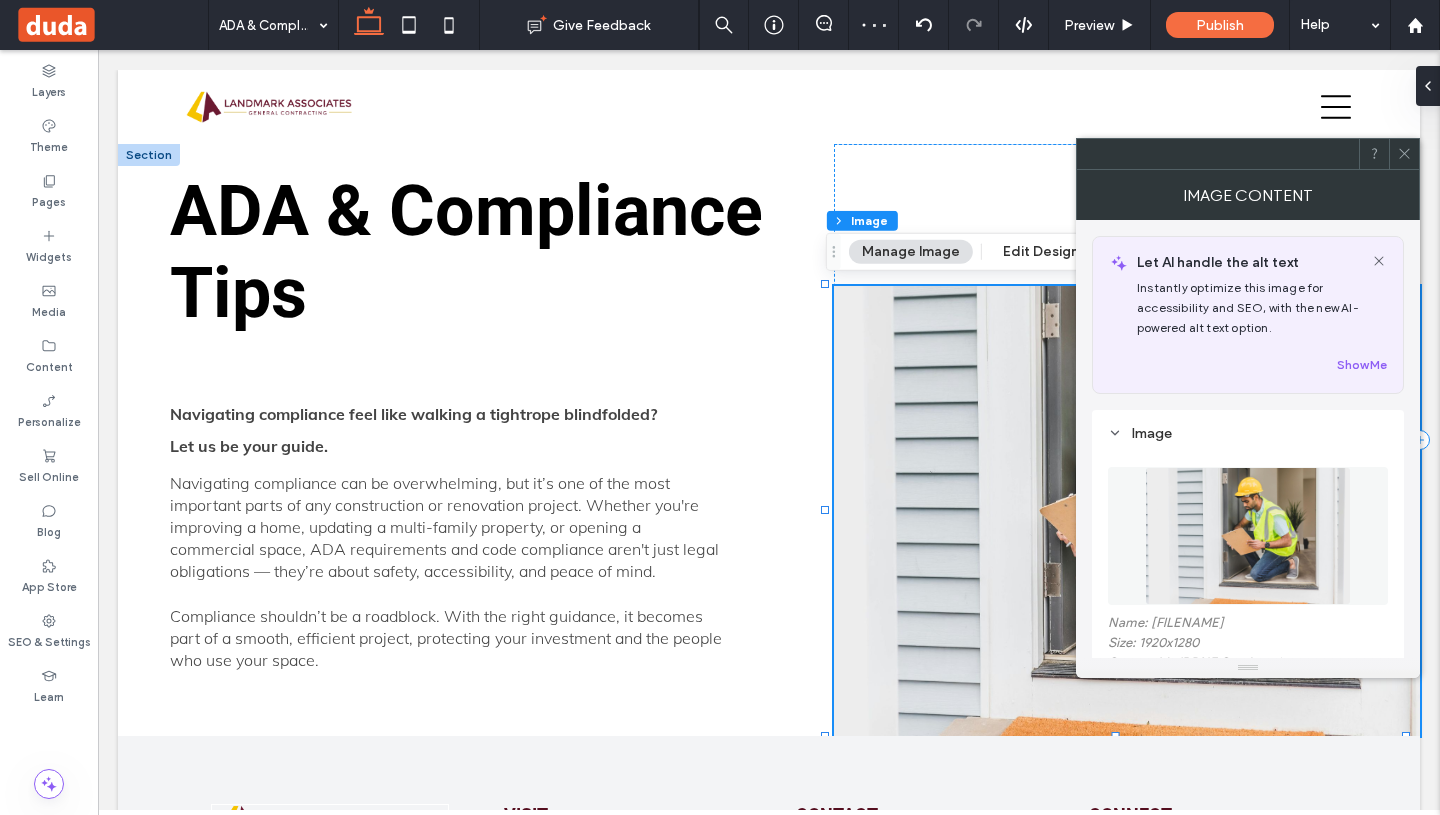 click at bounding box center [1404, 154] 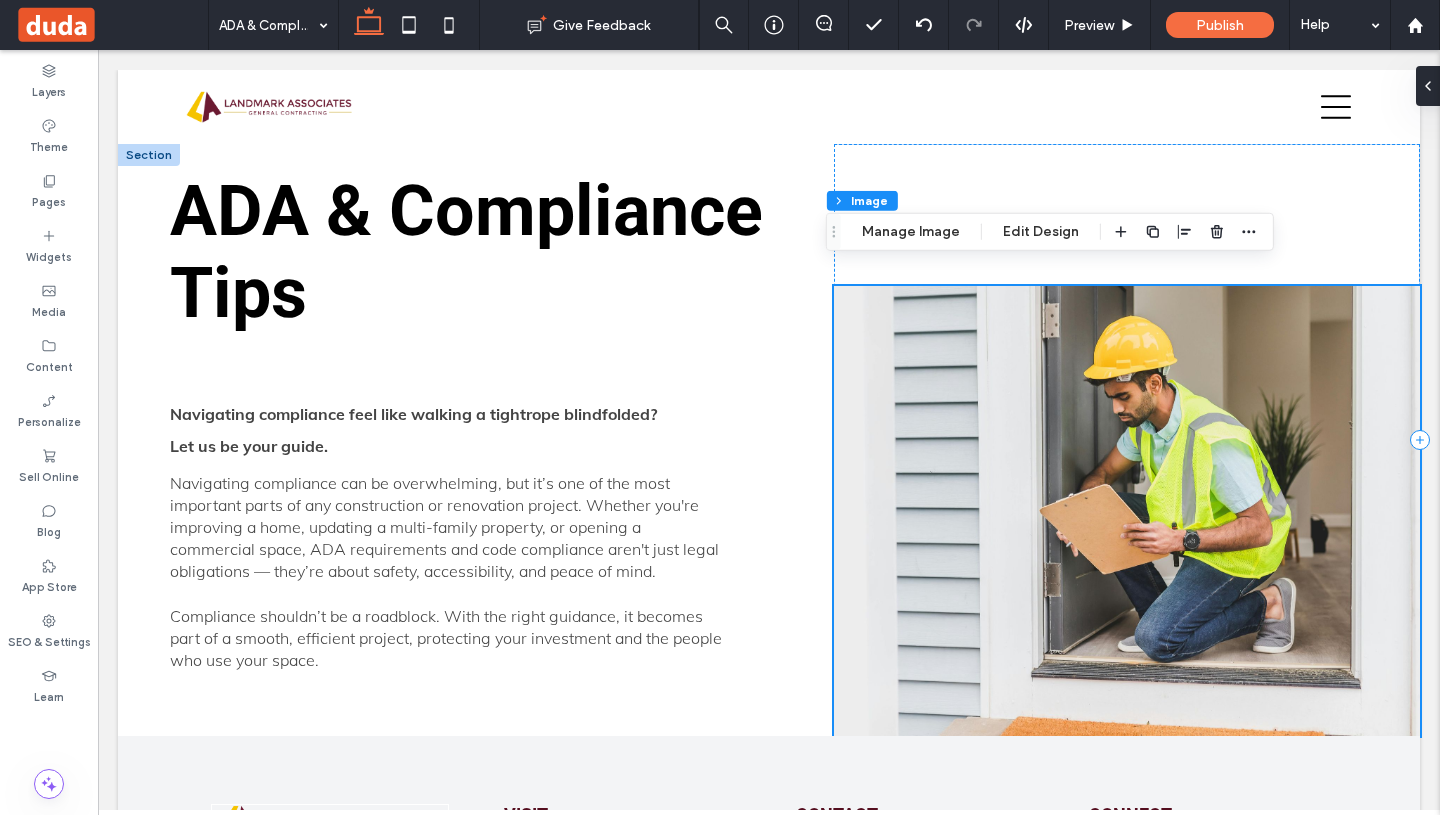 scroll, scrollTop: 185, scrollLeft: 0, axis: vertical 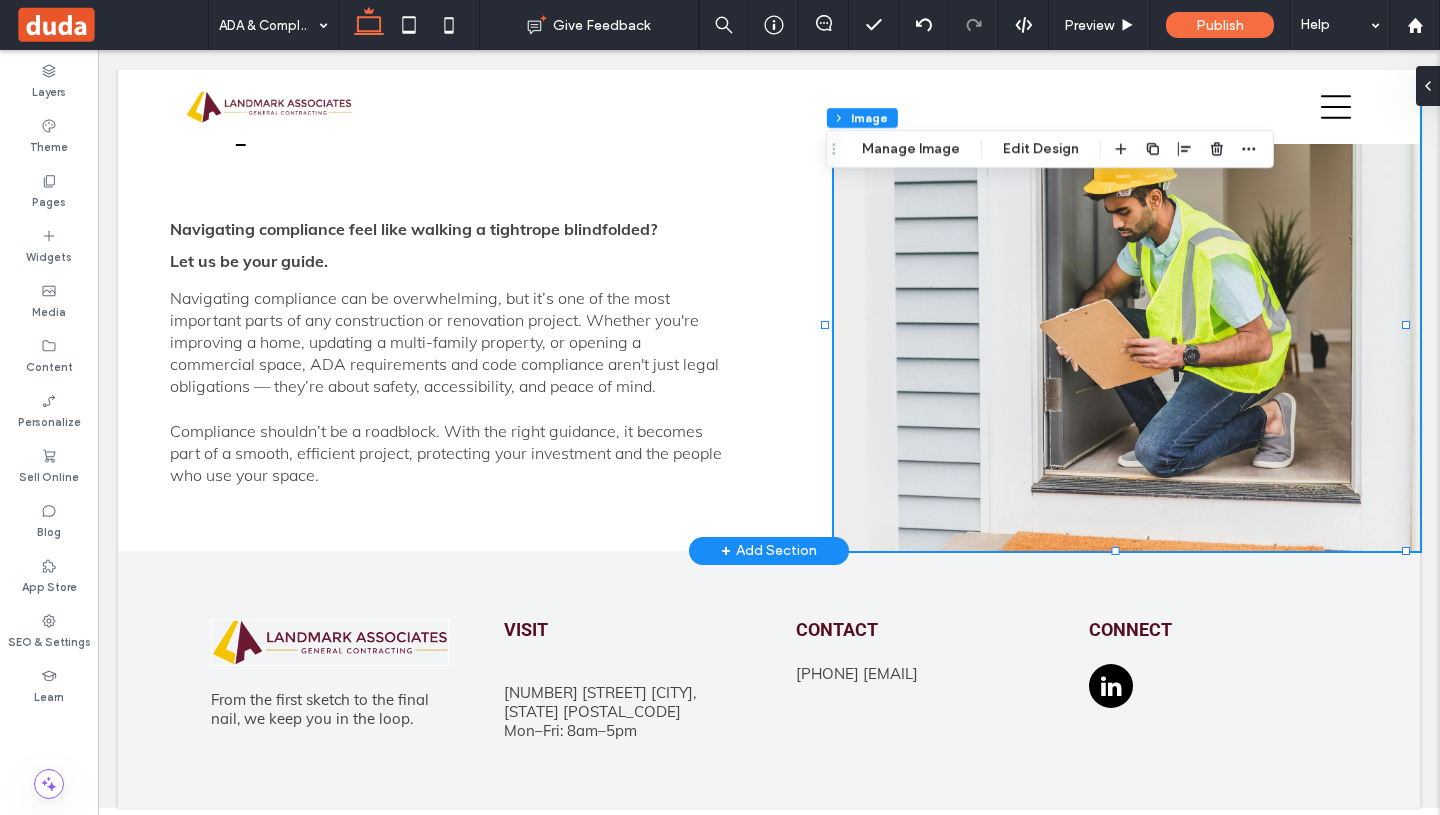 click on "+ Add Section" at bounding box center [769, 551] 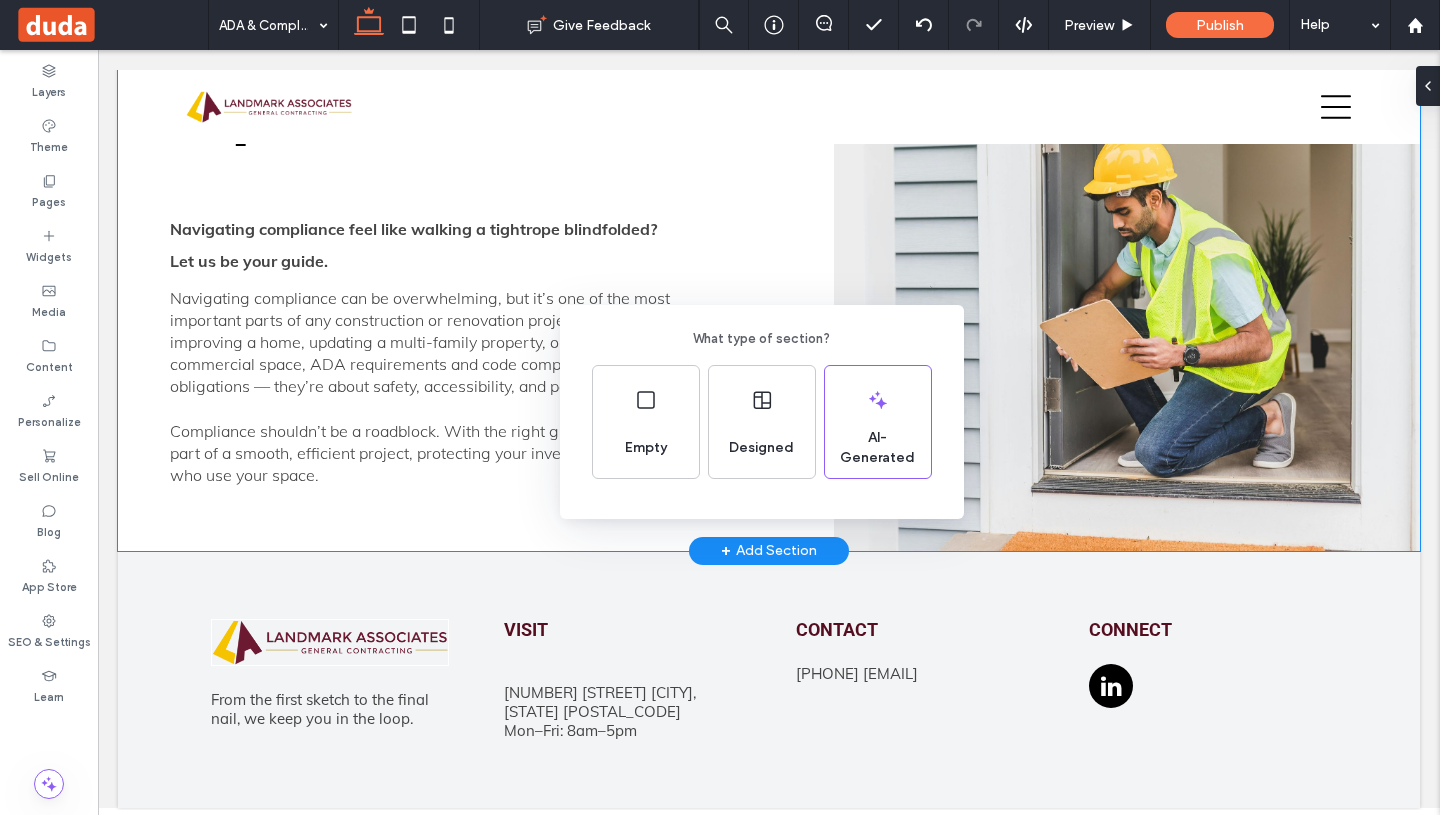 click on "What type of section? Empty Designed AI-Generated" at bounding box center (720, 456) 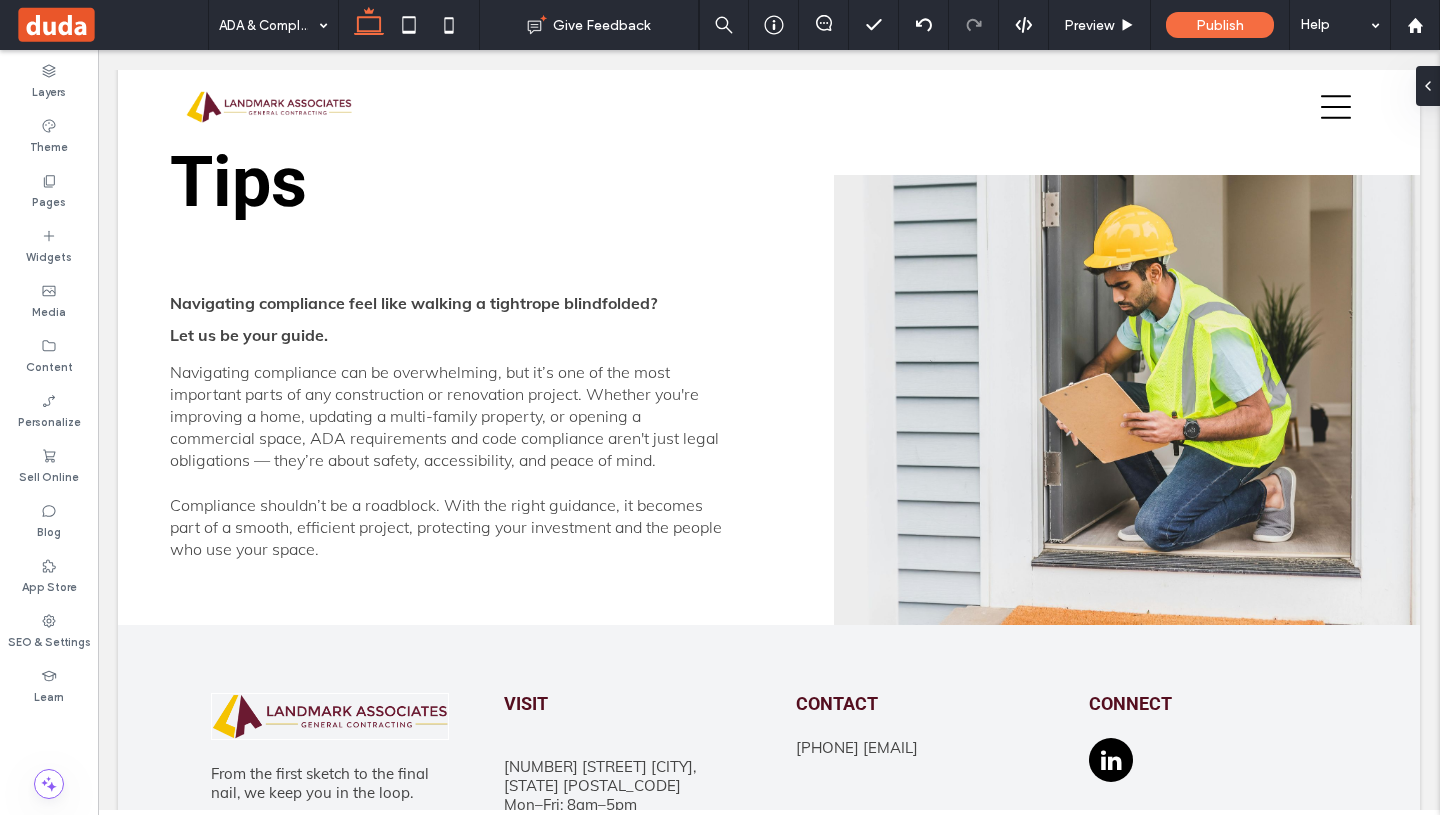 scroll, scrollTop: 7, scrollLeft: 0, axis: vertical 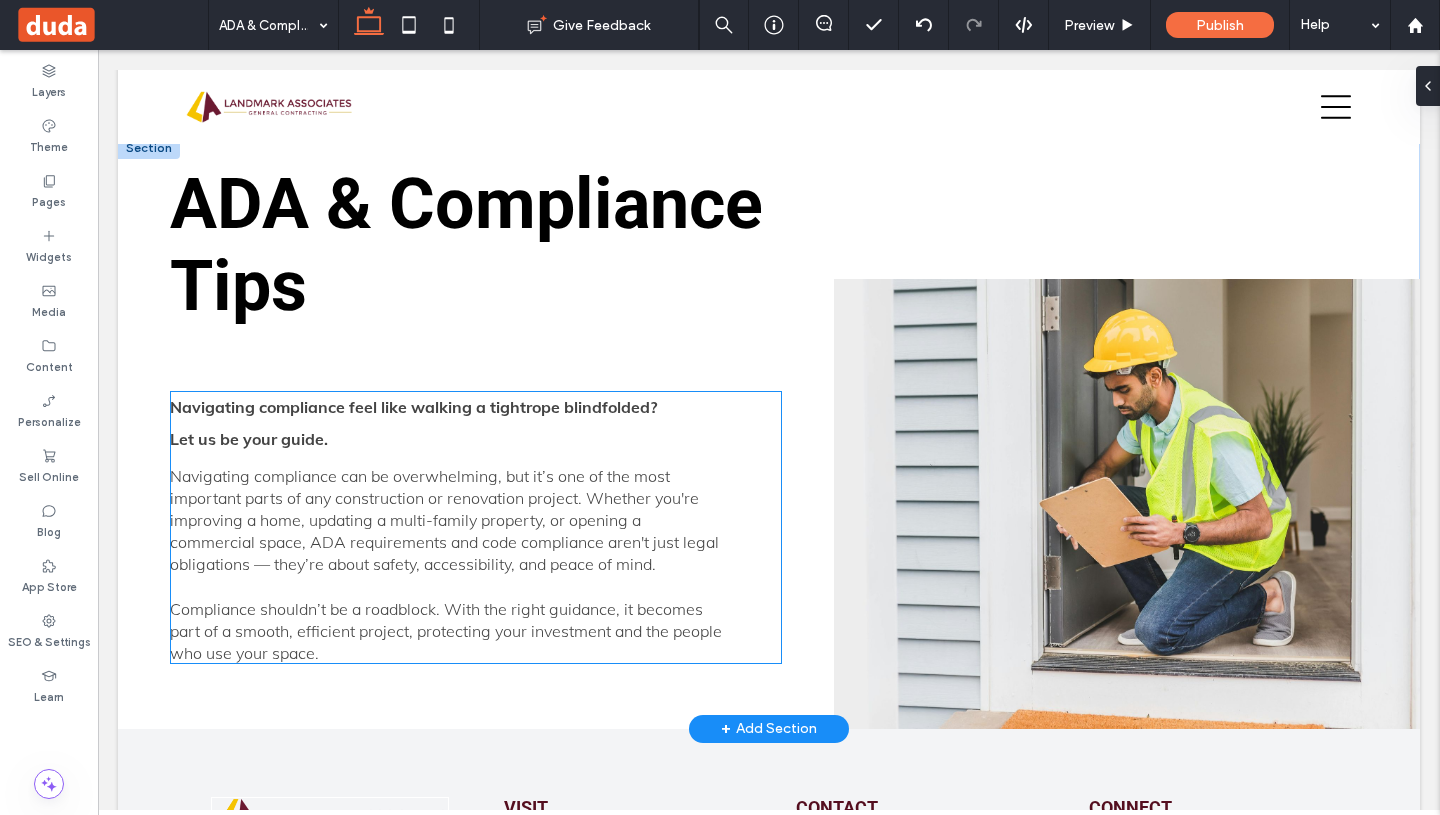 click on "Navigating compliance can be overwhelming, but it’s one of the most important parts of any construction or renovation project. Whether you're improving a home, updating a multi-family property, or opening a commercial space, ADA requirements and code compliance aren't just legal obligations — they’re about safety, accessibility, and peace of mind." at bounding box center [444, 520] 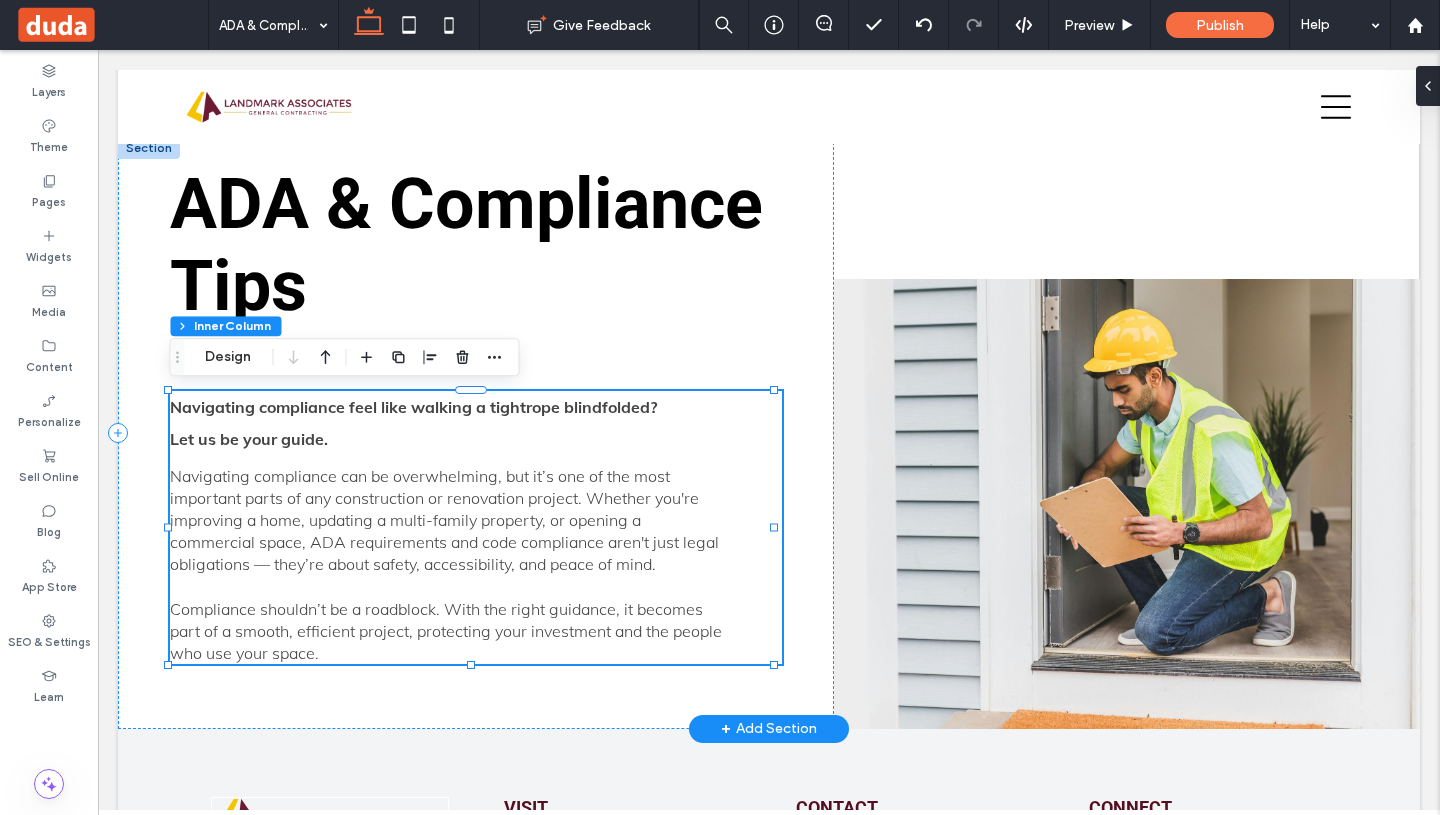 click on "Navigating compliance can be overwhelming, but it’s one of the most important parts of any construction or renovation project. Whether you're improving a home, updating a multi-family property, or opening a commercial space, ADA requirements and code compliance aren't just legal obligations — they’re about safety, accessibility, and peace of mind." at bounding box center [444, 520] 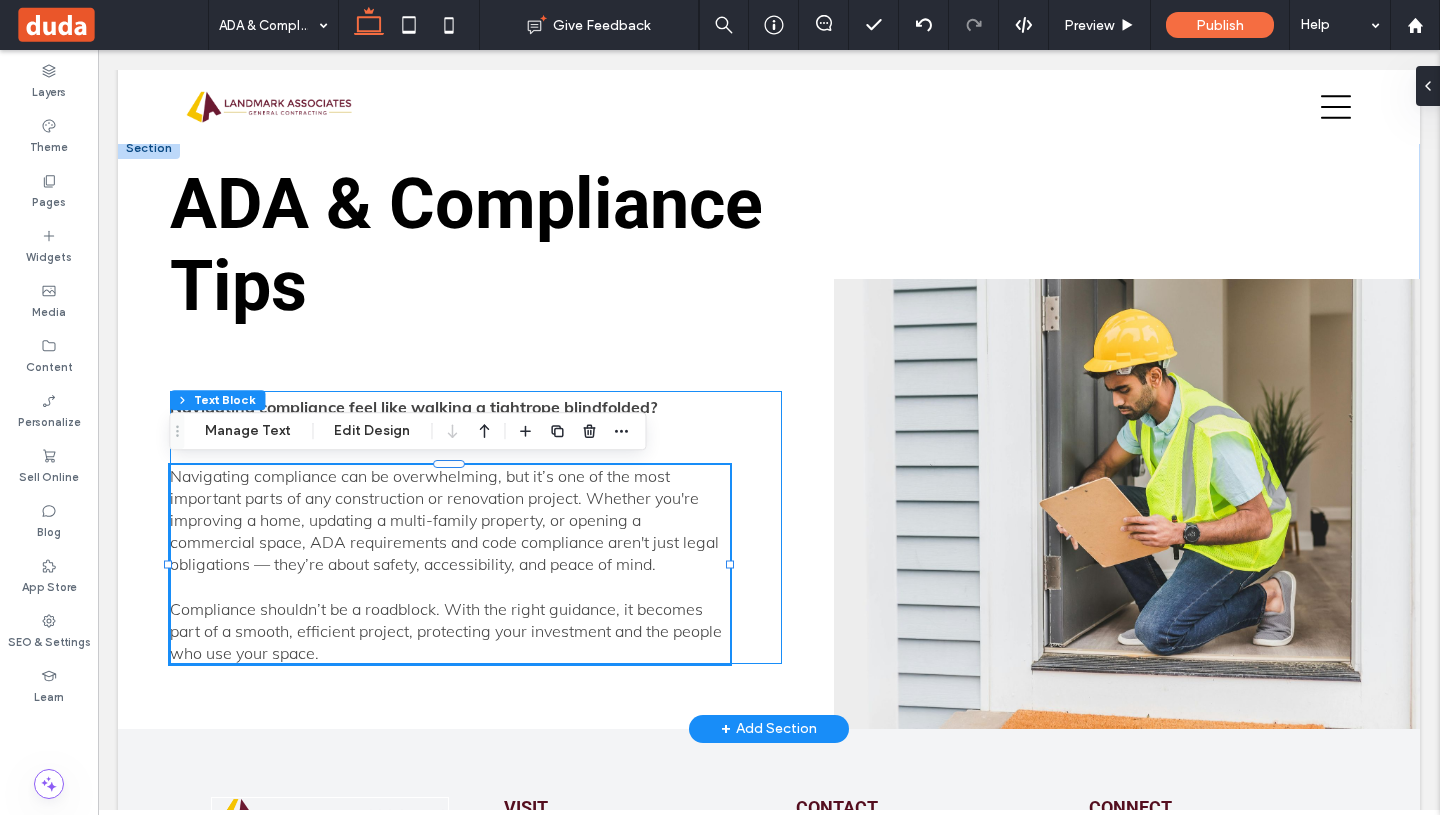 click on "Navigating compliance can be overwhelming, but it’s one of the most important parts of any construction or renovation project. Whether you're improving a home, updating a multi-family property, or opening a commercial space, ADA requirements and code compliance aren't just legal obligations — they’re about safety, accessibility, and peace of mind." at bounding box center [444, 520] 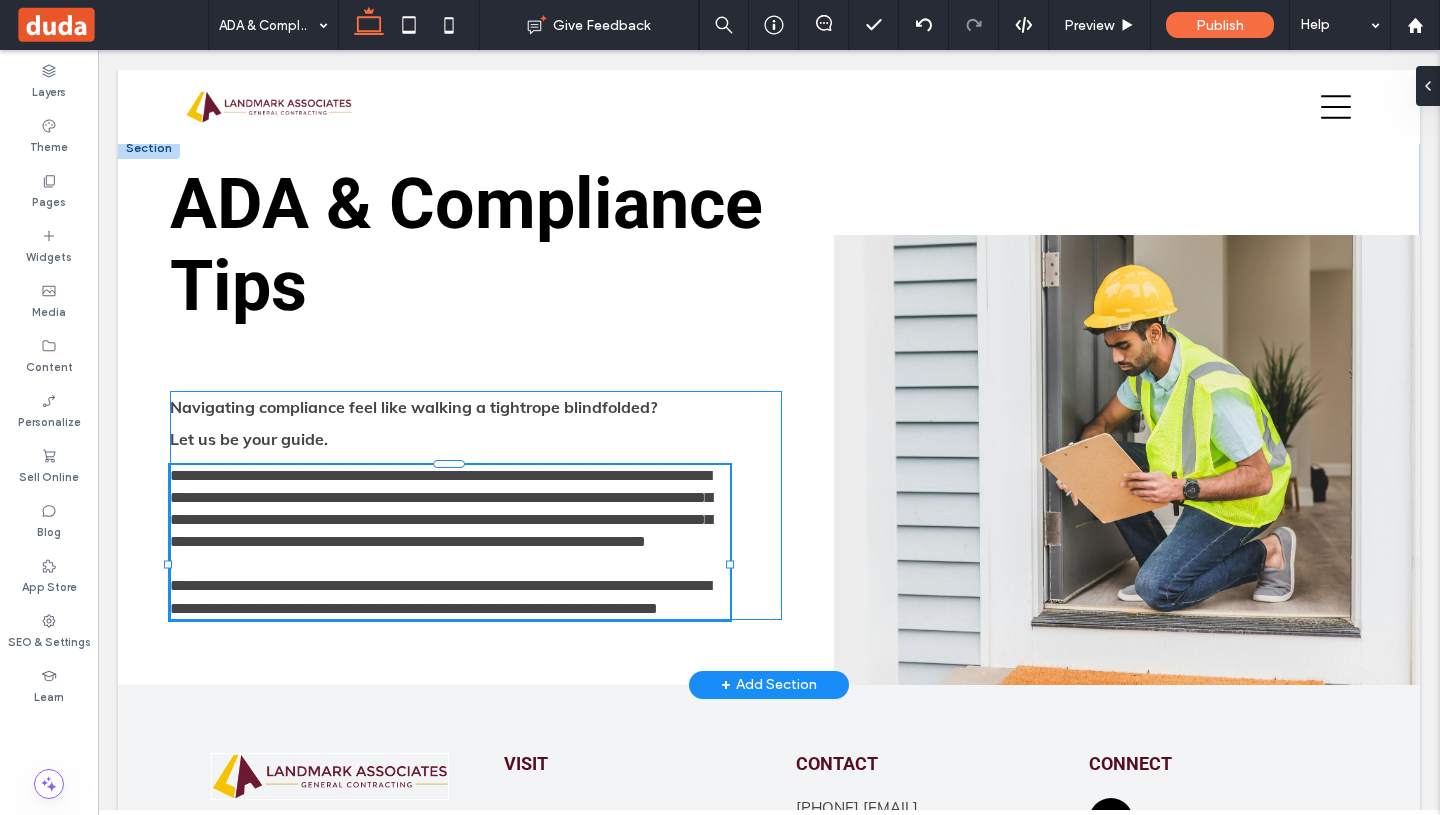 type on "****" 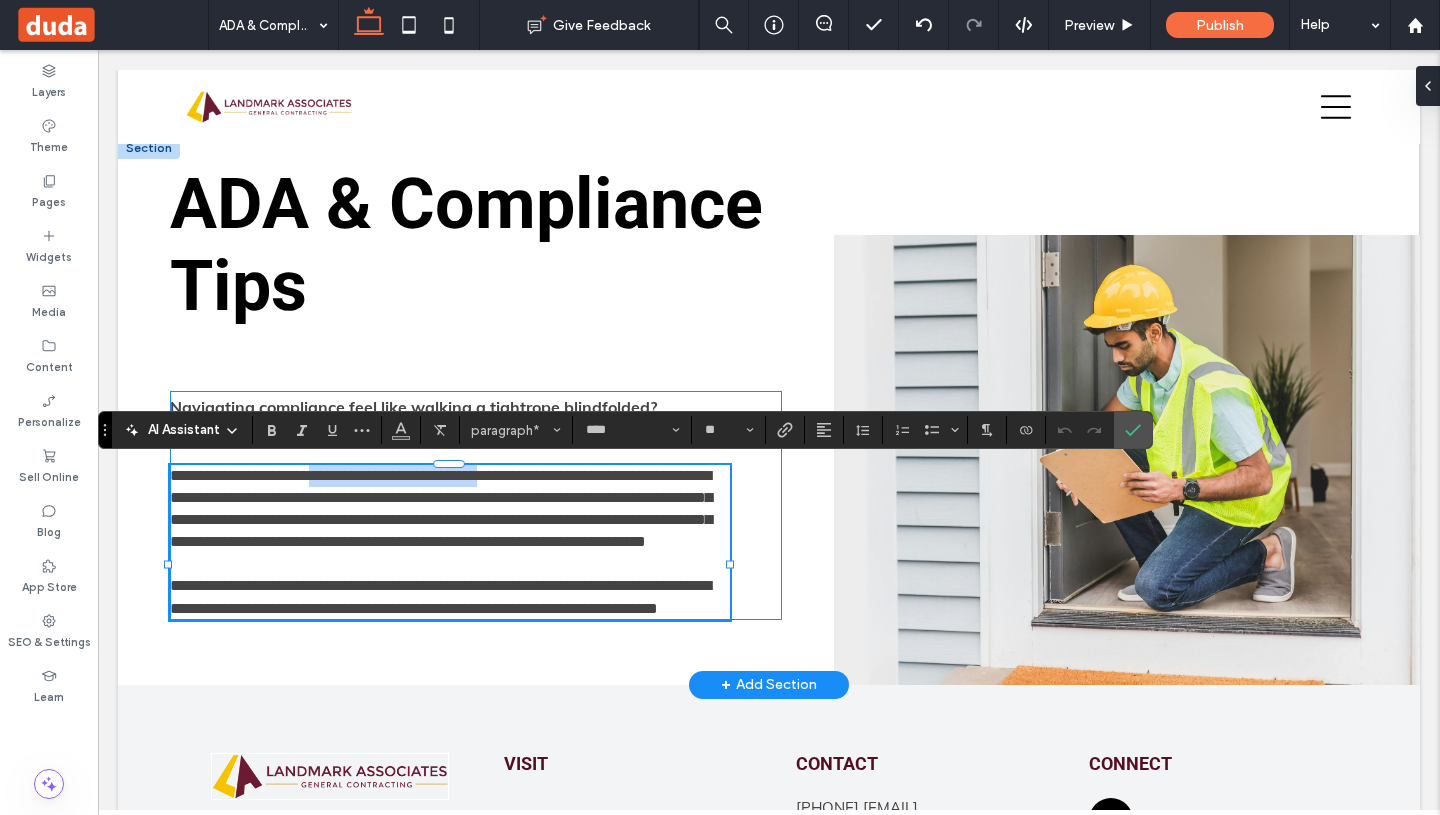 drag, startPoint x: 551, startPoint y: 475, endPoint x: 347, endPoint y: 480, distance: 204.06126 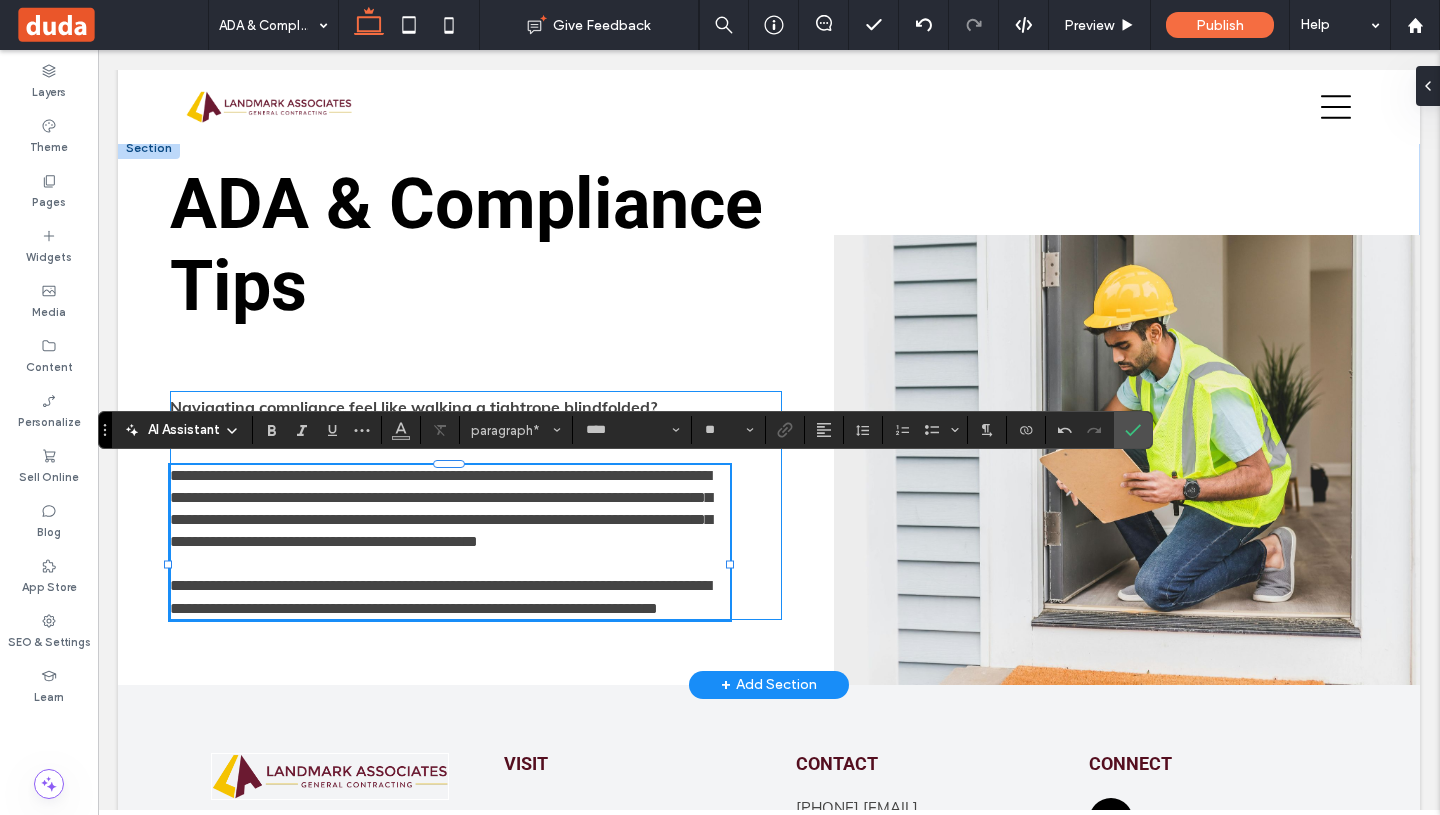 type 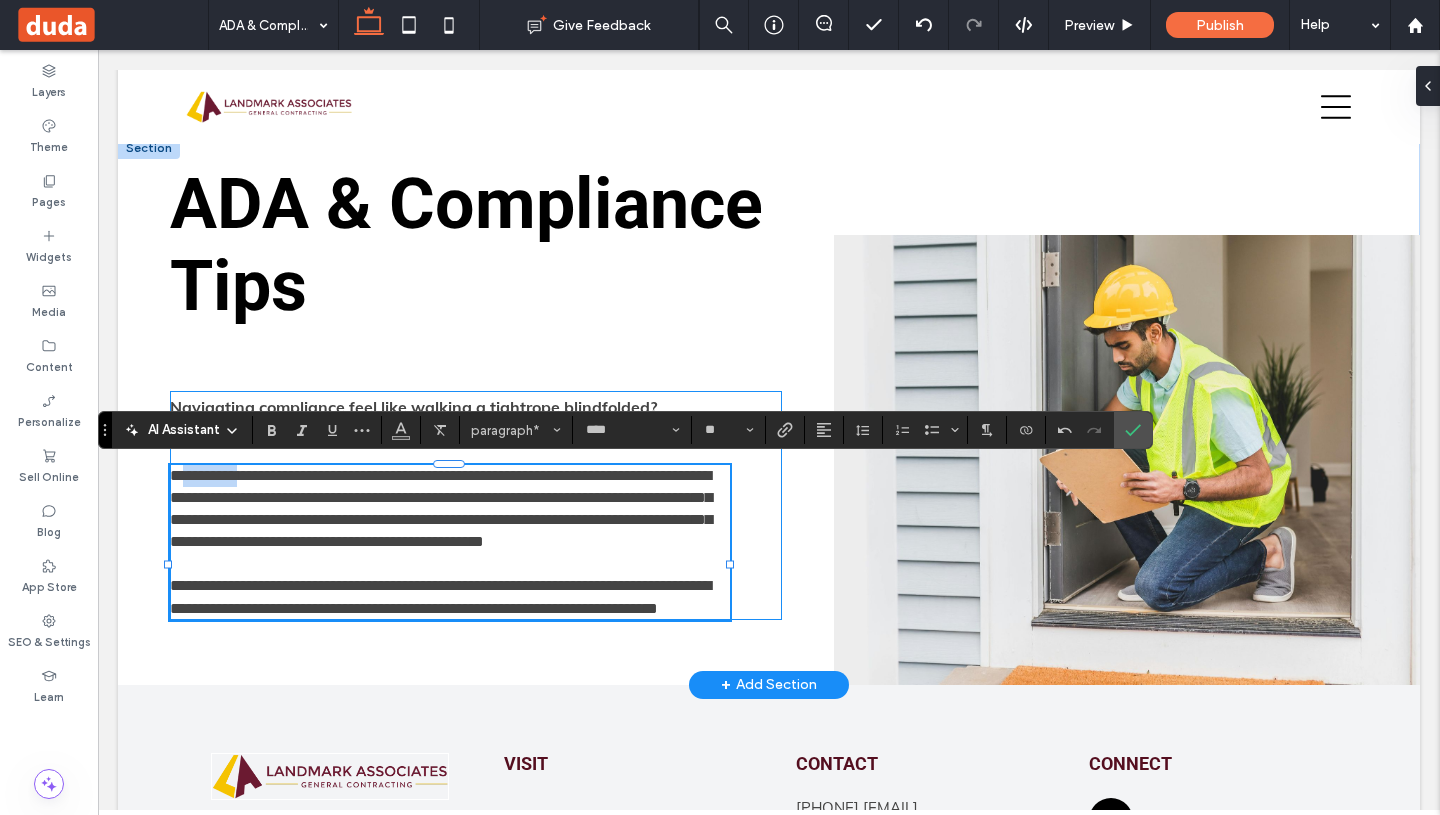 drag, startPoint x: 252, startPoint y: 479, endPoint x: 182, endPoint y: 475, distance: 70.11419 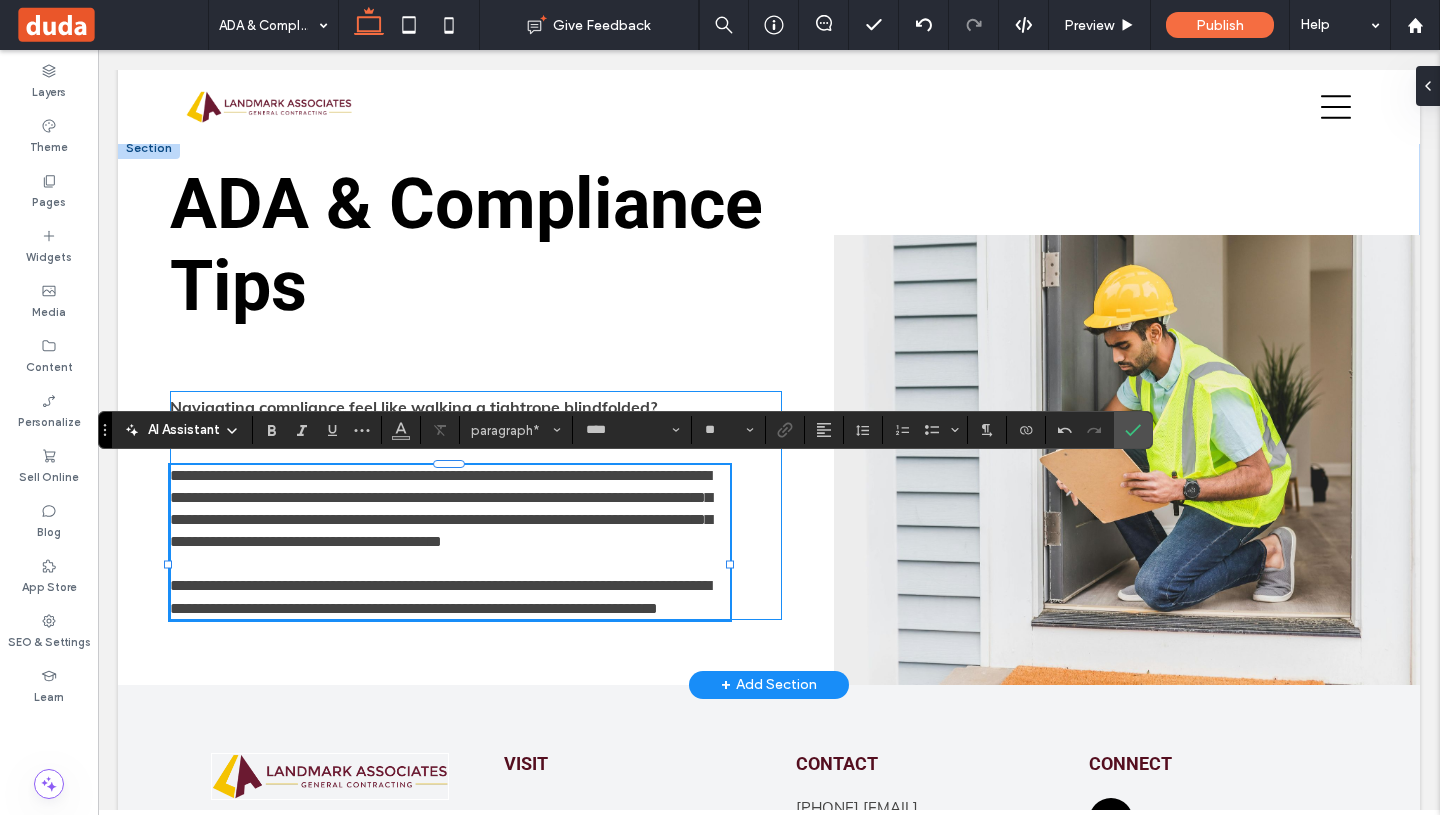 click on "**********" at bounding box center [450, 509] 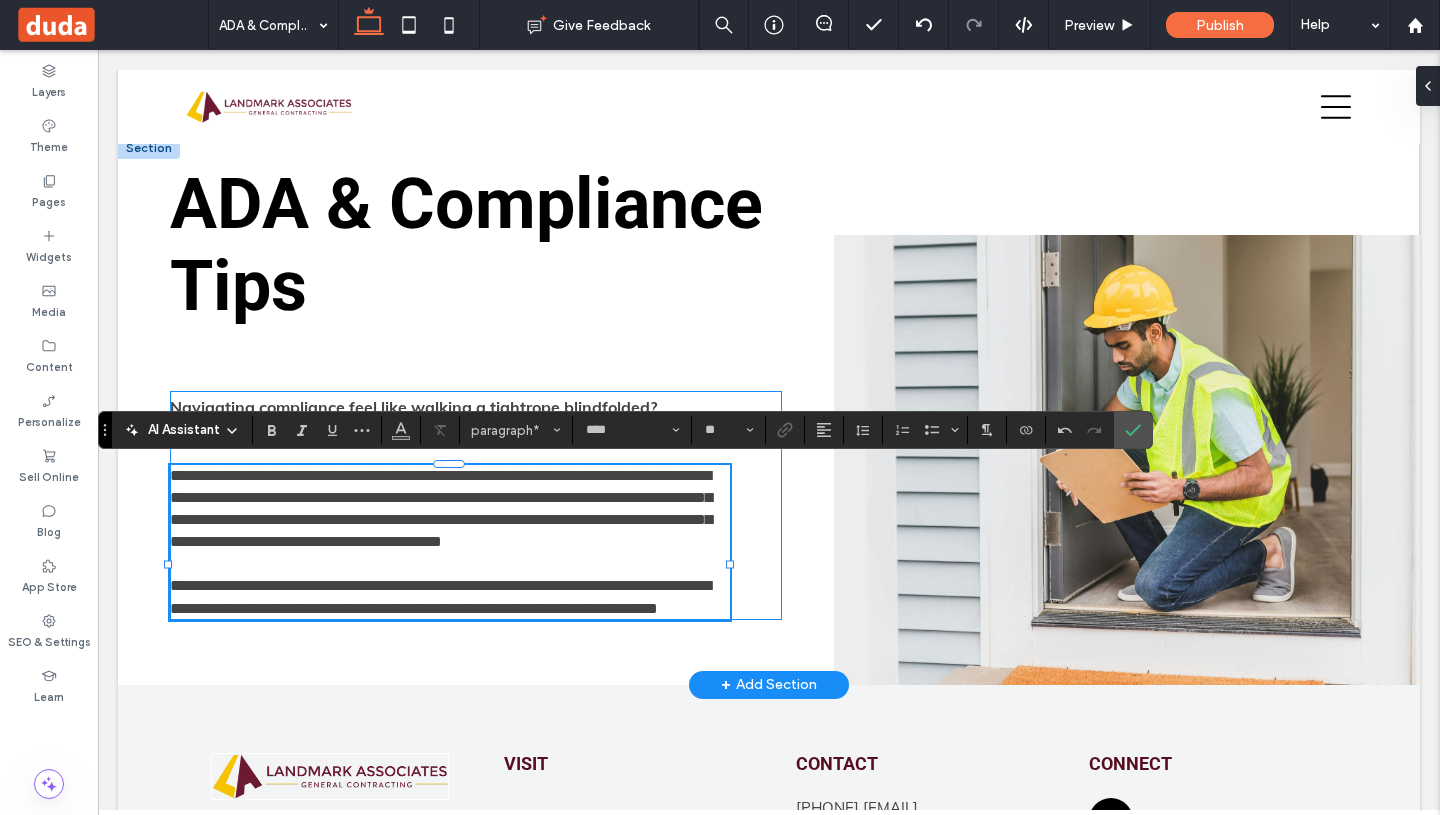 click on "**********" at bounding box center [450, 509] 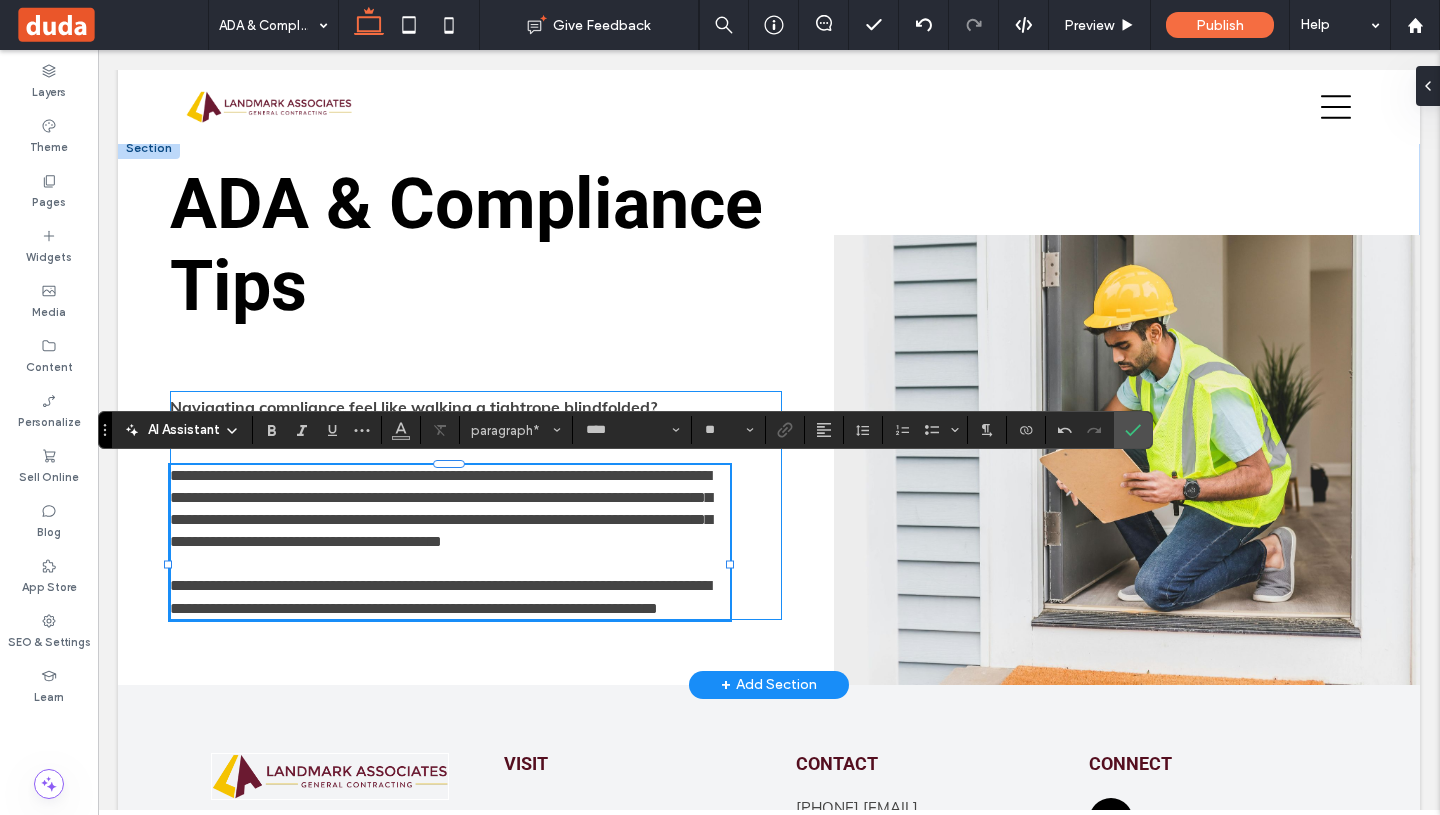 click on "**********" at bounding box center (441, 508) 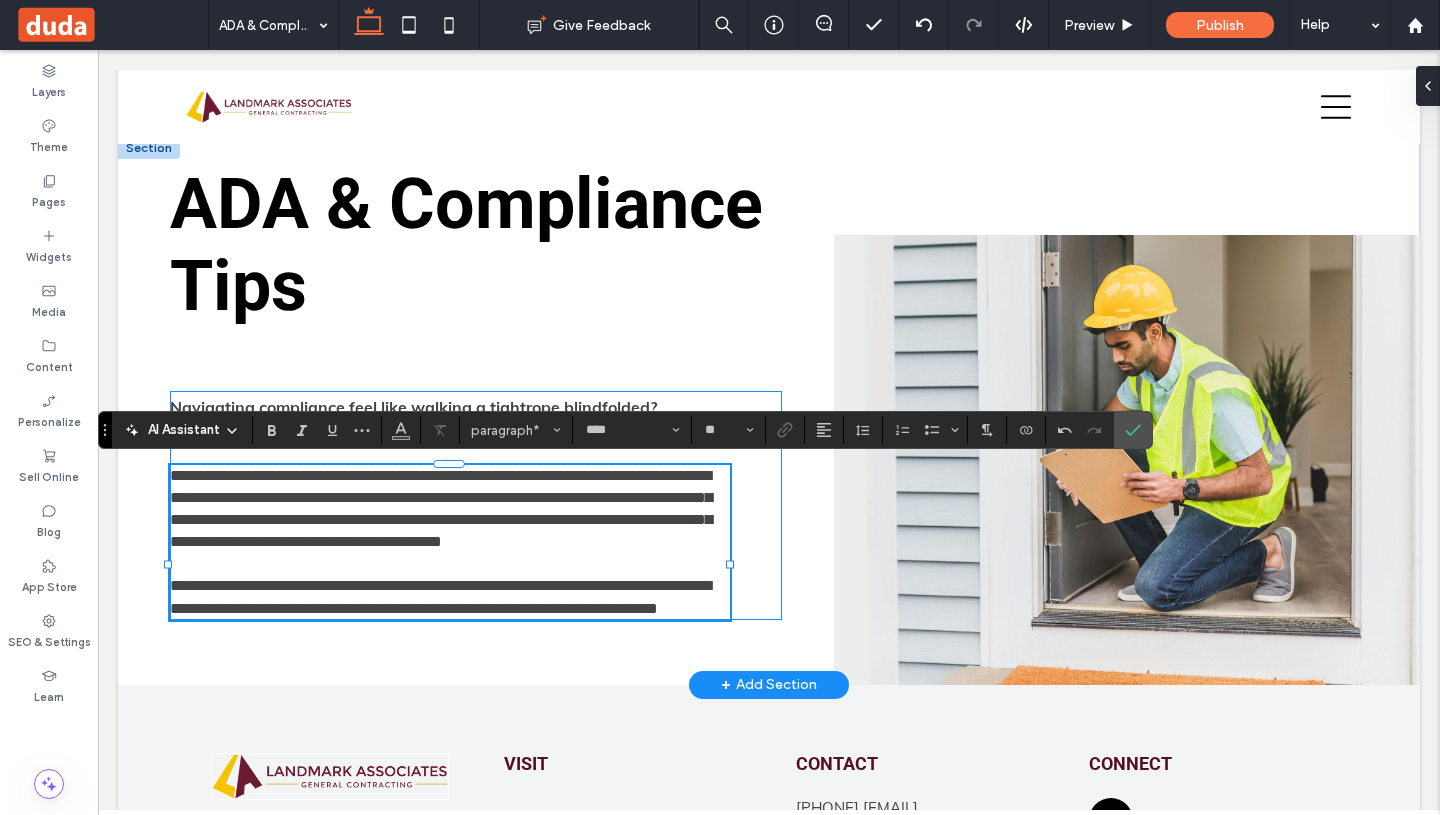 click on "**********" at bounding box center [450, 509] 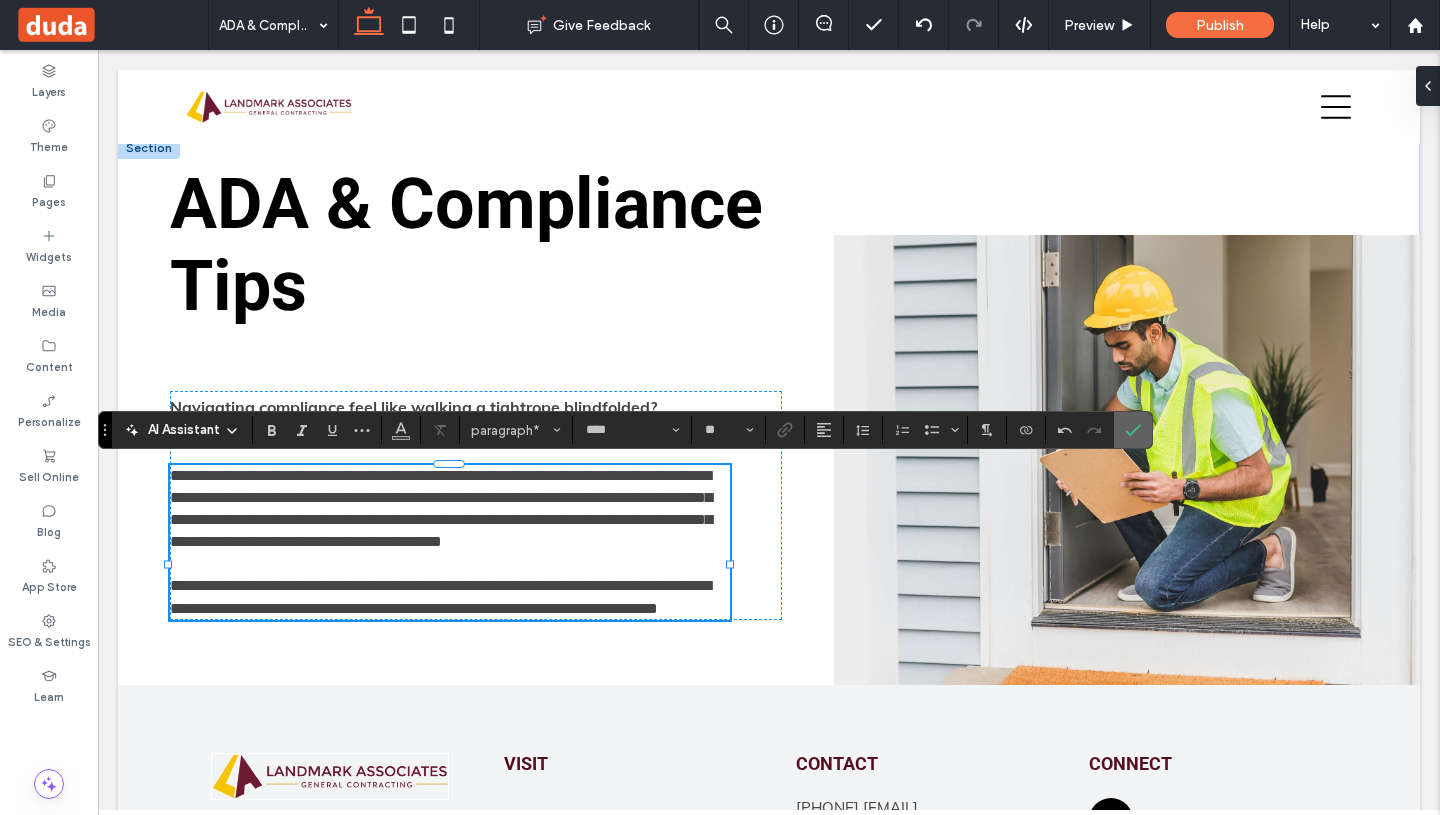 click 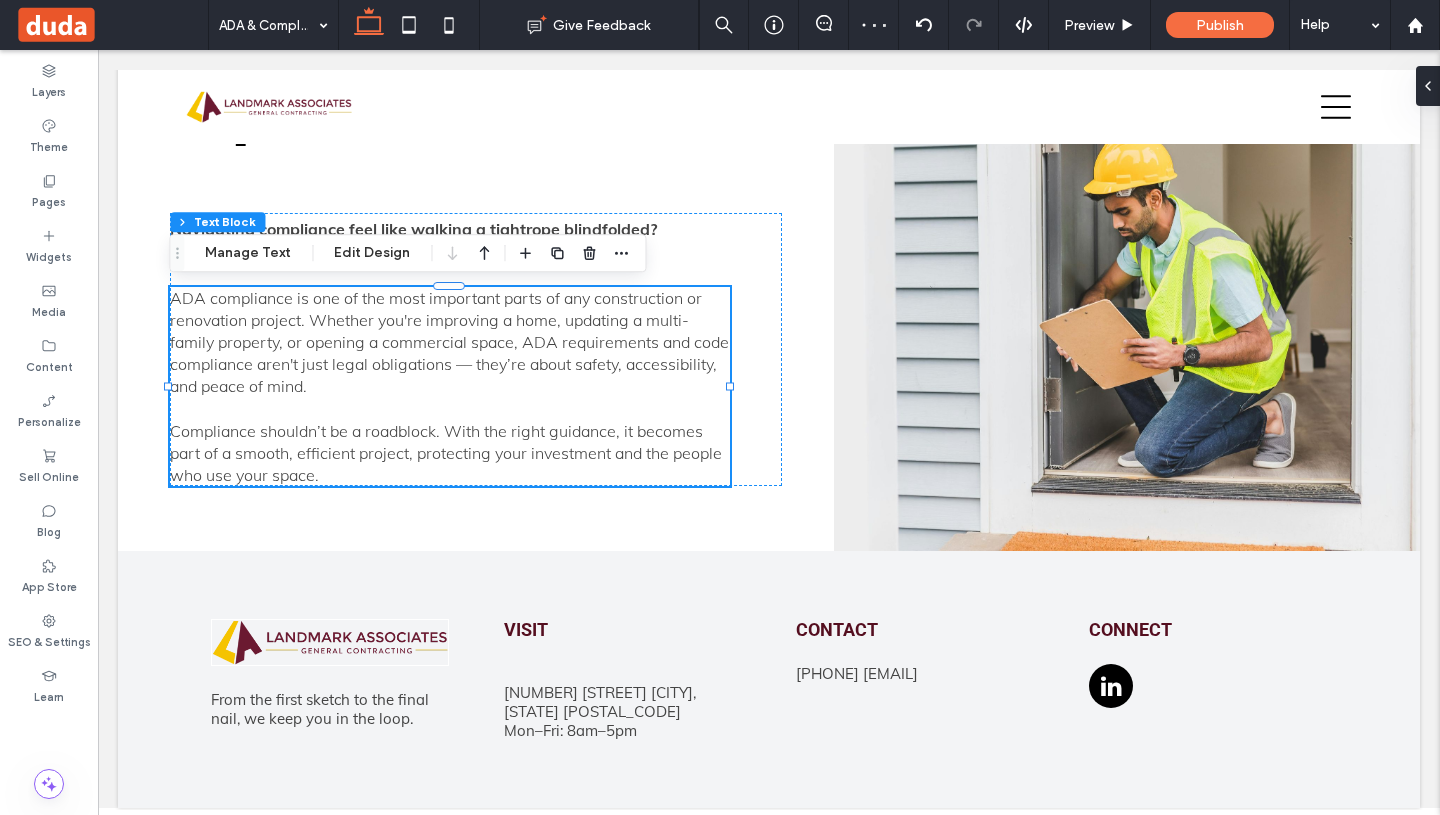 scroll, scrollTop: 0, scrollLeft: 0, axis: both 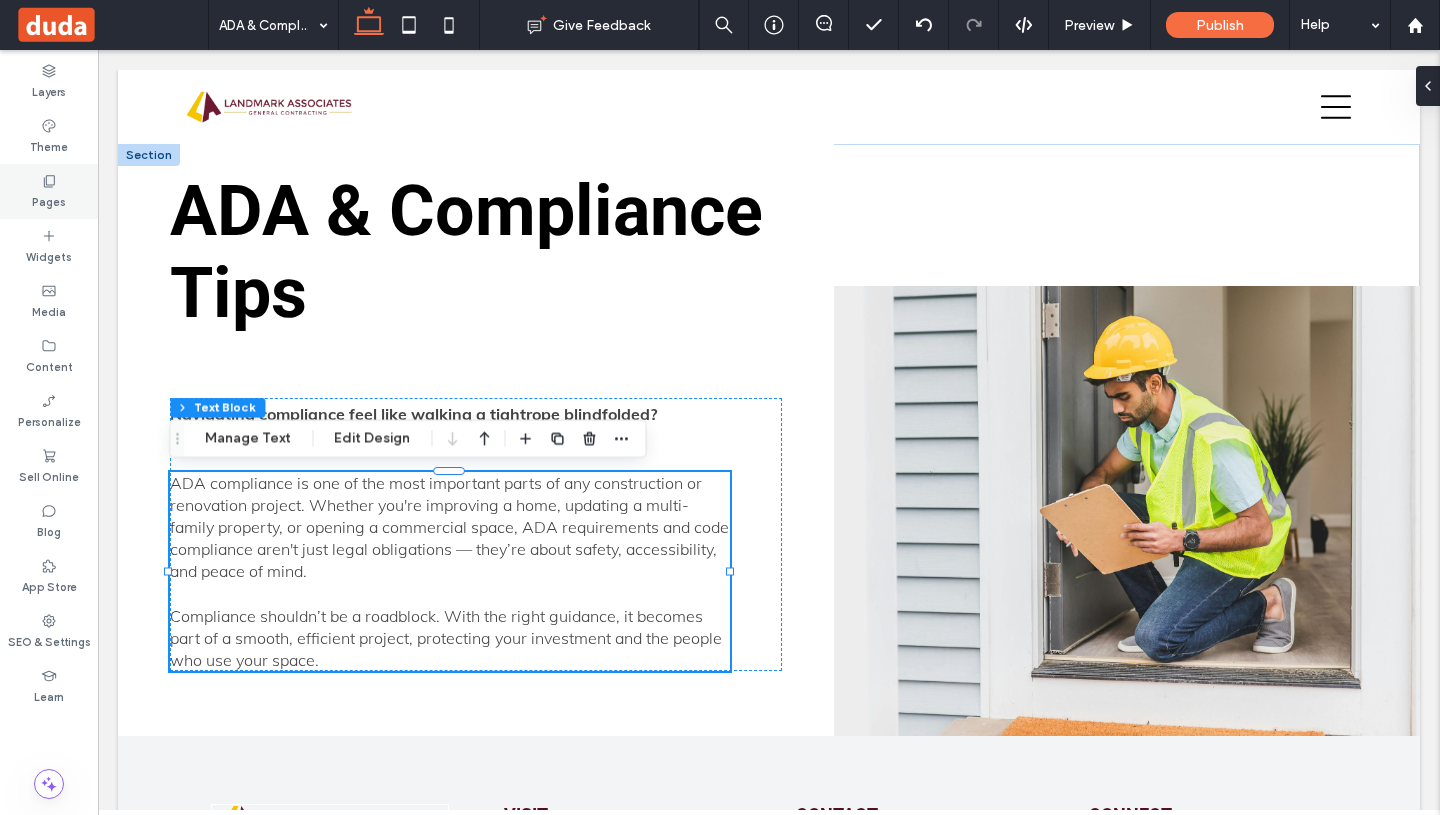 click 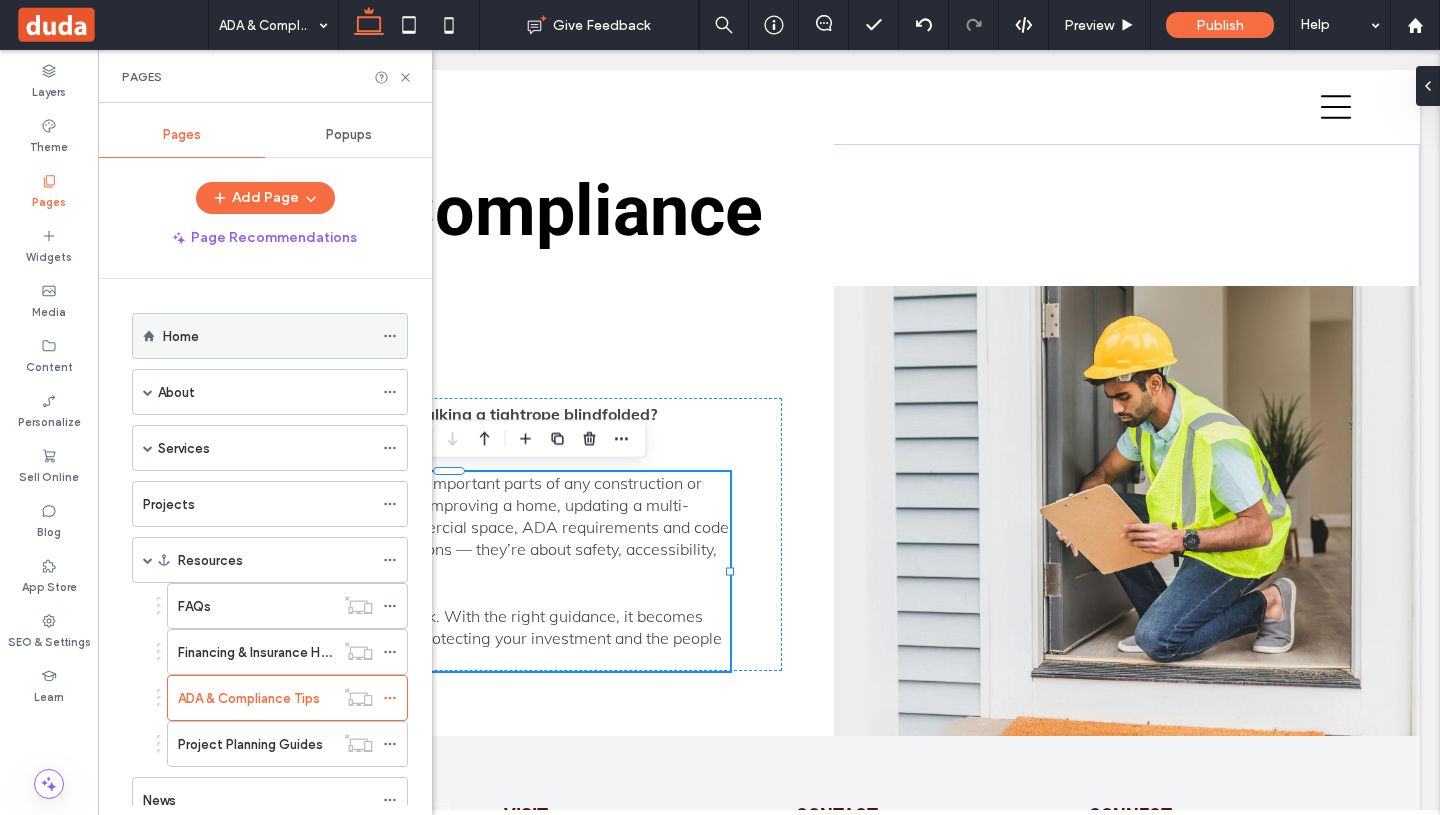 click on "Home" at bounding box center [268, 336] 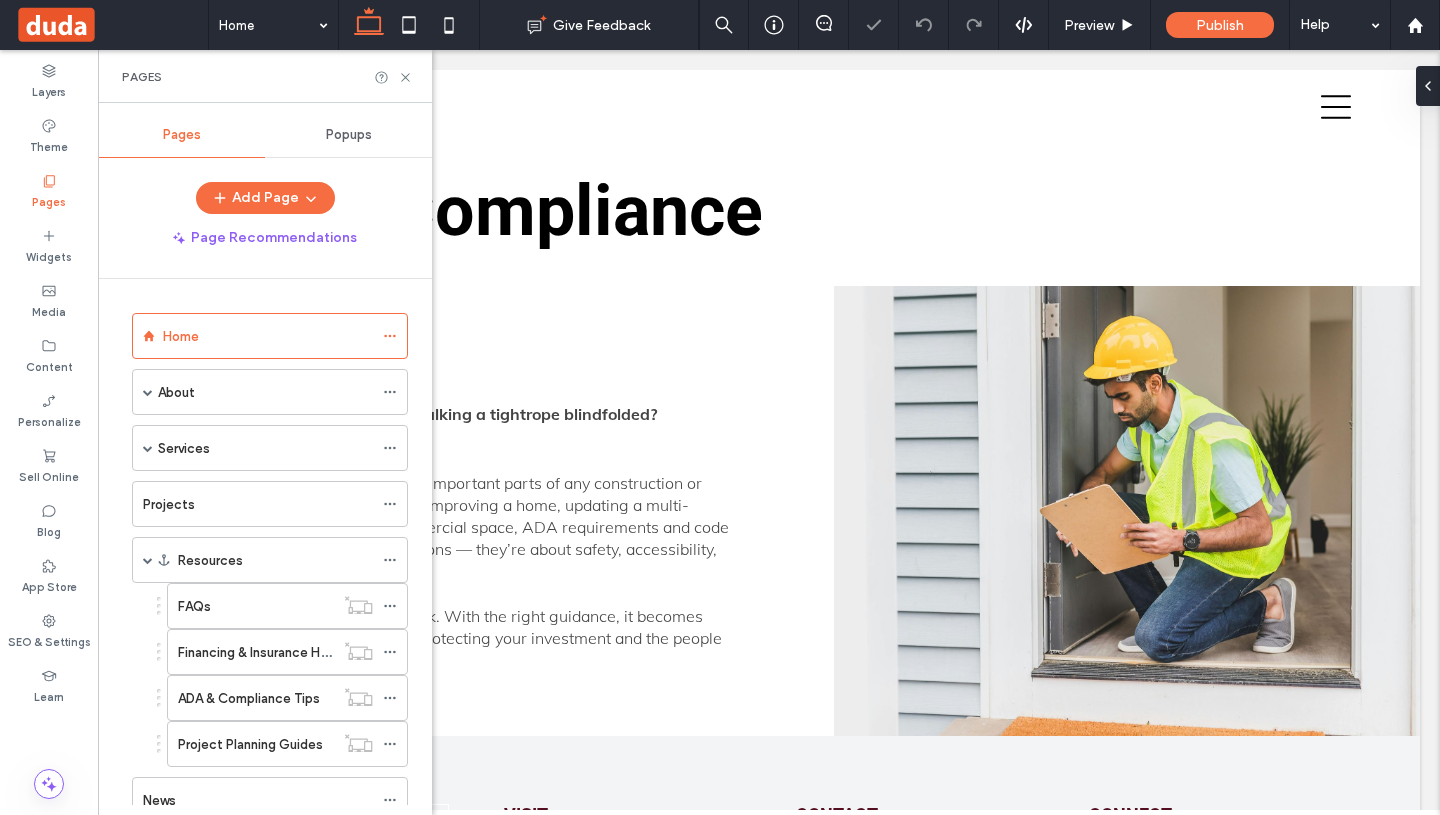 click 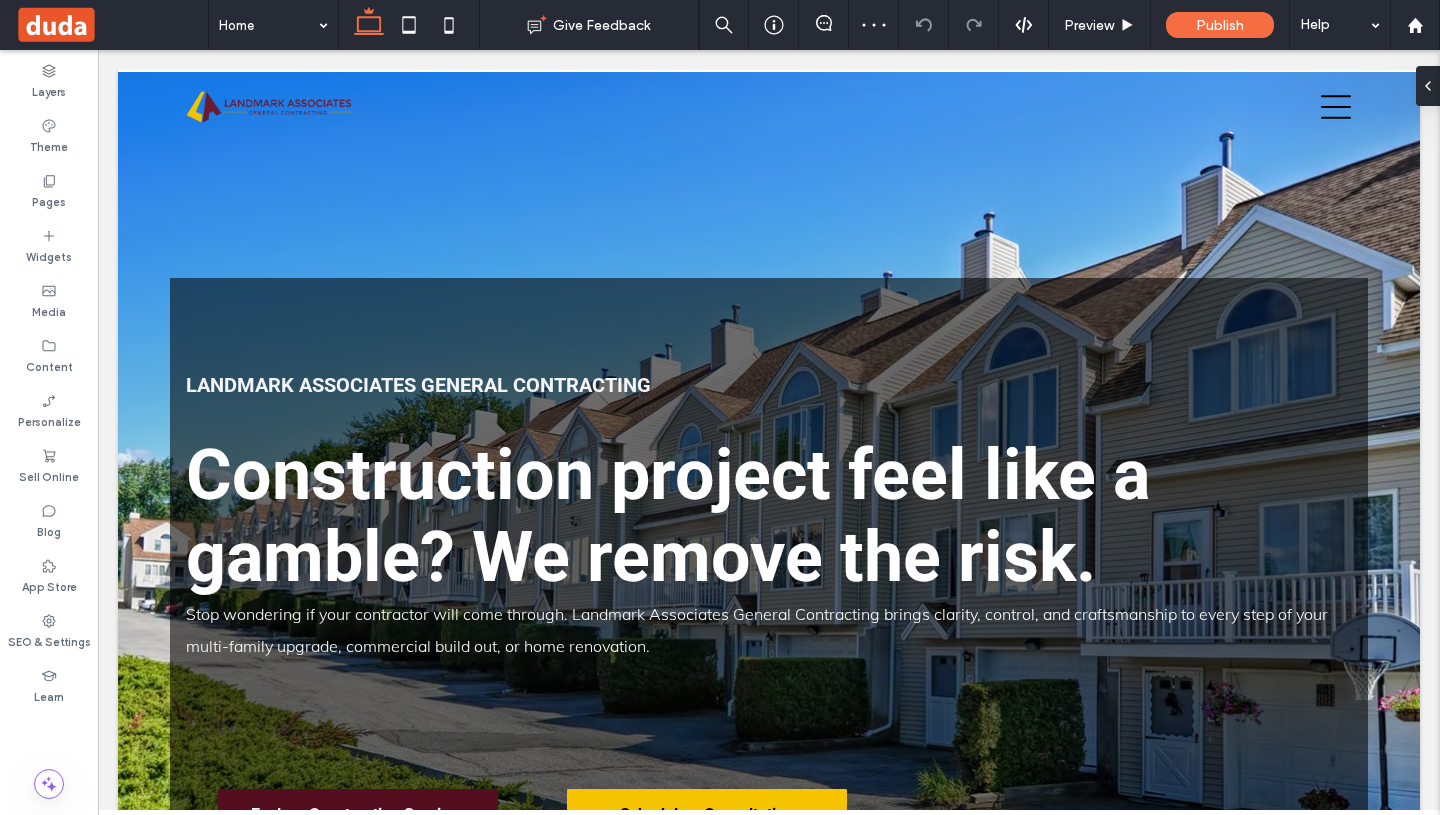 scroll, scrollTop: 0, scrollLeft: 0, axis: both 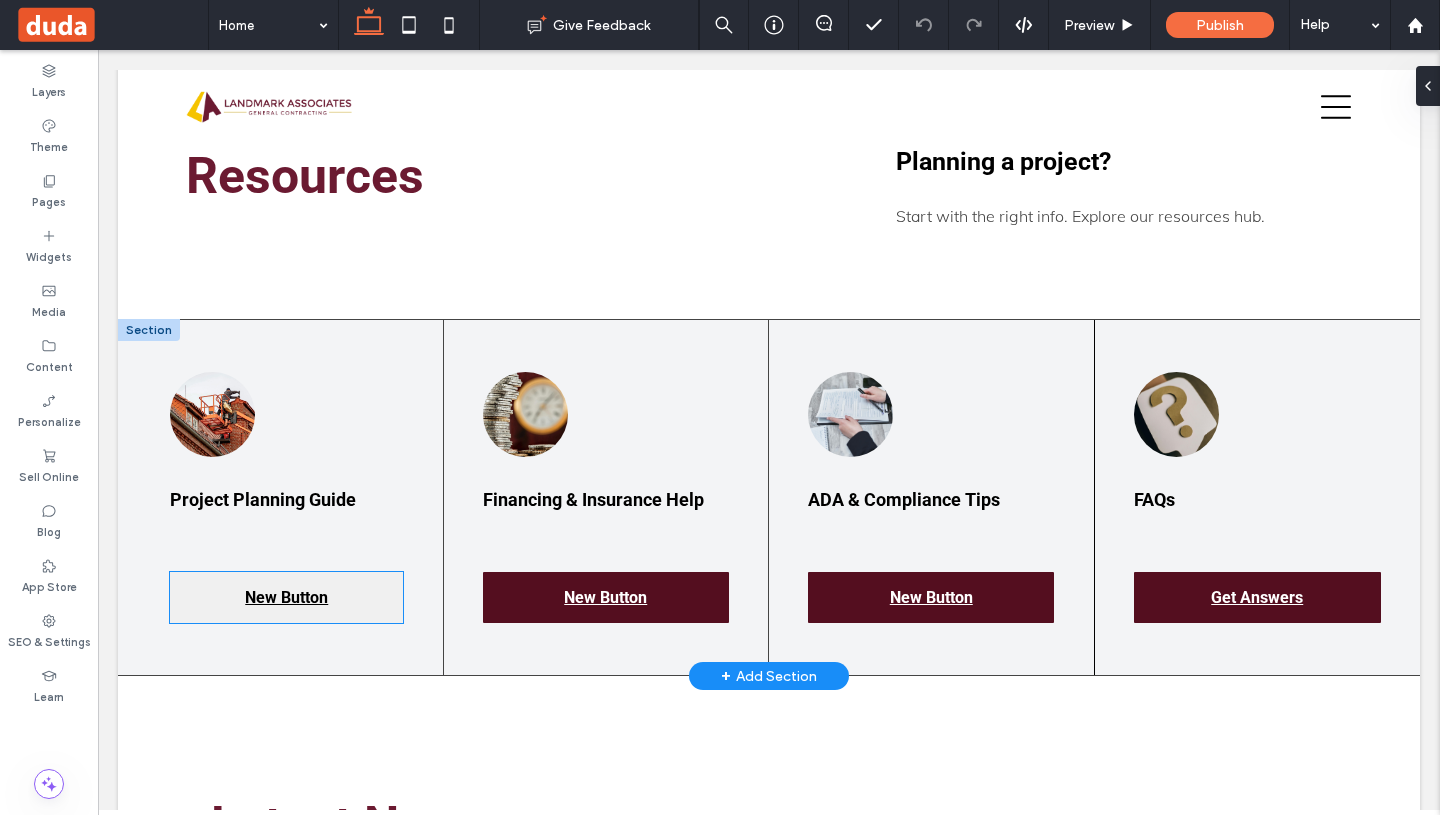 click on "New Button" at bounding box center (286, 597) 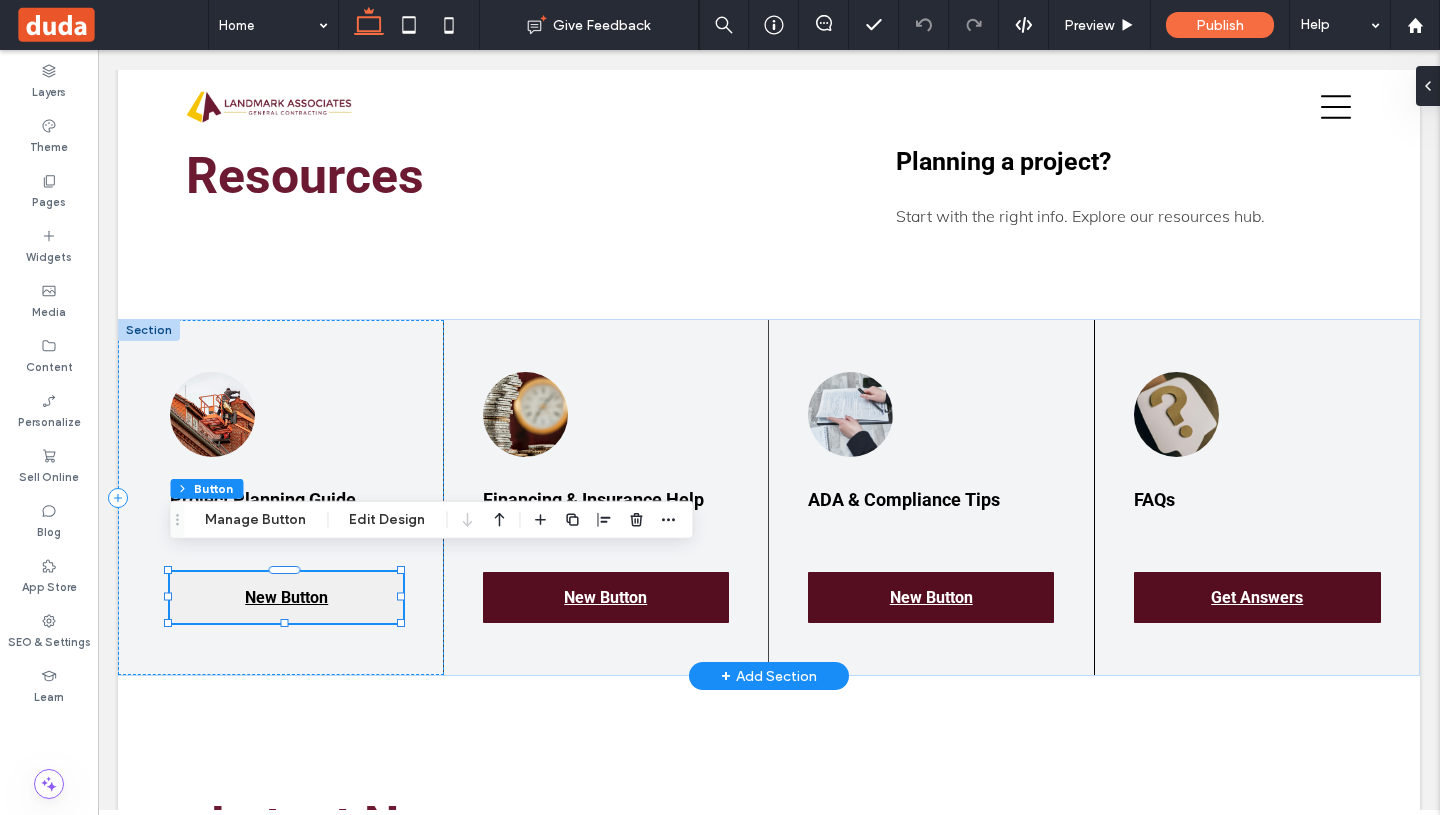 type on "**" 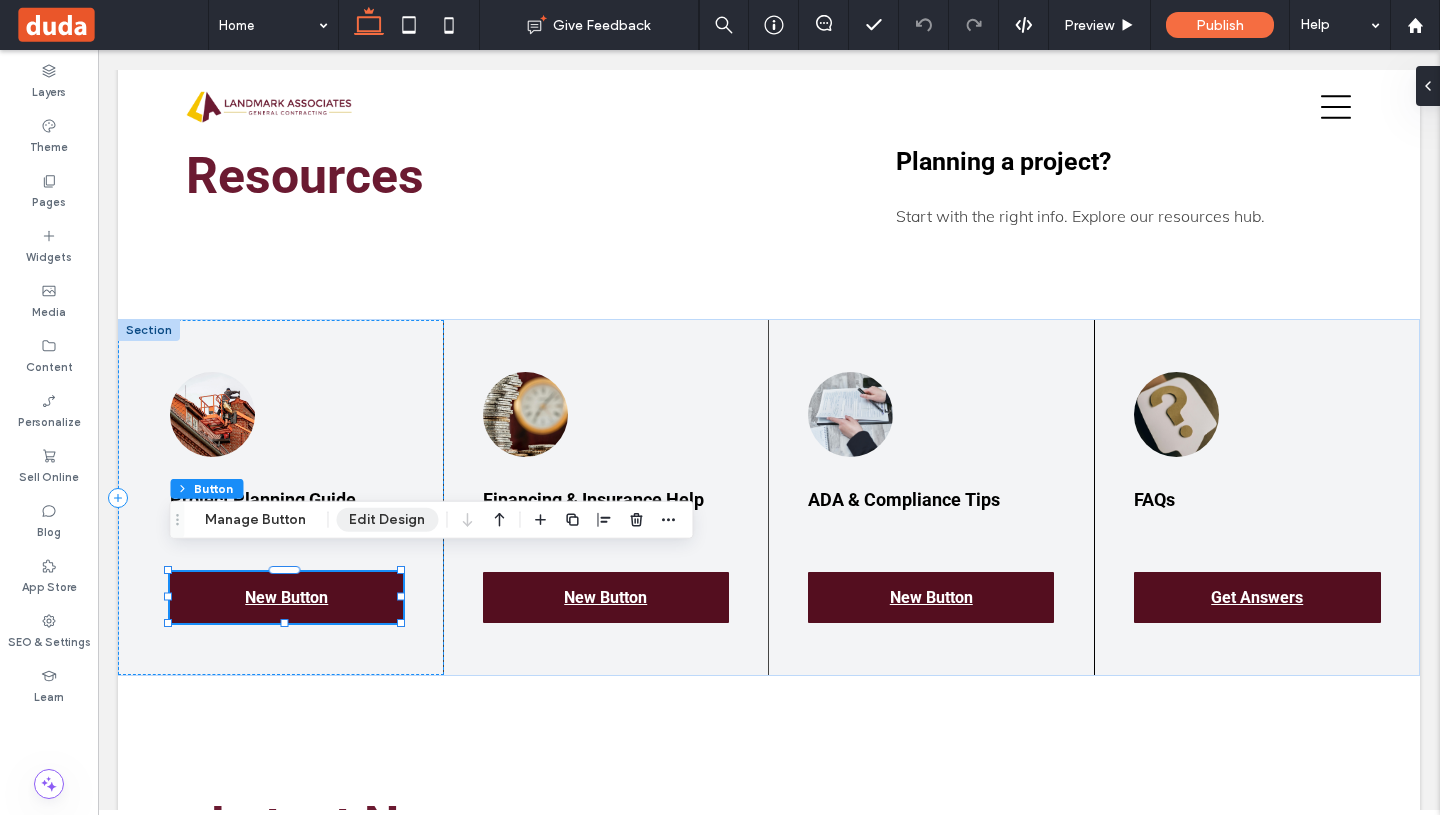 click on "Manage Button" at bounding box center (255, 520) 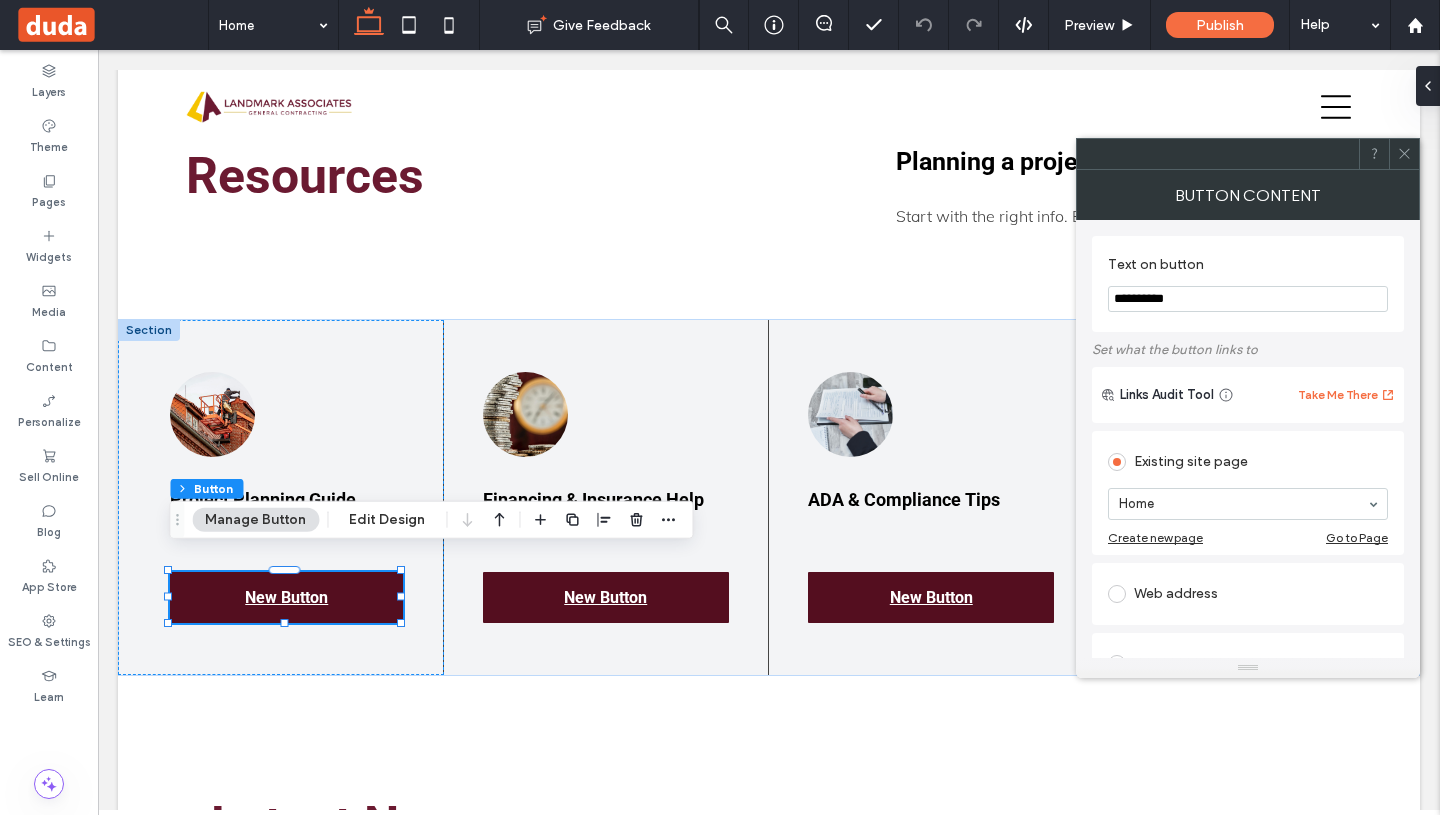 drag, startPoint x: 1249, startPoint y: 306, endPoint x: 1090, endPoint y: 296, distance: 159.31415 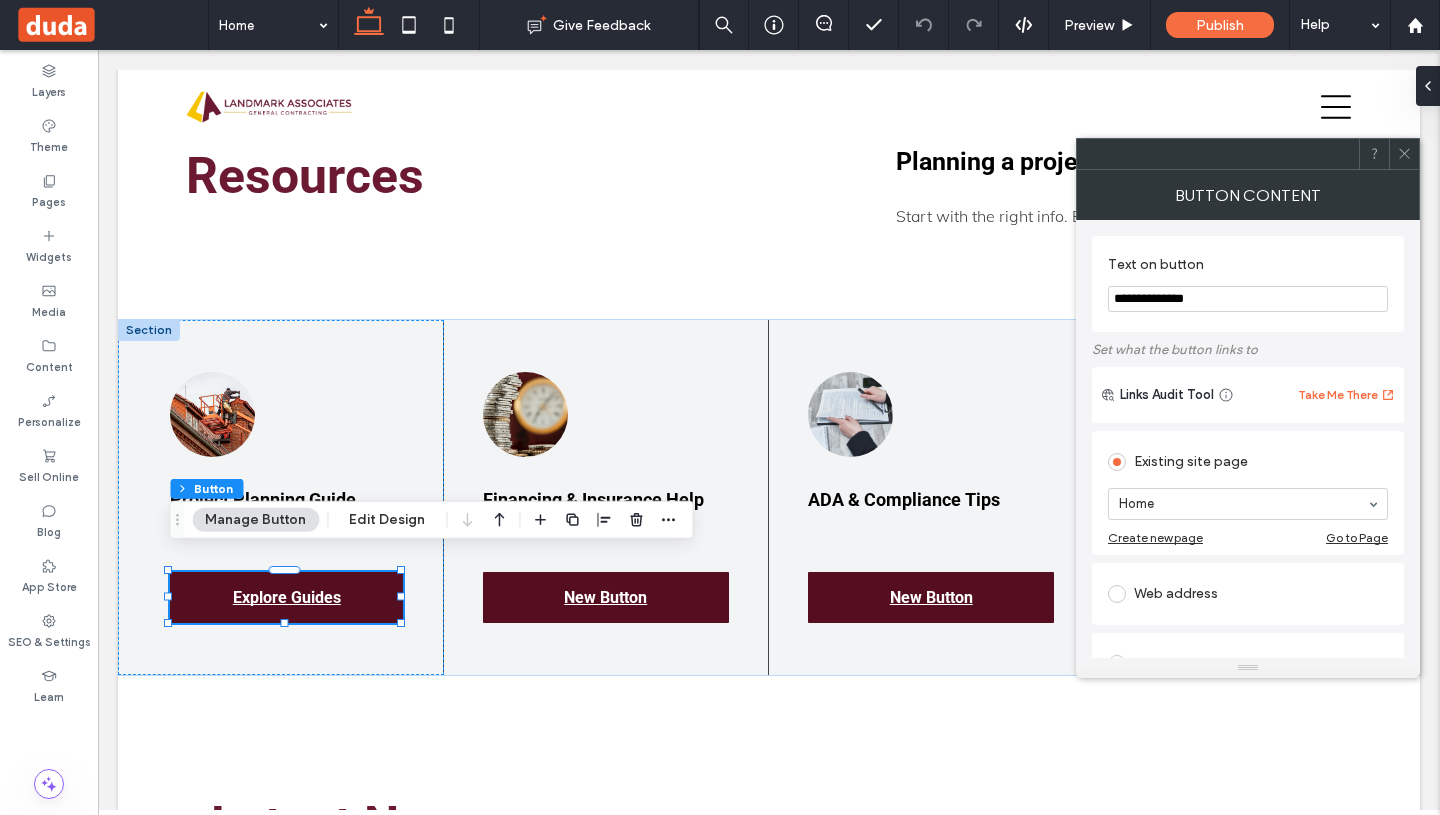 type on "**********" 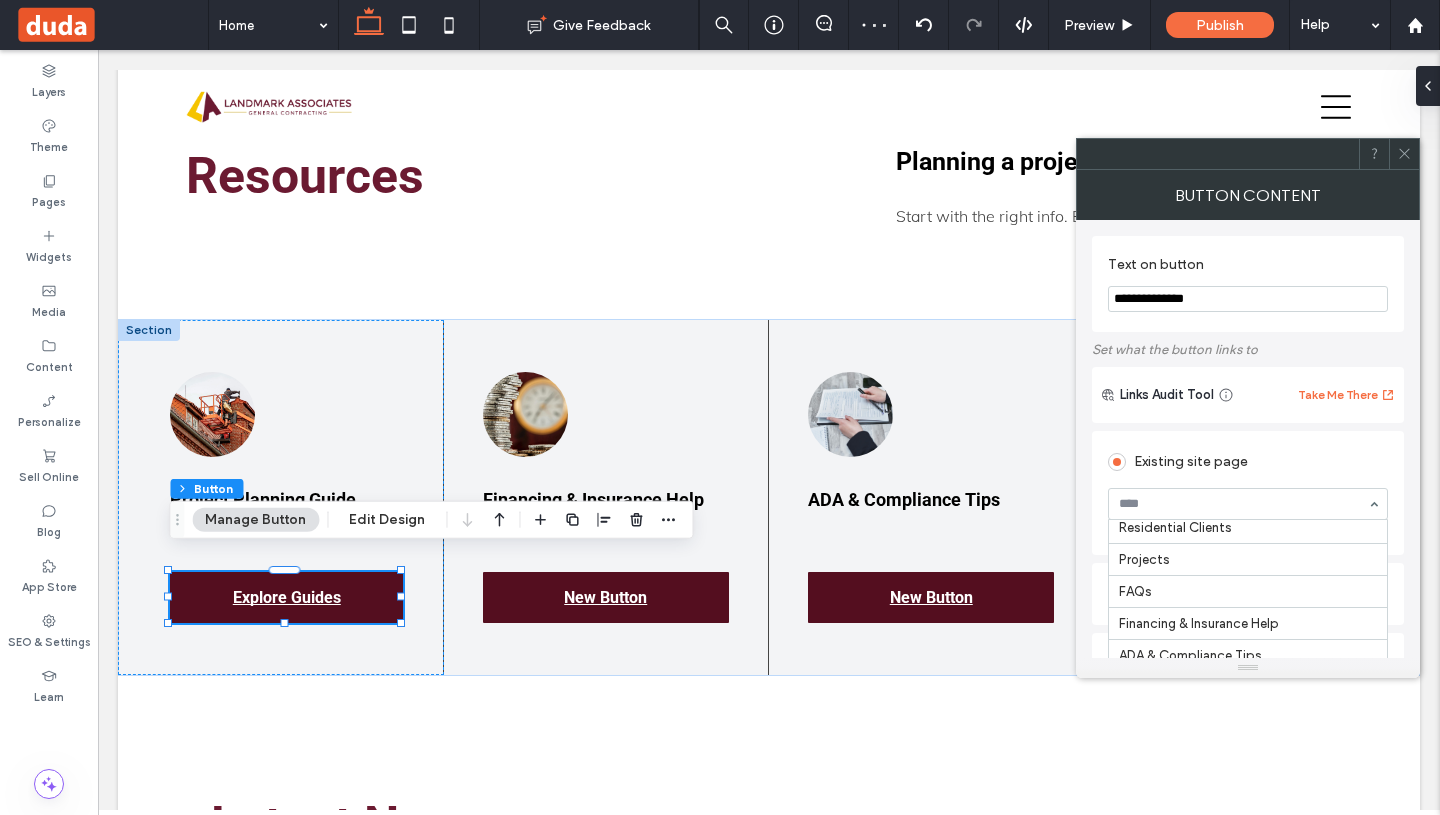 scroll, scrollTop: 242, scrollLeft: 0, axis: vertical 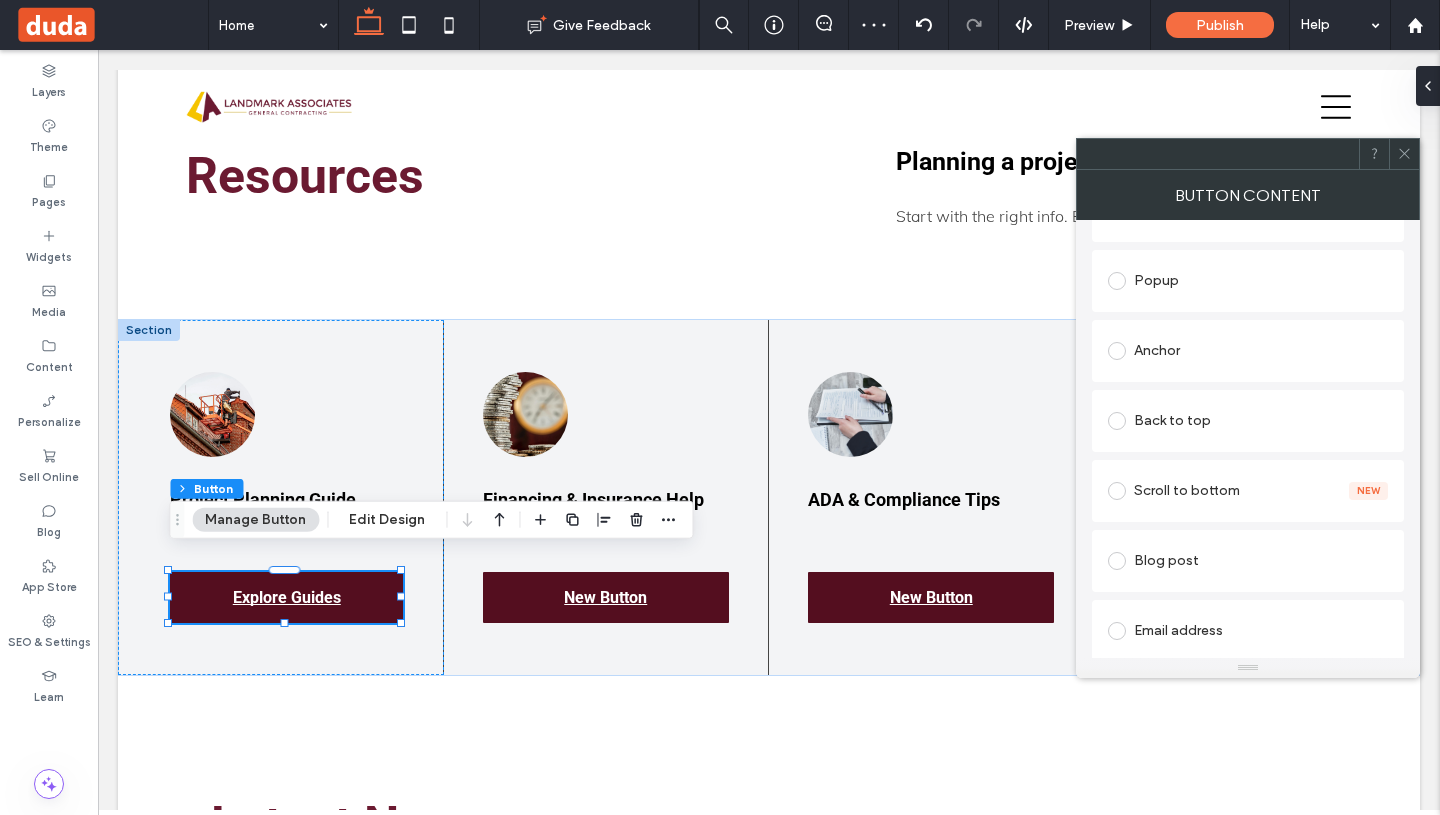 click at bounding box center [1404, 154] 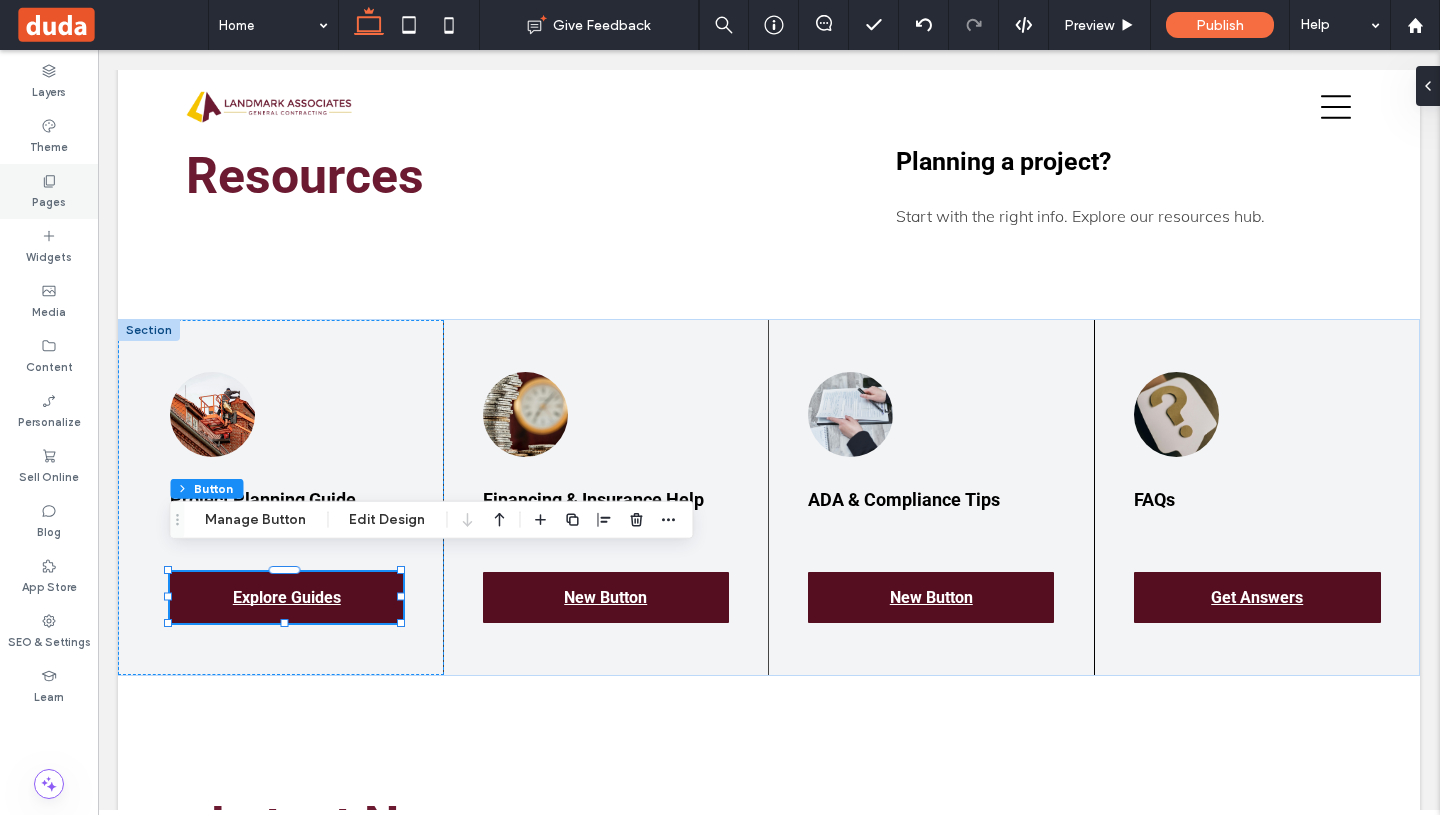 click on "Pages" at bounding box center (49, 200) 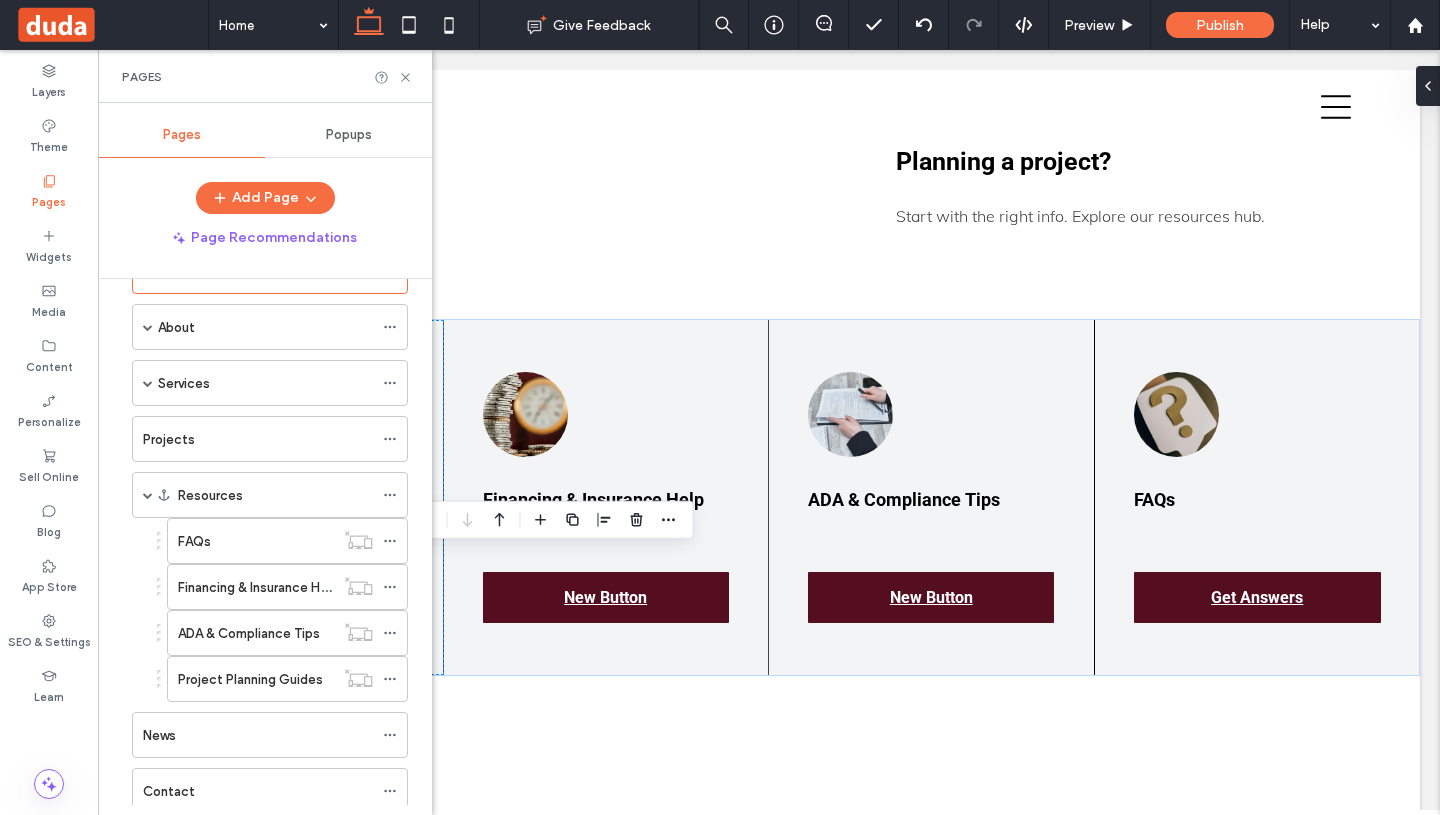 scroll, scrollTop: 124, scrollLeft: 0, axis: vertical 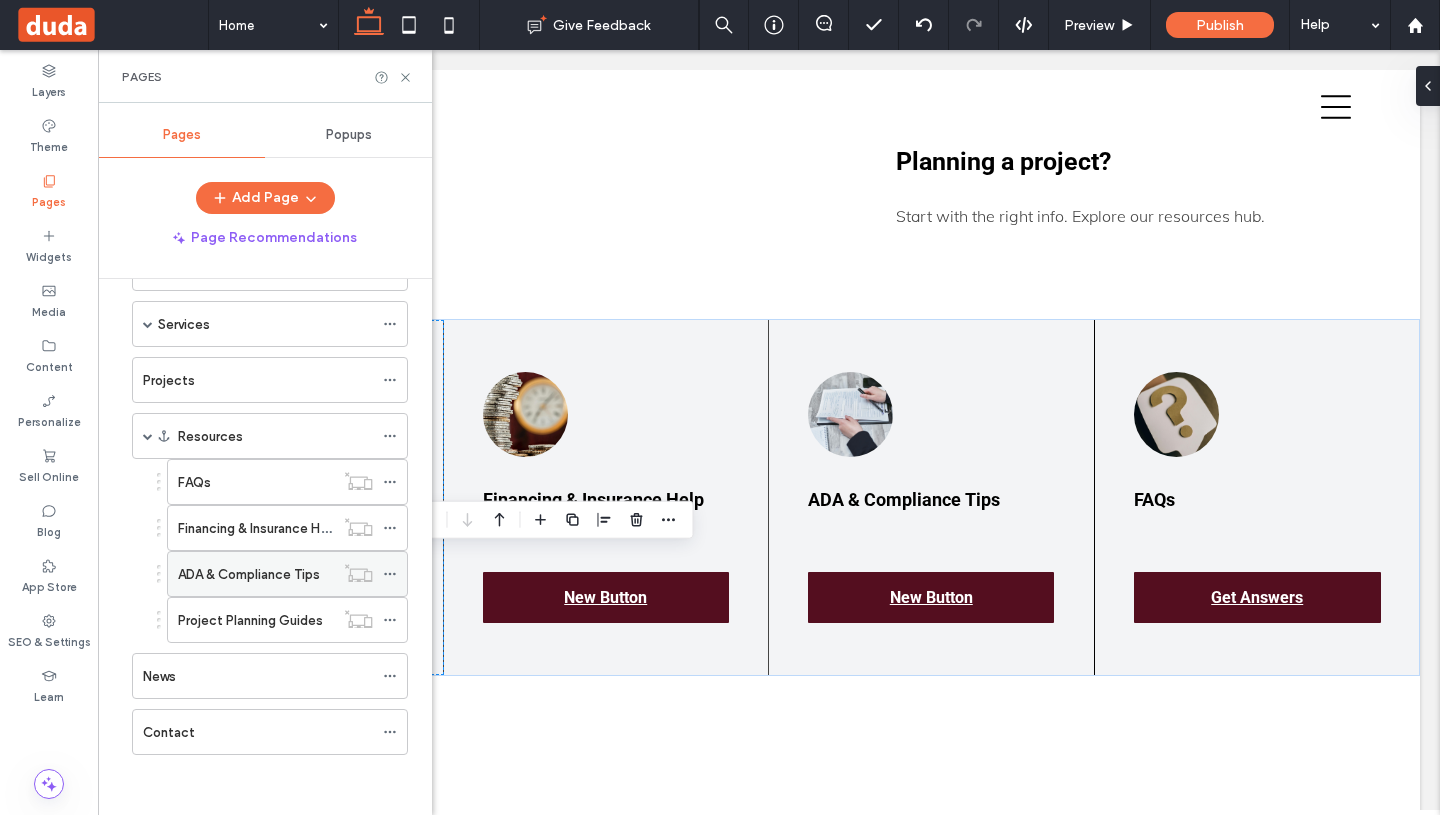 click on "ADA & Compliance Tips" at bounding box center (249, 574) 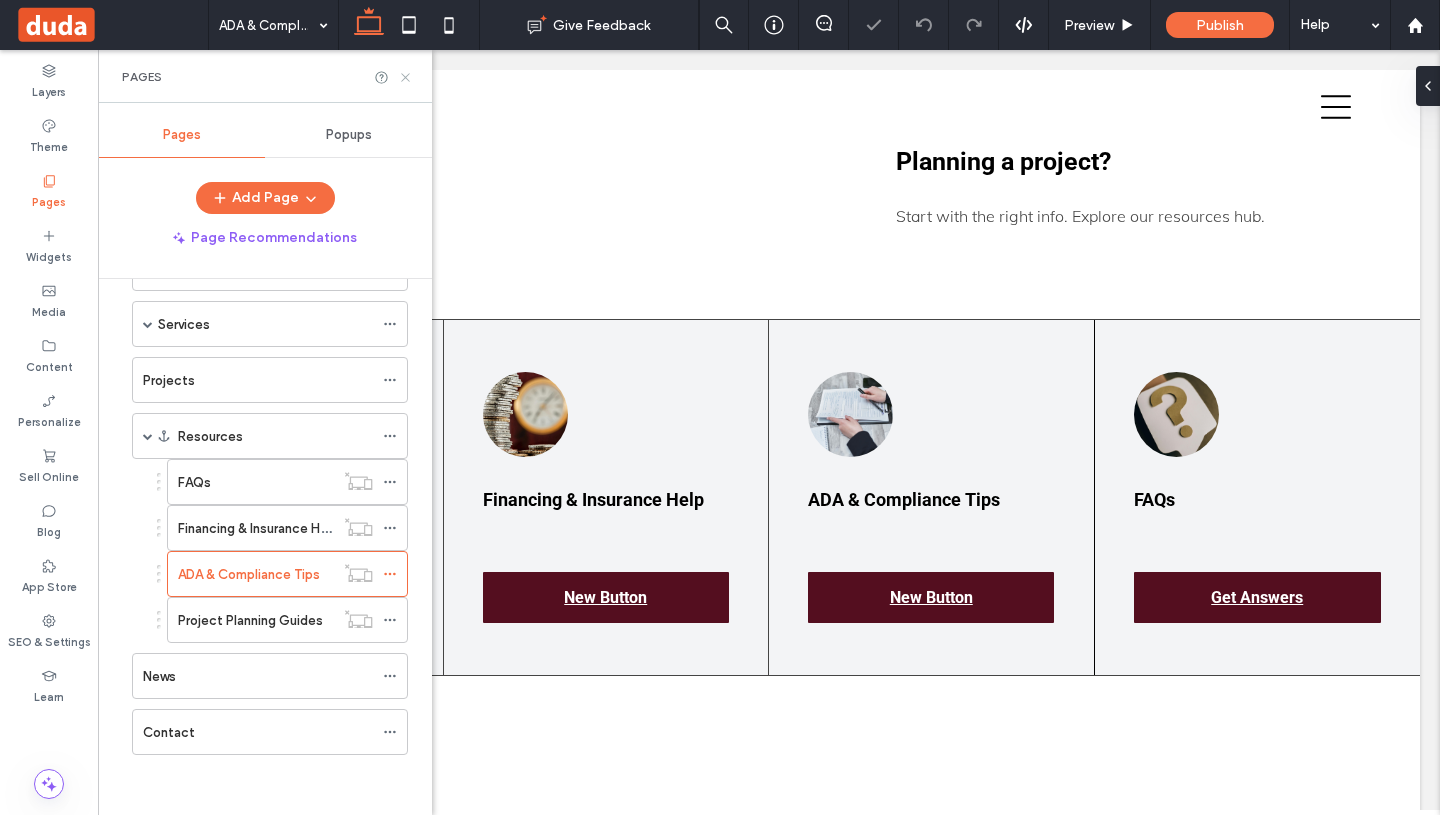click 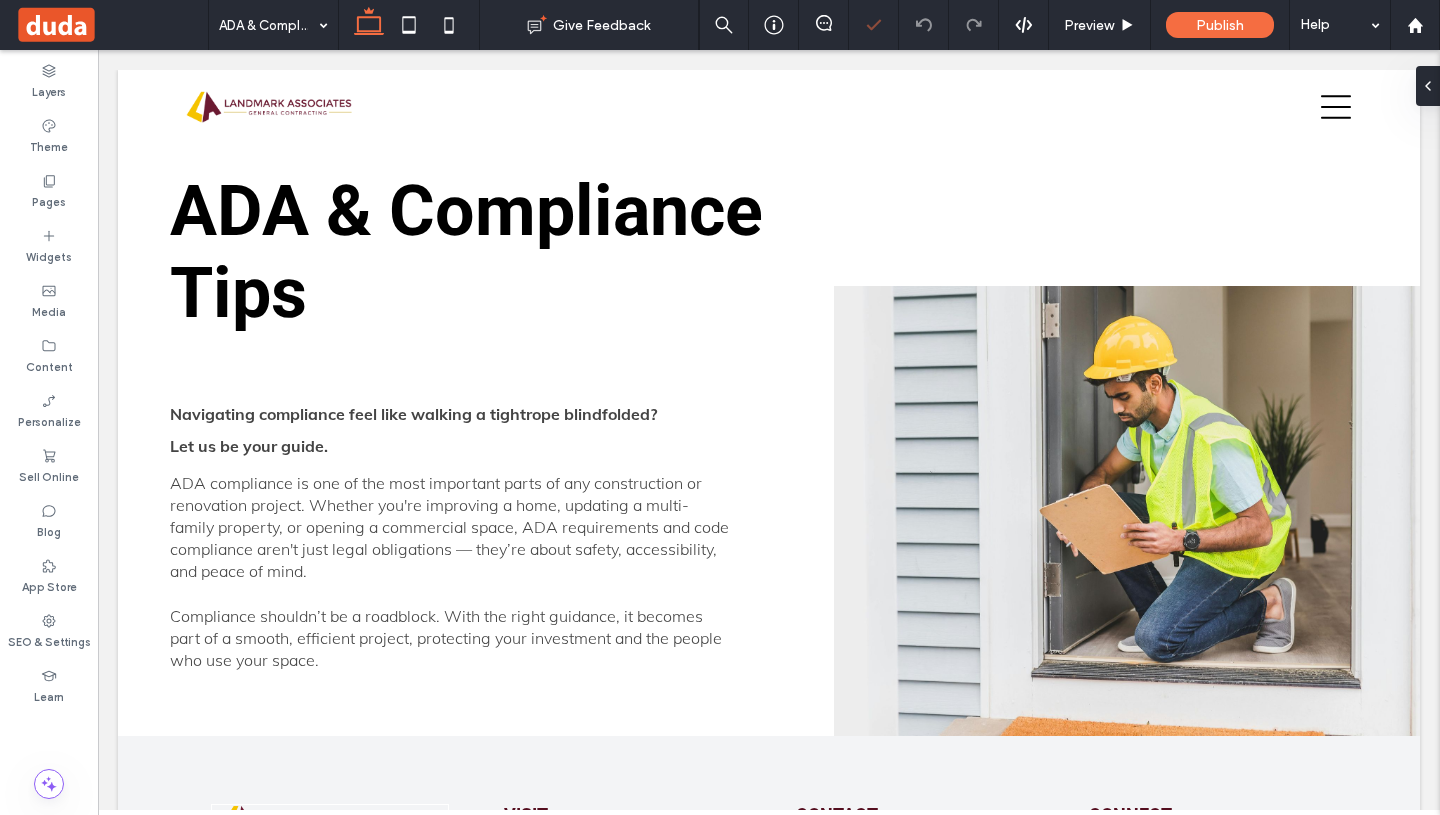 scroll, scrollTop: 0, scrollLeft: 0, axis: both 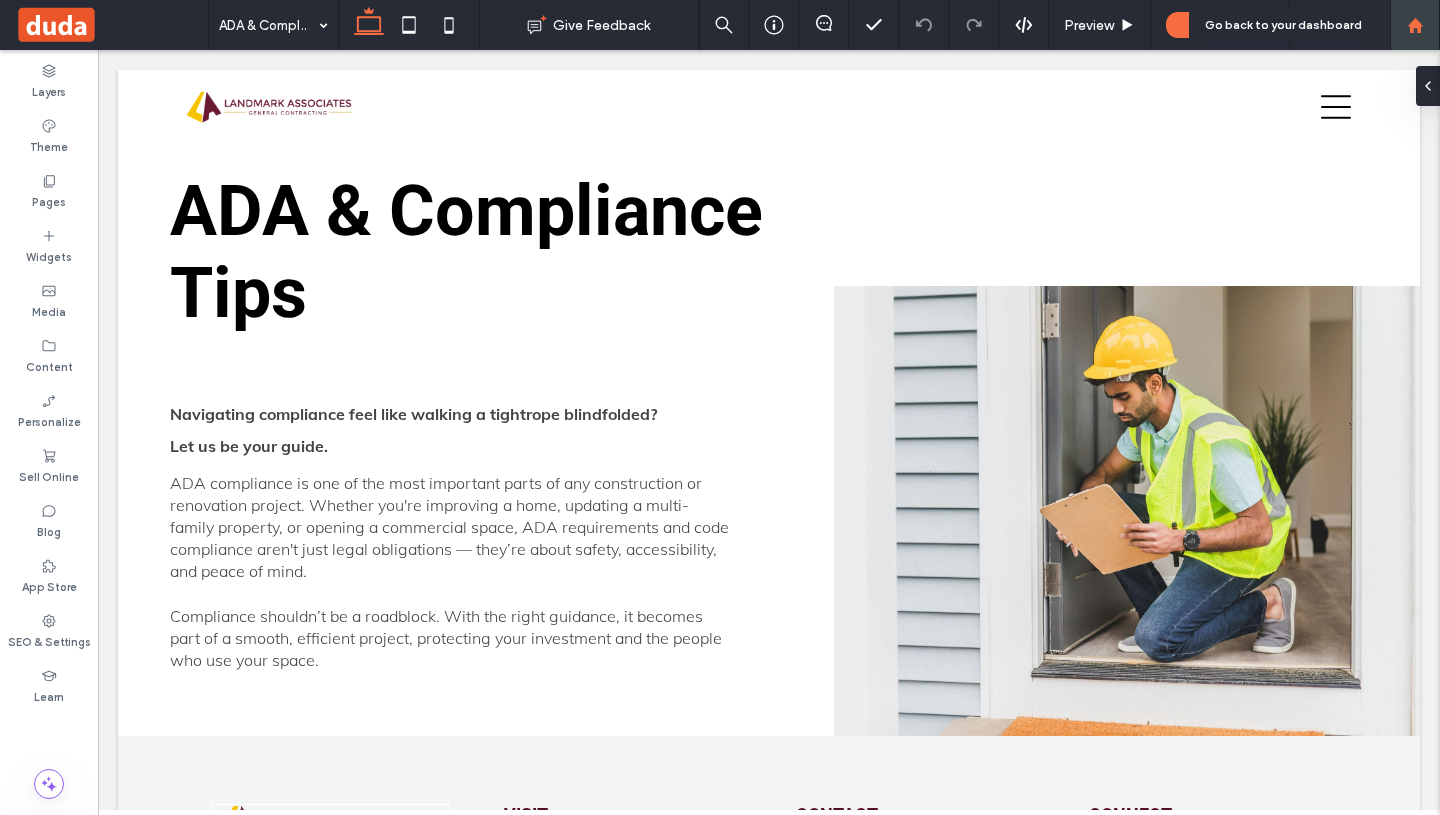 click at bounding box center (1415, 25) 